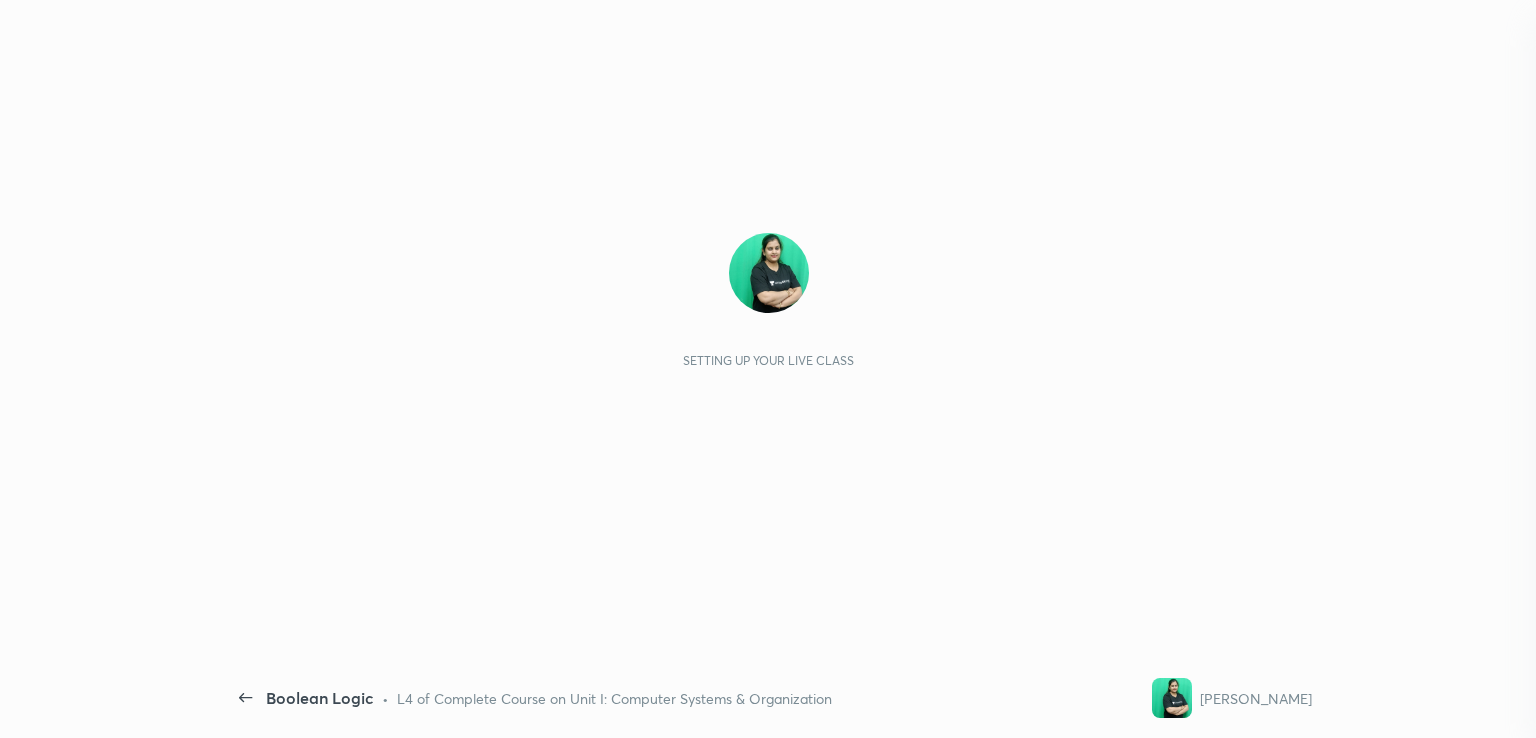 scroll, scrollTop: 0, scrollLeft: 0, axis: both 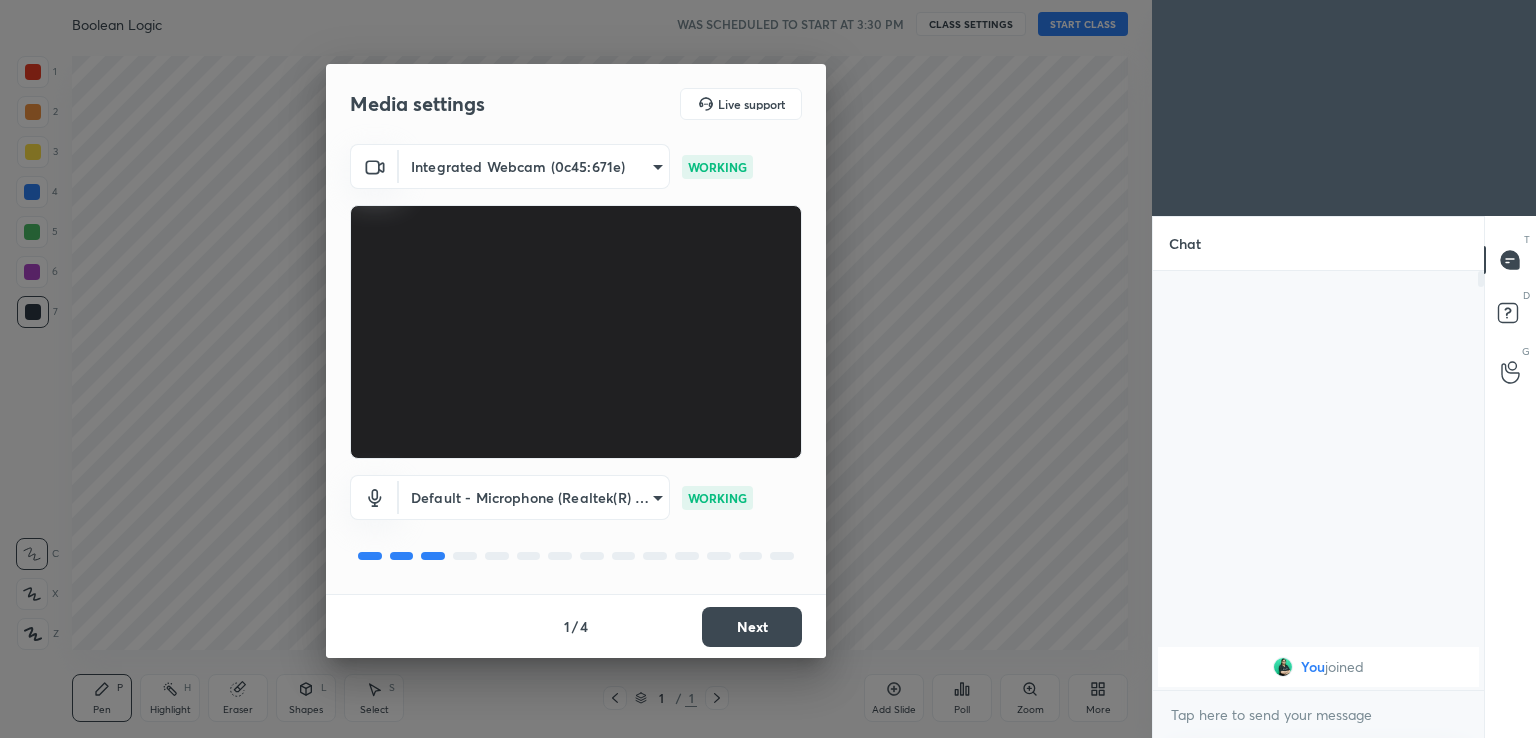 click on "Next" at bounding box center [752, 627] 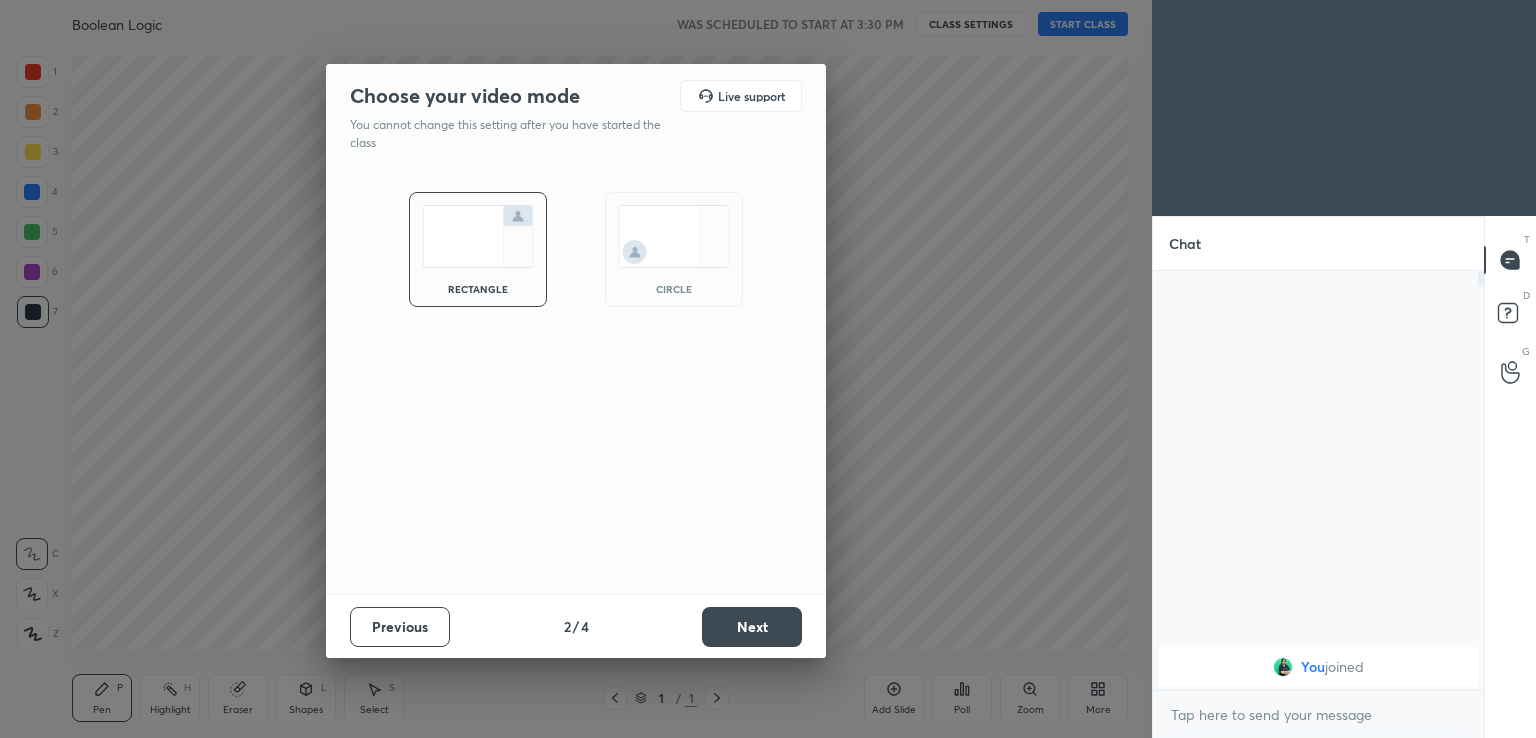 click on "Next" at bounding box center [752, 627] 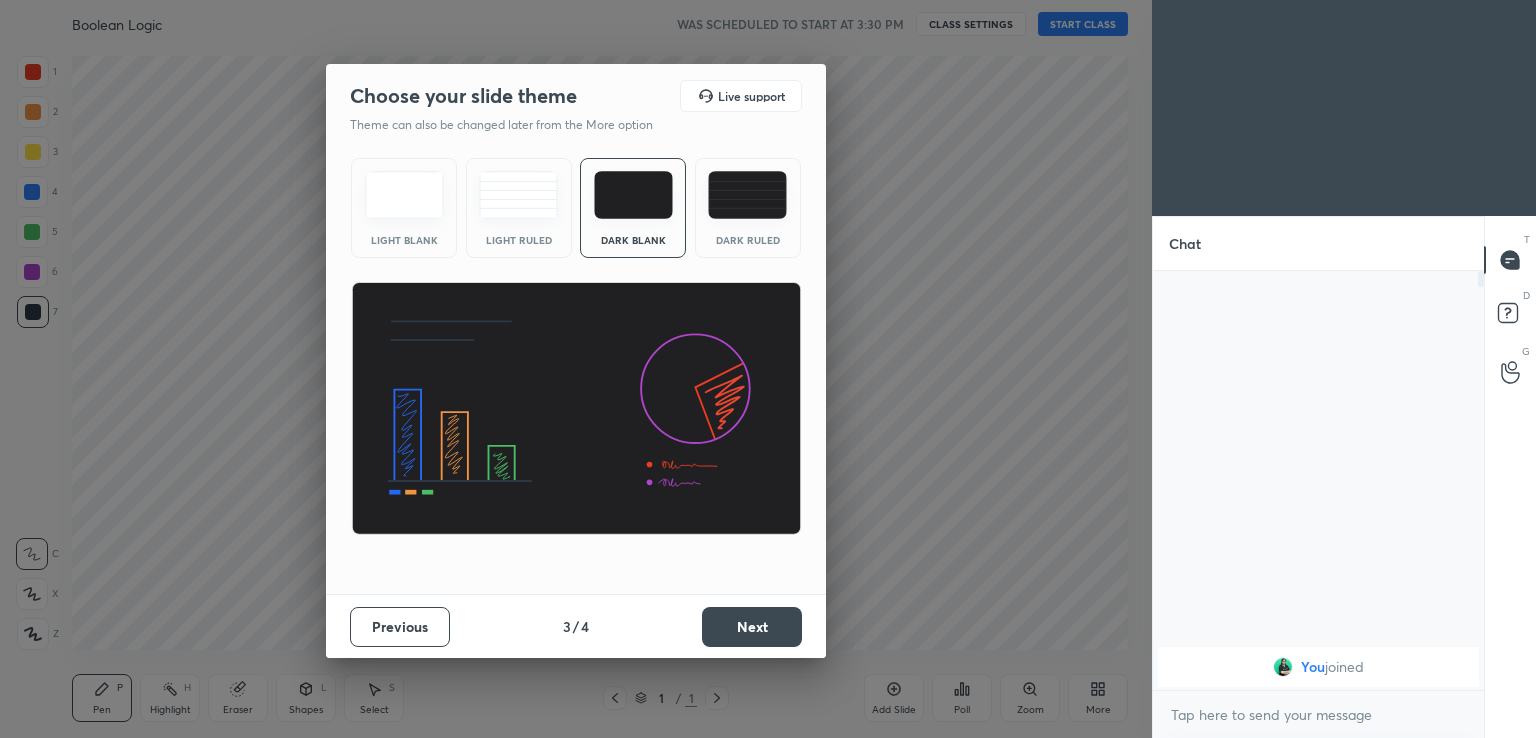 click on "Next" at bounding box center (752, 627) 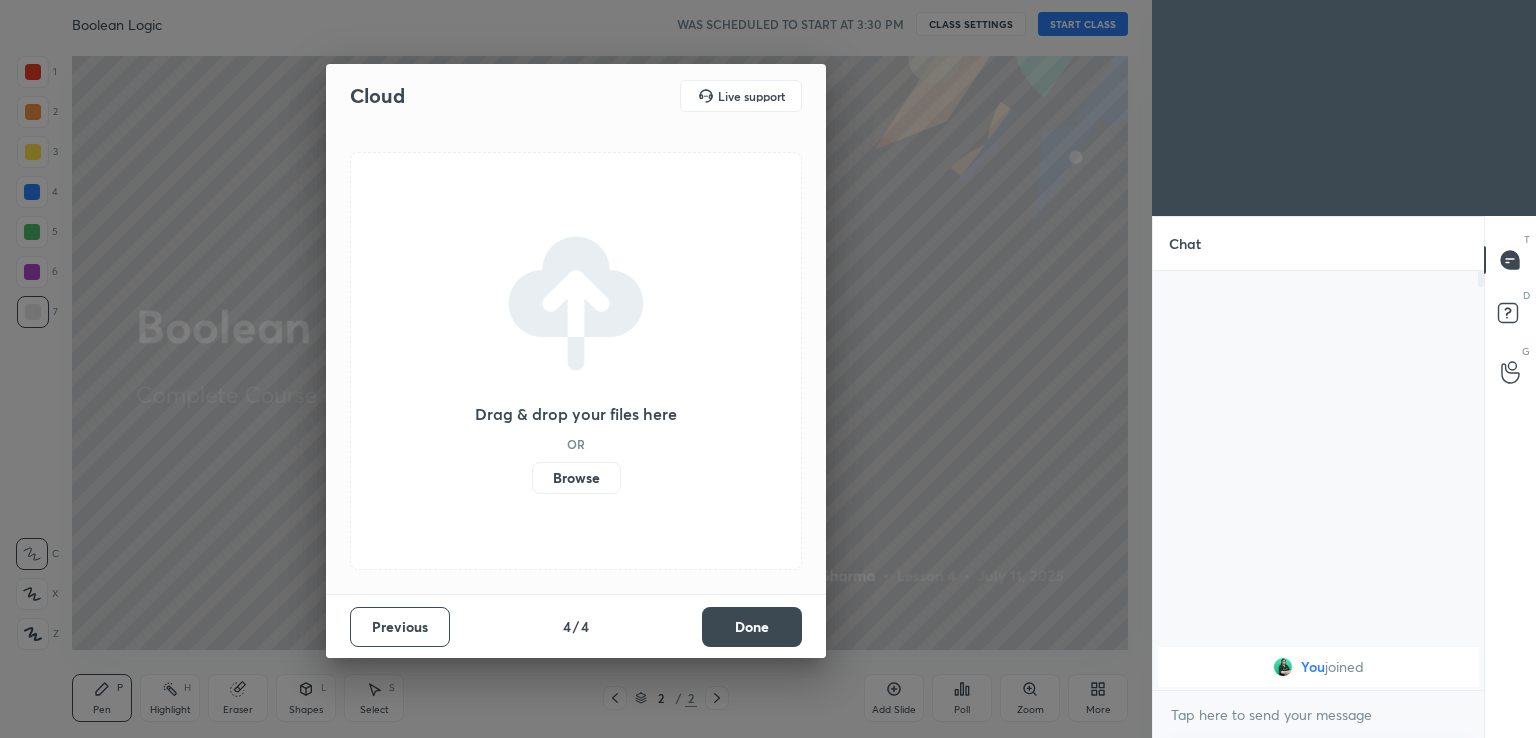 click on "Done" at bounding box center [752, 627] 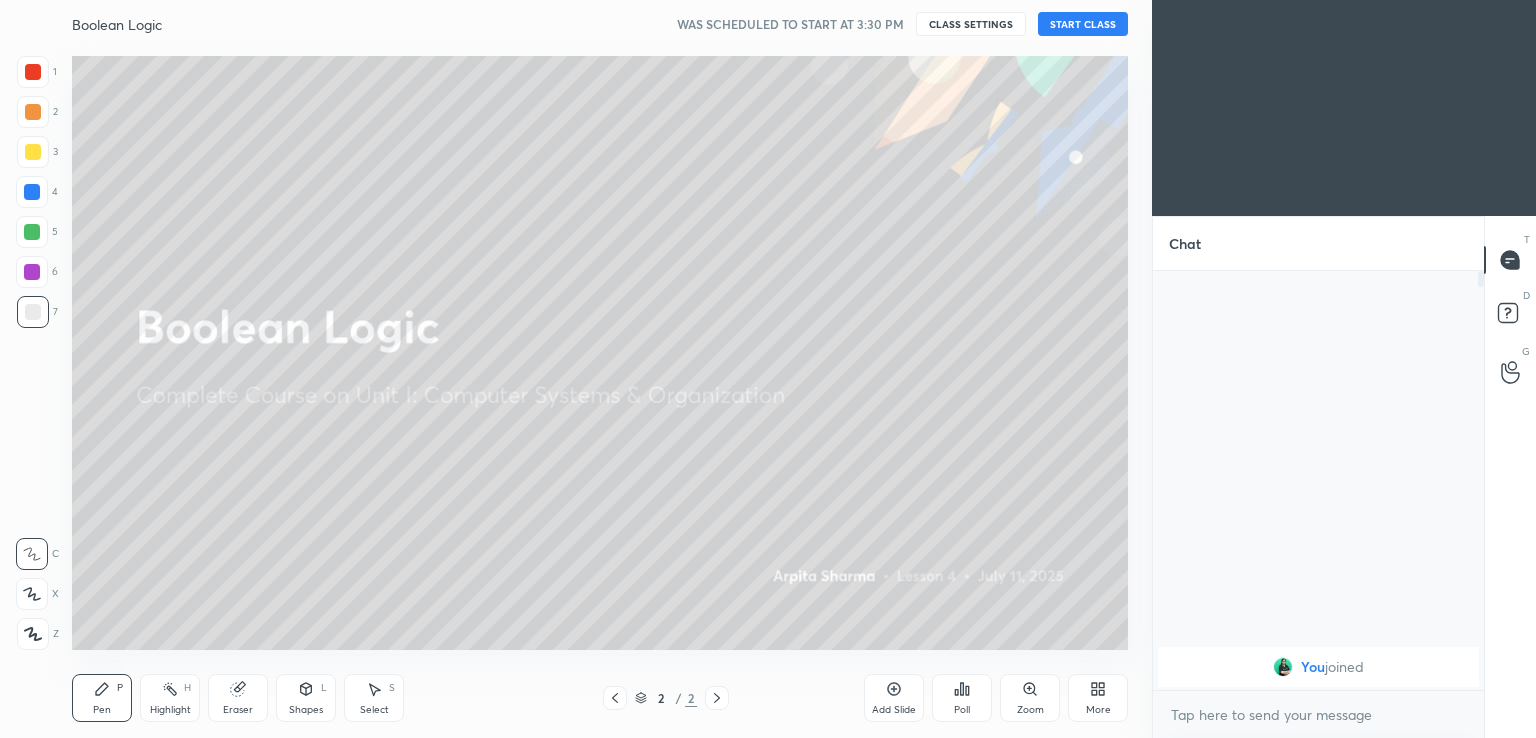 click on "START CLASS" at bounding box center (1083, 24) 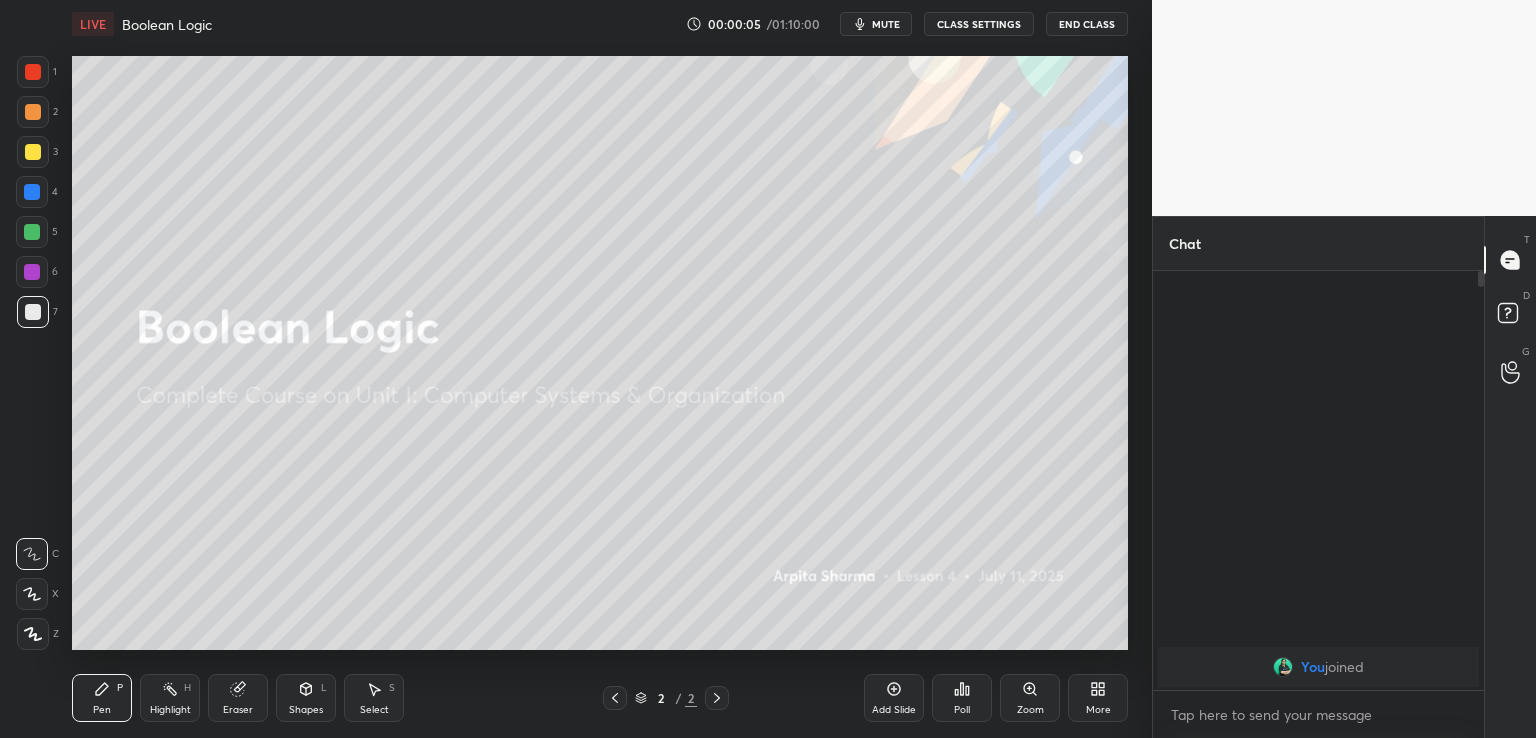 click on "mute" at bounding box center (886, 24) 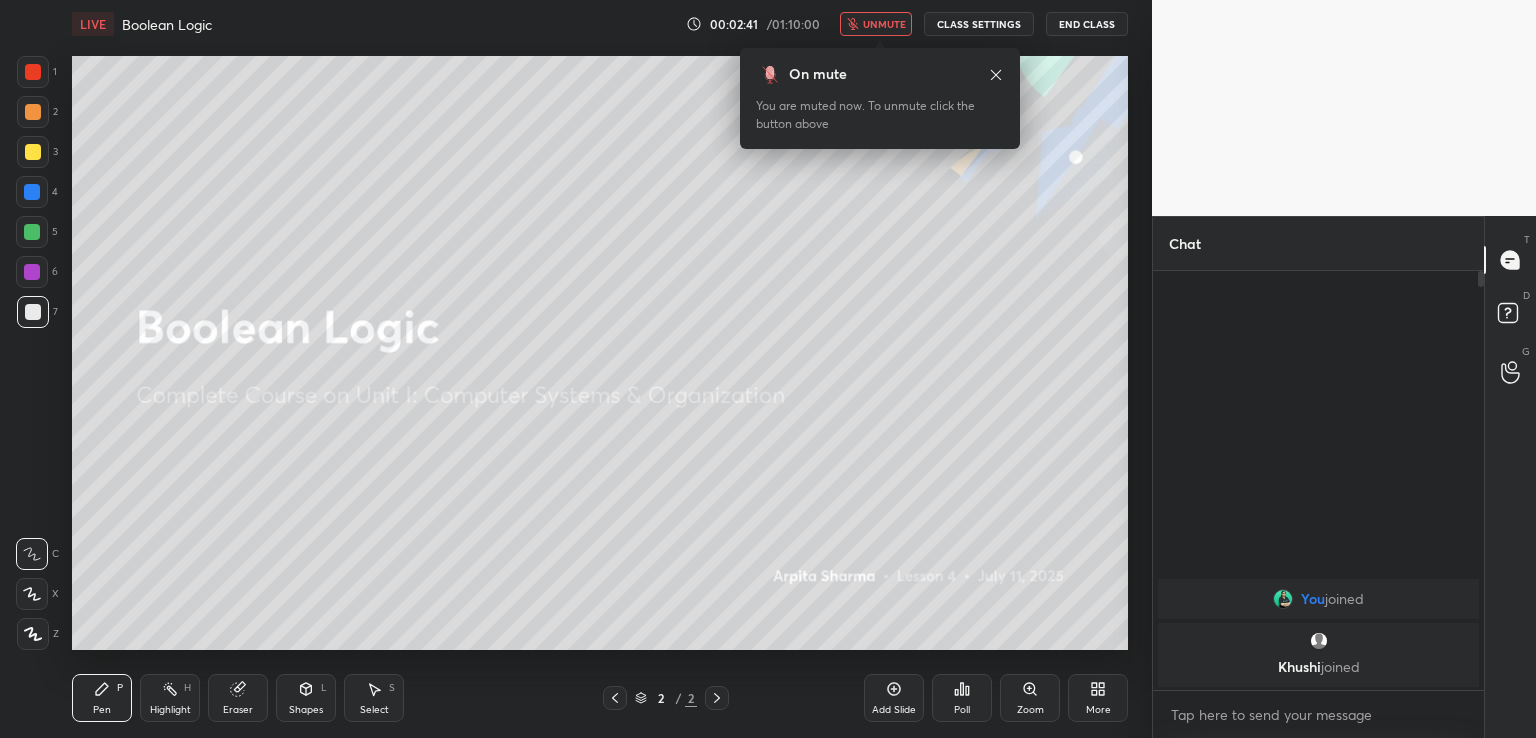 click on "unmute" at bounding box center (876, 24) 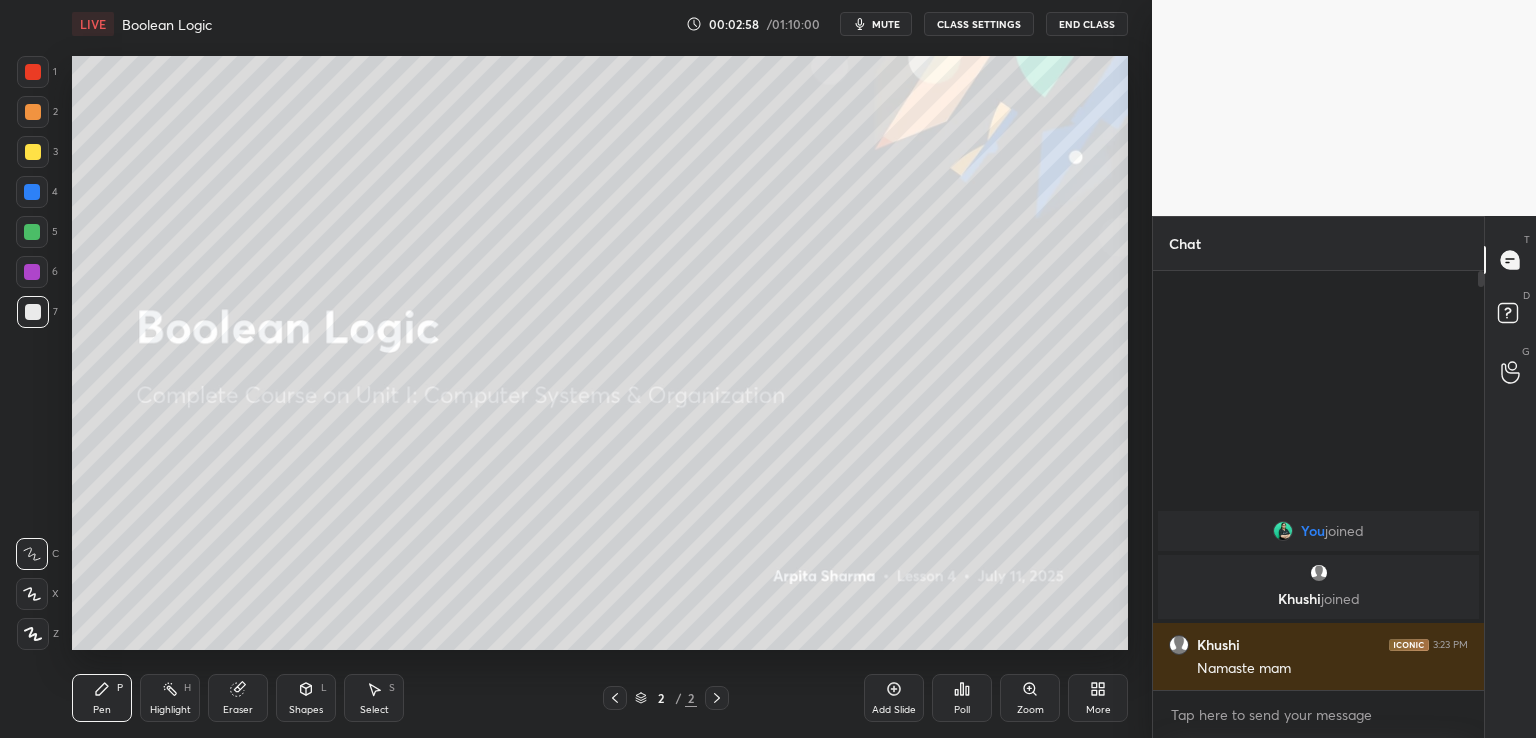click on "mute" at bounding box center [886, 24] 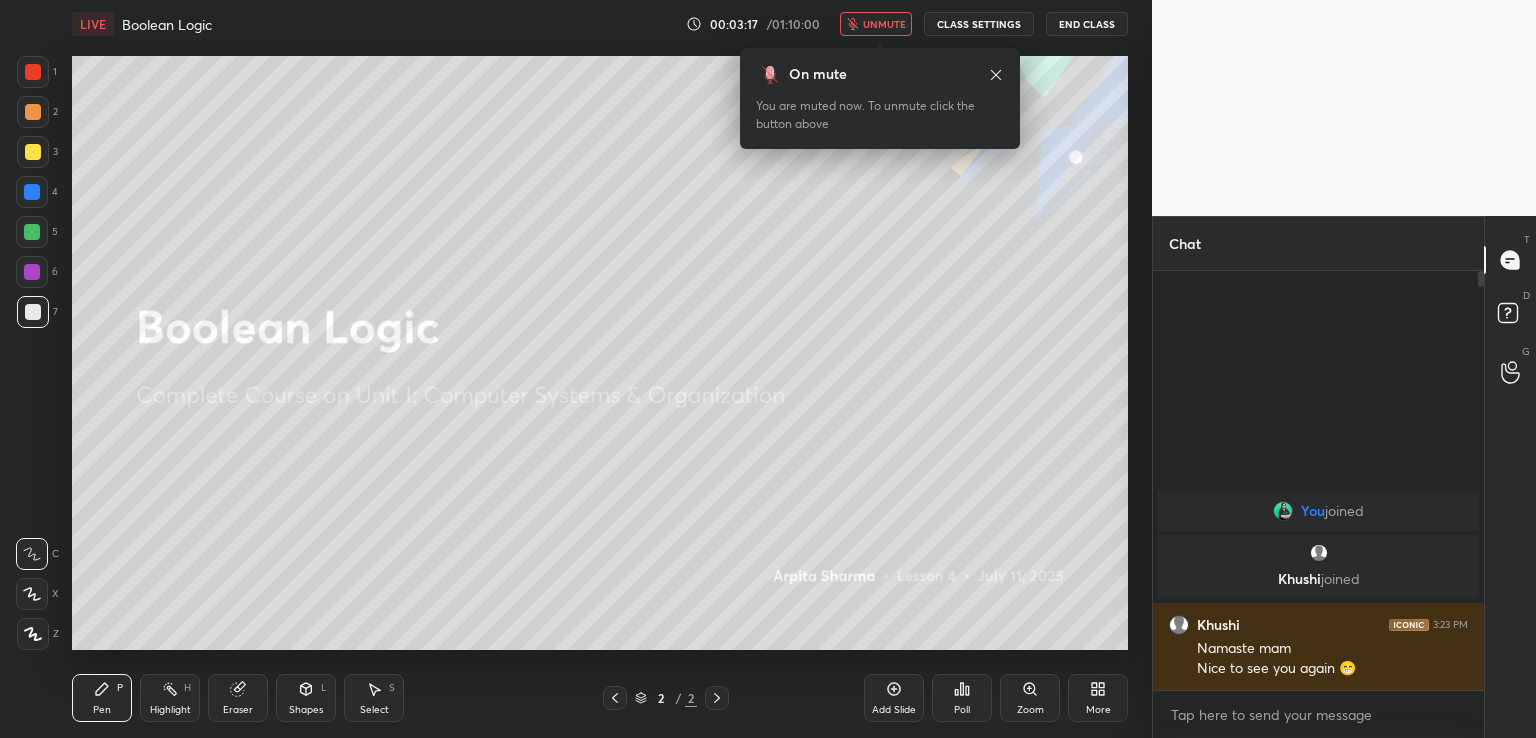 click on "unmute" at bounding box center (884, 24) 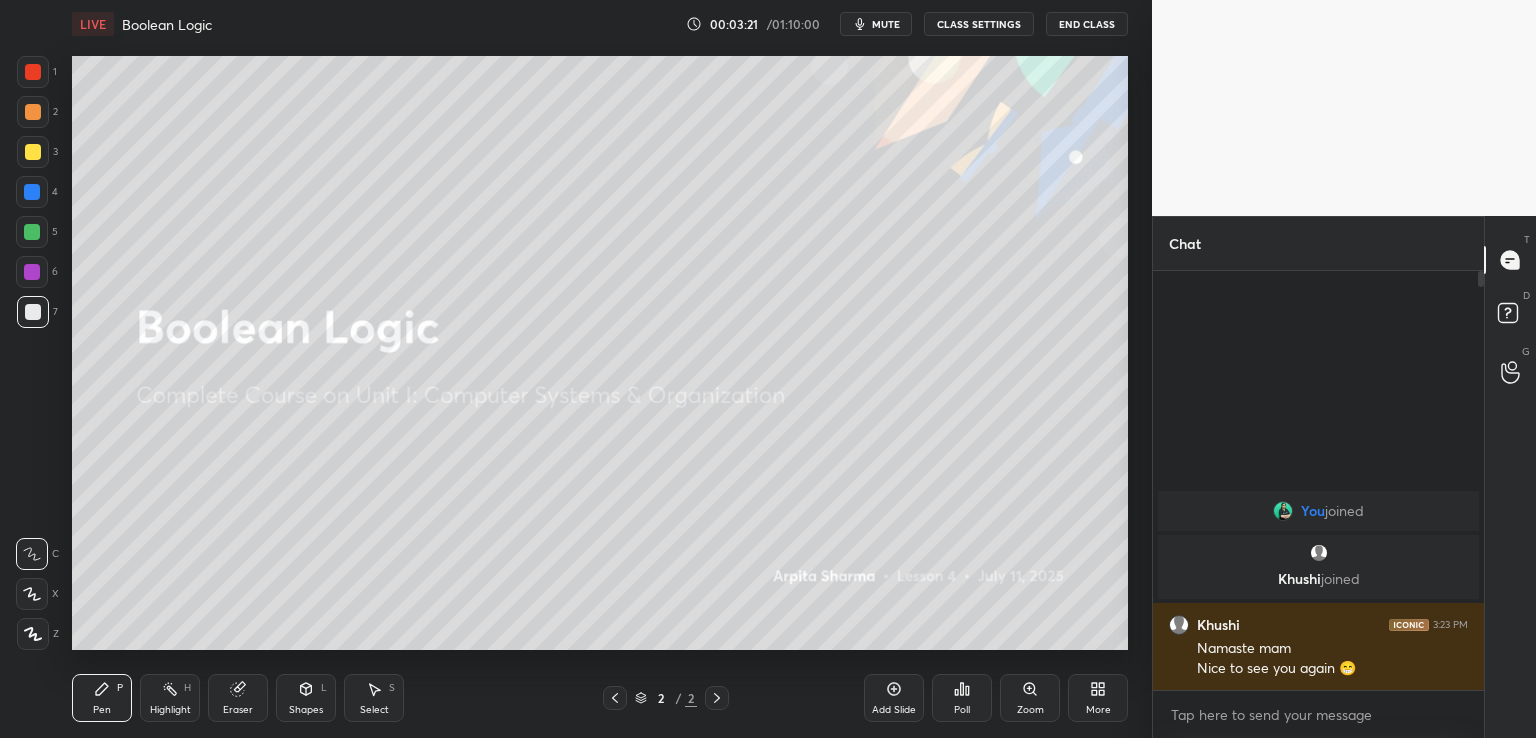 click on "mute" at bounding box center (886, 24) 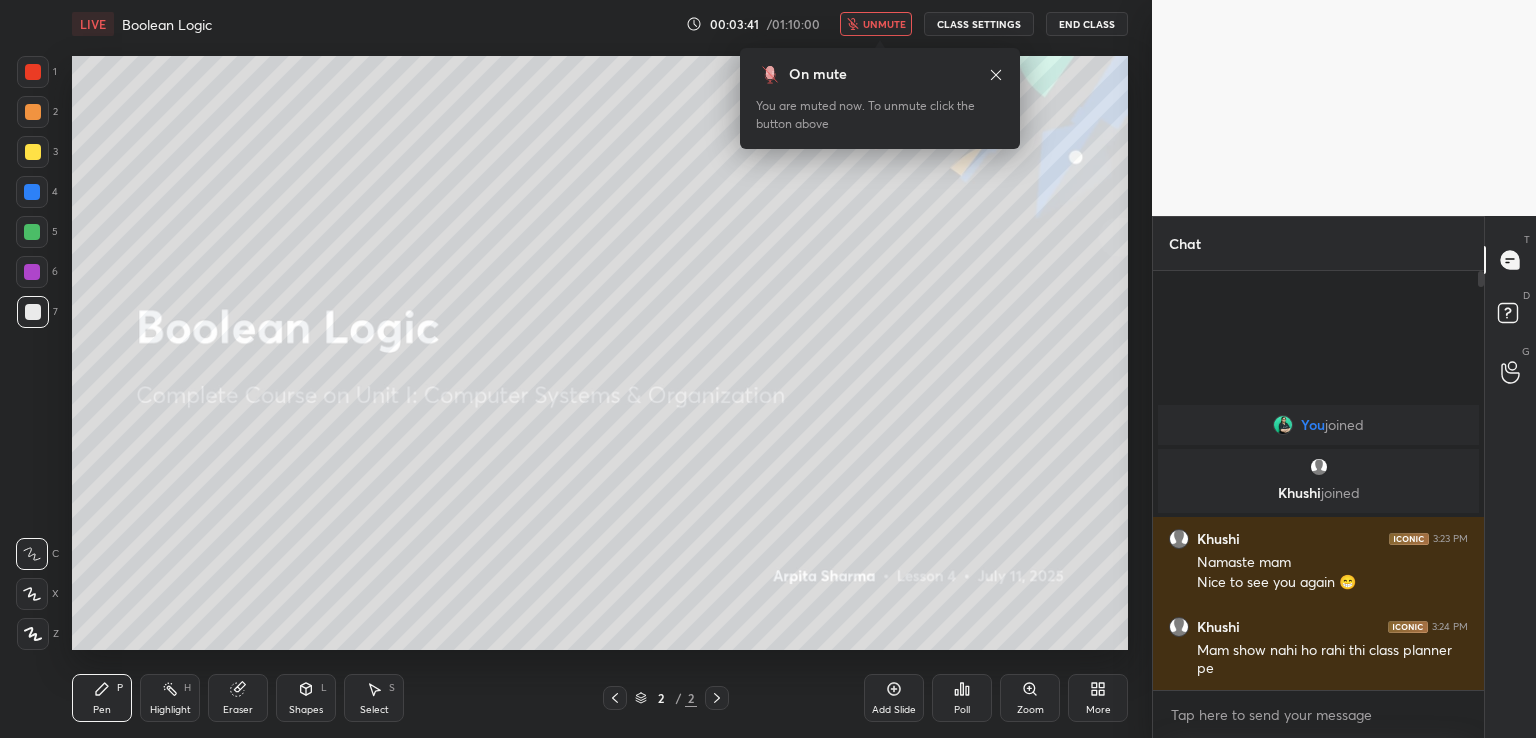 click on "unmute" at bounding box center (876, 24) 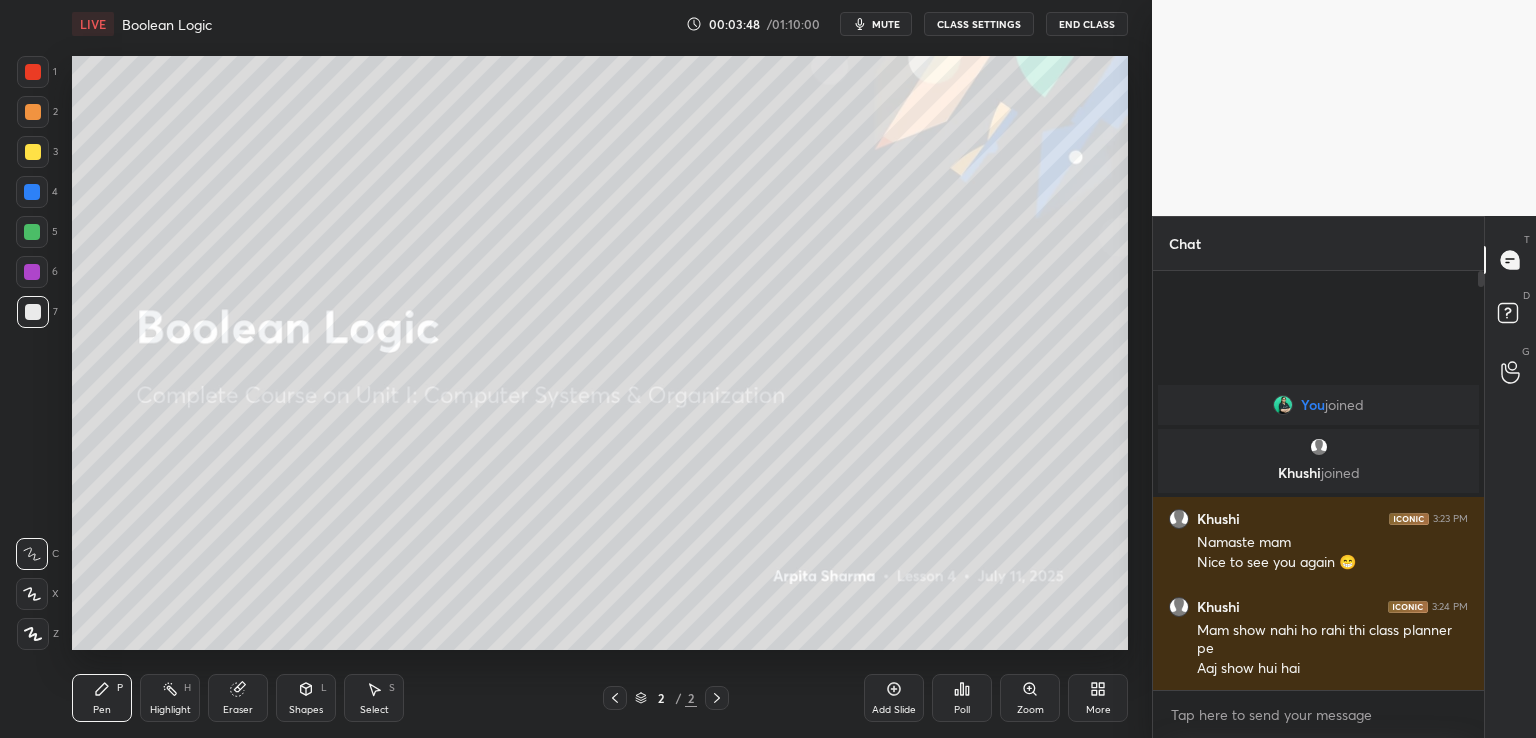 click on "mute" at bounding box center [886, 24] 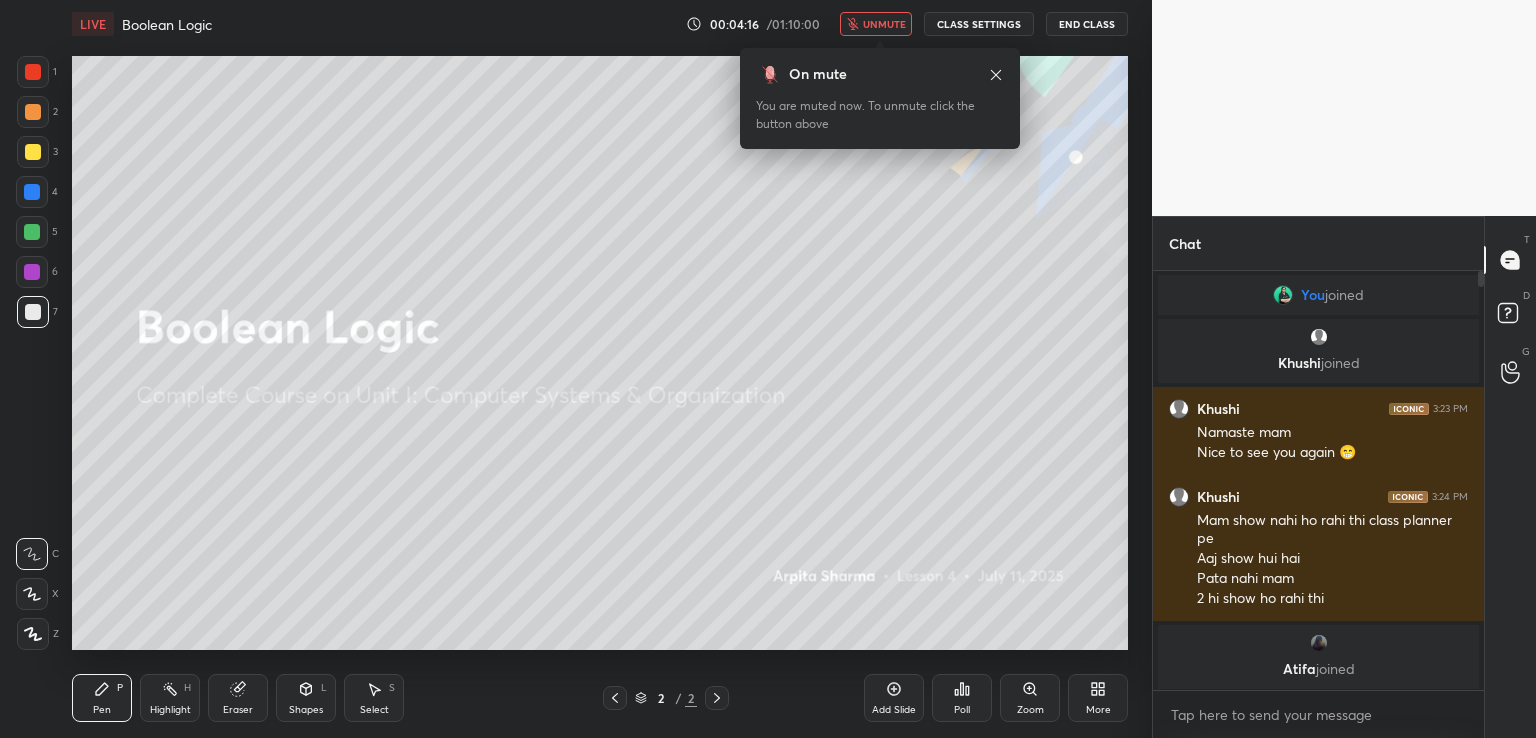 click on "unmute" at bounding box center (884, 24) 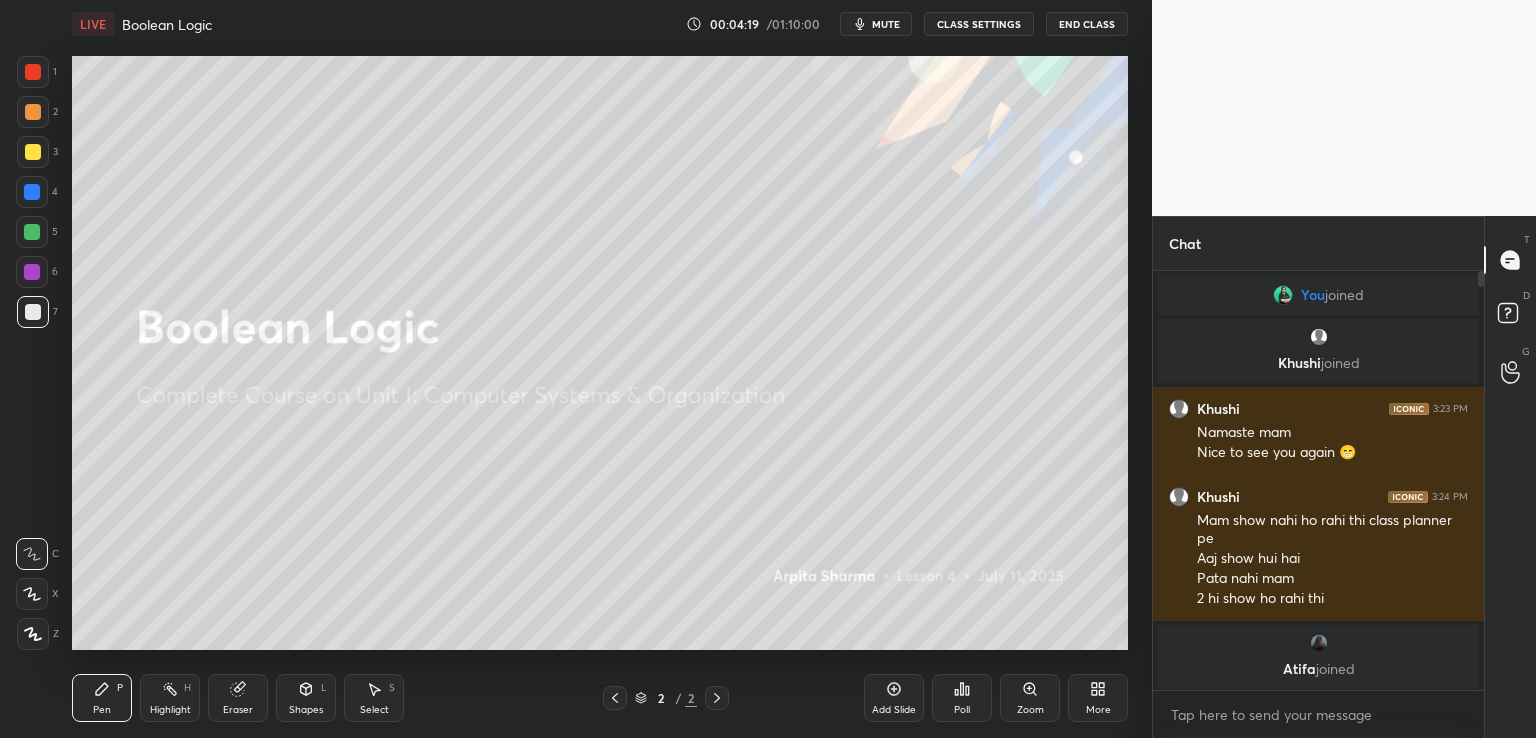 click at bounding box center (1319, 643) 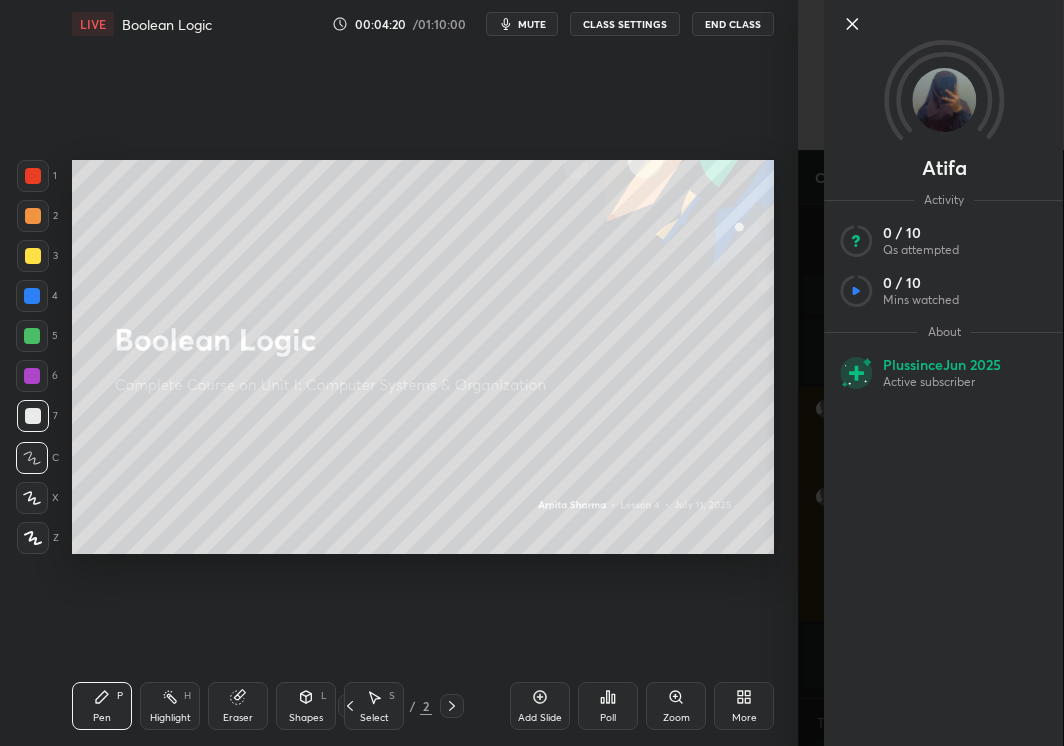 scroll, scrollTop: 99381, scrollLeft: 99281, axis: both 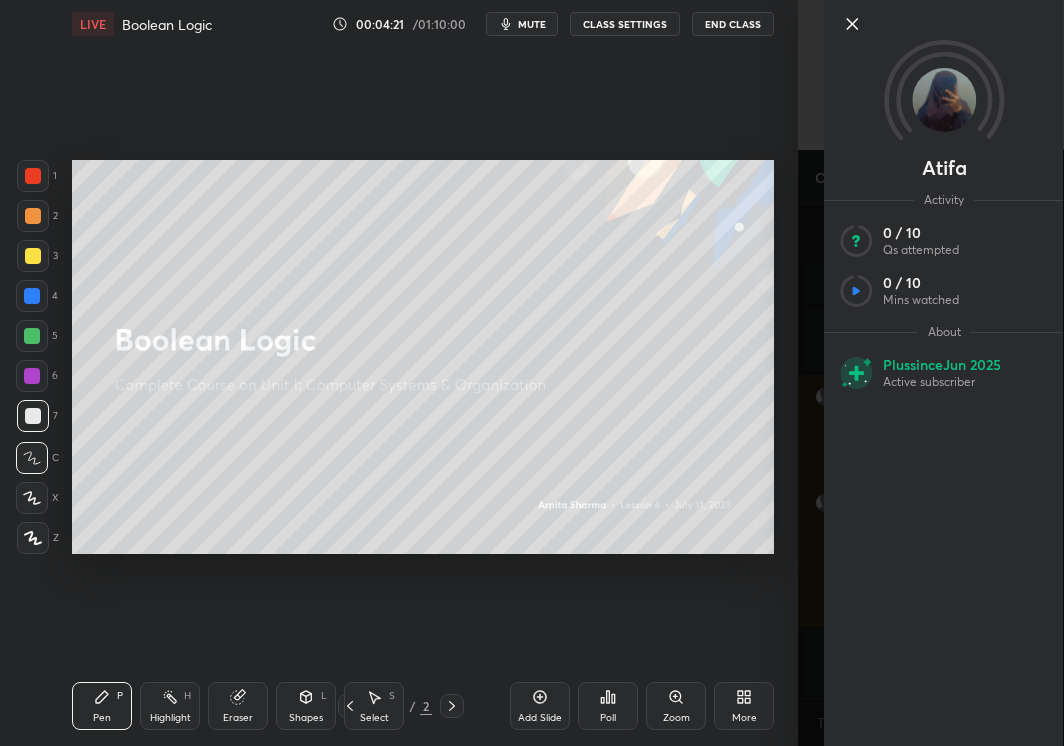 click on "mute" at bounding box center [532, 24] 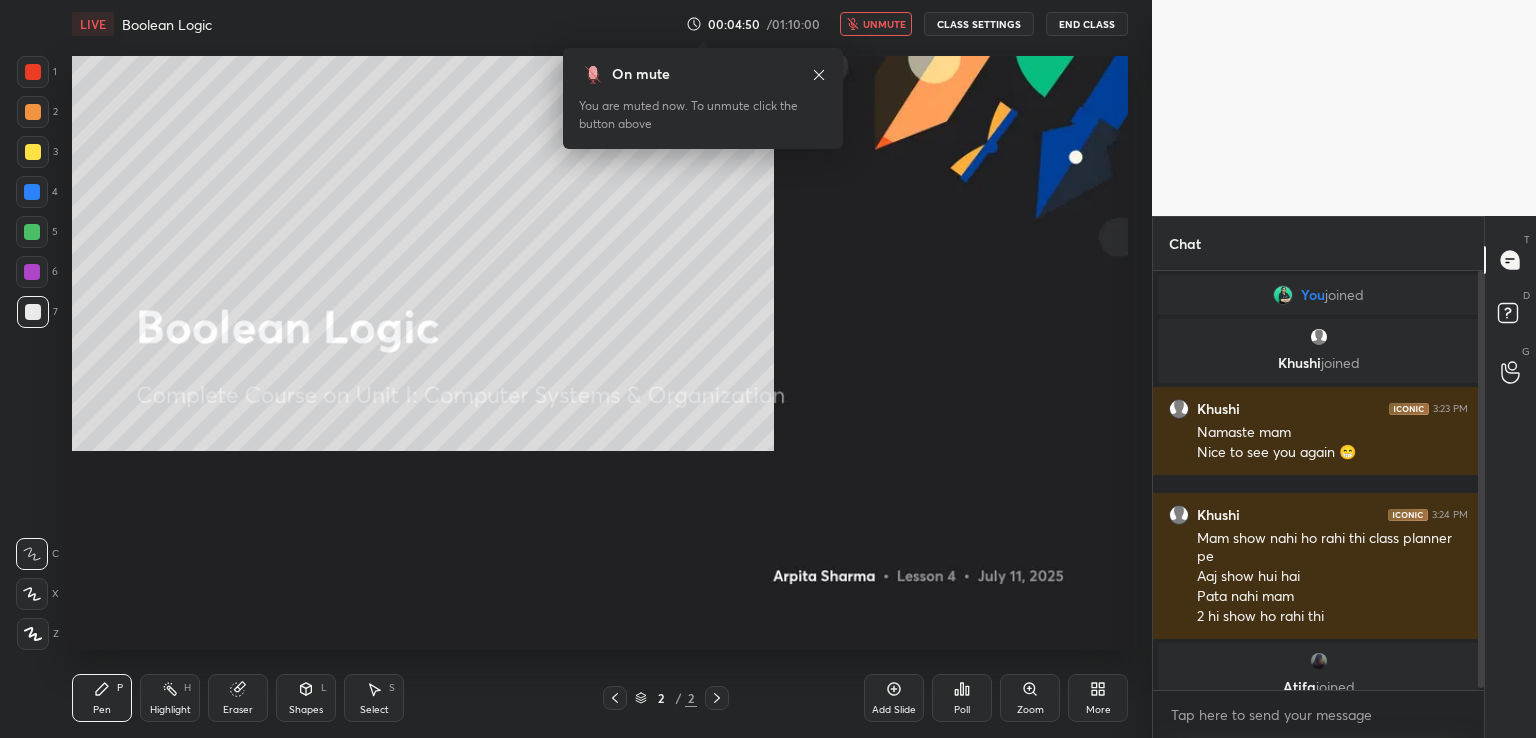 scroll, scrollTop: 99389, scrollLeft: 98928, axis: both 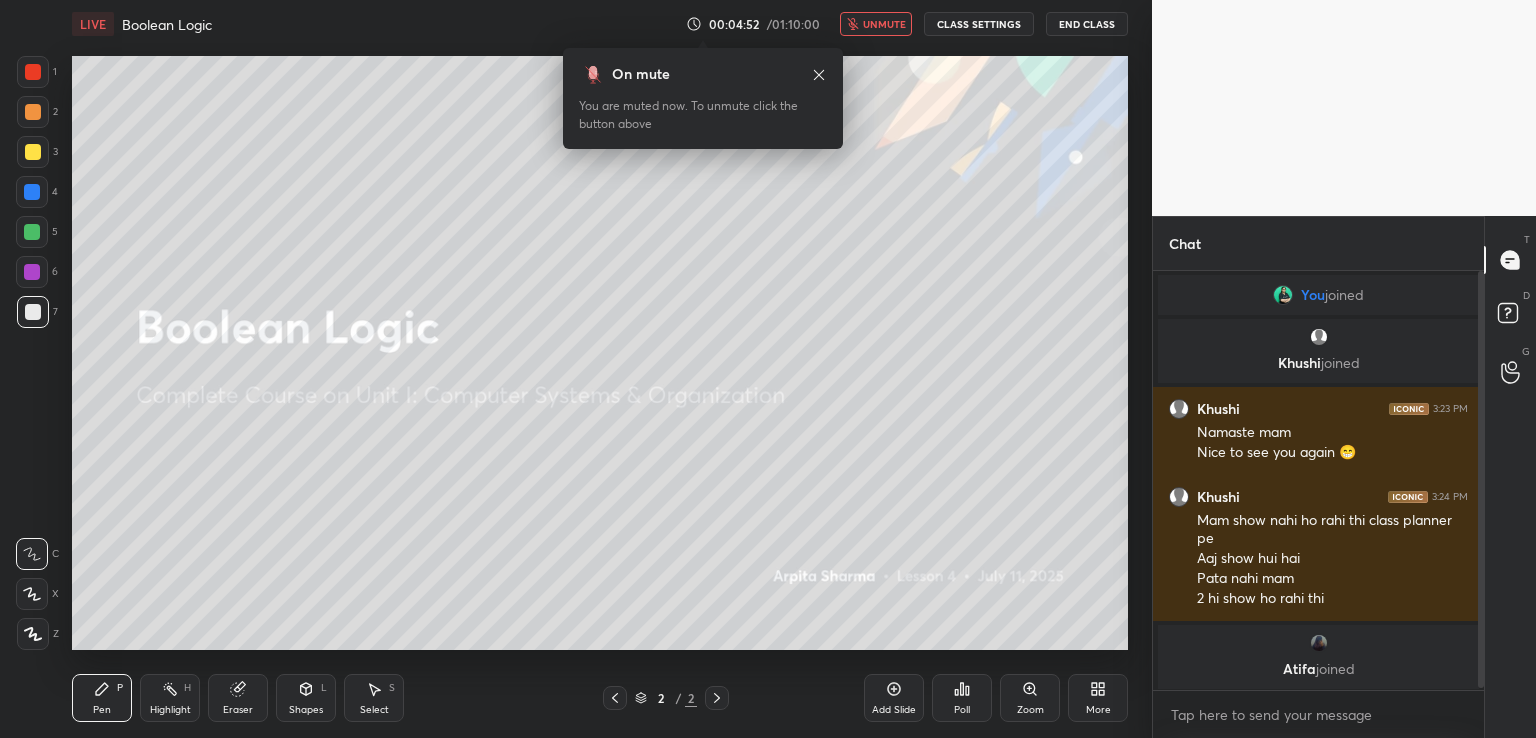 click on "More" at bounding box center [1098, 710] 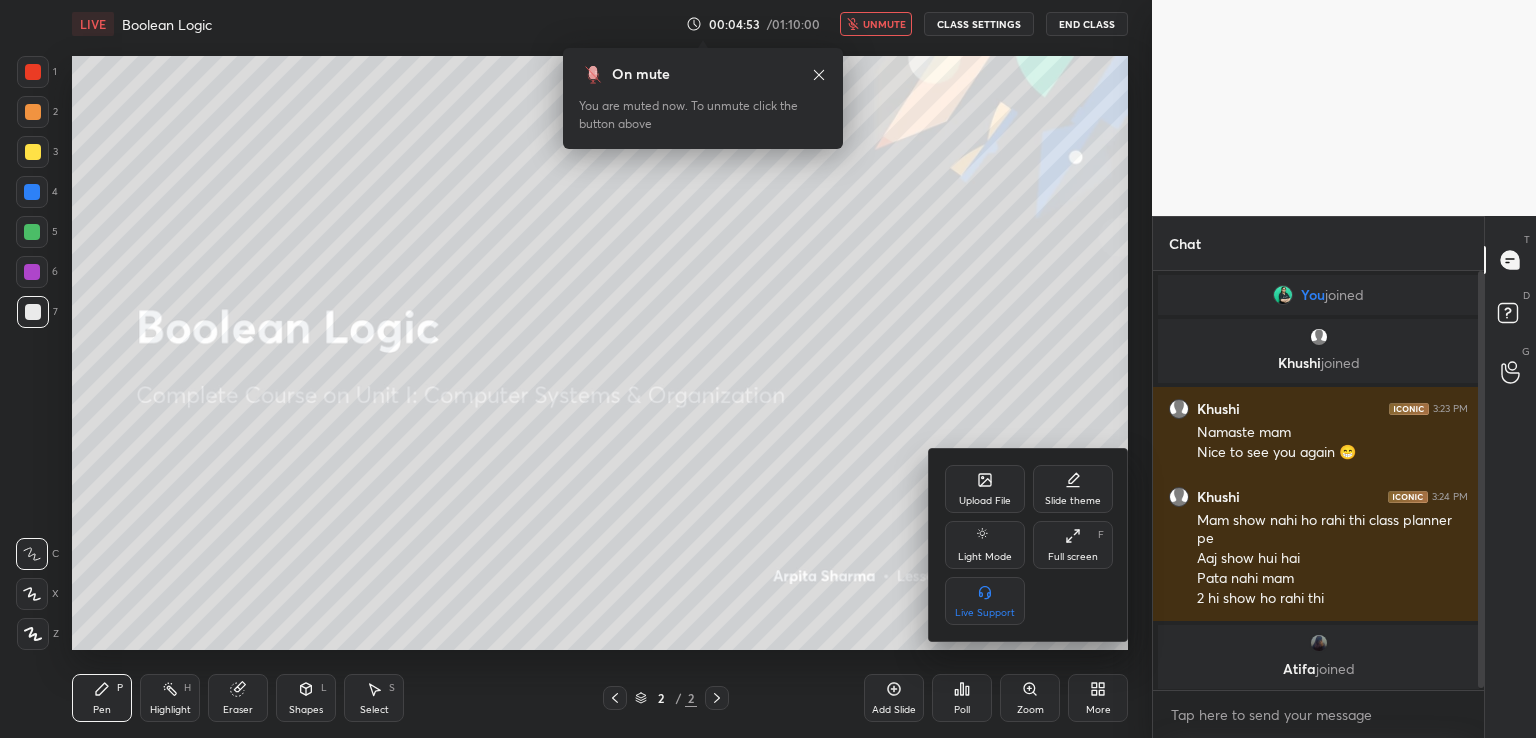 click on "Upload File" at bounding box center (985, 489) 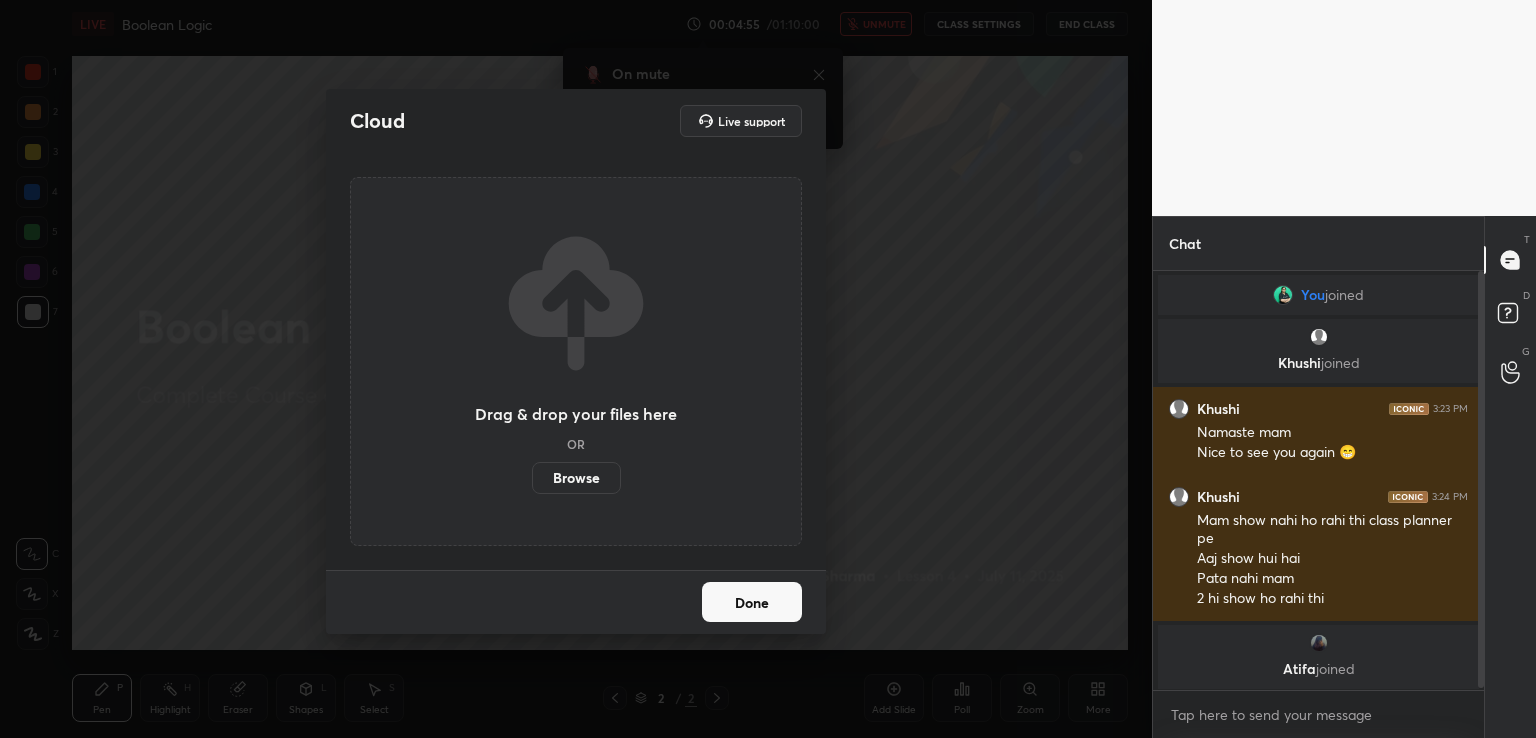 click on "Browse" at bounding box center [576, 478] 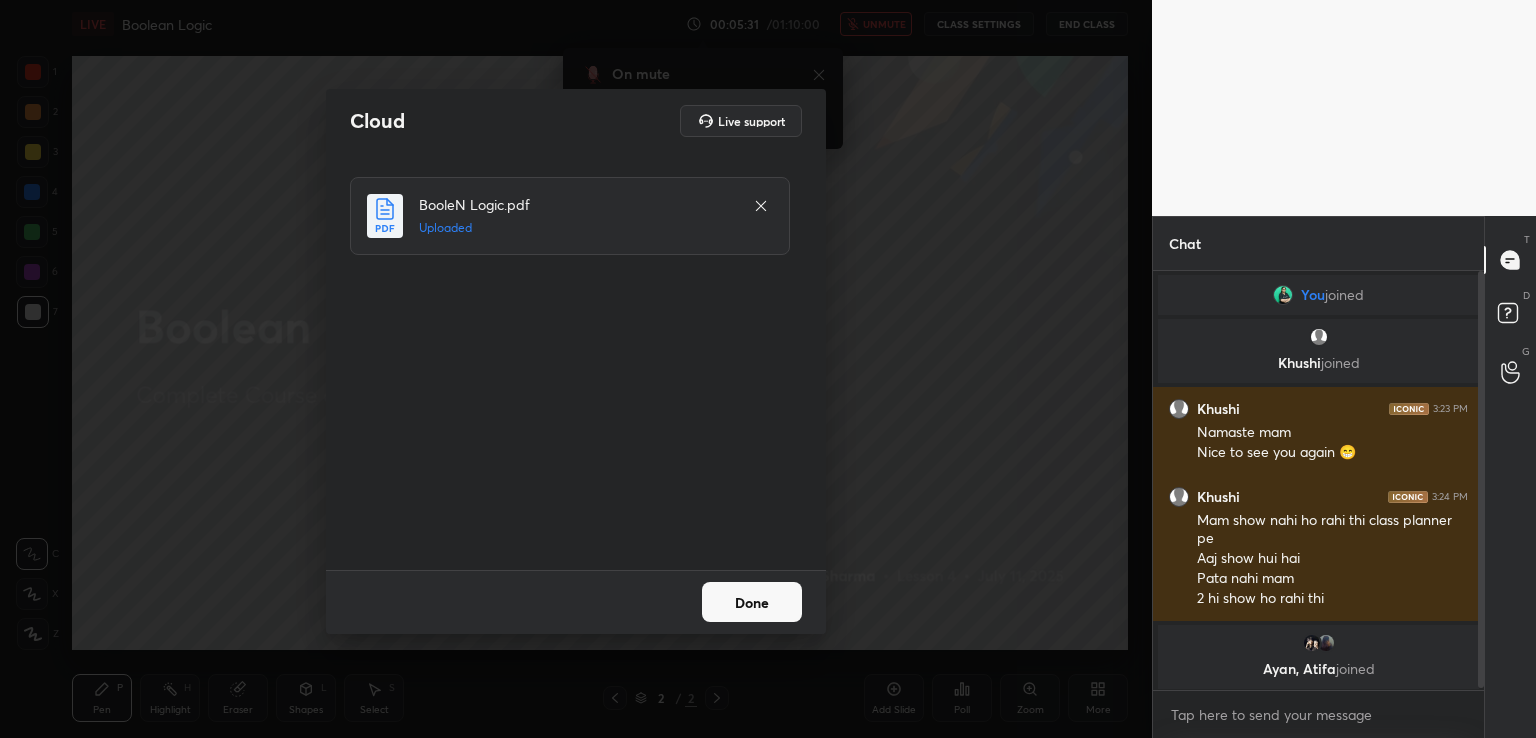 click on "Done" at bounding box center (752, 602) 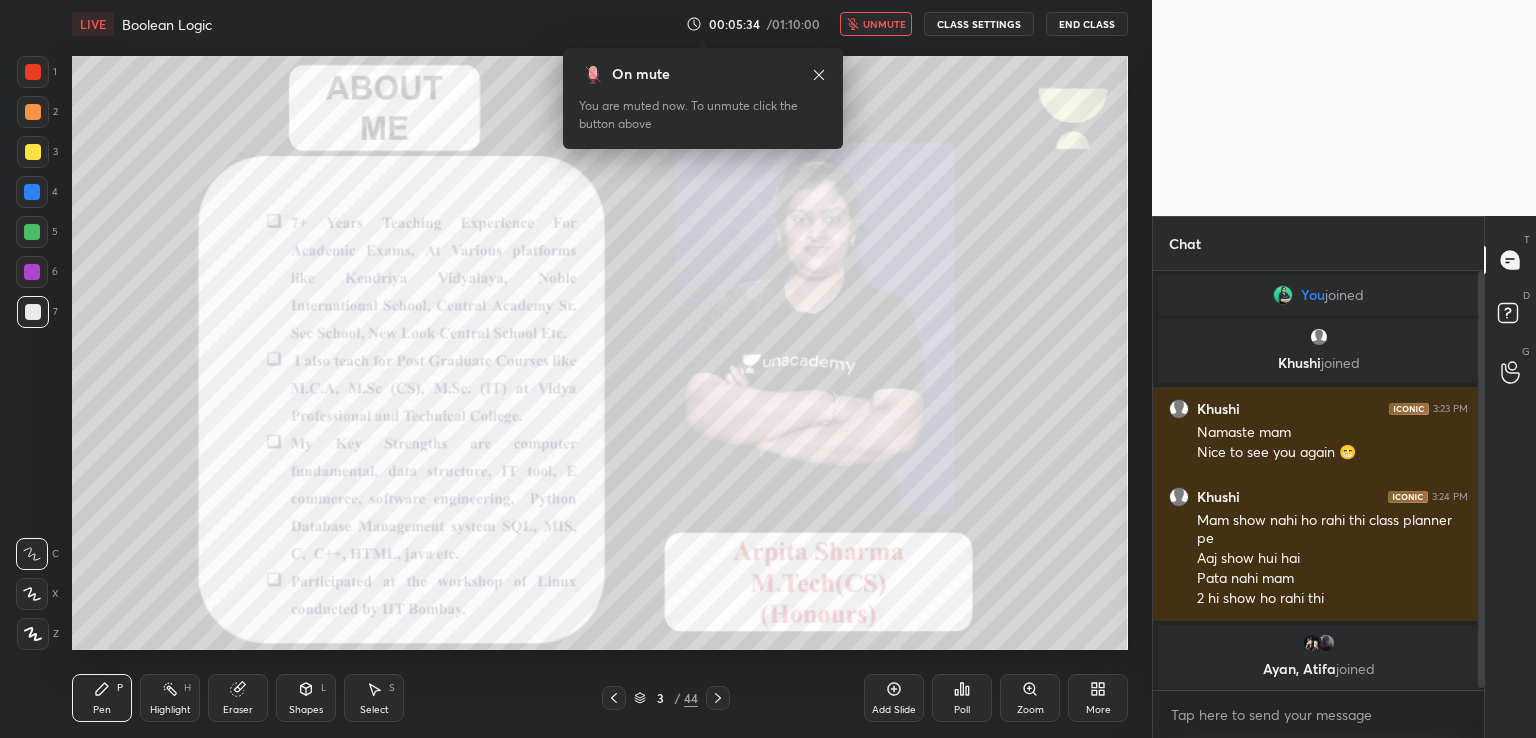 click on "unmute" at bounding box center [884, 24] 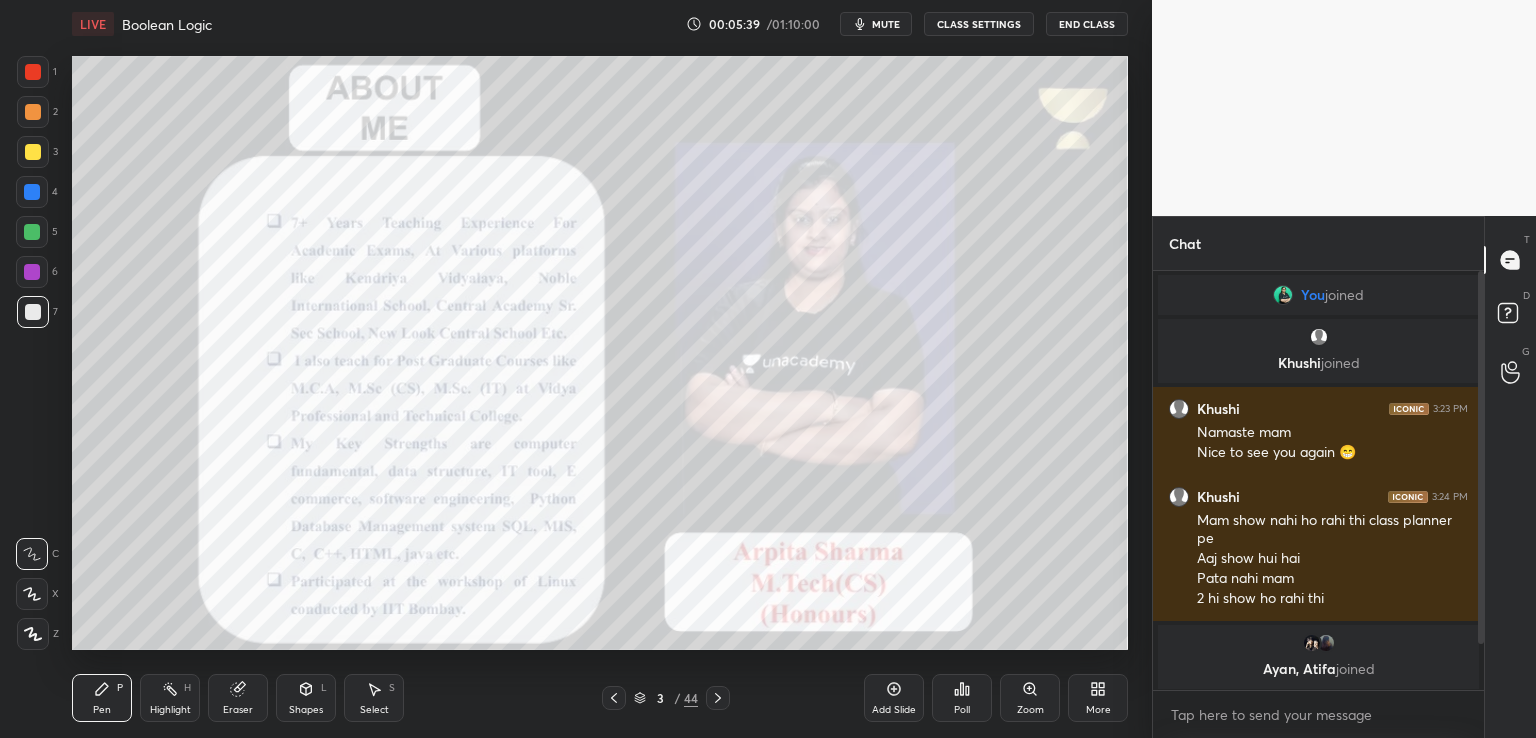 drag, startPoint x: 35, startPoint y: 76, endPoint x: 20, endPoint y: 91, distance: 21.213203 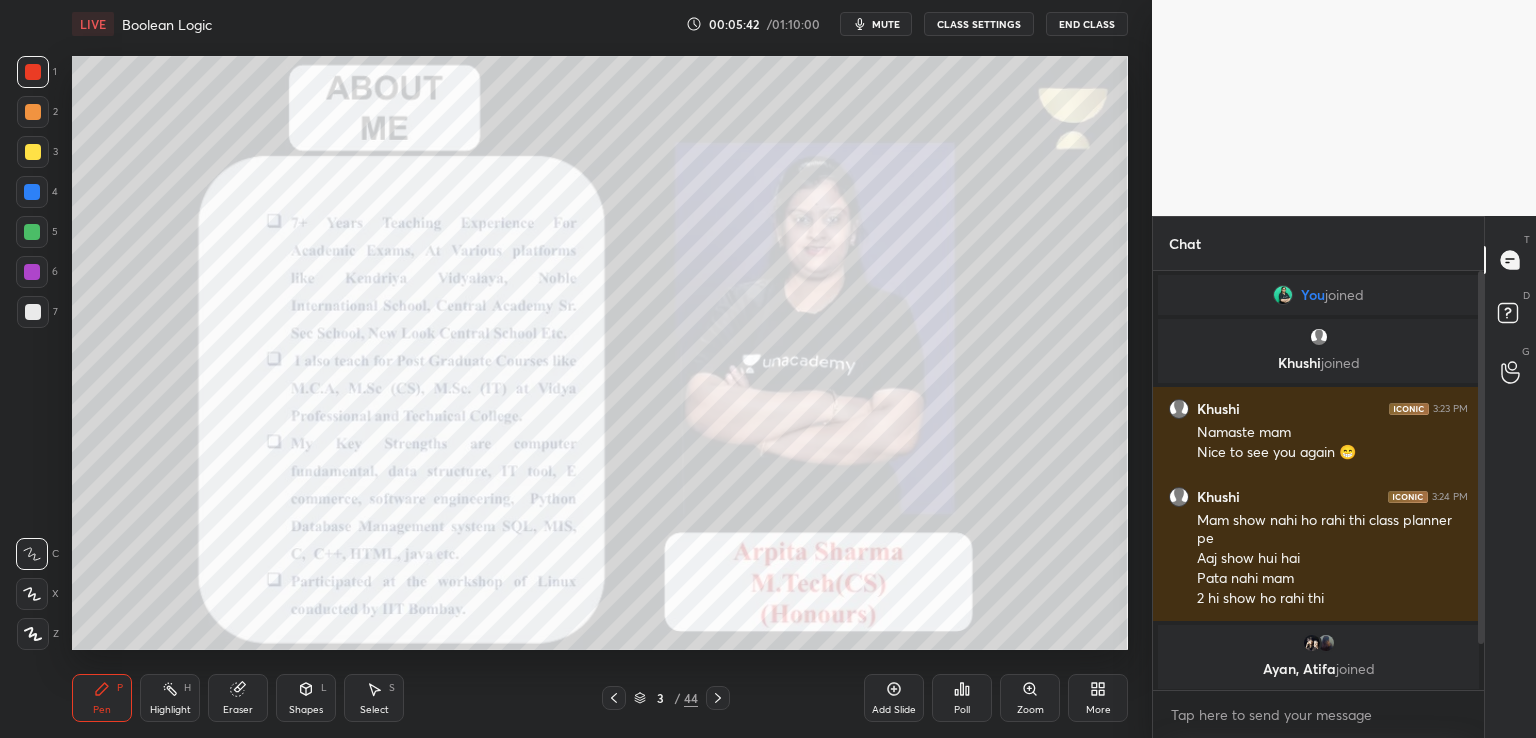 click 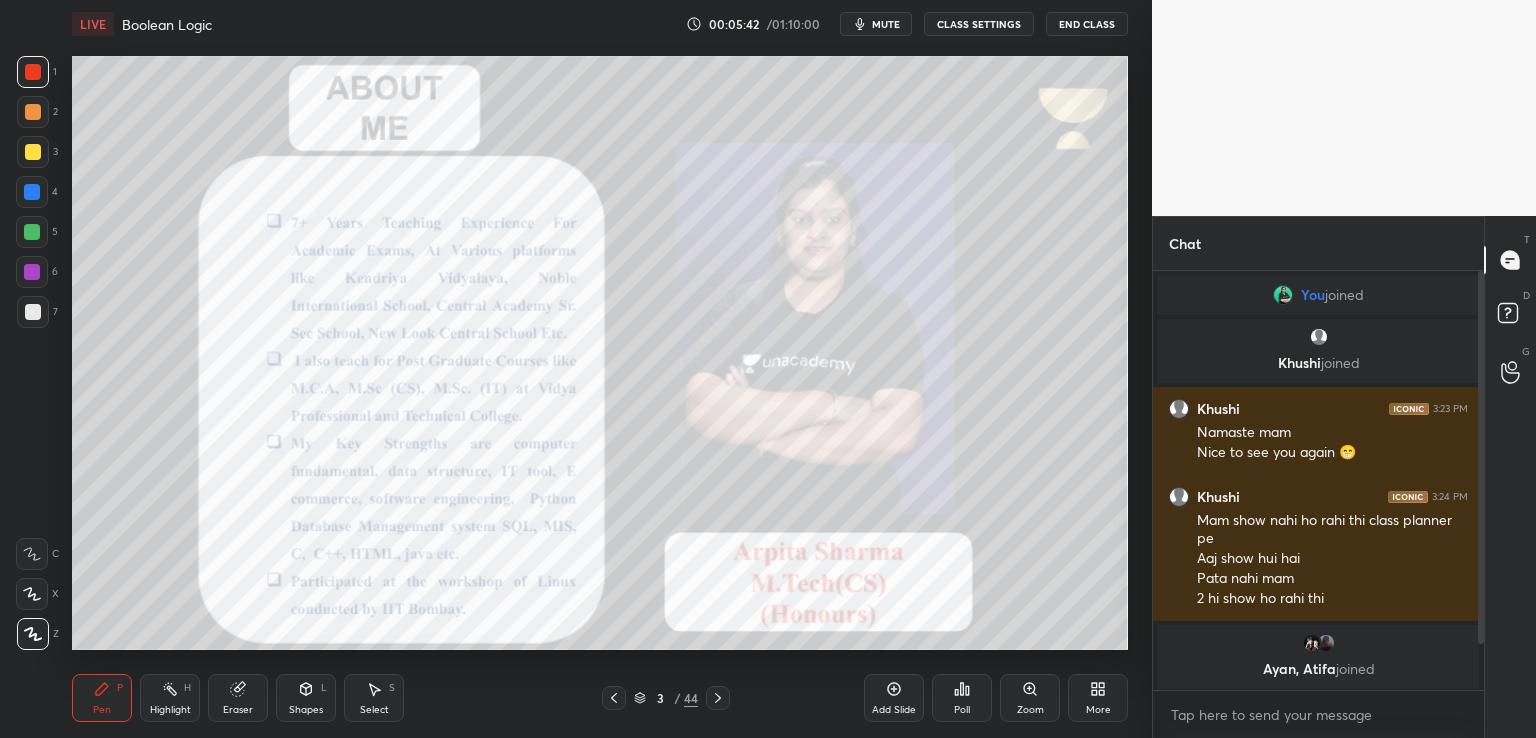 click 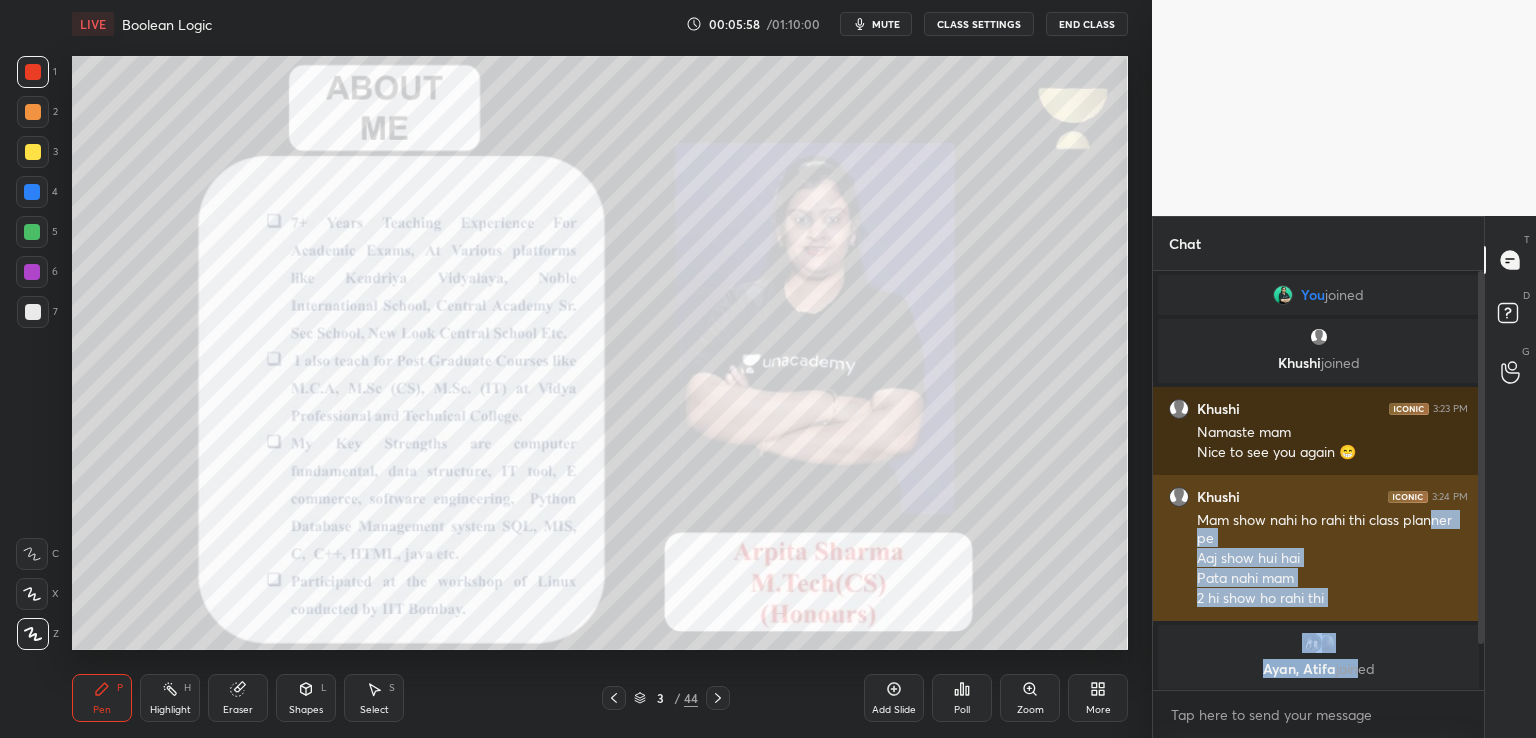click on "You  joined [PERSON_NAME]  joined Khushi 3:23 PM Namaste mam Nice to see you again 😁 Khushi 3:24 PM Mam show nahi ho rahi thi class planner pe Aaj show hui hai Pata nahi mam 2 hi show ho rahi thi Ayan, [PERSON_NAME]  joined Khushi 3:26 PM Mam aapne kal bhi class li thi kya" at bounding box center [1318, 516] 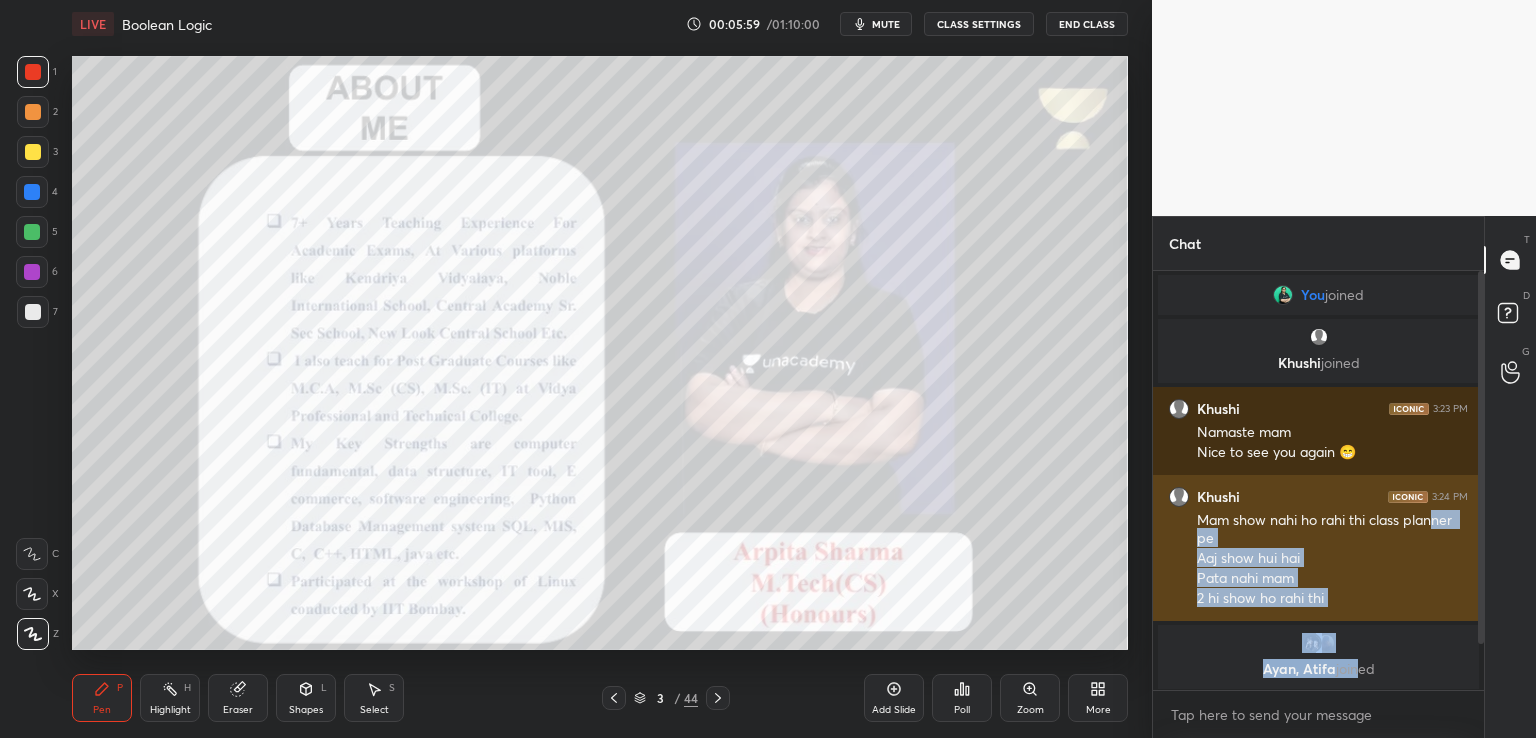 click on "Khushi 3:24 PM Mam show nahi ho rahi thi class planner pe Aaj show hui hai Pata nahi mam 2 hi show ho rahi thi" at bounding box center [1318, 548] 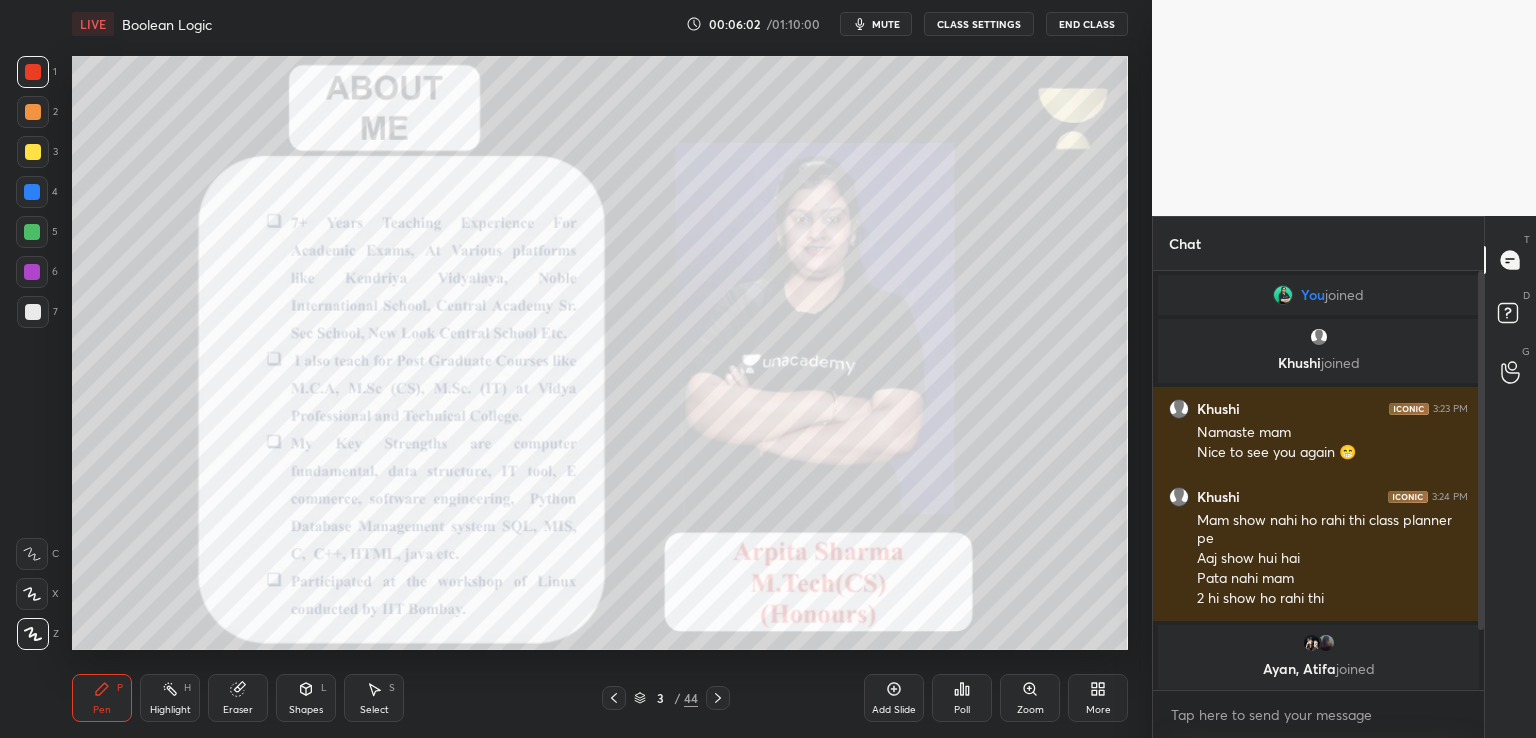 click on "[PERSON_NAME]  joined" at bounding box center (1318, 669) 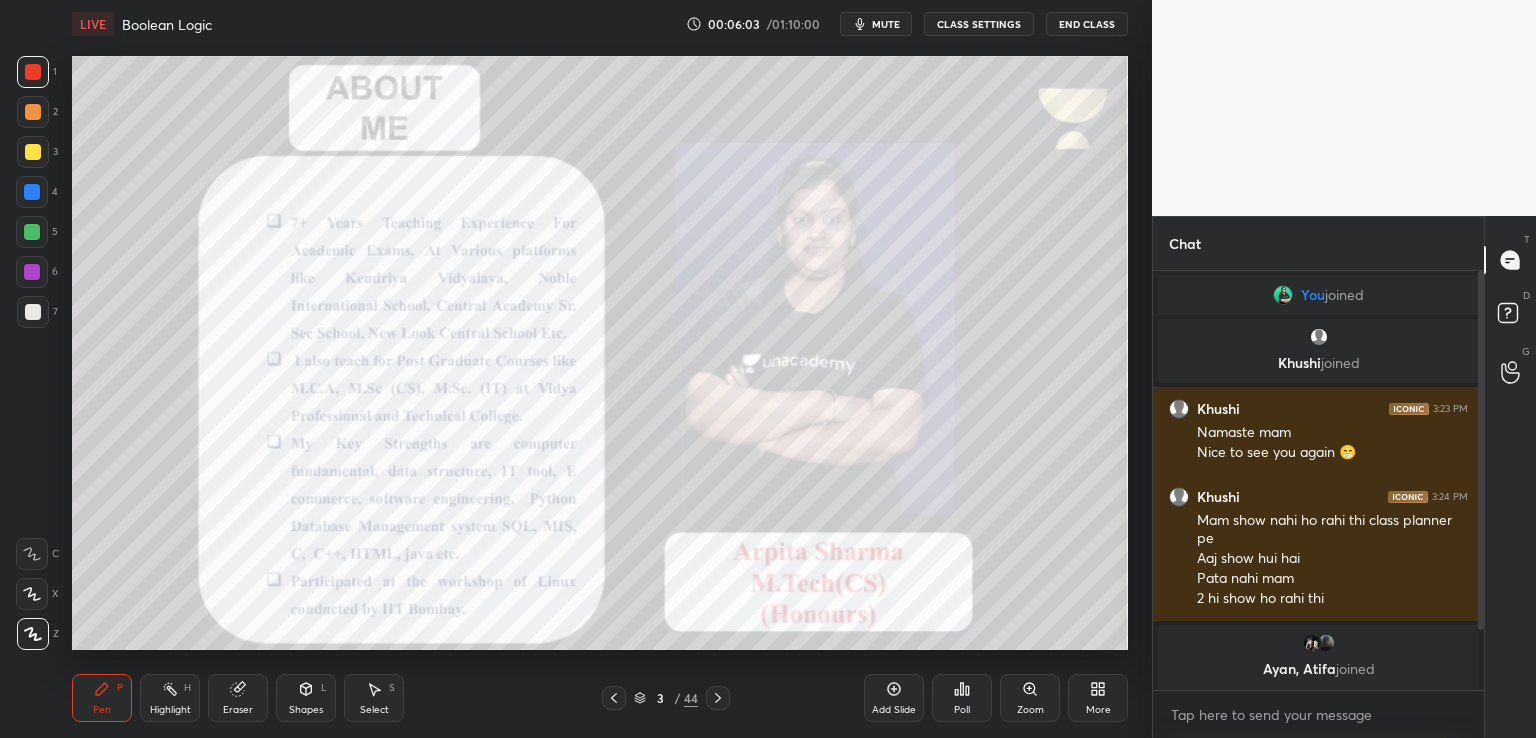 drag, startPoint x: 1484, startPoint y: 623, endPoint x: 1476, endPoint y: 661, distance: 38.832977 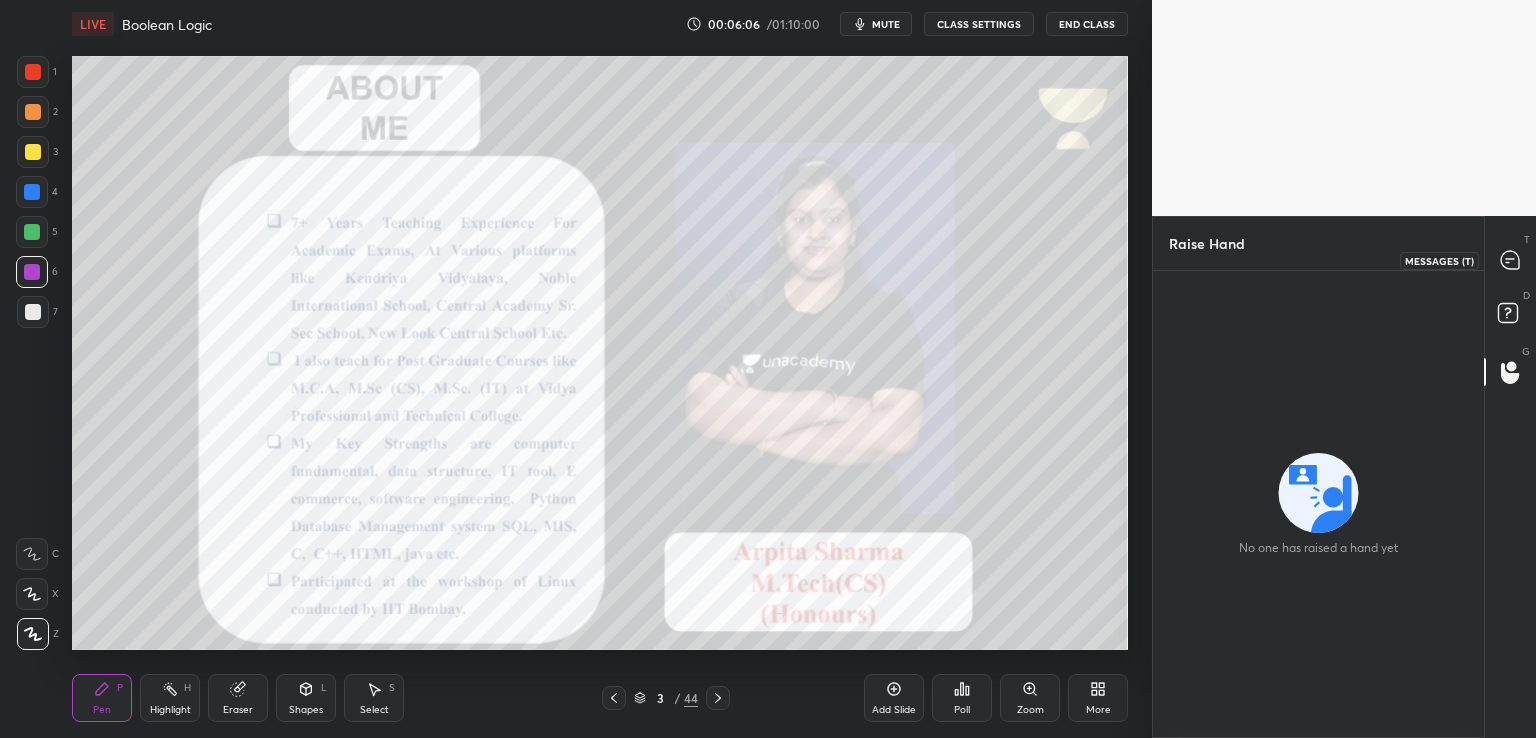 click at bounding box center [1511, 260] 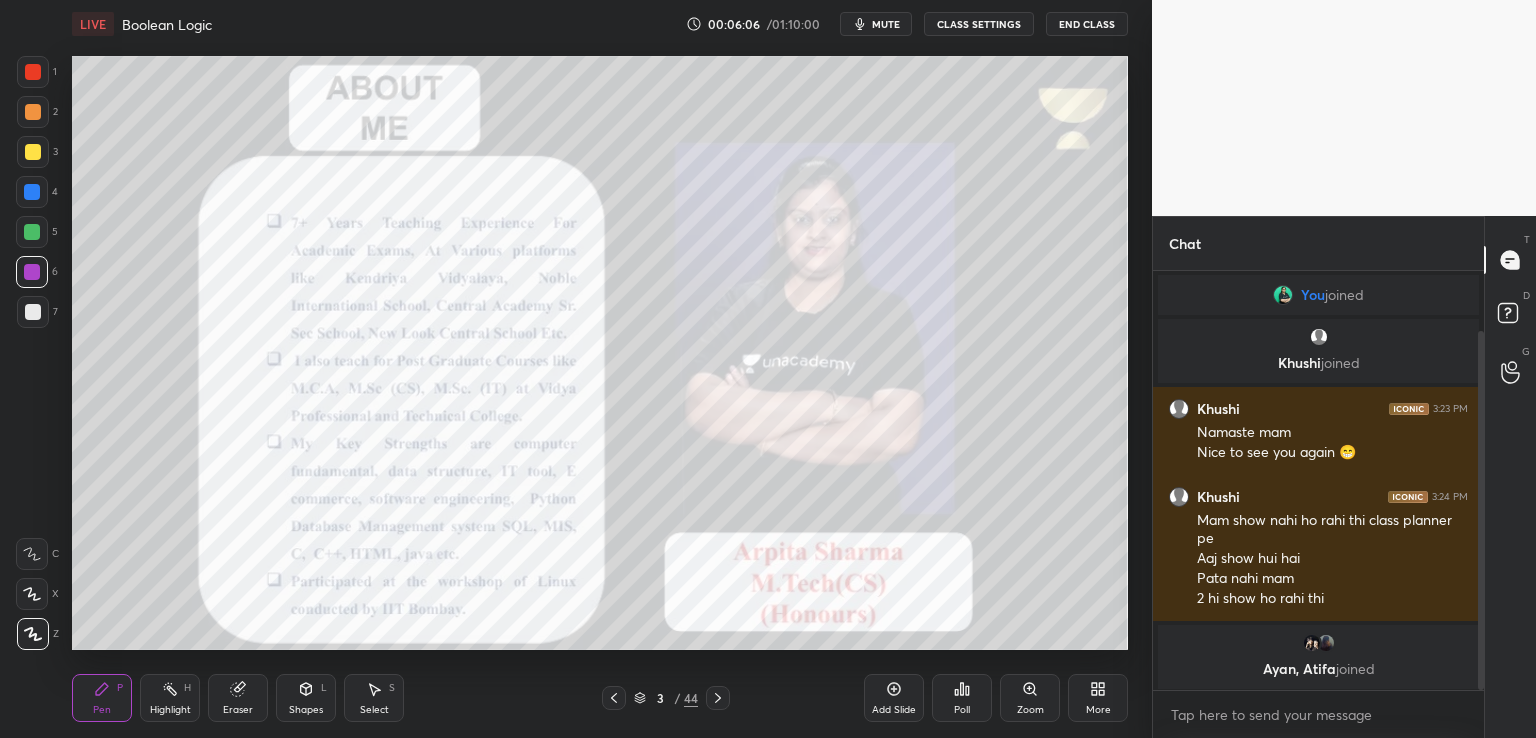 scroll, scrollTop: 70, scrollLeft: 0, axis: vertical 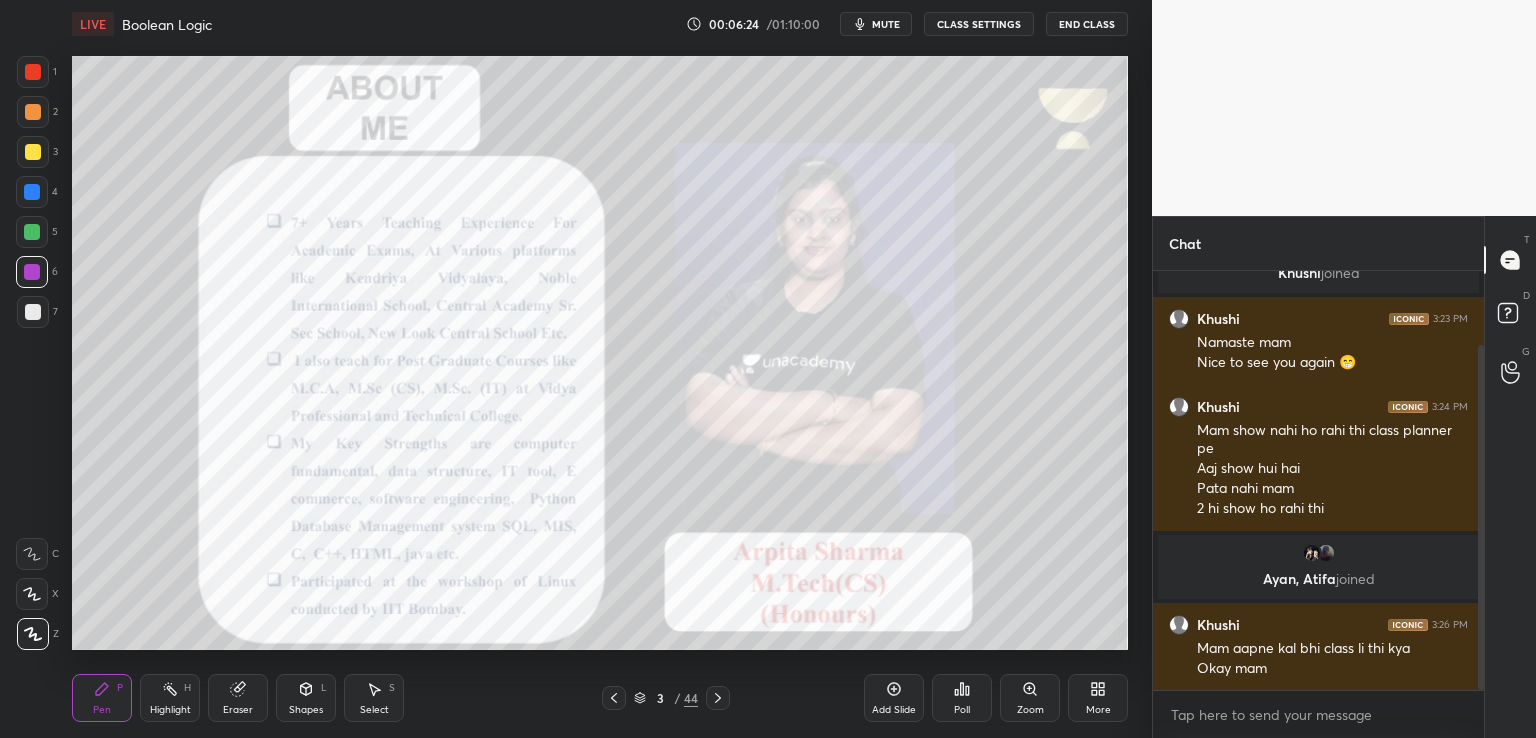 click at bounding box center (33, 152) 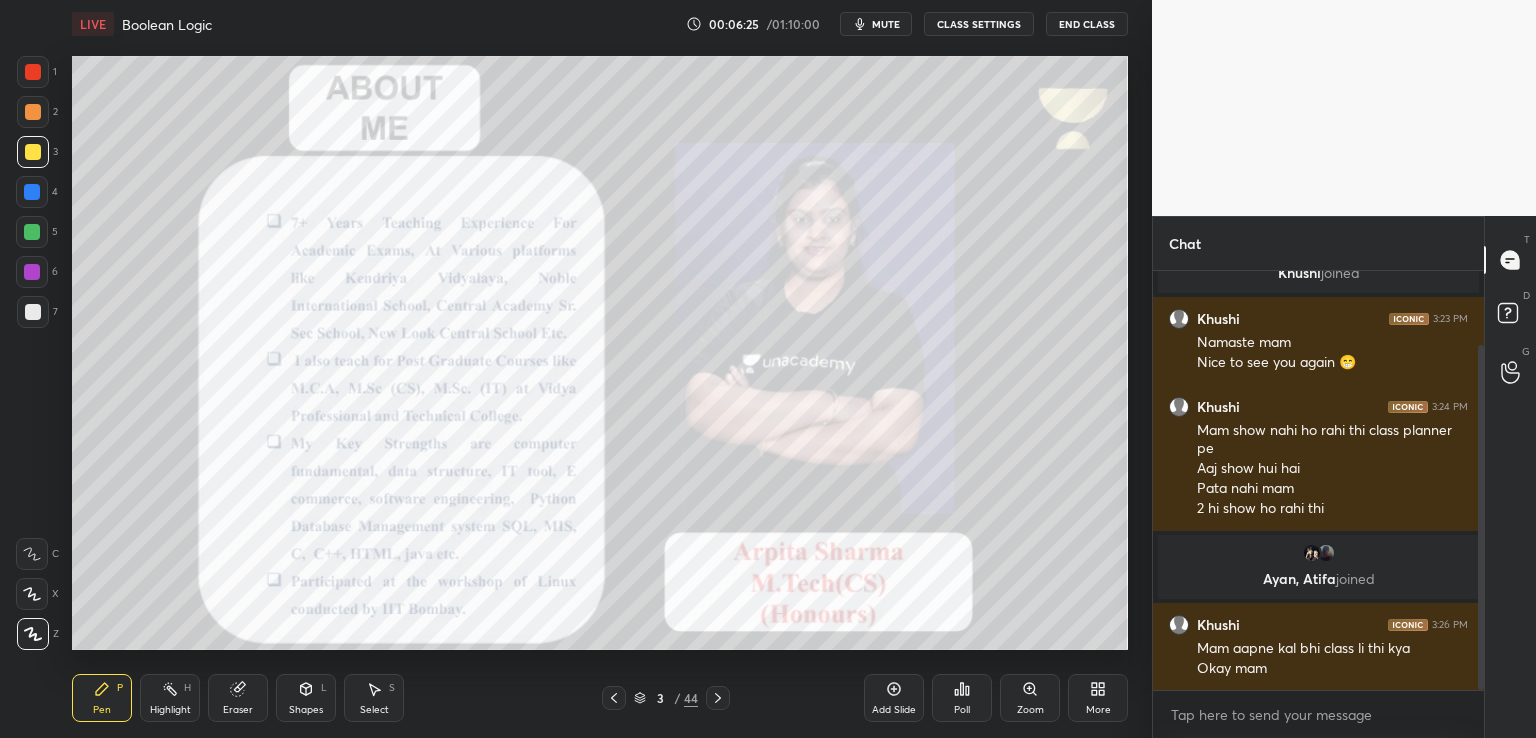 click at bounding box center (33, 72) 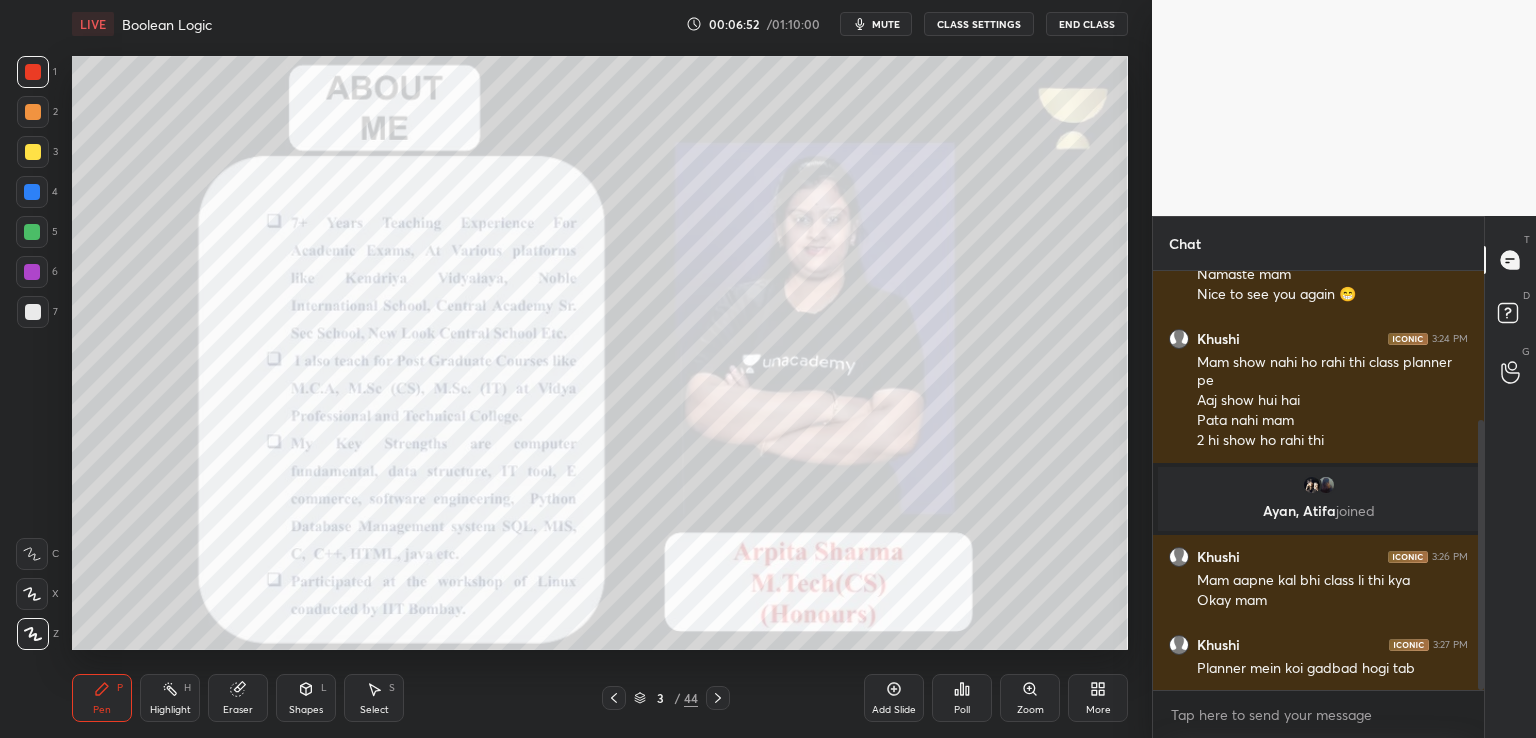 scroll, scrollTop: 230, scrollLeft: 0, axis: vertical 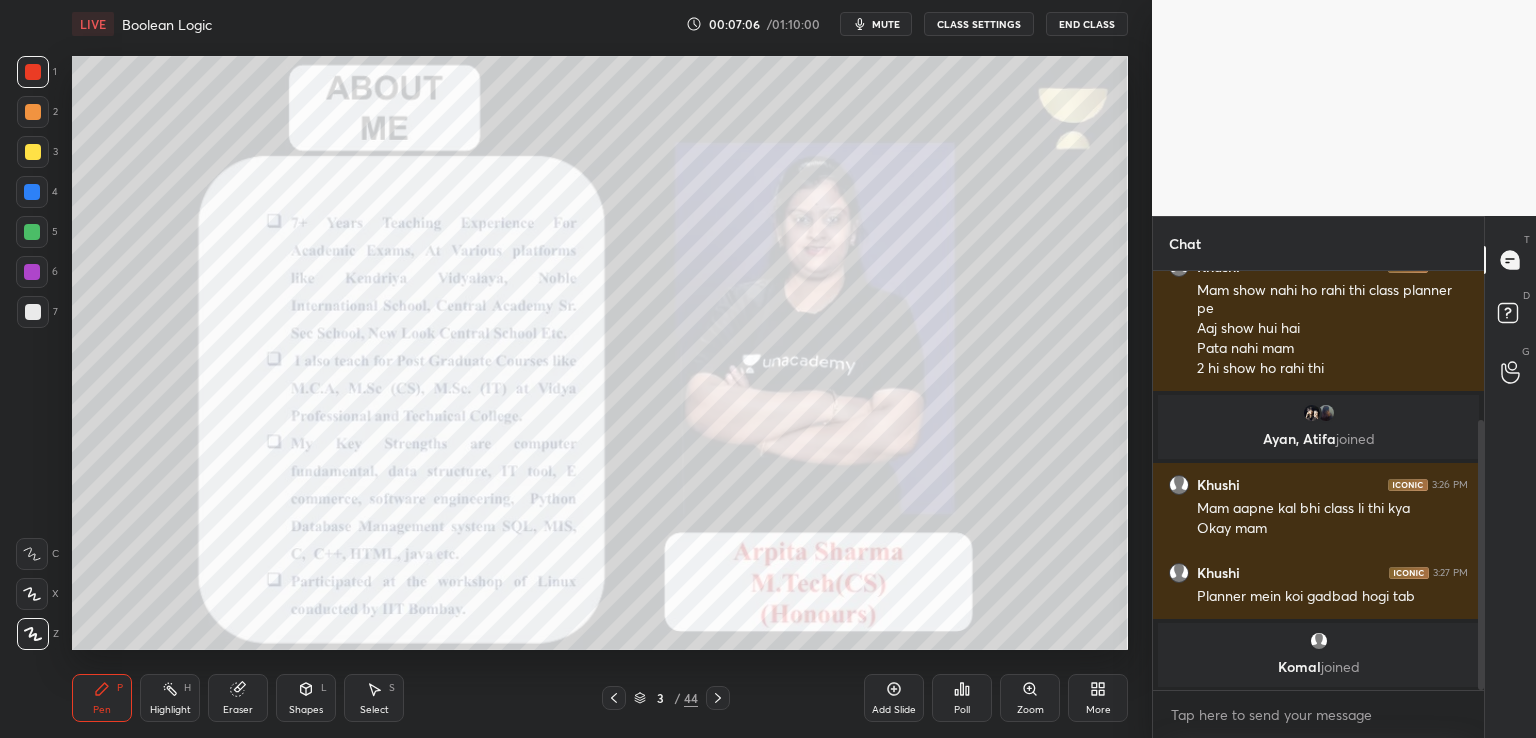 click on "Pen P Highlight H Eraser Shapes L Select S 3 / 44 Add Slide Poll Zoom More" at bounding box center [600, 698] 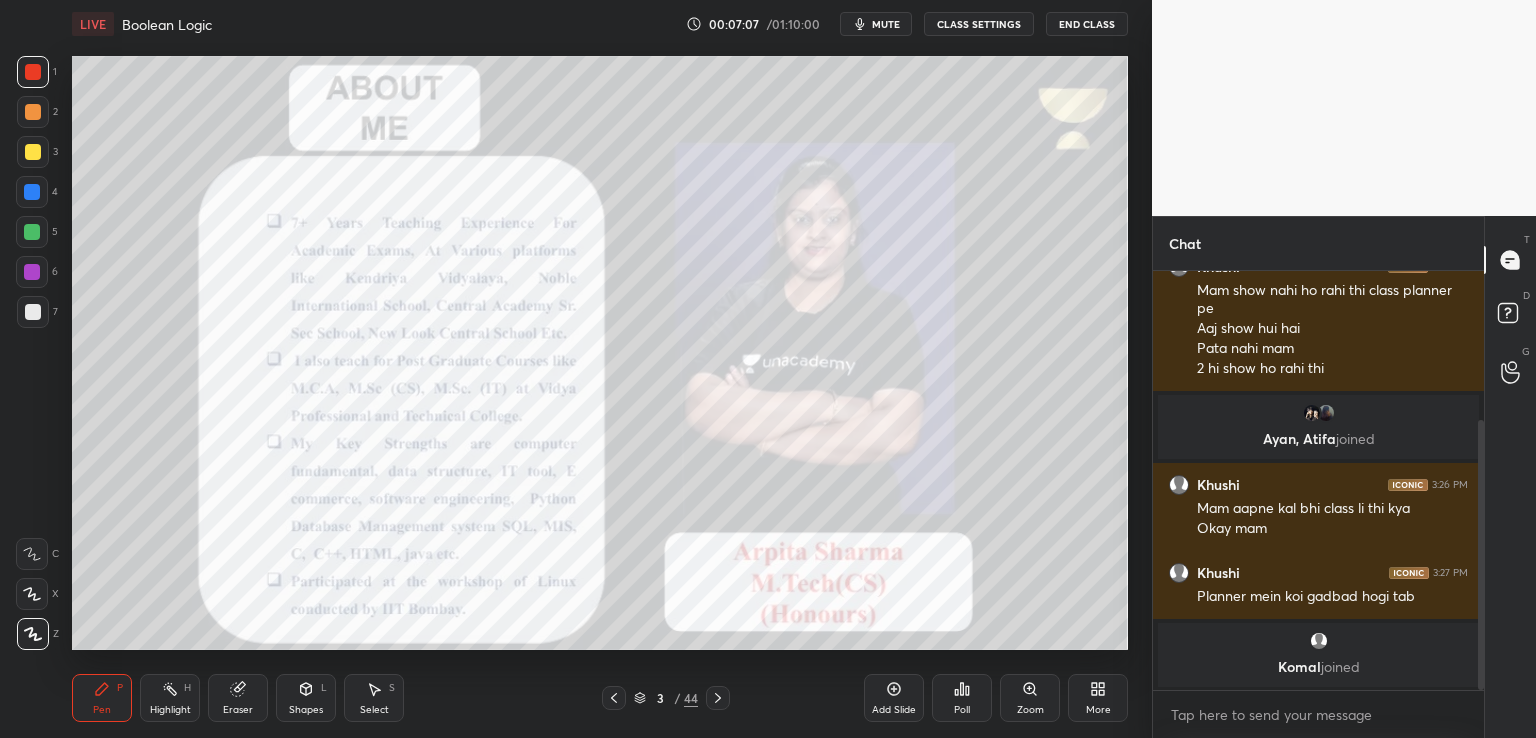 click 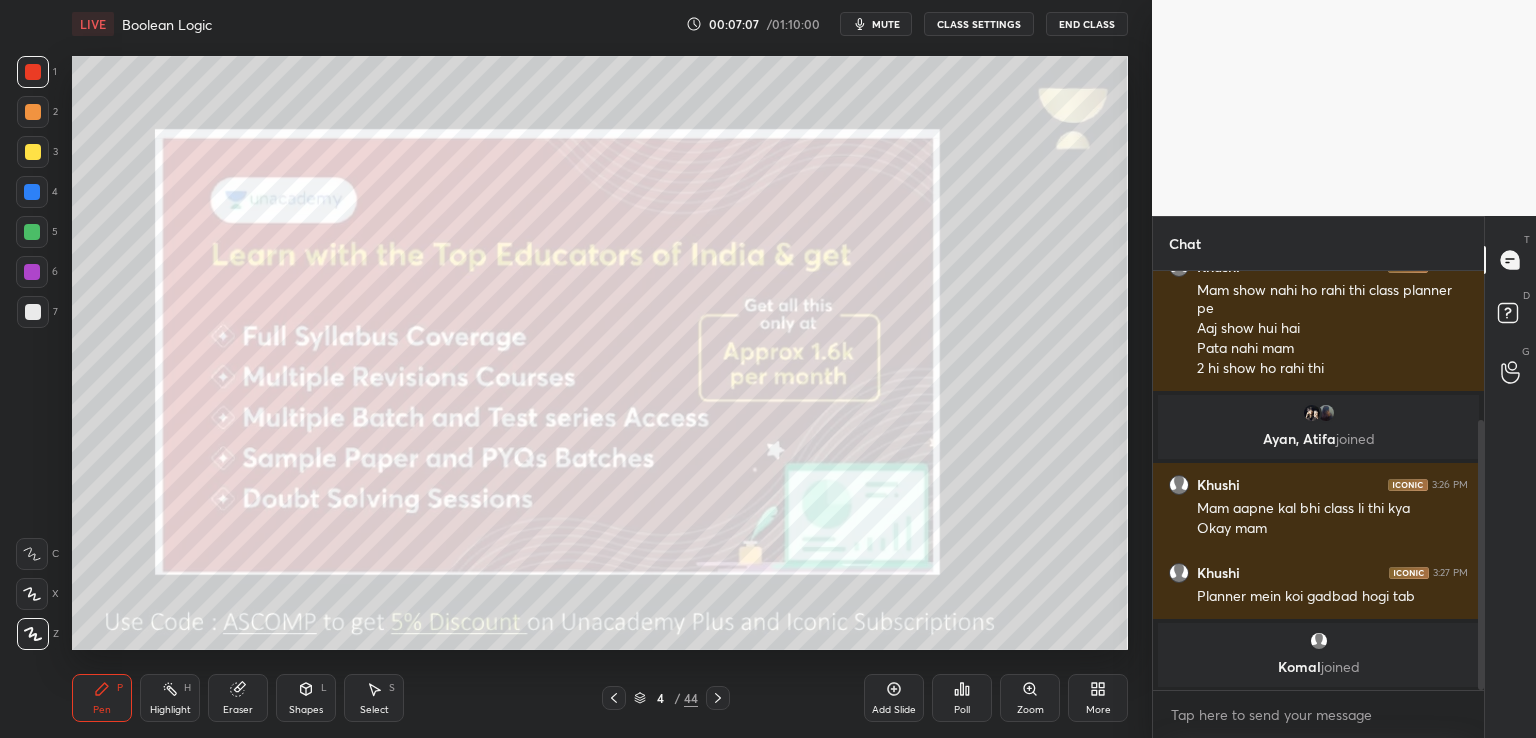 click 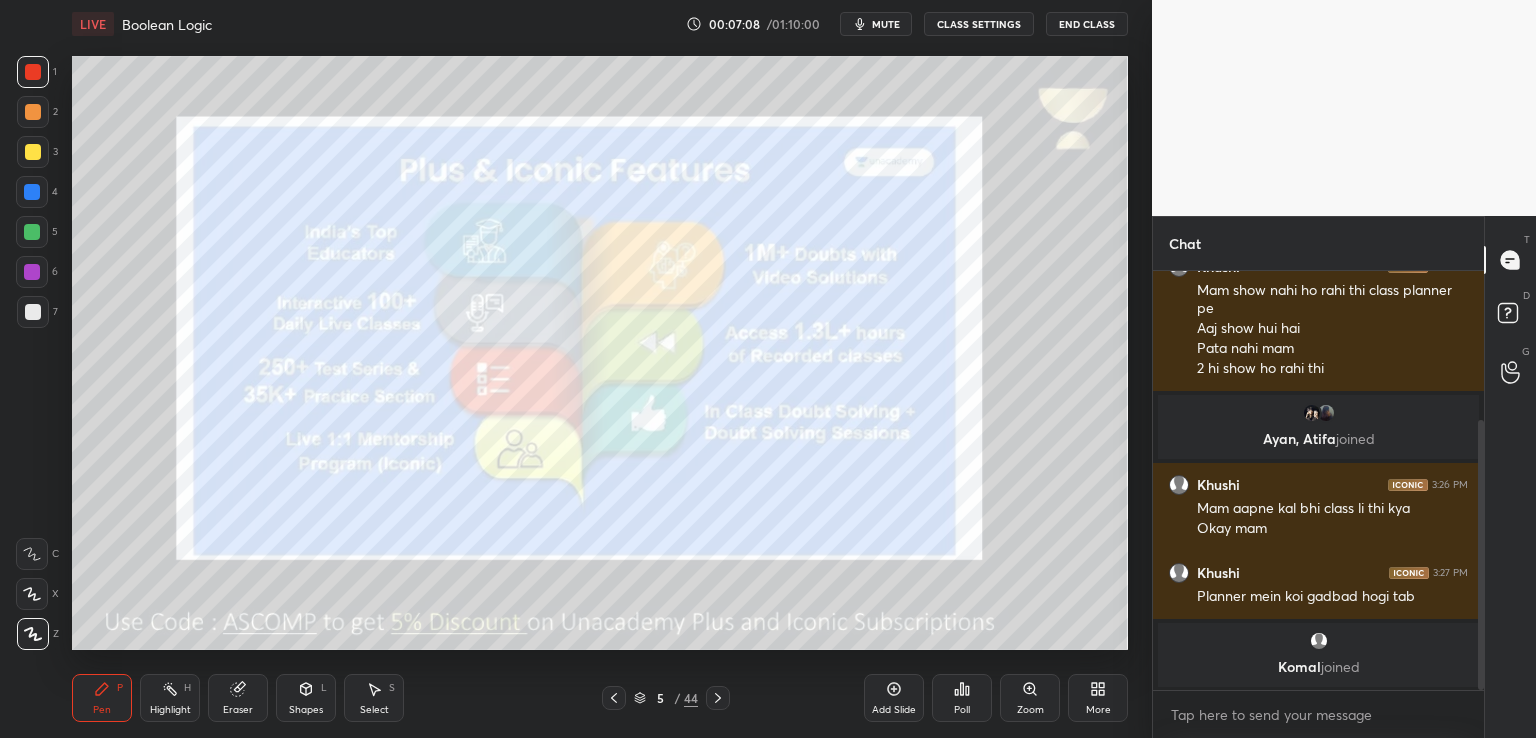 click on "Pen P Highlight H Eraser Shapes L Select S 5 / 44 Add Slide Poll Zoom More" at bounding box center [600, 698] 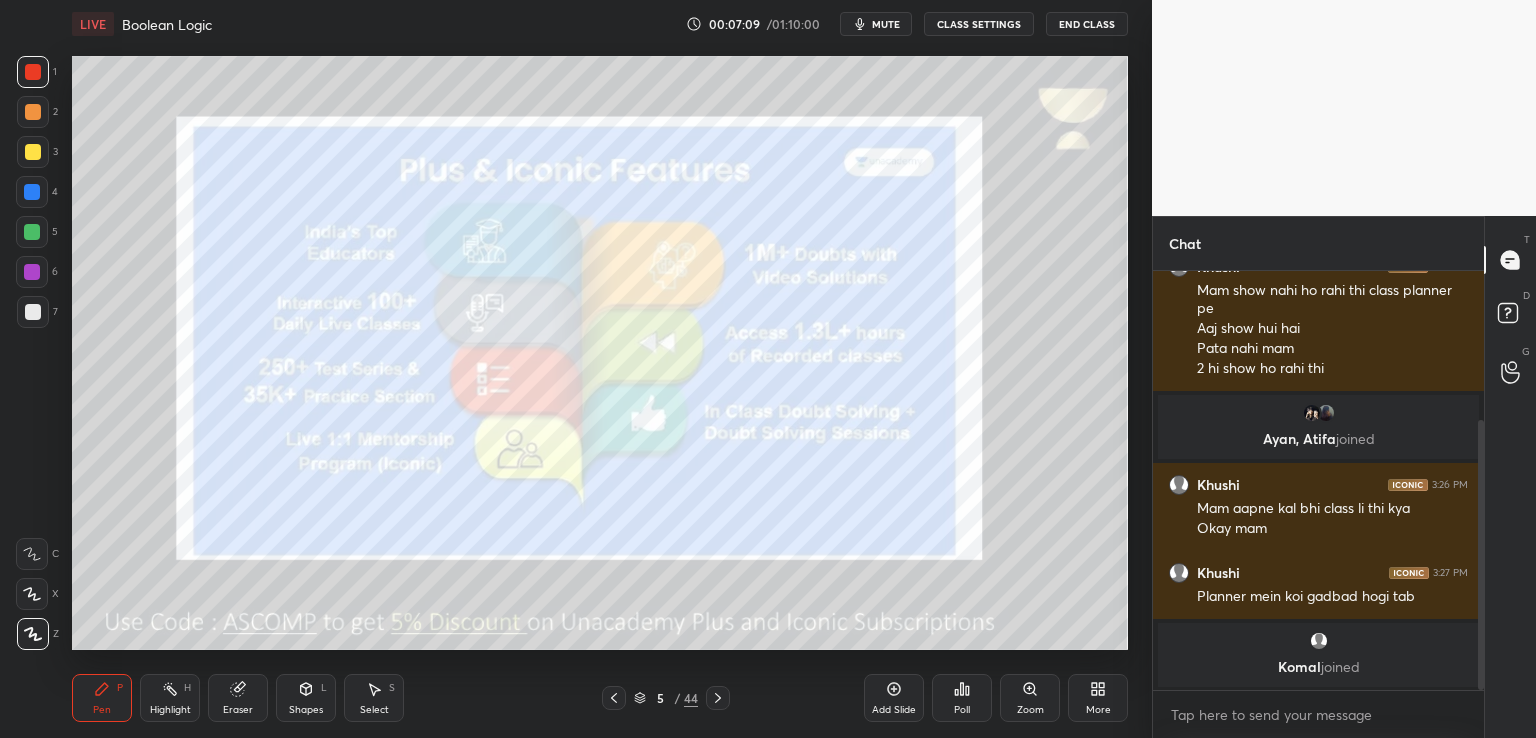 click 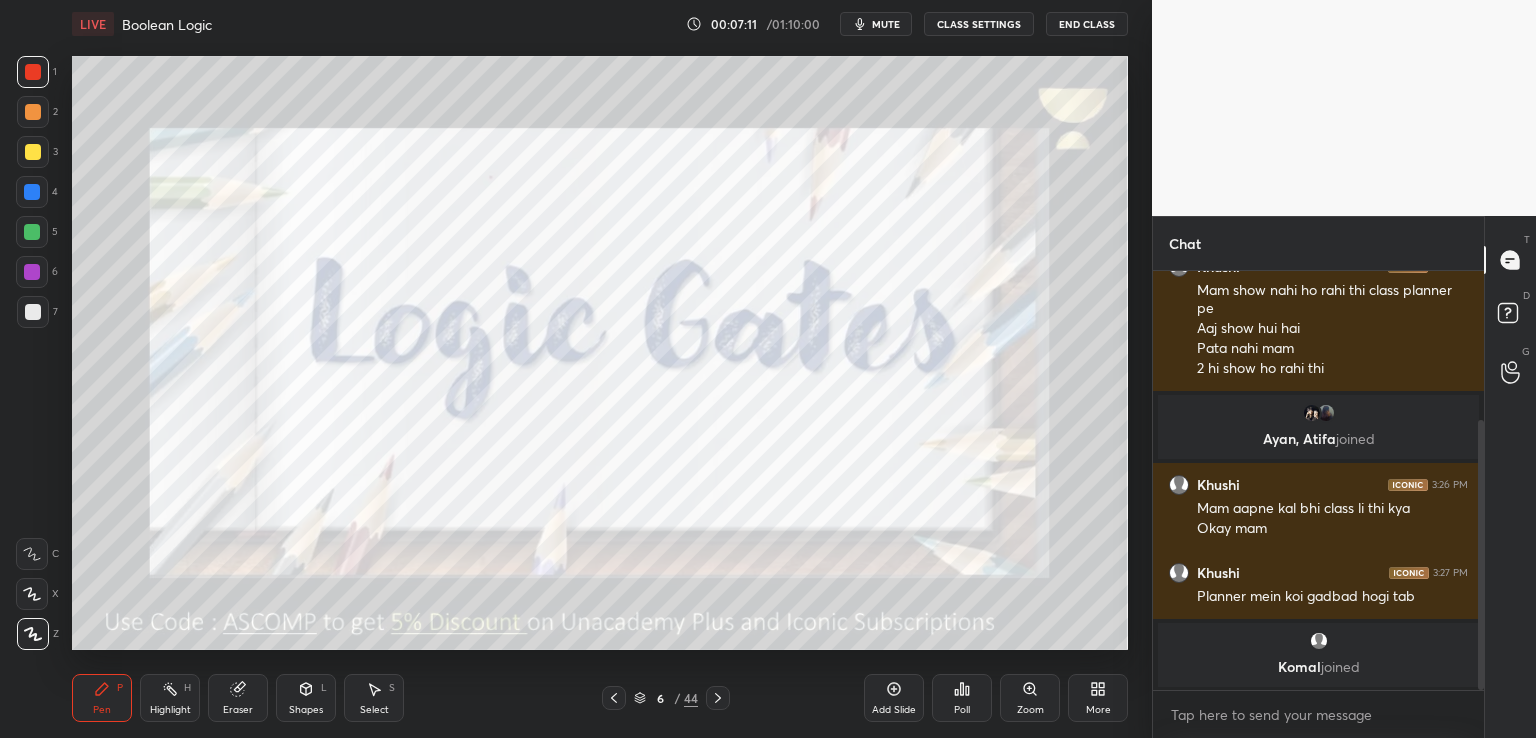 click on "mute" at bounding box center (886, 24) 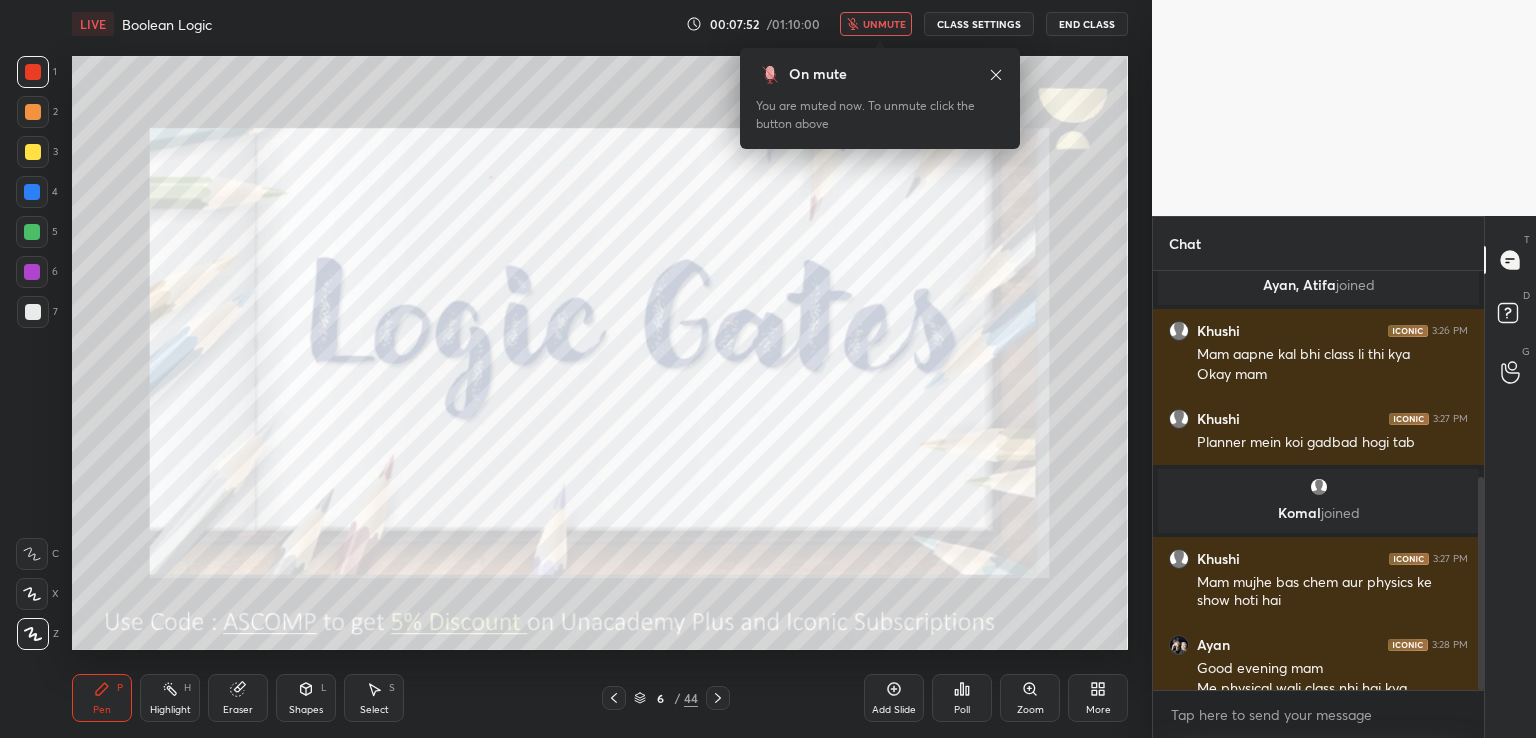 scroll, scrollTop: 406, scrollLeft: 0, axis: vertical 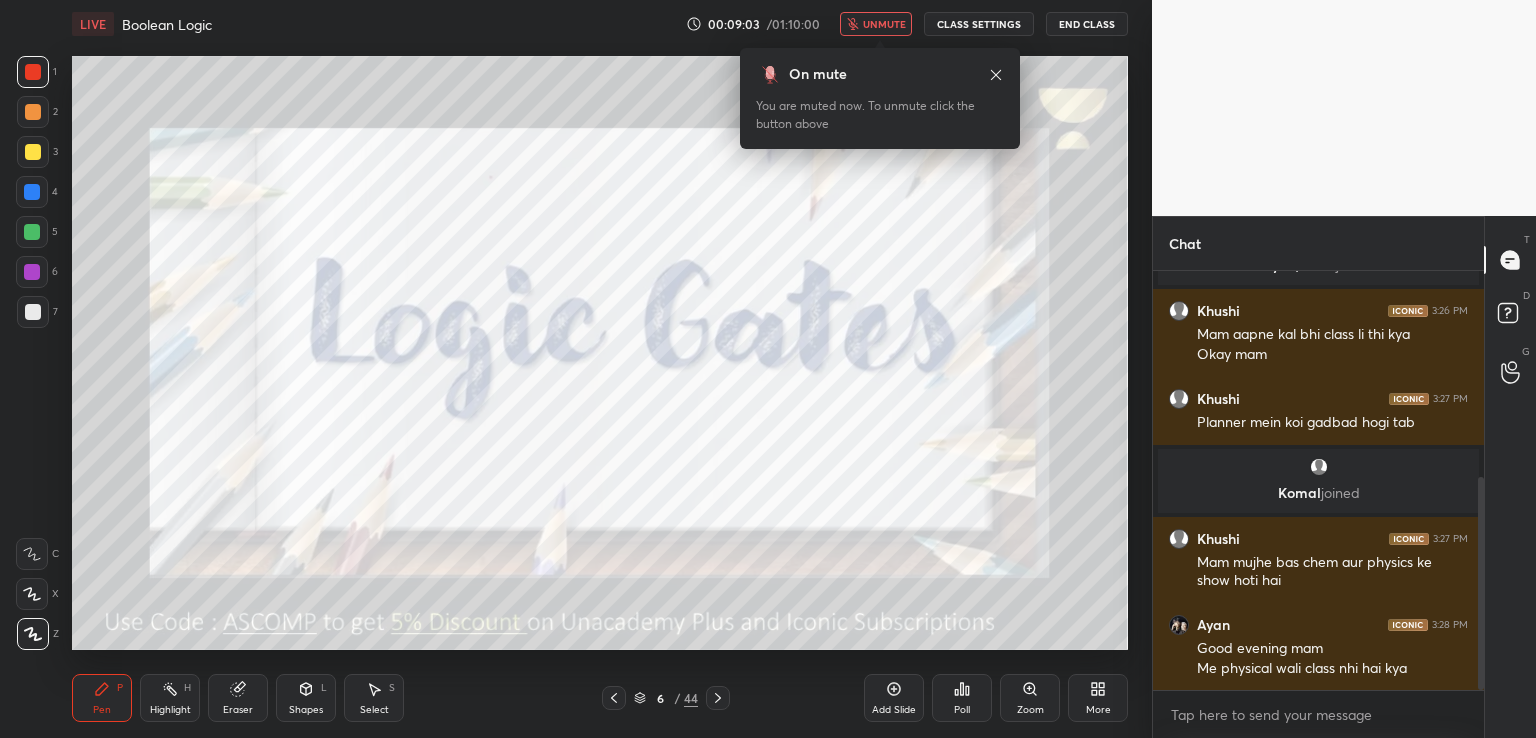 click on "On mute You are muted now. To unmute click the
button above" at bounding box center (880, 92) 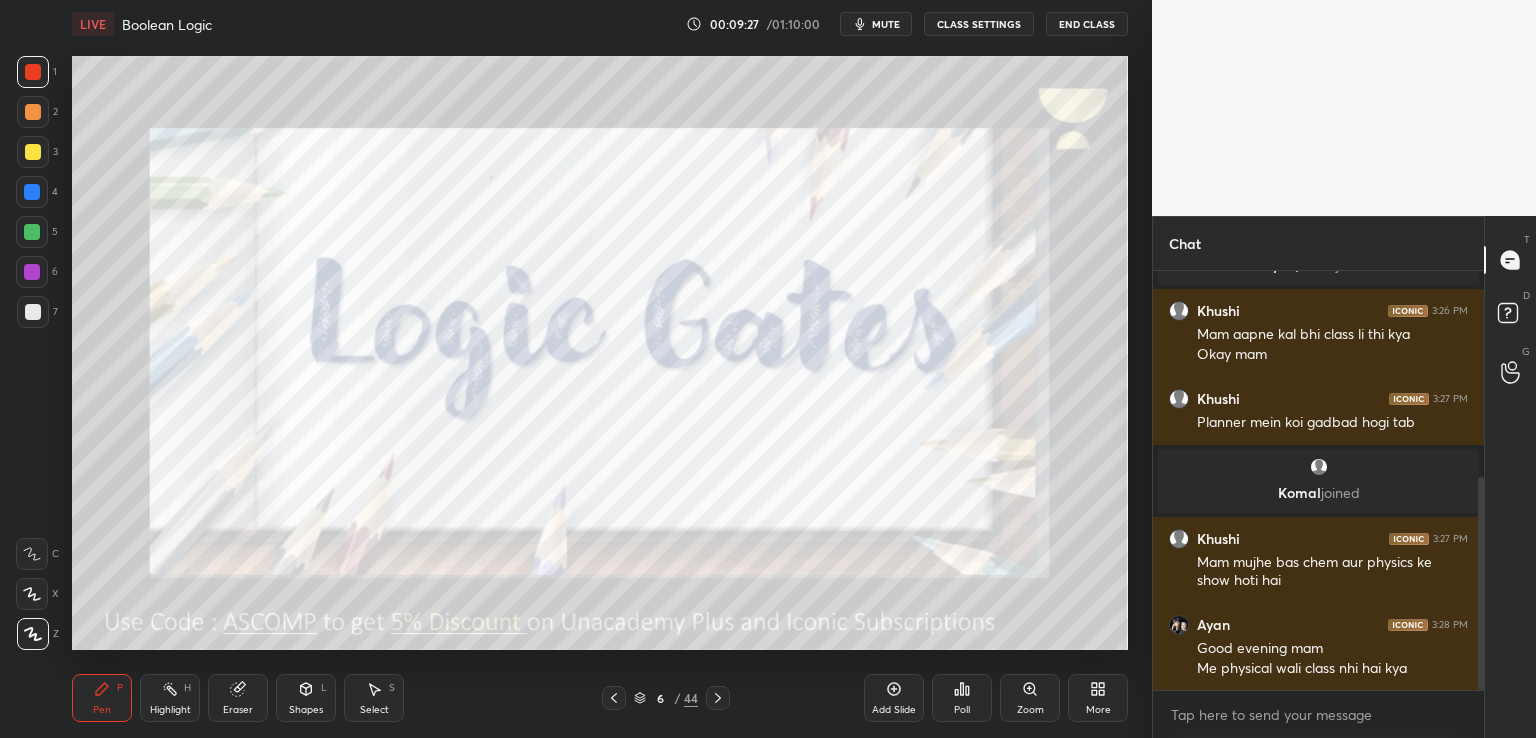 click 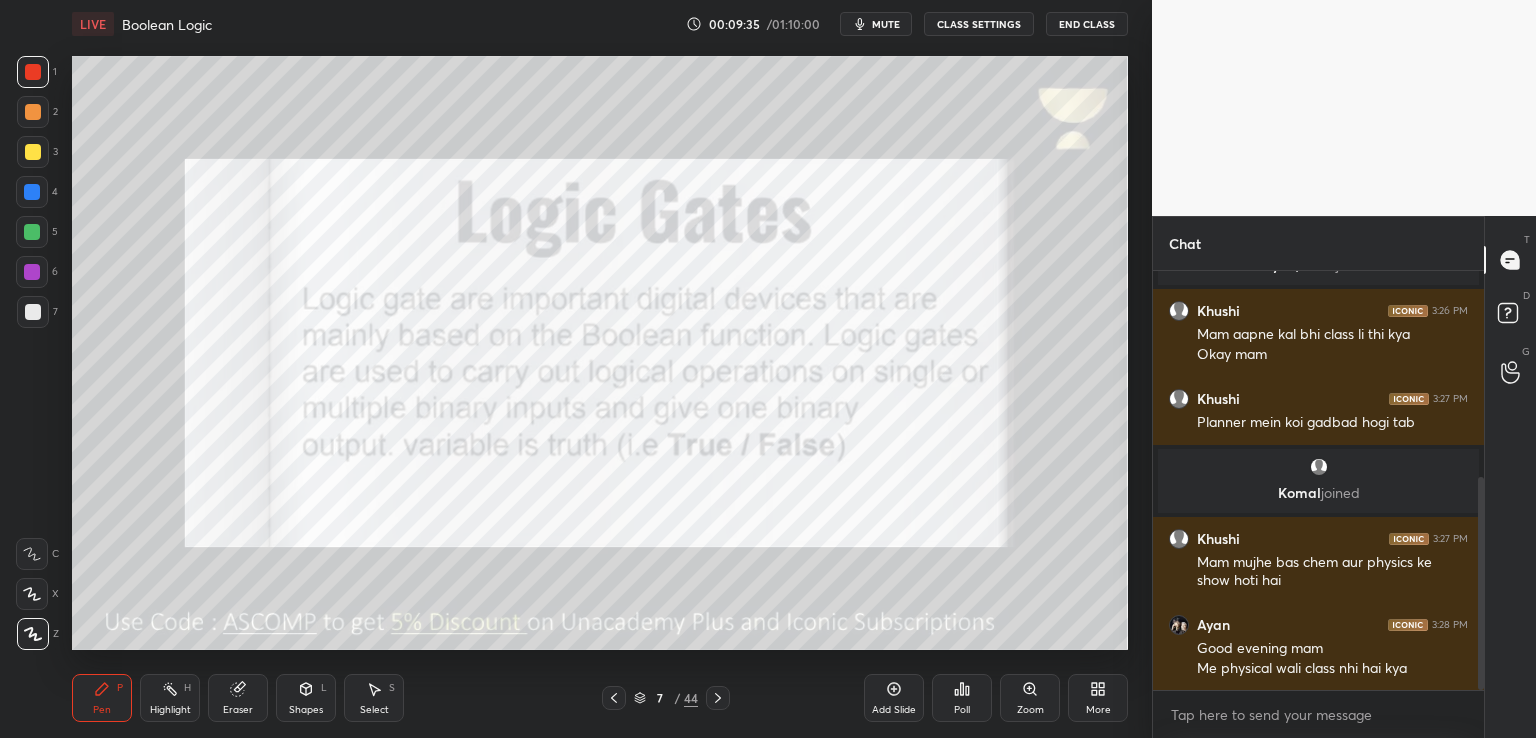 click 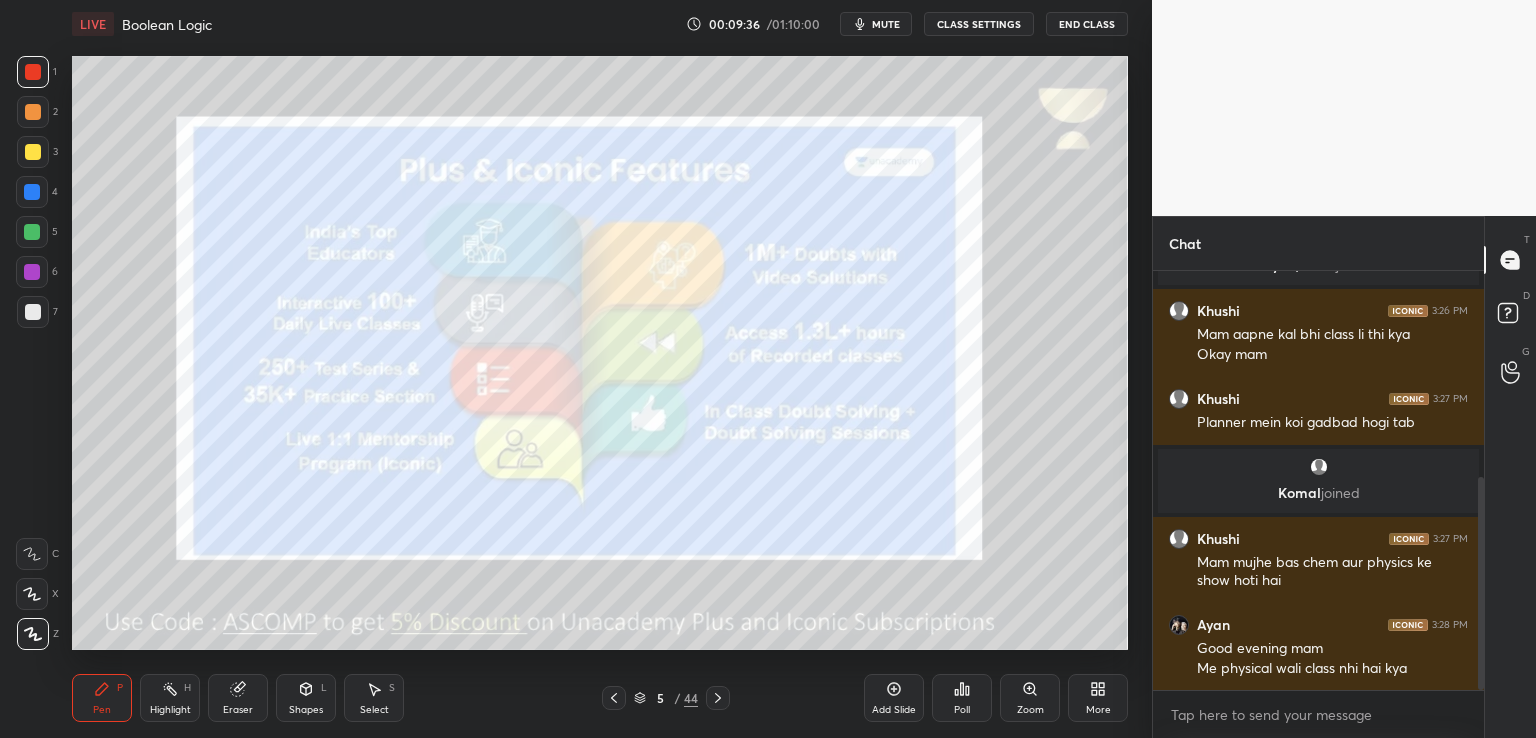 click 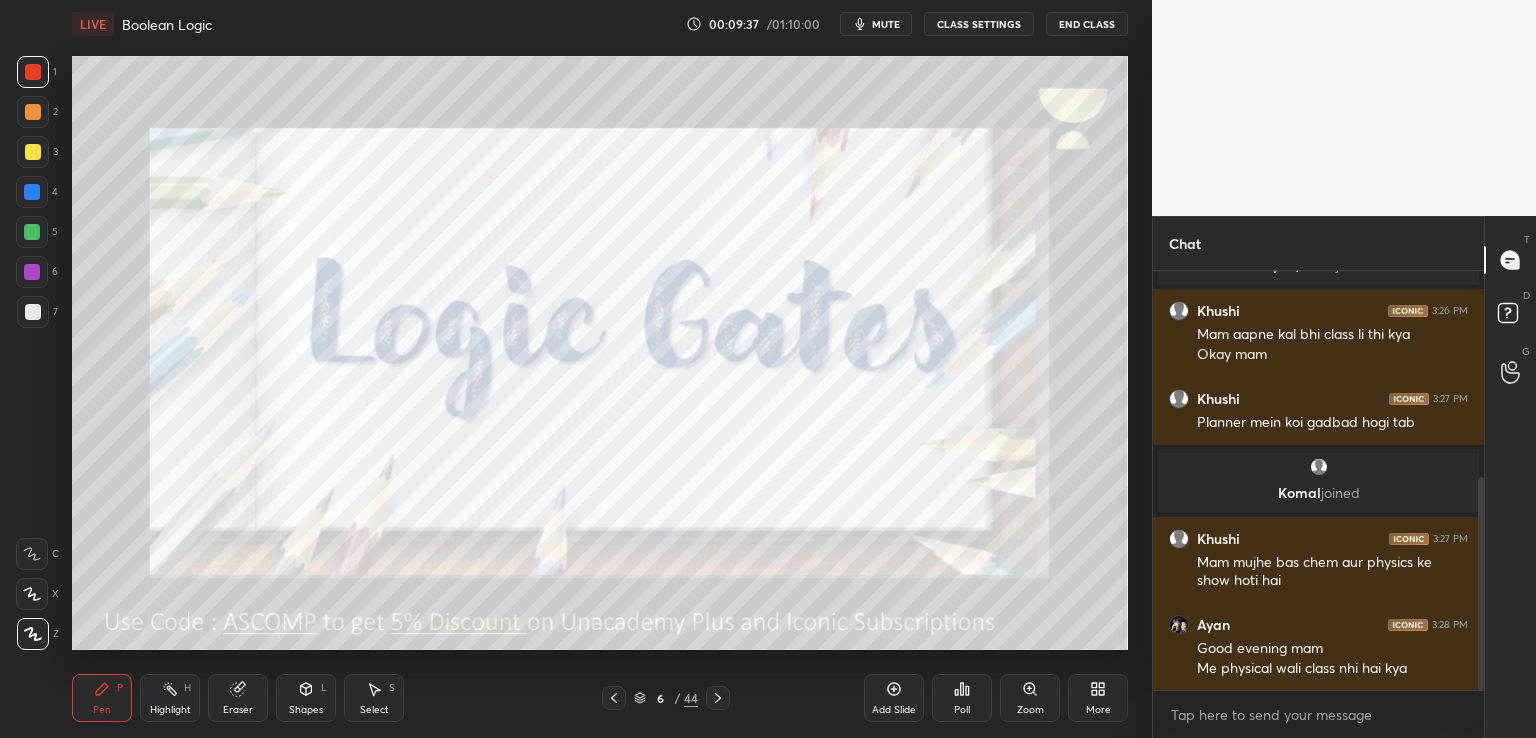 click 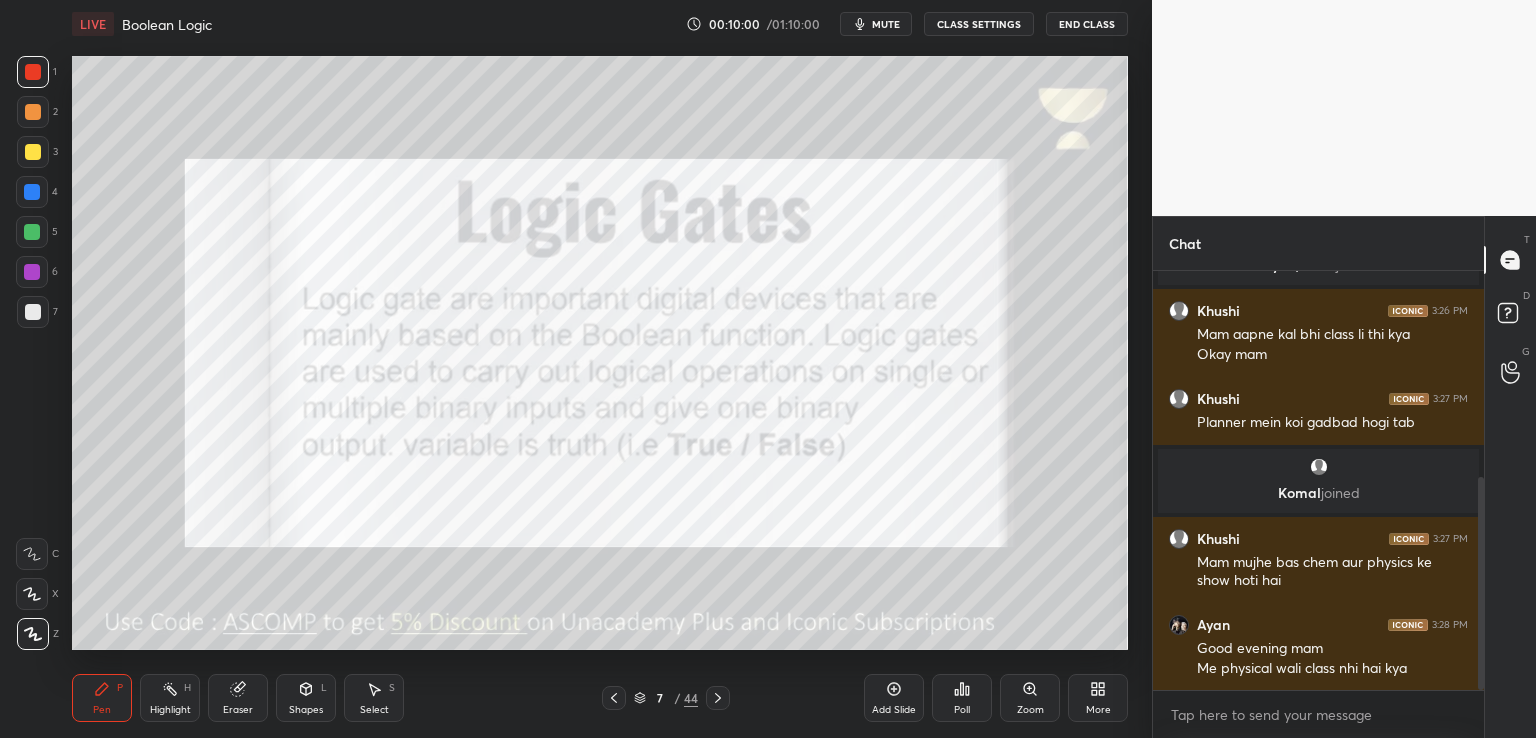 click 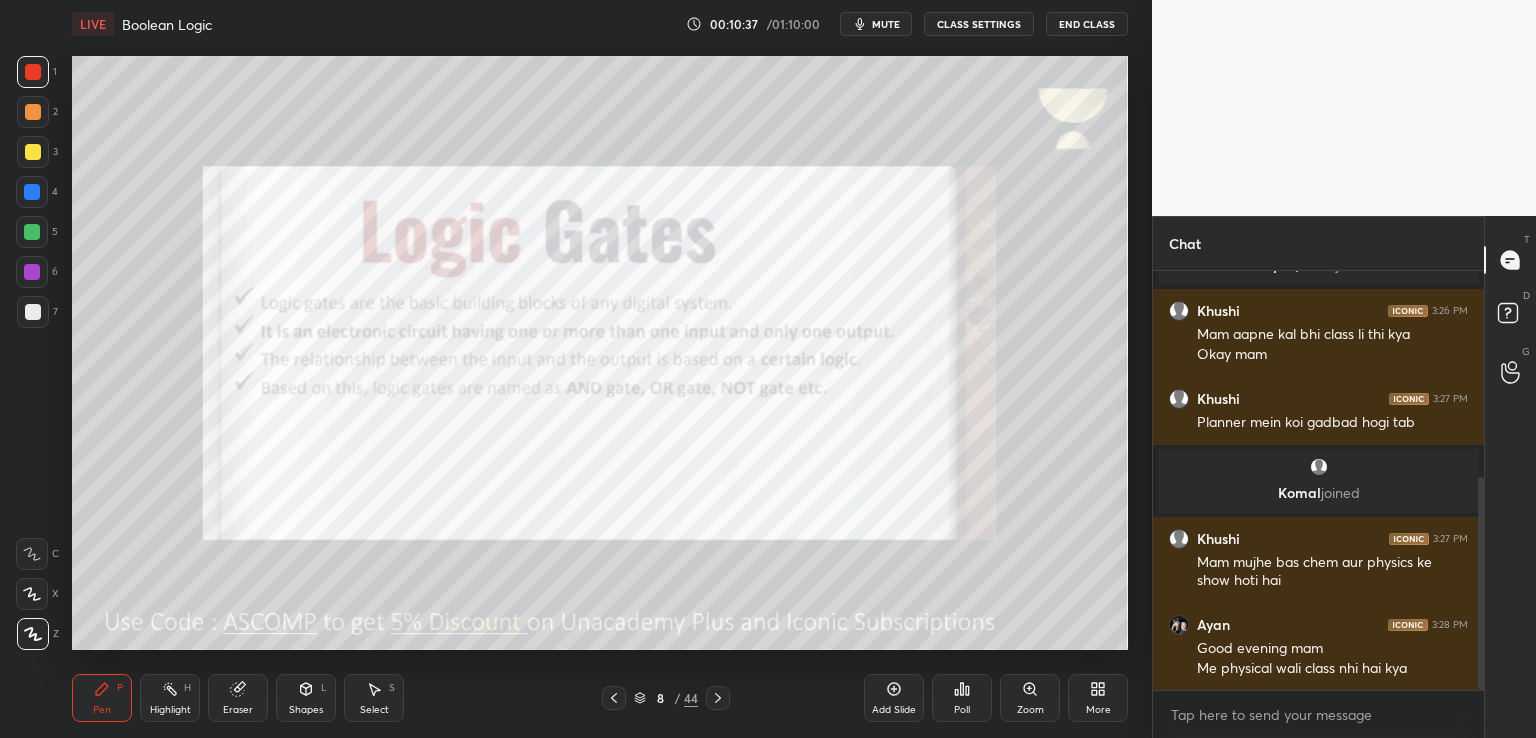 click 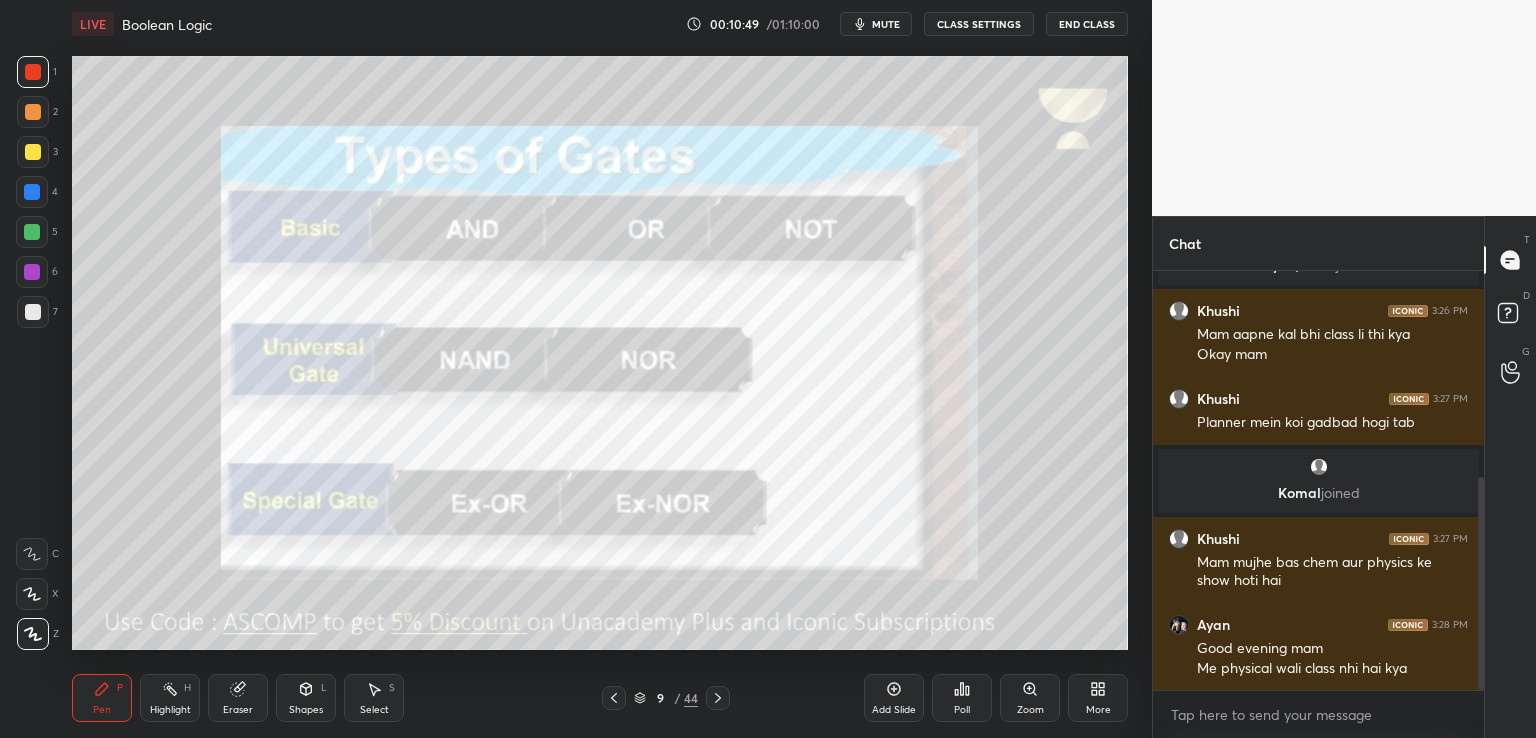 click at bounding box center (718, 698) 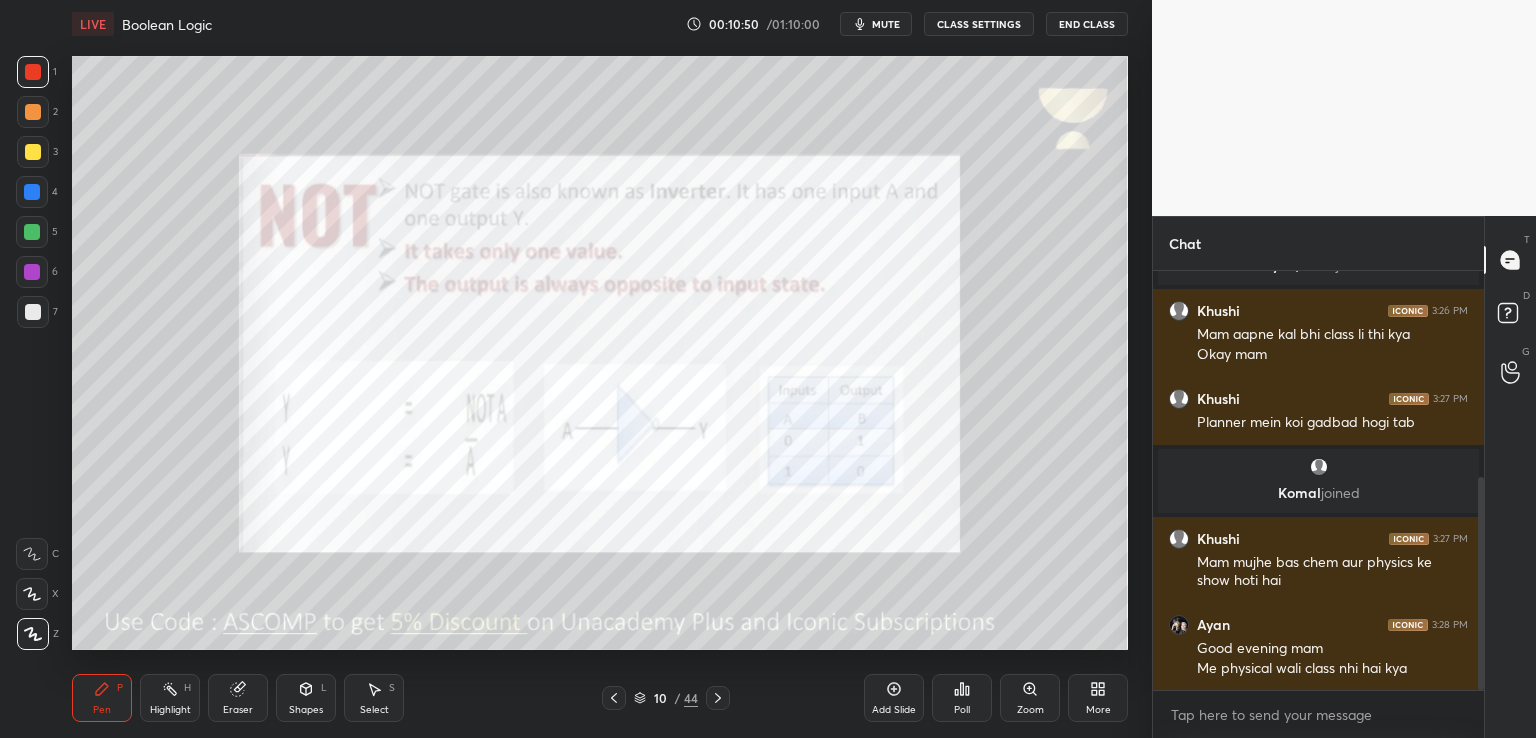 click 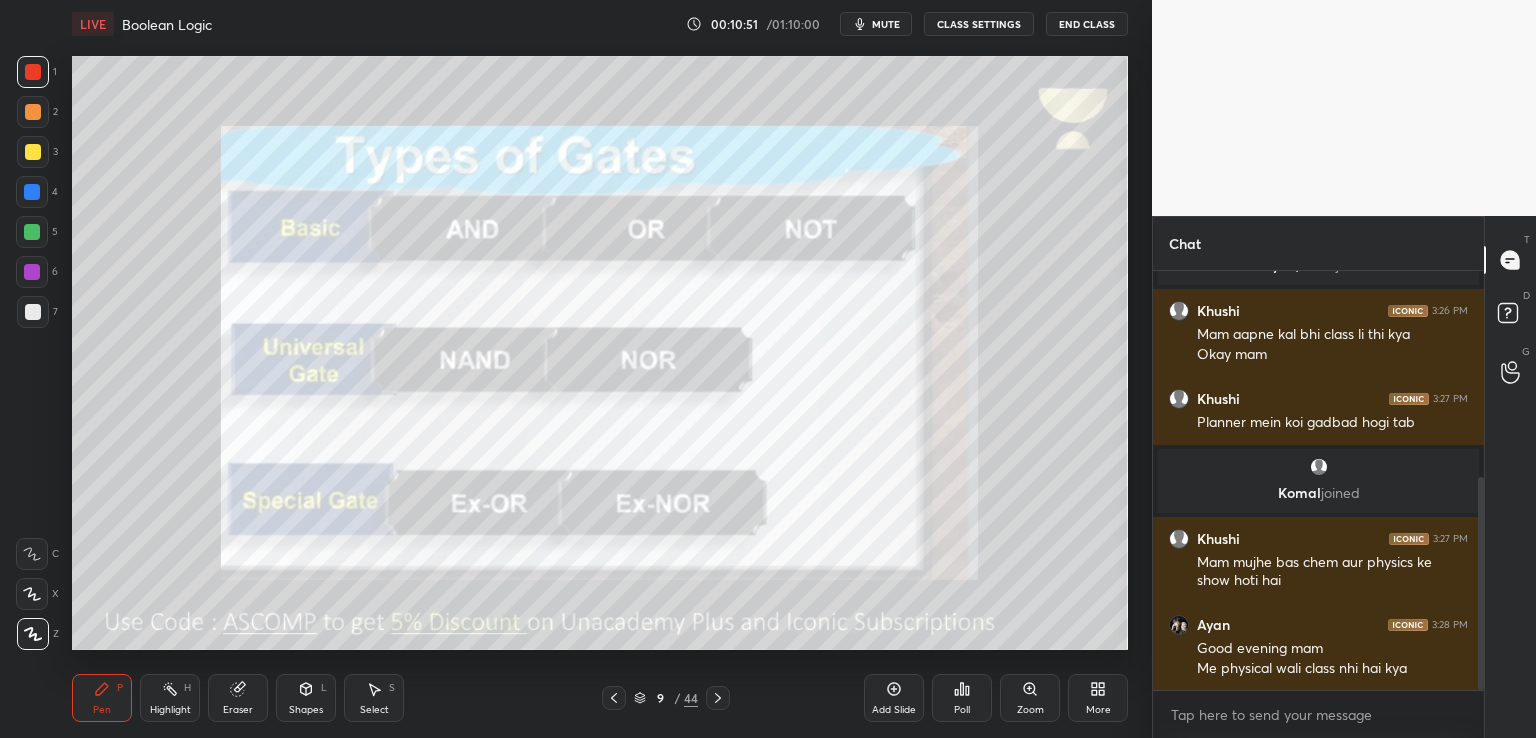 click 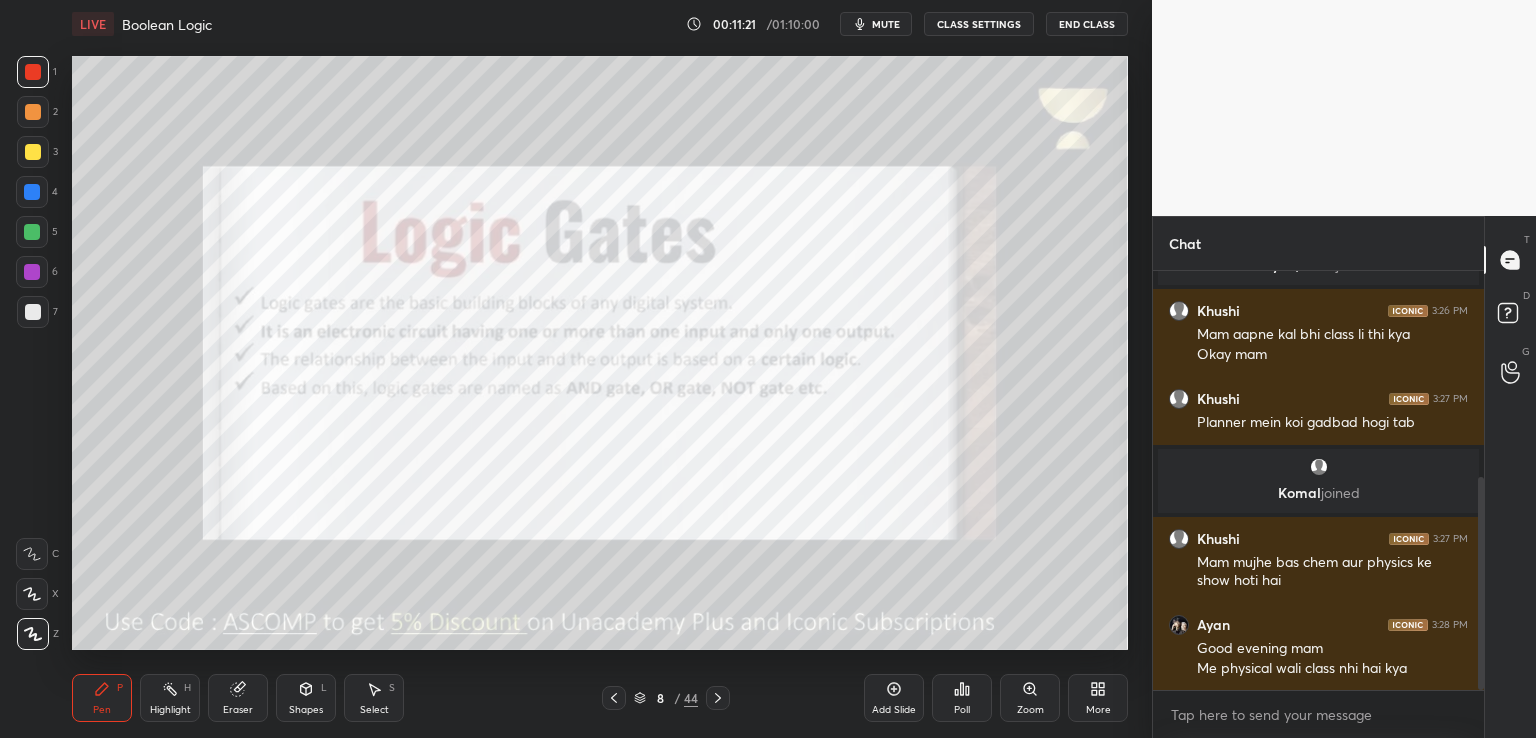 click 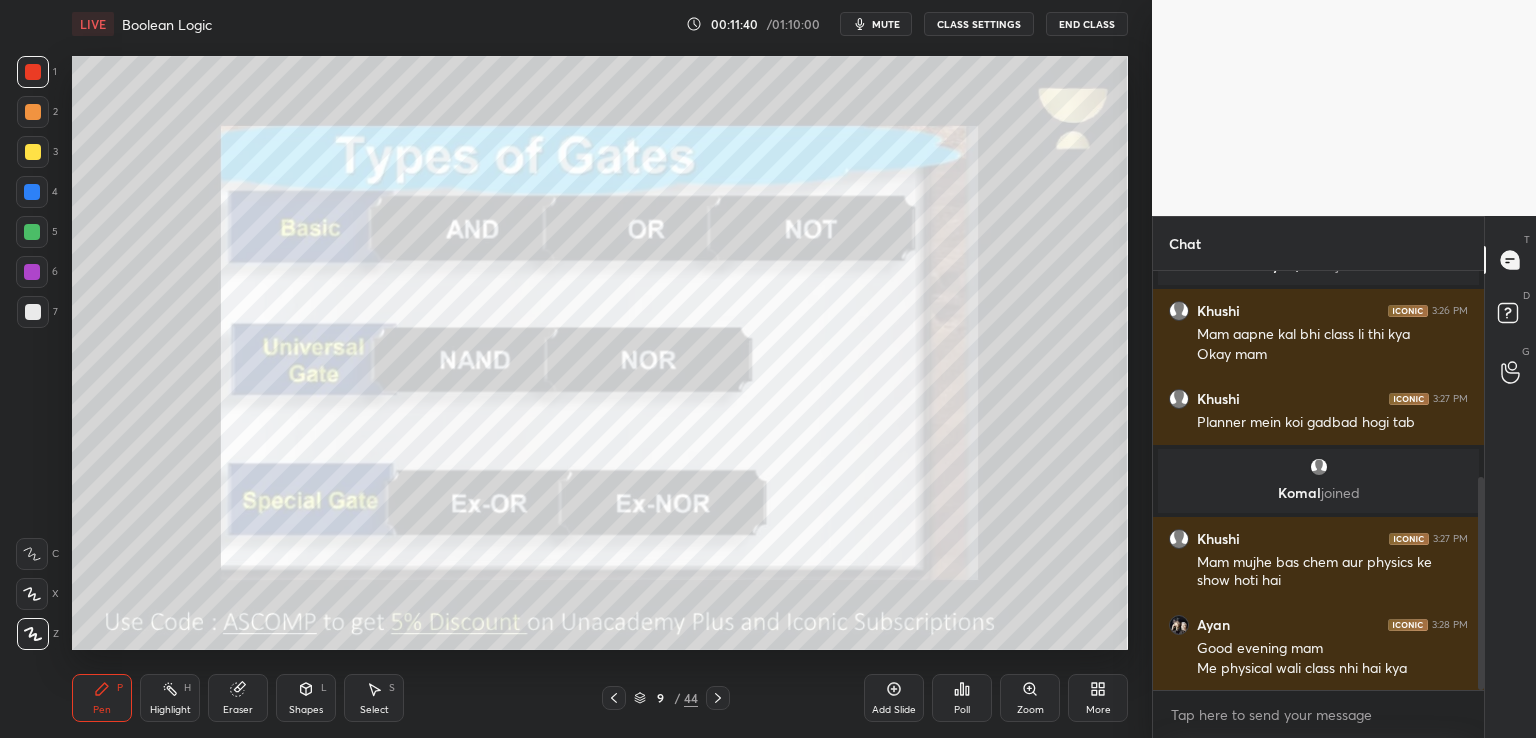 scroll, scrollTop: 474, scrollLeft: 0, axis: vertical 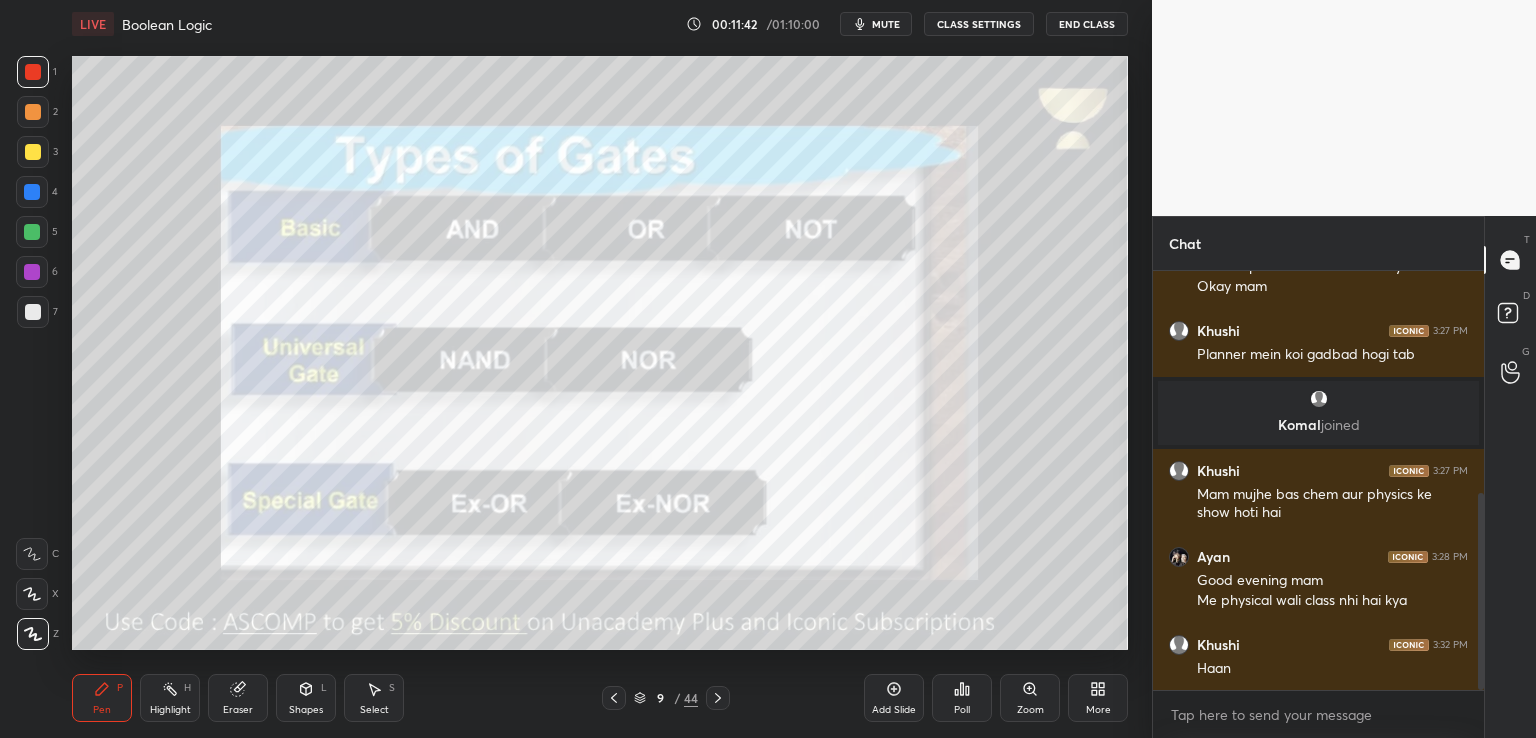 click on "mute" at bounding box center [886, 24] 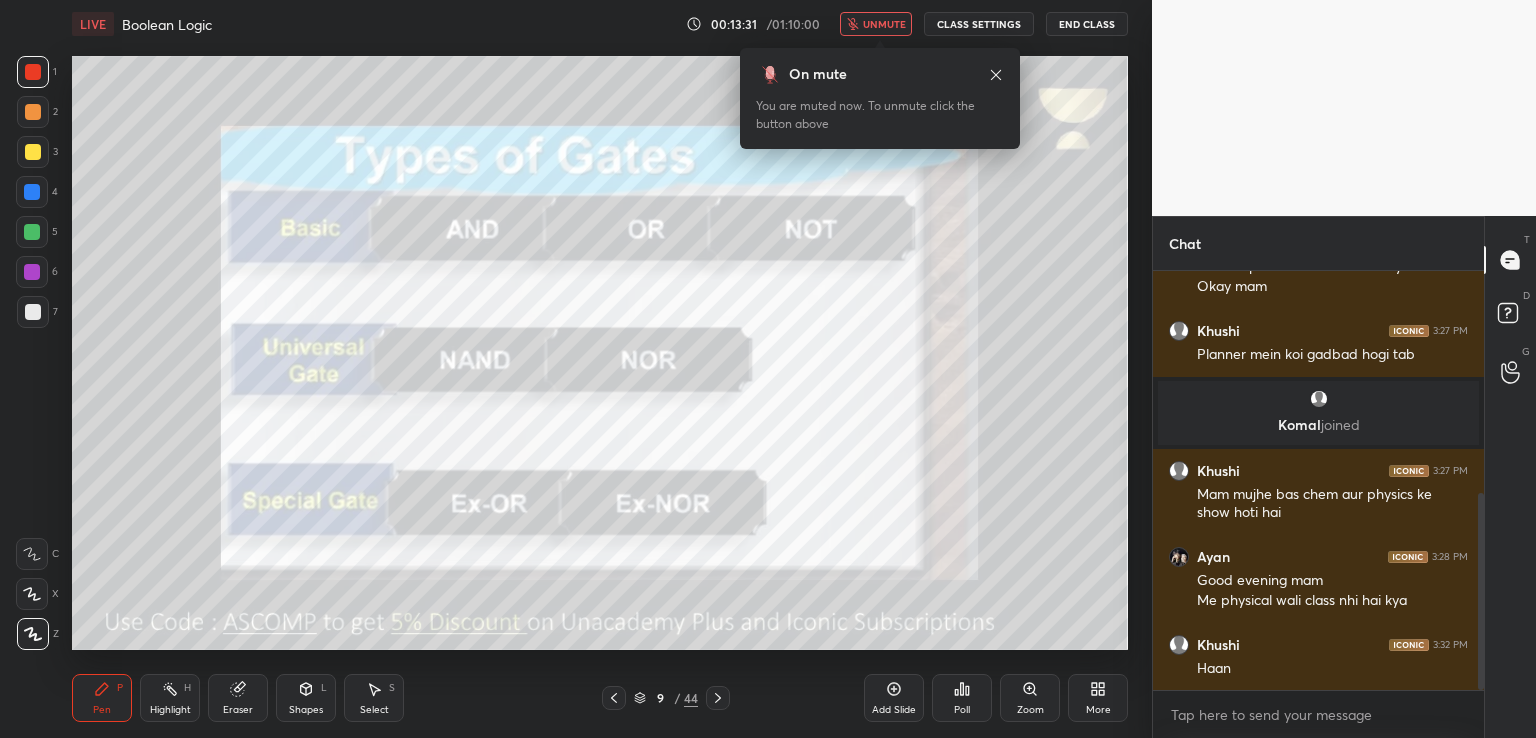 click on "unmute" at bounding box center [884, 24] 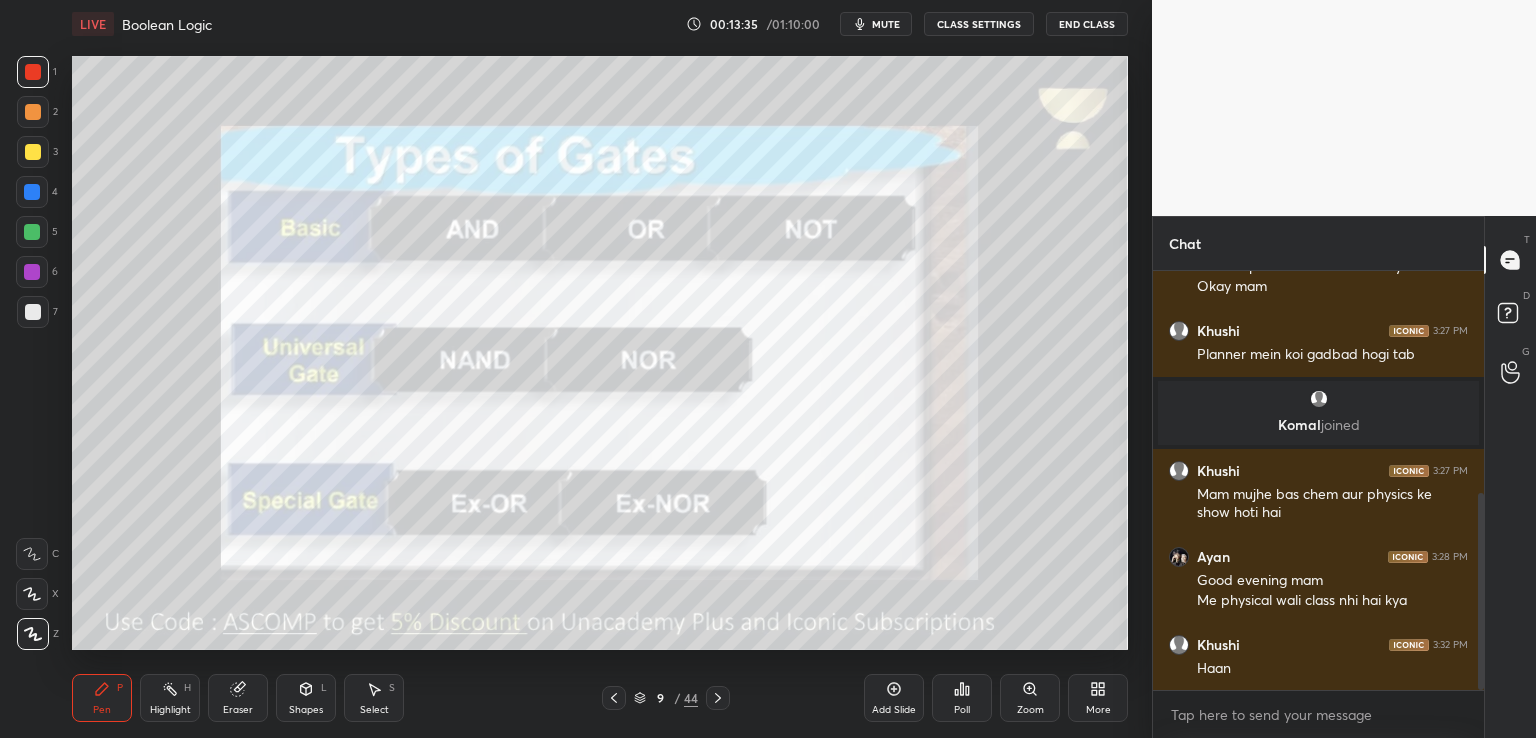 click at bounding box center (718, 698) 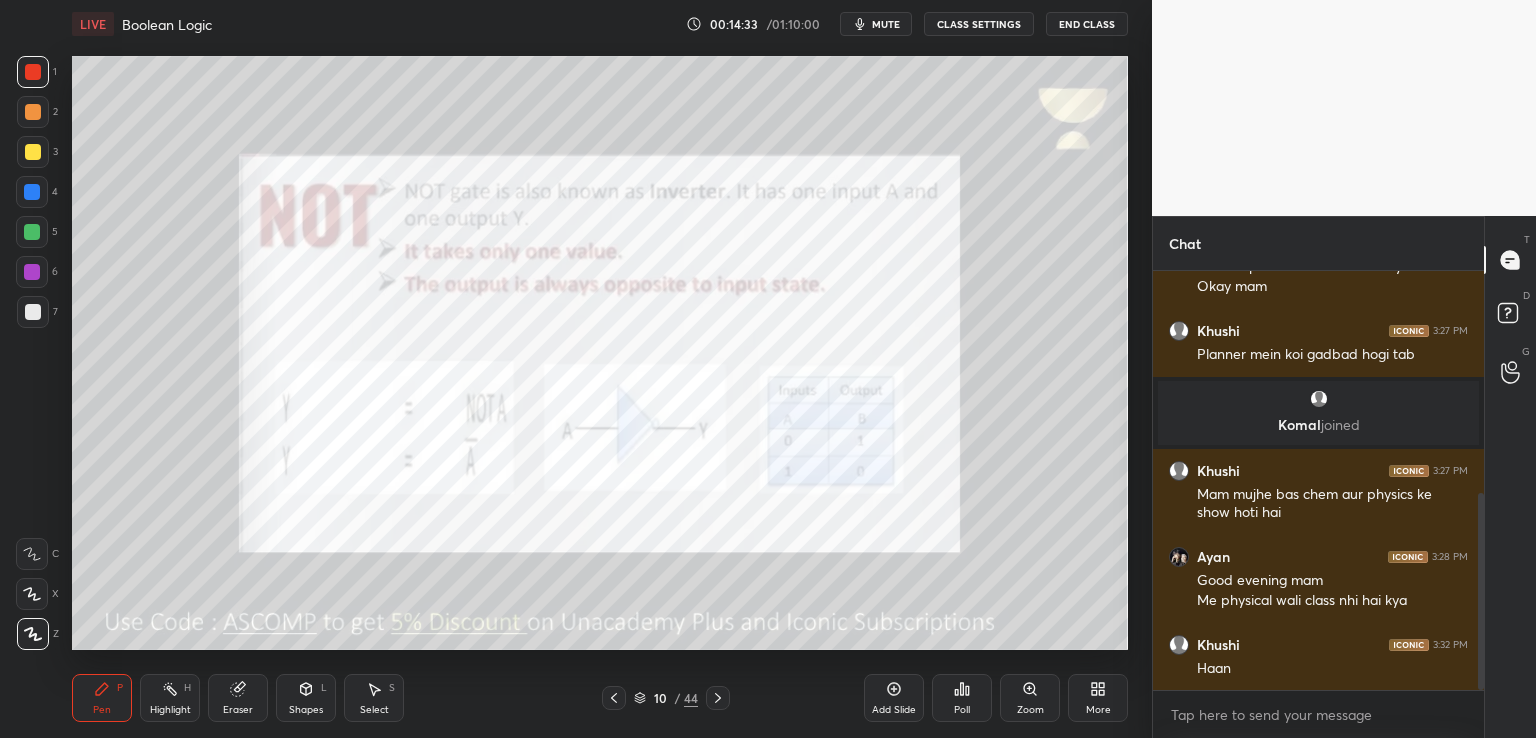 click on "mute" at bounding box center (886, 24) 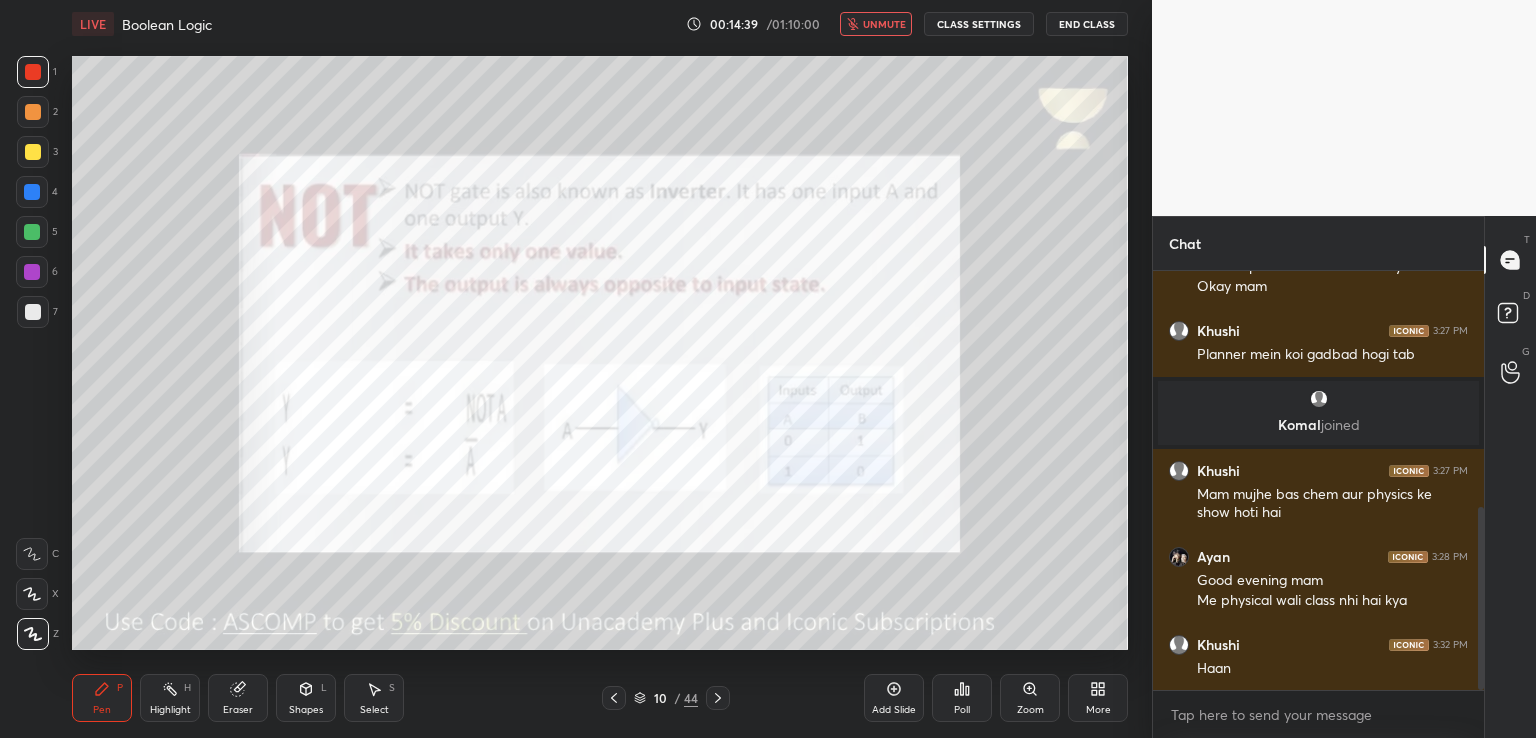 scroll, scrollTop: 542, scrollLeft: 0, axis: vertical 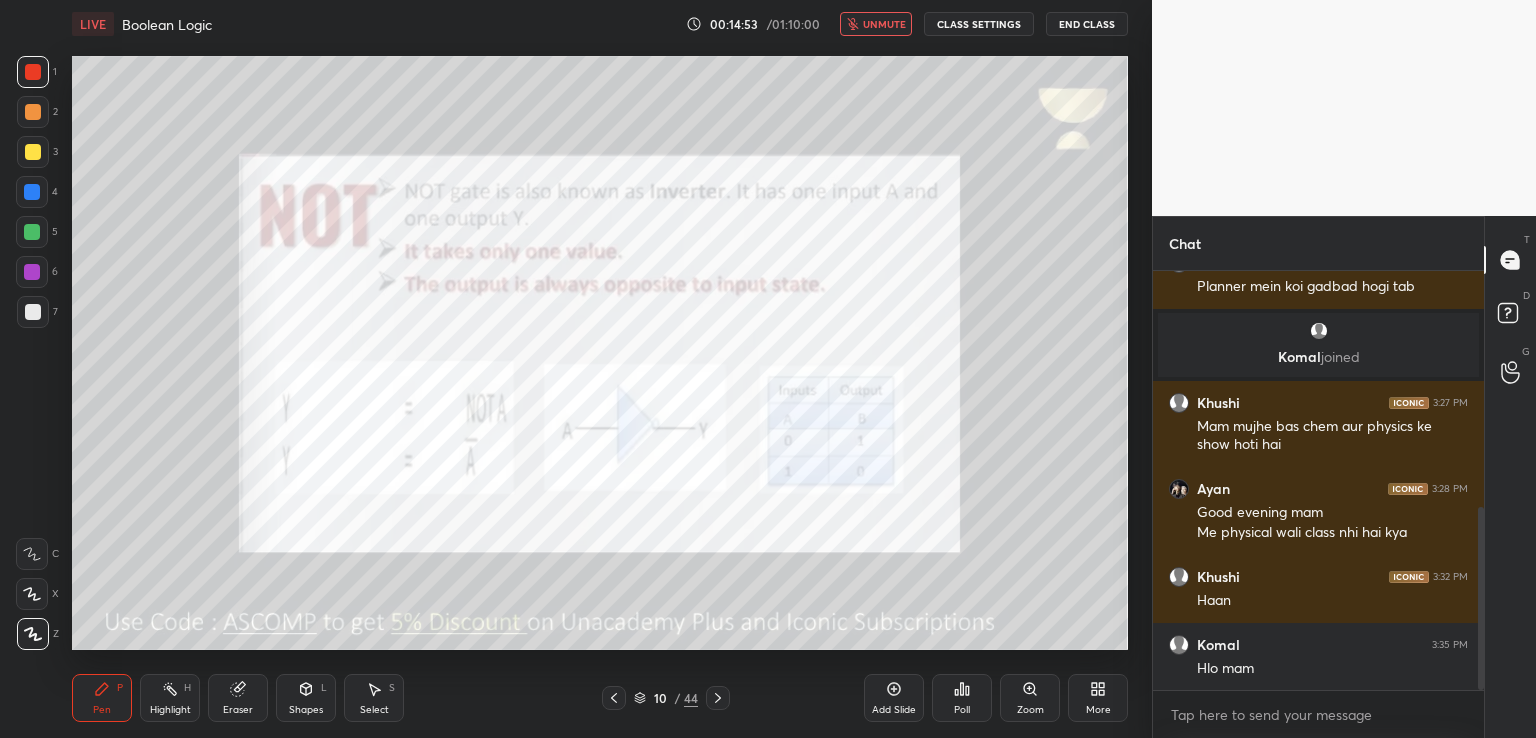 click on "unmute" at bounding box center (876, 24) 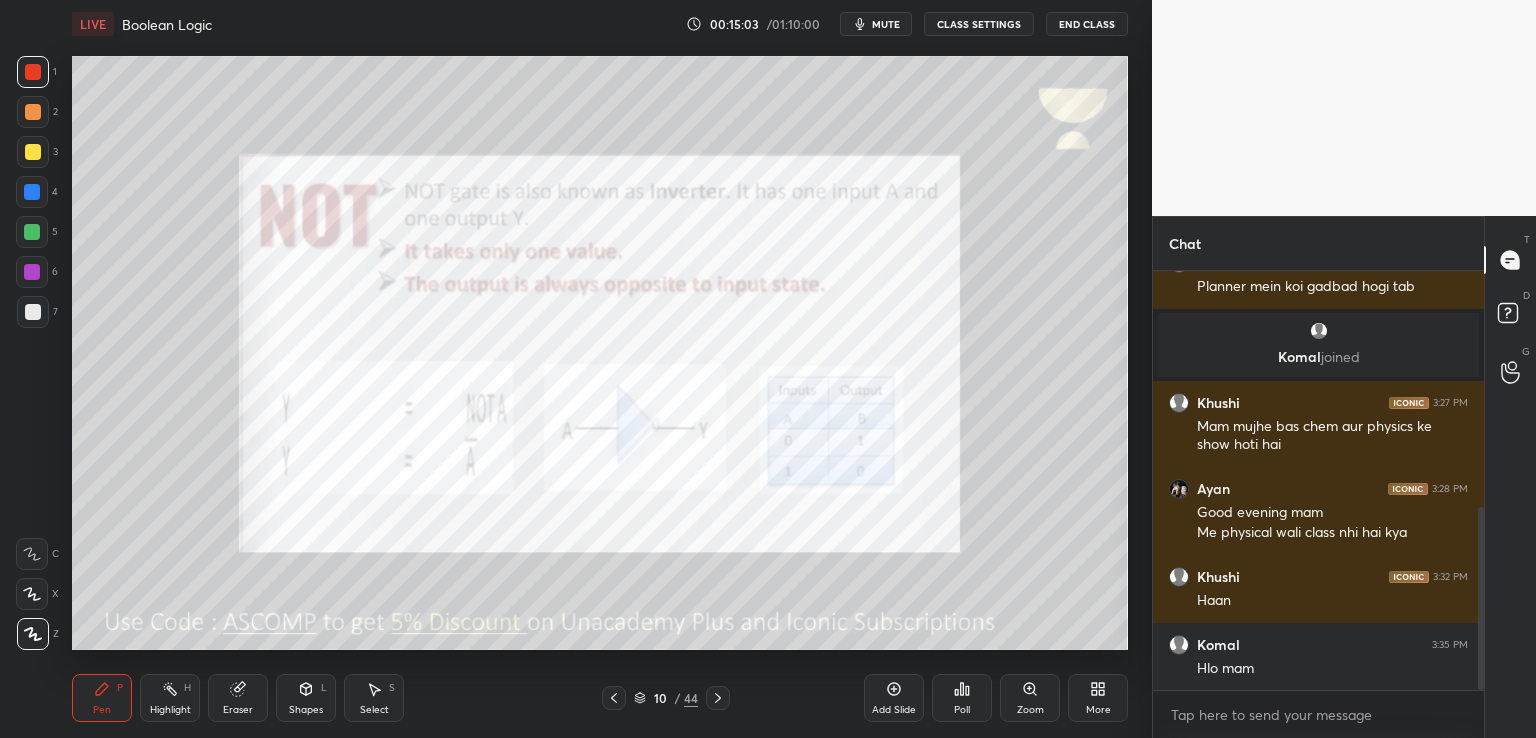 click on "mute" at bounding box center [876, 24] 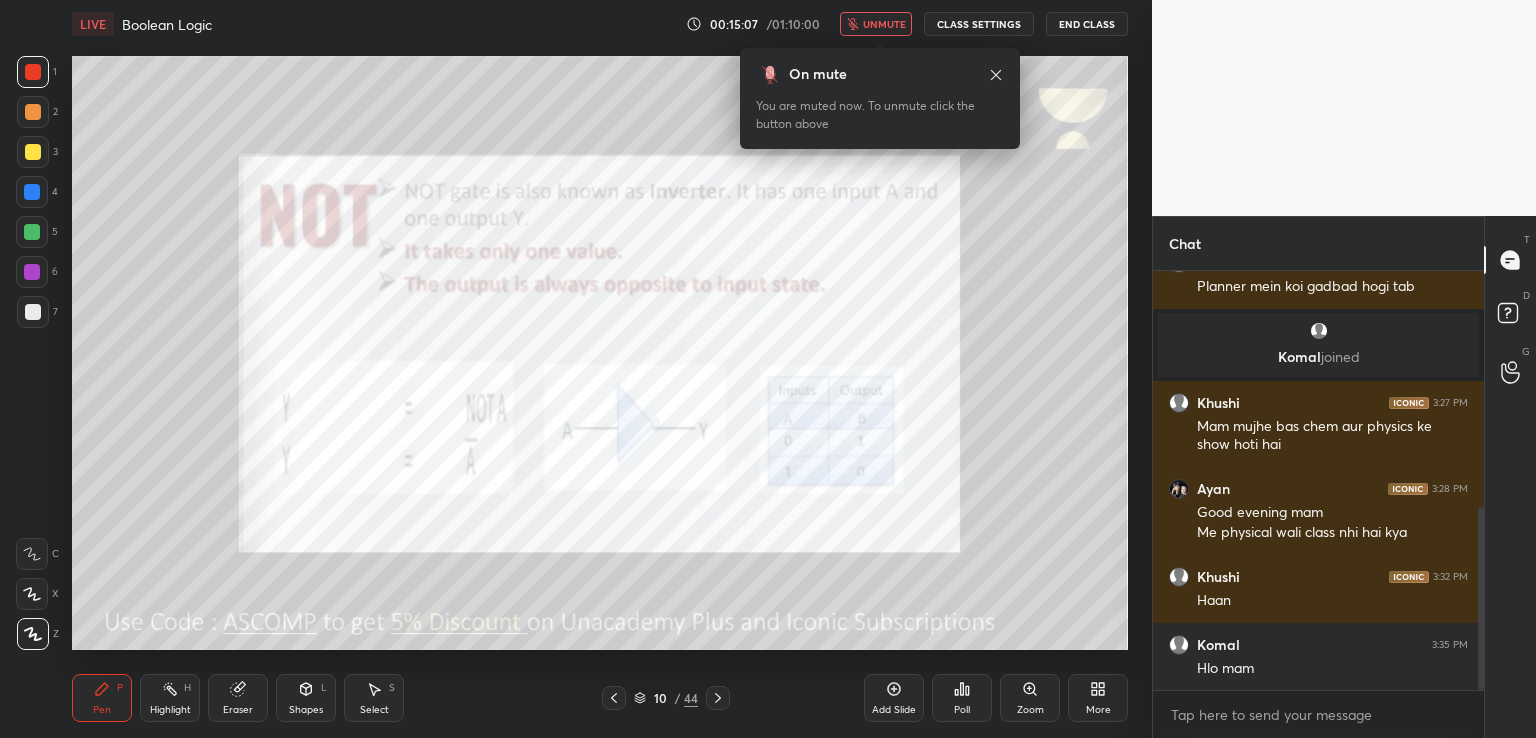 scroll, scrollTop: 614, scrollLeft: 0, axis: vertical 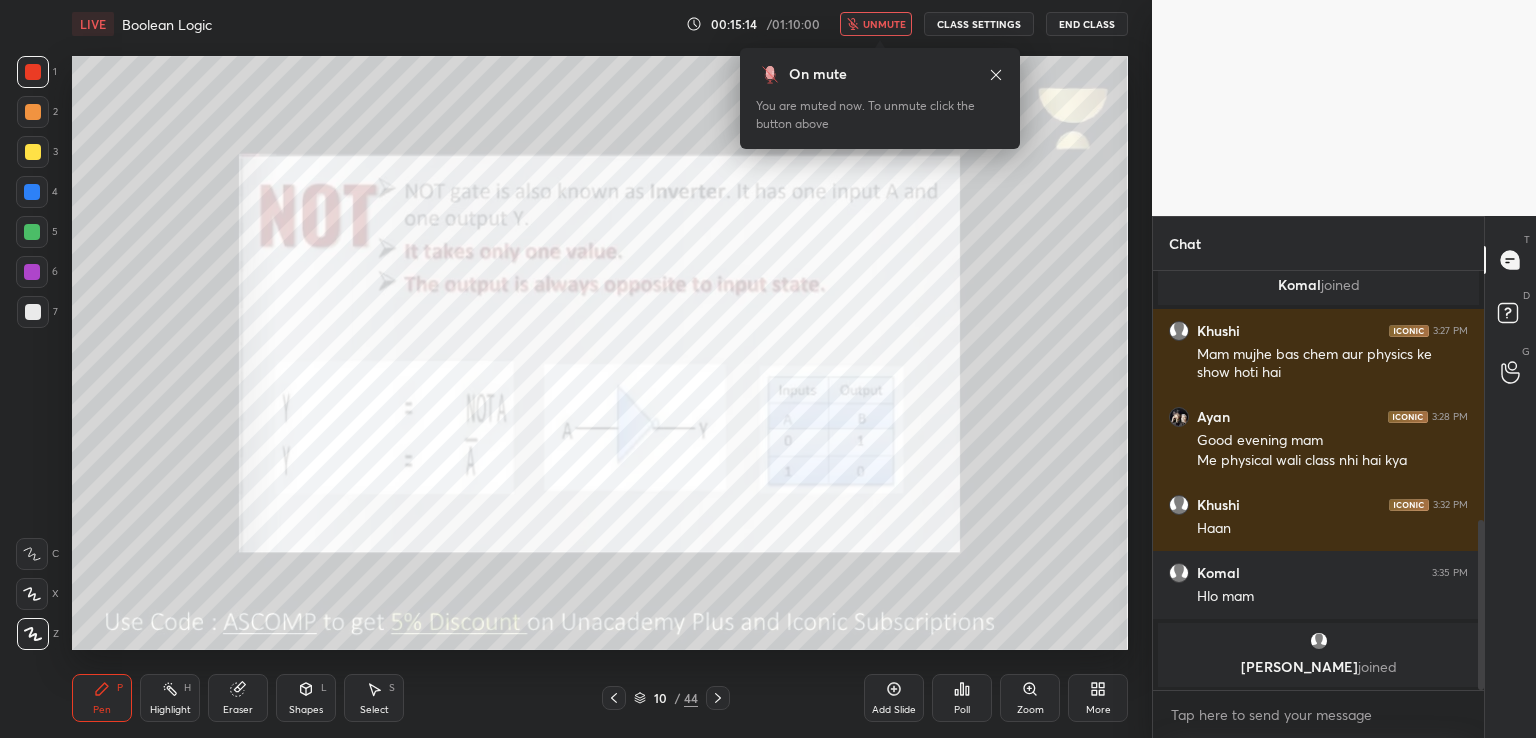 click 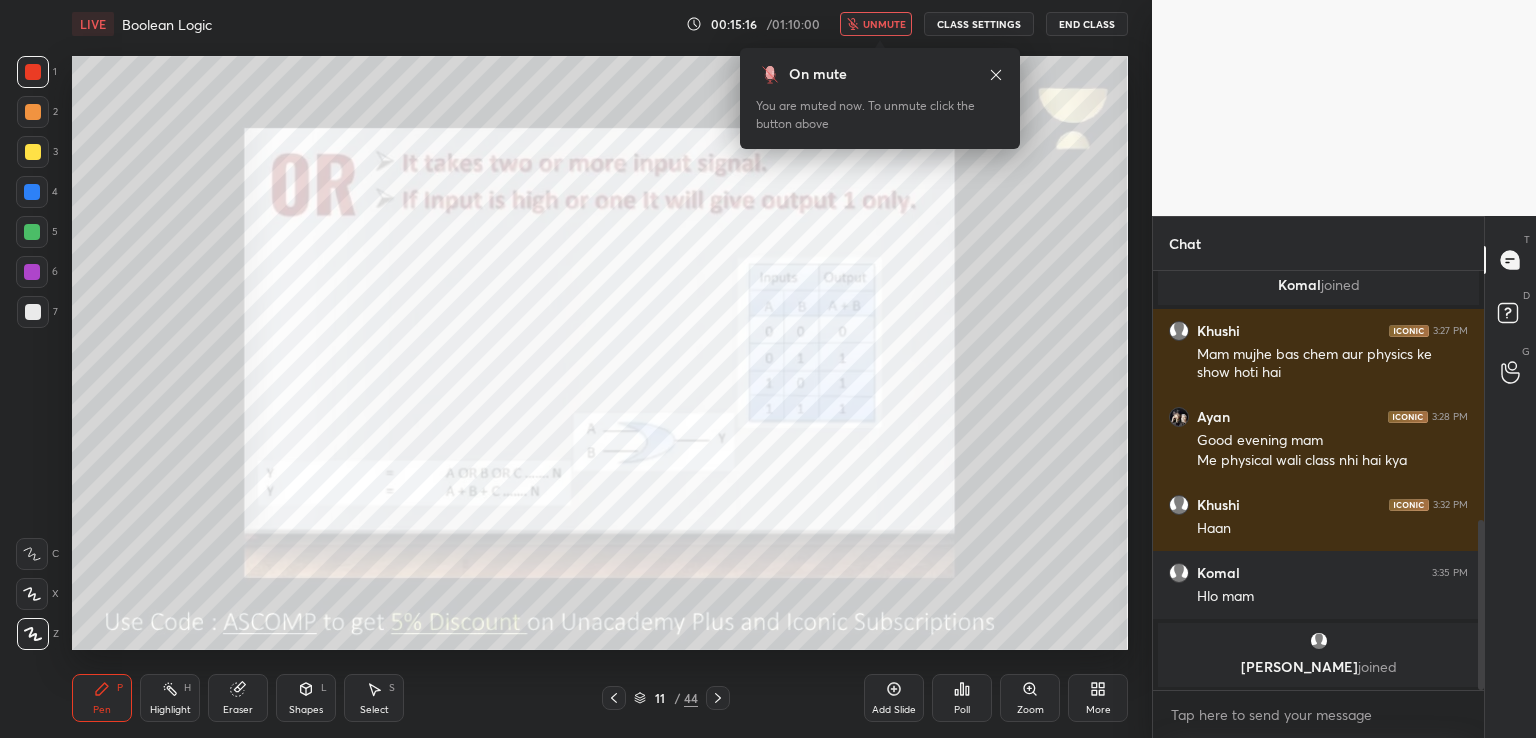 click on "CLASS SETTINGS" at bounding box center (979, 24) 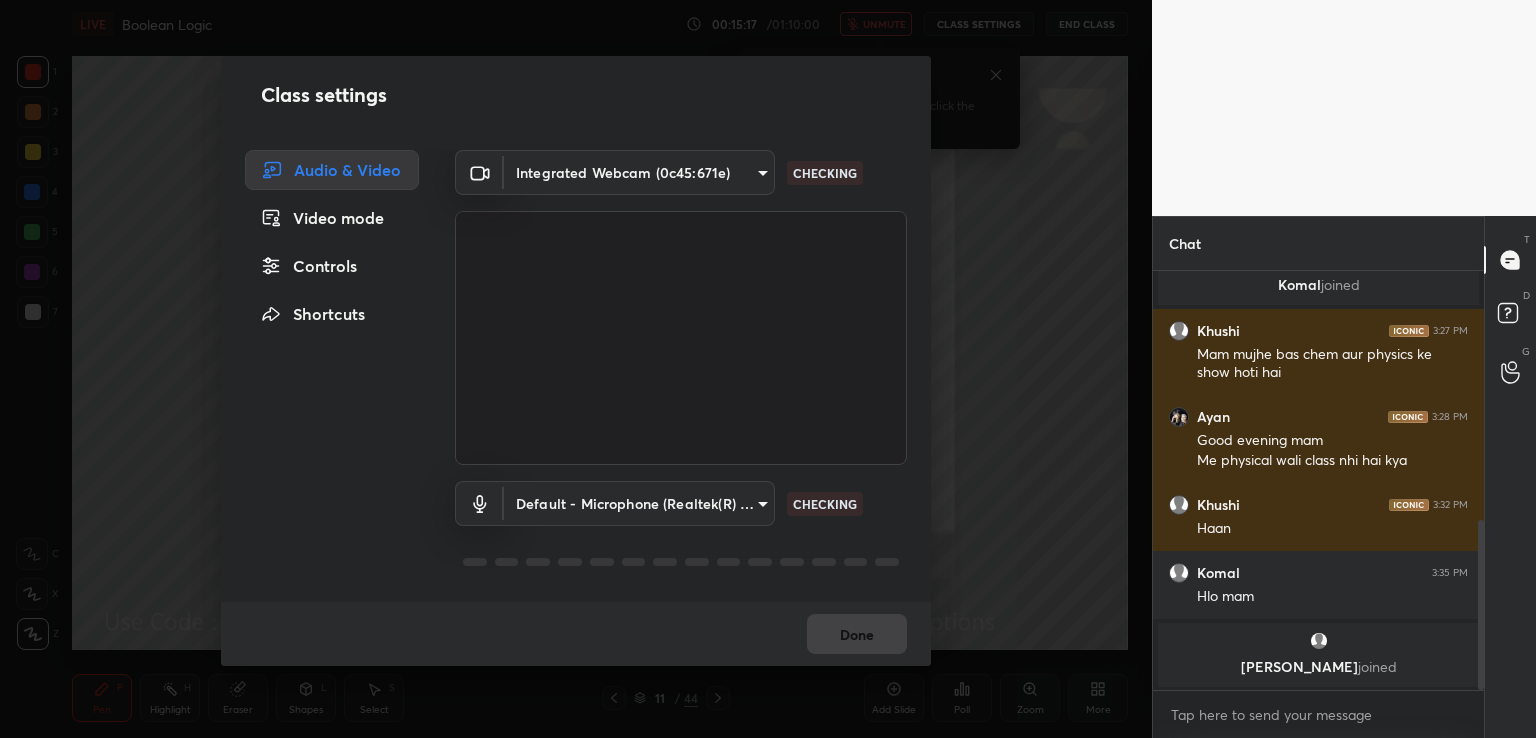 click on "Class settings Audio & Video Video mode Controls Shortcuts Integrated Webcam (0c45:671e) fa67d474dace0cf47bacb0efd9b63a8fa3470a89398721ced8042e2bdc6a8311 CHECKING Default - Microphone (Realtek(R) Audio) default CHECKING Done" at bounding box center [576, 369] 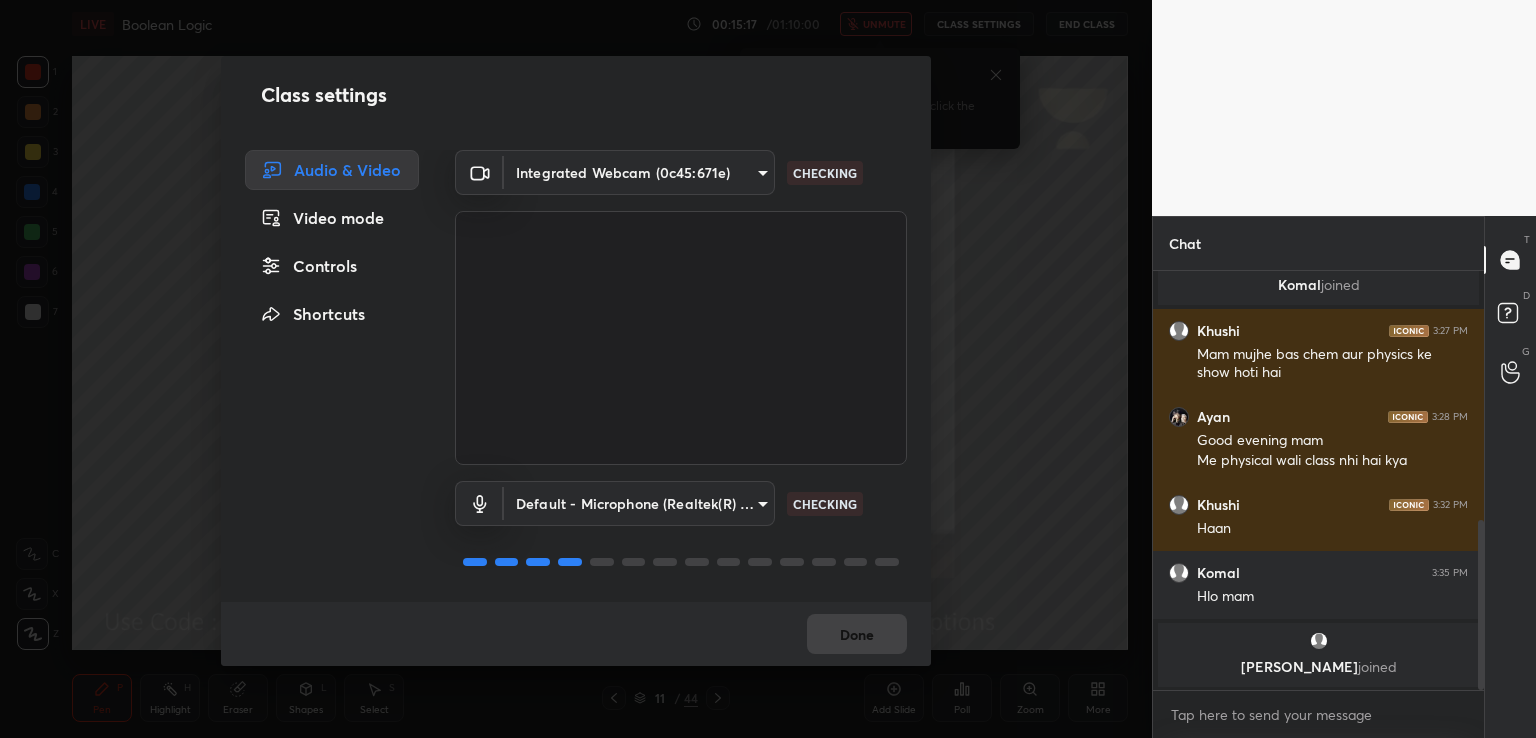 click on "Class settings Audio & Video Video mode Controls Shortcuts Integrated Webcam (0c45:671e) fa67d474dace0cf47bacb0efd9b63a8fa3470a89398721ced8042e2bdc6a8311 CHECKING Default - Microphone (Realtek(R) Audio) default CHECKING Done" at bounding box center [576, 369] 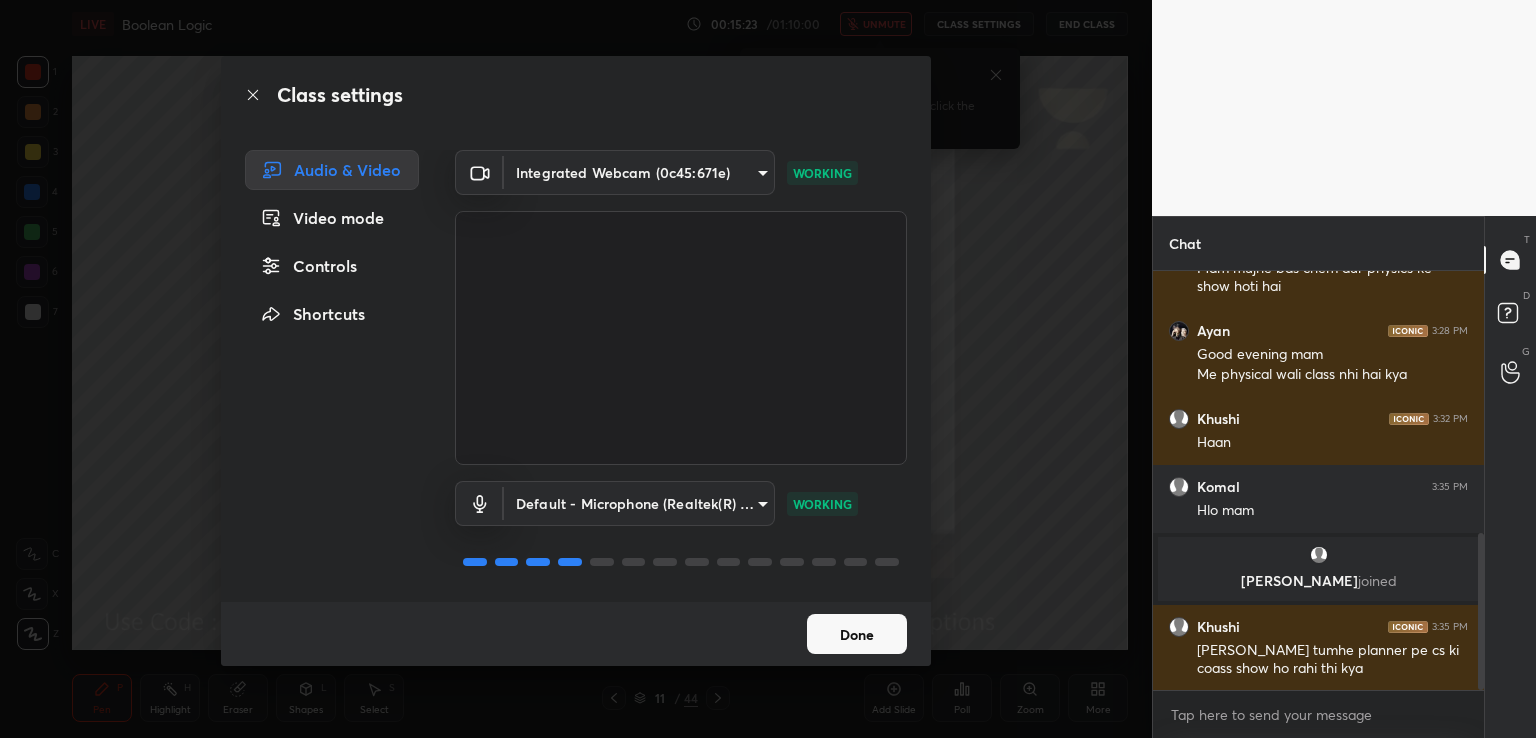 click on "Done" at bounding box center [857, 634] 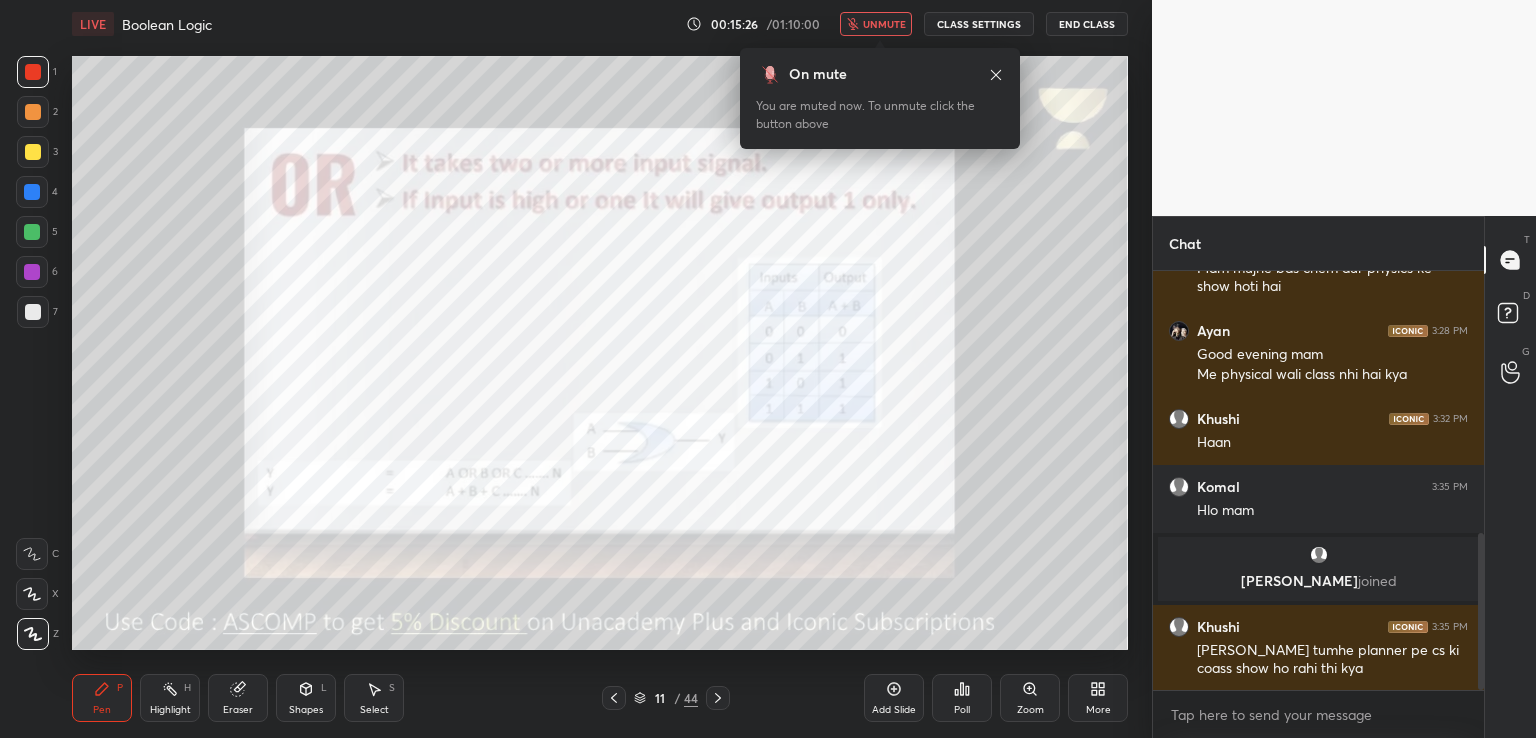 click on "unmute" at bounding box center [884, 24] 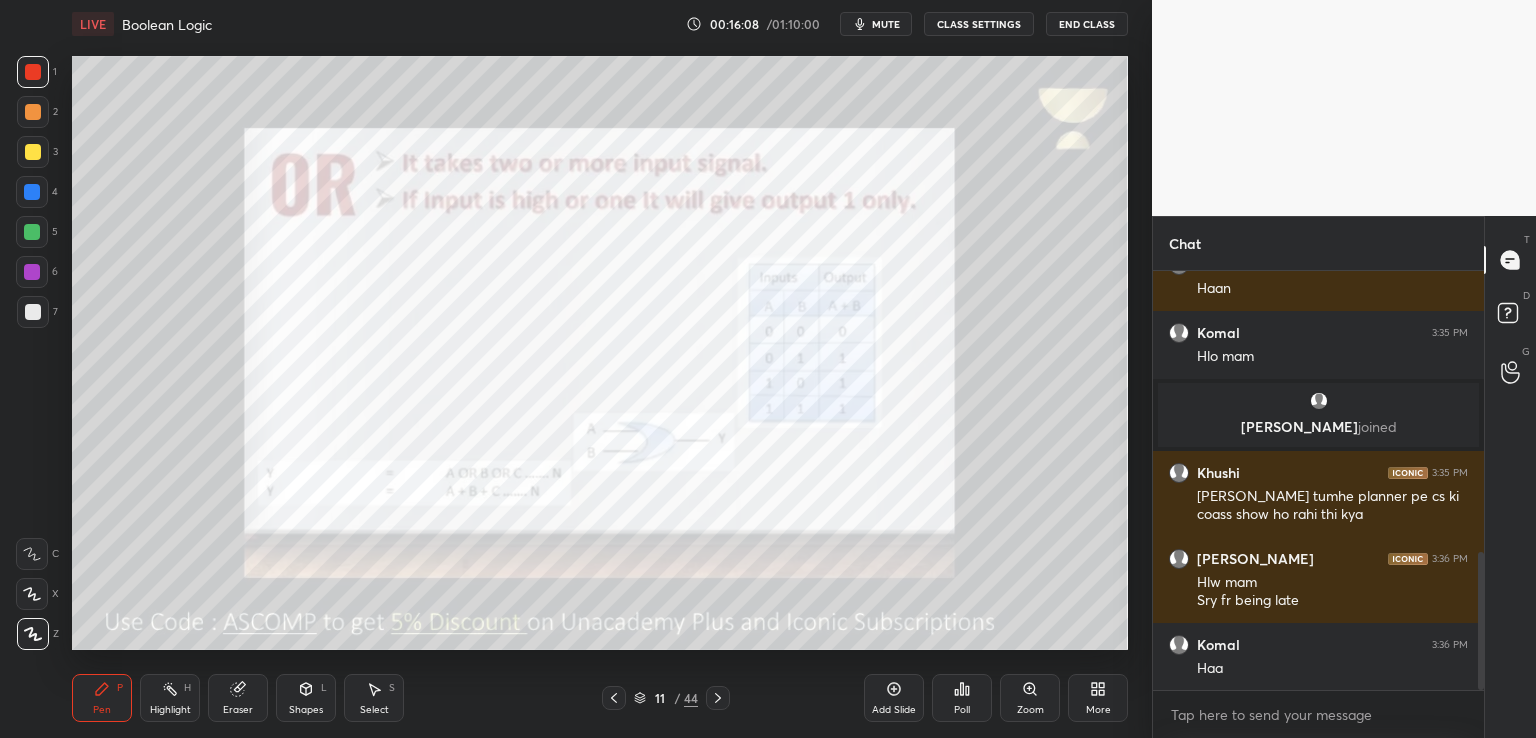 scroll, scrollTop: 938, scrollLeft: 0, axis: vertical 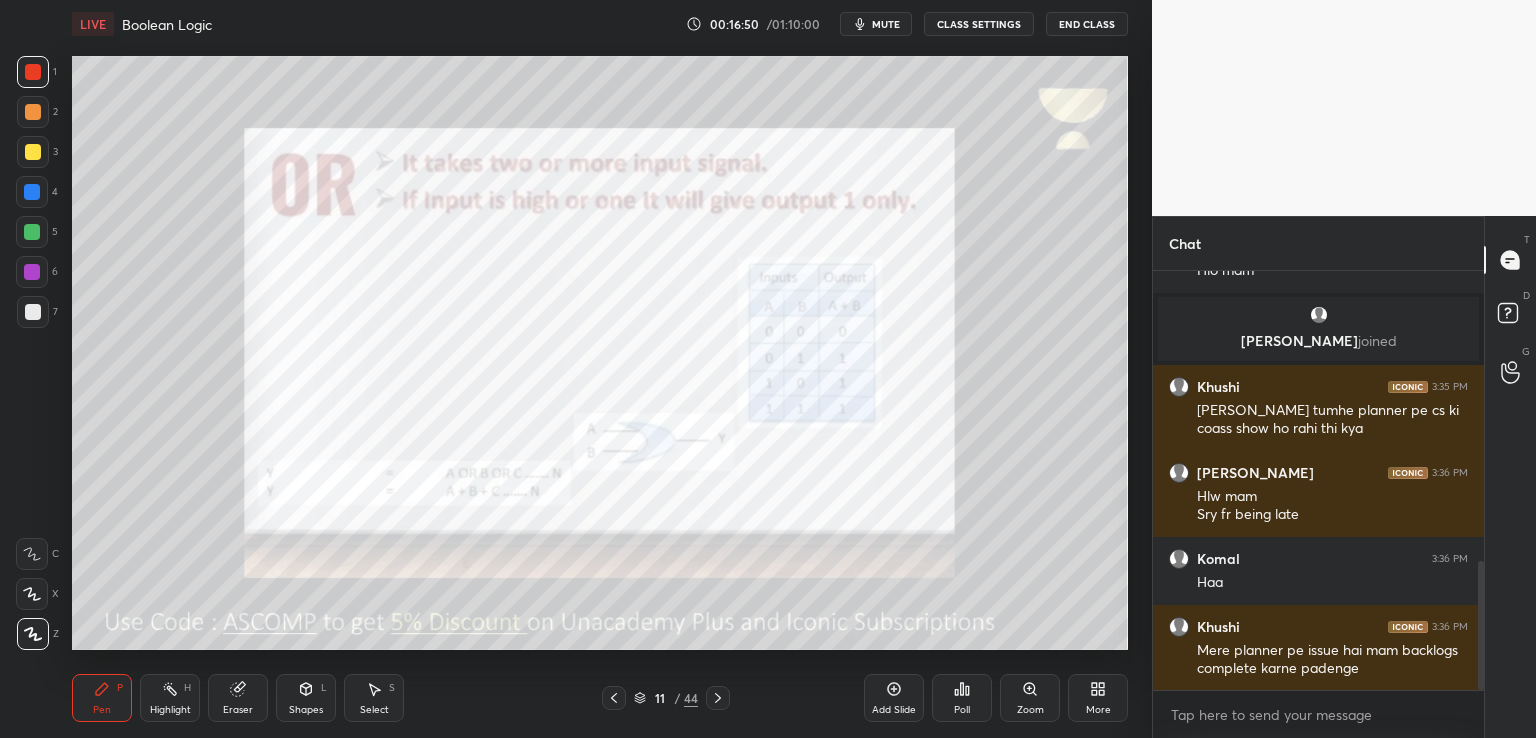click on "Eraser" at bounding box center (238, 698) 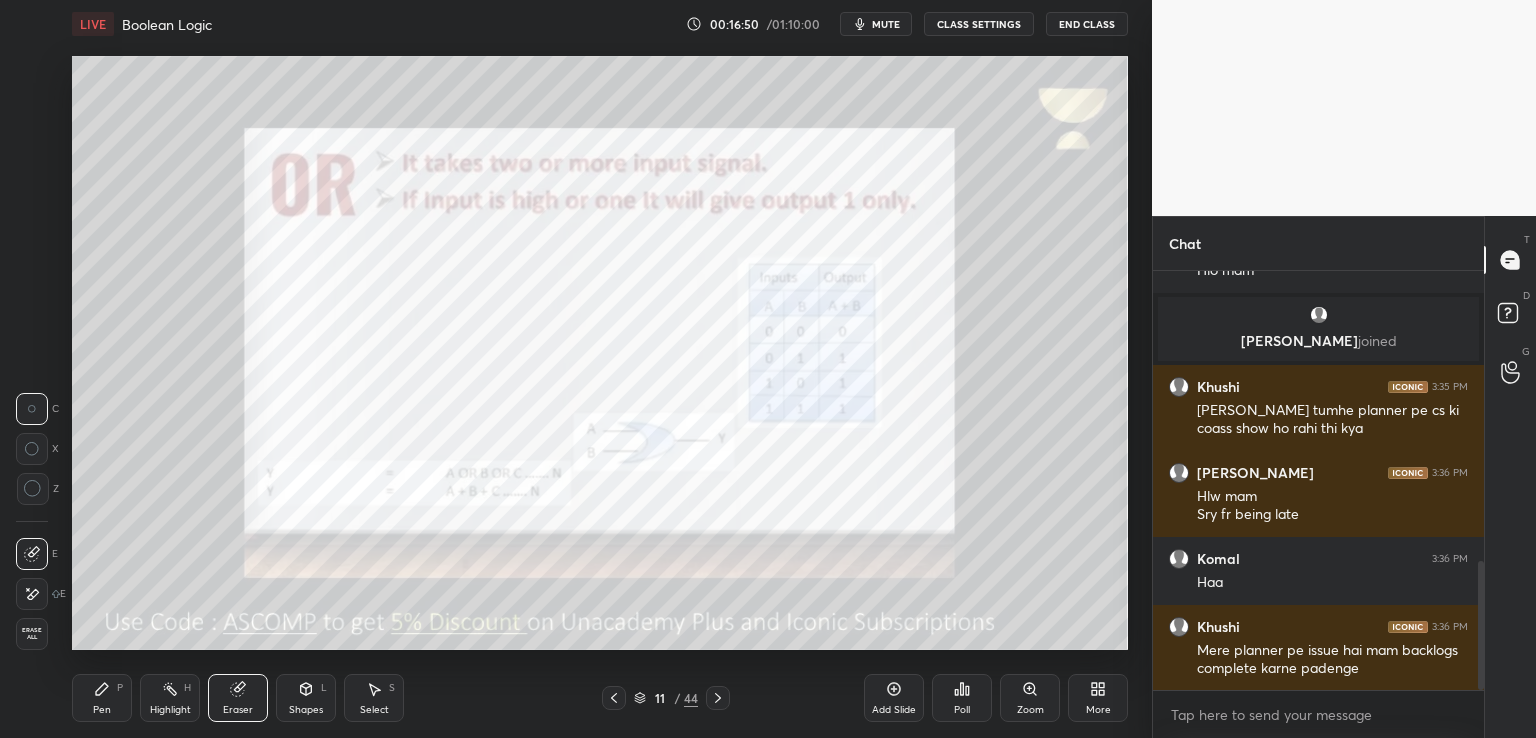 click 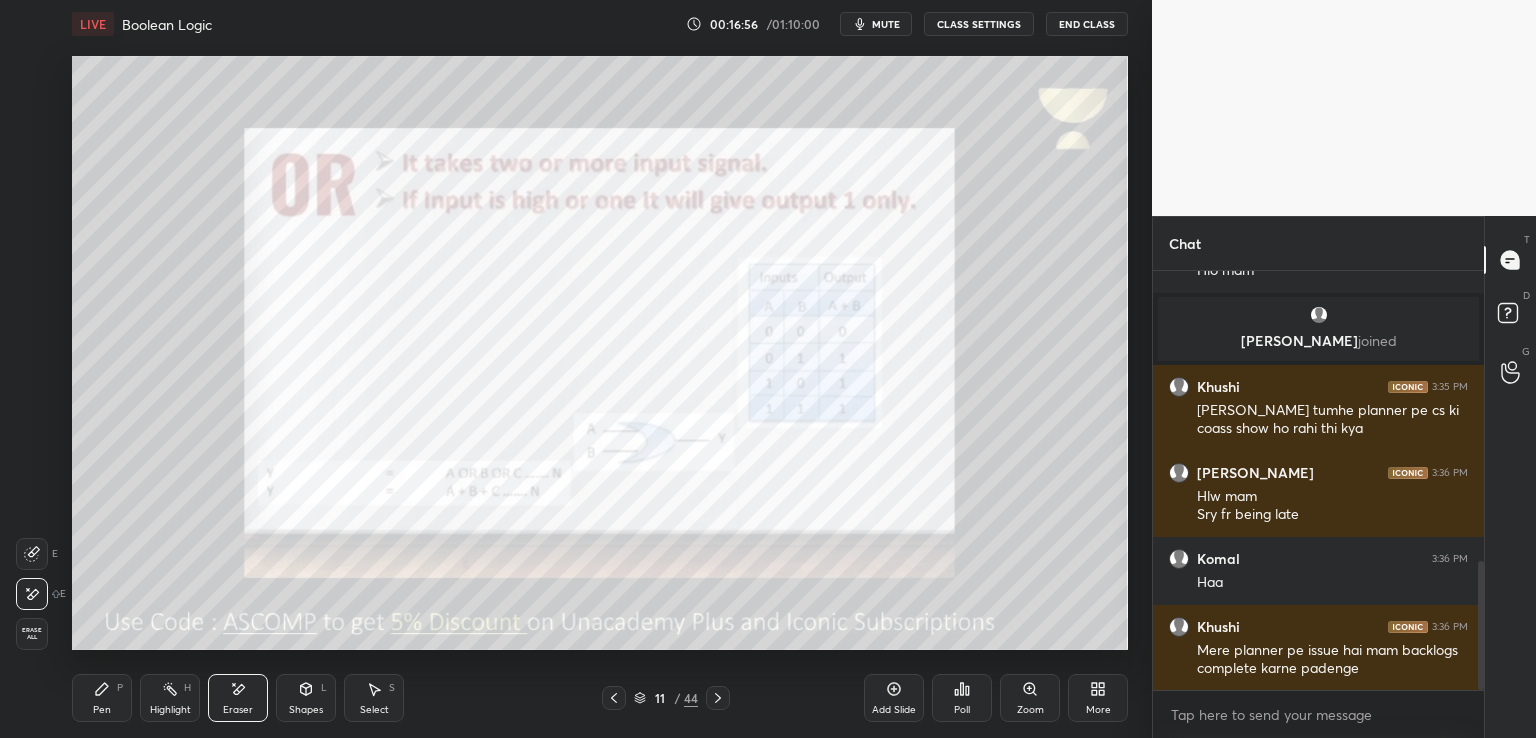click on "1 2 3 4 5 6 7 C X Z E E Erase all   H H LIVE Boolean Logic 00:16:56 /  01:10:00 mute CLASS SETTINGS End Class Setting up your live class Poll for   secs No correct answer Start poll Back Boolean Logic • L4 of Complete Course on Unit I: Computer Systems & Organization [PERSON_NAME] Pen P Highlight H Eraser Shapes L Select S 11 / 44 Add Slide Poll Zoom More" at bounding box center (568, 369) 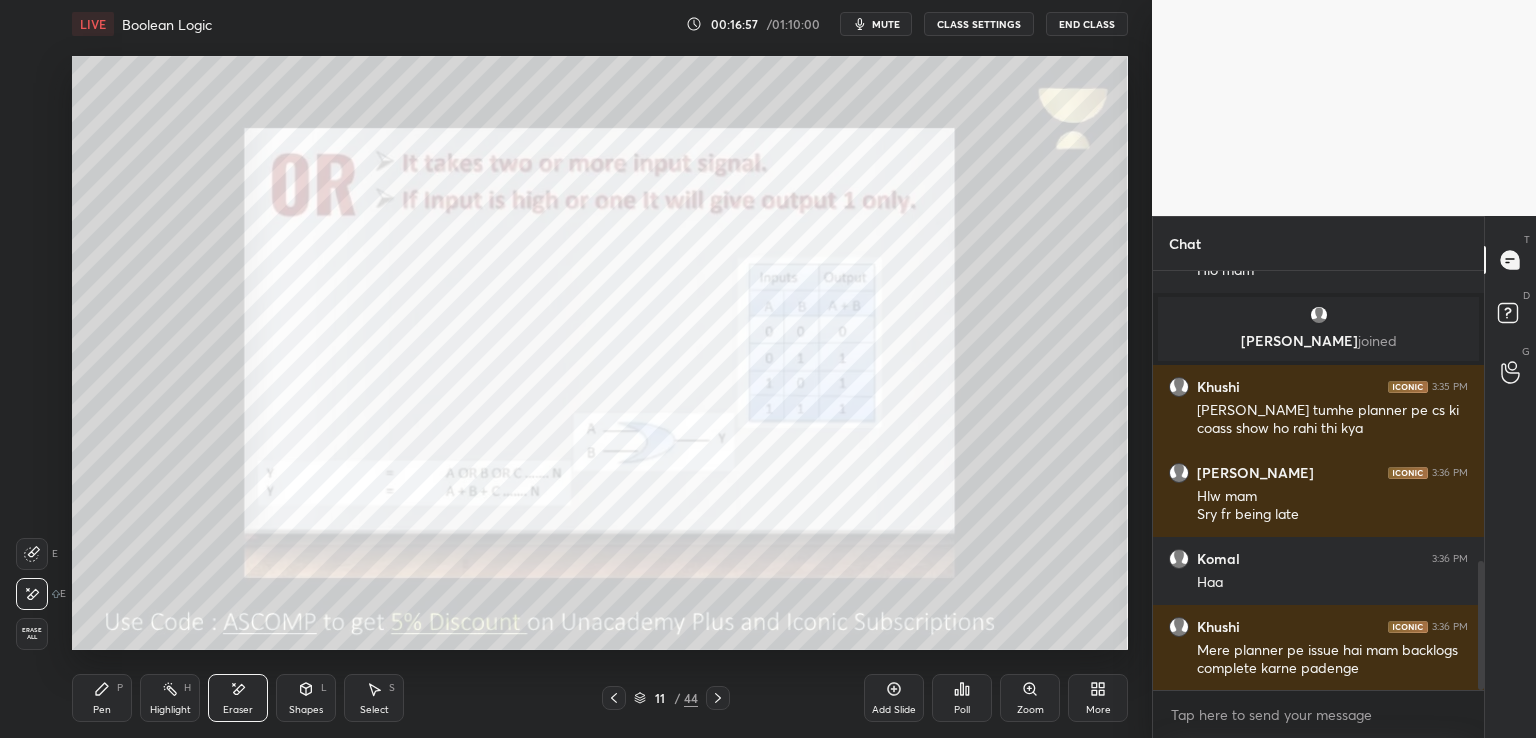 click on "Pen" at bounding box center (102, 710) 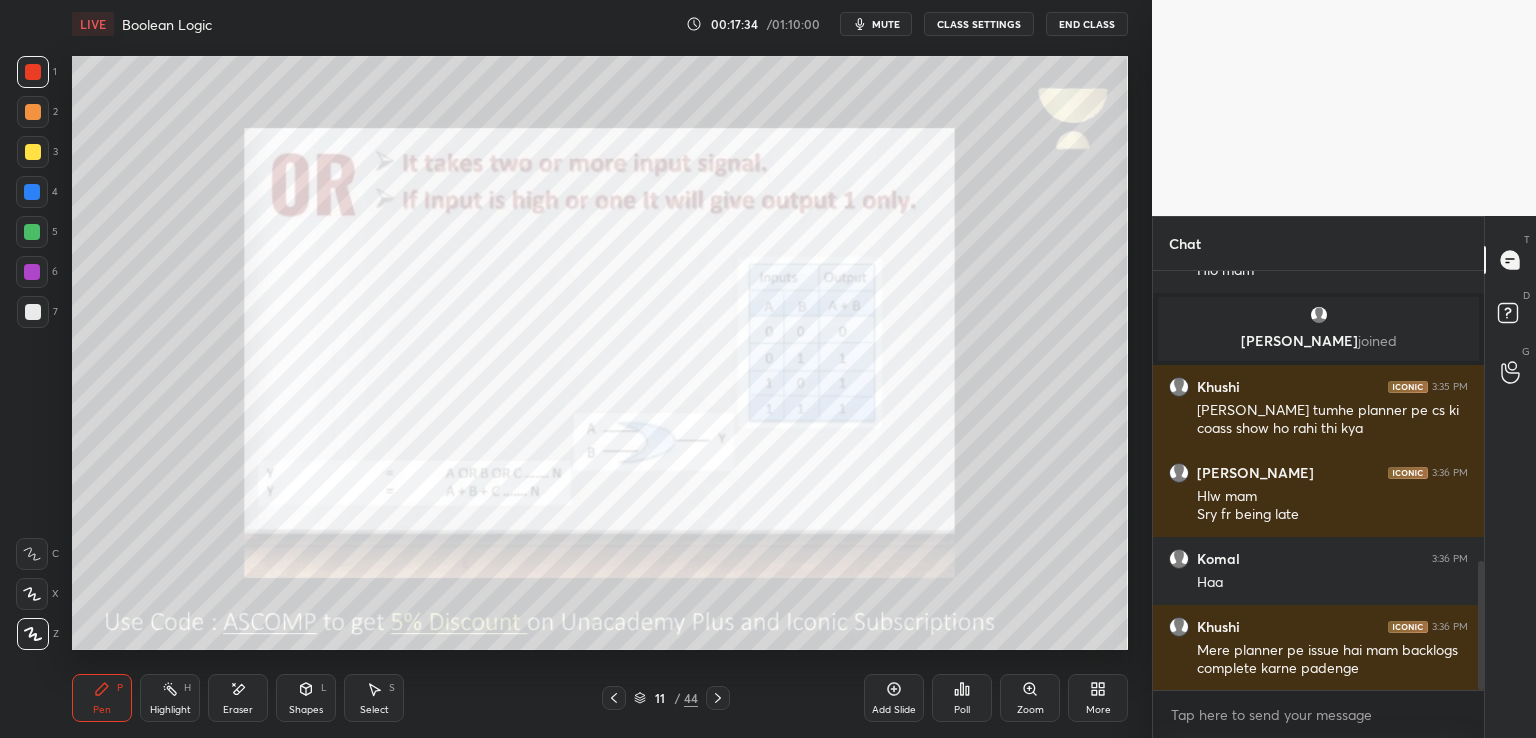 drag, startPoint x: 876, startPoint y: 17, endPoint x: 830, endPoint y: 45, distance: 53.851646 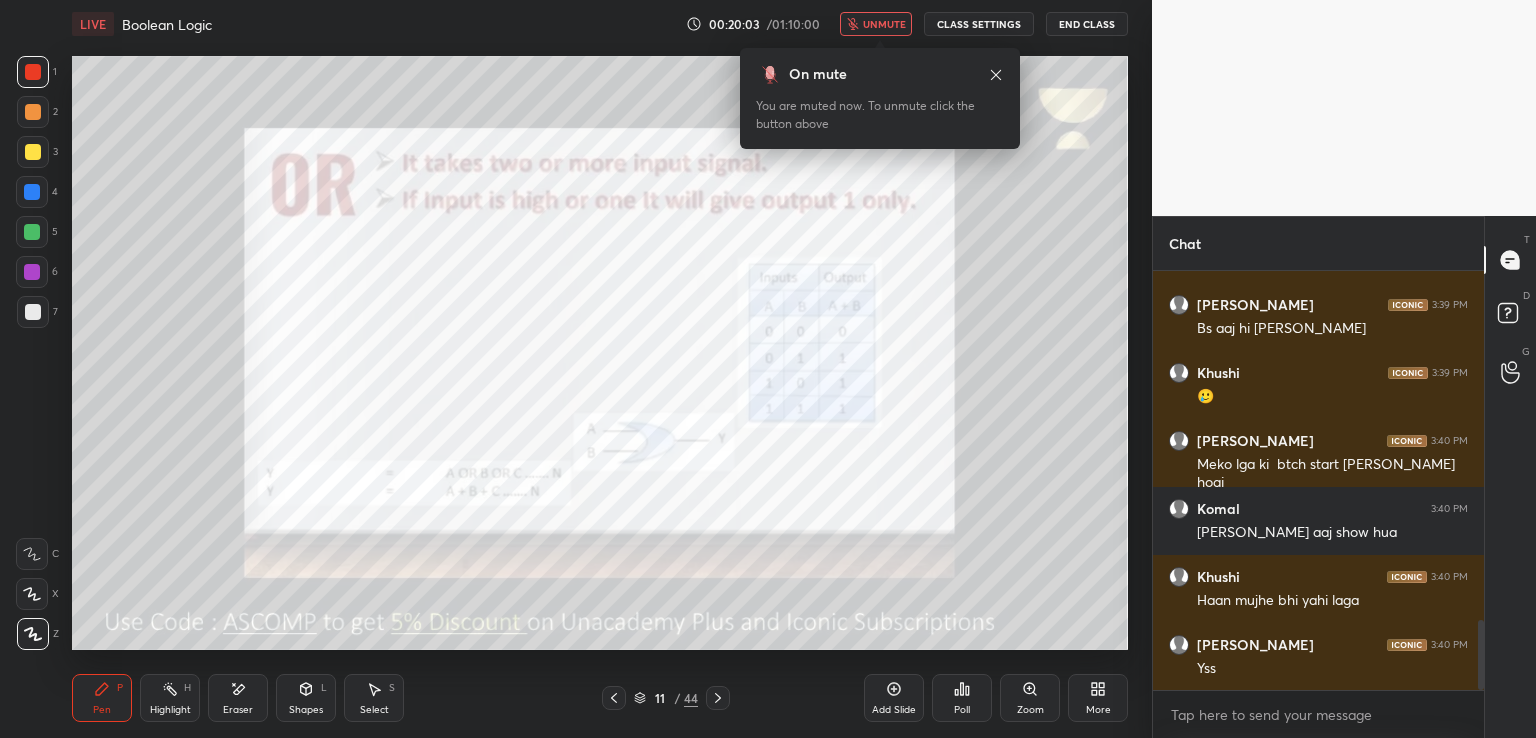 scroll, scrollTop: 2102, scrollLeft: 0, axis: vertical 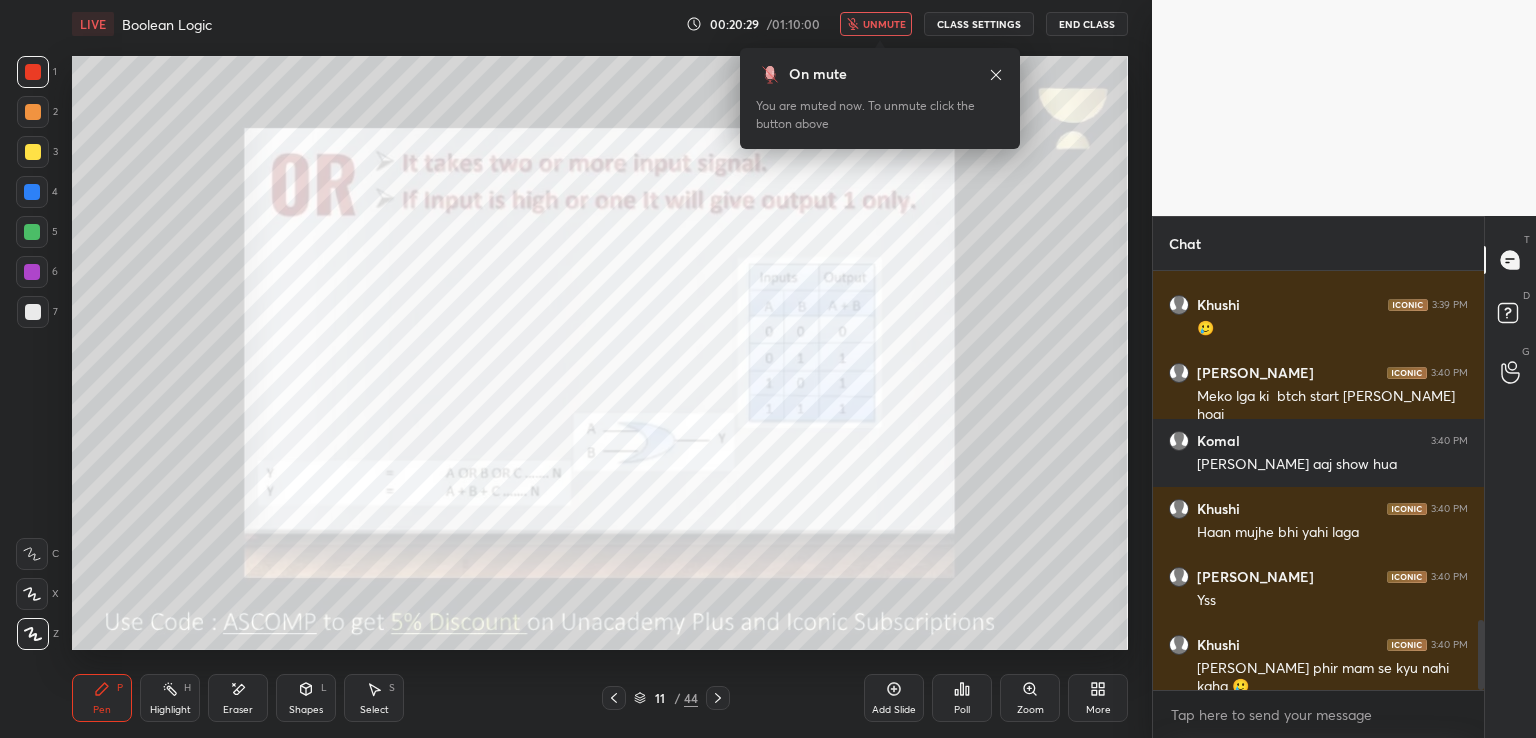 click on "unmute" at bounding box center (884, 24) 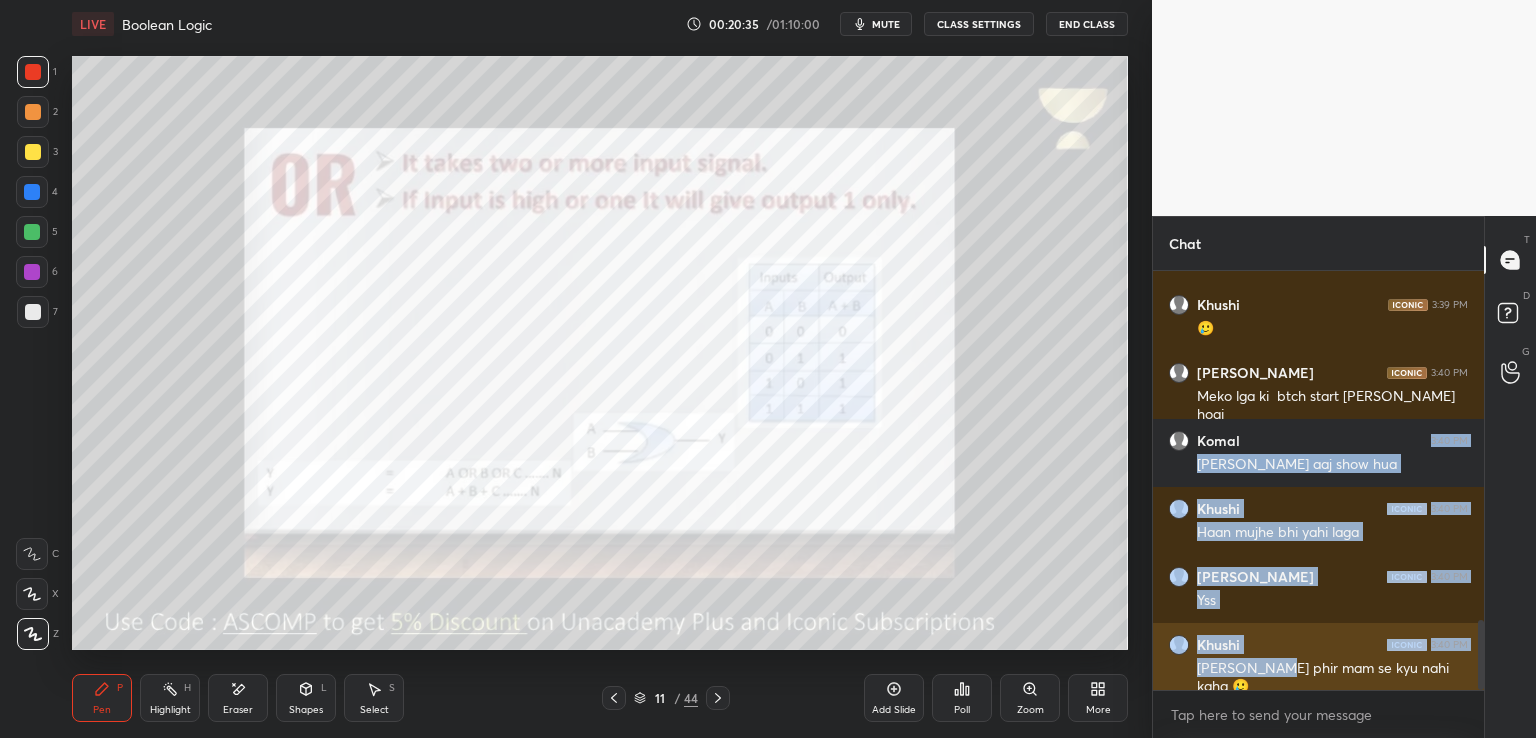 drag, startPoint x: 1278, startPoint y: 446, endPoint x: 1272, endPoint y: 675, distance: 229.07858 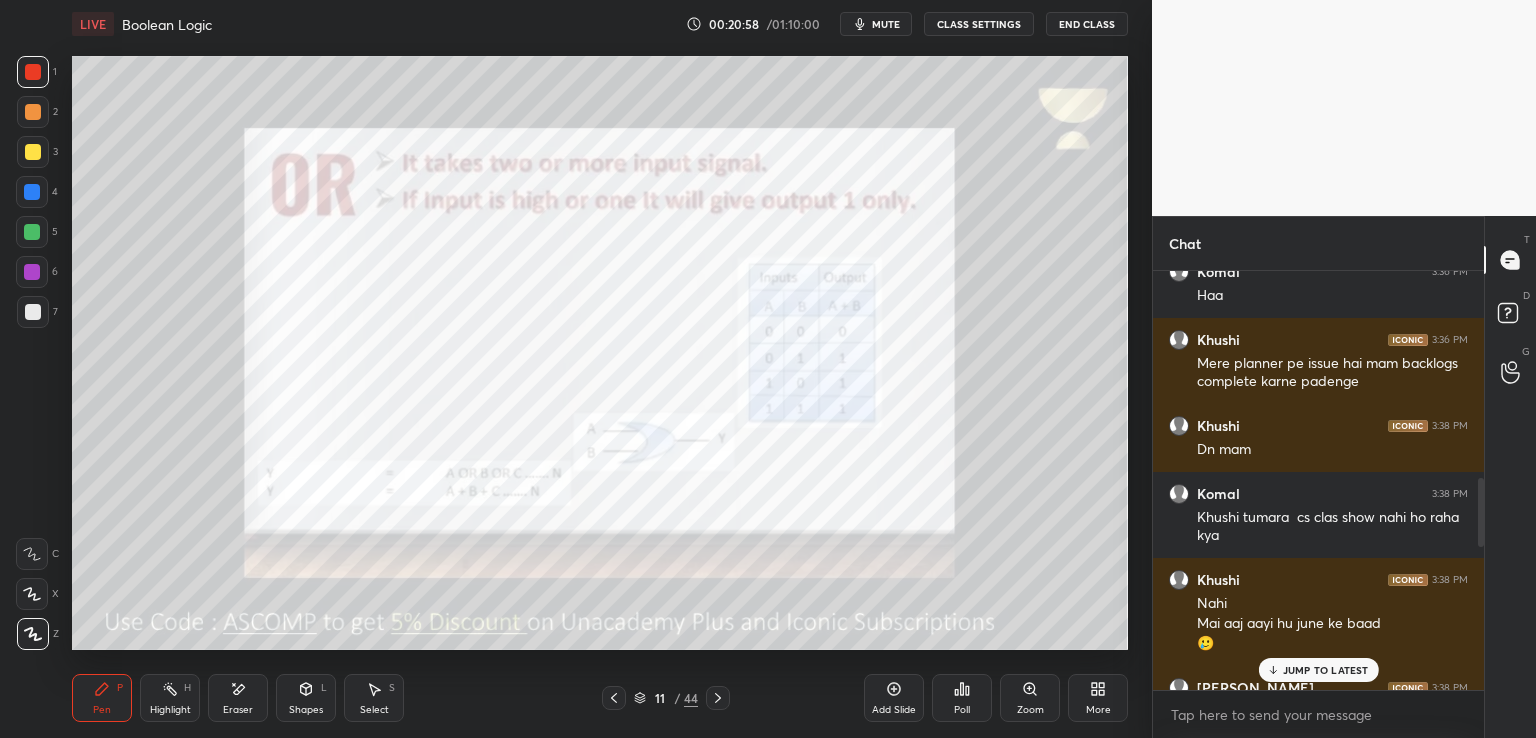 scroll, scrollTop: 1220, scrollLeft: 0, axis: vertical 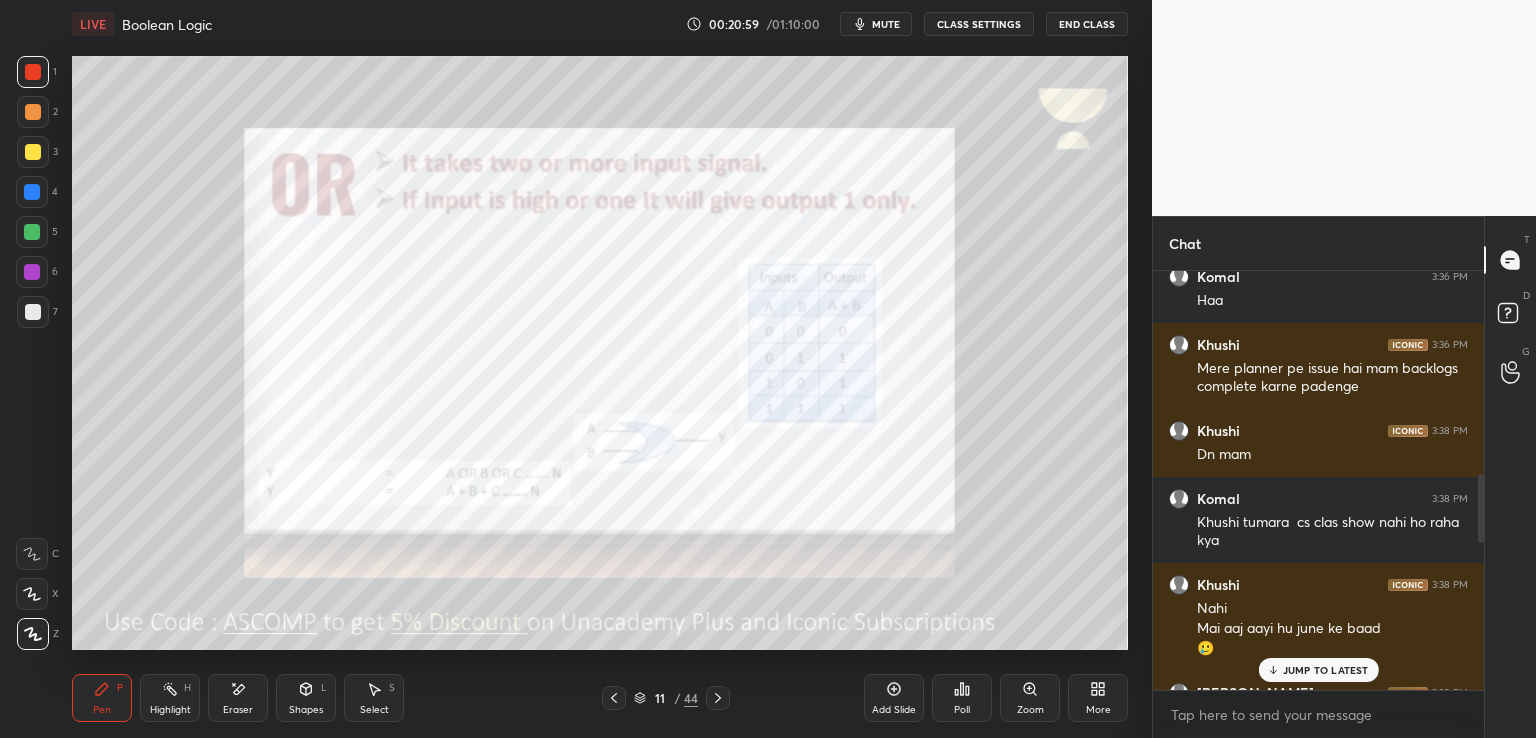 drag, startPoint x: 1480, startPoint y: 644, endPoint x: 1469, endPoint y: 497, distance: 147.411 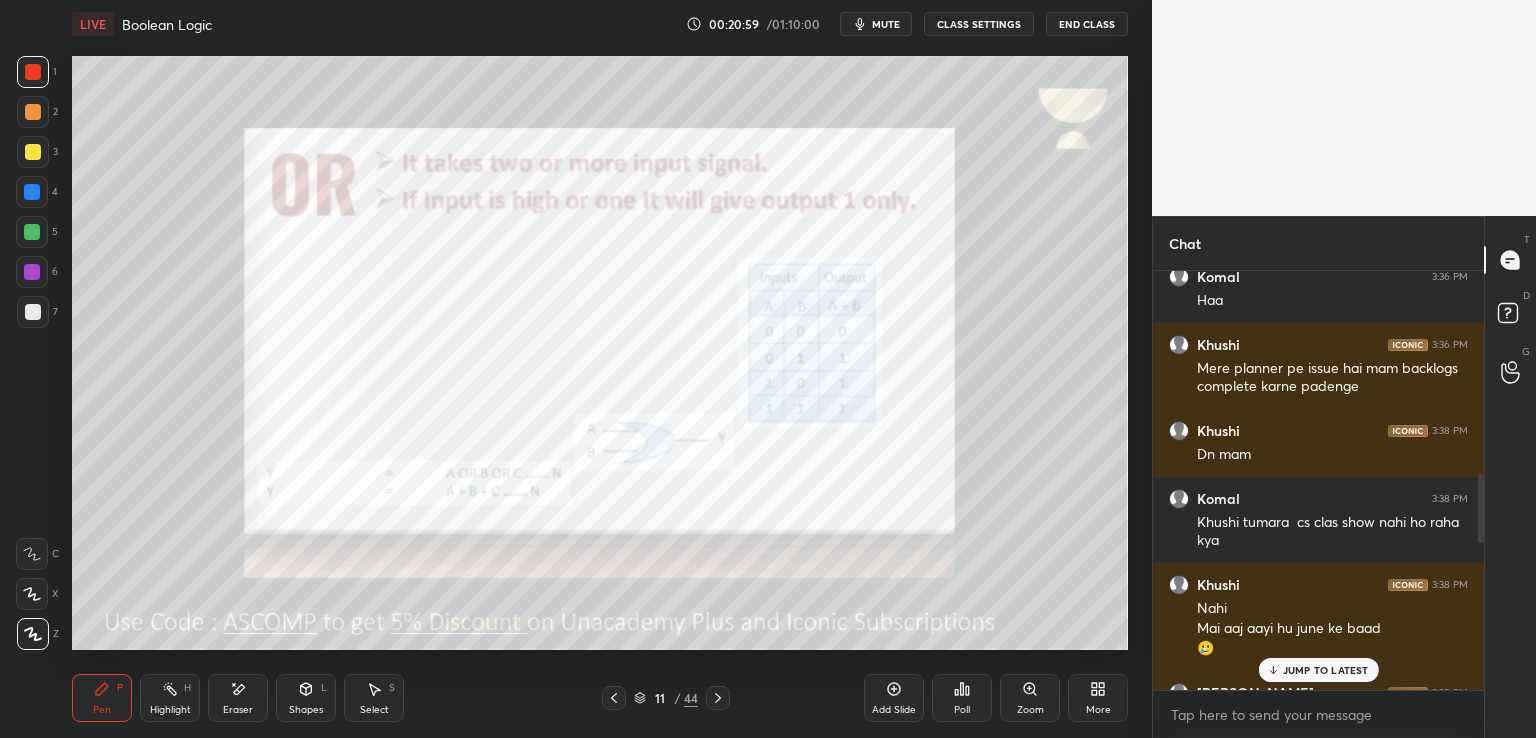 click on "Khushi 3:26 PM Mam aapne kal bhi class li thi kya Okay mam Khushi 3:27 PM Planner mein koi gadbad hogi tab [PERSON_NAME]  joined Khushi 3:27 PM Mam mujhe bas chem aur physics ke show hoti hai [PERSON_NAME] 3:28 PM Good evening mam Me physical wali class nhi hai kya Khushi 3:32 PM [PERSON_NAME] 3:35 PM Hlo mam [PERSON_NAME]  joined Khushi 3:35 PM [PERSON_NAME] tumhe planner pe cs ki coass show ho rahi thi kya [PERSON_NAME] 3:36 PM Hlw mam
Sry fr being late [PERSON_NAME] 3:36 PM Haa Khushi 3:36 PM Mere planner pe issue hai mam backlogs complete karne padenge Khushi 3:38 PM Dn mam [PERSON_NAME] 3:38 PM Khushi tumara  cs clas show nahi ho raha kya Khushi 3:38 PM Nahi Mai aaj aayi hu june ke baad 🥲 [GEOGRAPHIC_DATA] 3:38 PM Yss Khushi 3:39 PM Kya yes JUMP TO LATEST" at bounding box center [1318, 480] 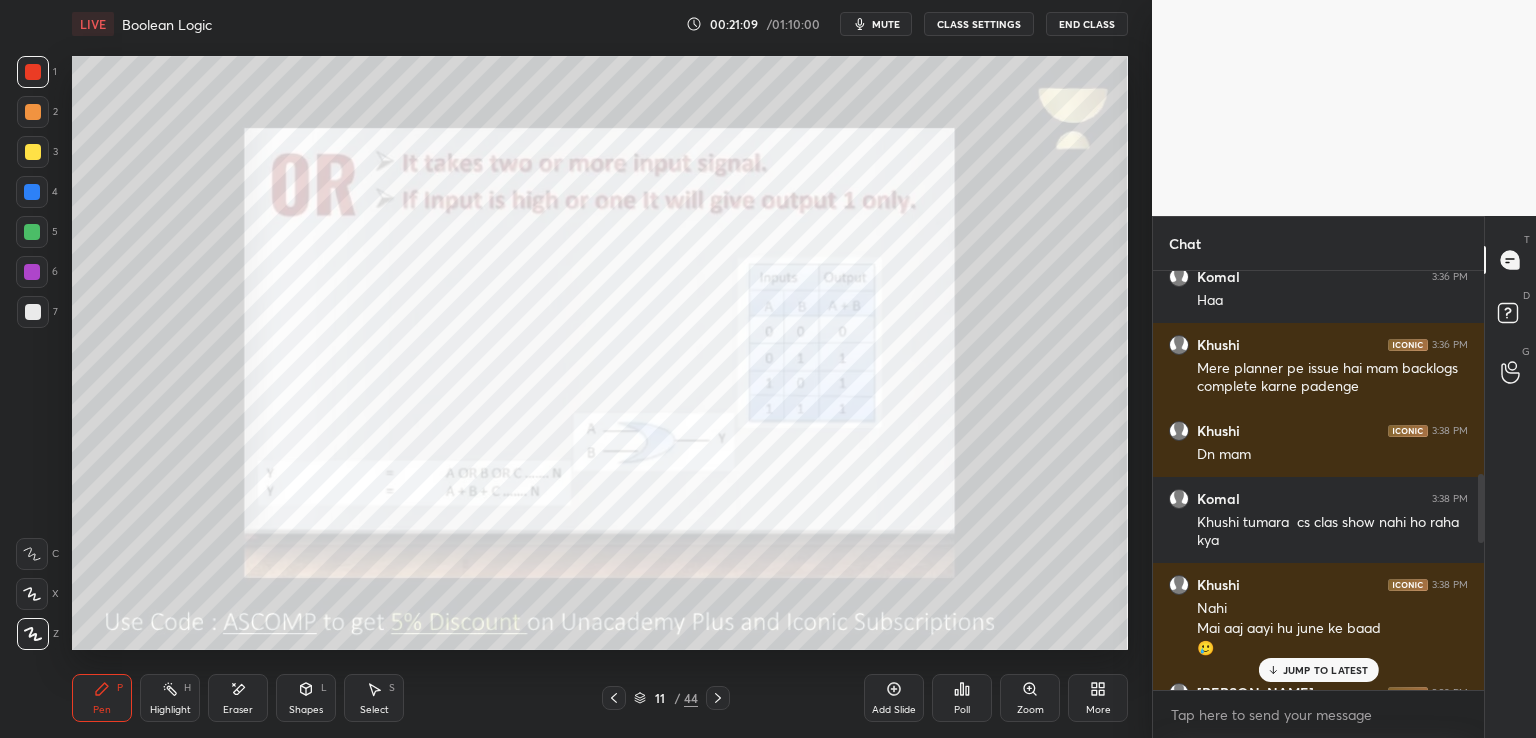 drag, startPoint x: 1476, startPoint y: 529, endPoint x: 1476, endPoint y: 552, distance: 23 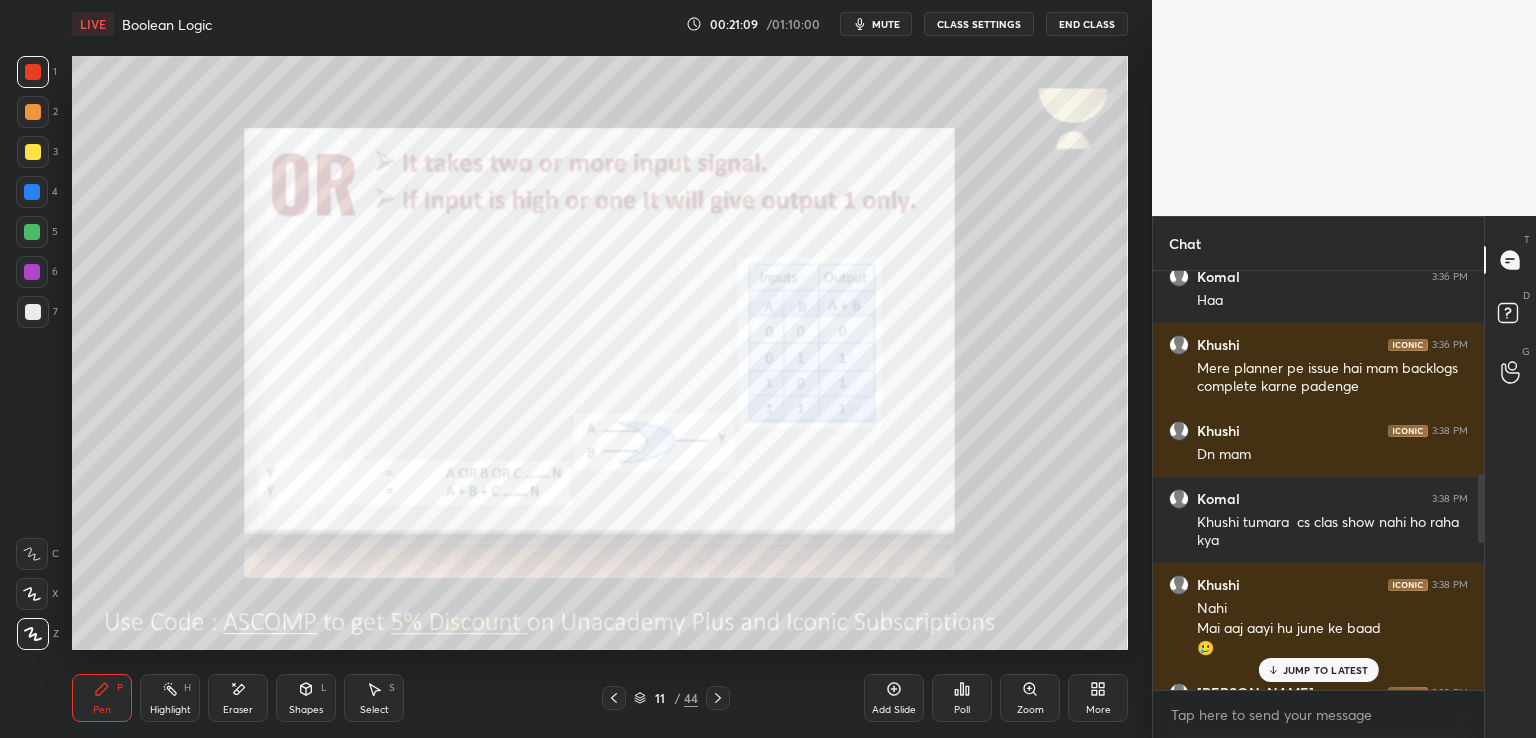 click at bounding box center [1478, 480] 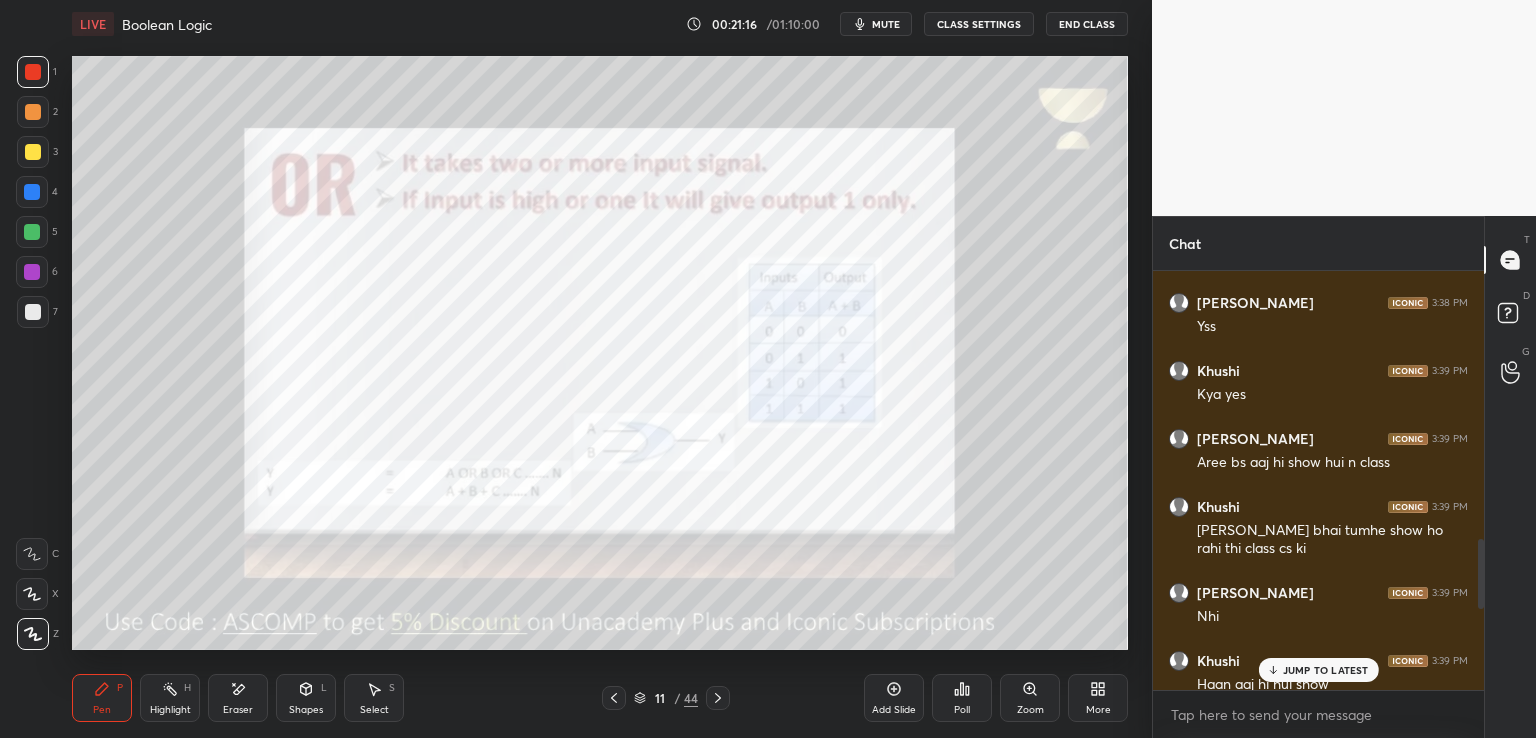 scroll, scrollTop: 1646, scrollLeft: 0, axis: vertical 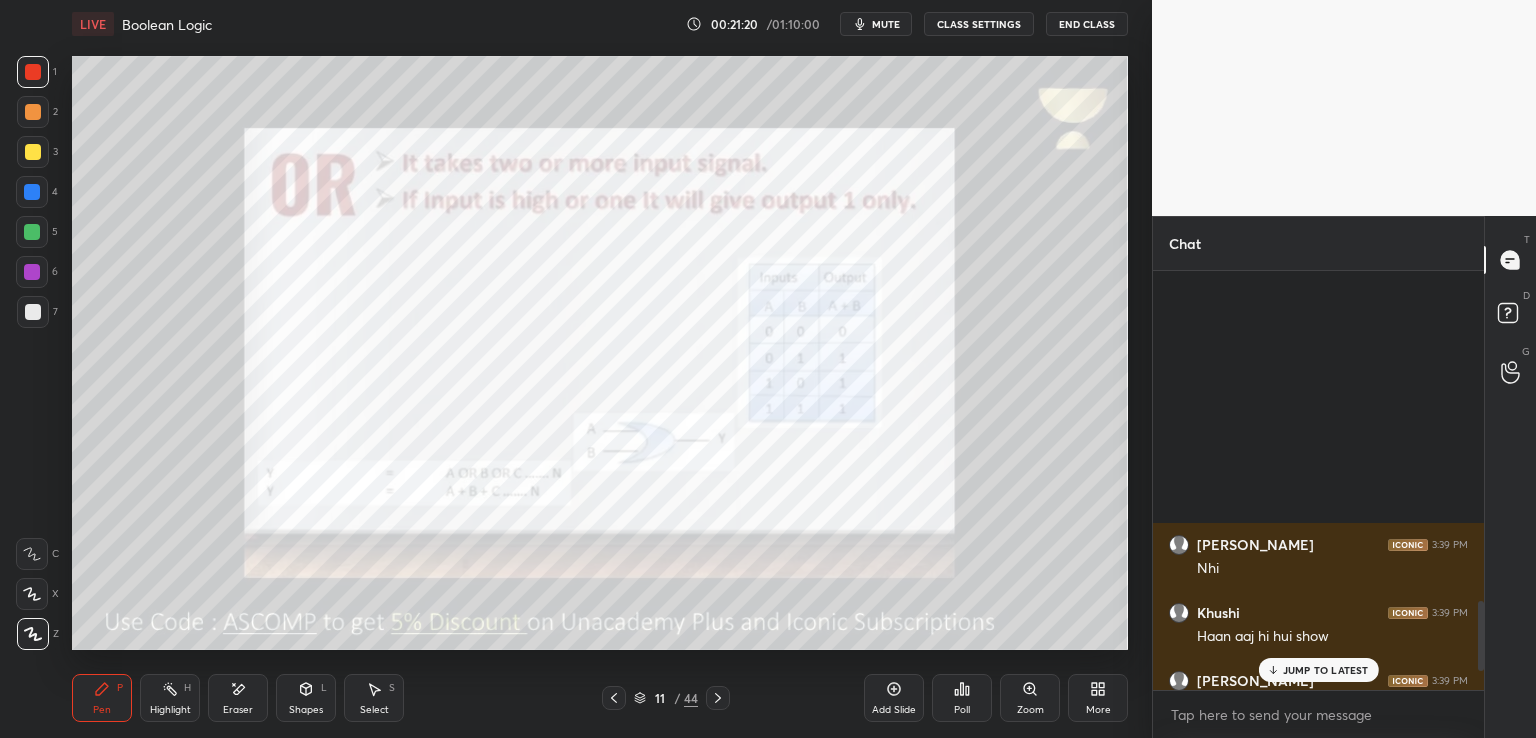 drag, startPoint x: 1482, startPoint y: 539, endPoint x: 1520, endPoint y: 776, distance: 240.02708 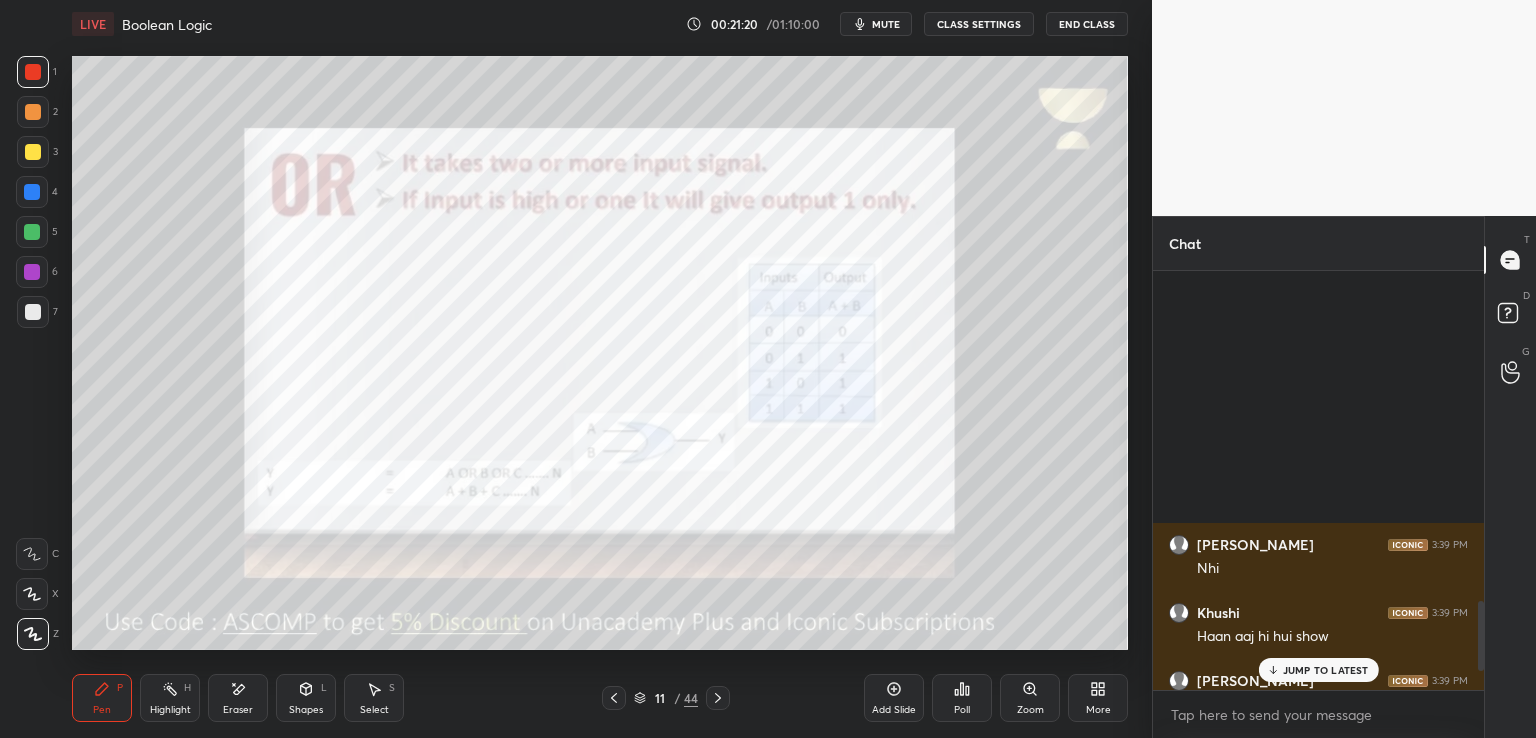 click on "1 2 3 4 5 6 7 C X Z E E Erase all   H H LIVE Boolean Logic 00:21:20 /  01:10:00 mute CLASS SETTINGS End Class Setting up your live class Poll for   secs No correct answer Start poll Back Boolean Logic • L4 of Complete Course on Unit I: Computer Systems & Organization [PERSON_NAME] Pen P Highlight H Eraser Shapes L Select S 11 / 44 Add Slide Poll Zoom More Chat [PERSON_NAME] 3:39 PM Nhi Khushi 3:39 PM Haan aaj hi hui show [PERSON_NAME] 3:39 PM Bs aaj hi [PERSON_NAME] 3:39 PM 🥲 [PERSON_NAME] 3:40 PM Meko lga ki  btch start [PERSON_NAME] hogi [PERSON_NAME] 3:40 PM Mara bhi aaj show hua Khushi 3:40 PM Haan mujhe bhi yahi laga [PERSON_NAME] 3:40 PM Yss Khushi 3:40 PM [PERSON_NAME] phir mam se kyu nahi kaha 🥲 JUMP TO LATEST Enable hand raising Enable raise hand to speak to learners. Once enabled, chat will be turned off temporarily. Enable x   introducing Raise a hand with a doubt Now learners can raise their hand along with a doubt  How it works? Doubts asked by learners will show up here NEW DOUBTS ASKED No one has raised a hand yet Can't raise hand" at bounding box center [768, 0] 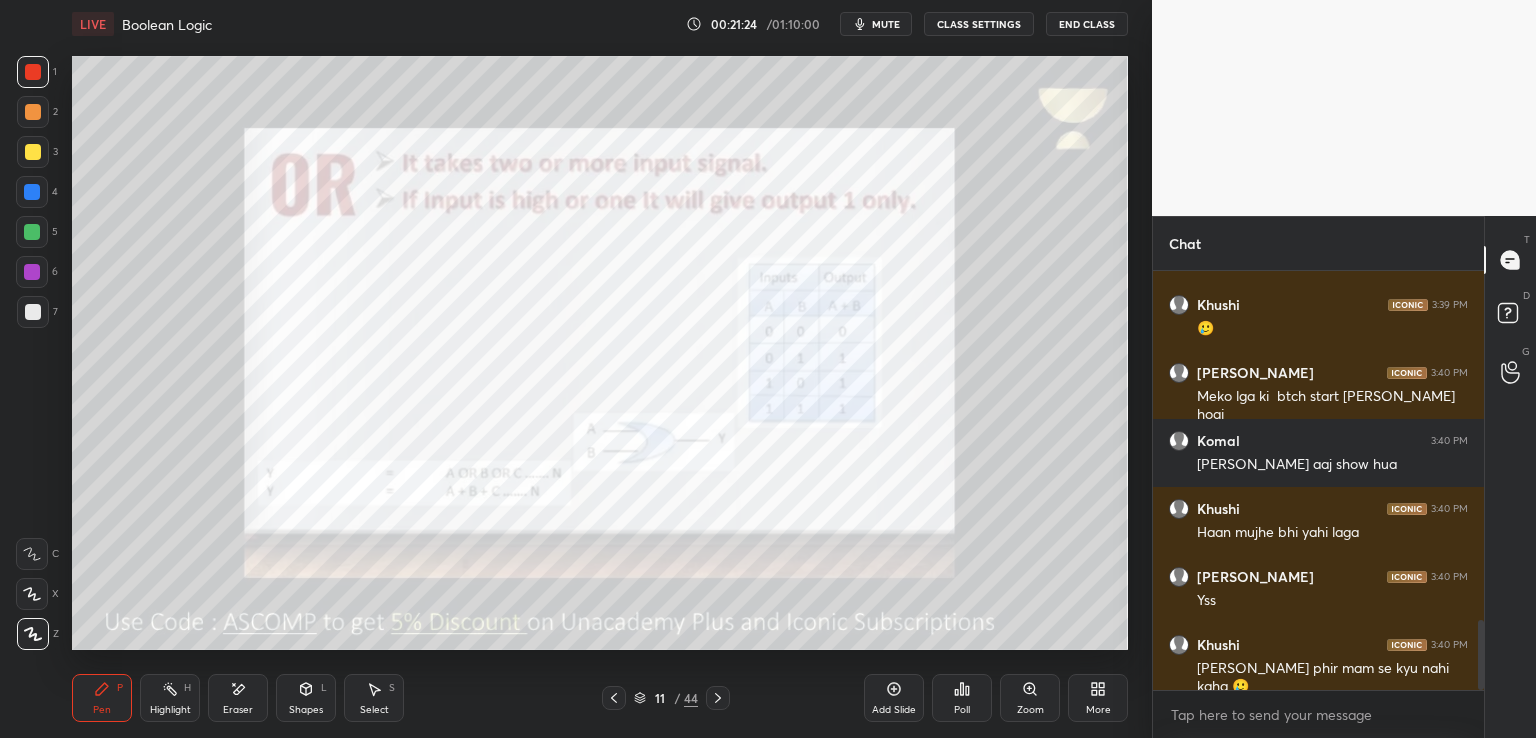 click 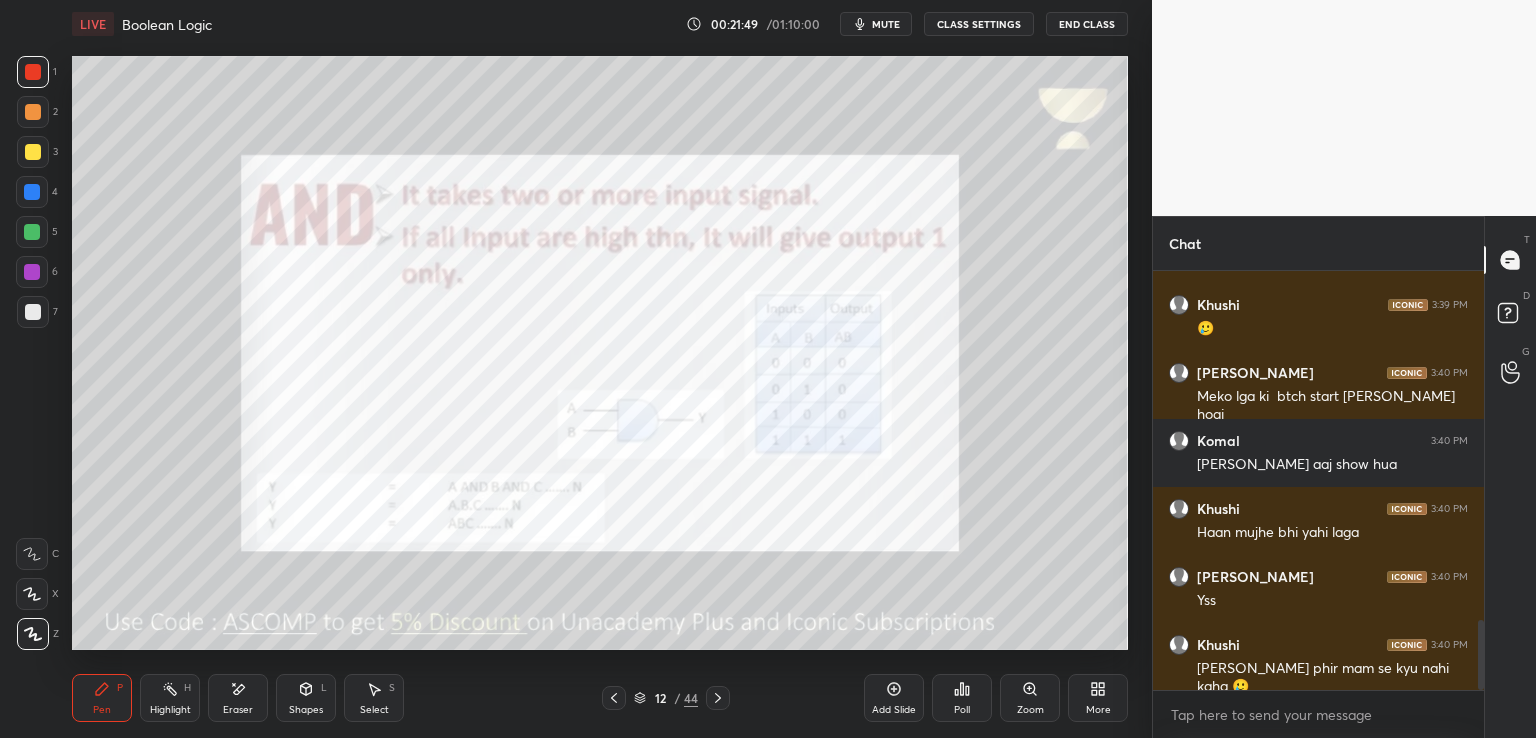 click on "Shapes L" at bounding box center [306, 698] 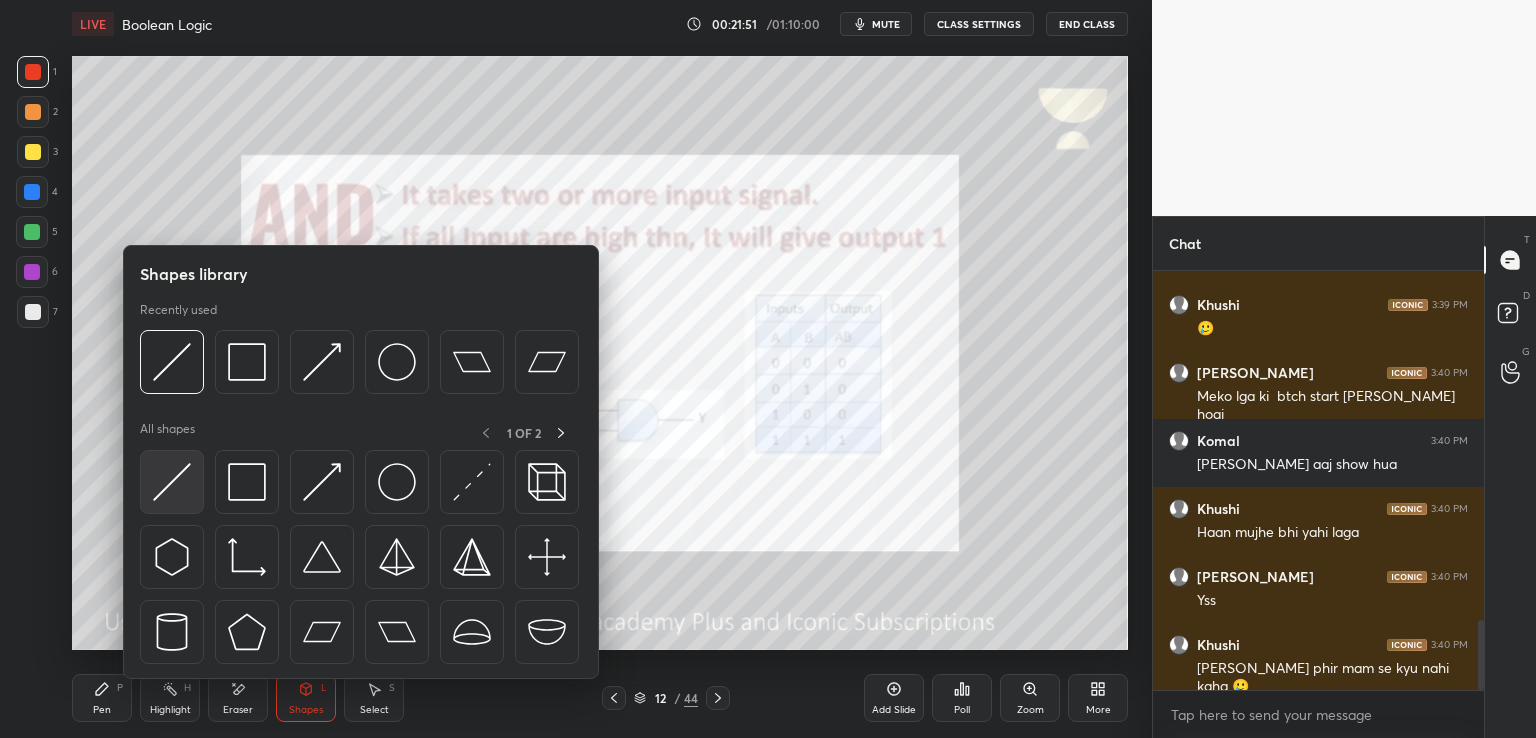 click at bounding box center (172, 482) 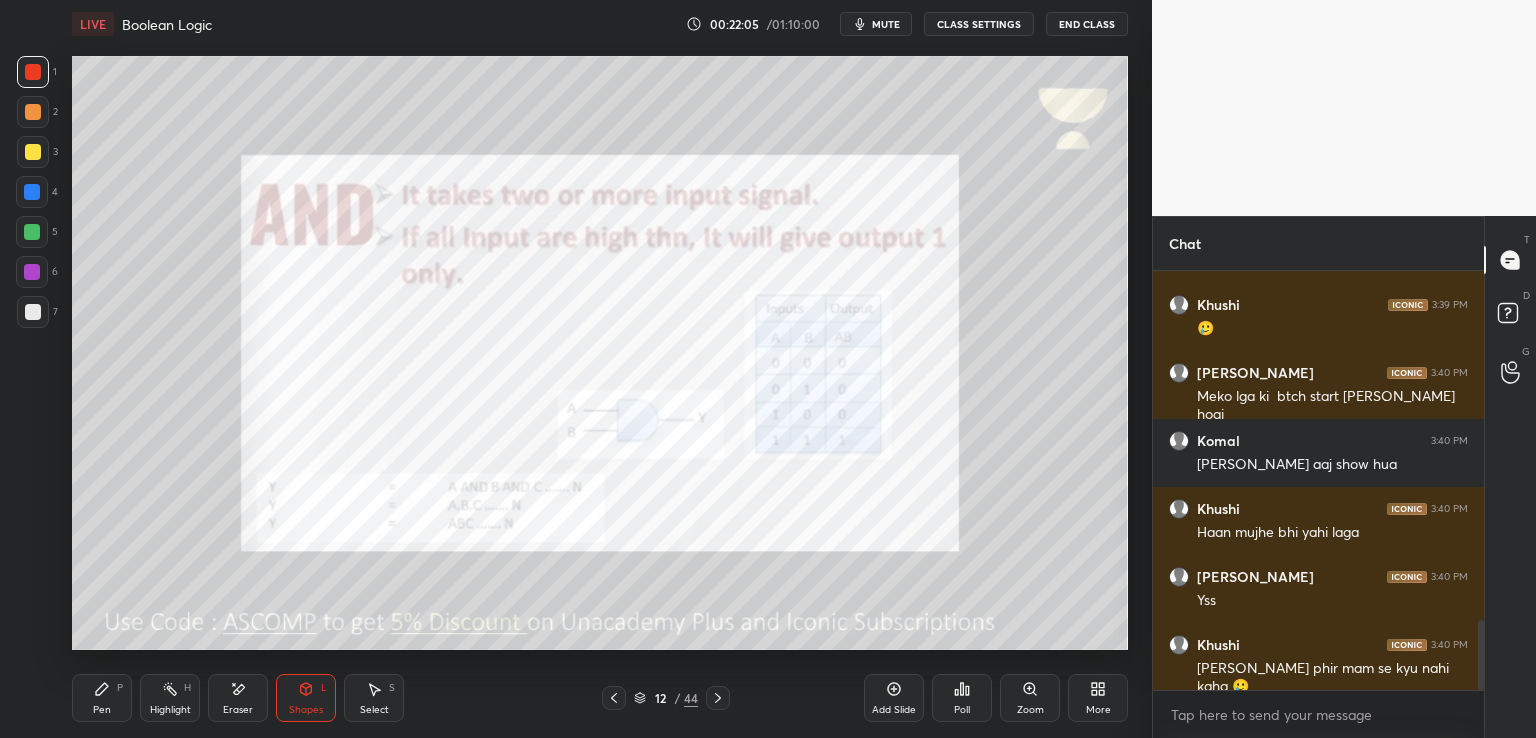 click on "Pen P" at bounding box center [102, 698] 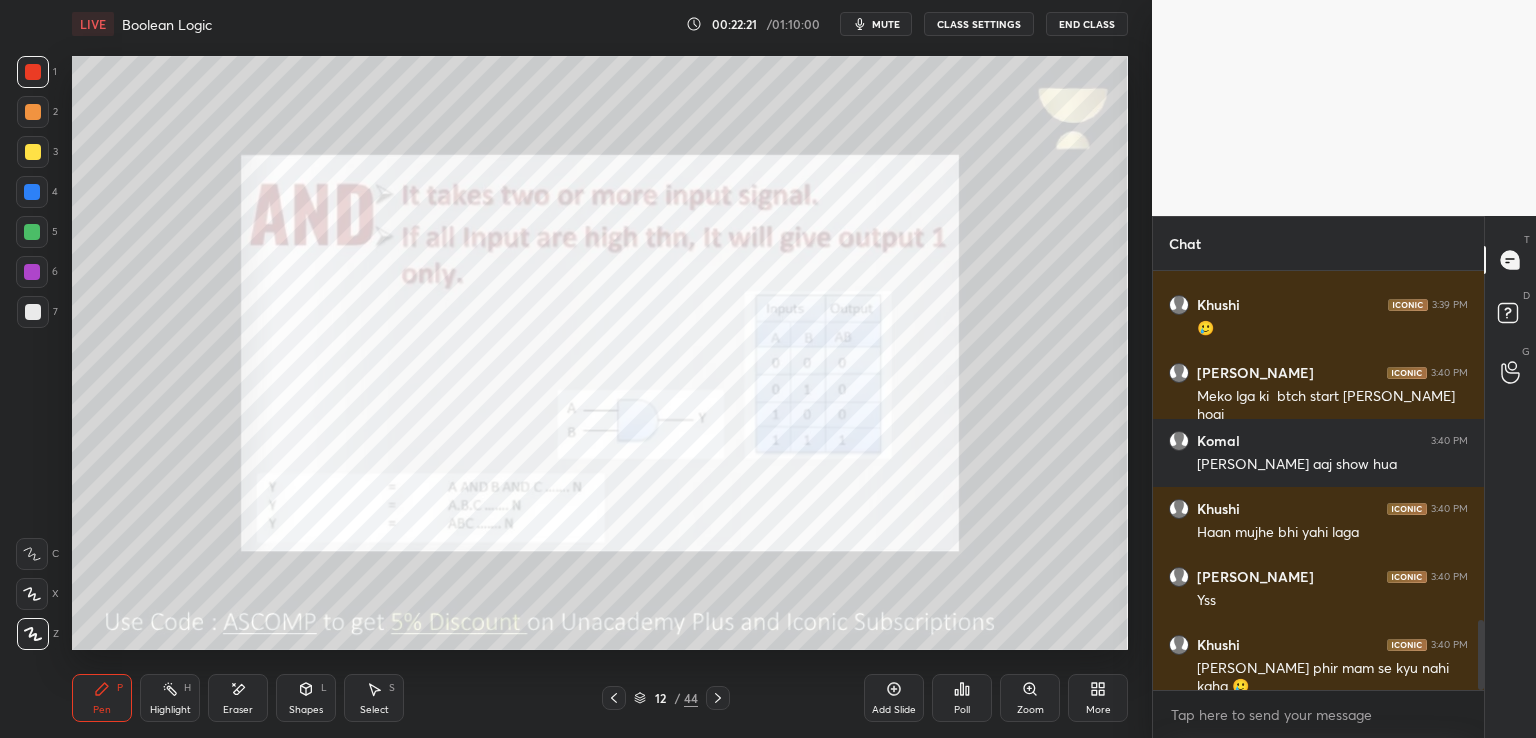 click on "mute" at bounding box center (876, 24) 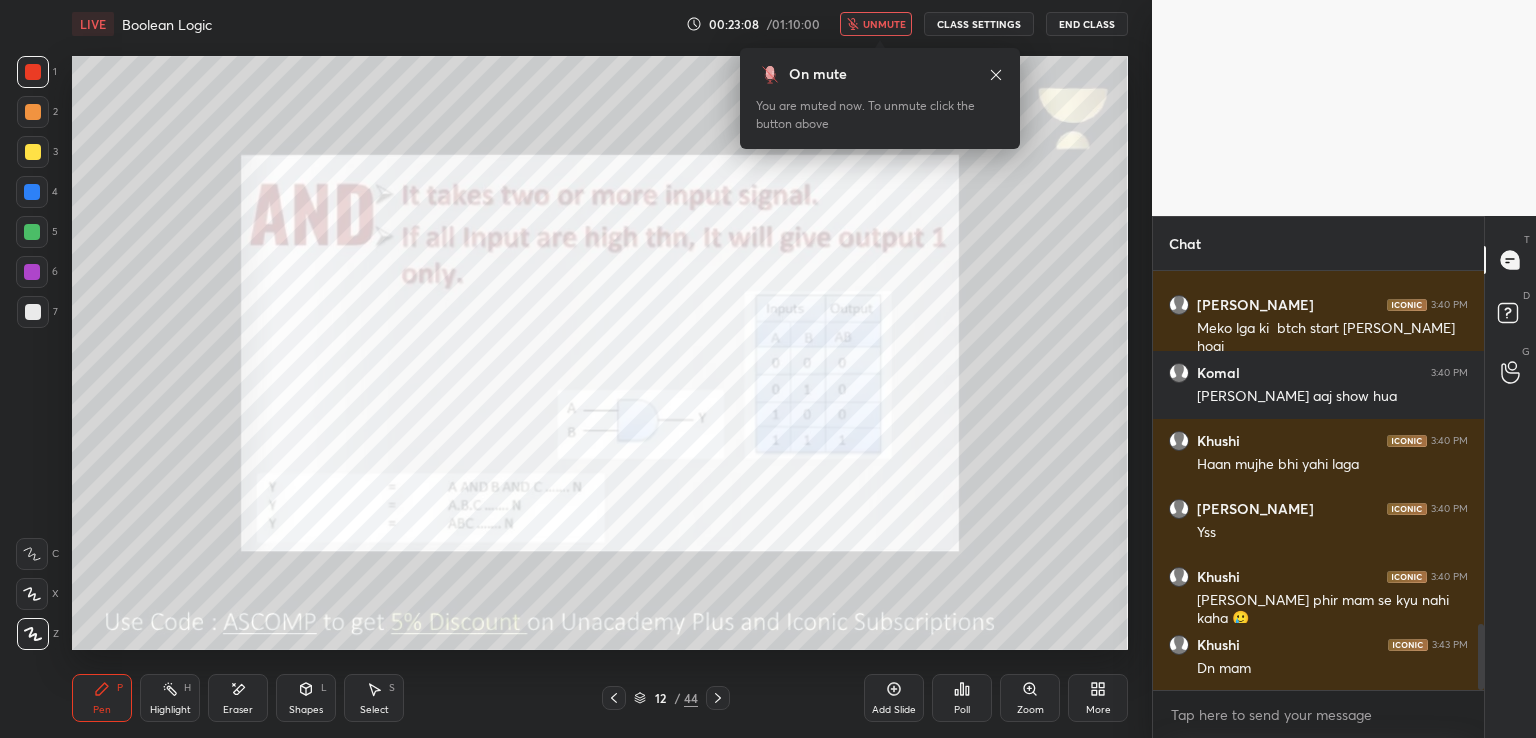 scroll, scrollTop: 2242, scrollLeft: 0, axis: vertical 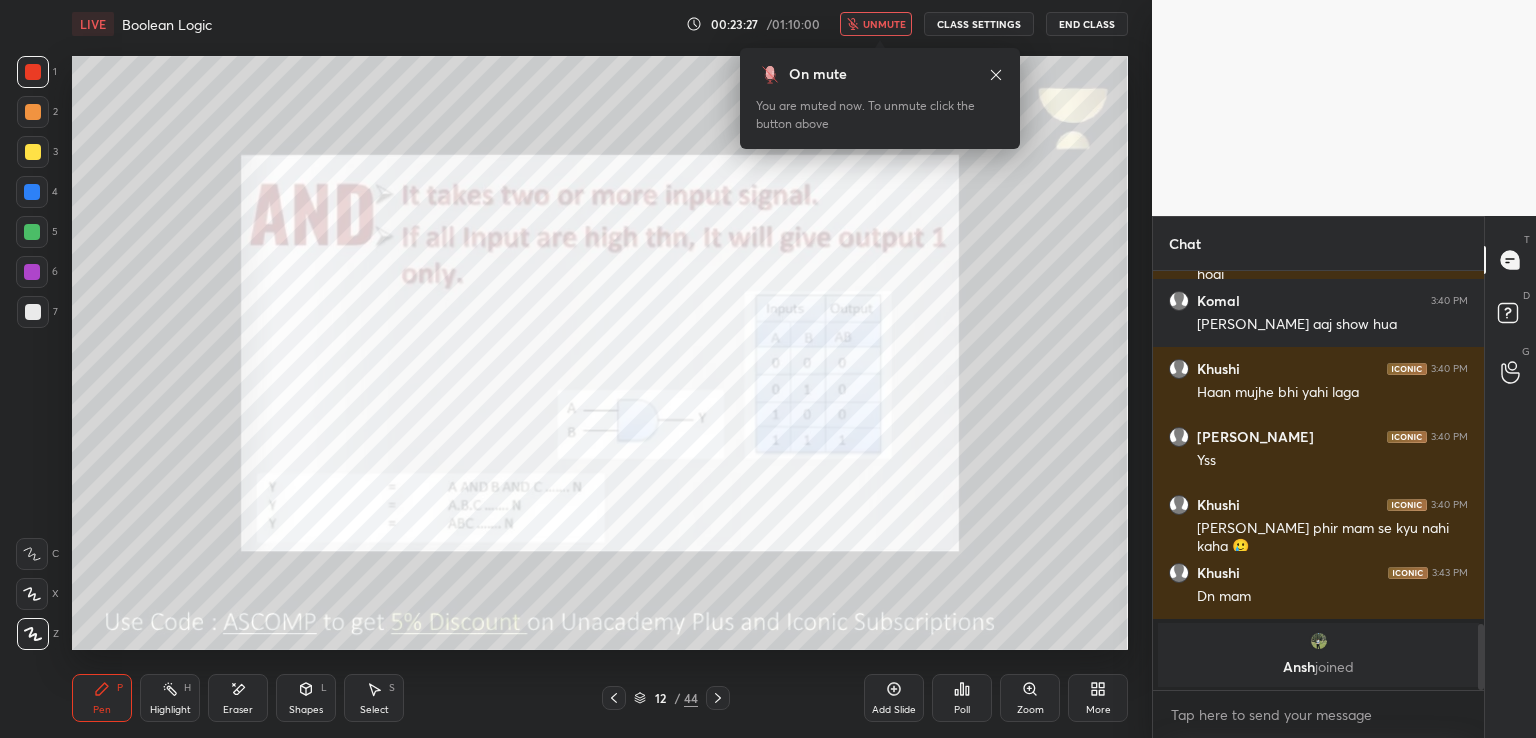 click on "unmute" at bounding box center [884, 24] 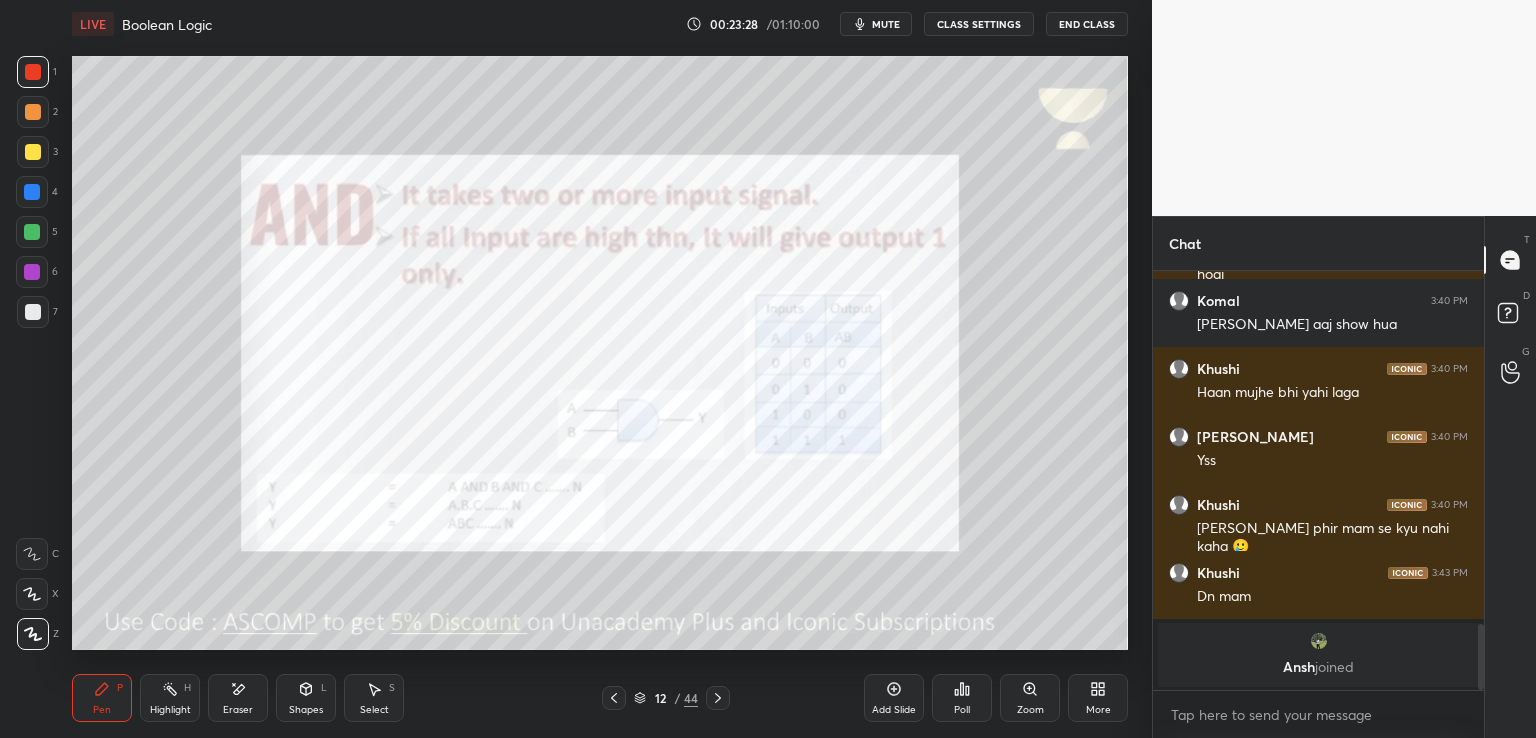 click at bounding box center [718, 698] 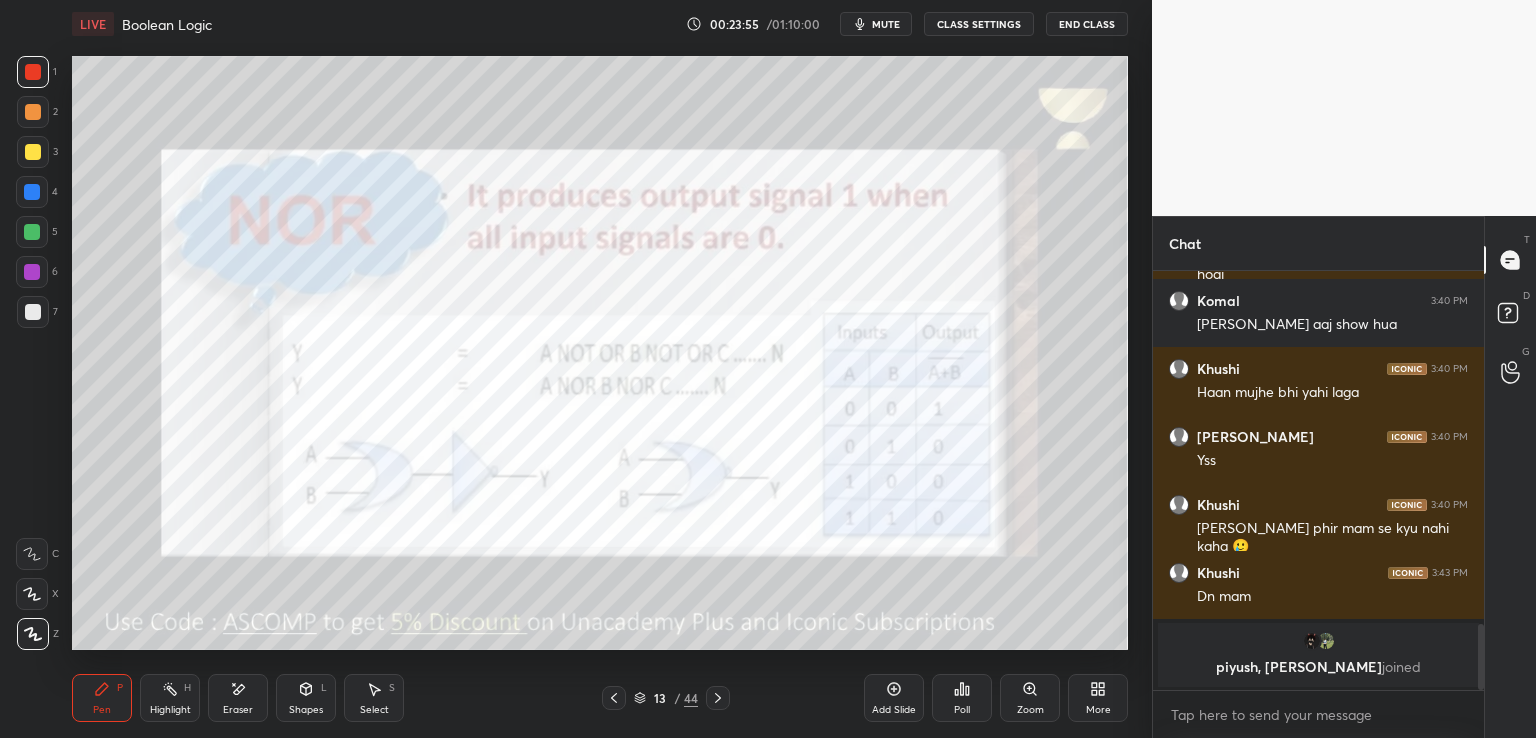 click 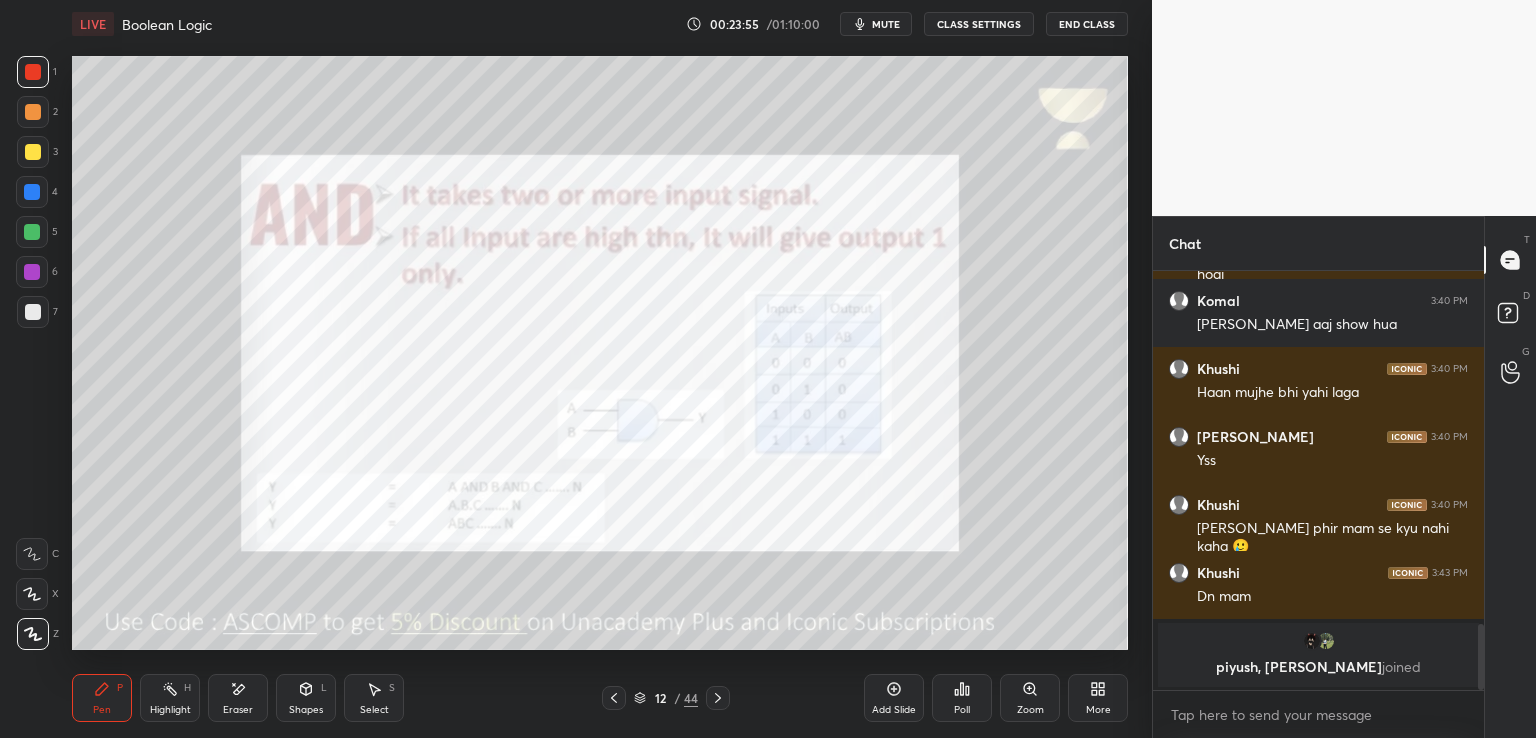 click 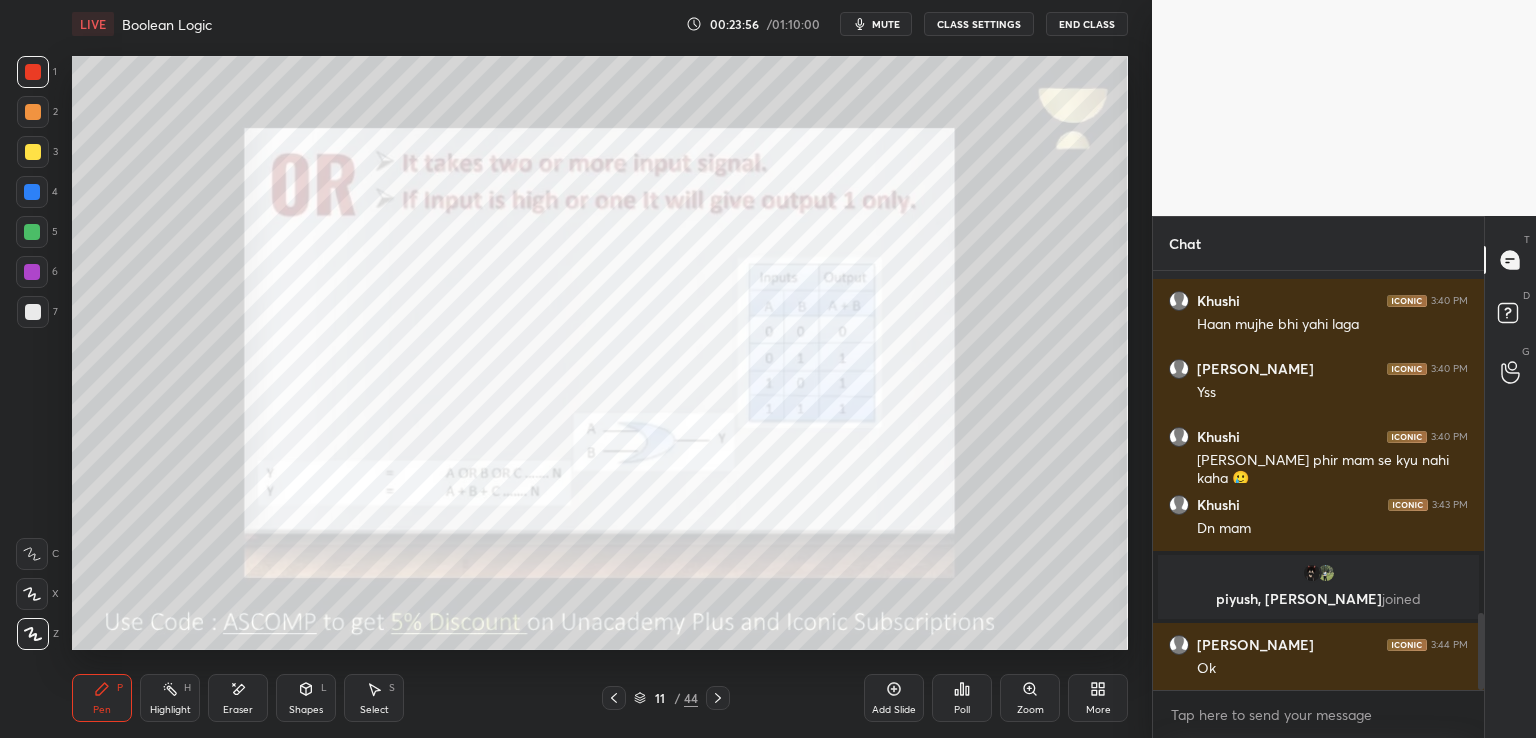 scroll, scrollTop: 1856, scrollLeft: 0, axis: vertical 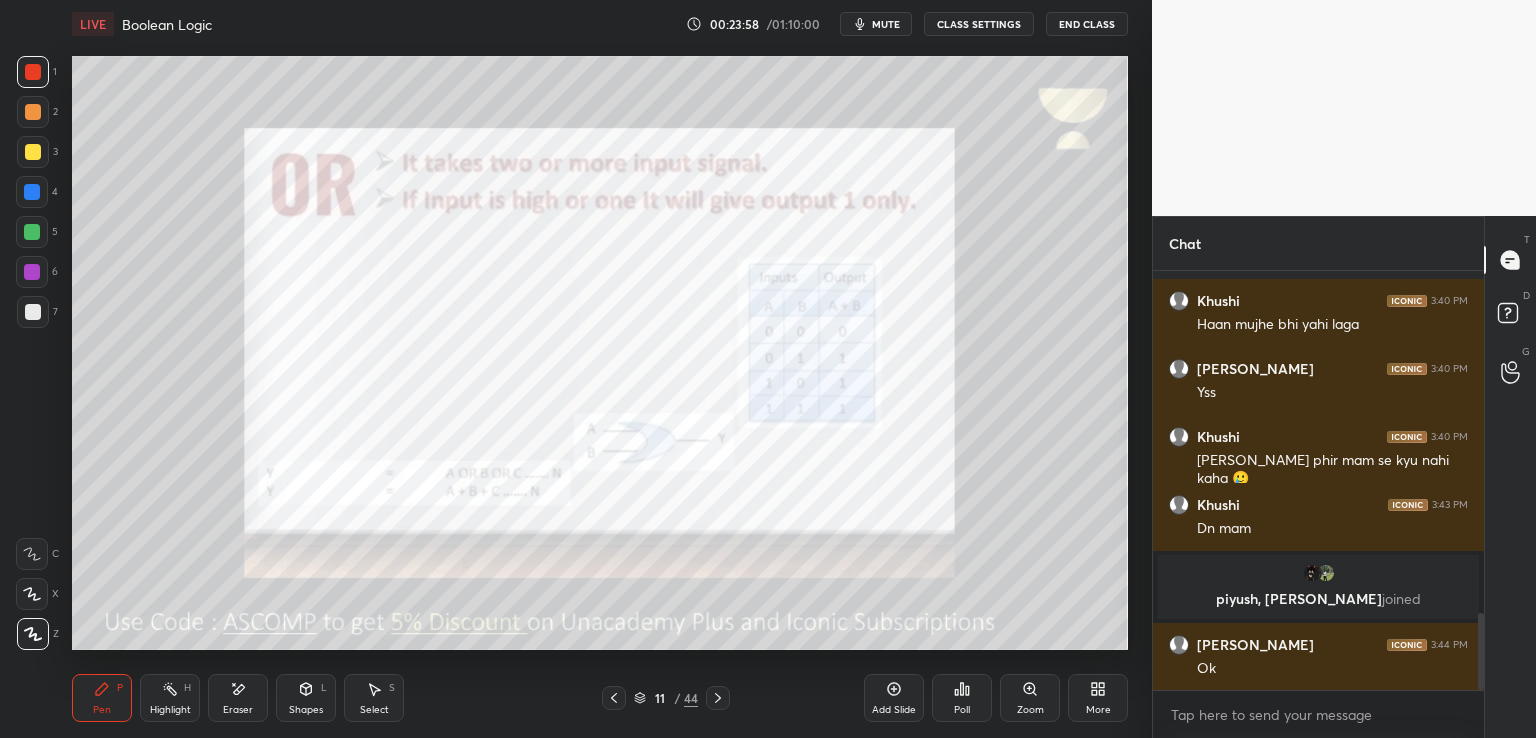 click 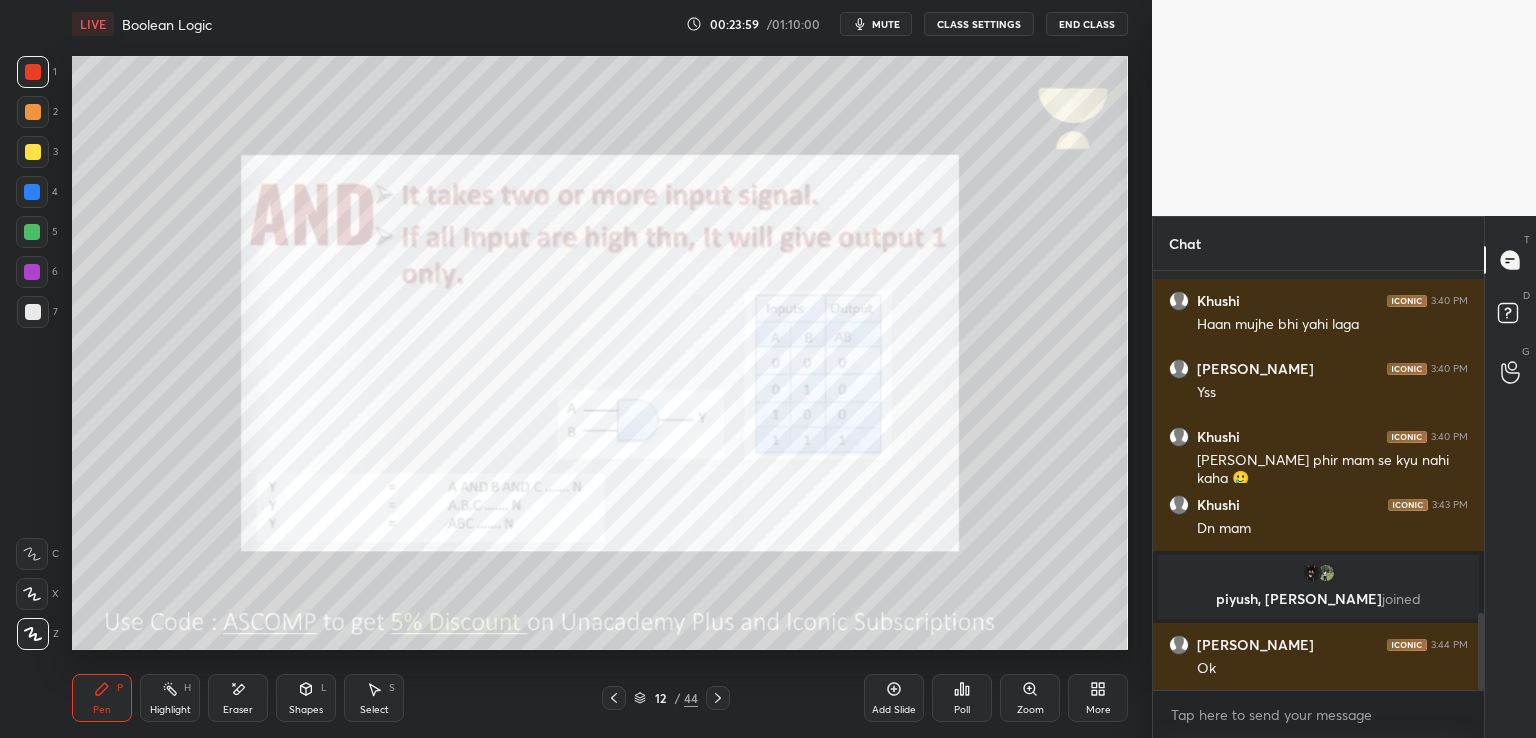click 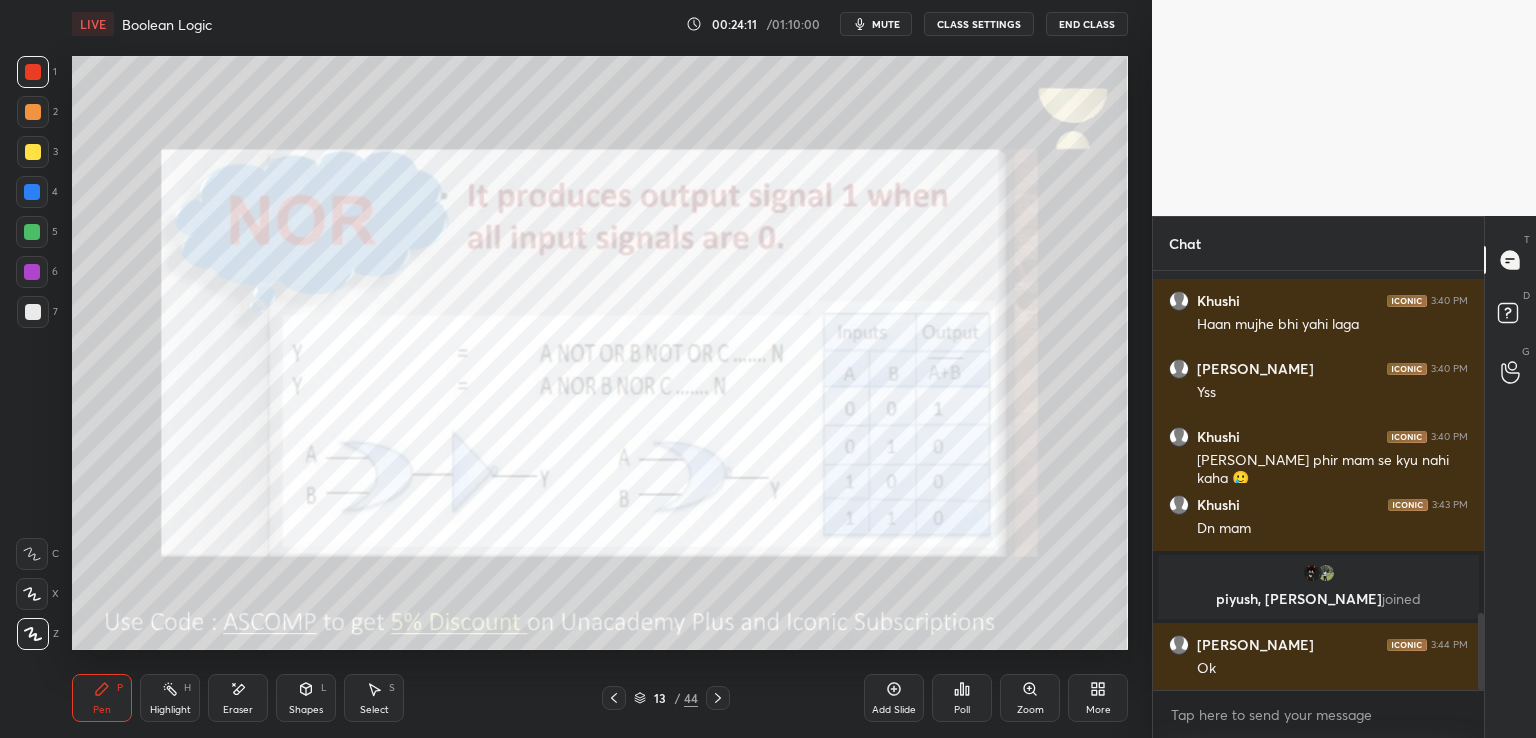 click on "mute" at bounding box center (886, 24) 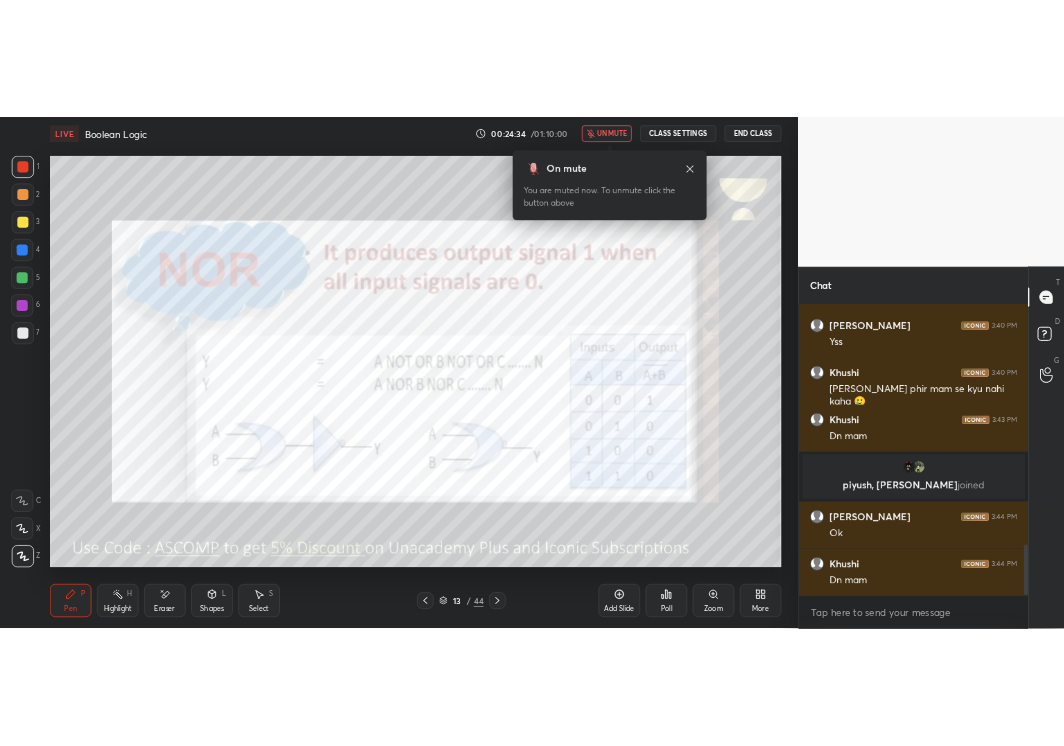 scroll, scrollTop: 1992, scrollLeft: 0, axis: vertical 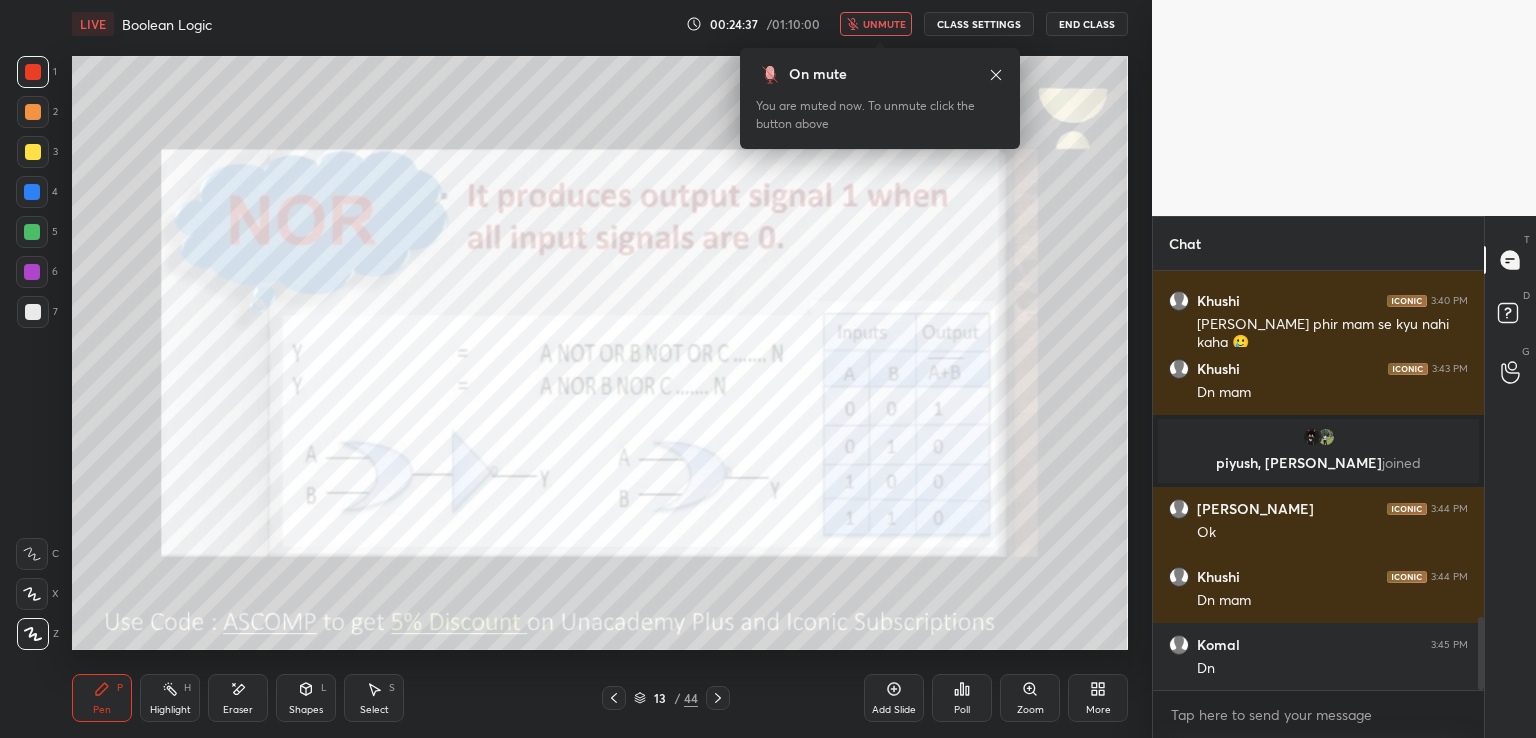 drag, startPoint x: 895, startPoint y: 22, endPoint x: 872, endPoint y: 32, distance: 25.079872 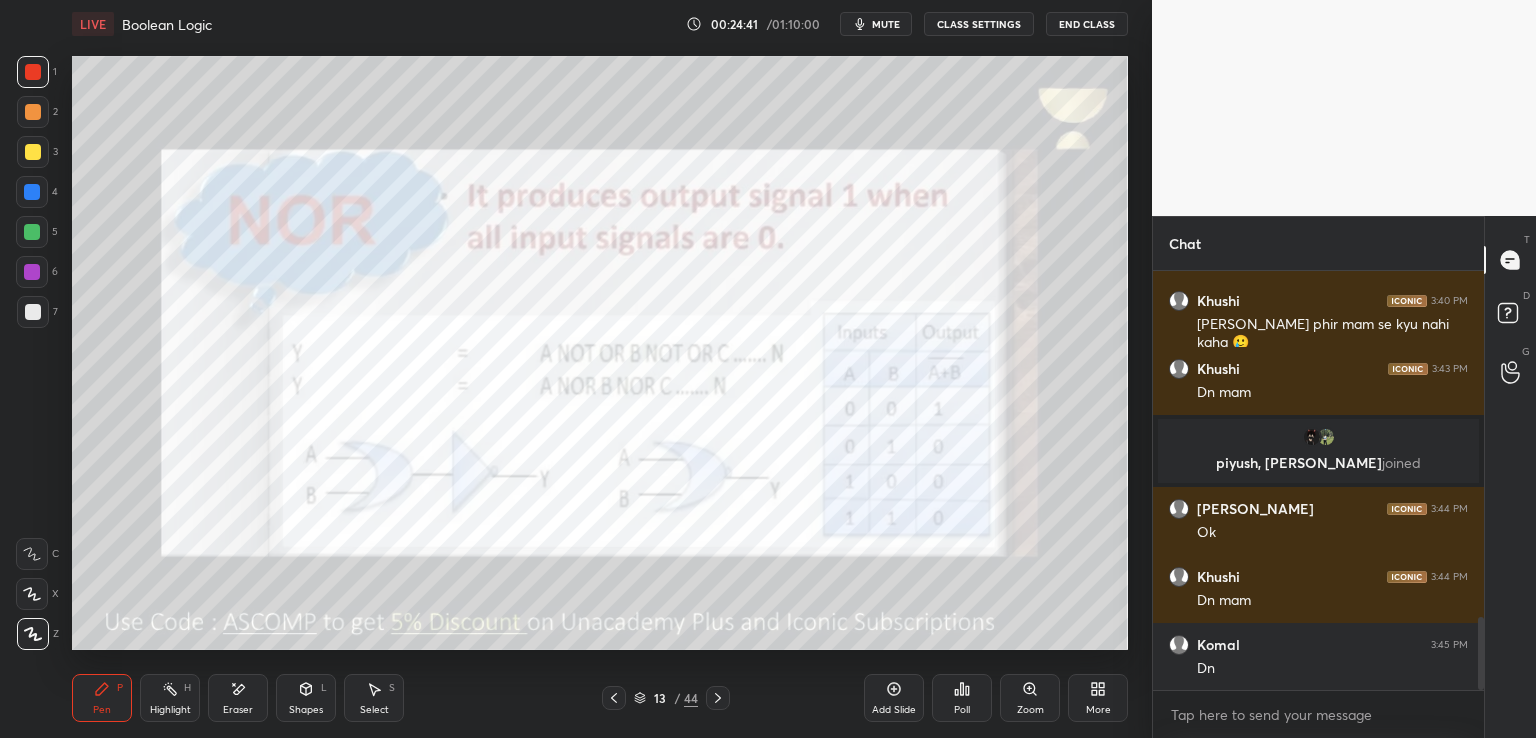 click on "Pen P Highlight H Eraser Shapes L Select S 13 / 44 Add Slide Poll Zoom More" at bounding box center (600, 698) 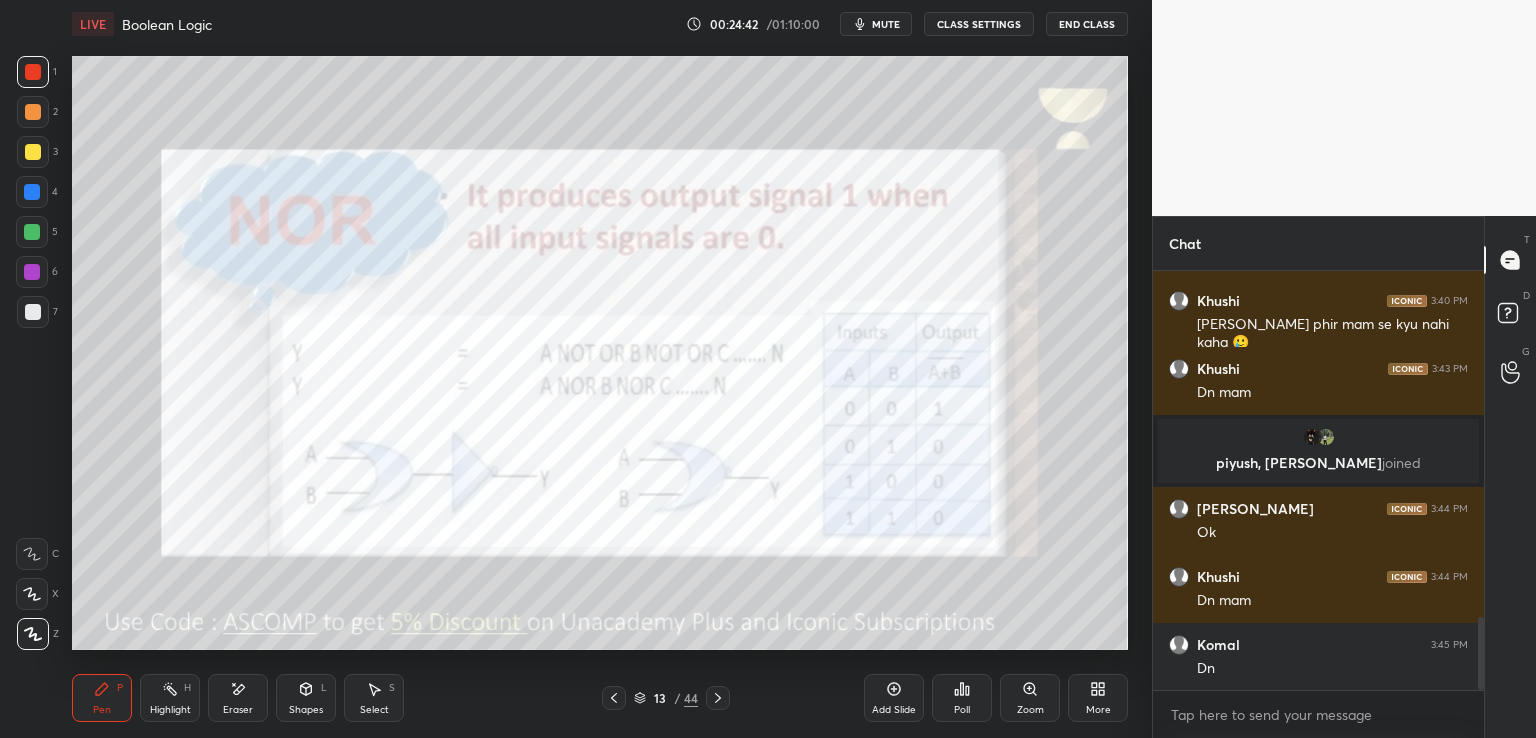 click 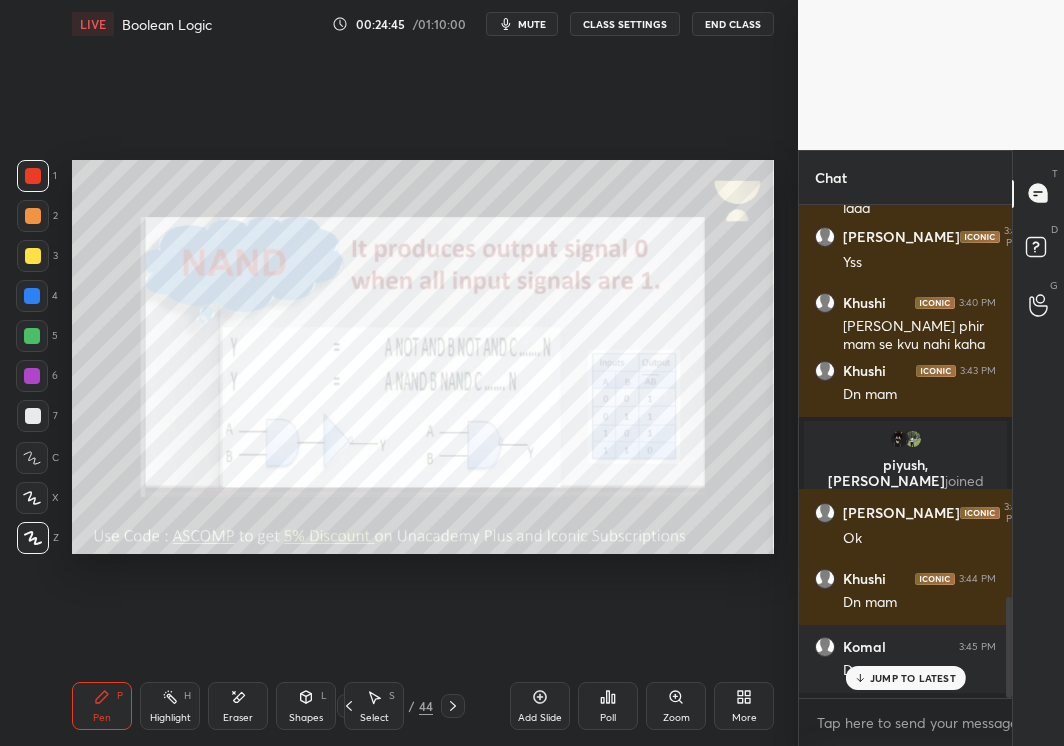 scroll, scrollTop: 99381, scrollLeft: 99281, axis: both 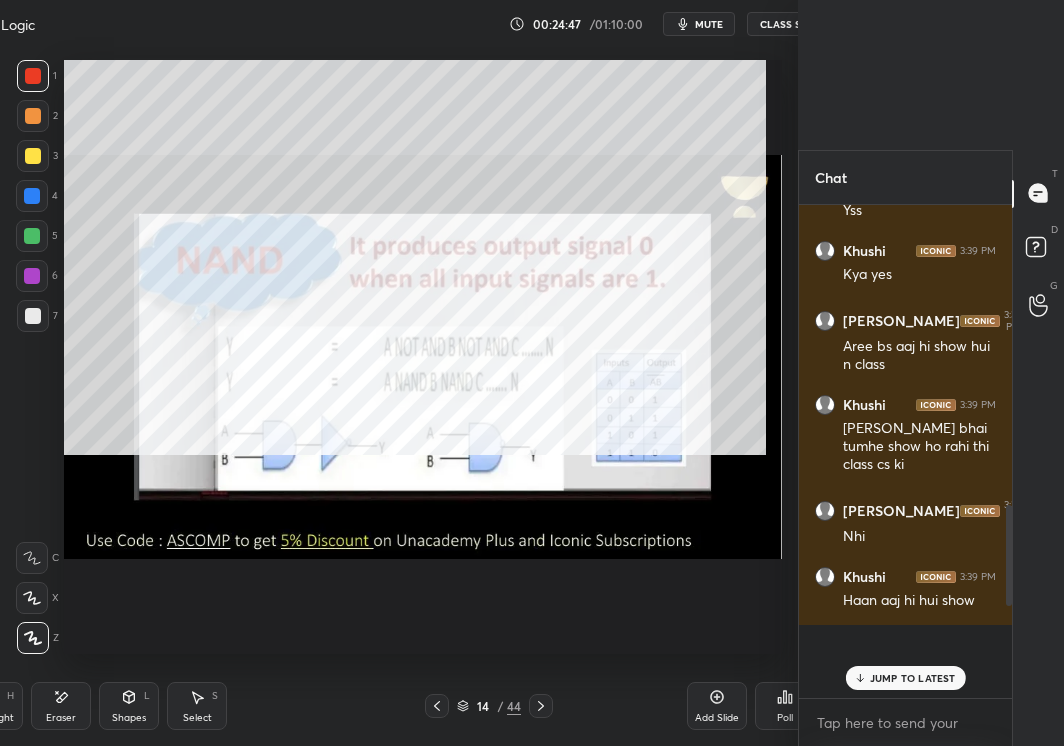 type on "x" 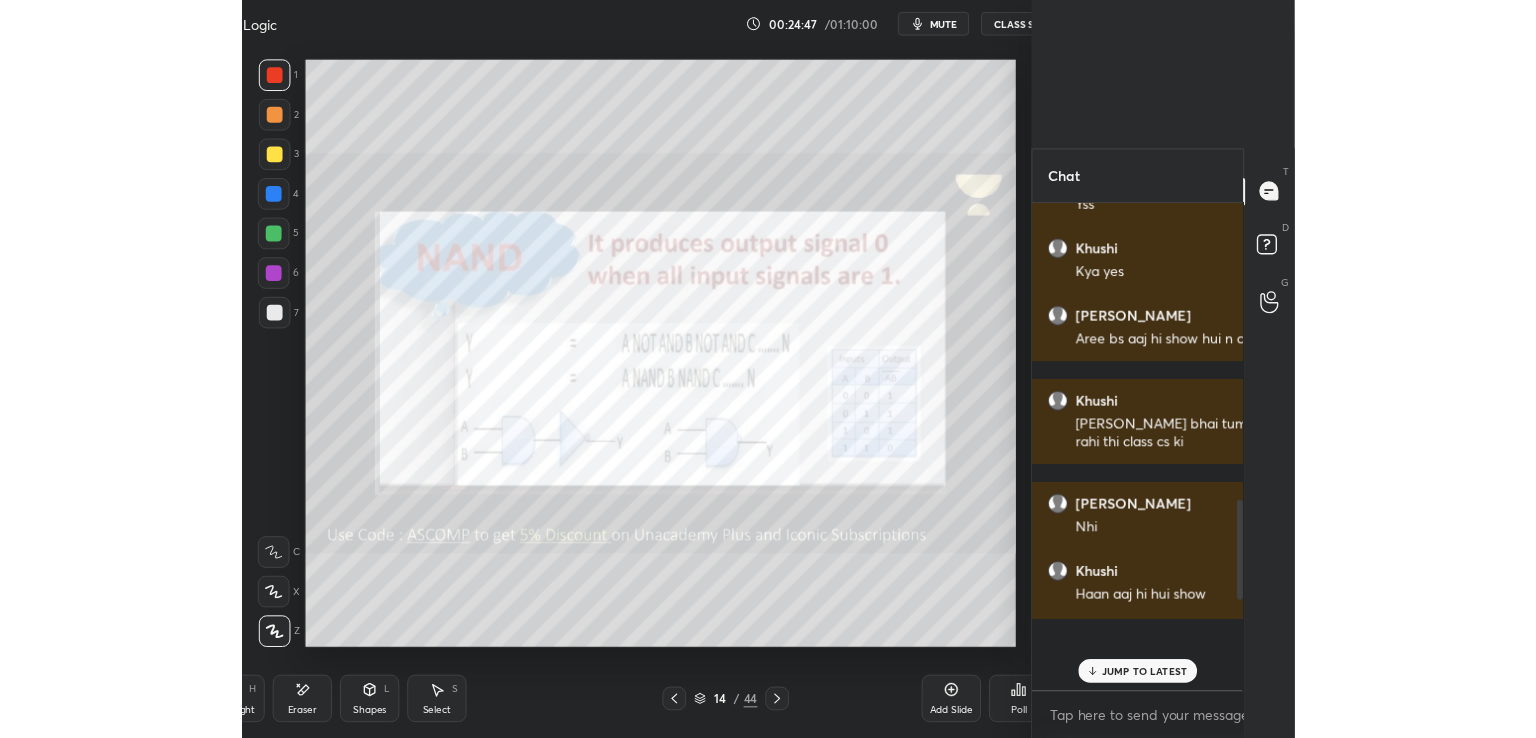 scroll, scrollTop: 99389, scrollLeft: 98928, axis: both 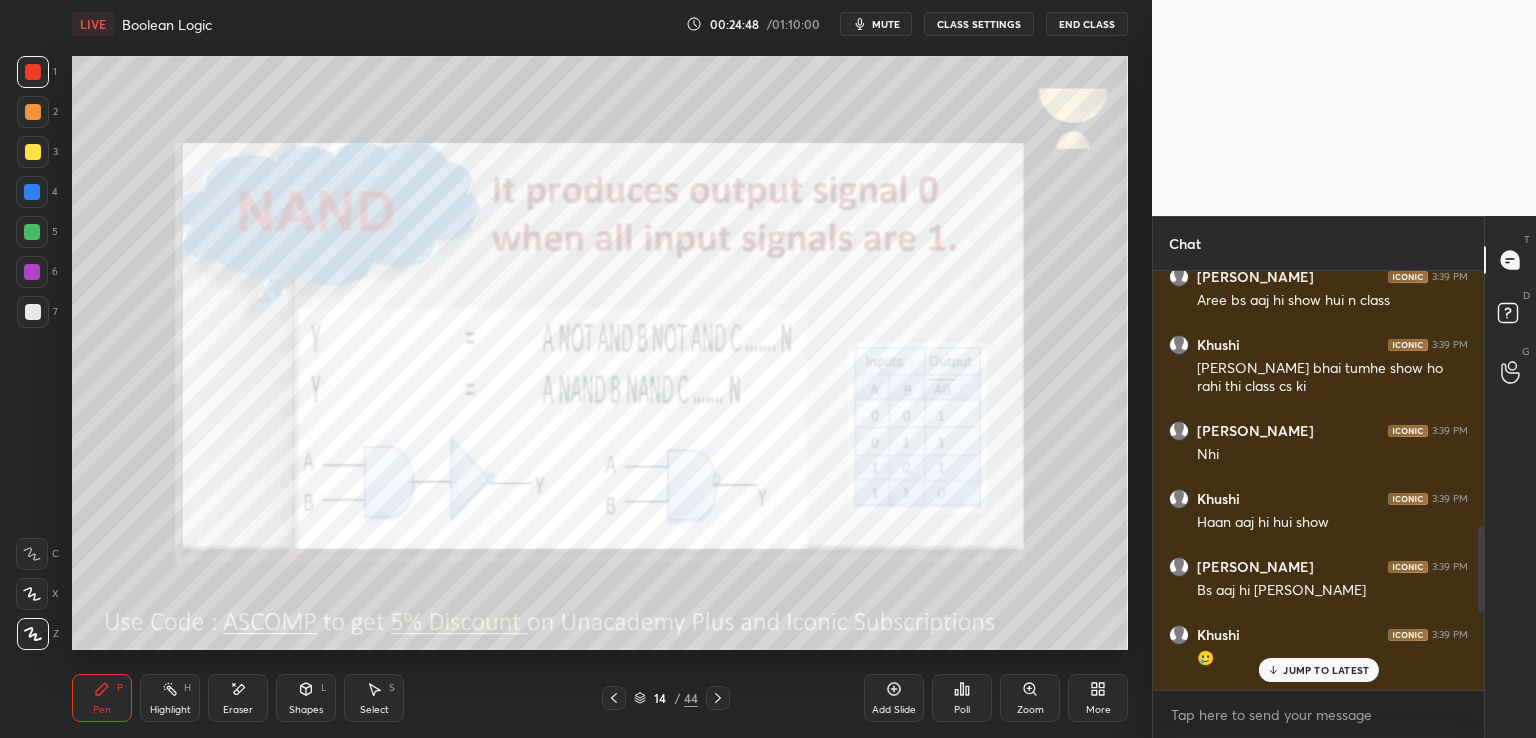 click on "mute" at bounding box center [886, 24] 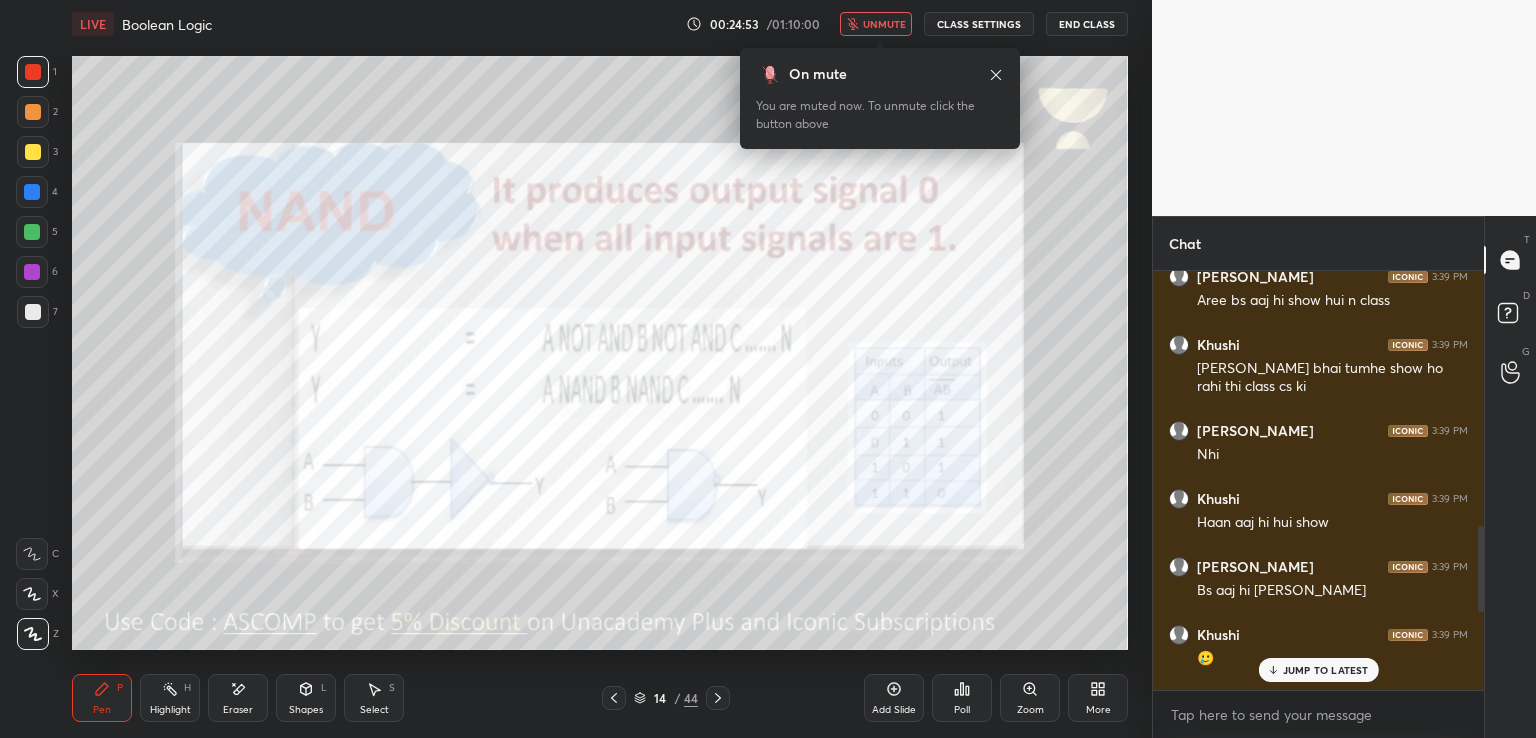 click on "unmute" at bounding box center (884, 24) 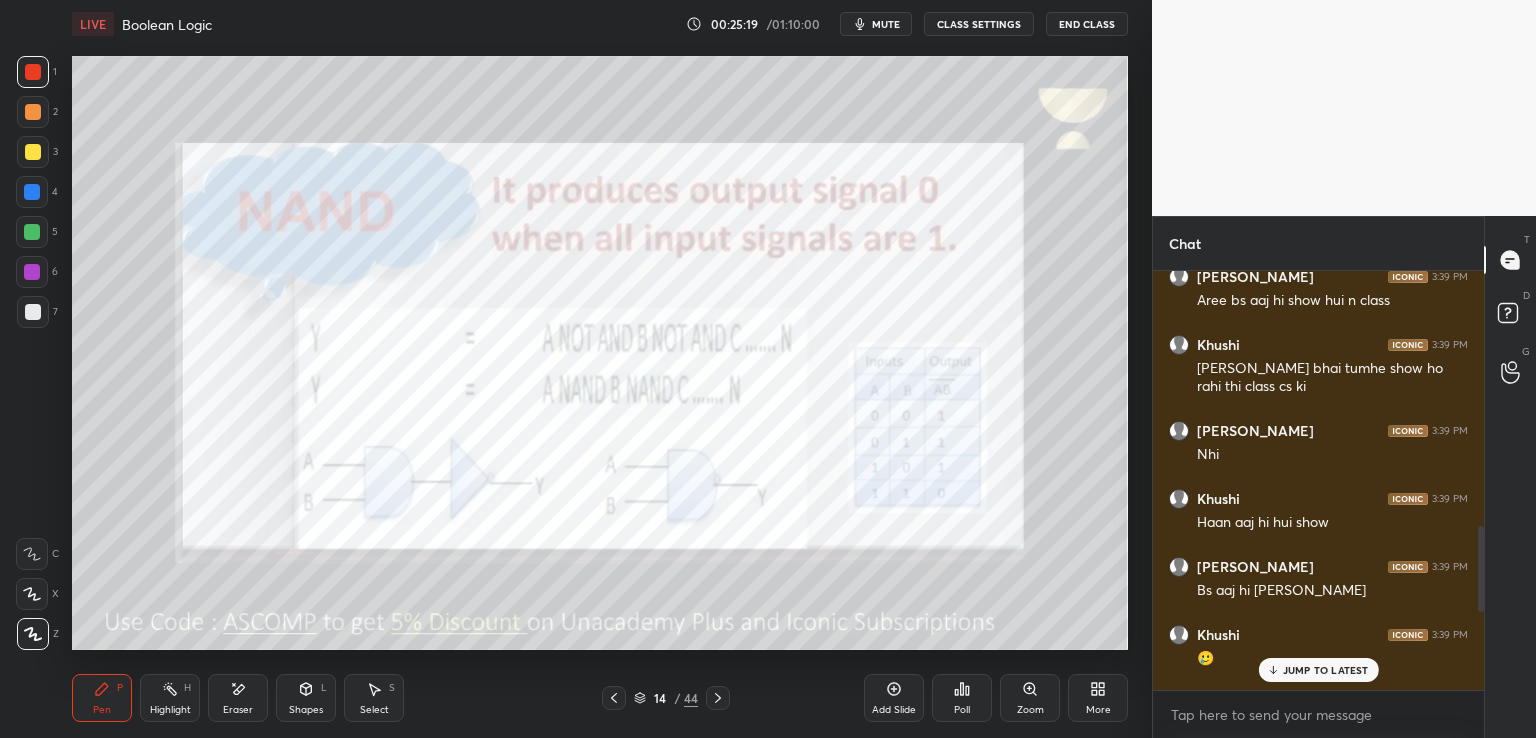 click on "Add Slide" at bounding box center [894, 698] 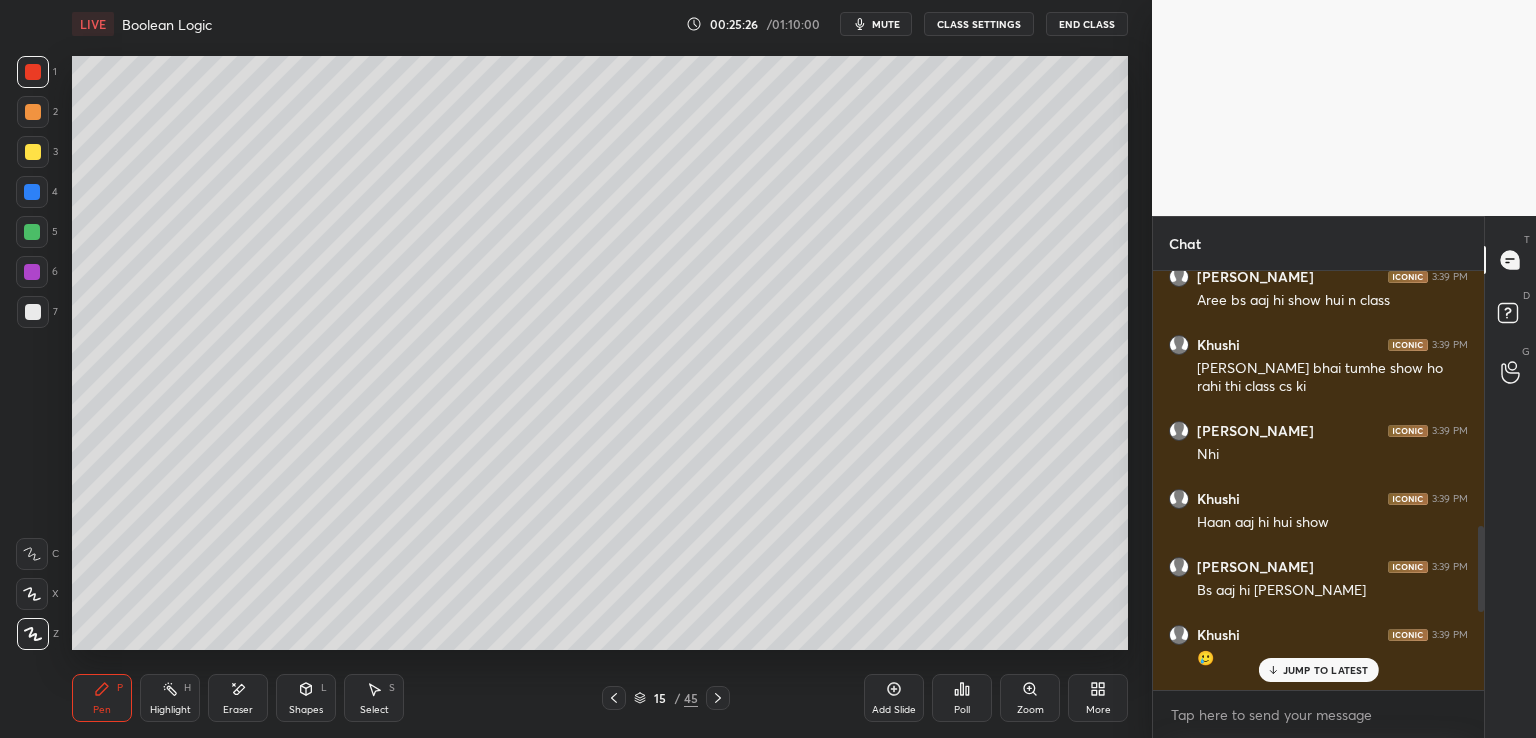 click at bounding box center [33, 152] 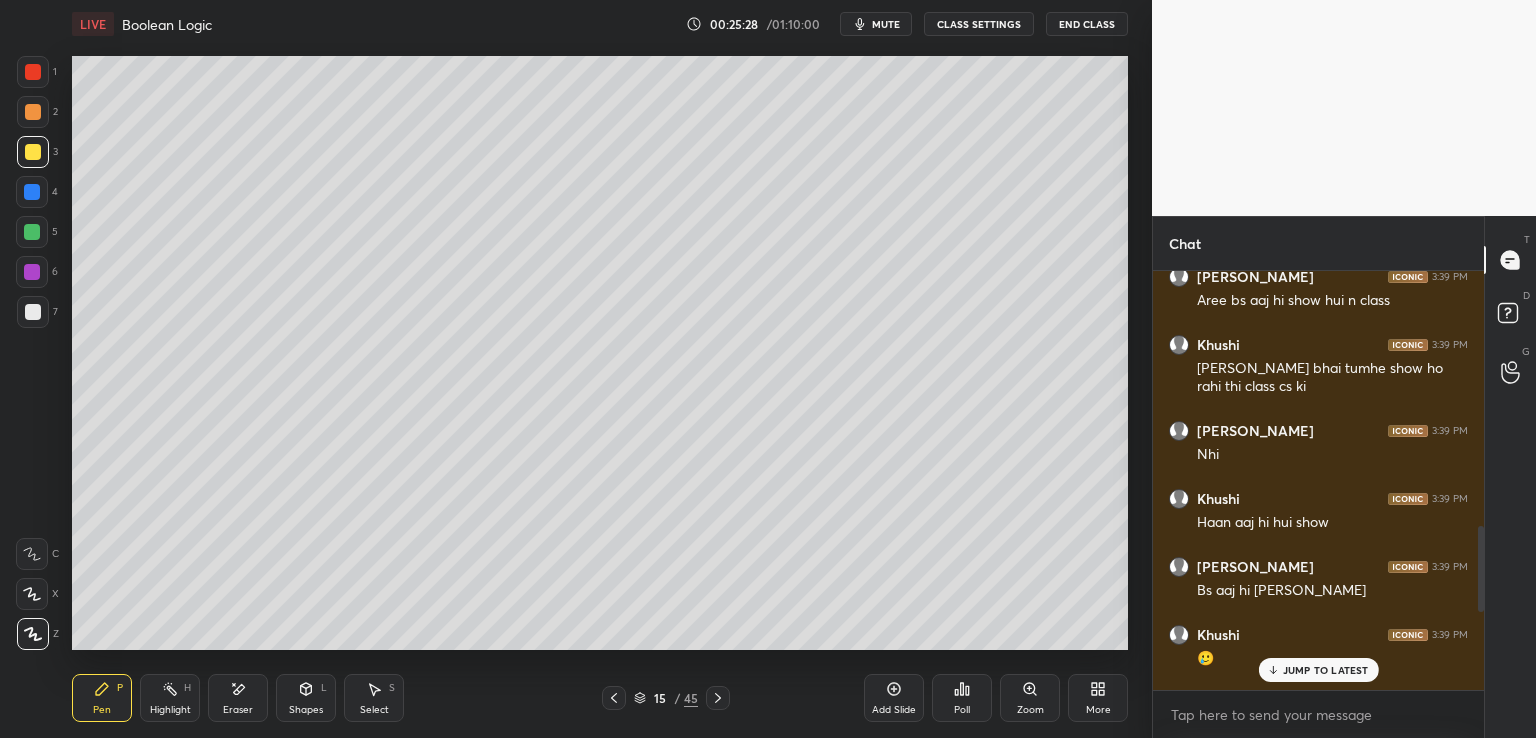 click on "LIVE Boolean Logic 00:25:28 /  01:10:00 mute CLASS SETTINGS End Class Setting up your live class Poll for   secs No correct answer Start poll Back Boolean Logic • L4 of Complete Course on Unit I: Computer Systems & Organization [PERSON_NAME] Pen P Highlight H Eraser Shapes L Select S 15 / 45 Add Slide Poll Zoom More" at bounding box center [600, 369] 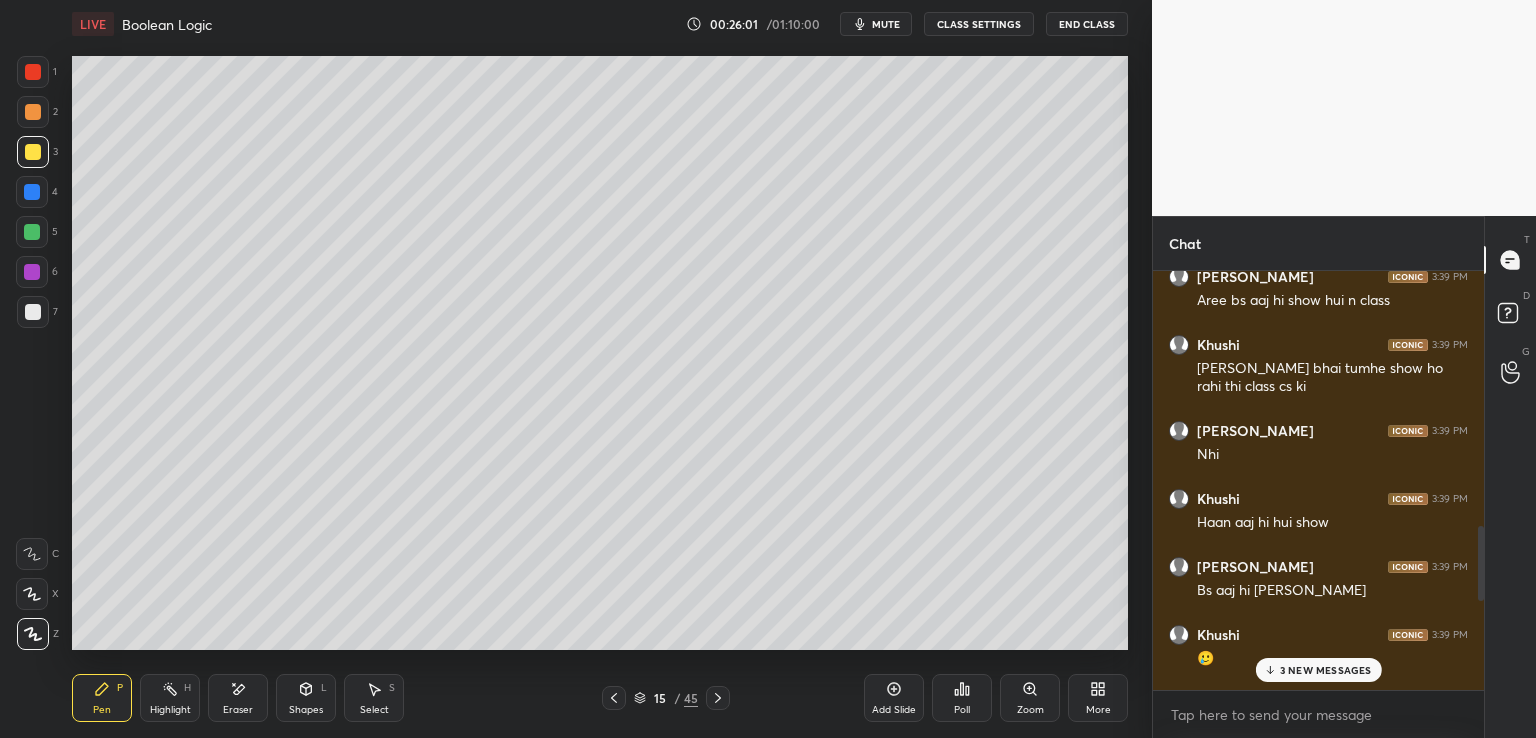 click 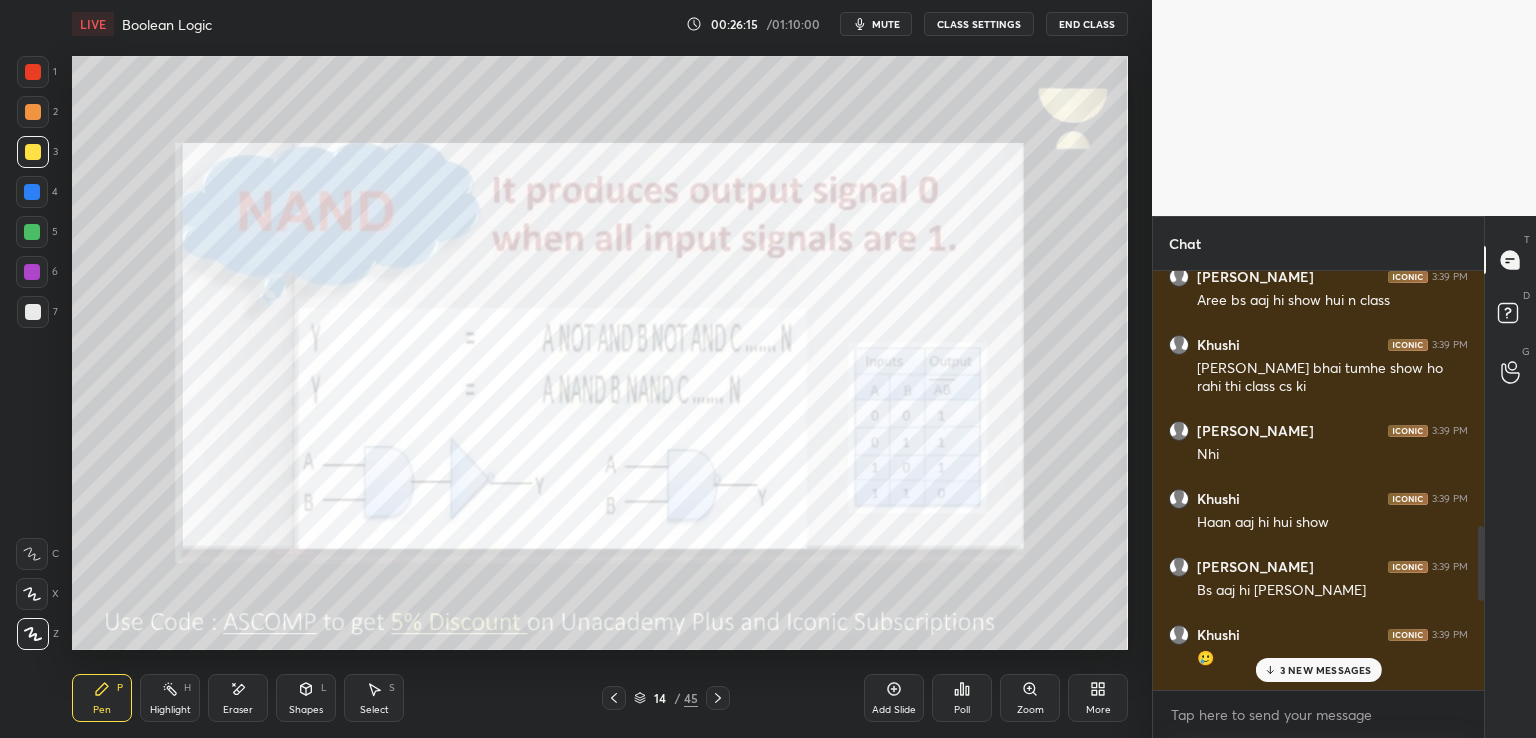click on "mute" at bounding box center (886, 24) 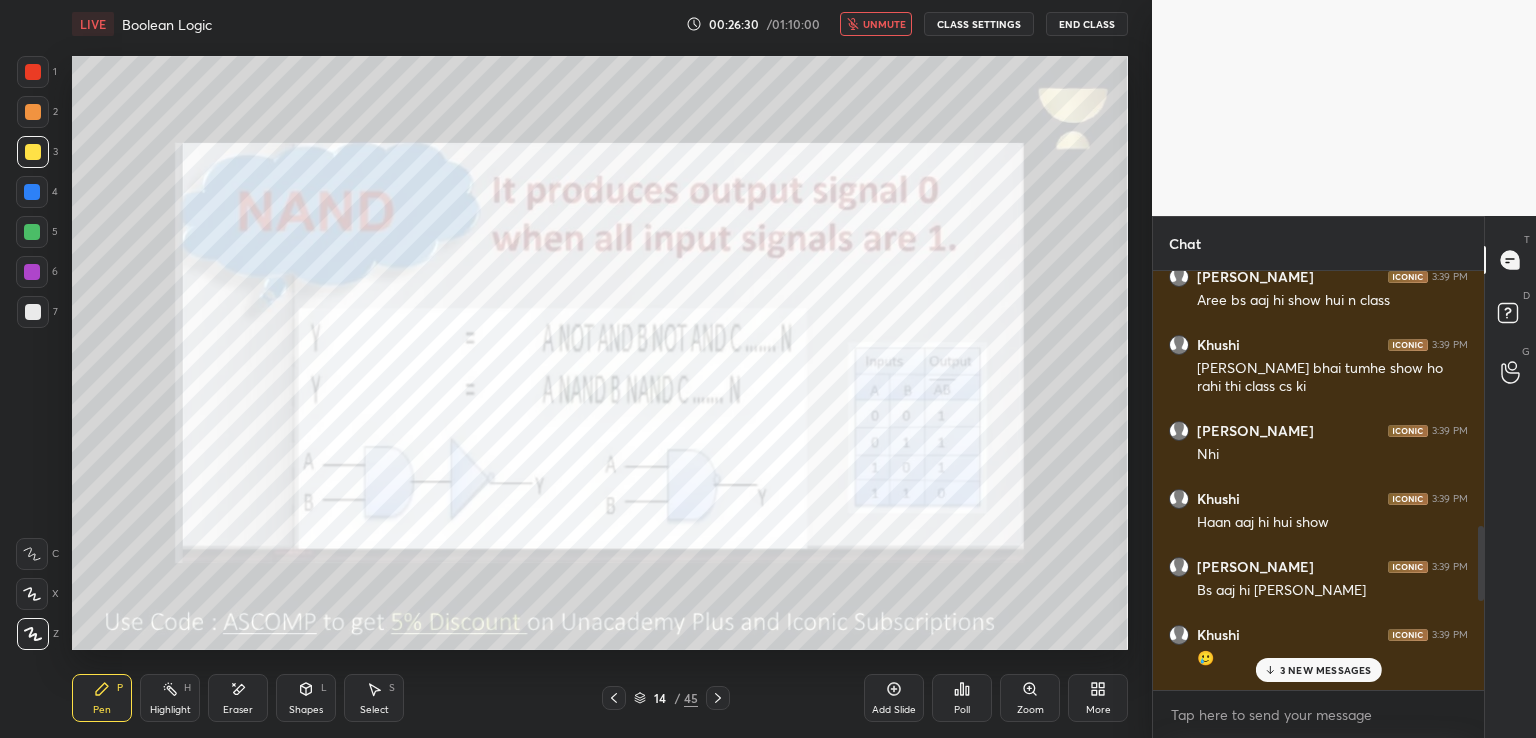 click on "3 NEW MESSAGES" at bounding box center [1318, 670] 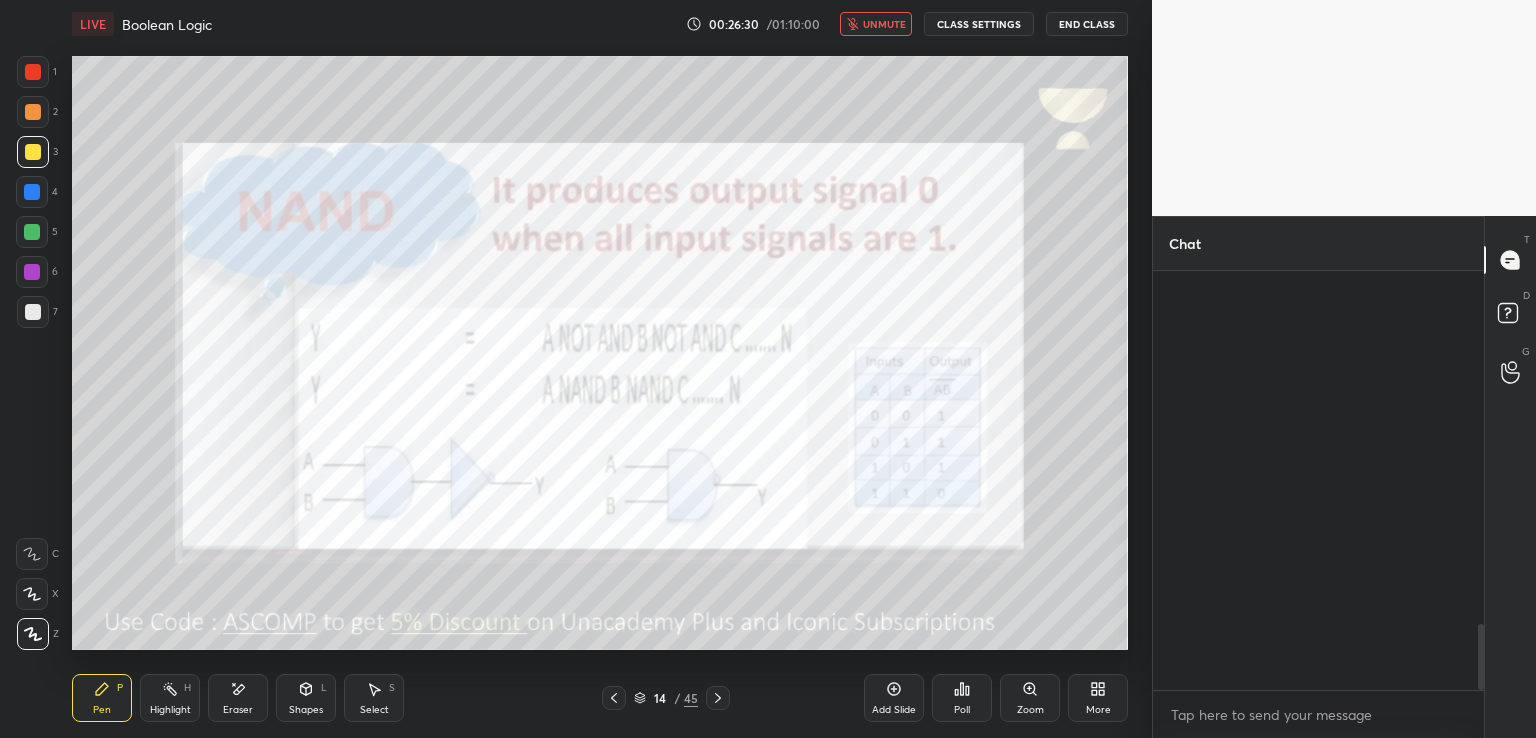 scroll, scrollTop: 2246, scrollLeft: 0, axis: vertical 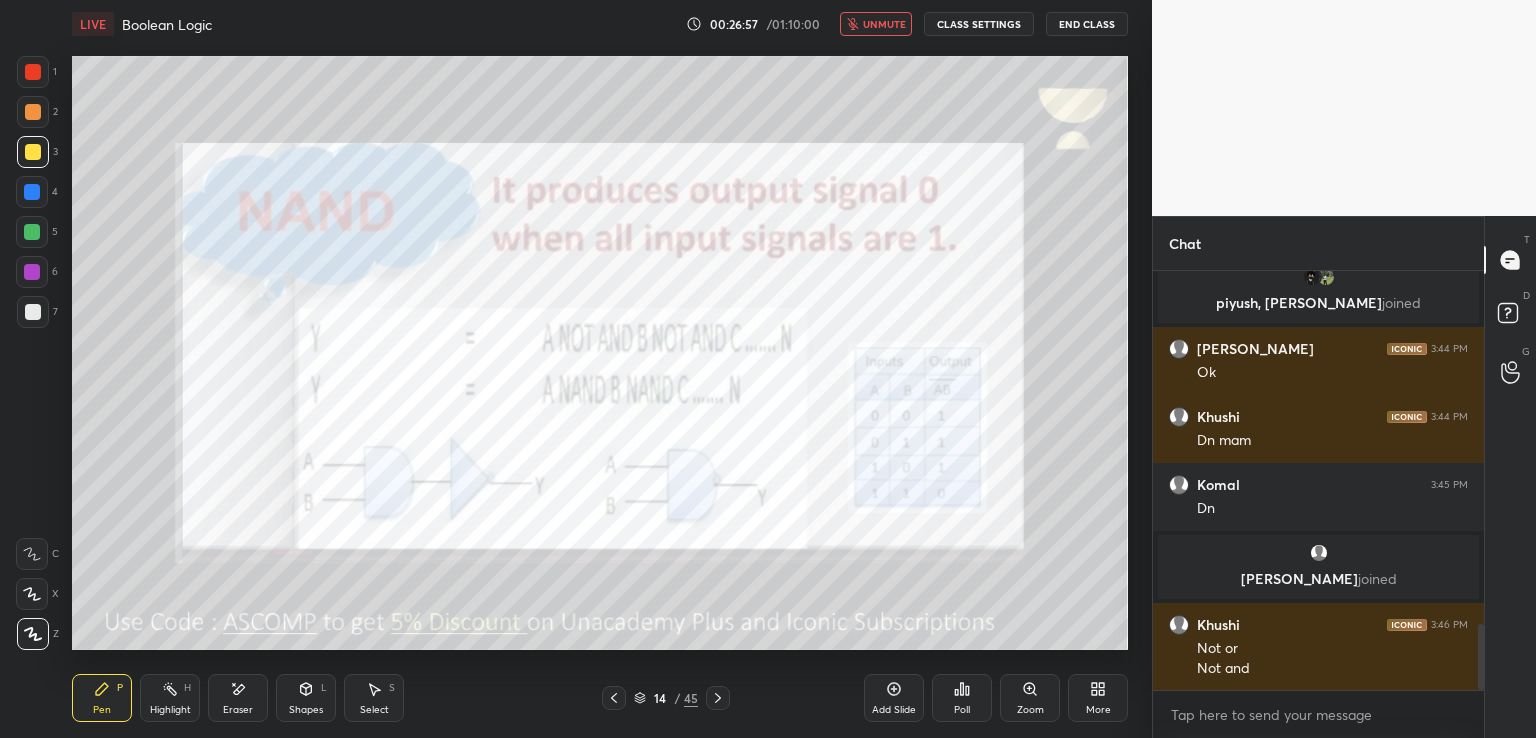 click on "LIVE Boolean Logic 00:26:57 /  01:10:00 unmute CLASS SETTINGS End Class Setting up your live class Poll for   secs No correct answer Start poll Back Boolean Logic • L4 of Complete Course on Unit I: Computer Systems & Organization [PERSON_NAME] Pen P Highlight H Eraser Shapes L Select S 14 / 45 Add Slide Poll Zoom More" at bounding box center [600, 369] 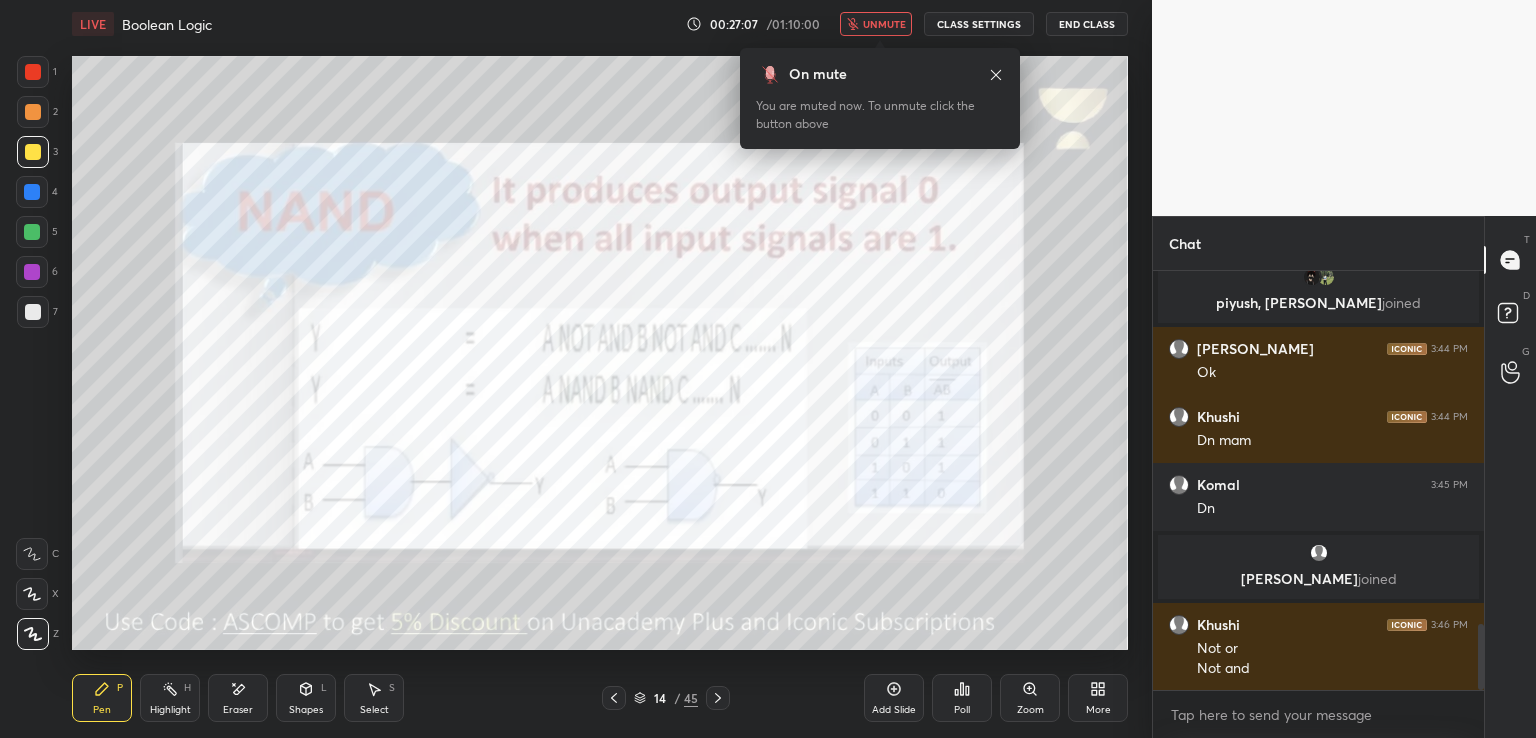 click on "unmute" at bounding box center [884, 24] 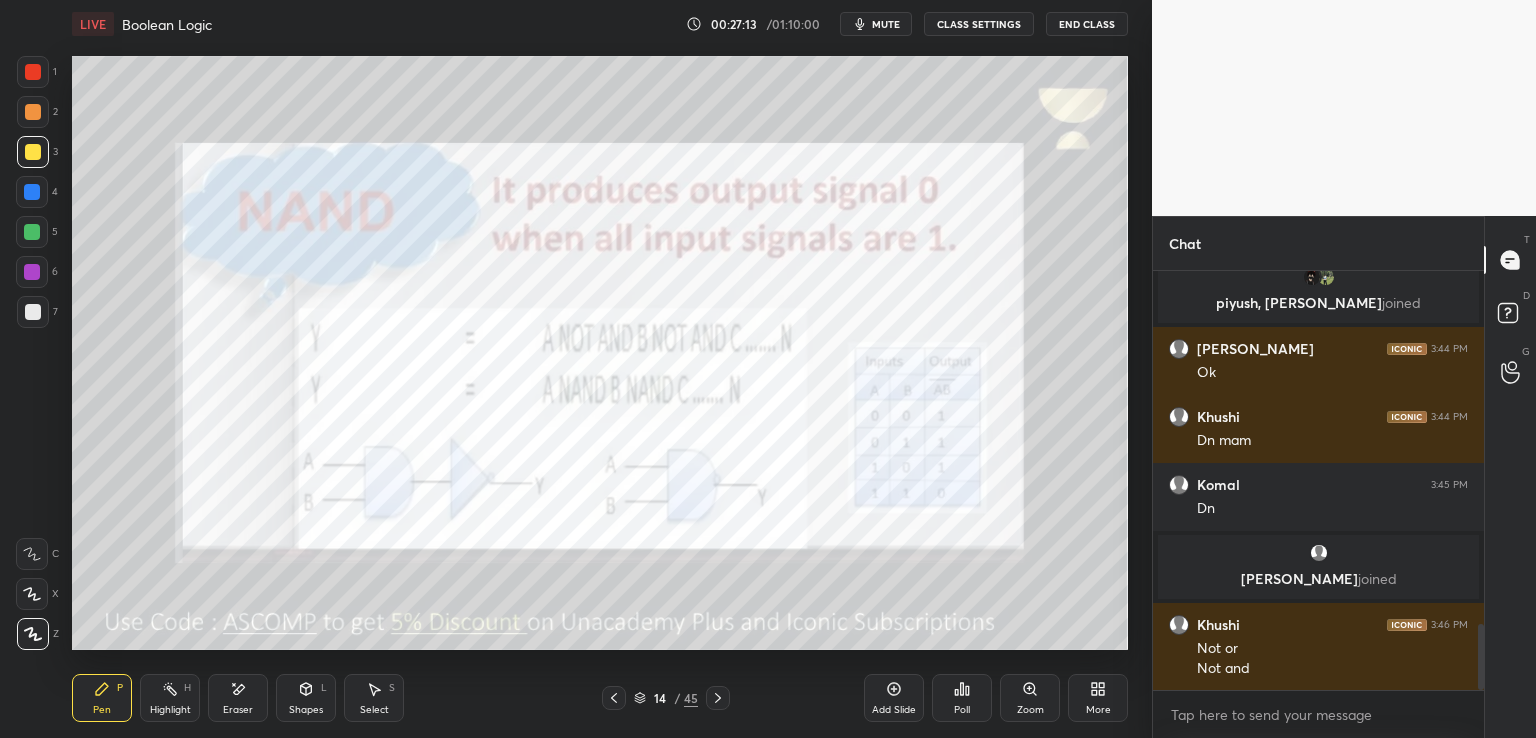click on "mute" at bounding box center [886, 24] 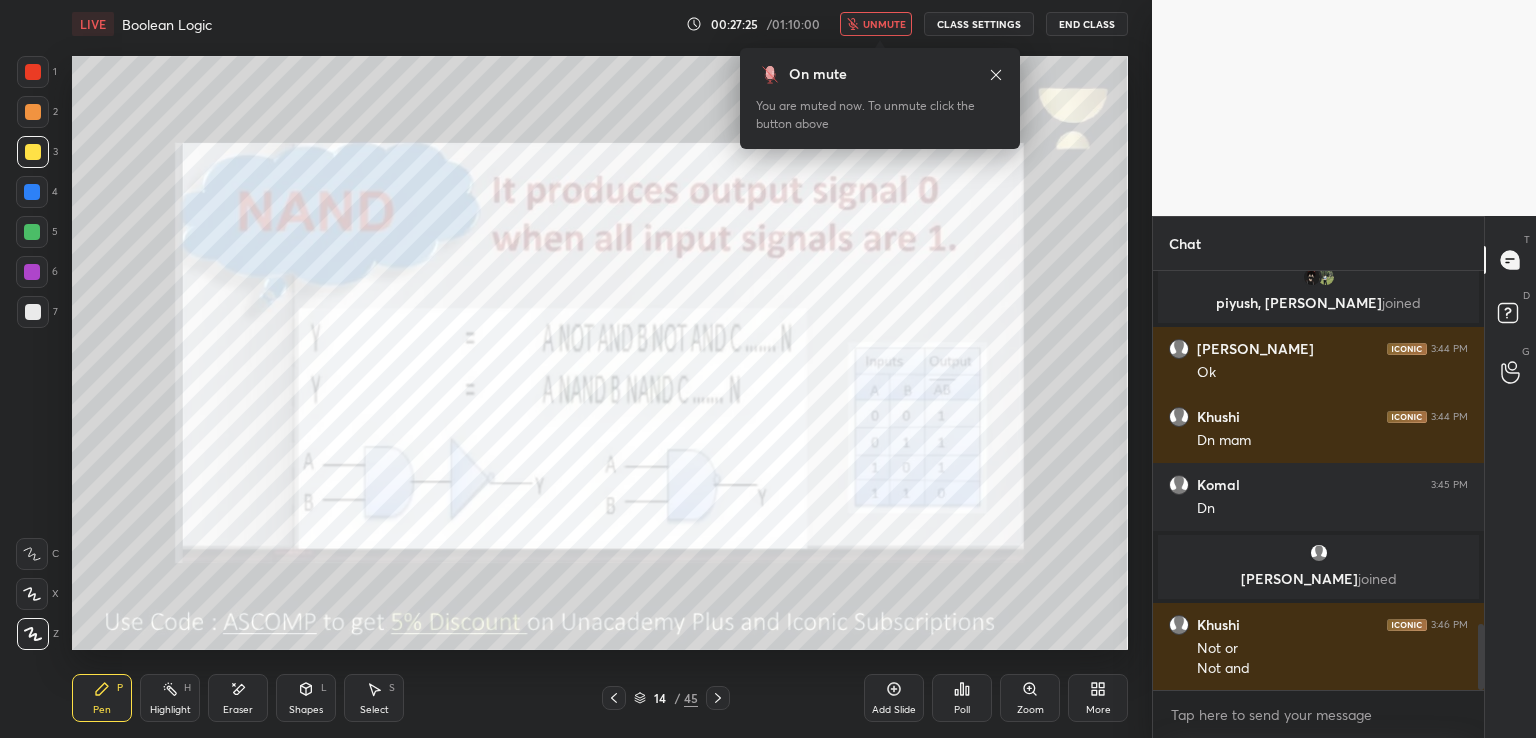 type 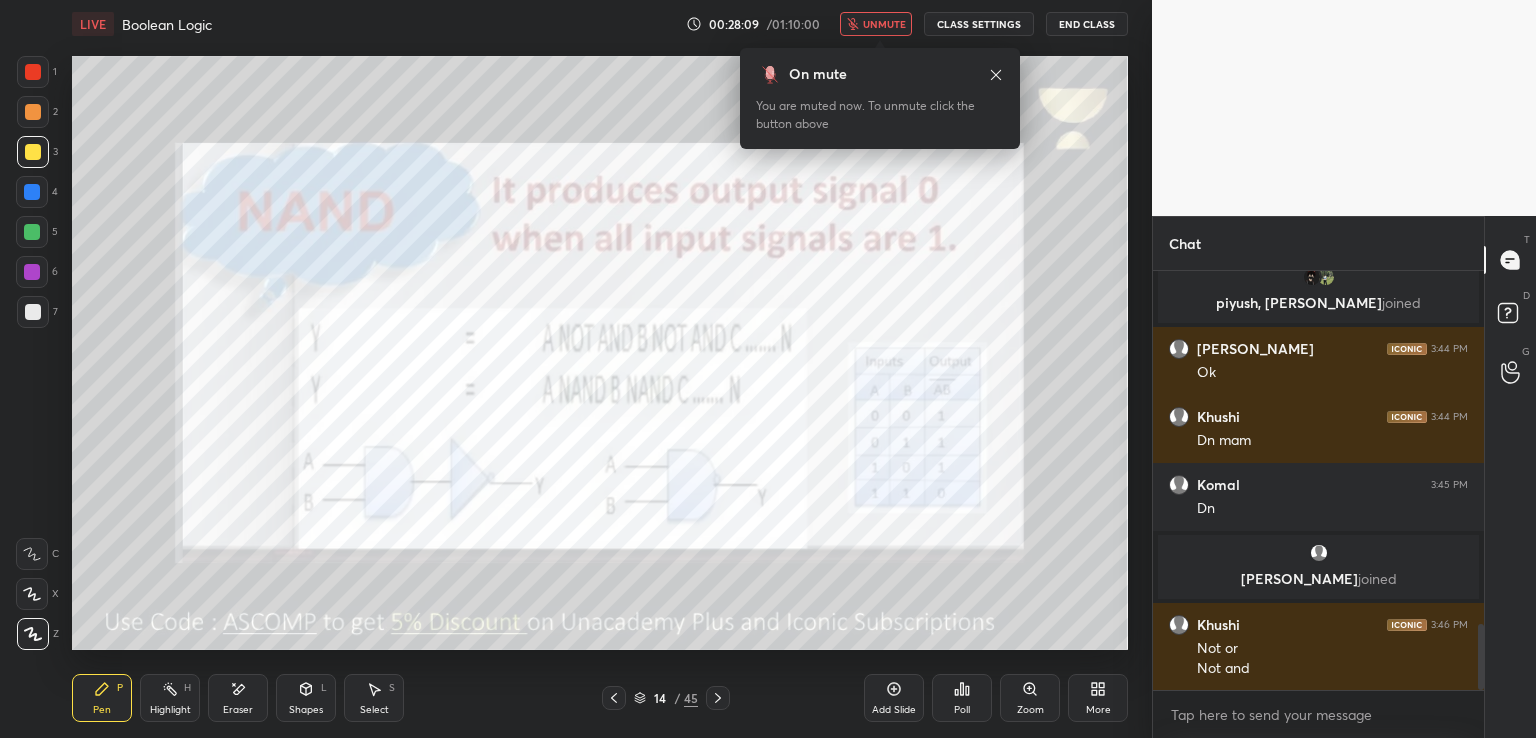 click on "unmute" at bounding box center [876, 24] 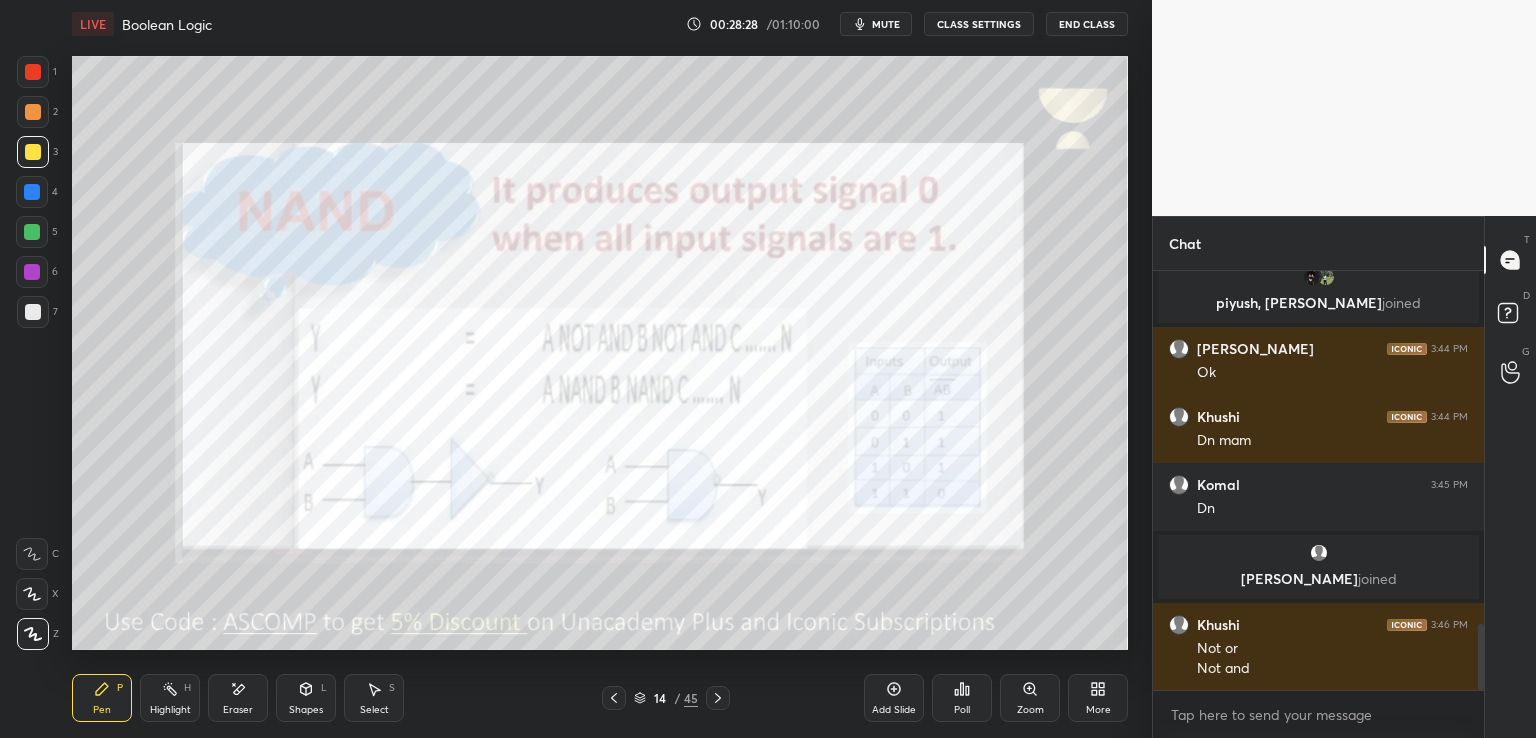 click at bounding box center [718, 698] 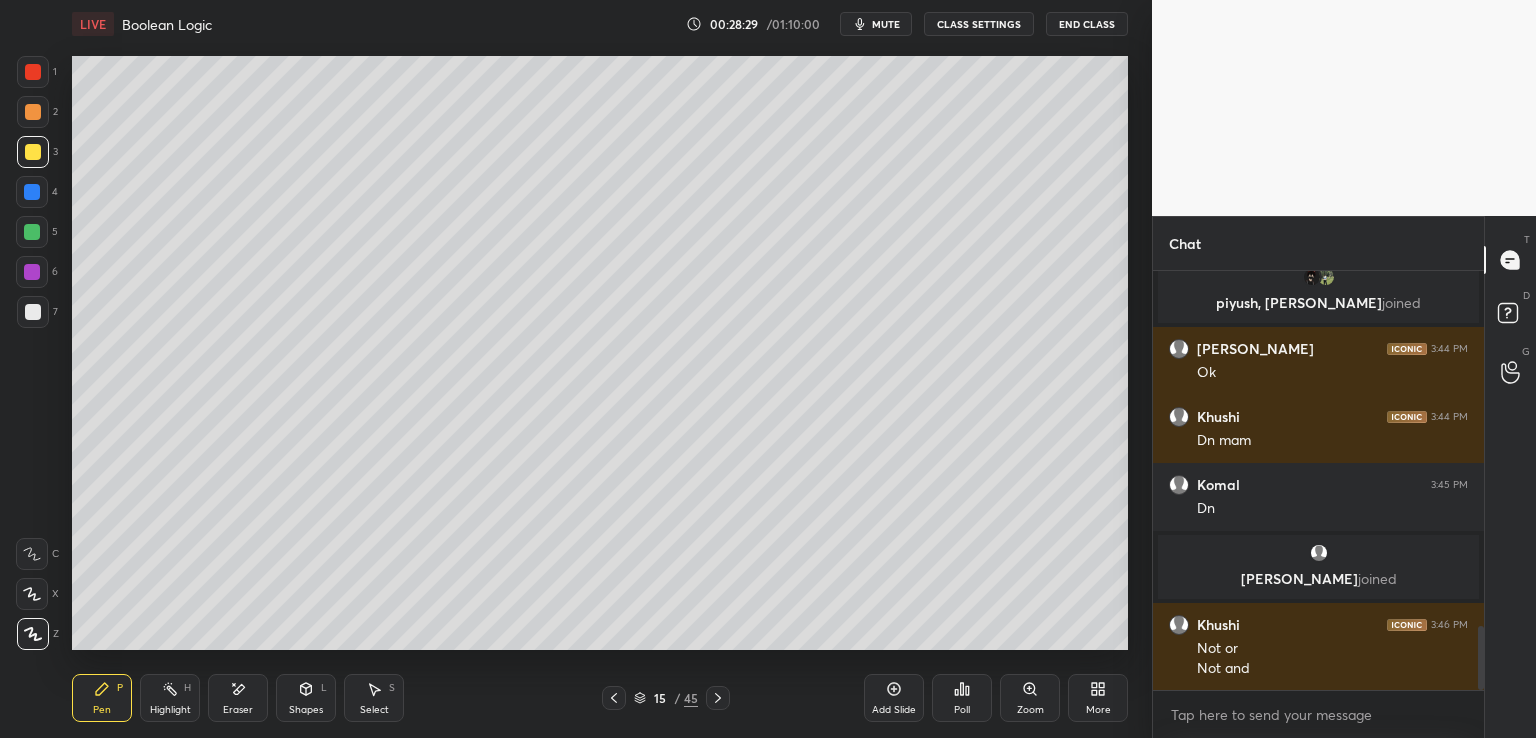 scroll, scrollTop: 2314, scrollLeft: 0, axis: vertical 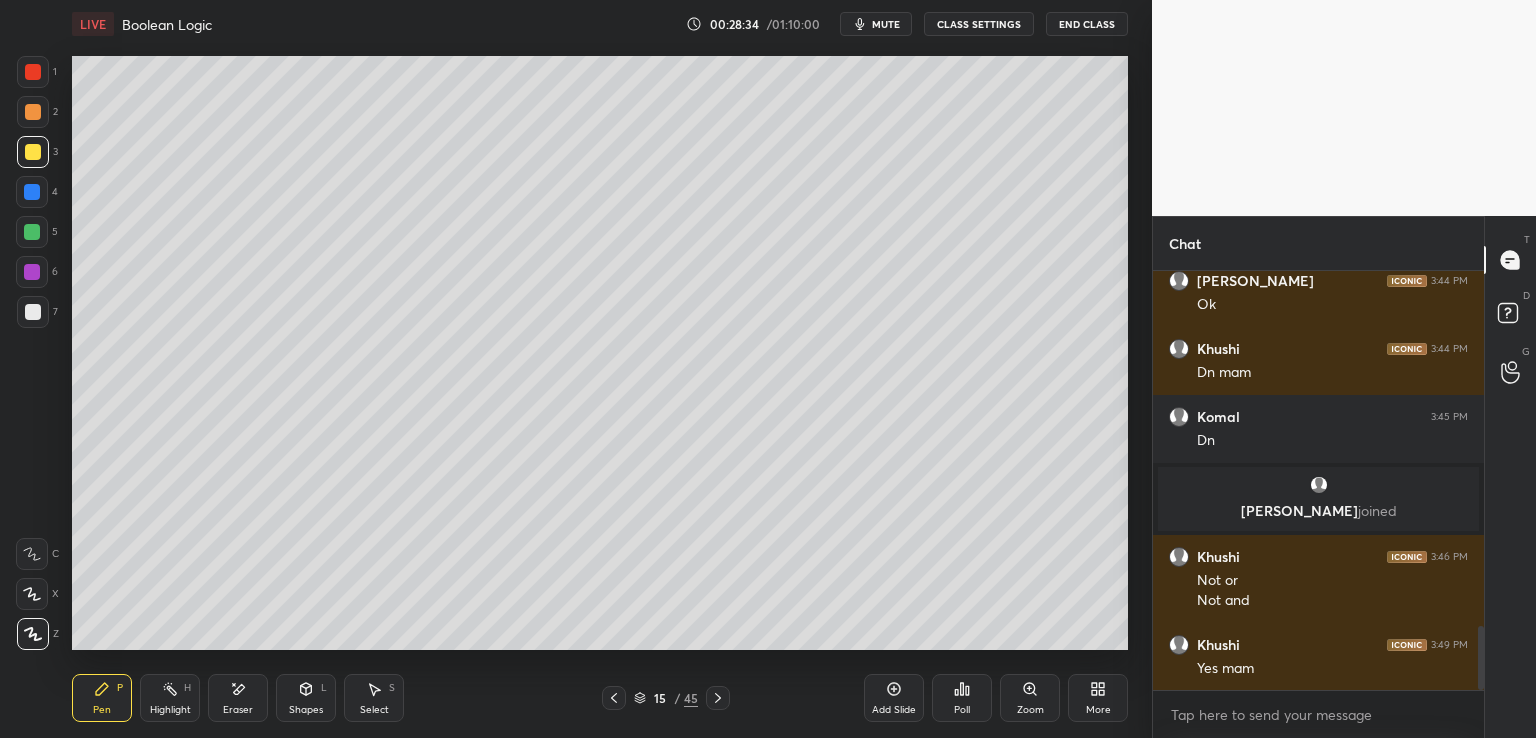 click at bounding box center (614, 698) 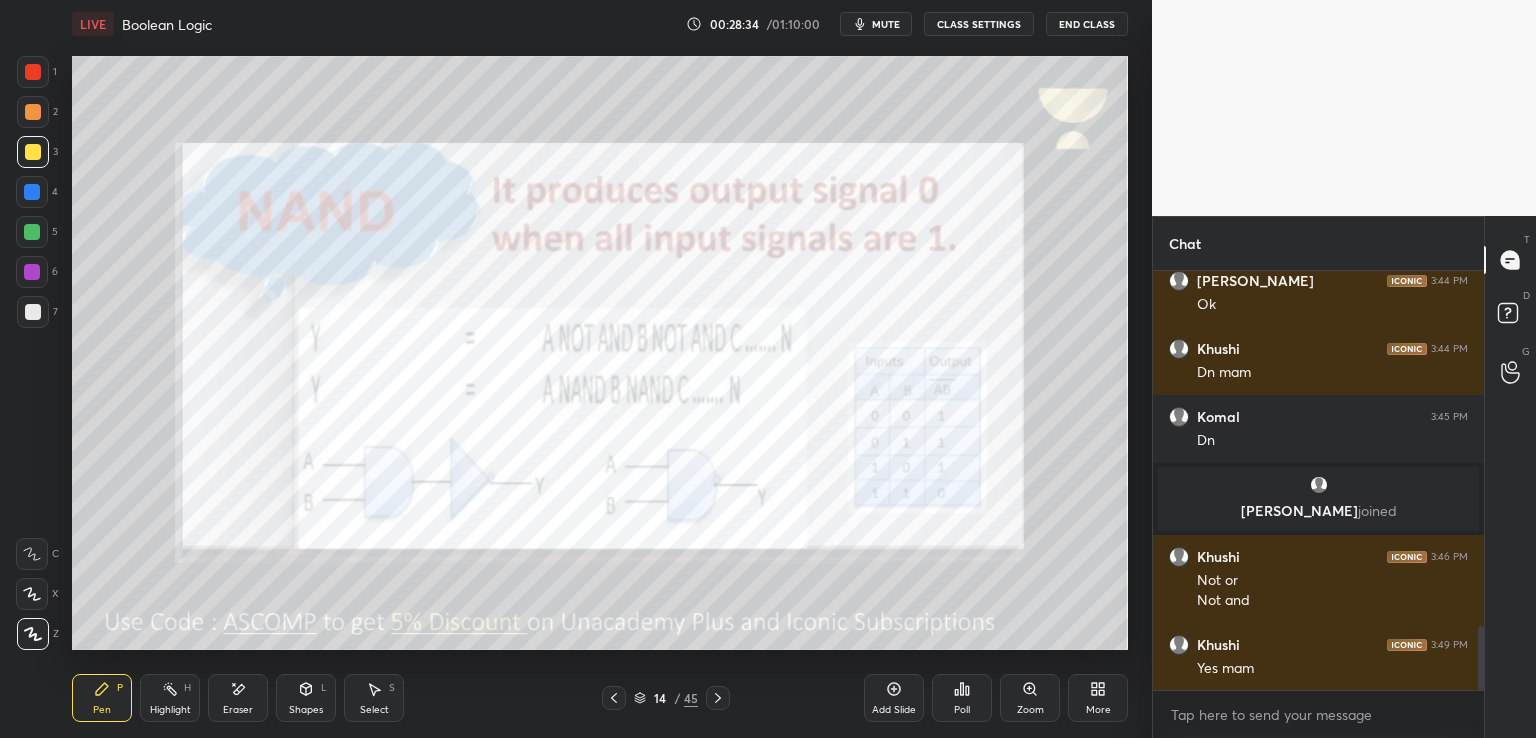 click 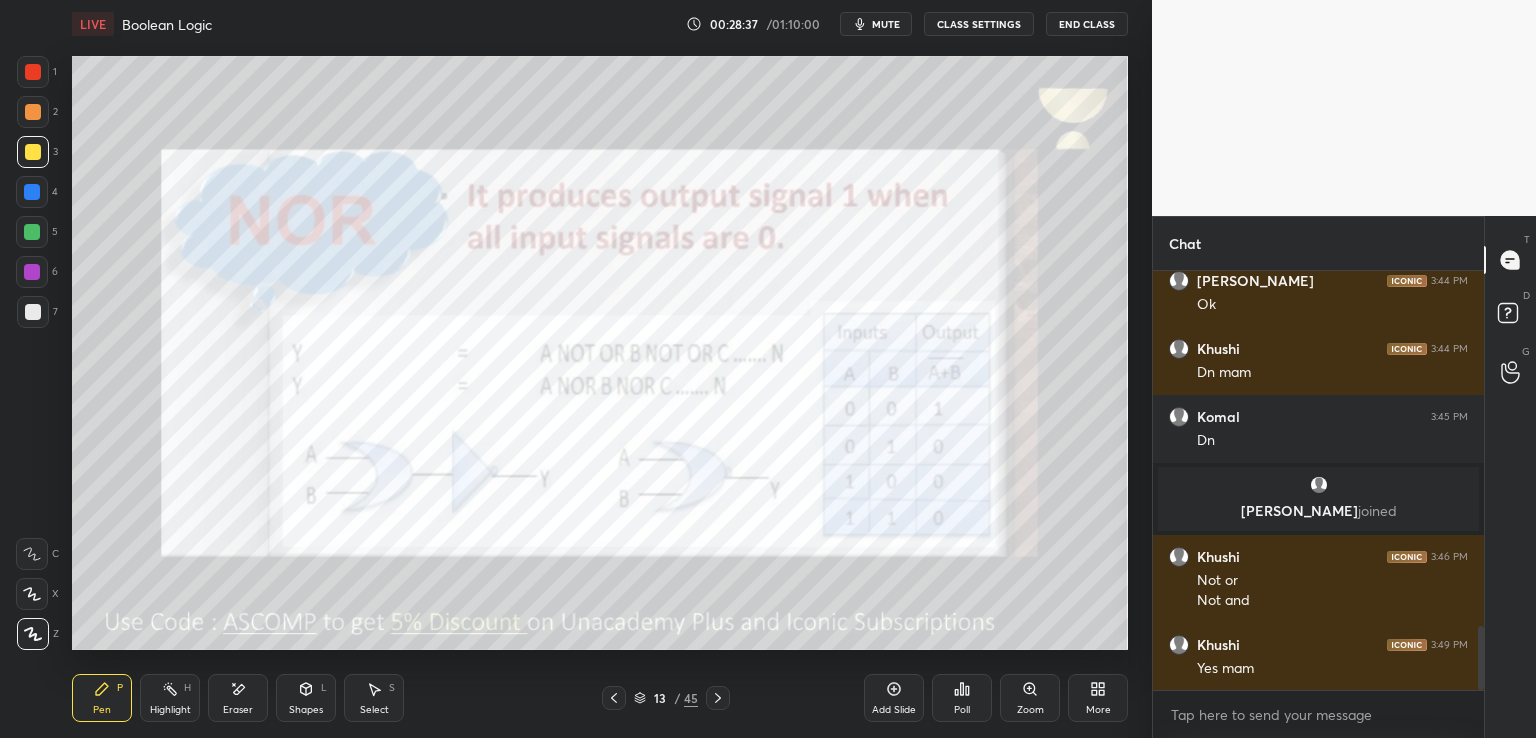 click 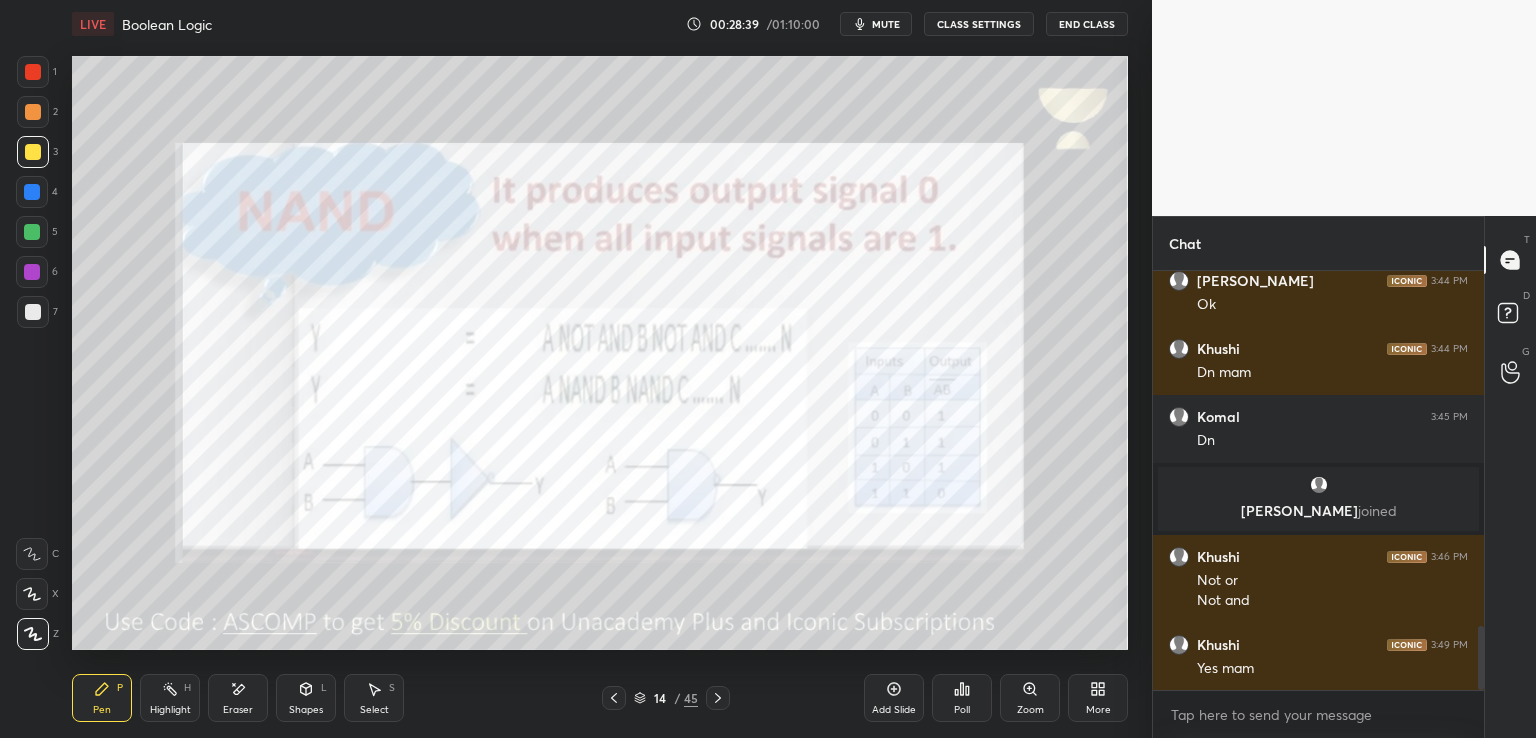 click 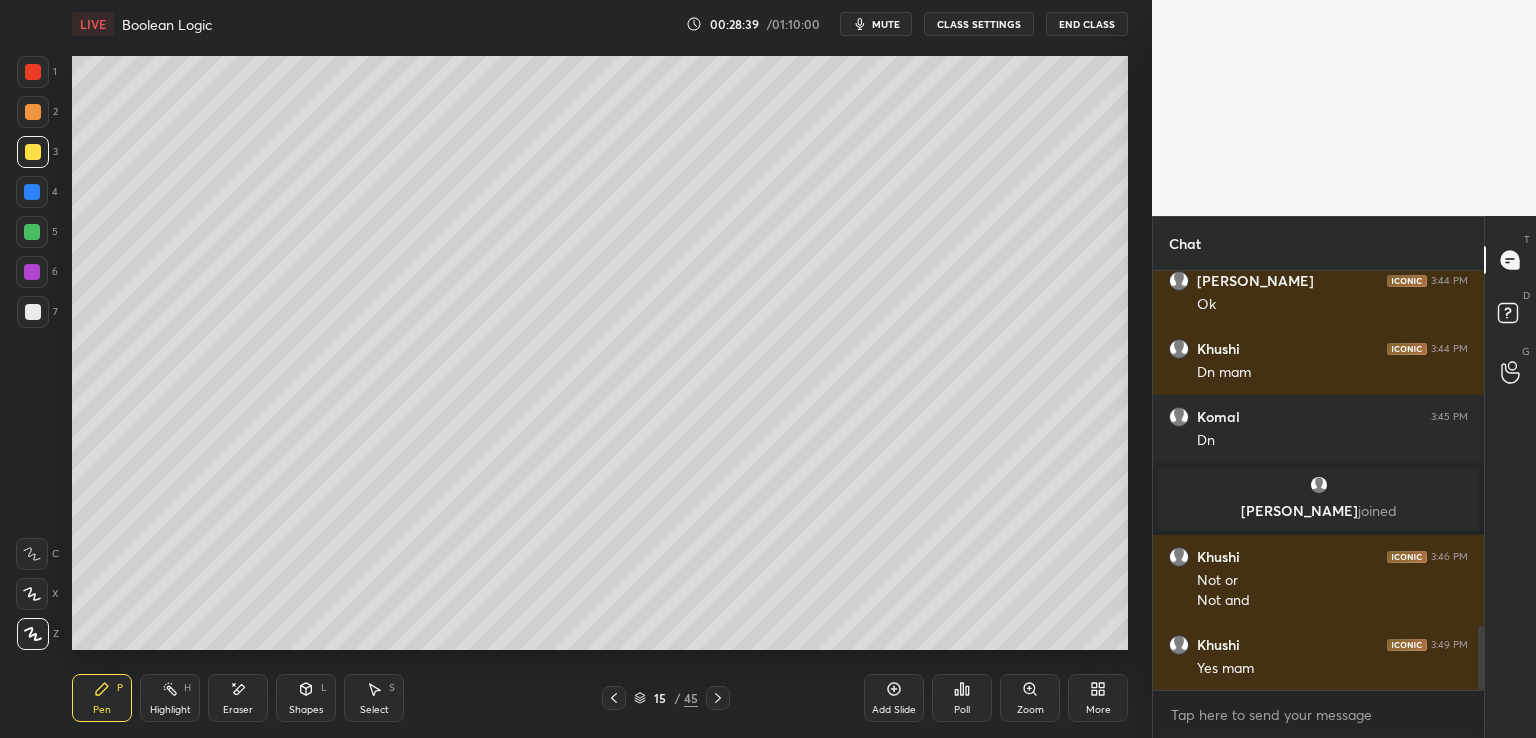 click 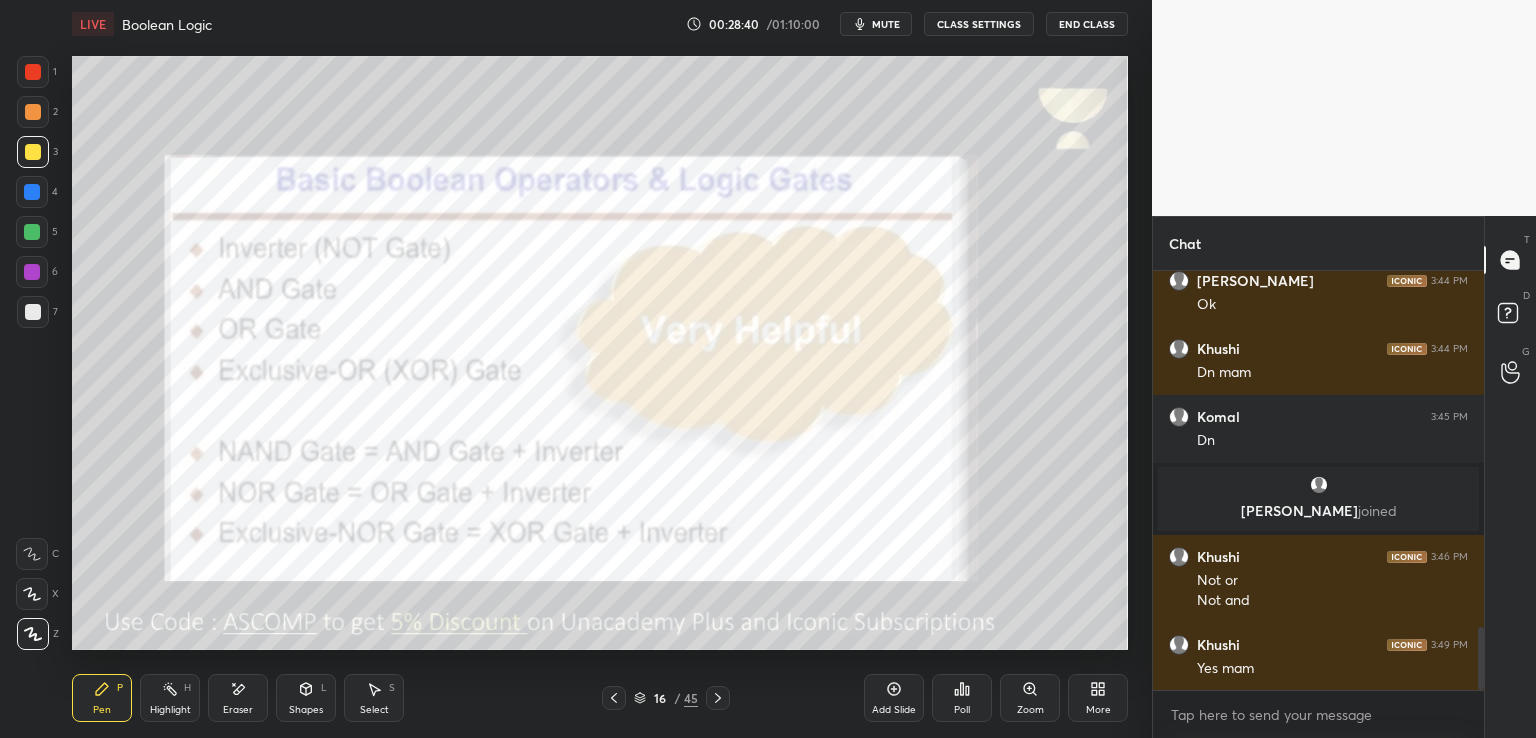 scroll, scrollTop: 2382, scrollLeft: 0, axis: vertical 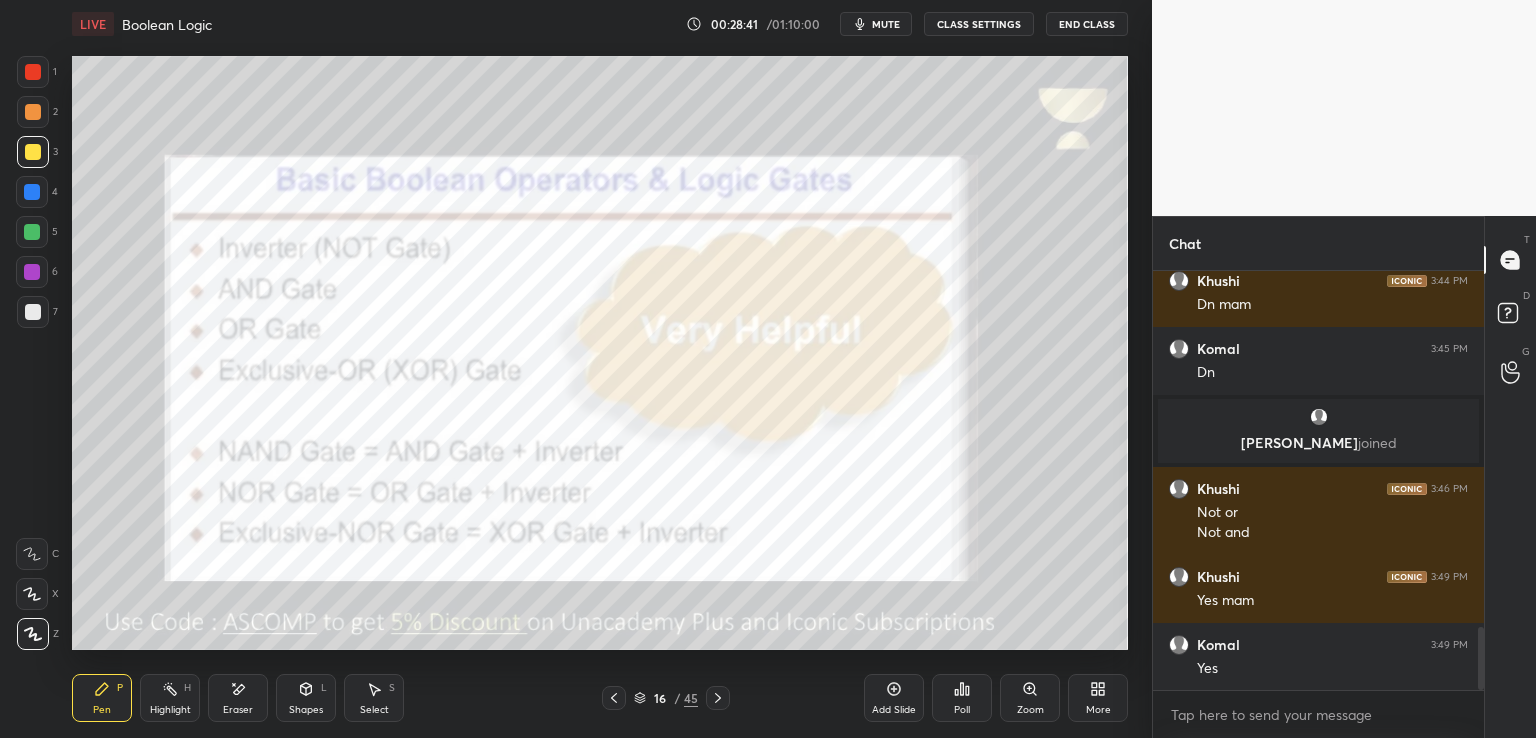 click at bounding box center (614, 698) 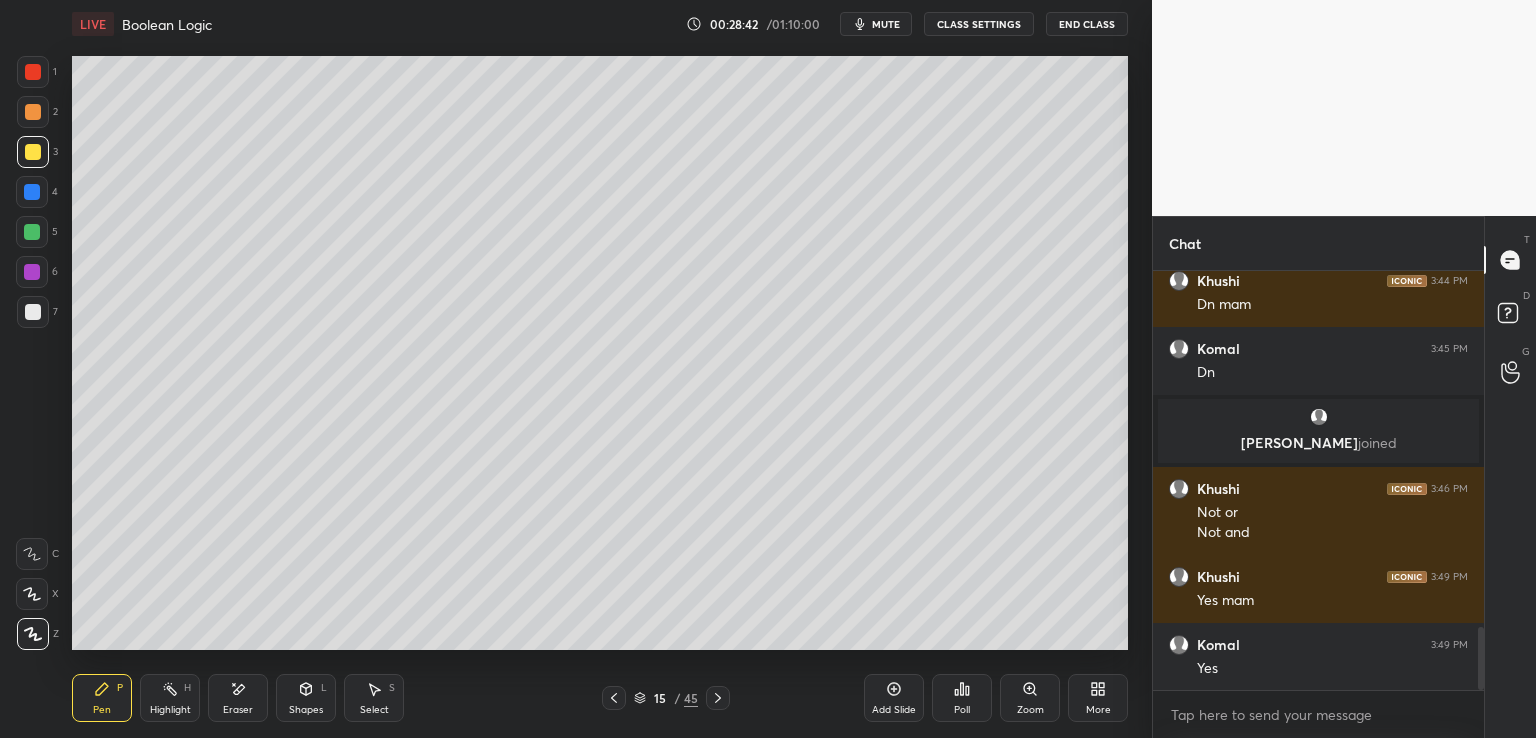 drag, startPoint x: 616, startPoint y: 697, endPoint x: 645, endPoint y: 697, distance: 29 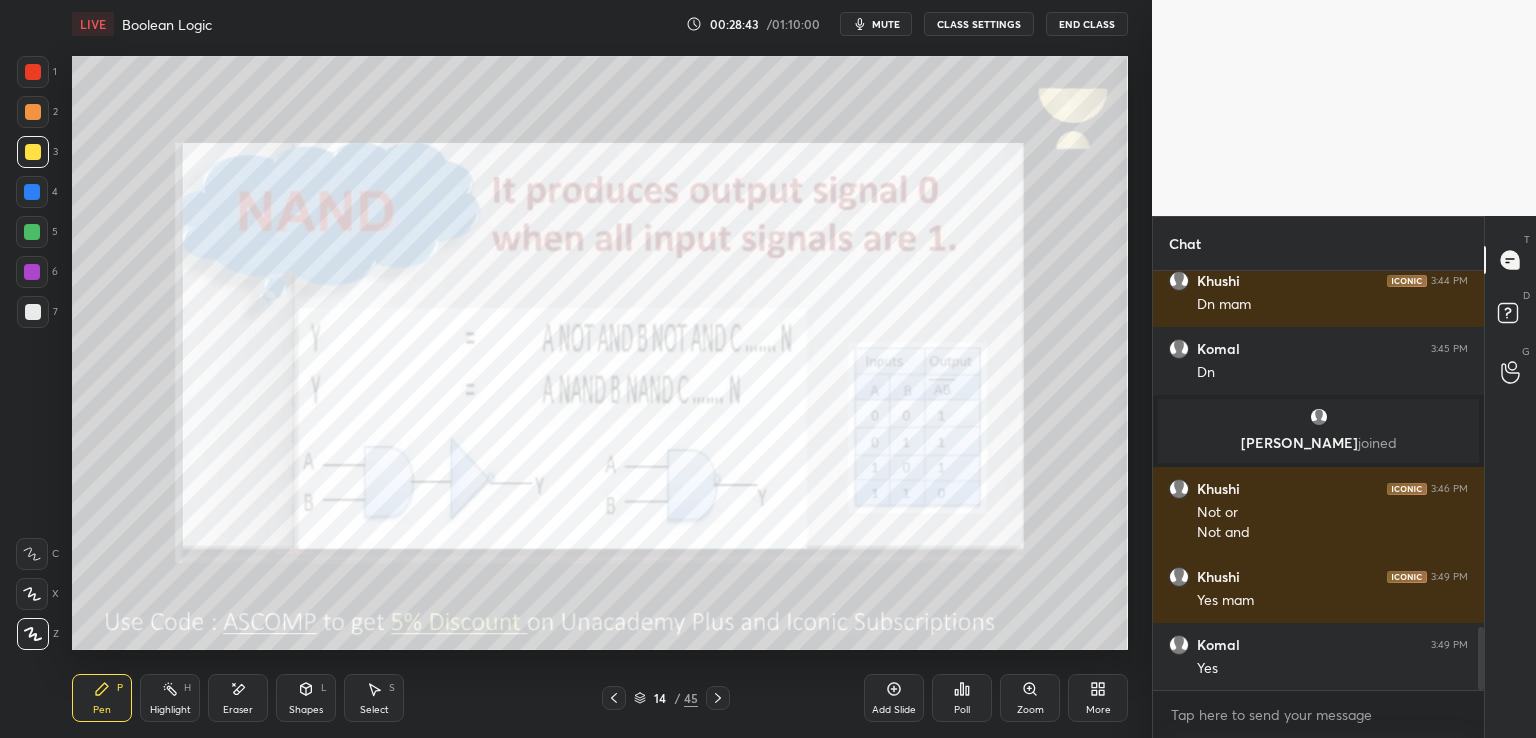 click 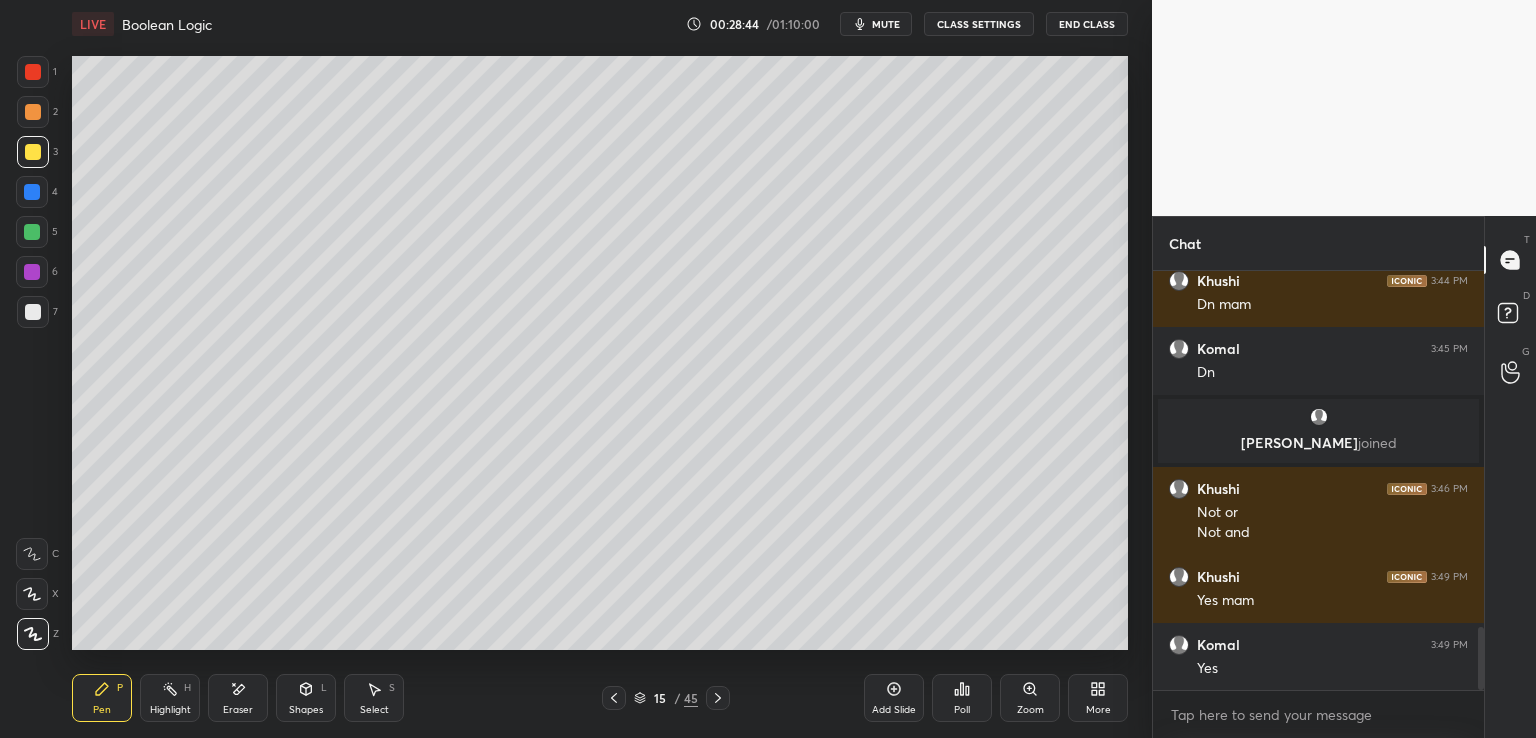 click on "Add Slide" at bounding box center [894, 710] 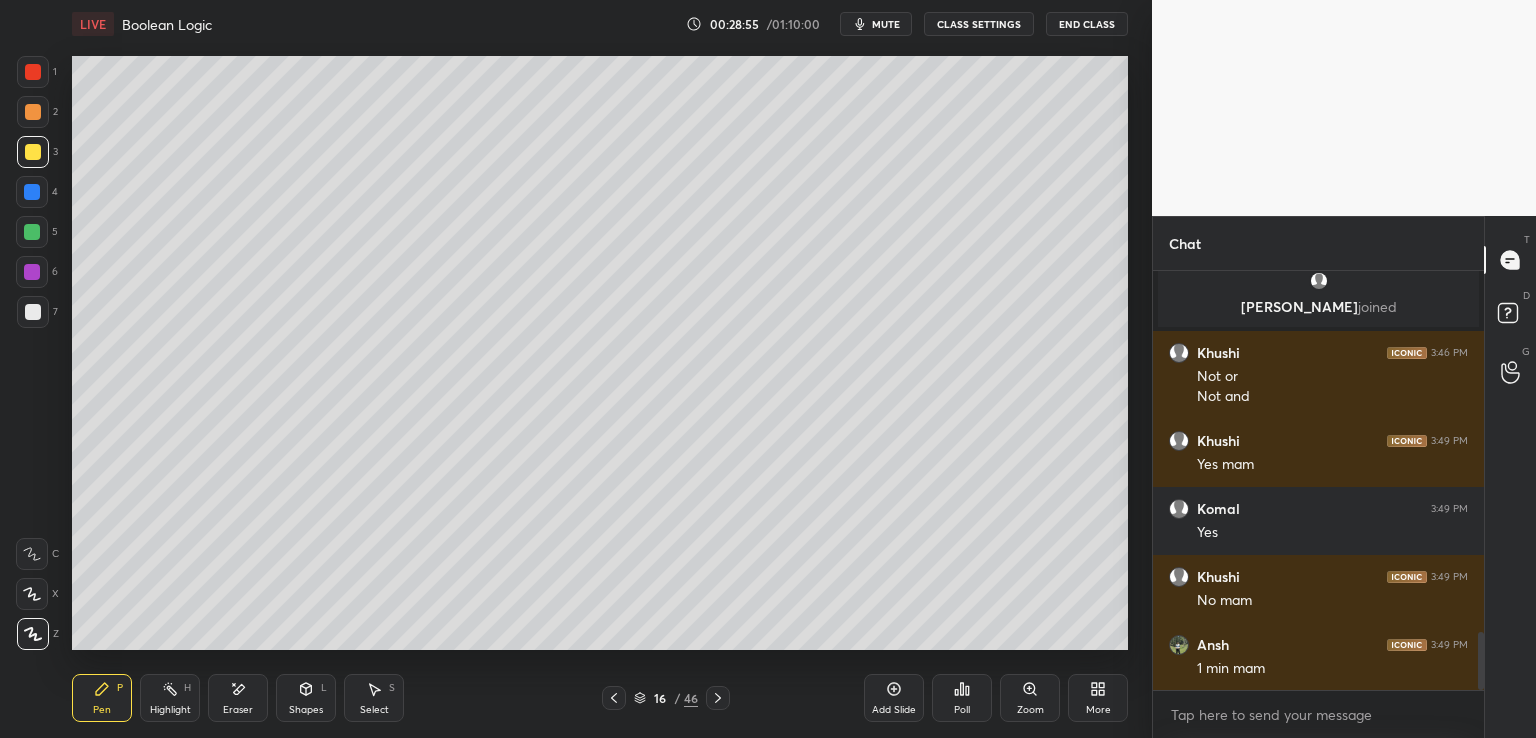 scroll, scrollTop: 2586, scrollLeft: 0, axis: vertical 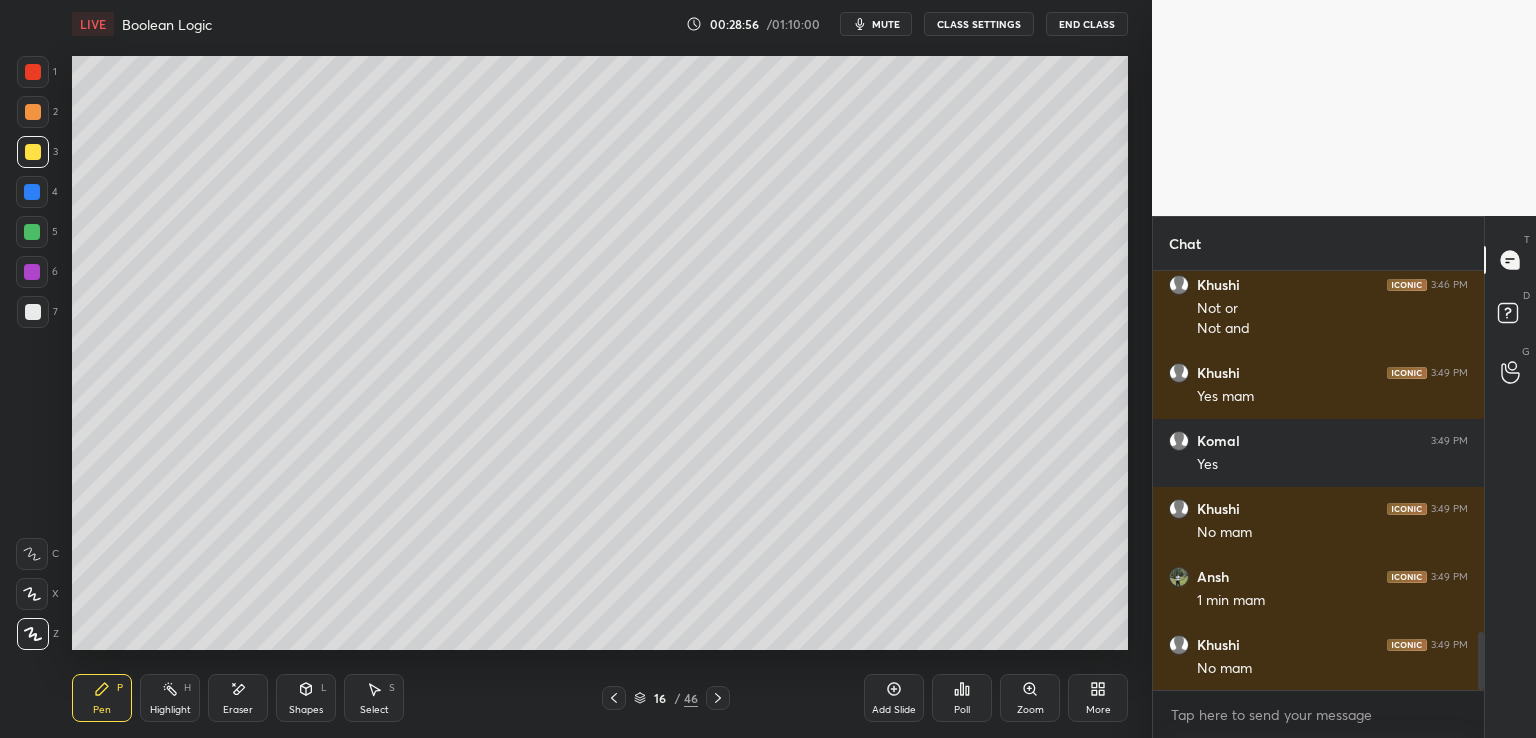 click on "Eraser" at bounding box center [238, 698] 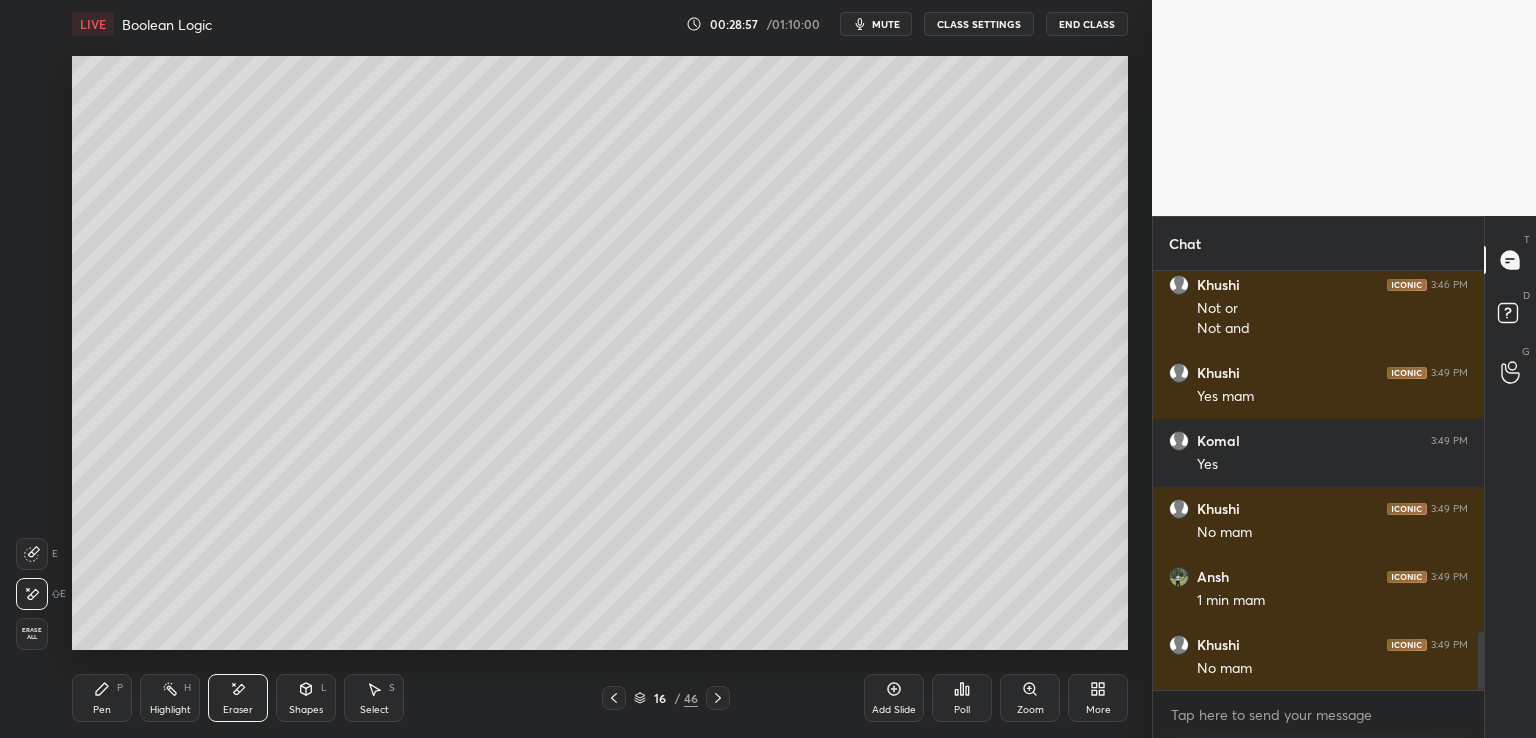 scroll, scrollTop: 2654, scrollLeft: 0, axis: vertical 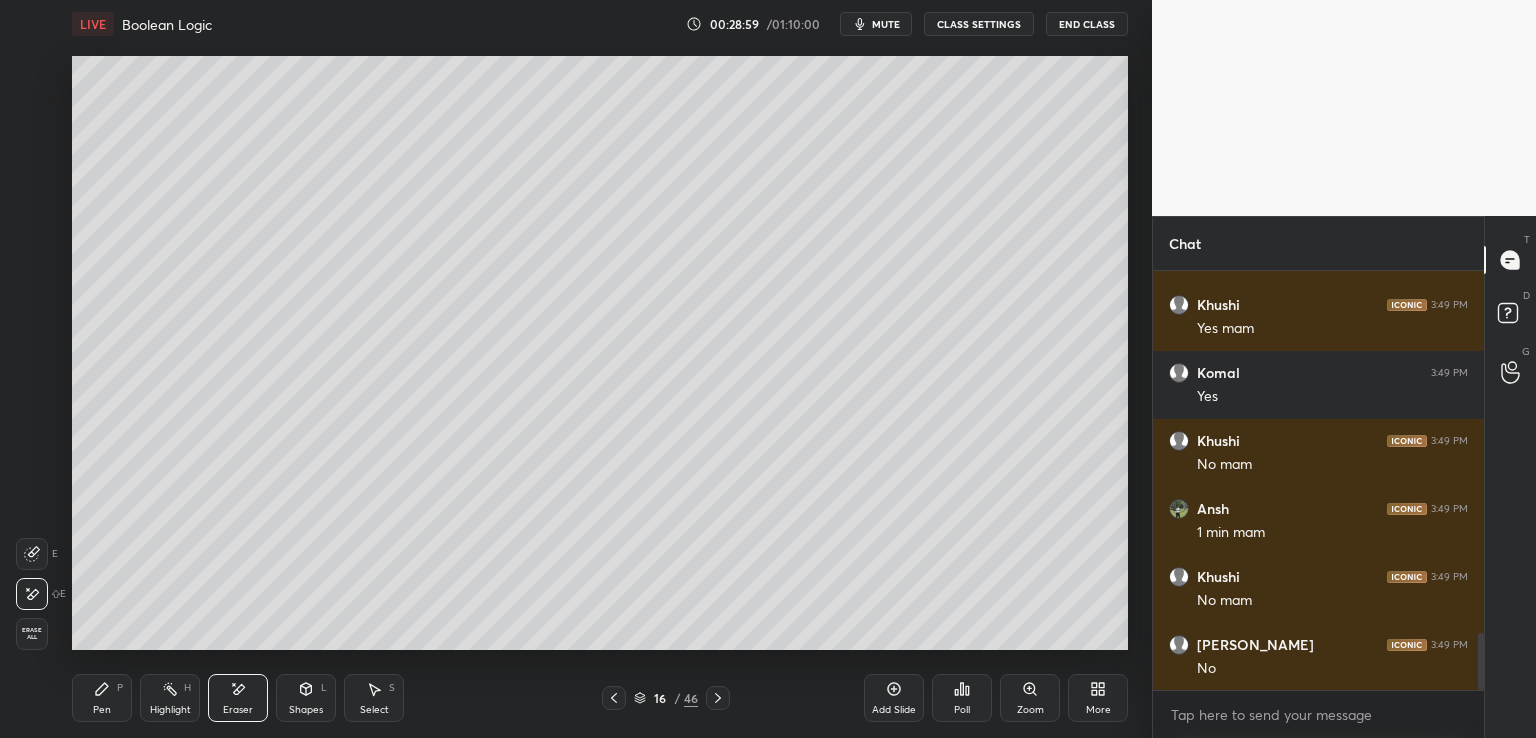 click on "LIVE Boolean Logic 00:28:59 /  01:10:00 mute CLASS SETTINGS End Class" at bounding box center [600, 24] 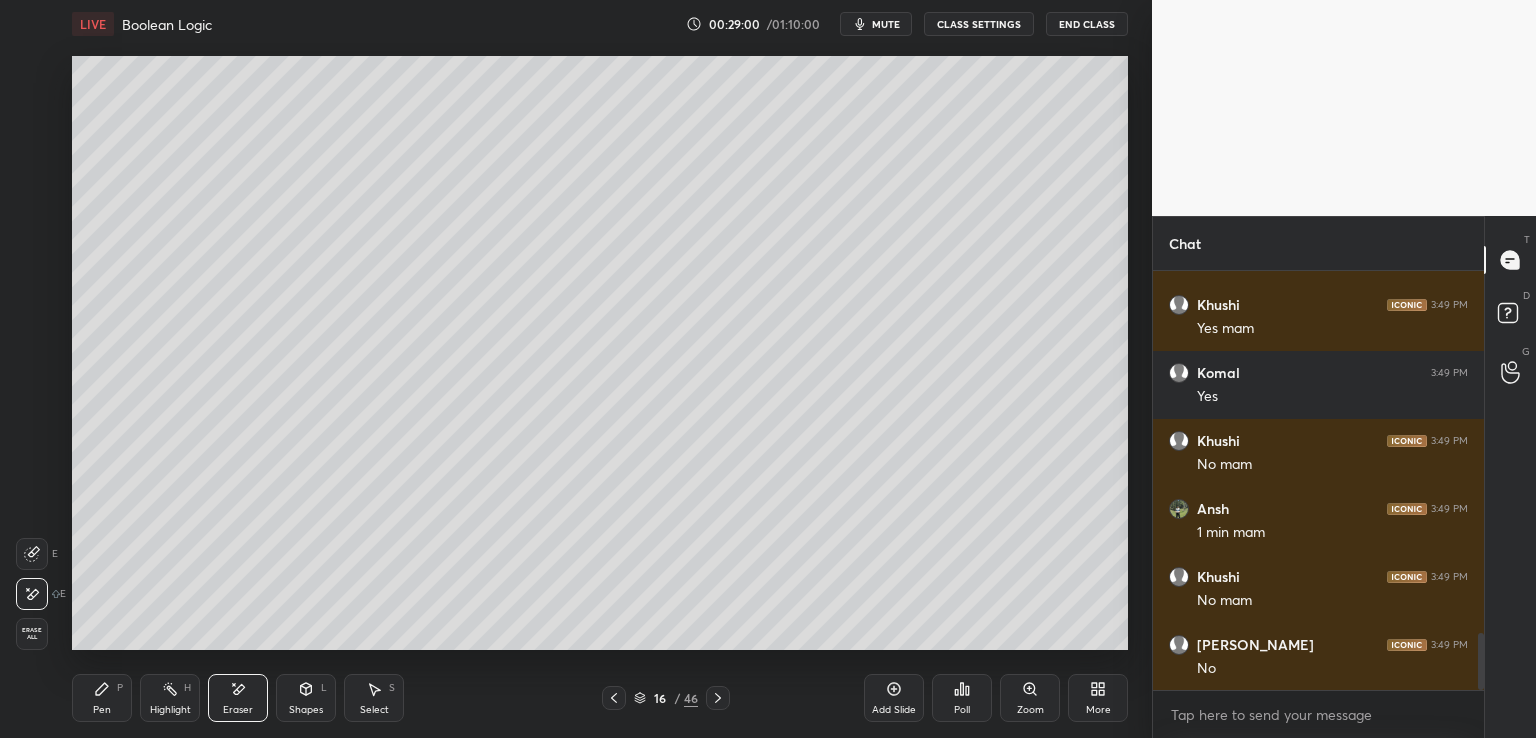 click on "mute" at bounding box center (886, 24) 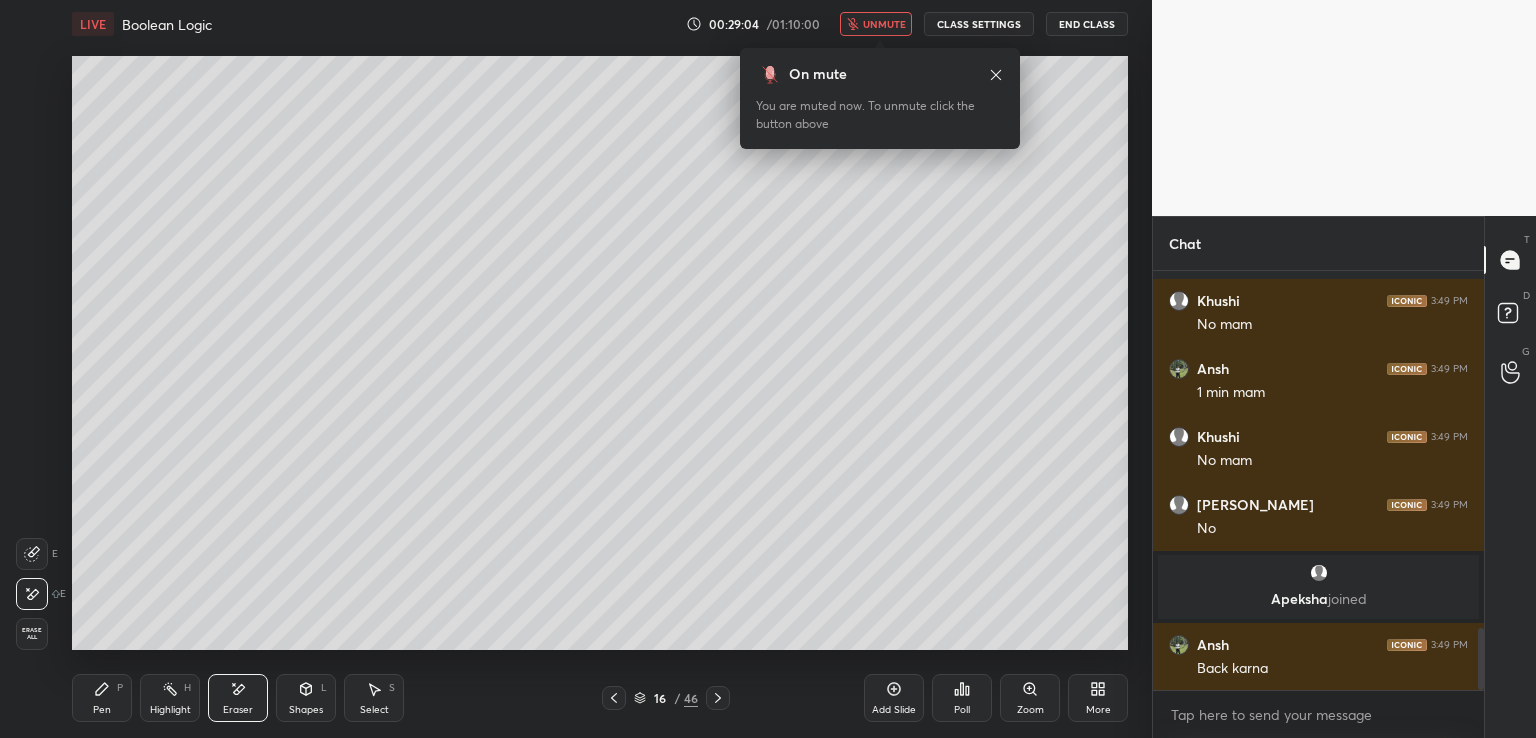 scroll, scrollTop: 2422, scrollLeft: 0, axis: vertical 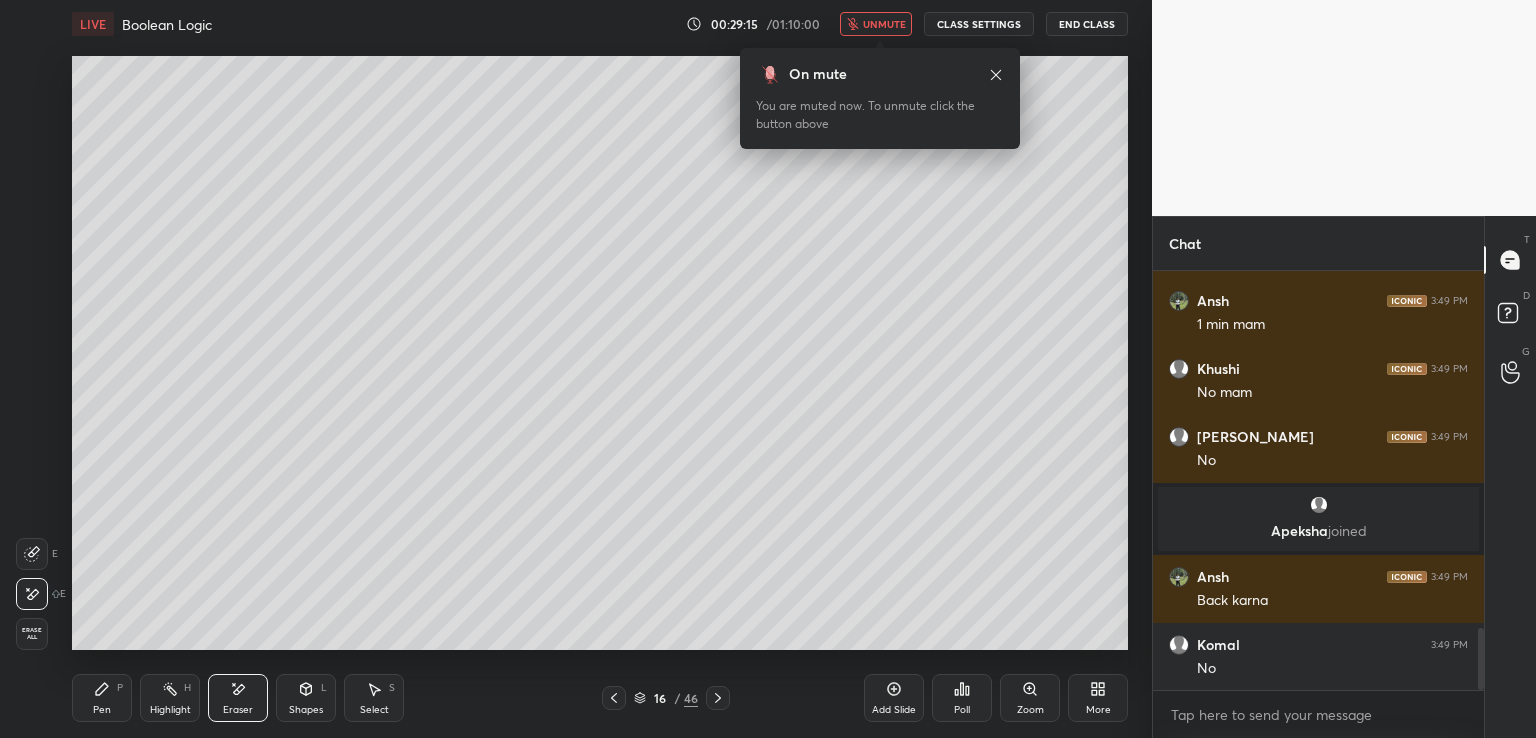 click on "unmute" at bounding box center [884, 24] 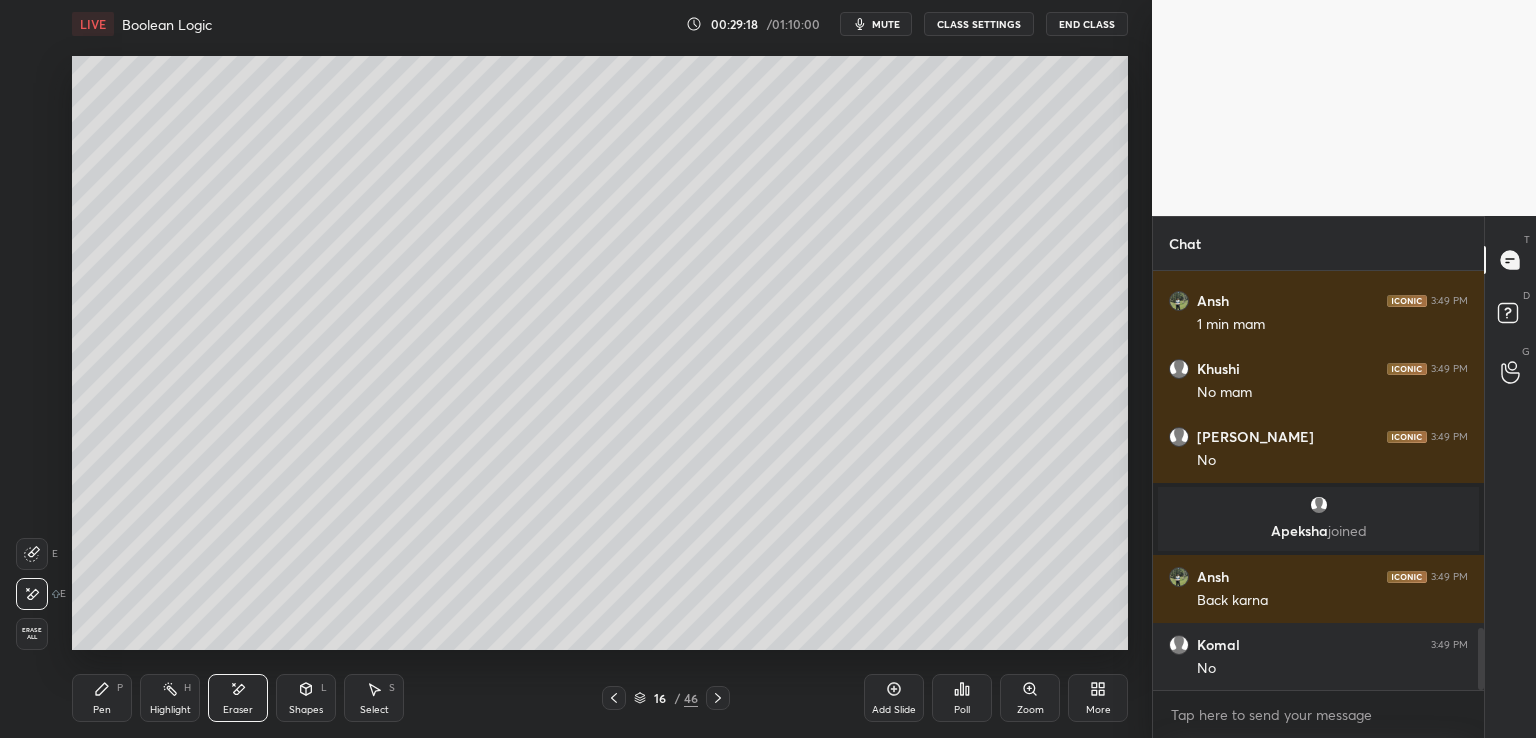 click on "Pen P" at bounding box center [102, 698] 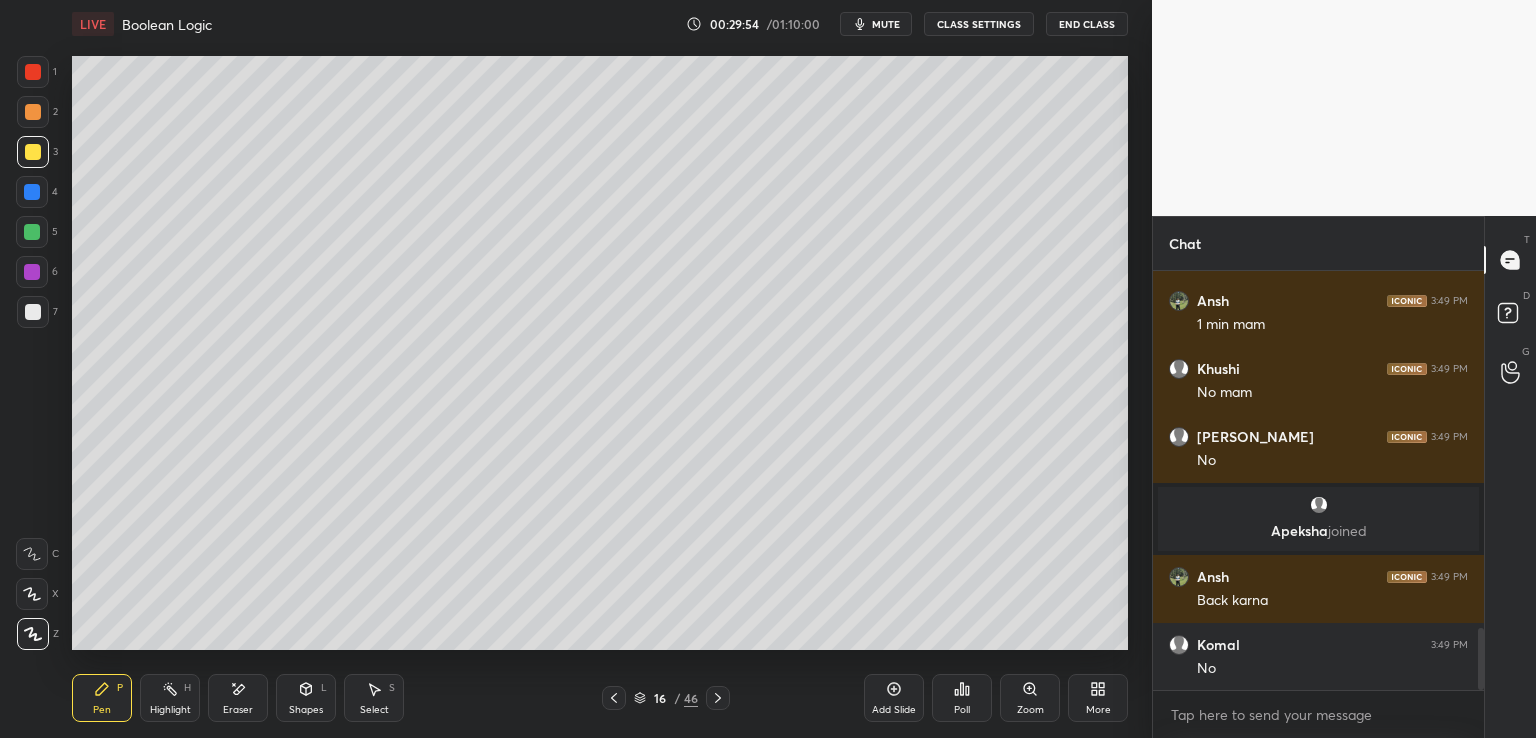 click on "1 2 3 4 5 6 7 C X Z E E Erase all   H H LIVE Boolean Logic 00:29:54 /  01:10:00 mute CLASS SETTINGS End Class Setting up your live class Poll for   secs No correct answer Start poll Back Boolean Logic • L4 of Complete Course on Unit I: Computer Systems & Organization [PERSON_NAME] Pen P Highlight H Eraser Shapes L Select S 16 / 46 Add Slide Poll Zoom More Chat [PERSON_NAME] 3:49 PM Yes Khushi 3:49 PM No mam [PERSON_NAME] 3:49 PM 1 min mam [PERSON_NAME] 3:49 PM No mam [PERSON_NAME] 3:49 PM No [PERSON_NAME]  joined [PERSON_NAME] 3:49 PM Back [PERSON_NAME] 3:49 PM No JUMP TO LATEST Enable hand raising Enable raise hand to speak to learners. Once enabled, chat will be turned off temporarily. Enable x   introducing Raise a hand with a doubt Now learners can raise their hand along with a doubt  How it works? Doubts asked by learners will show up here NEW DOUBTS ASKED No one has raised a hand yet Can't raise hand Looks like educator just invited you to speak. Please wait before you can raise your hand again. Got it T Messages (T) D Doubts (D) G Raise Hand (G)" at bounding box center [768, 369] 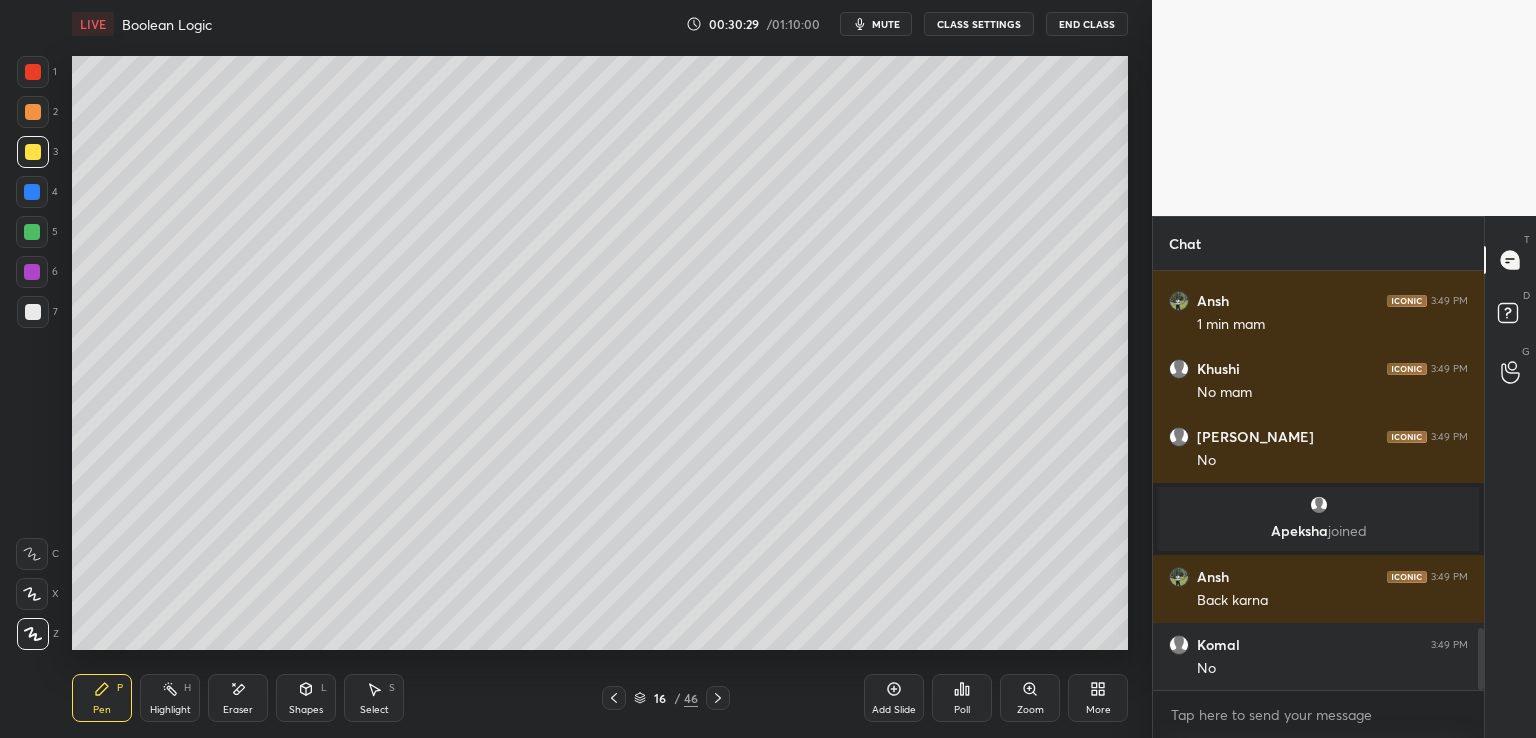 click on "1 2 3 4 5 6 7 C X Z E E Erase all   H H LIVE Boolean Logic 00:30:29 /  01:10:00 mute CLASS SETTINGS End Class Setting up your live class Poll for   secs No correct answer Start poll Back Boolean Logic • L4 of Complete Course on Unit I: Computer Systems & Organization [PERSON_NAME] Pen P Highlight H Eraser Shapes L Select S 16 / 46 Add Slide Poll Zoom More" at bounding box center (568, 369) 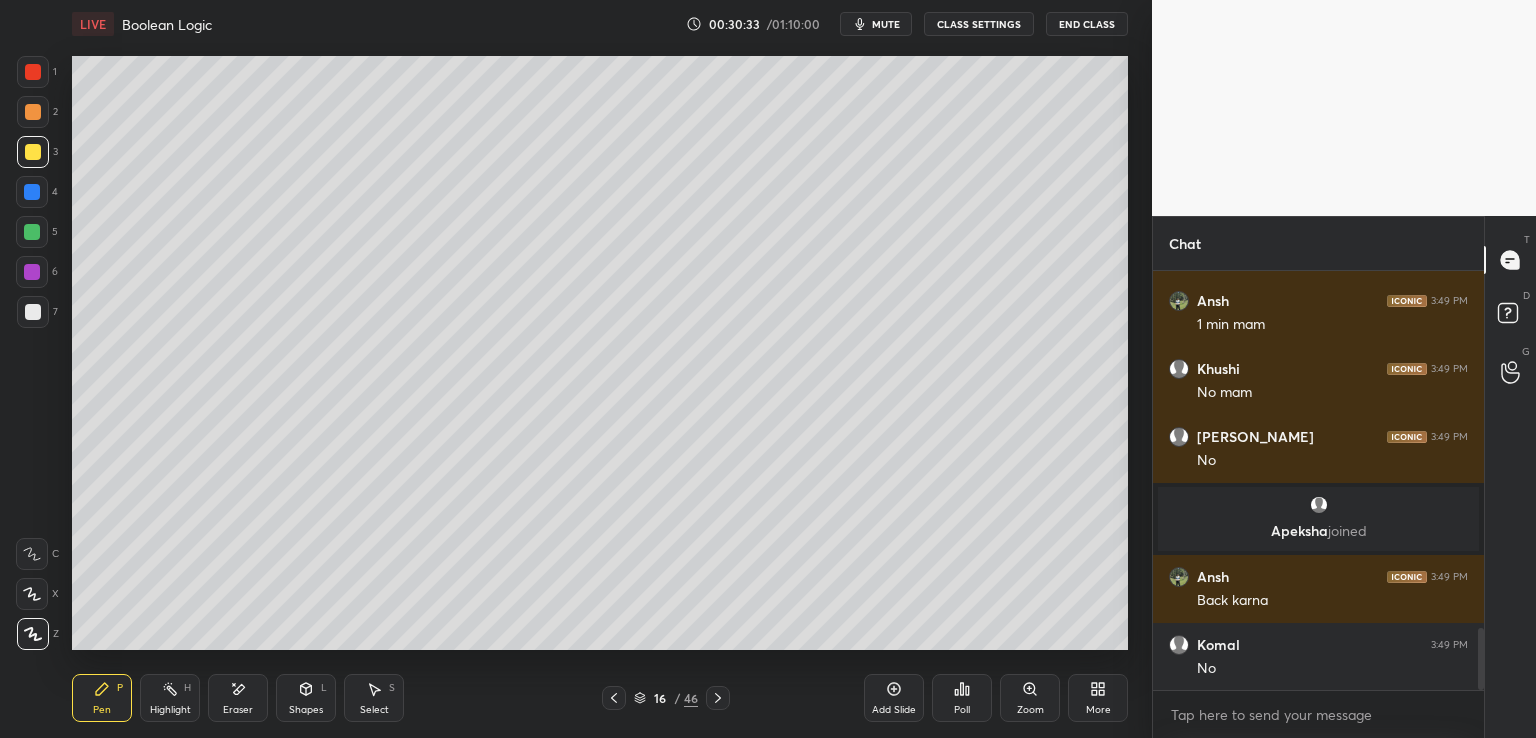 scroll, scrollTop: 2490, scrollLeft: 0, axis: vertical 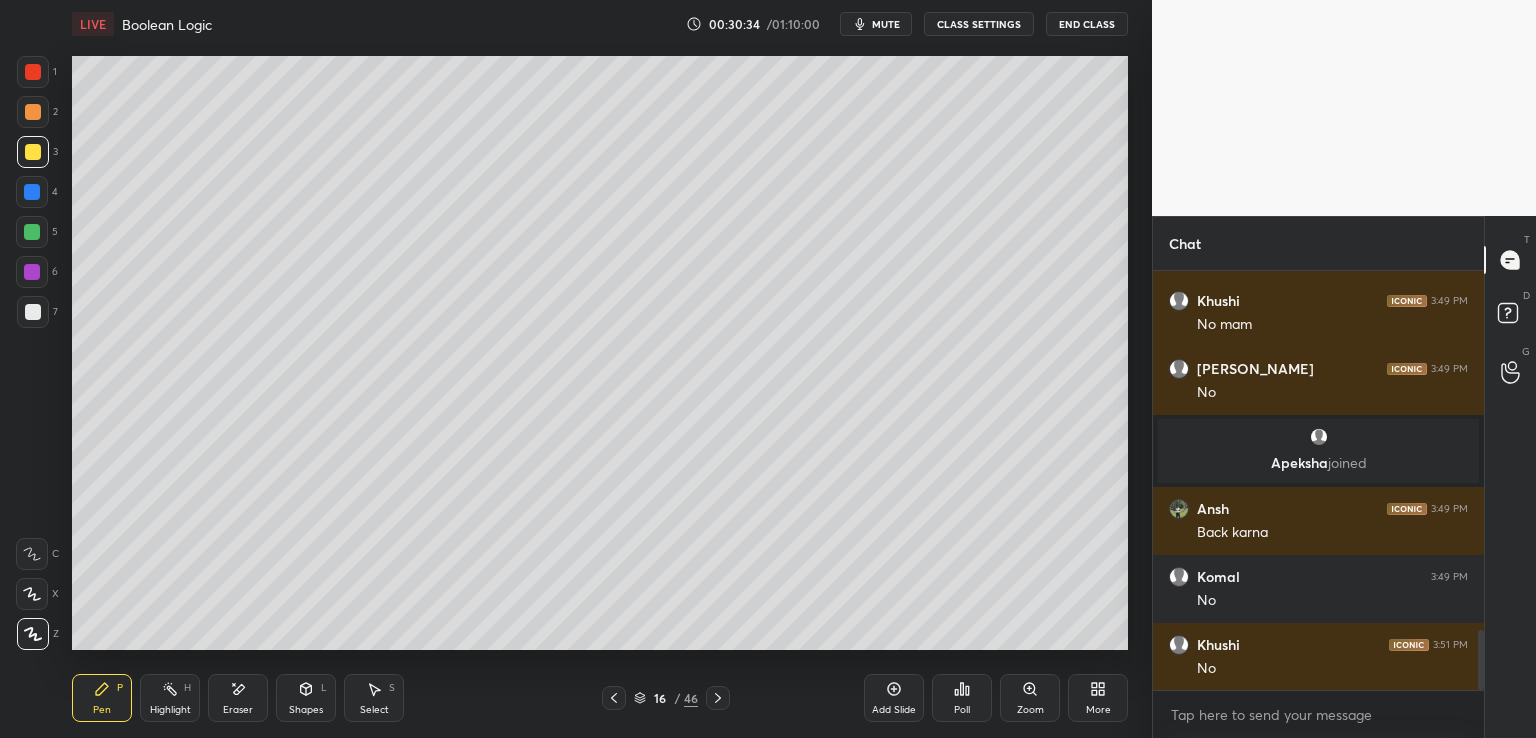 click 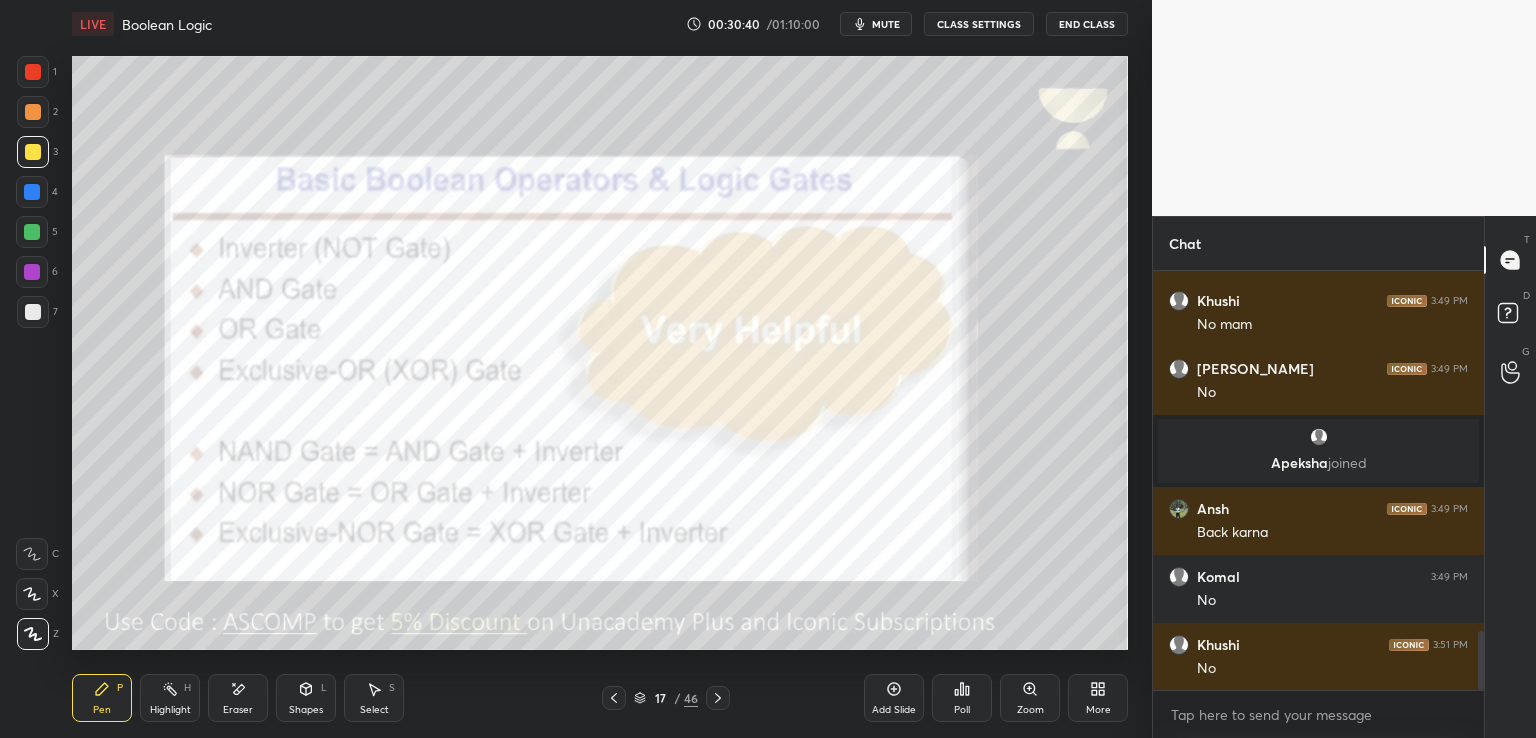 scroll, scrollTop: 2558, scrollLeft: 0, axis: vertical 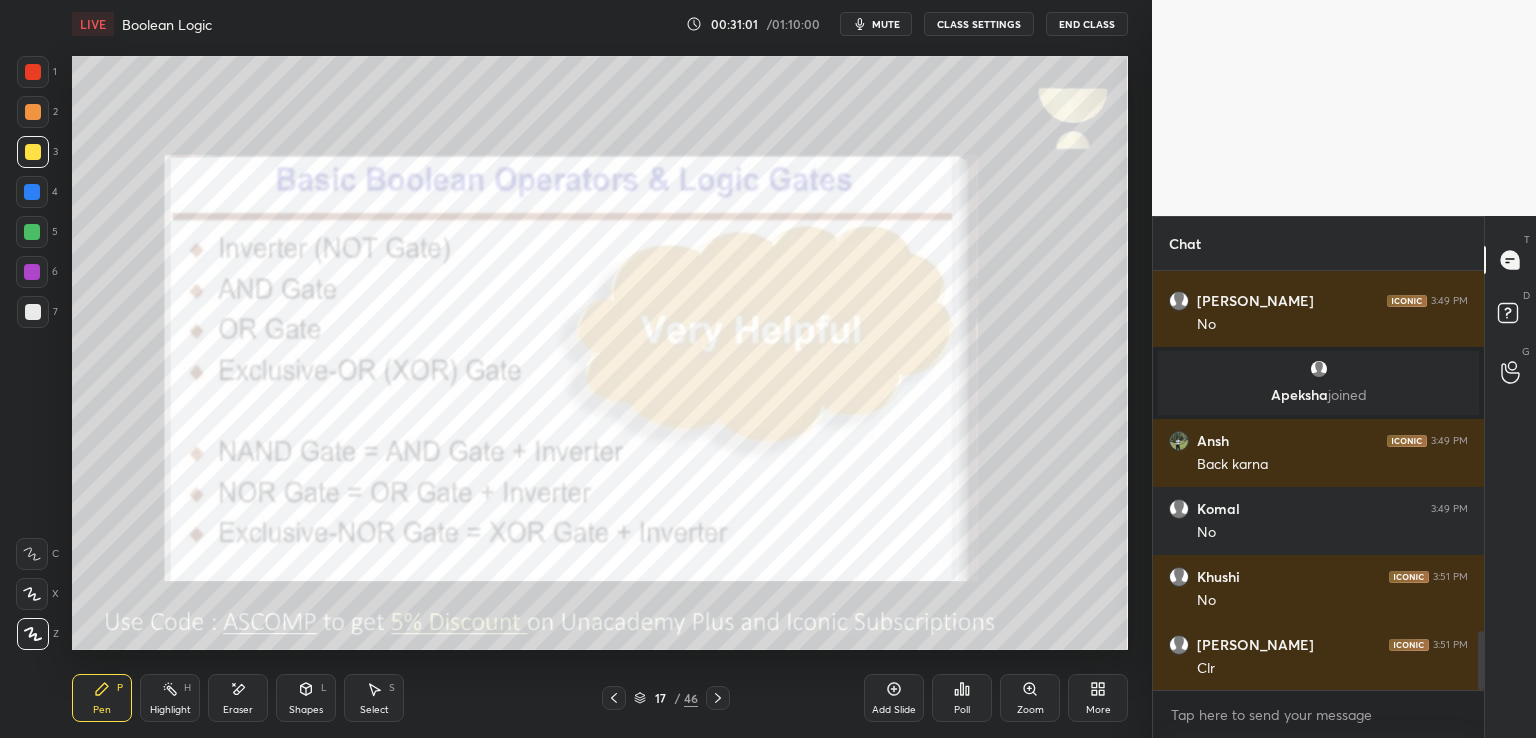click 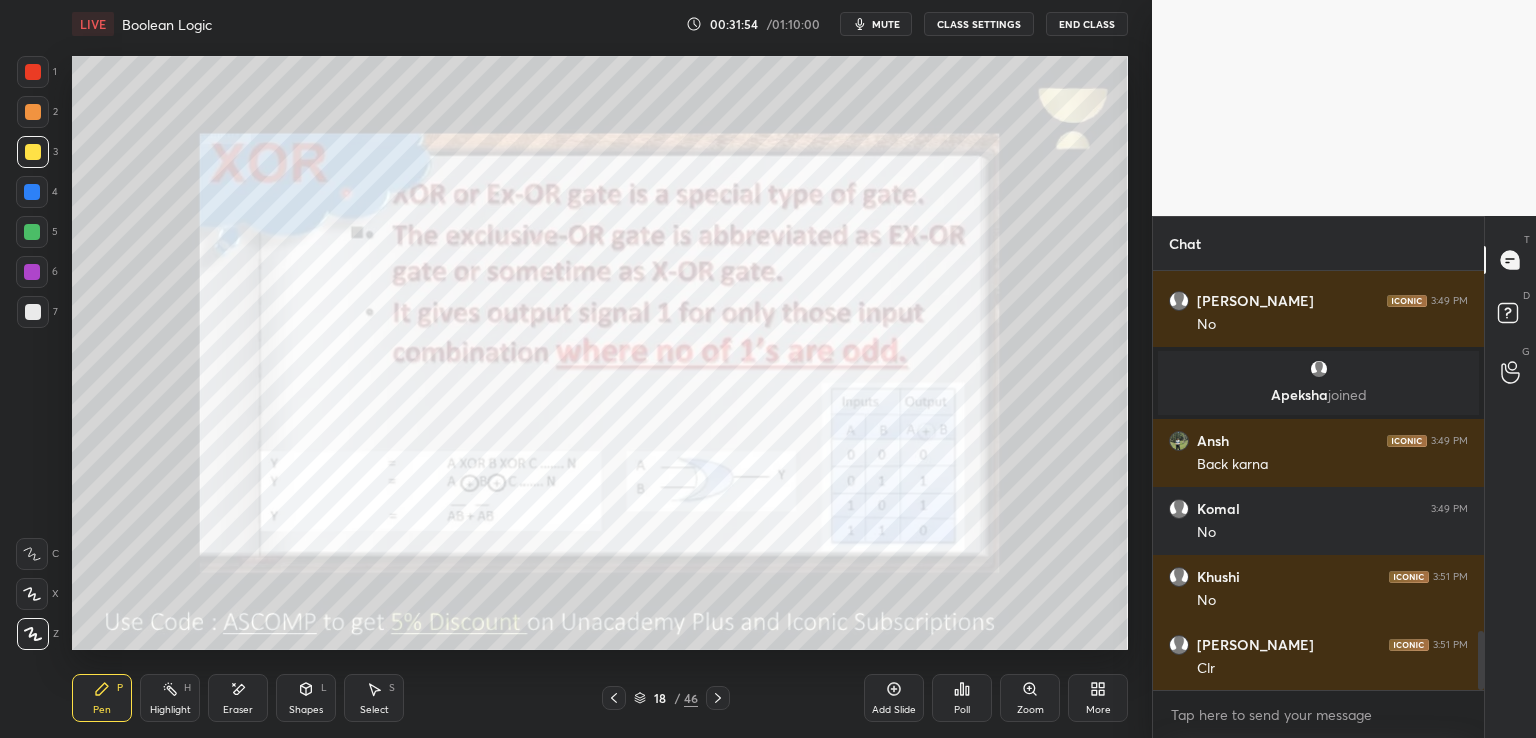 click at bounding box center (33, 72) 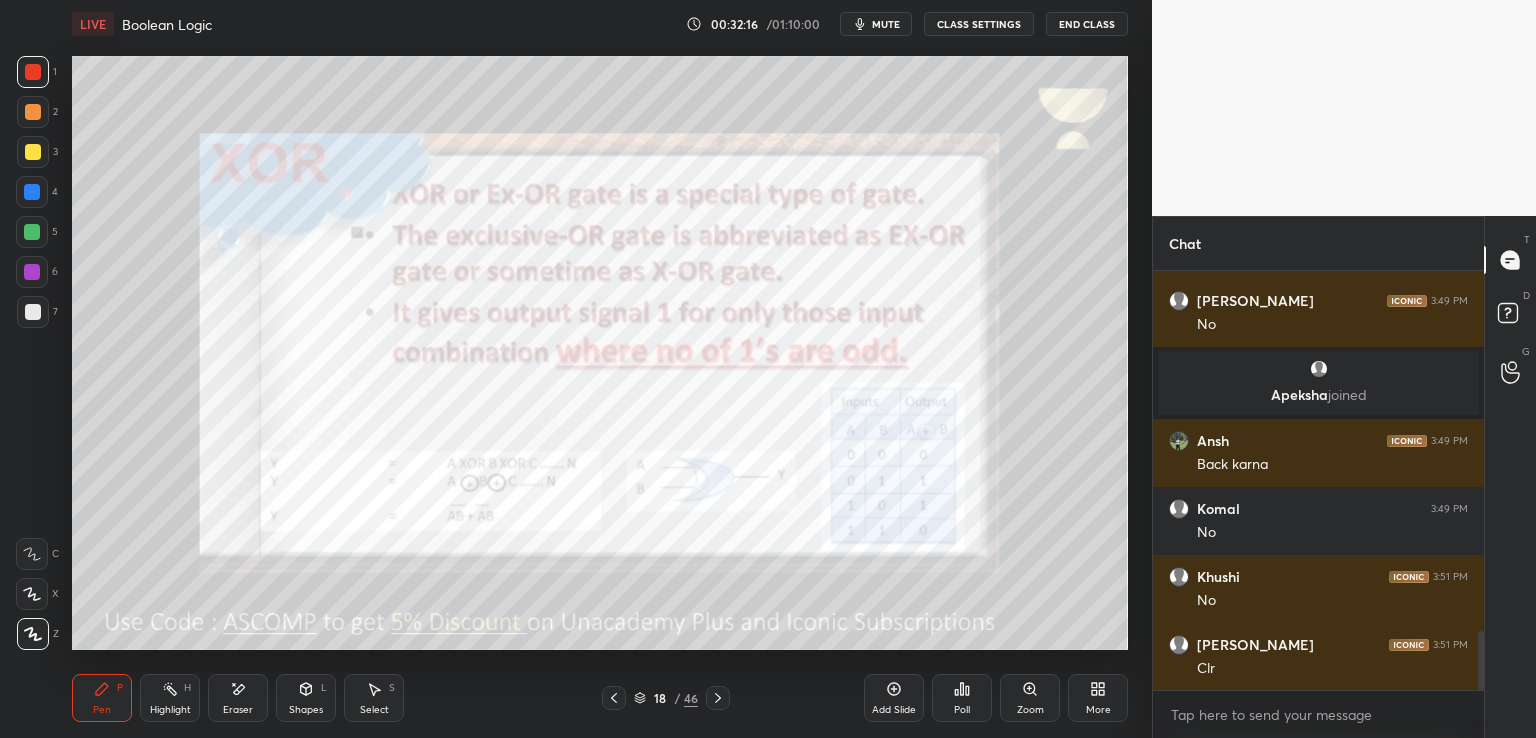 click on "Eraser" at bounding box center [238, 698] 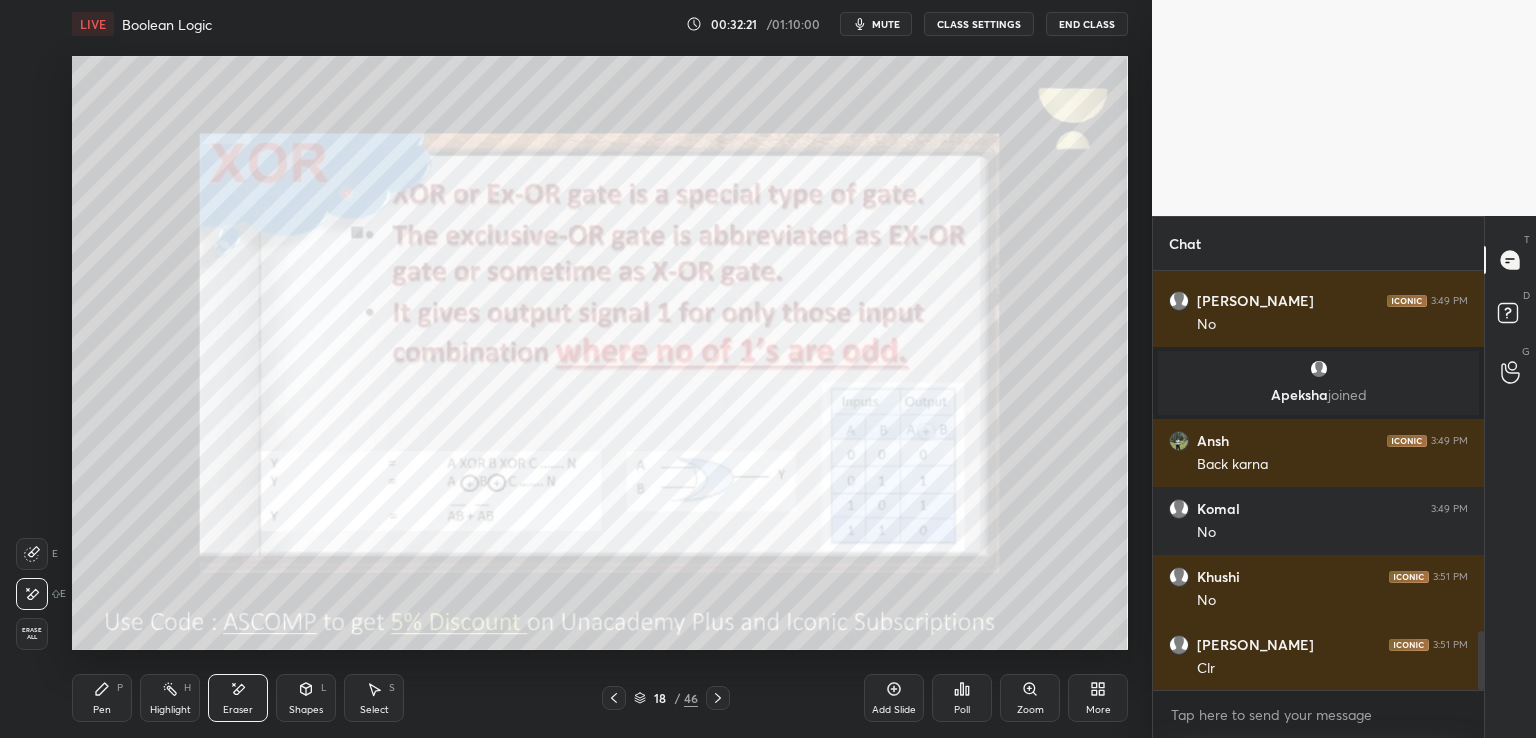 click on "Pen" at bounding box center (102, 710) 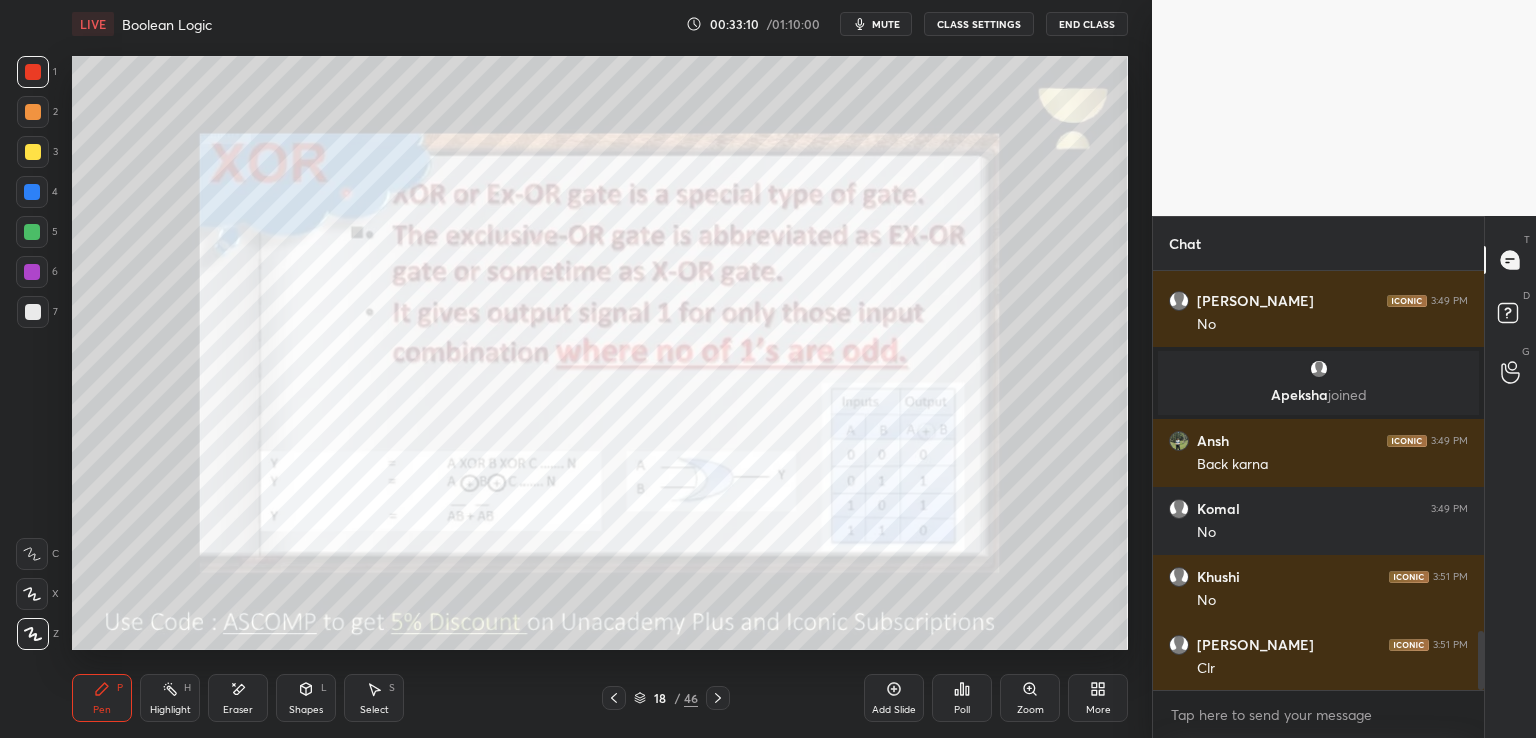 click on "mute" at bounding box center [876, 24] 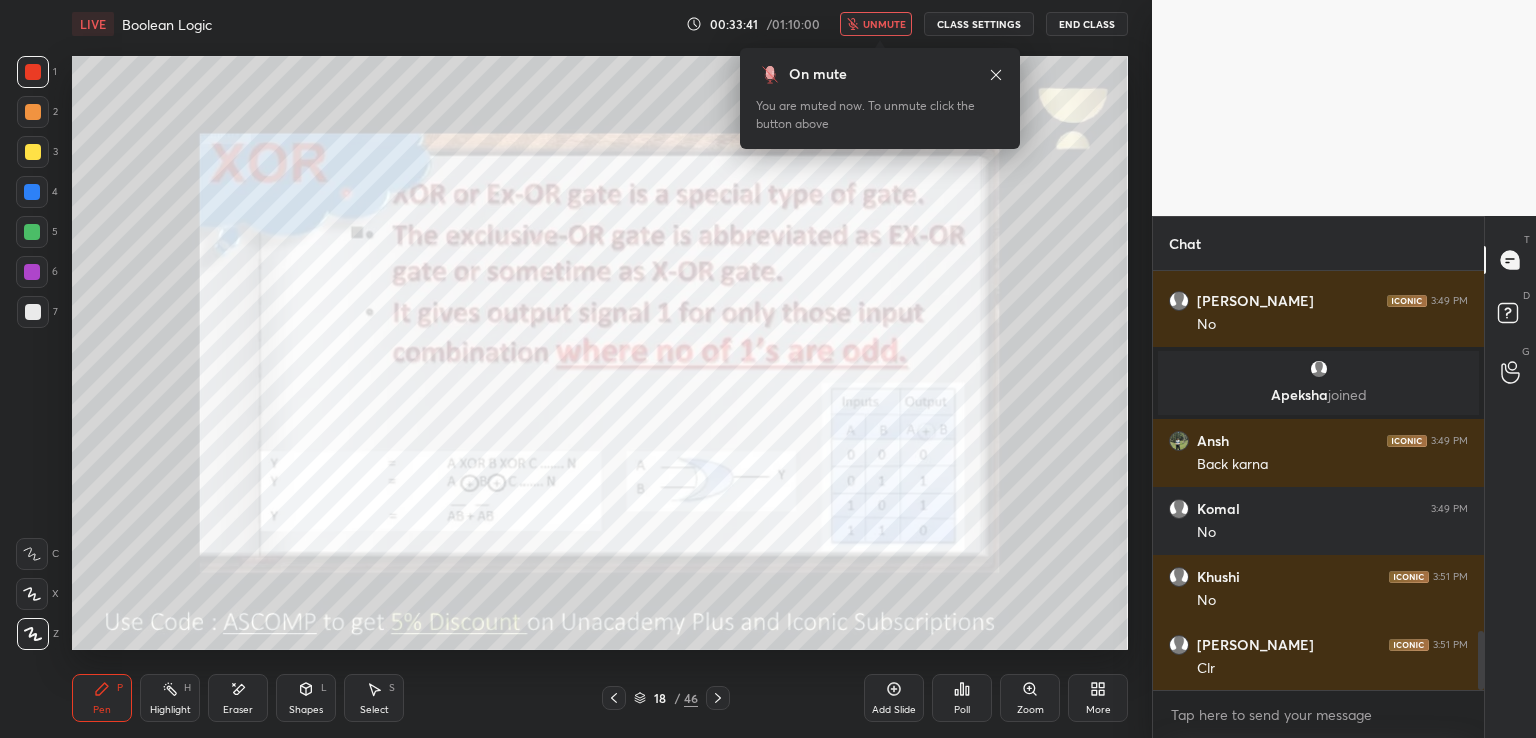 click on "unmute" at bounding box center (884, 24) 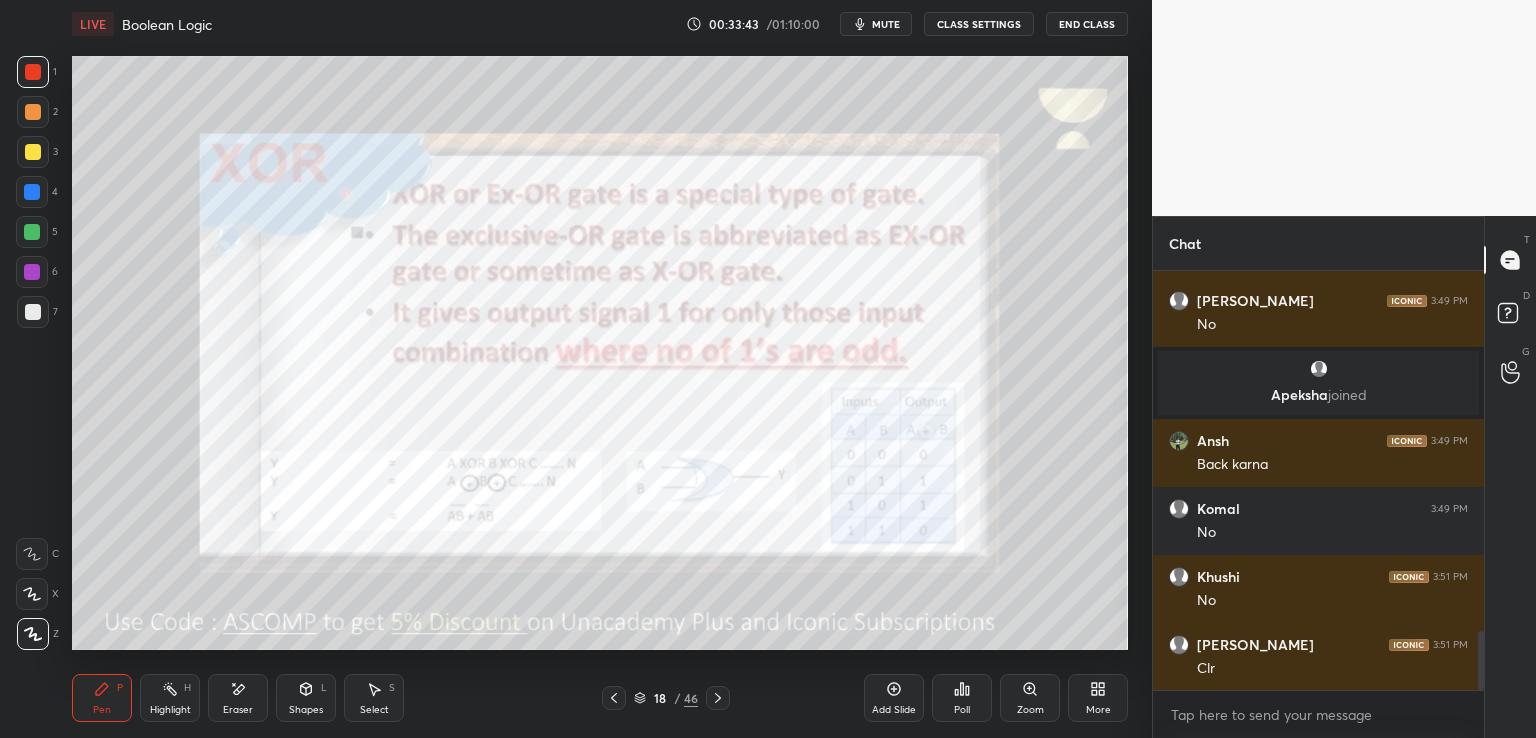 click 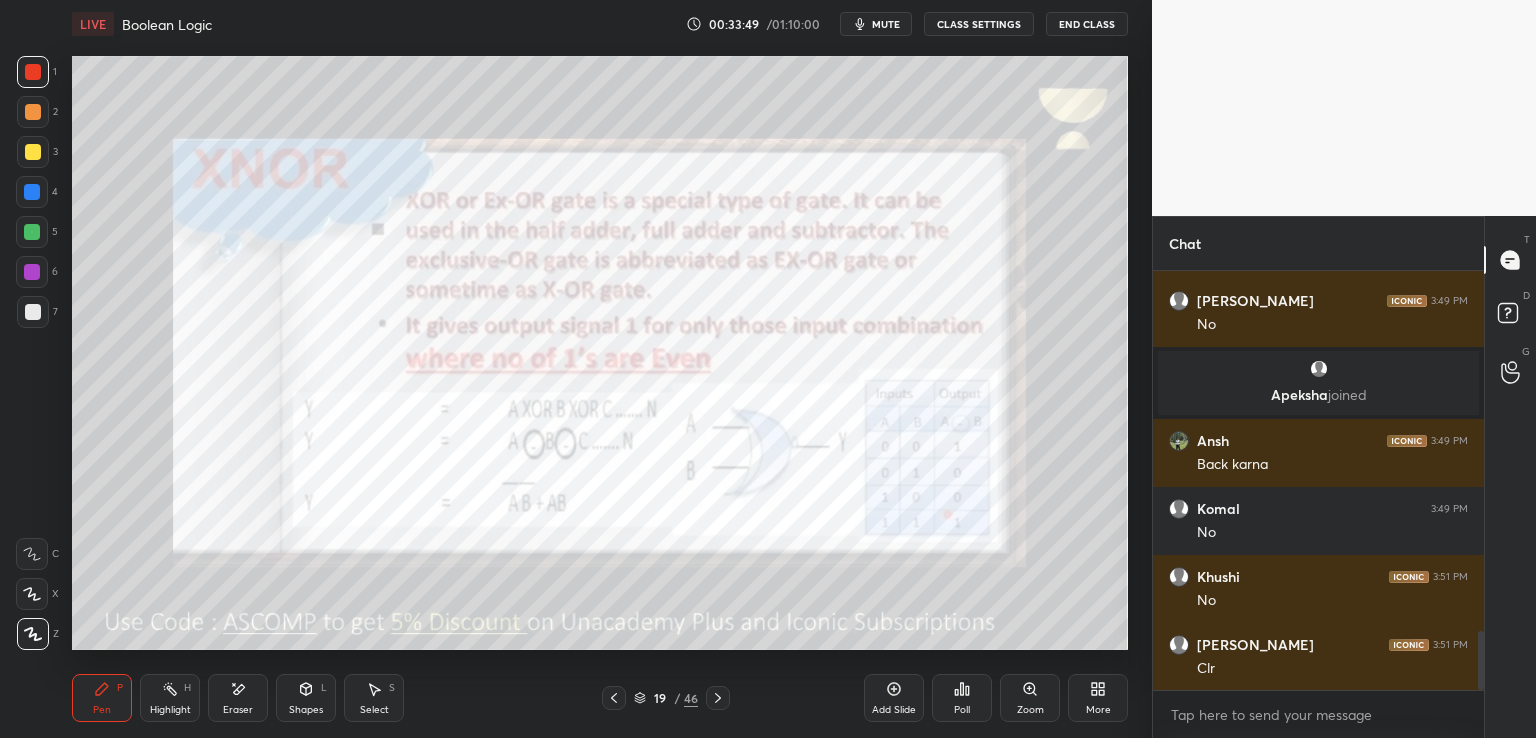 click on "Poll" at bounding box center (962, 698) 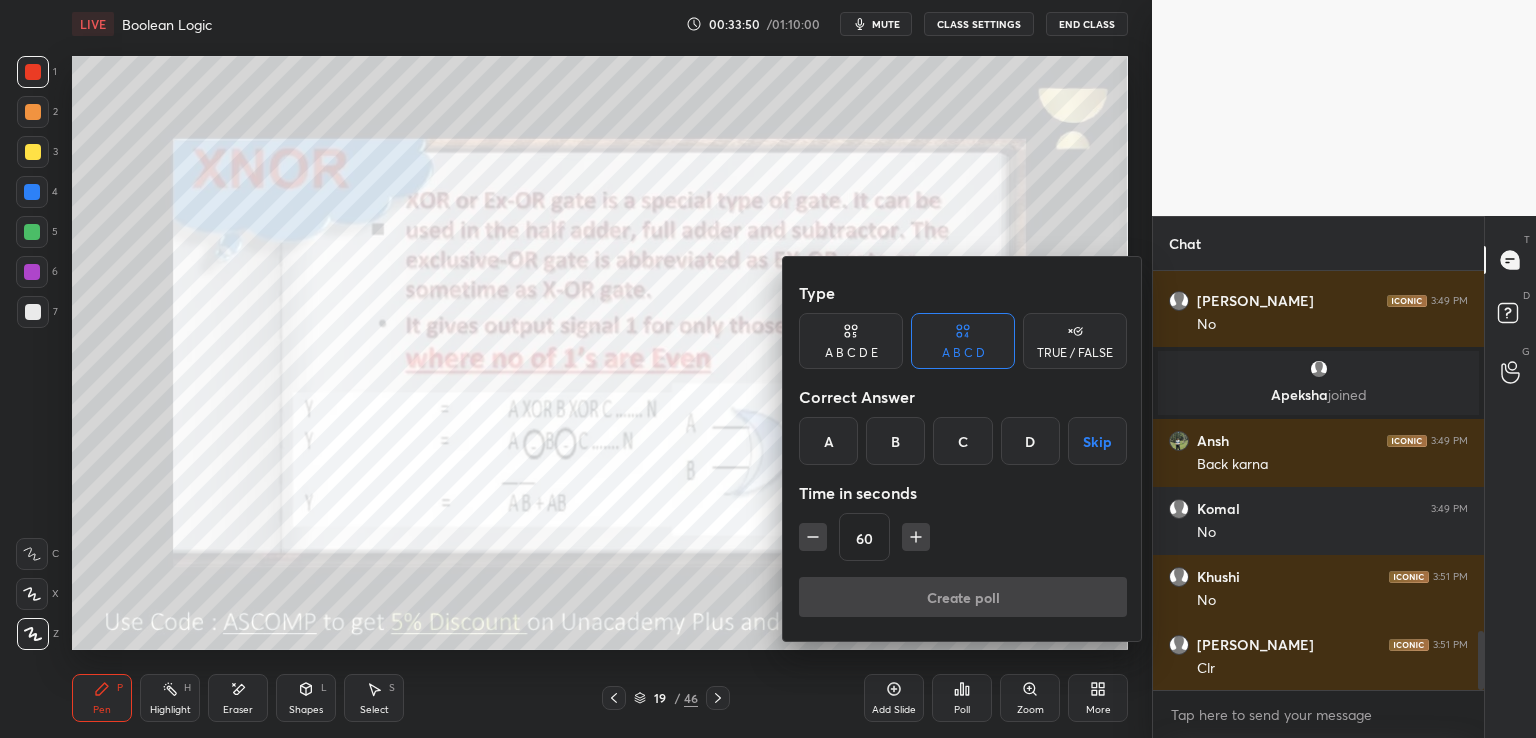 drag, startPoint x: 656, startPoint y: 608, endPoint x: 666, endPoint y: 601, distance: 12.206555 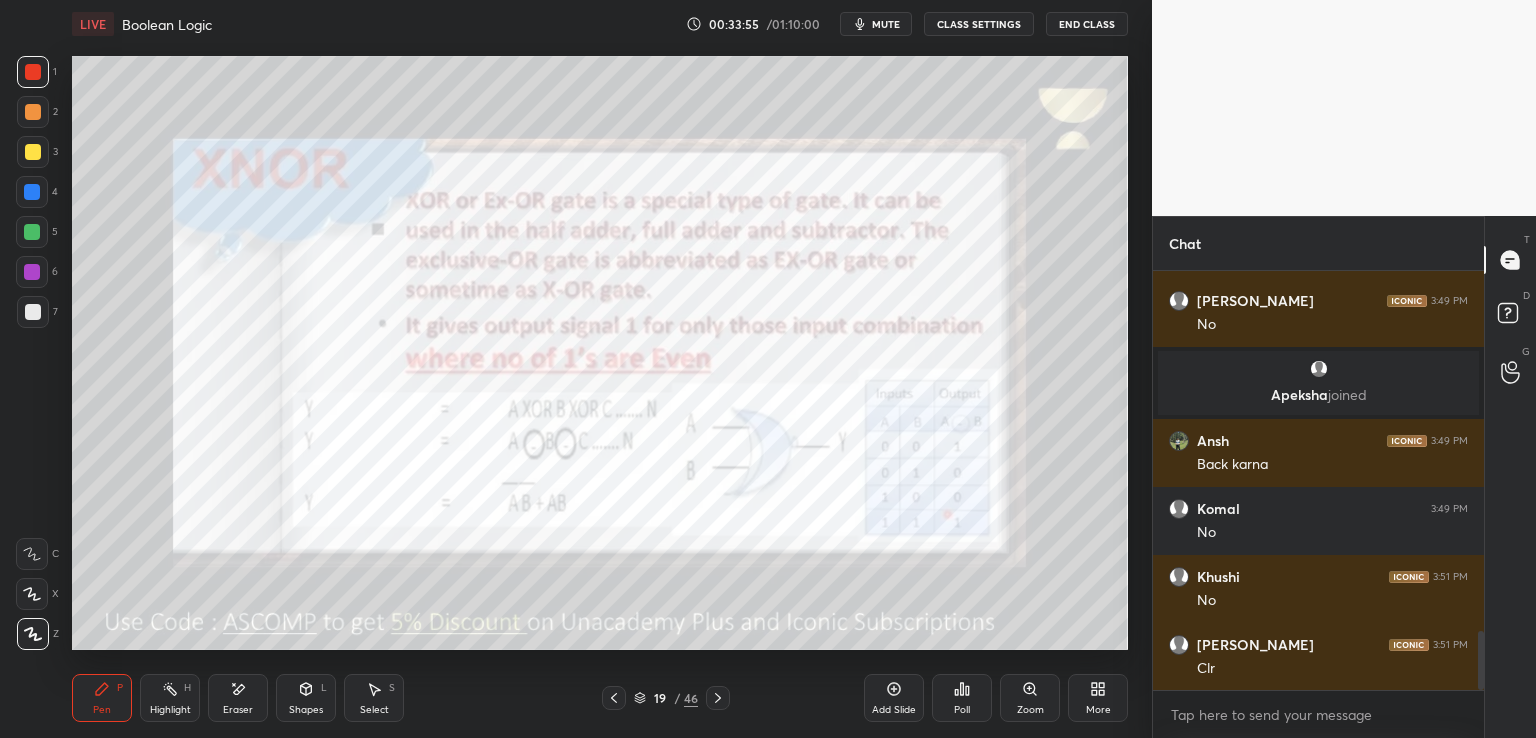 click on "Setting up your live class Poll for   secs No correct answer Start poll" at bounding box center (600, 353) 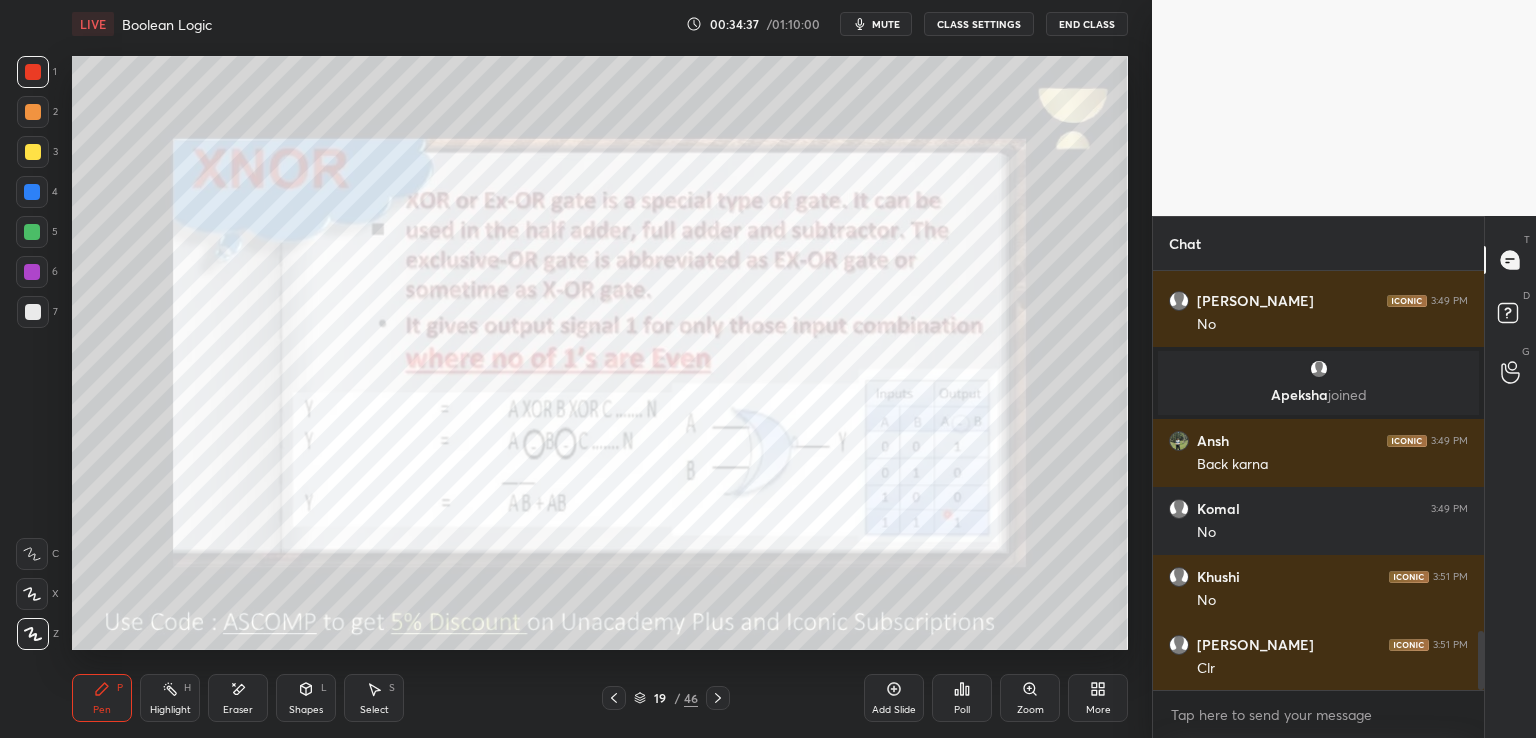 click on "mute" at bounding box center [876, 24] 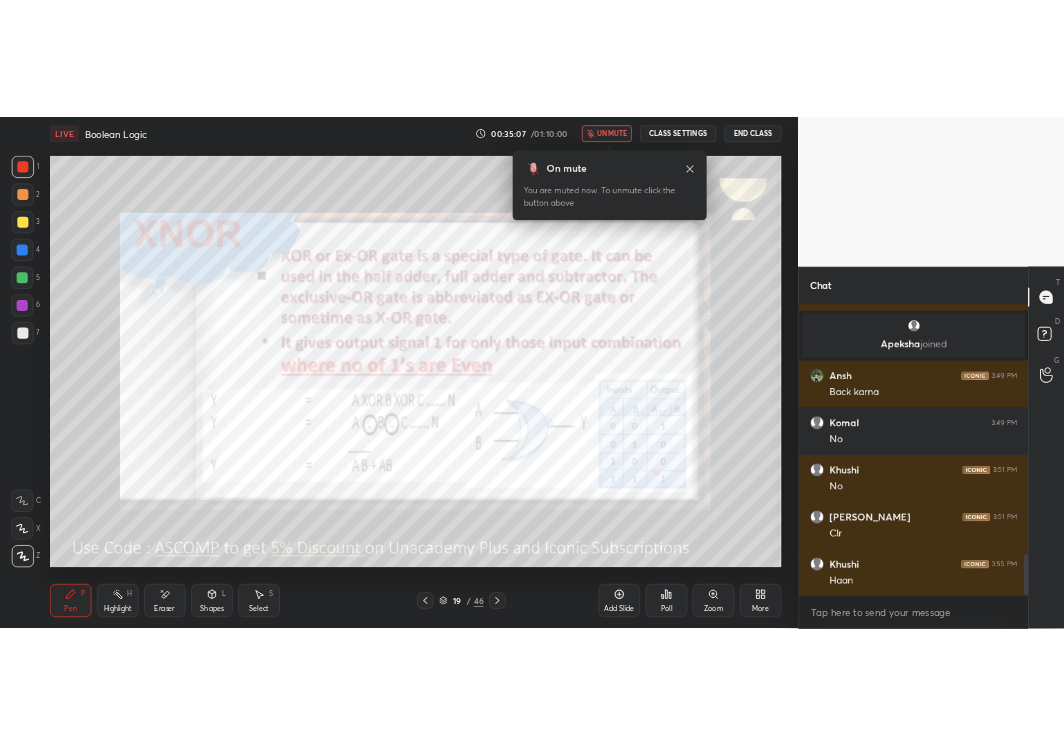 scroll, scrollTop: 2646, scrollLeft: 0, axis: vertical 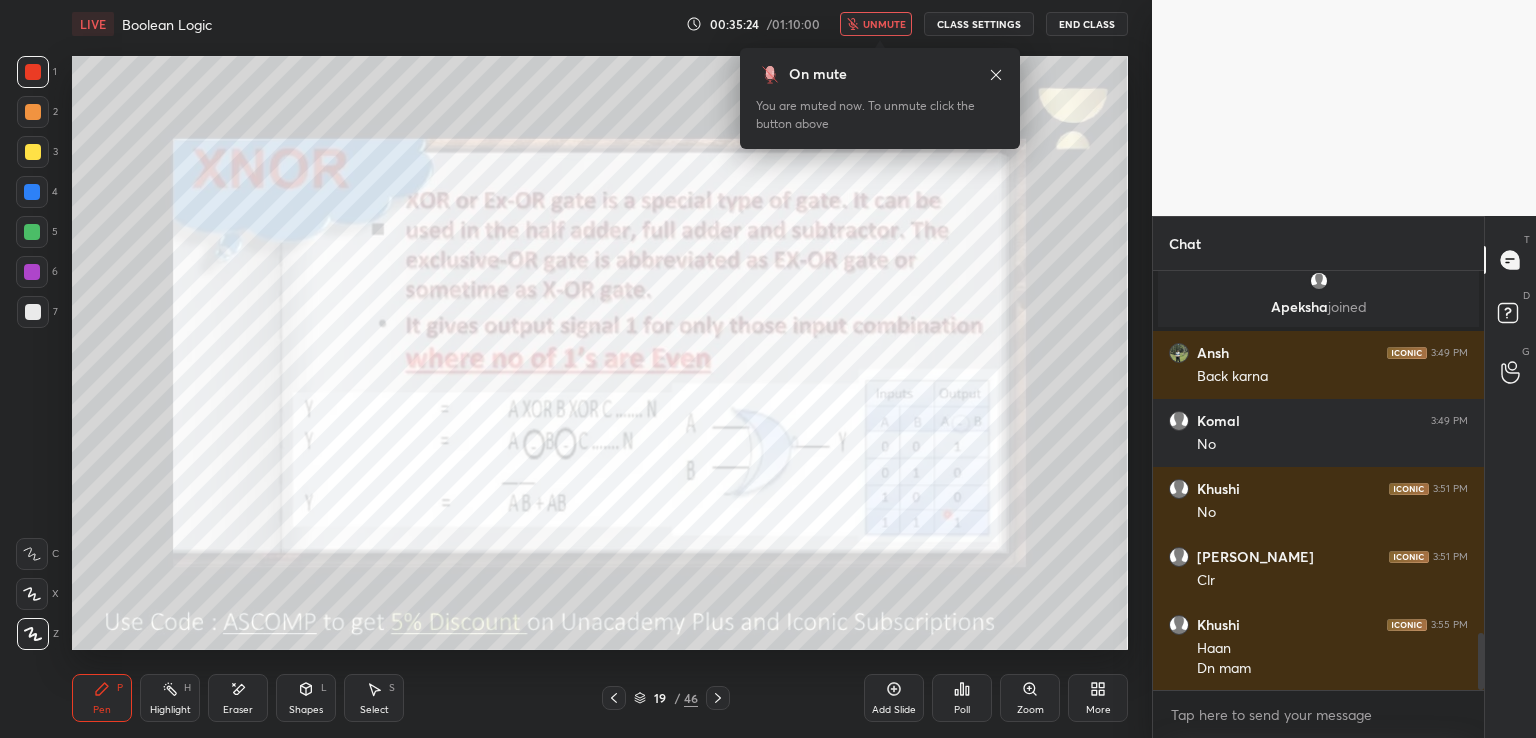 click on "unmute" at bounding box center [884, 24] 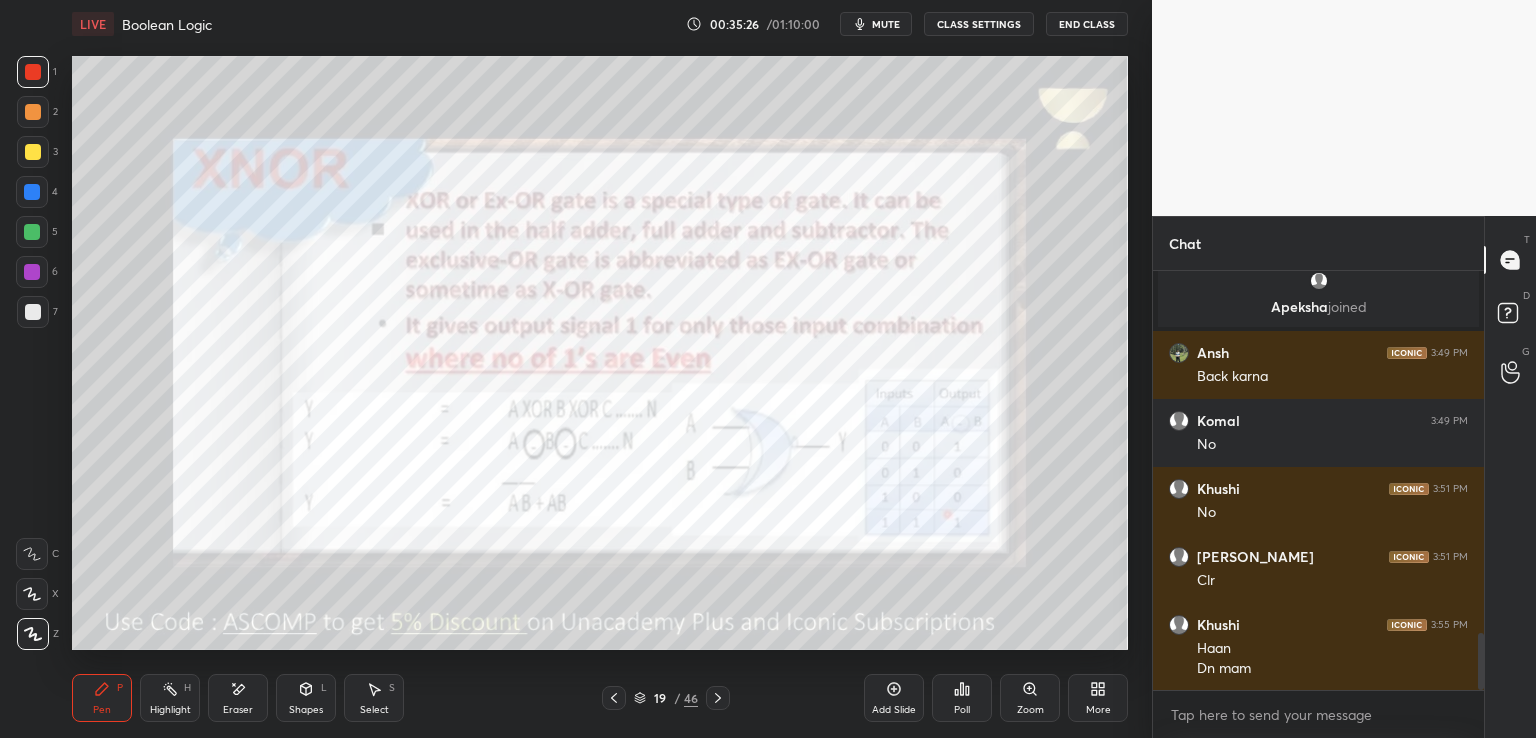click 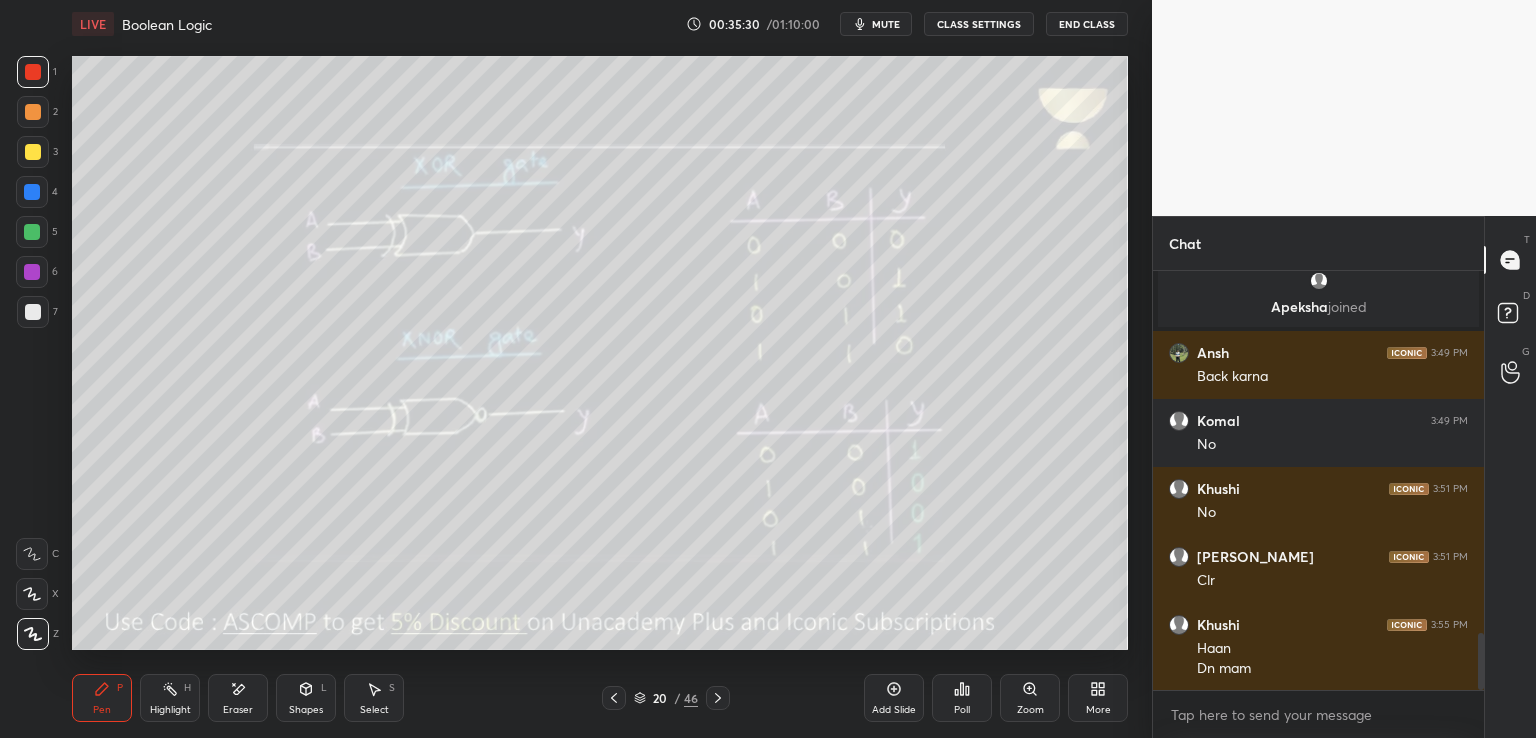 click on "1 2 3 4 5 6 7 C X Z E E Erase all   H H LIVE Boolean Logic 00:35:30 /  01:10:00 mute CLASS SETTINGS End Class Setting up your live class Poll for   secs No correct answer Start poll Back Boolean Logic • L4 of Complete Course on Unit I: Computer Systems & Organization [PERSON_NAME] Pen P Highlight H Eraser Shapes L Select S 20 / 46 Add Slide Poll Zoom More Chat [PERSON_NAME] 3:49 PM No [PERSON_NAME]  joined [PERSON_NAME] 3:49 PM Back [PERSON_NAME] 3:49 PM No Khushi 3:51 PM No [PERSON_NAME] 3:51 PM Clr Khushi 3:55 PM Haan Dn mam JUMP TO LATEST Enable hand raising Enable raise hand to speak to learners. Once enabled, chat will be turned off temporarily. Enable x   introducing Raise a hand with a doubt Now learners can raise their hand along with a doubt  How it works? Doubts asked by learners will show up here NEW DOUBTS ASKED No one has raised a hand yet Can't raise hand Looks like educator just invited you to speak. Please wait before you can raise your hand again. Got it T Messages (T) D Doubts (D) G Raise Hand (G) Report an issue" at bounding box center [768, 369] 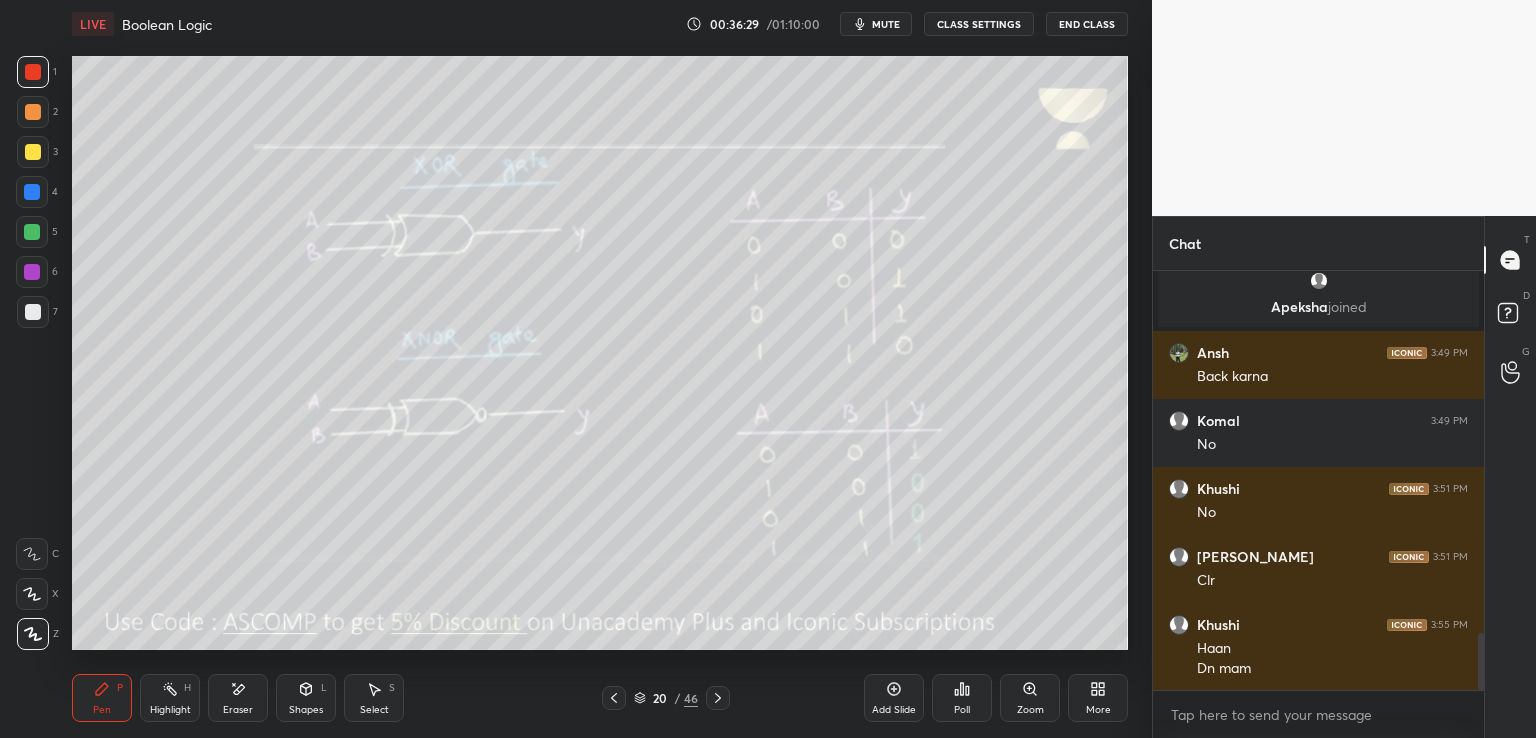 click on "LIVE Boolean Logic 00:36:29 /  01:10:00 mute CLASS SETTINGS End Class Setting up your live class Poll for   secs No correct answer Start poll Back Boolean Logic • L4 of Complete Course on Unit I: Computer Systems & Organization [PERSON_NAME] Pen P Highlight H Eraser Shapes L Select S 20 / 46 Add Slide Poll Zoom More" at bounding box center [600, 369] 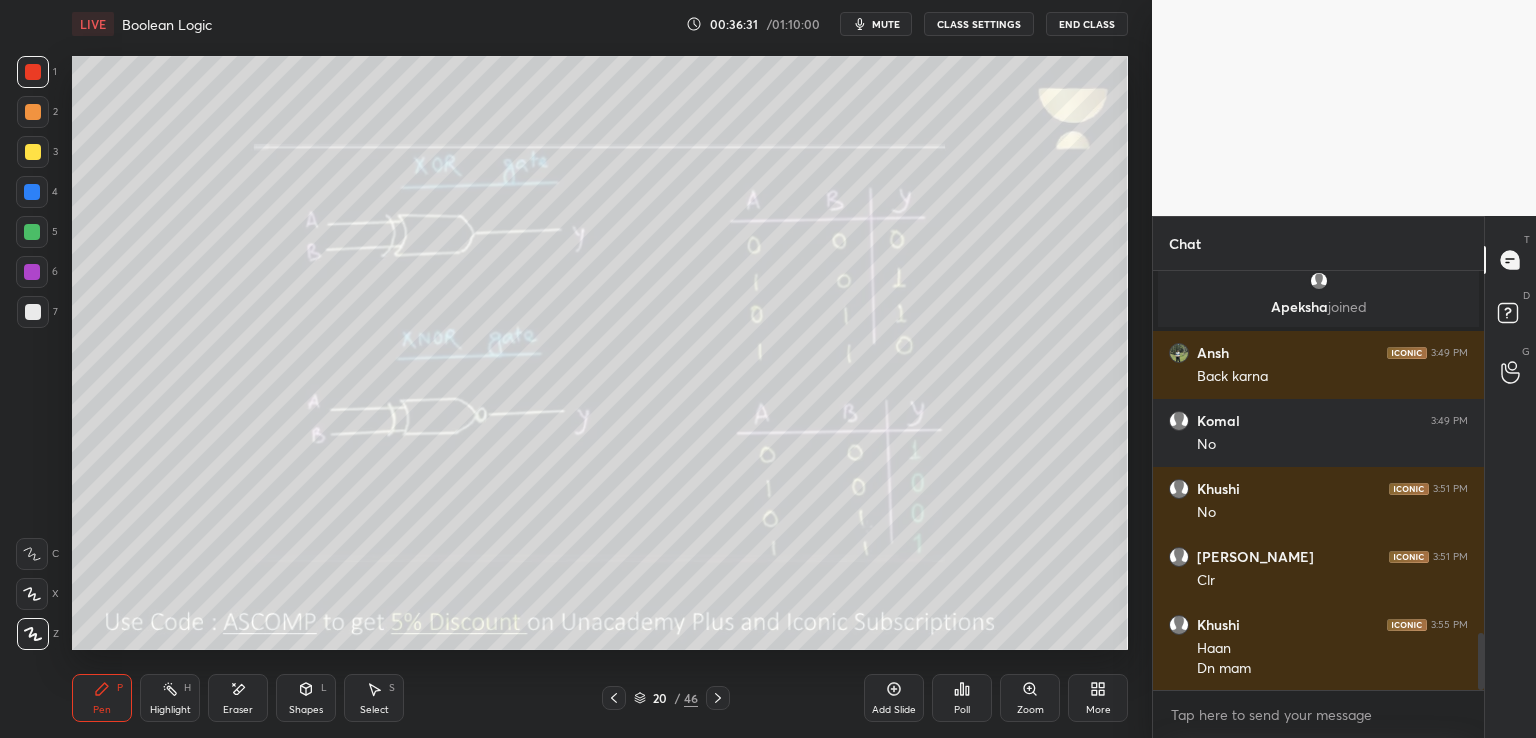 click 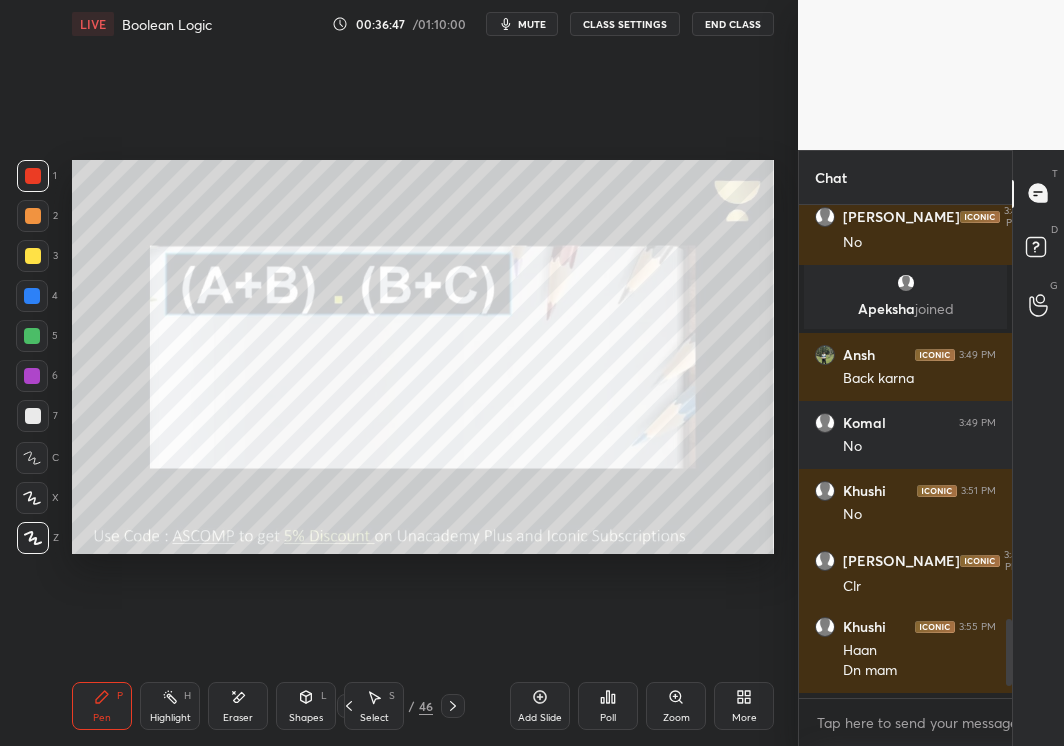 scroll, scrollTop: 99381, scrollLeft: 99281, axis: both 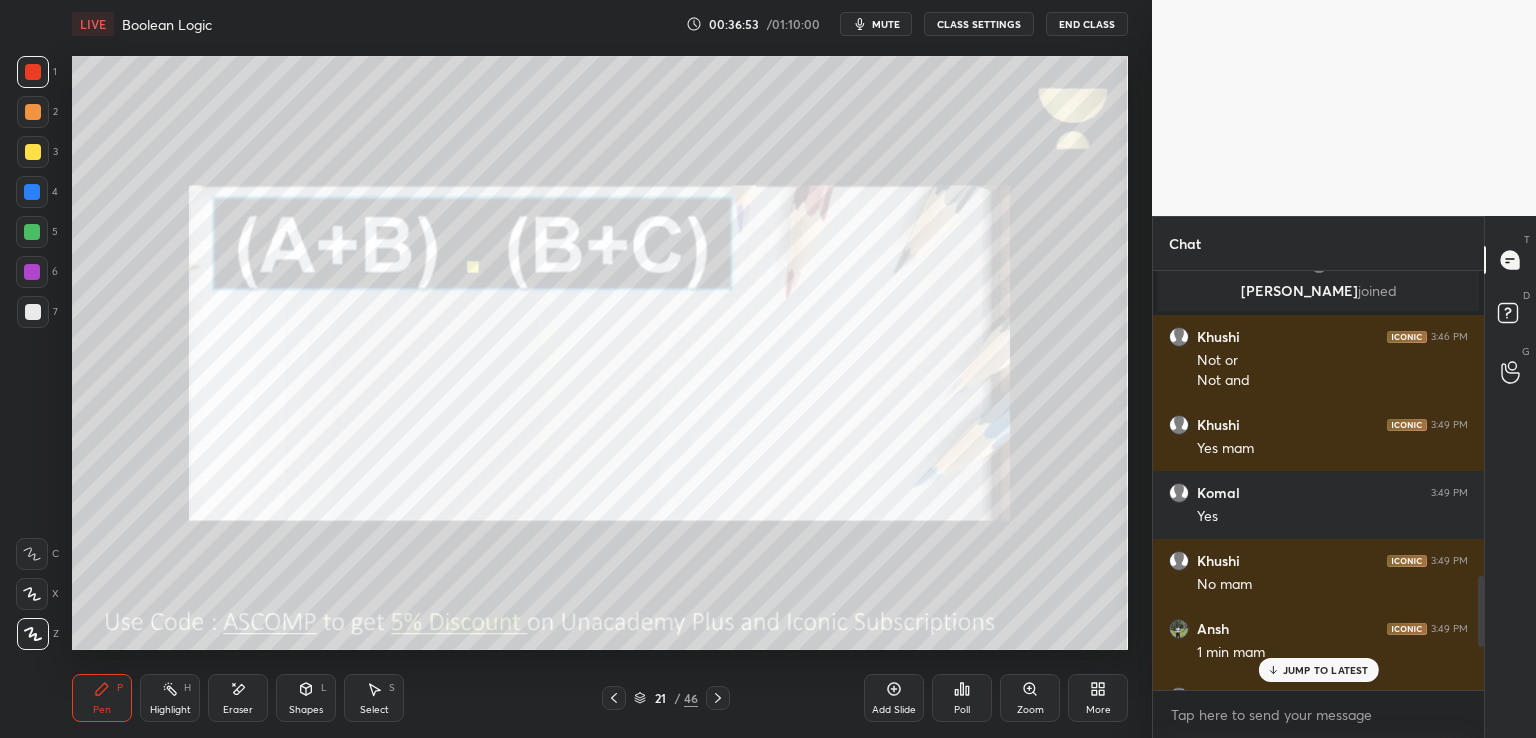 click on "JUMP TO LATEST" at bounding box center [1326, 670] 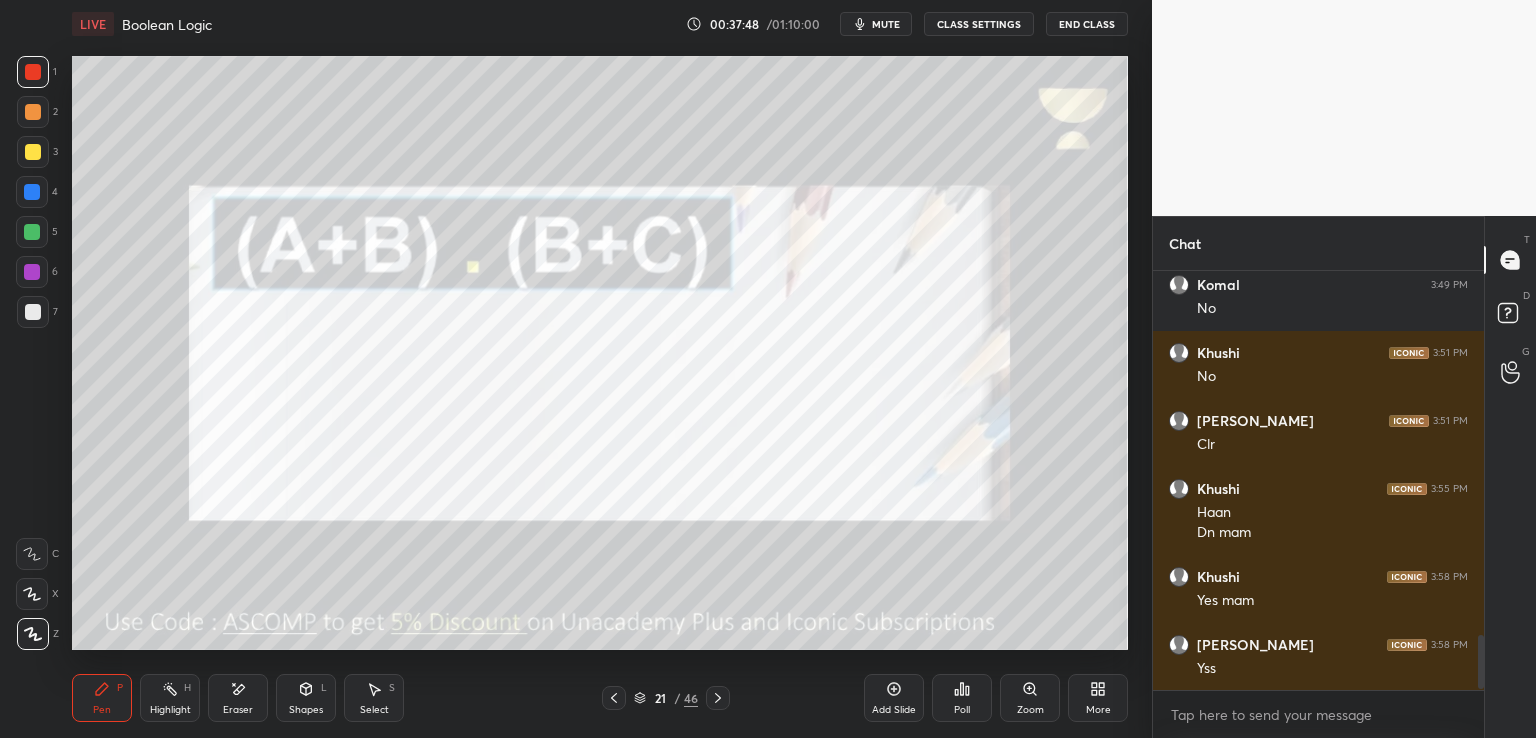 scroll, scrollTop: 2868, scrollLeft: 0, axis: vertical 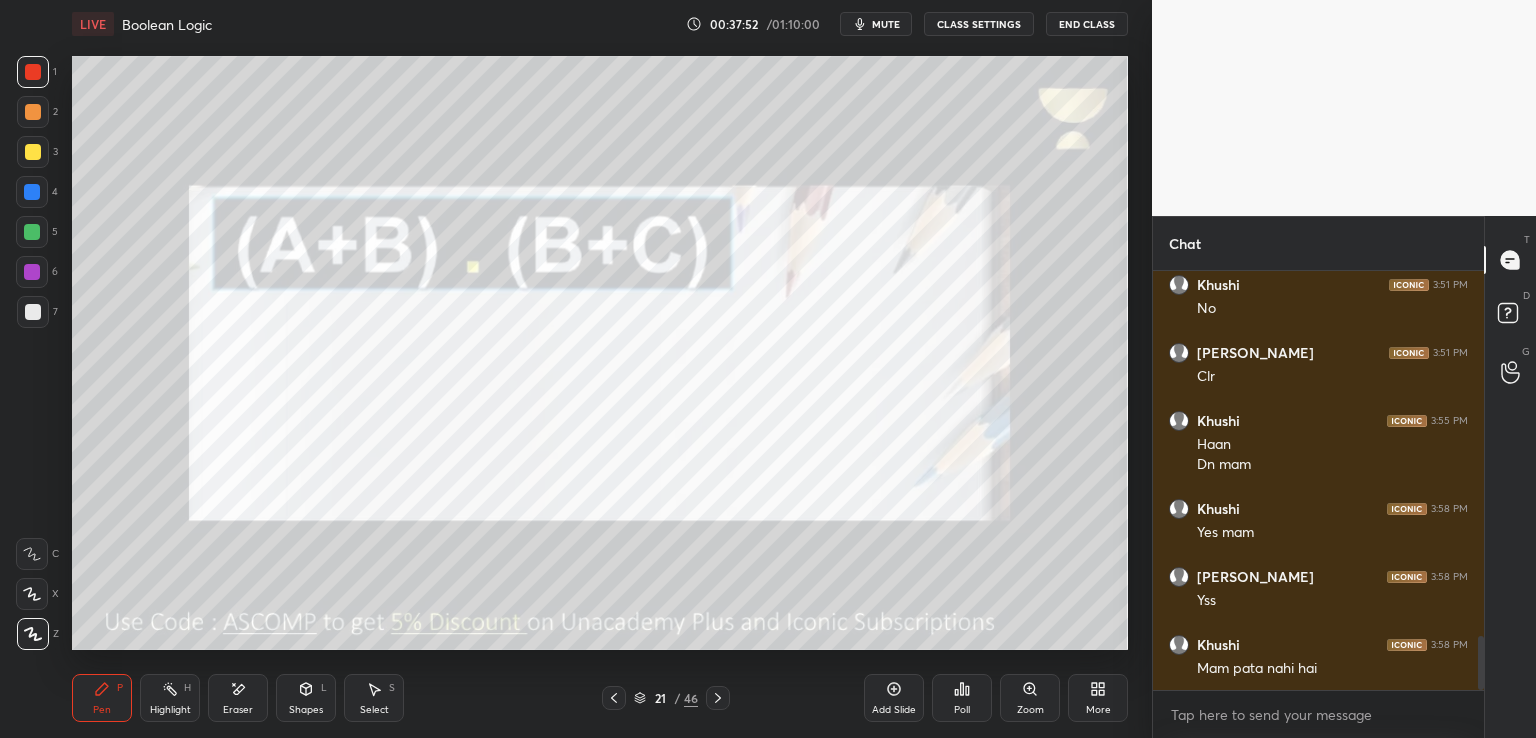 click 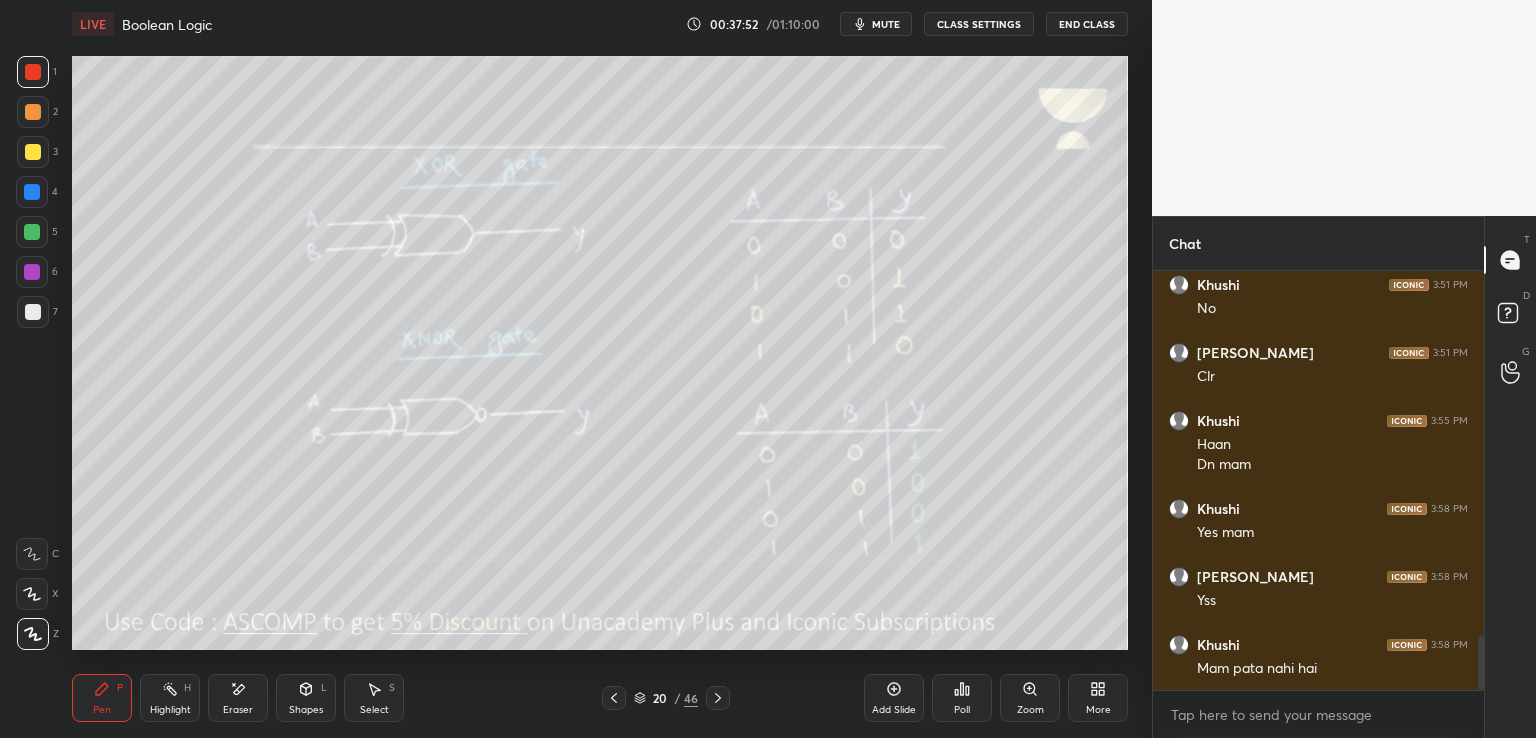 click 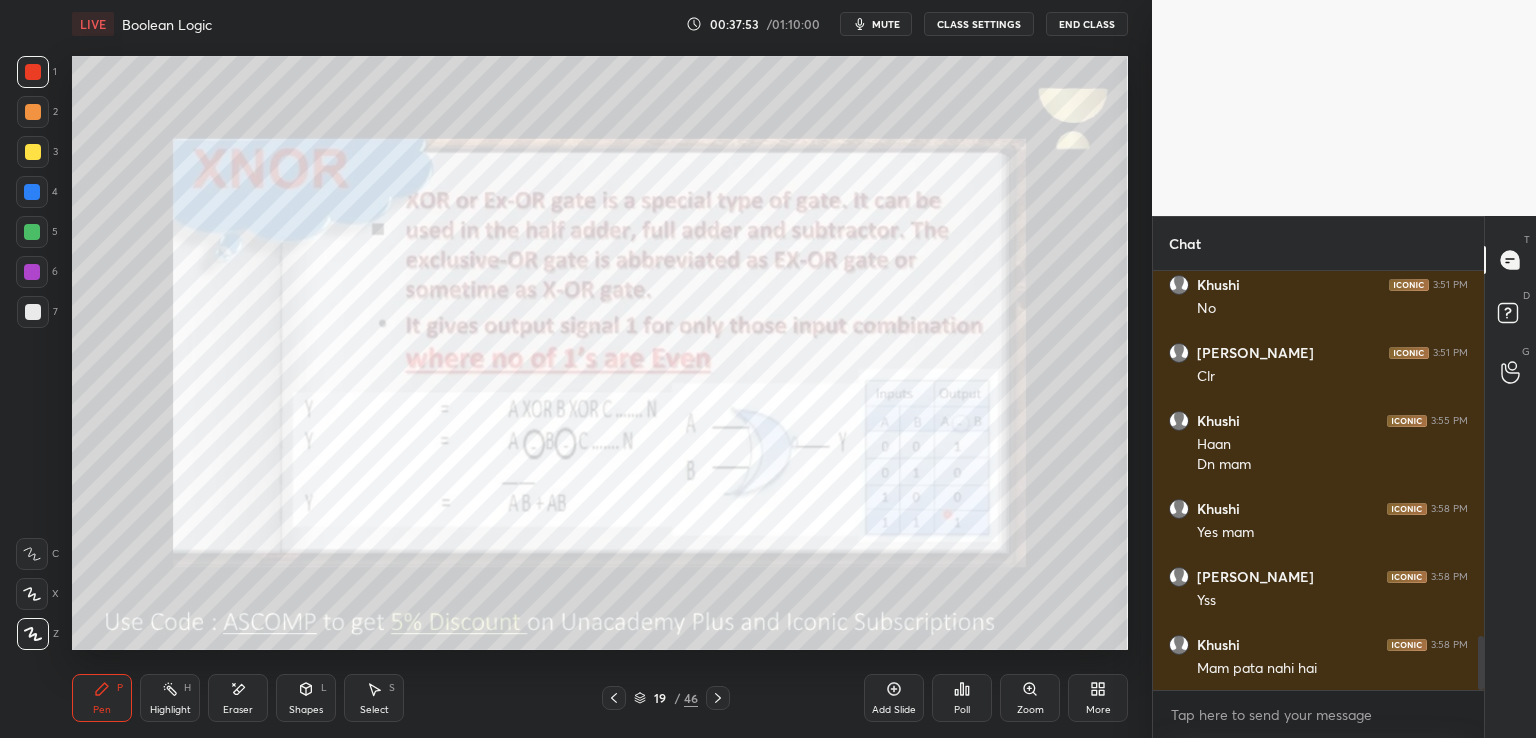 click 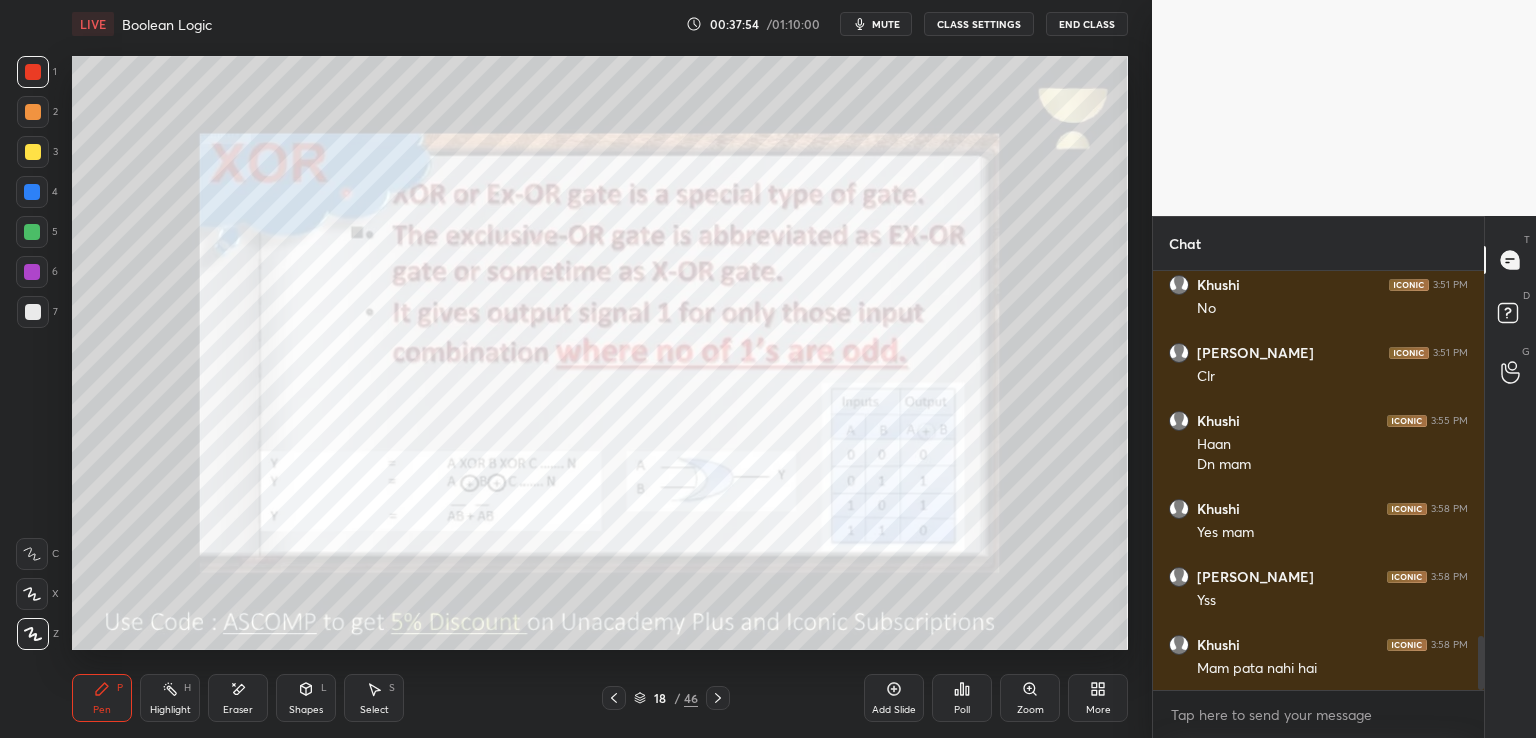 click 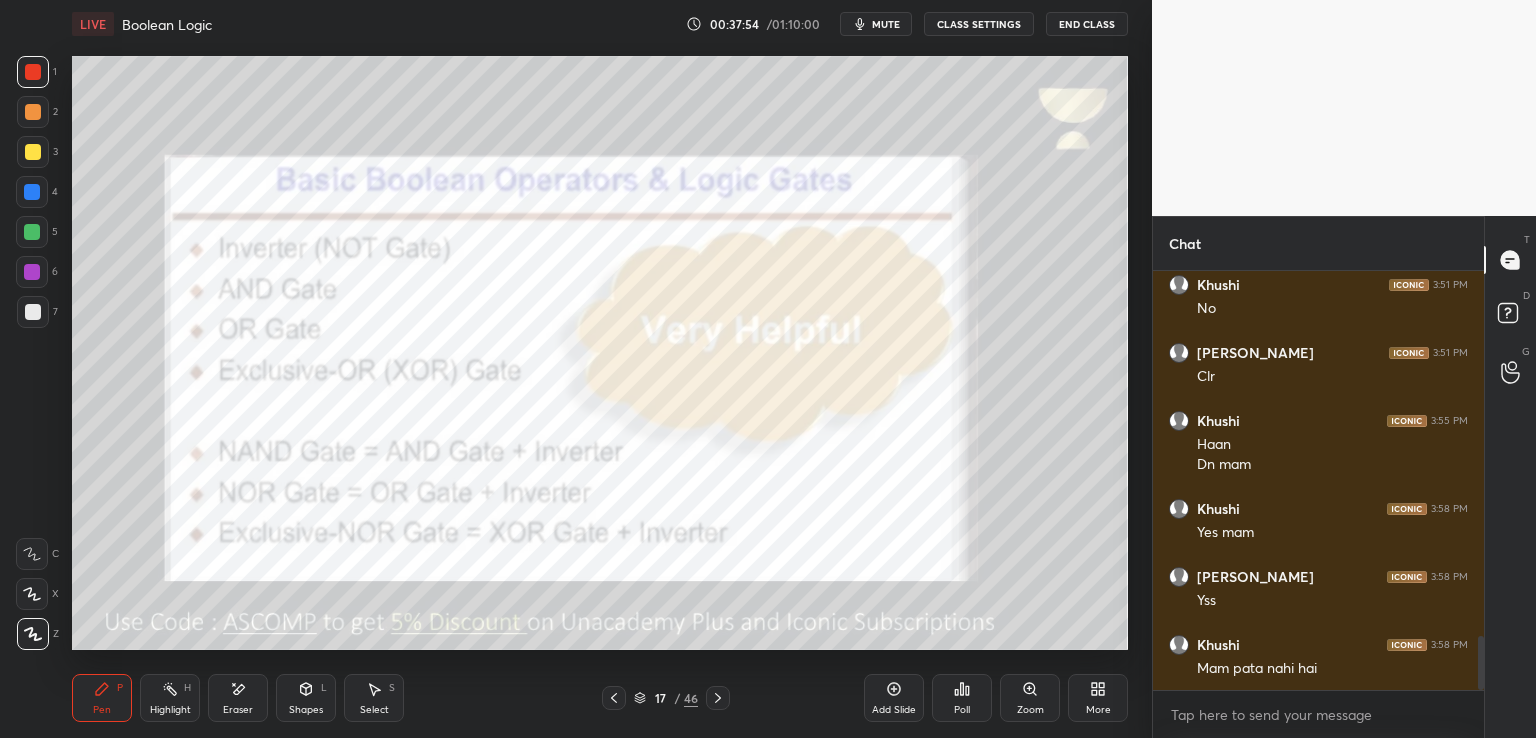 scroll, scrollTop: 2888, scrollLeft: 0, axis: vertical 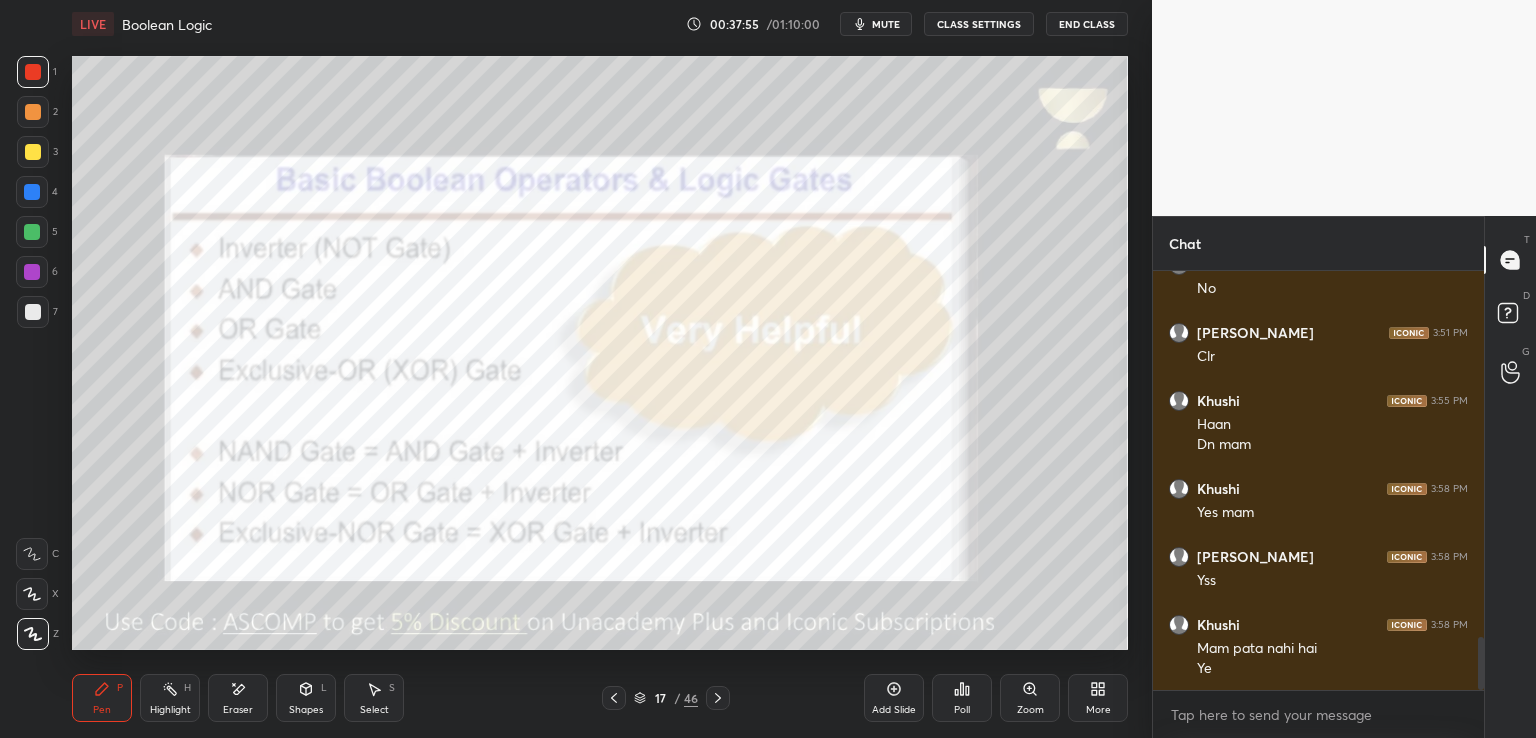click 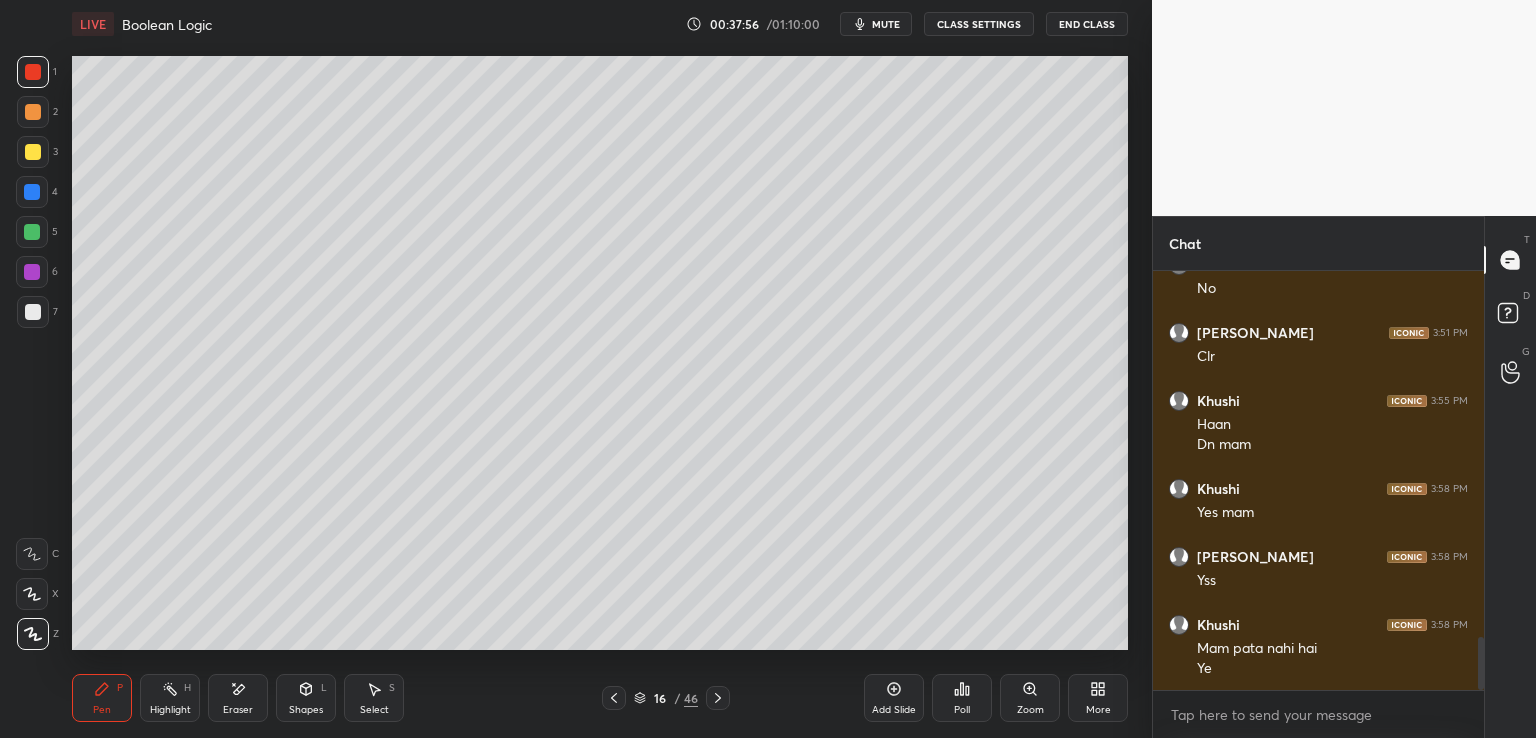 click 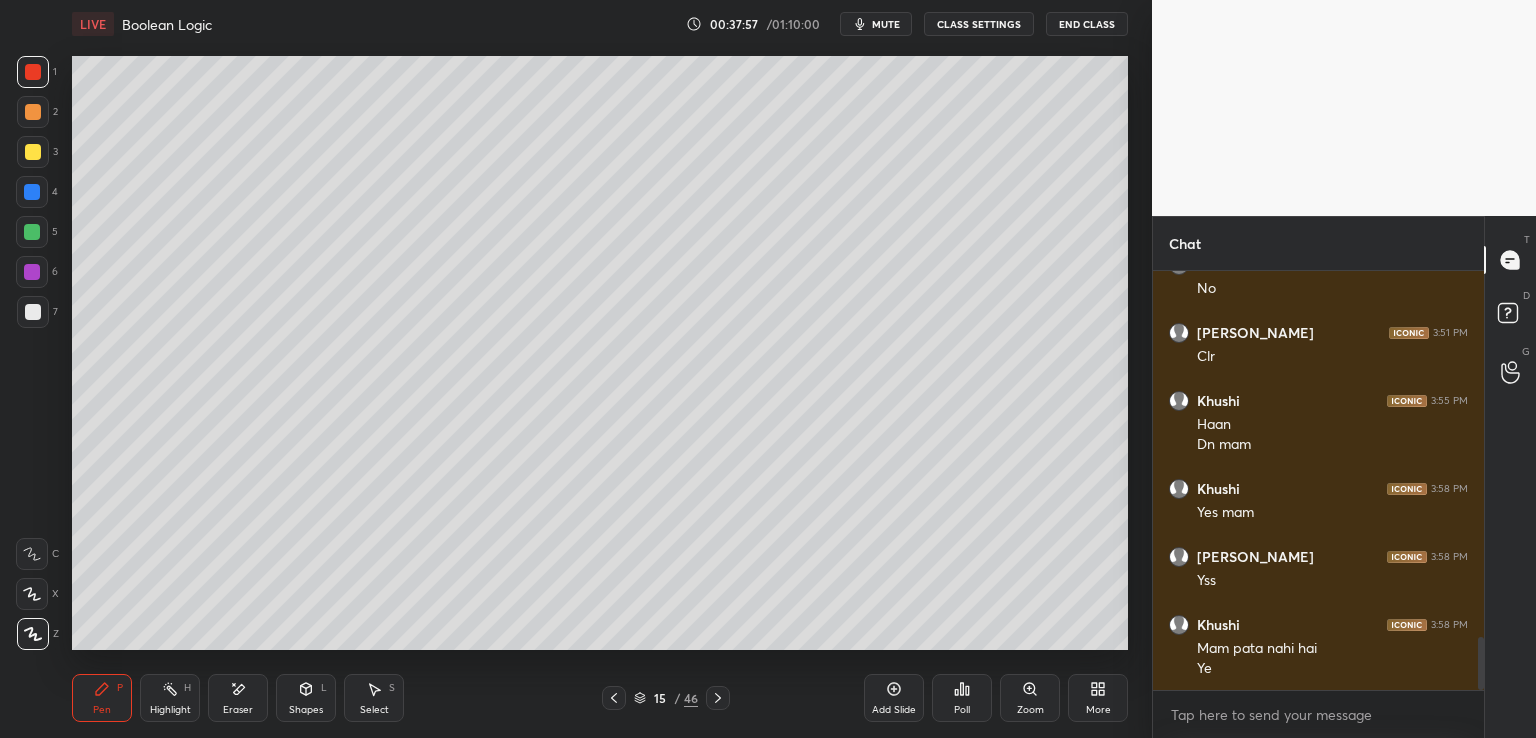 click 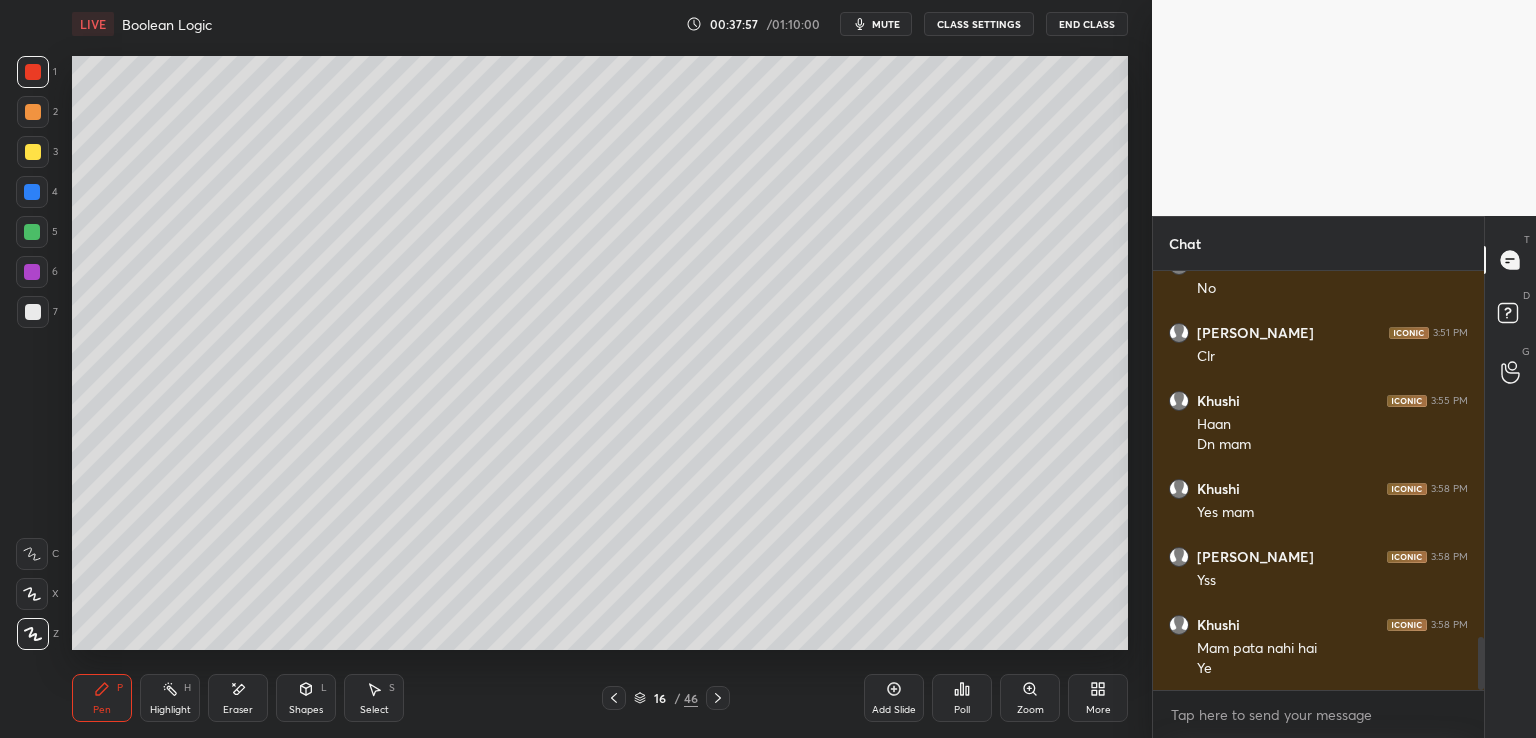 click on "Pen P Highlight H Eraser Shapes L Select S 16 / 46 Add Slide Poll Zoom More" at bounding box center [600, 698] 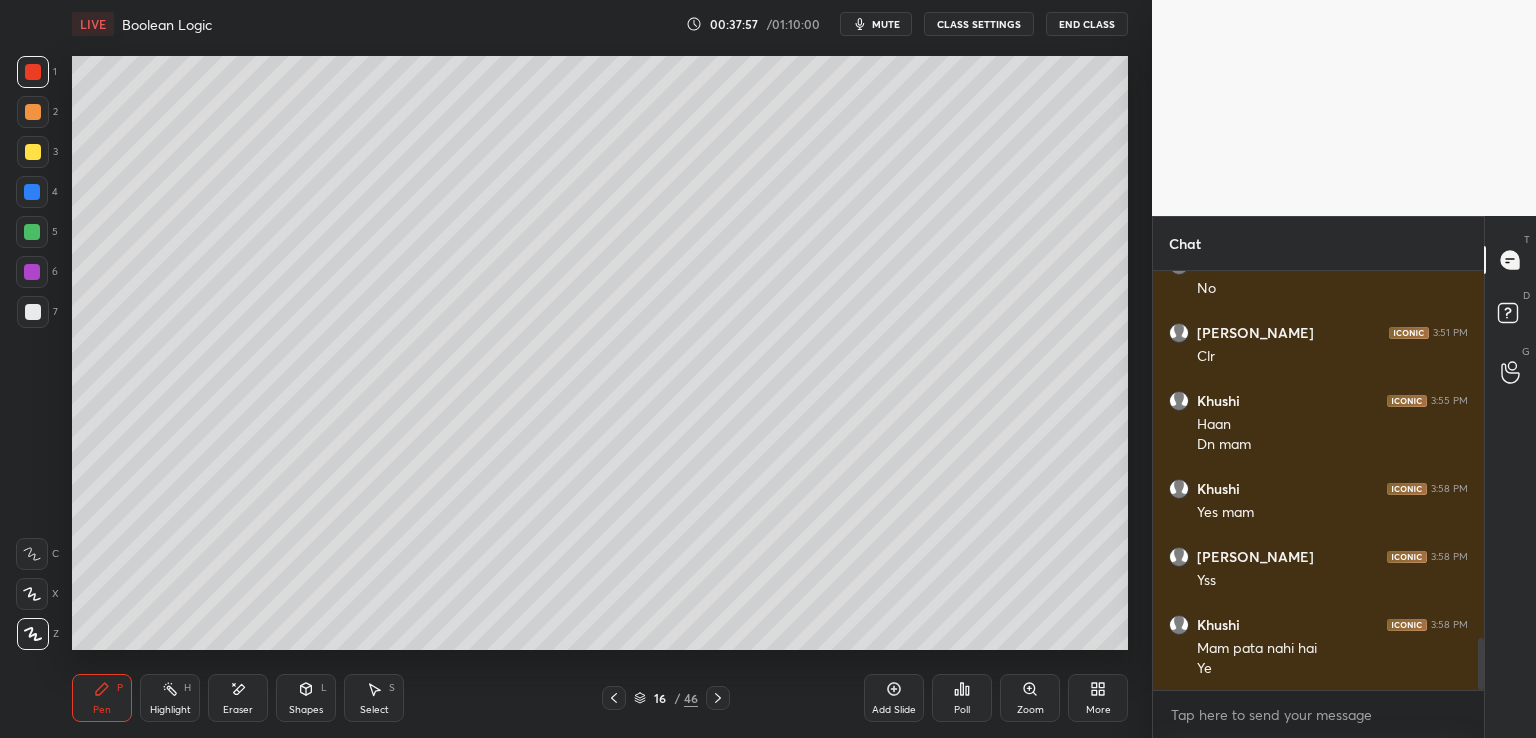 scroll, scrollTop: 2956, scrollLeft: 0, axis: vertical 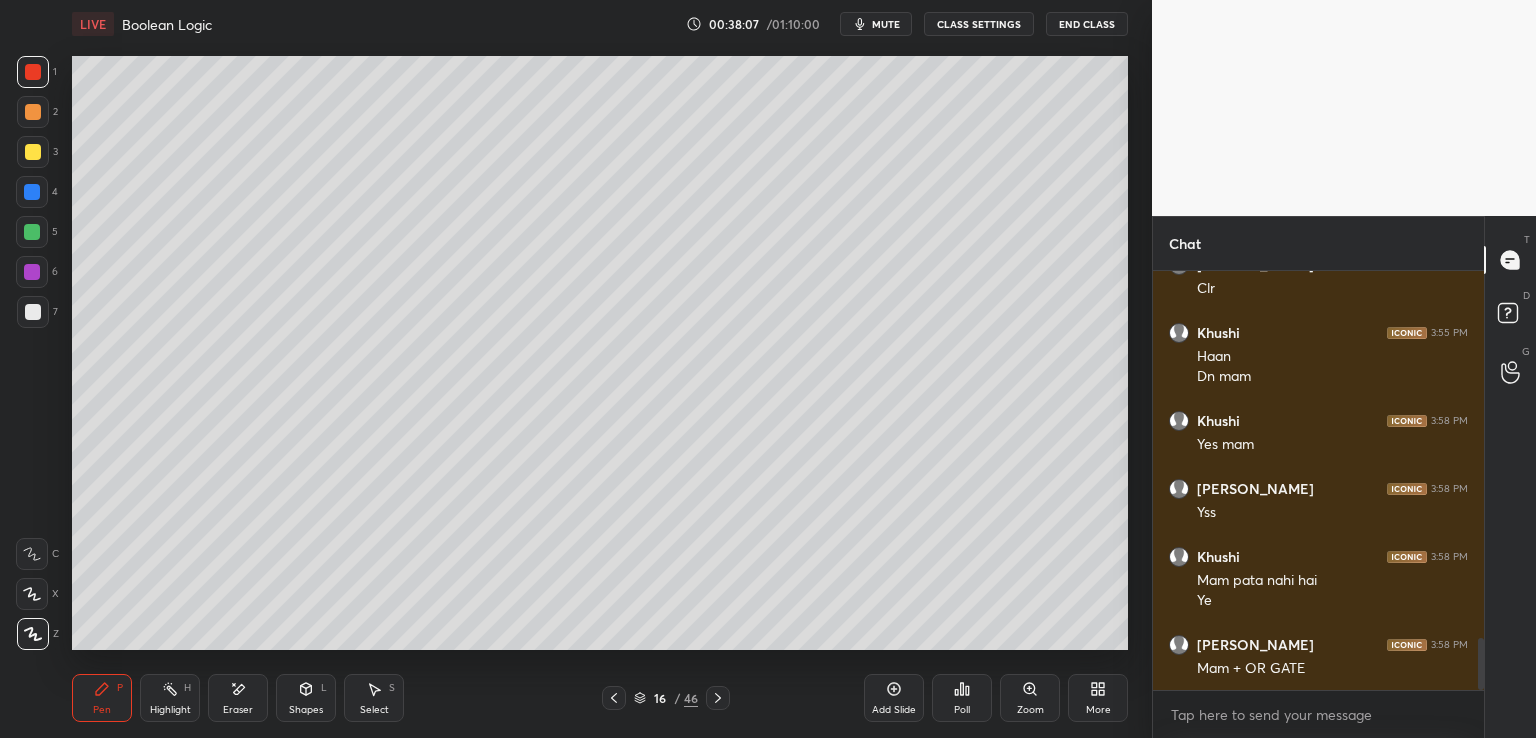 click 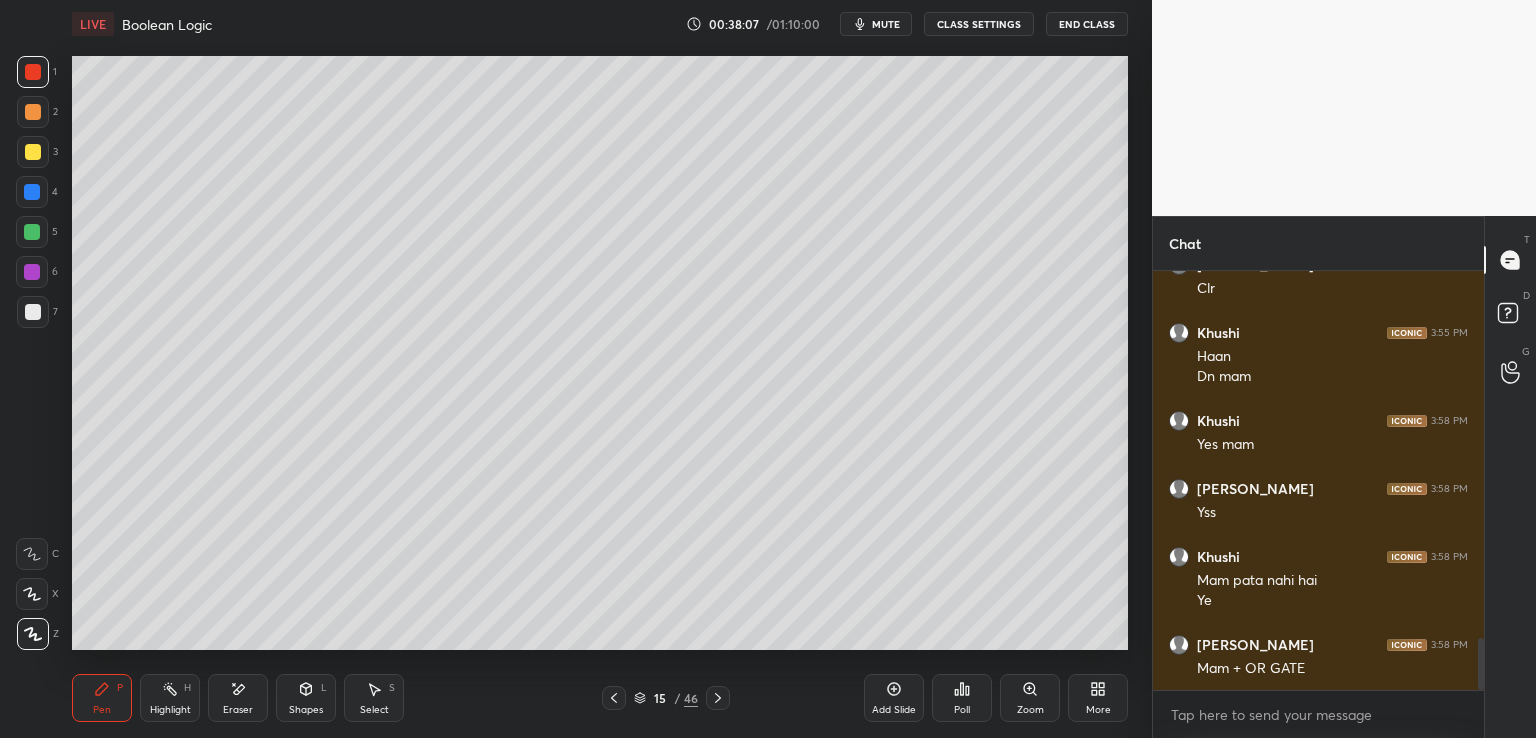 click 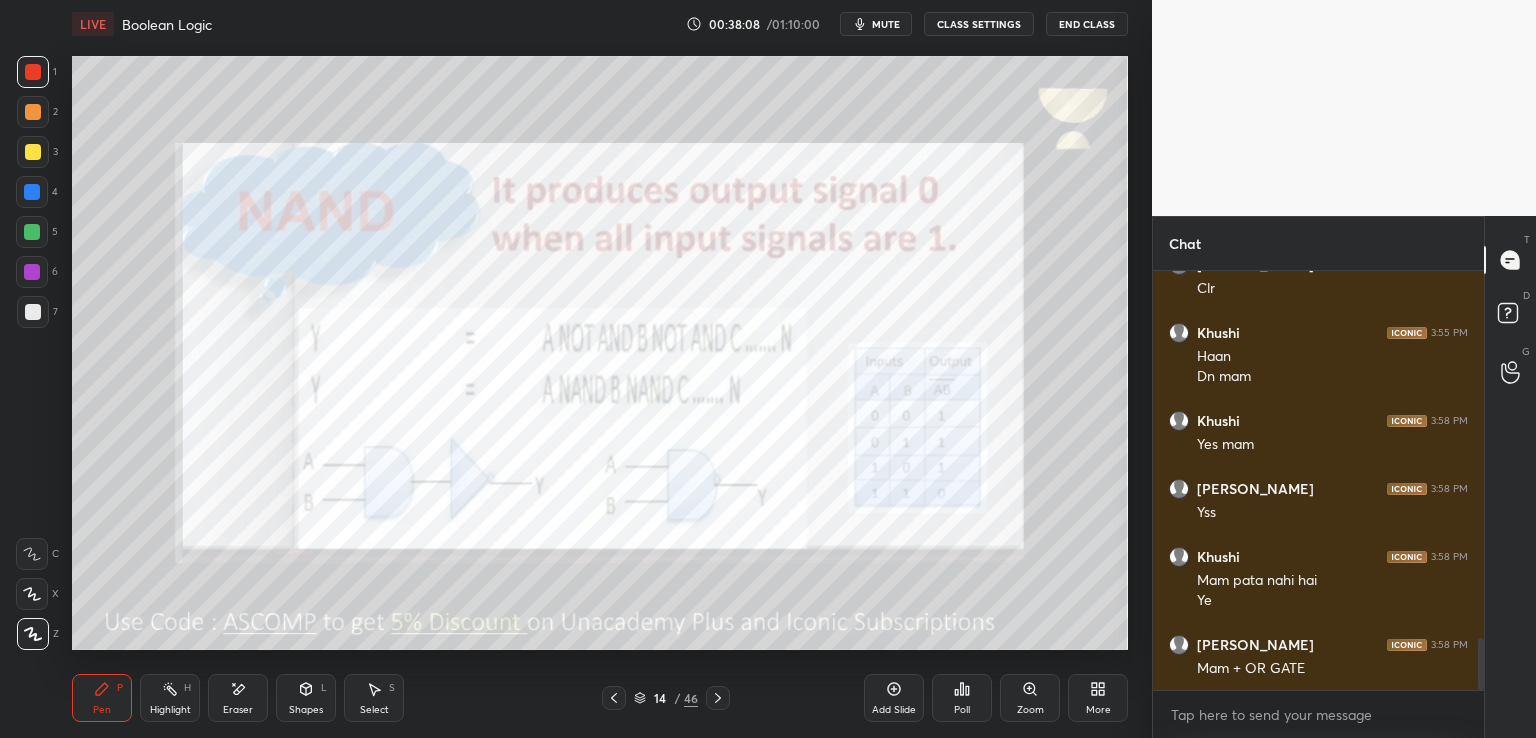 click 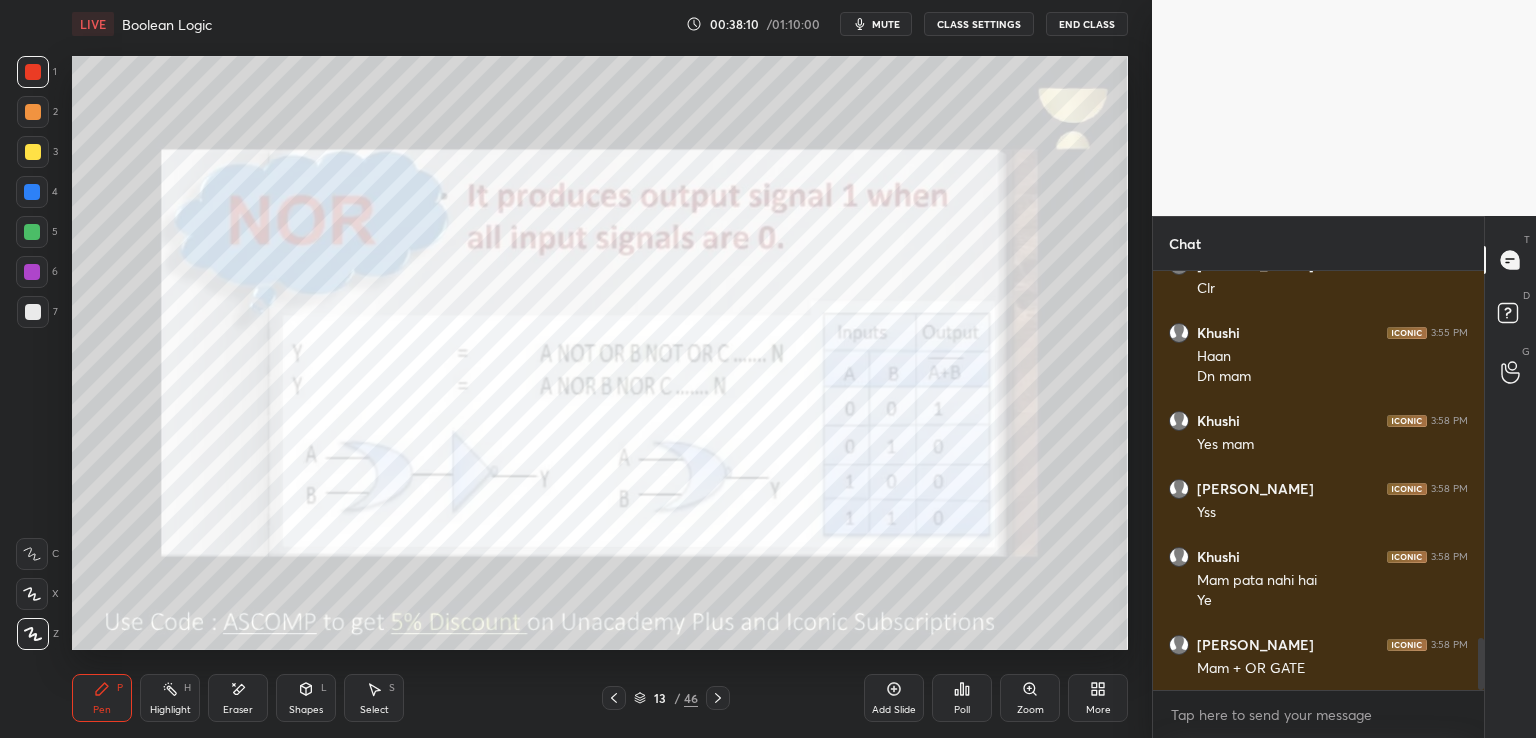 scroll, scrollTop: 2976, scrollLeft: 0, axis: vertical 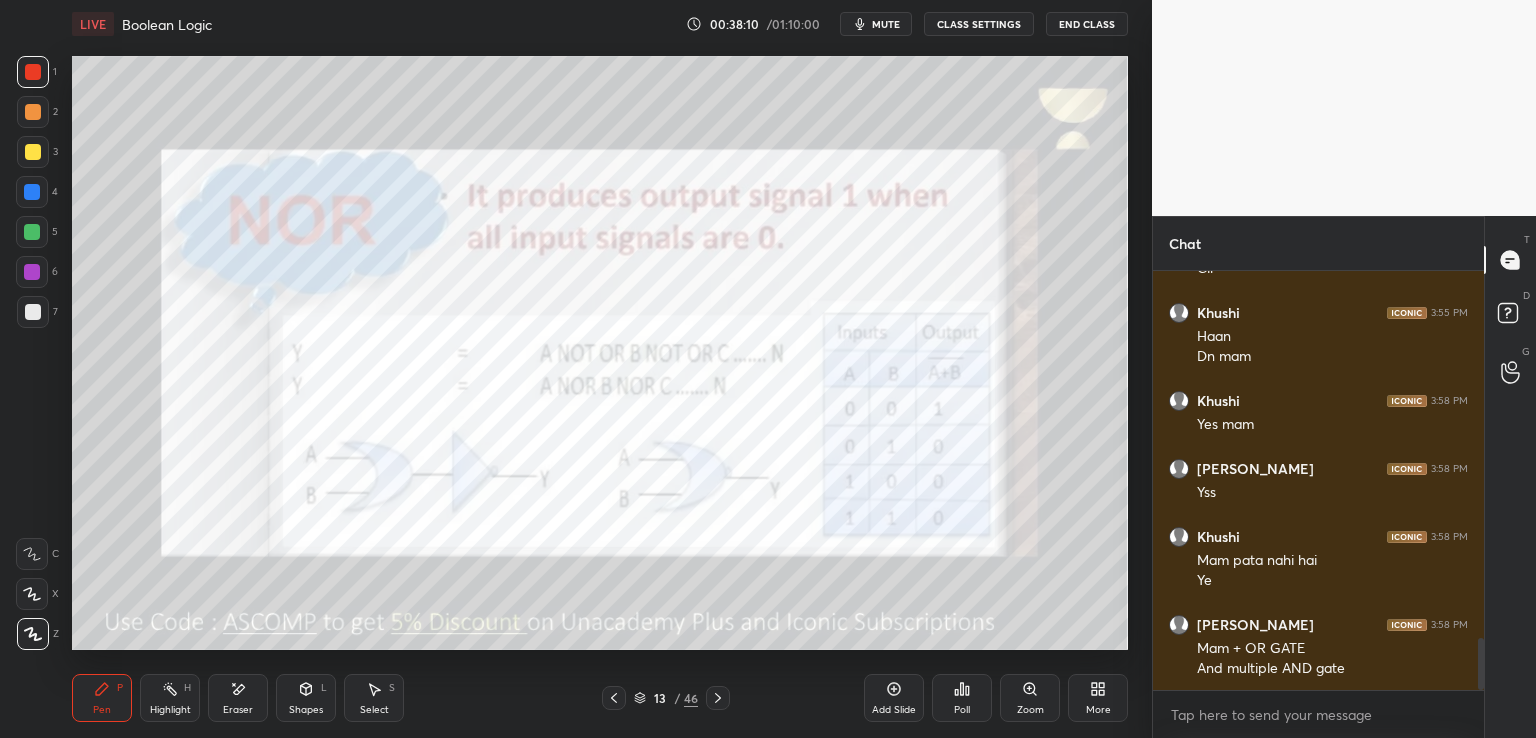 click 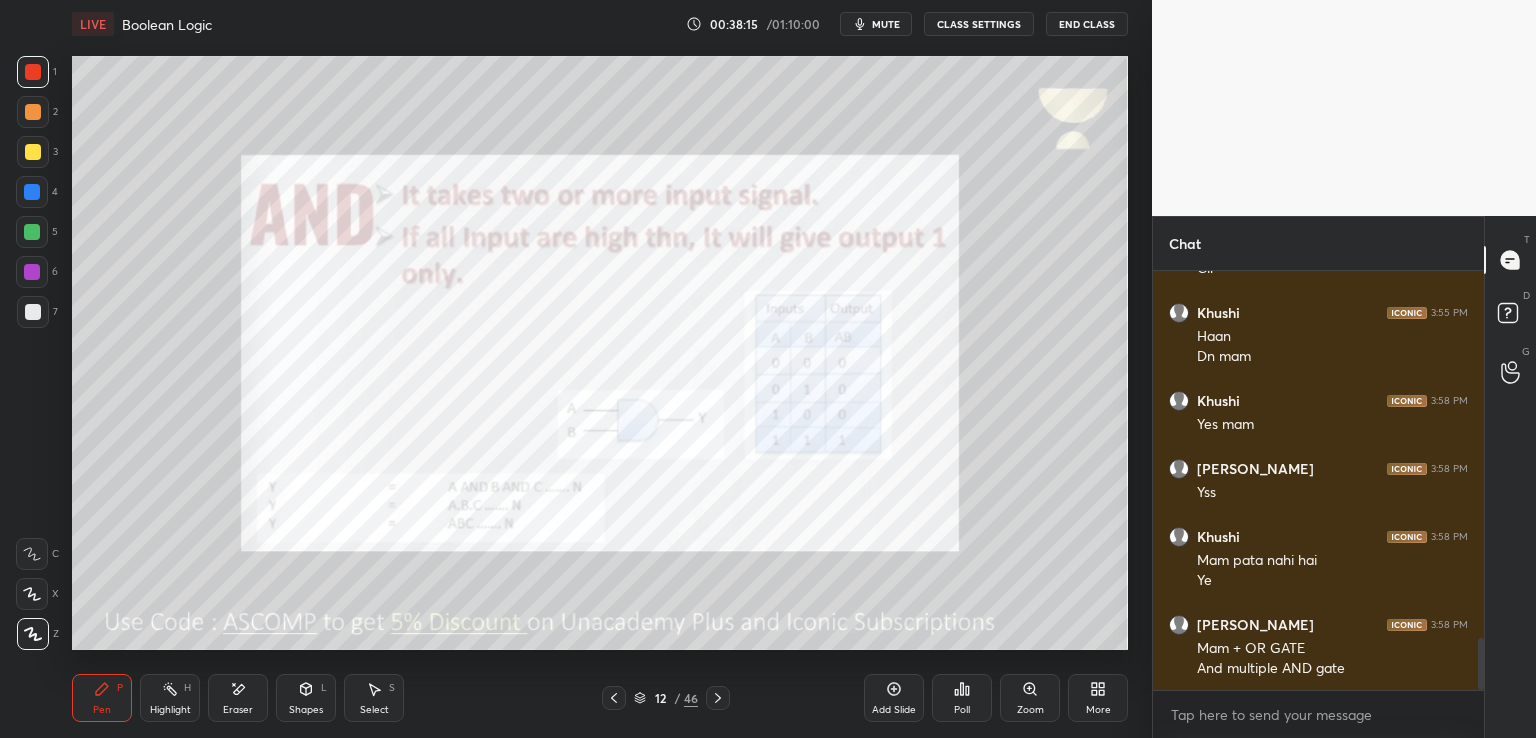 click 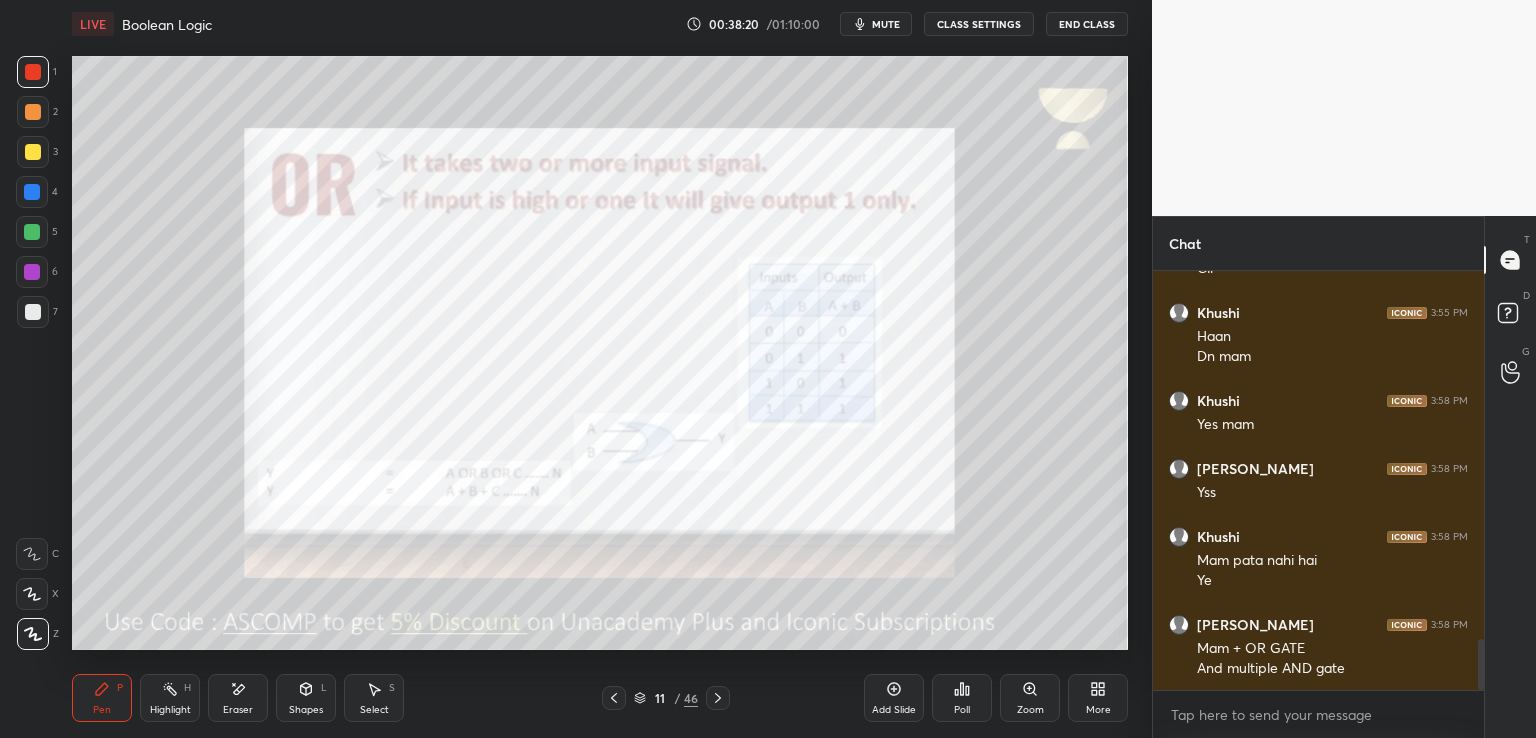 scroll, scrollTop: 3044, scrollLeft: 0, axis: vertical 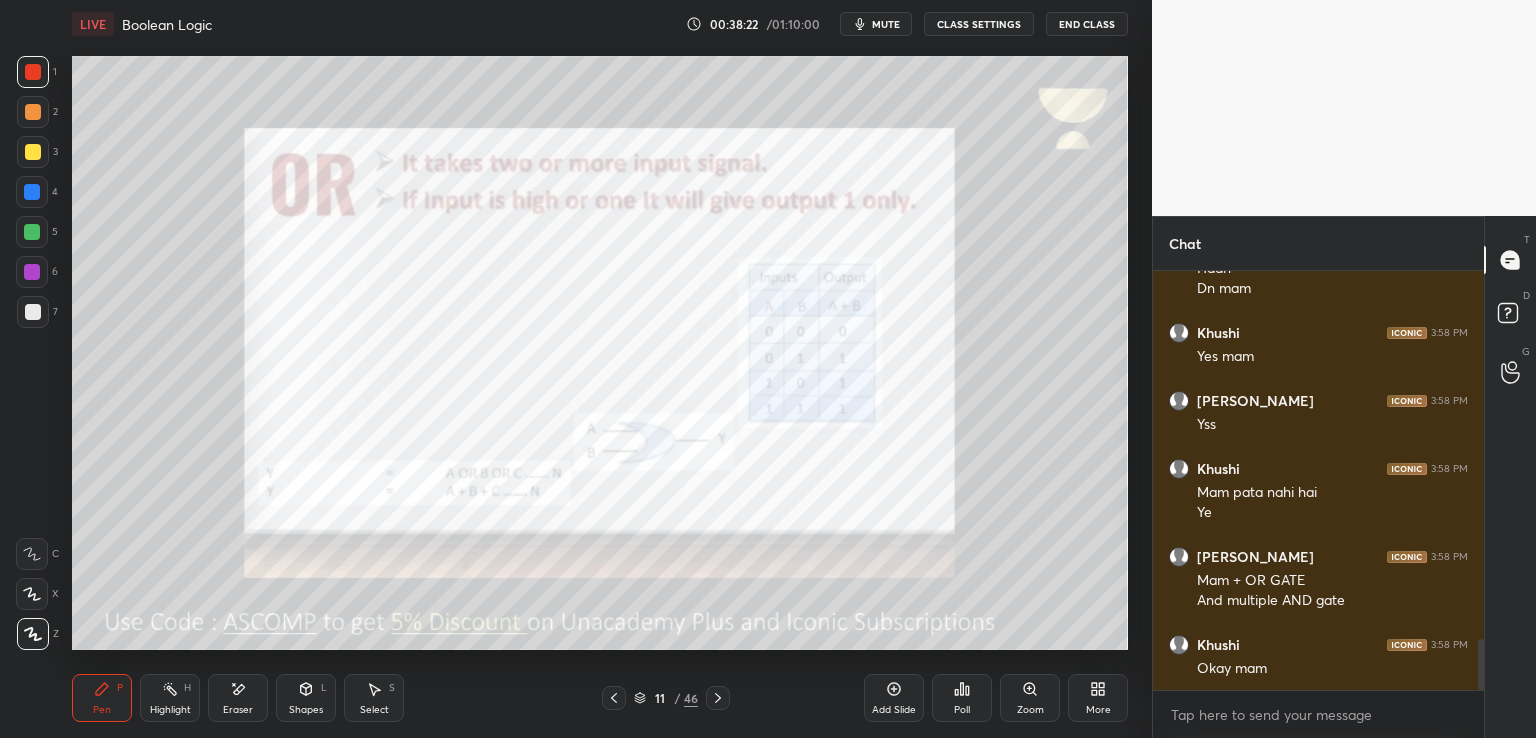 click 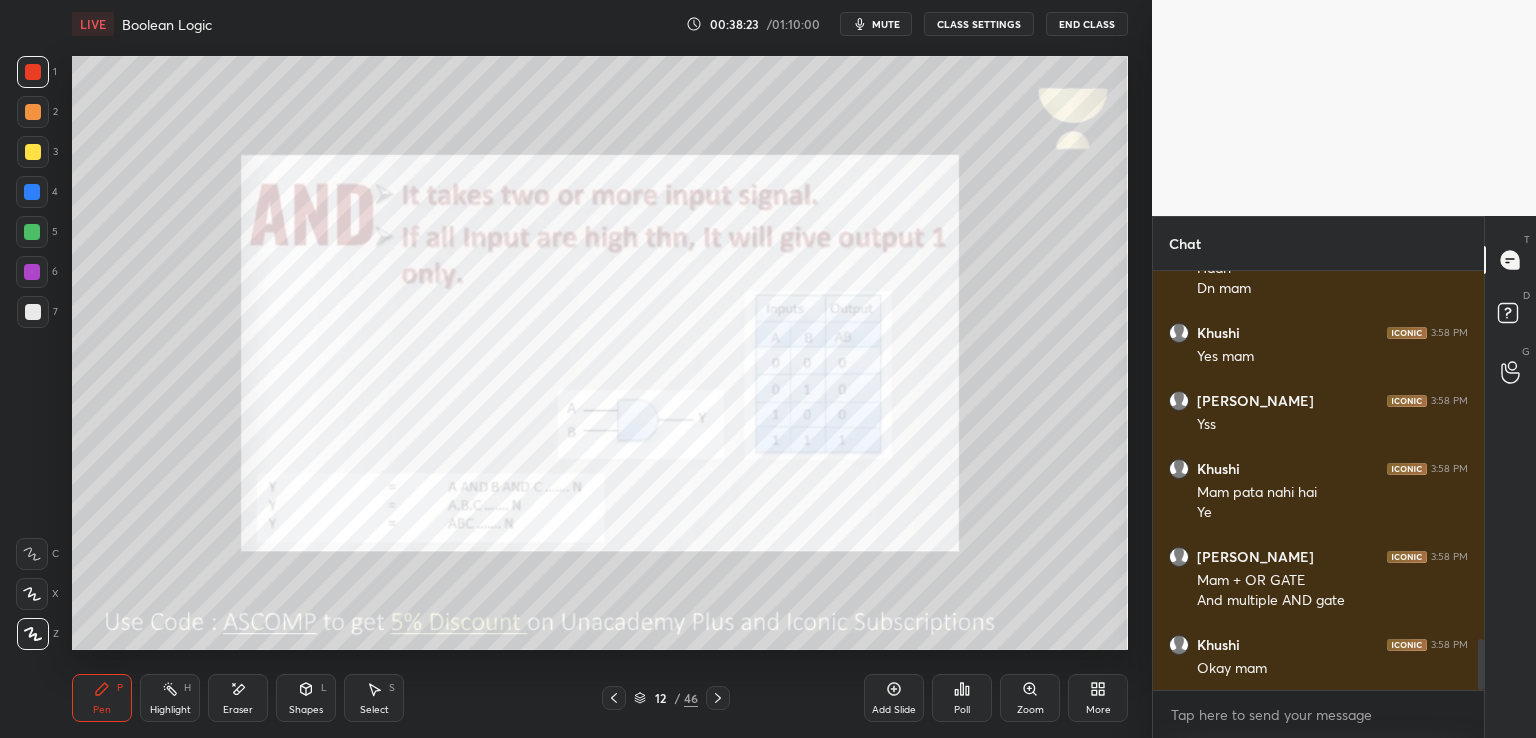 click 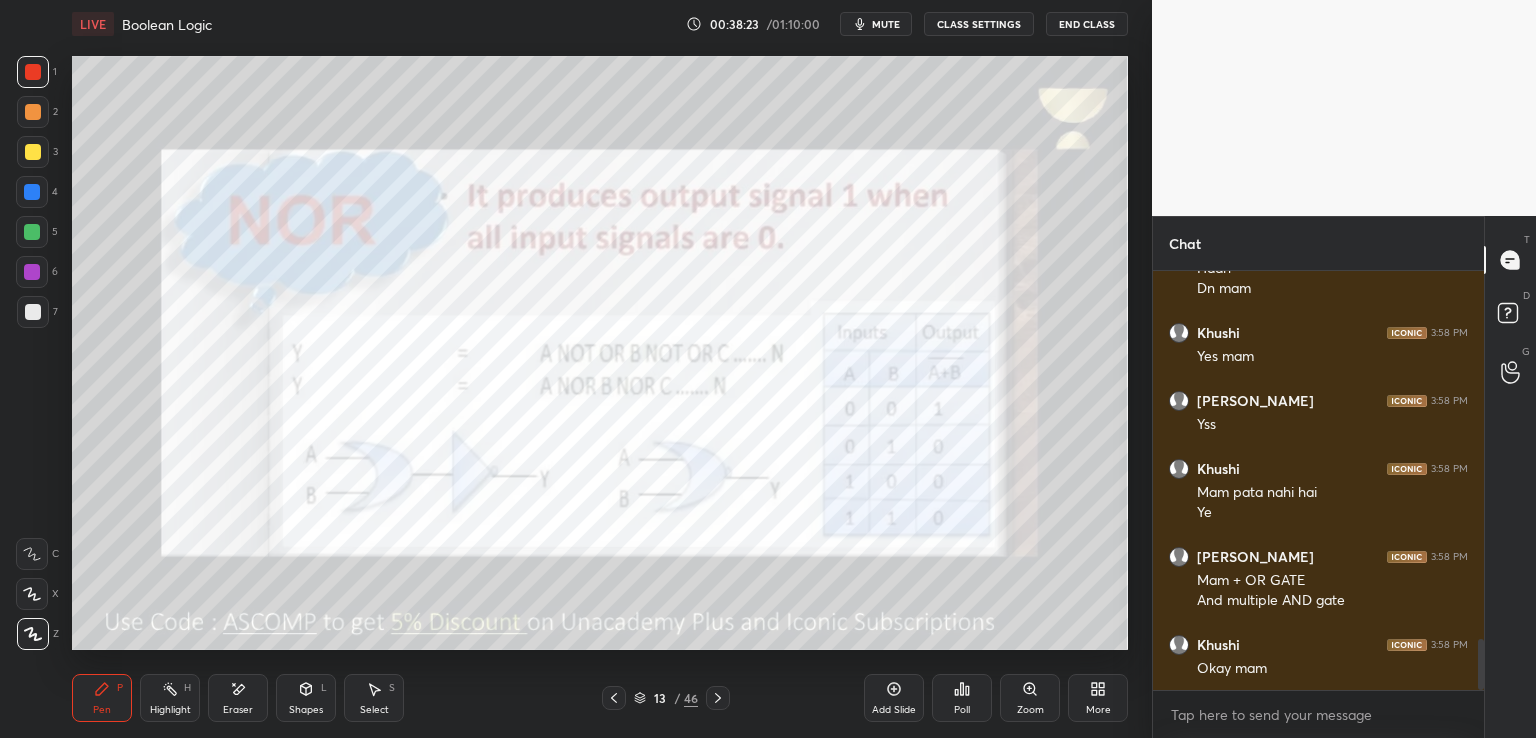 click 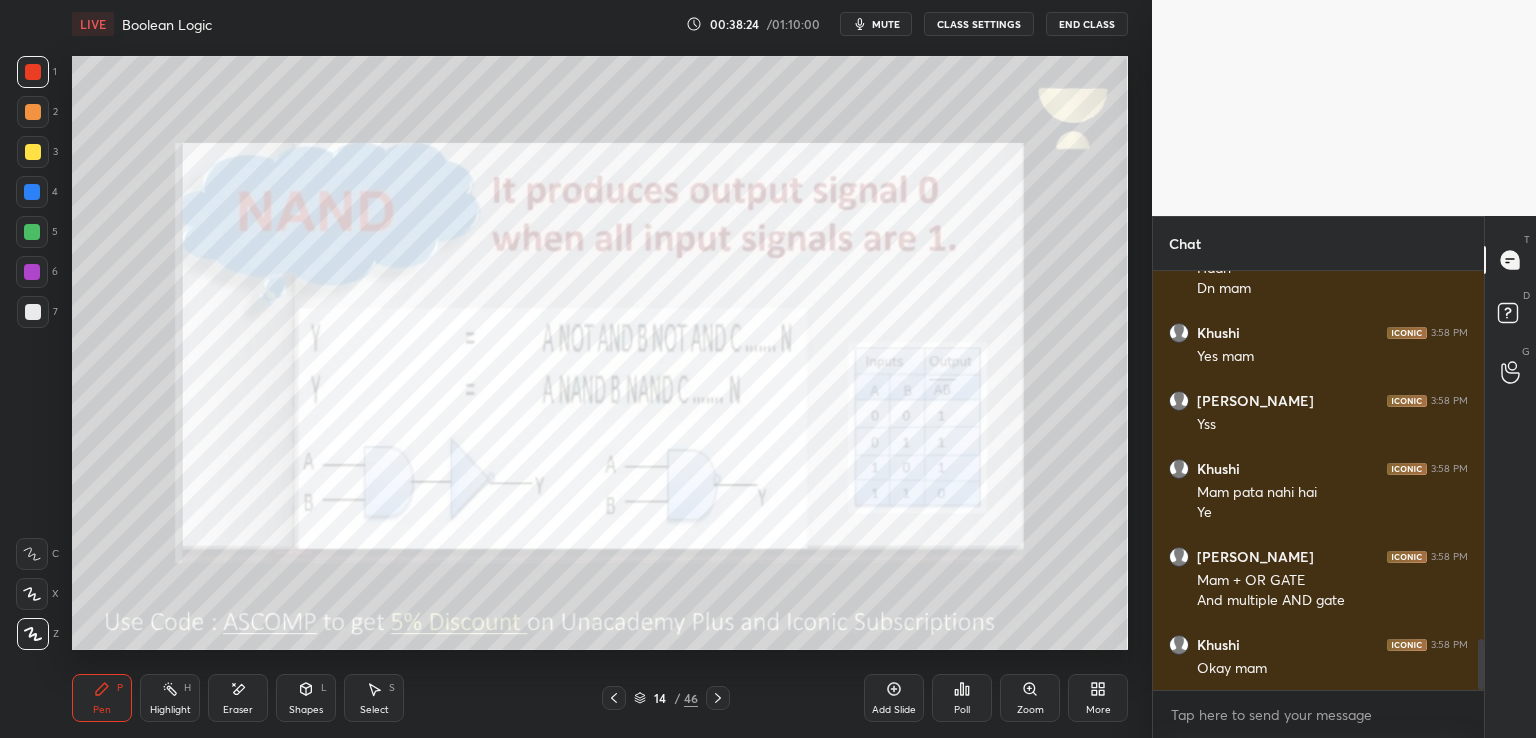 click 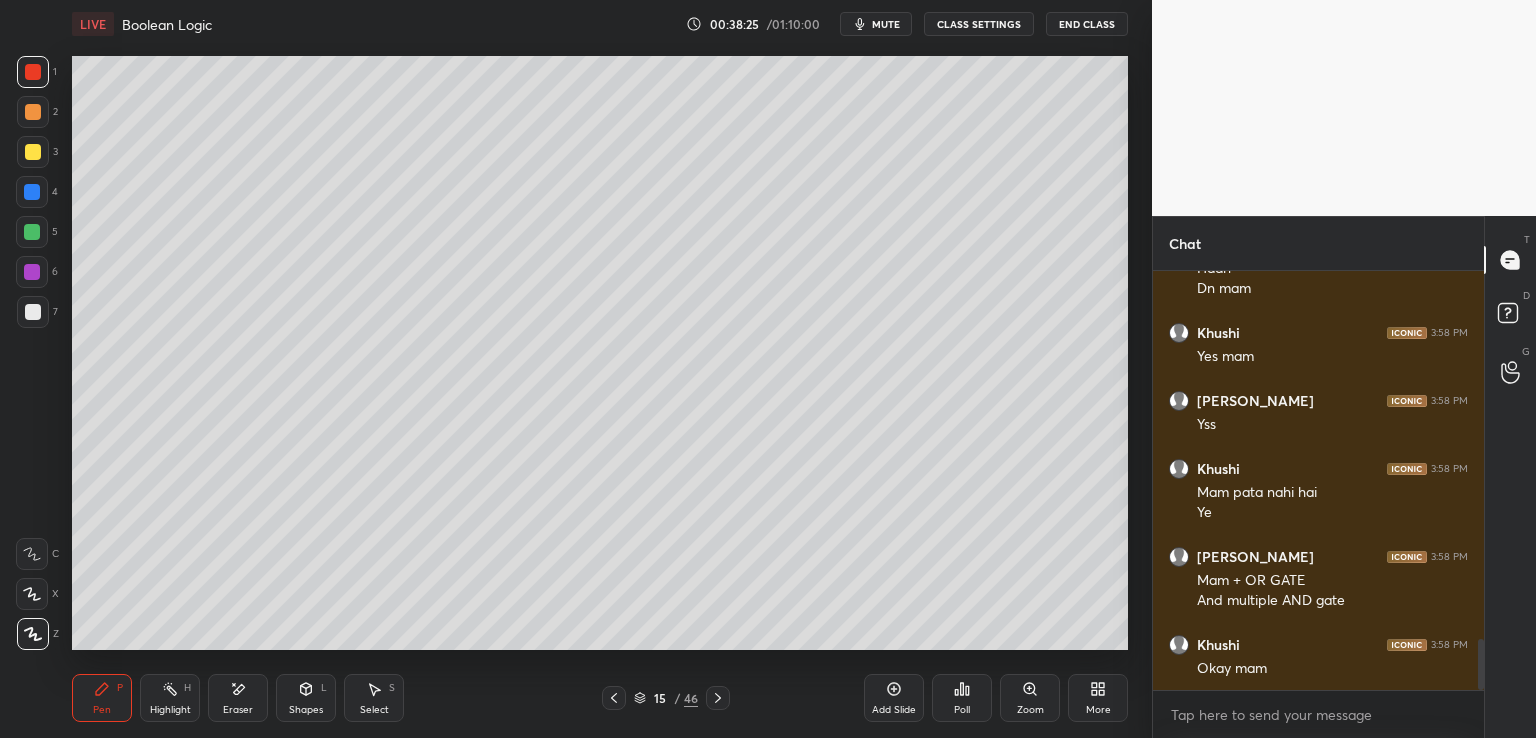 click 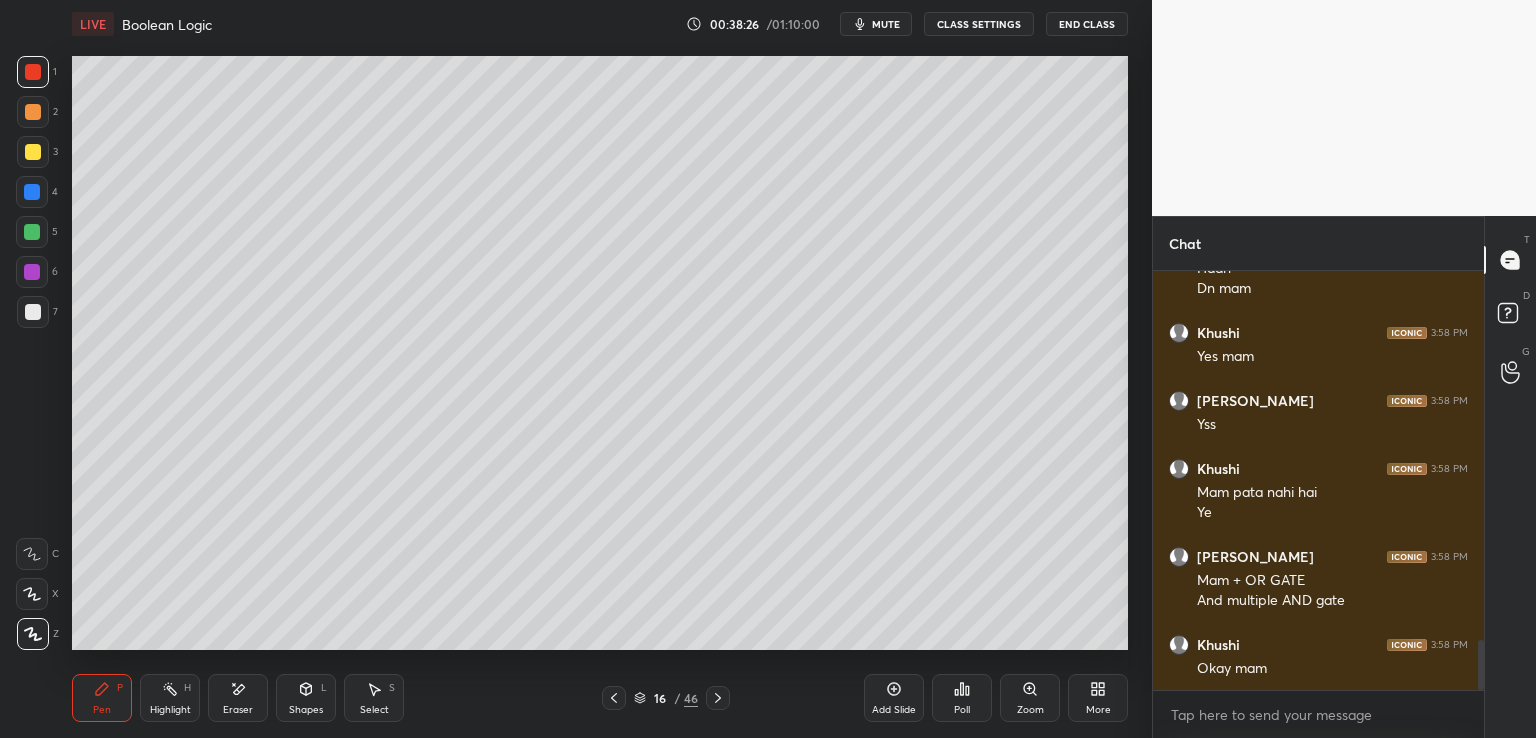 scroll, scrollTop: 3112, scrollLeft: 0, axis: vertical 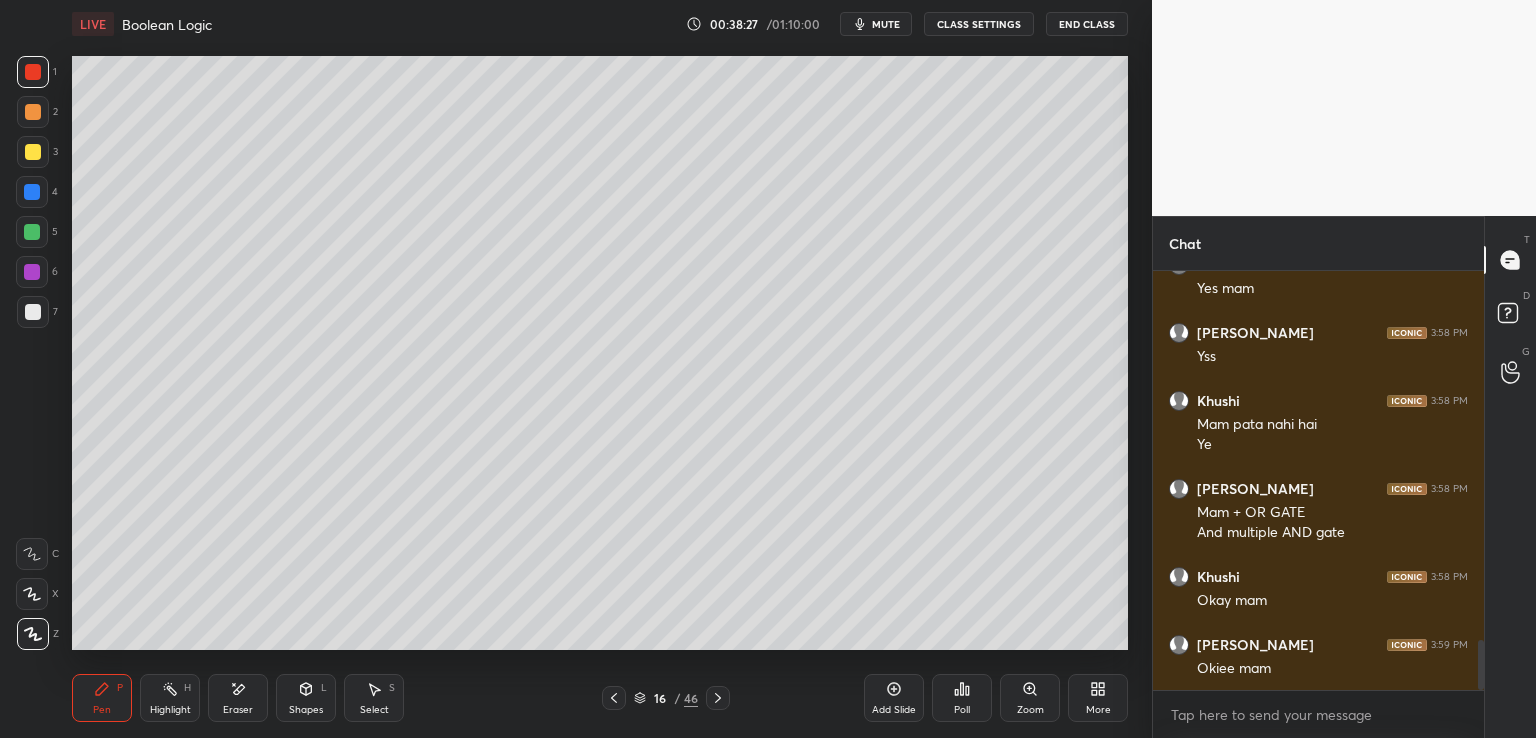 click 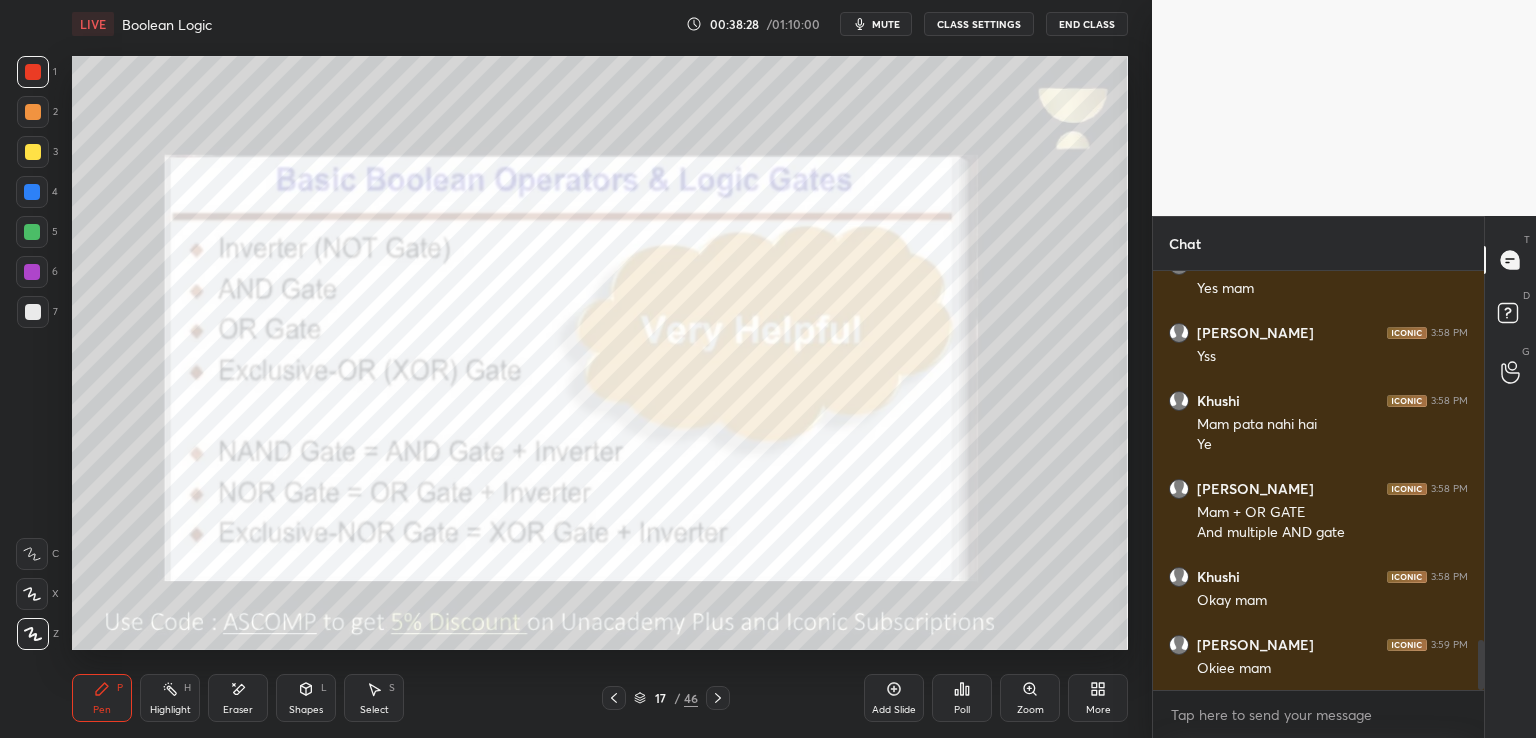 click 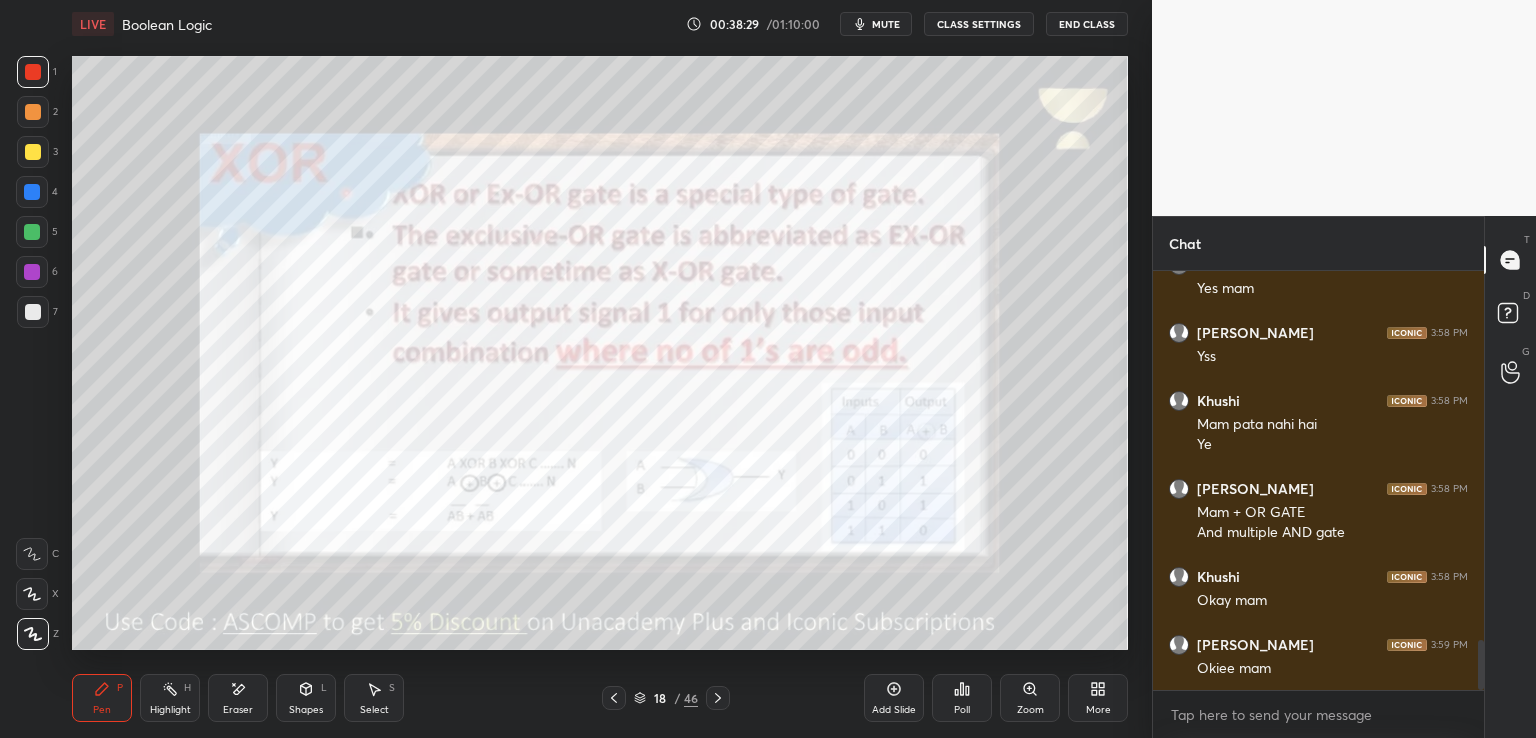 click 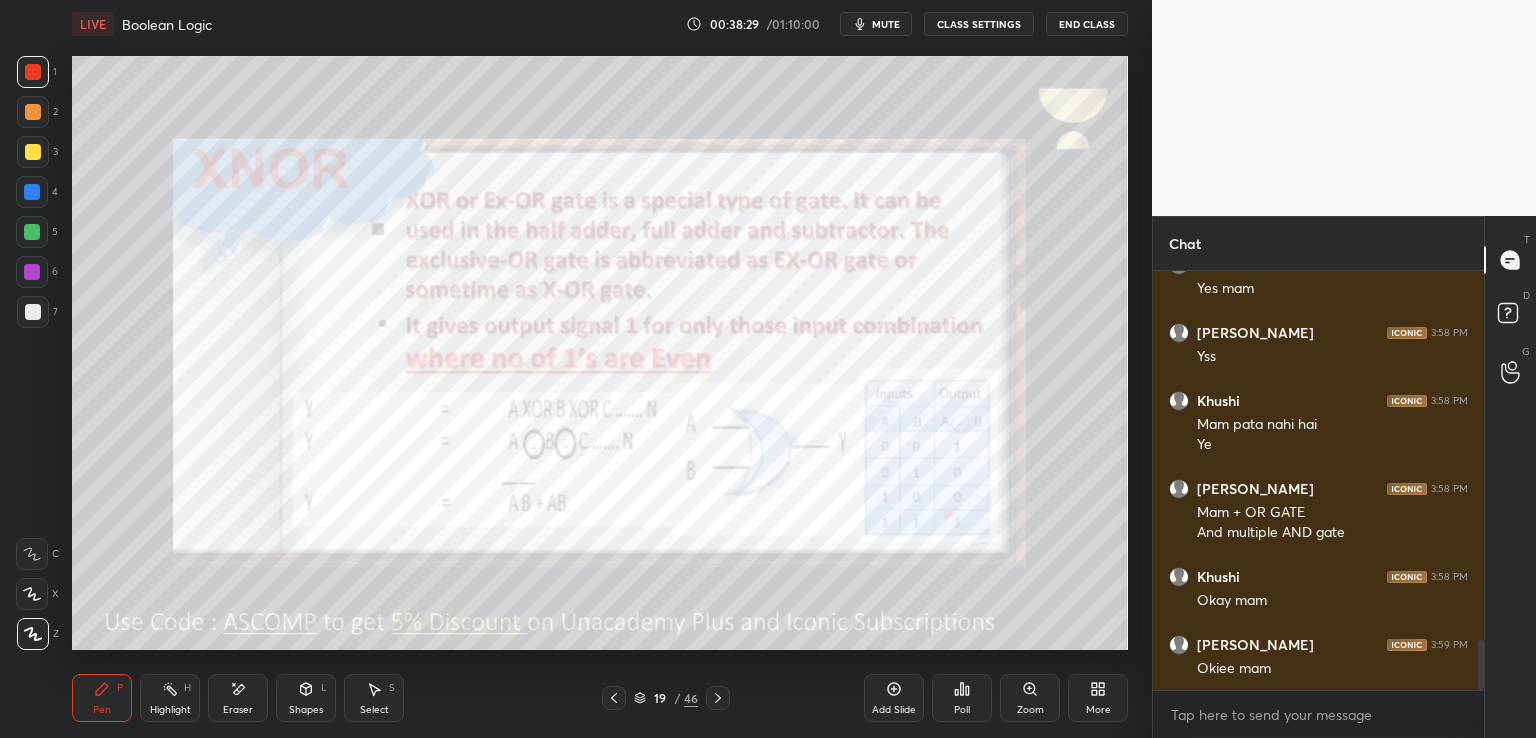 click 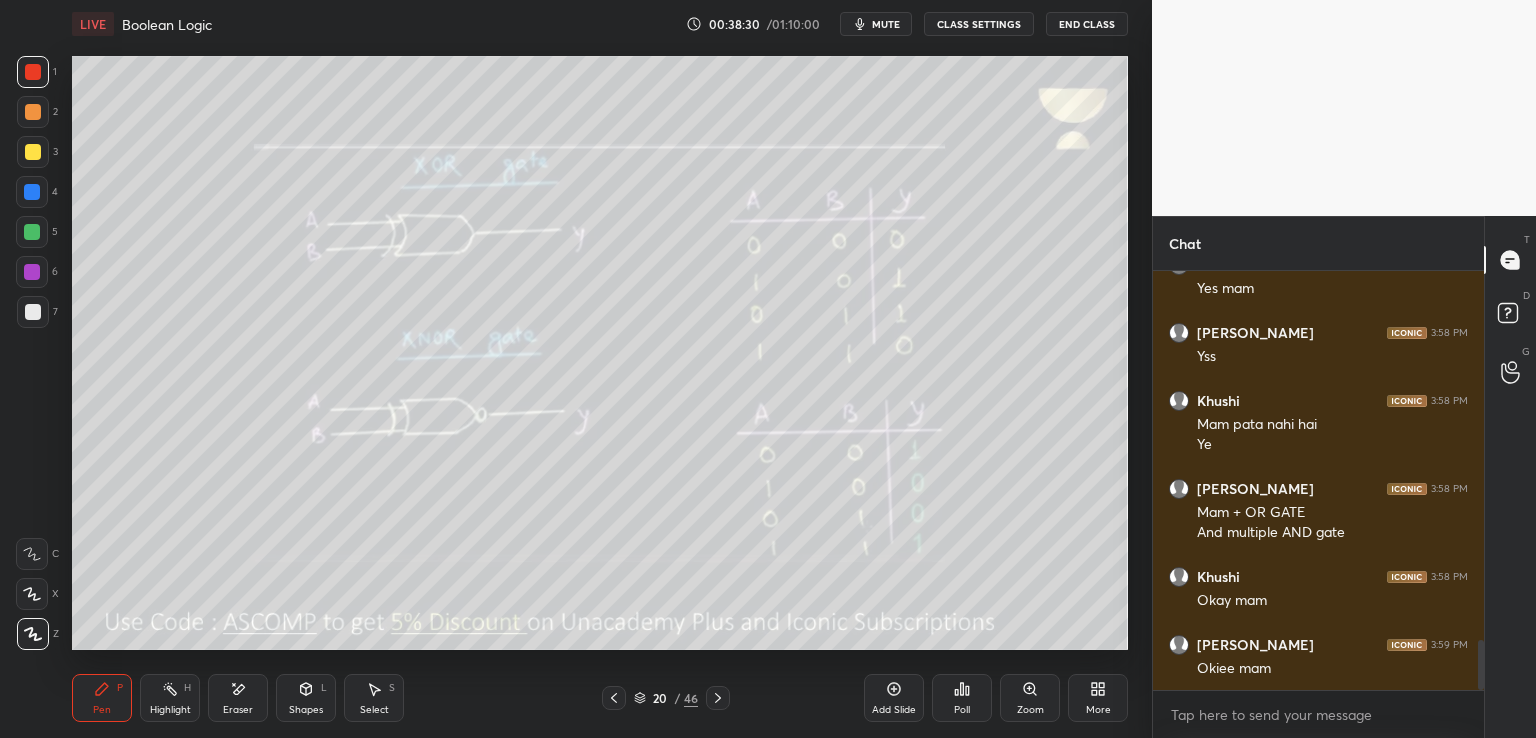 click 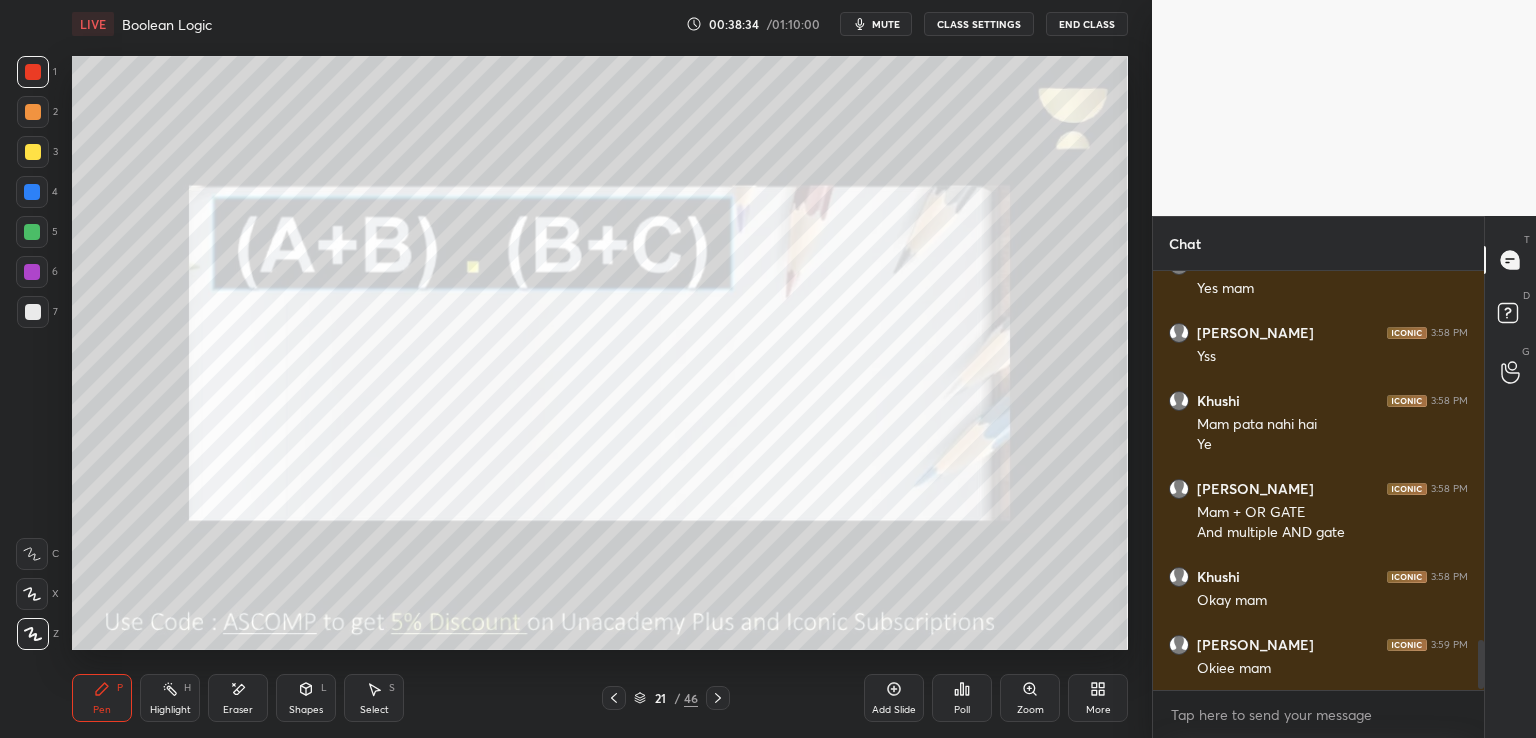 scroll, scrollTop: 3180, scrollLeft: 0, axis: vertical 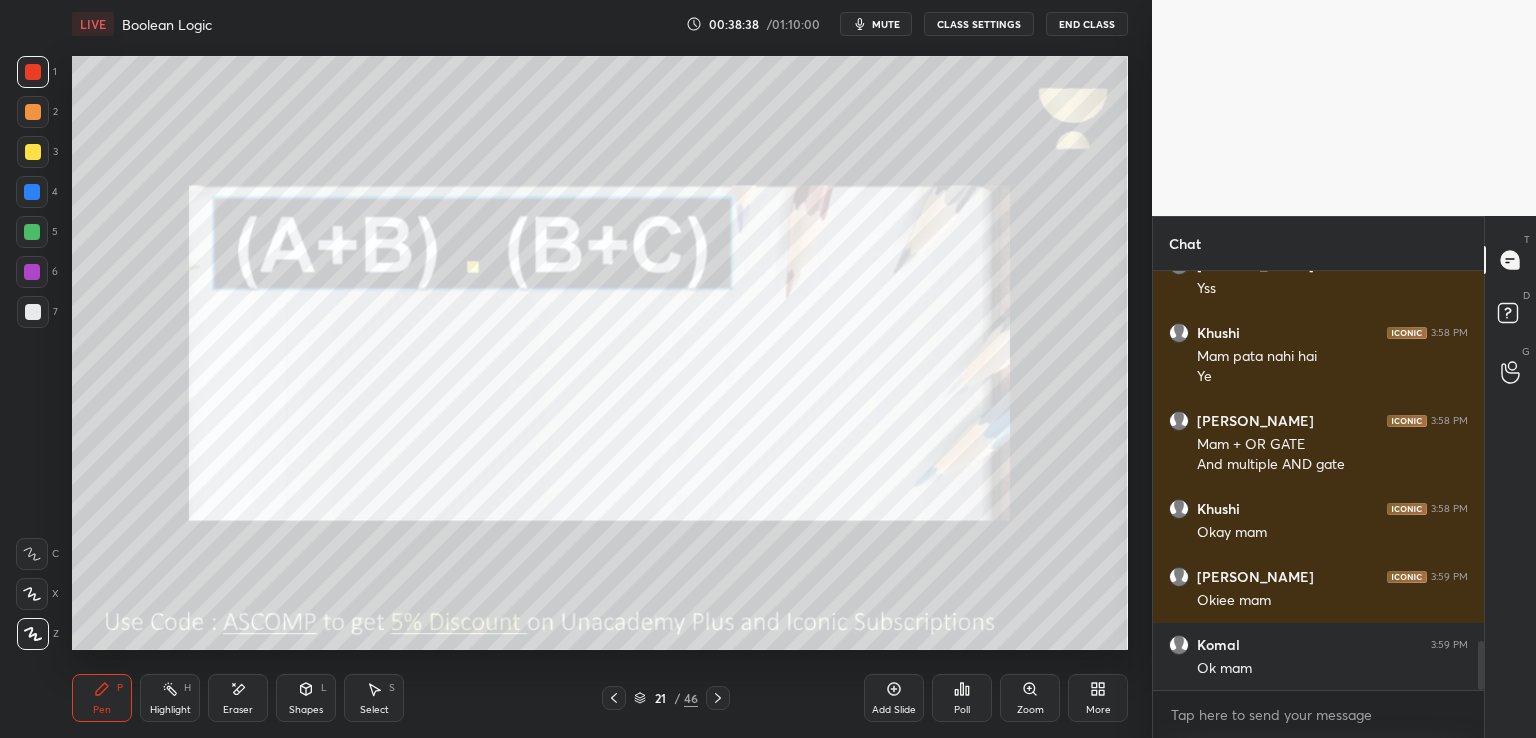 click on "Shapes" at bounding box center (306, 710) 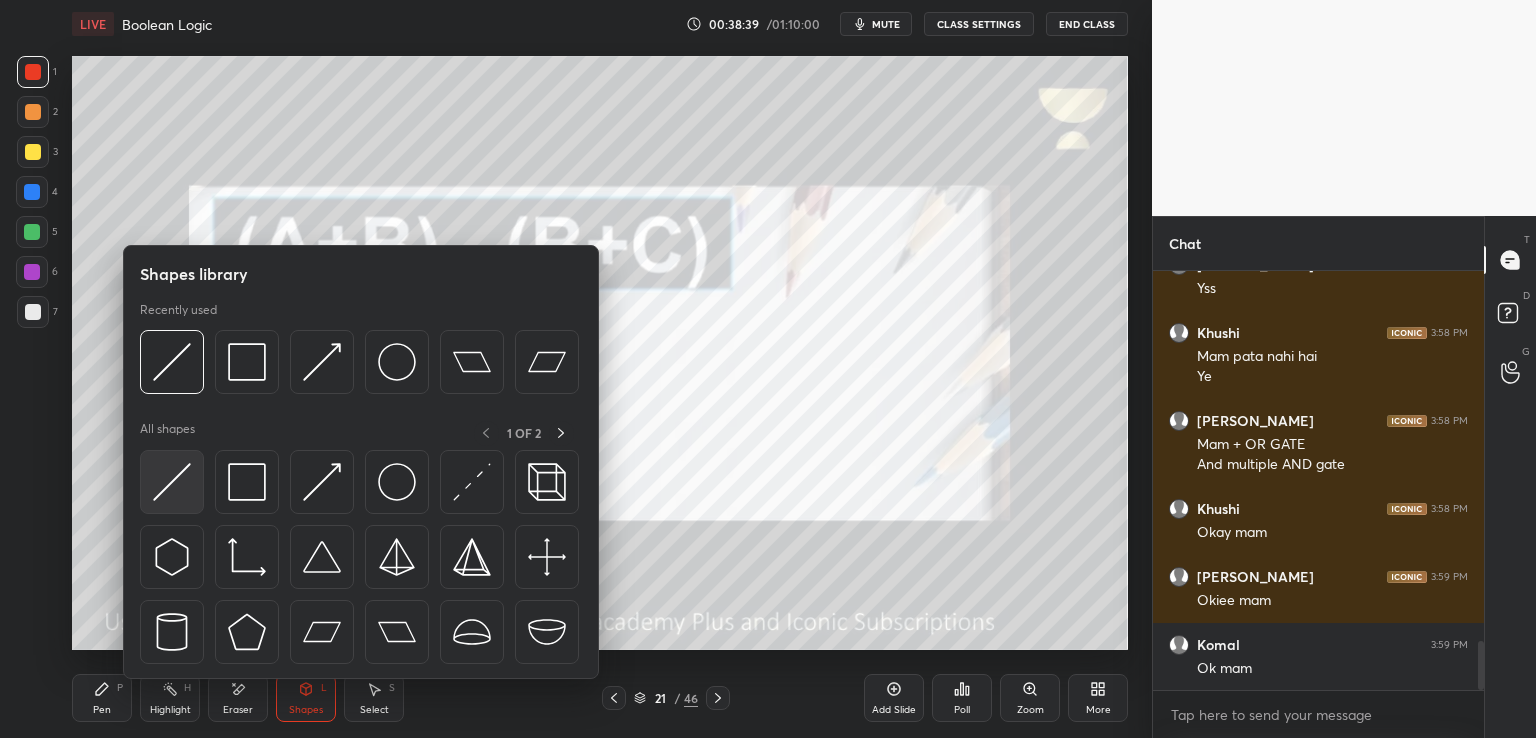 click at bounding box center (172, 482) 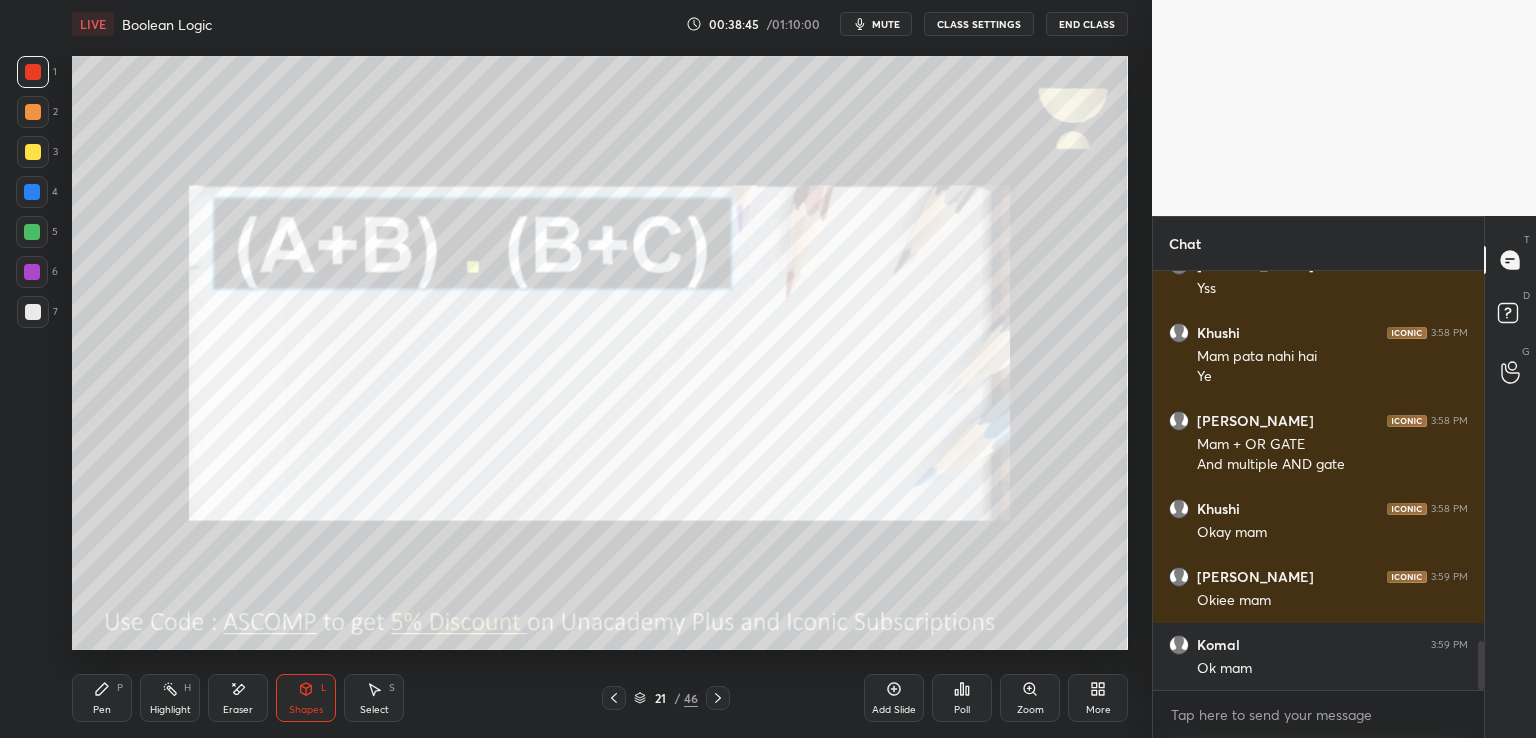 click on "Pen" at bounding box center (102, 710) 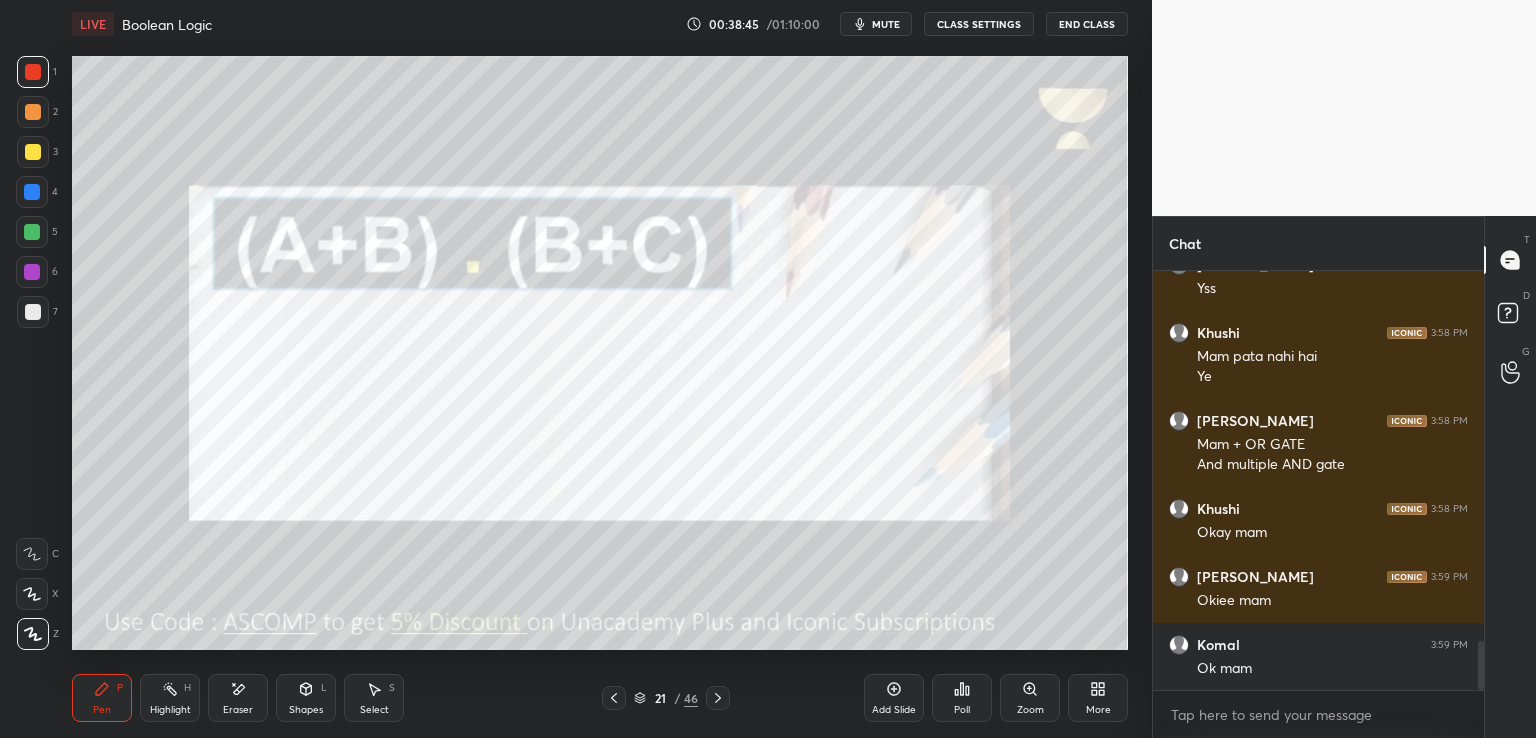 scroll, scrollTop: 3248, scrollLeft: 0, axis: vertical 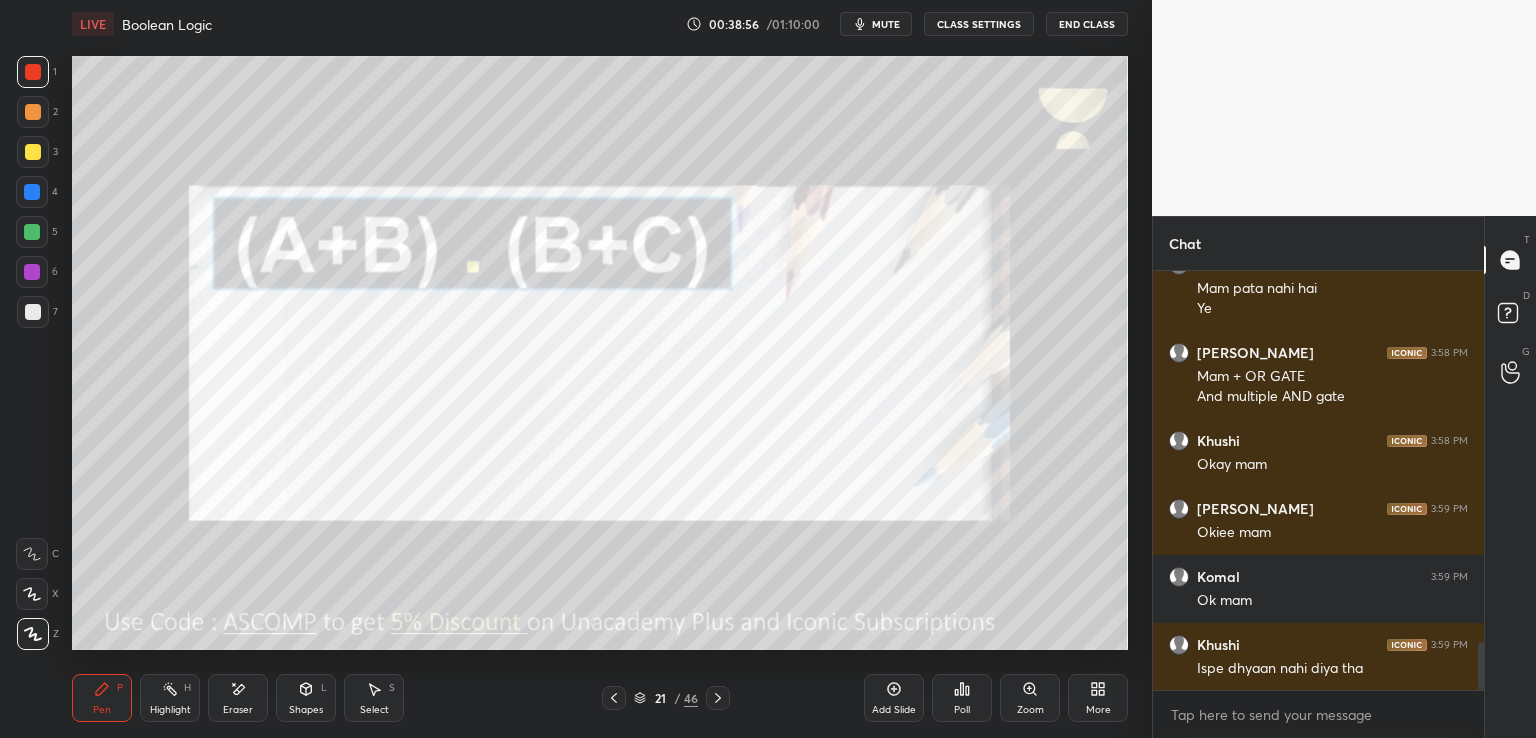 click 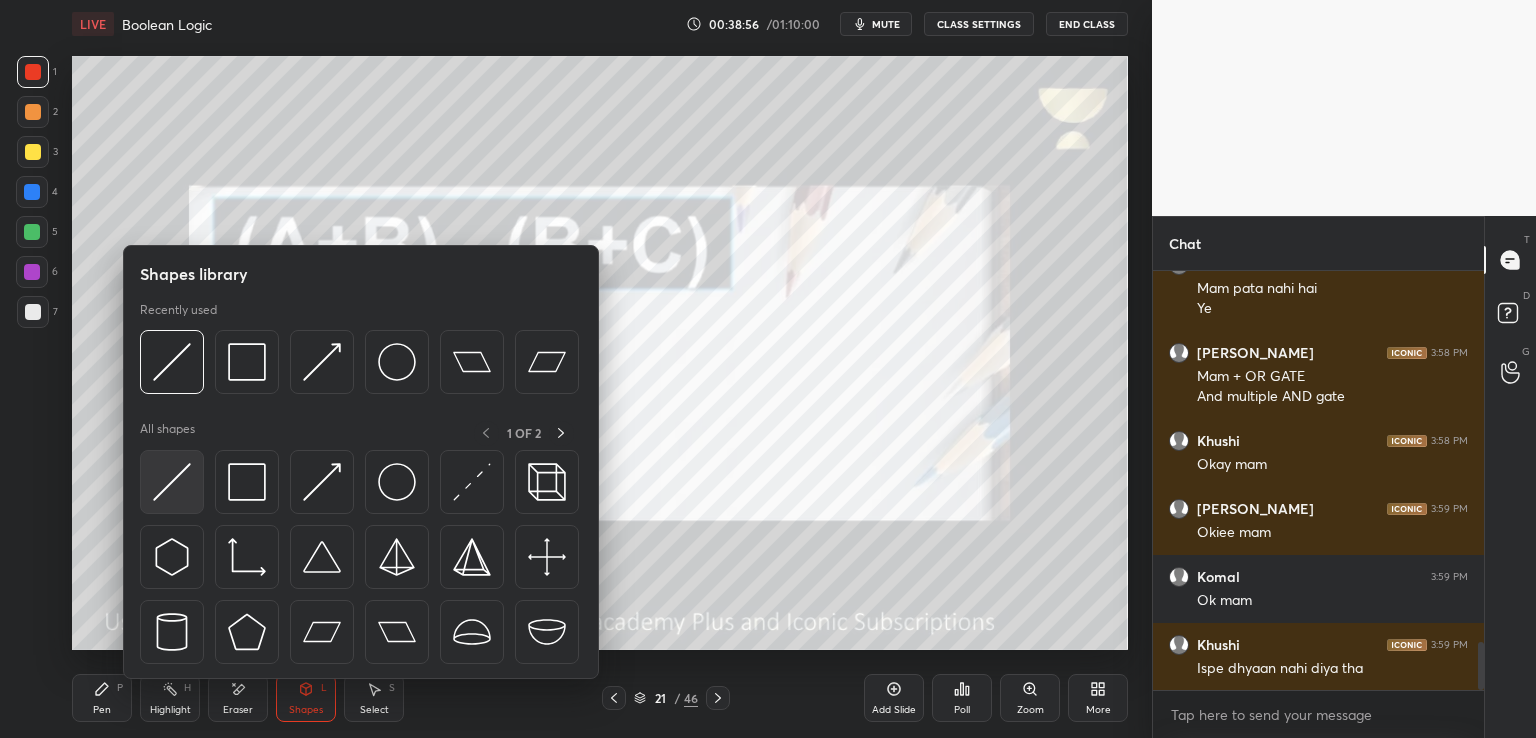 click at bounding box center (172, 482) 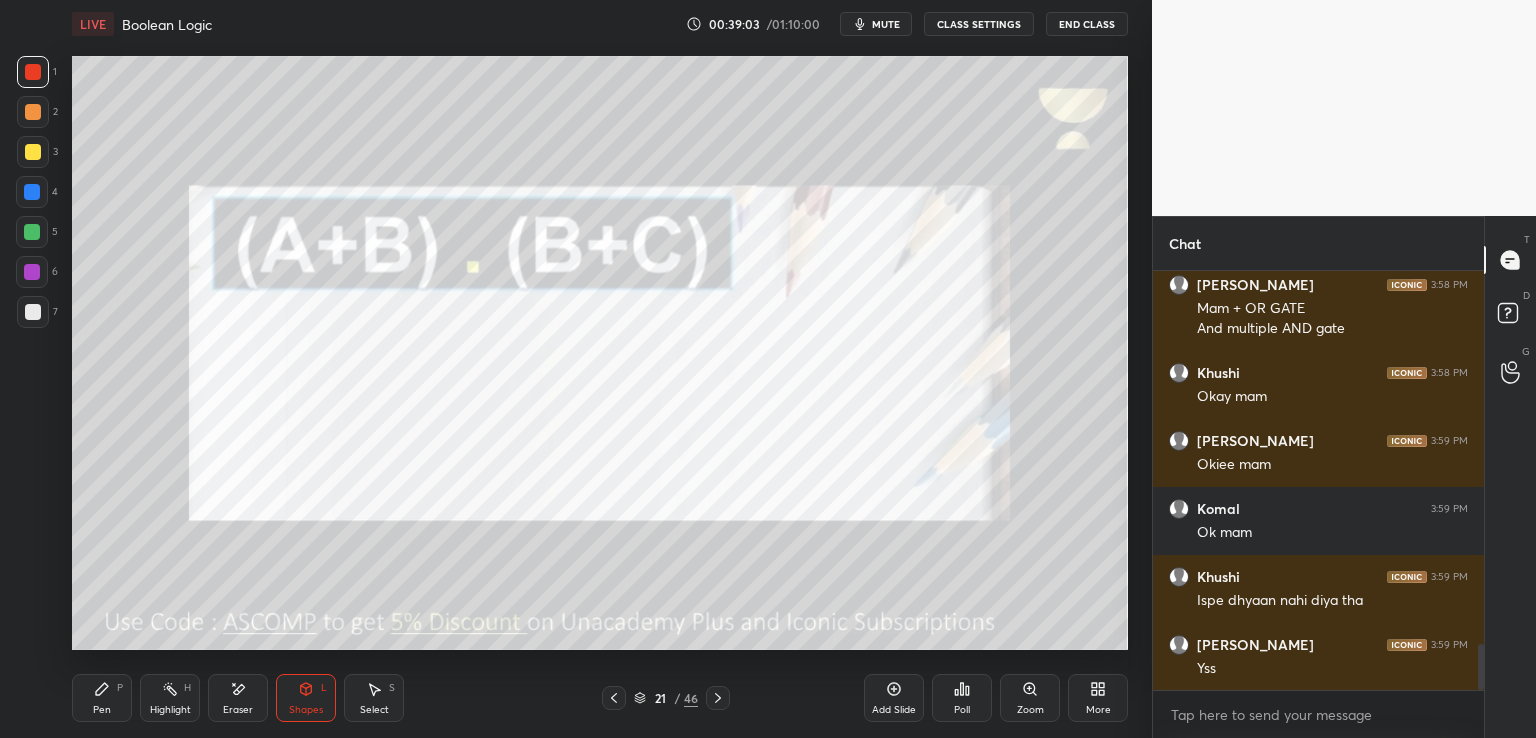 scroll, scrollTop: 3384, scrollLeft: 0, axis: vertical 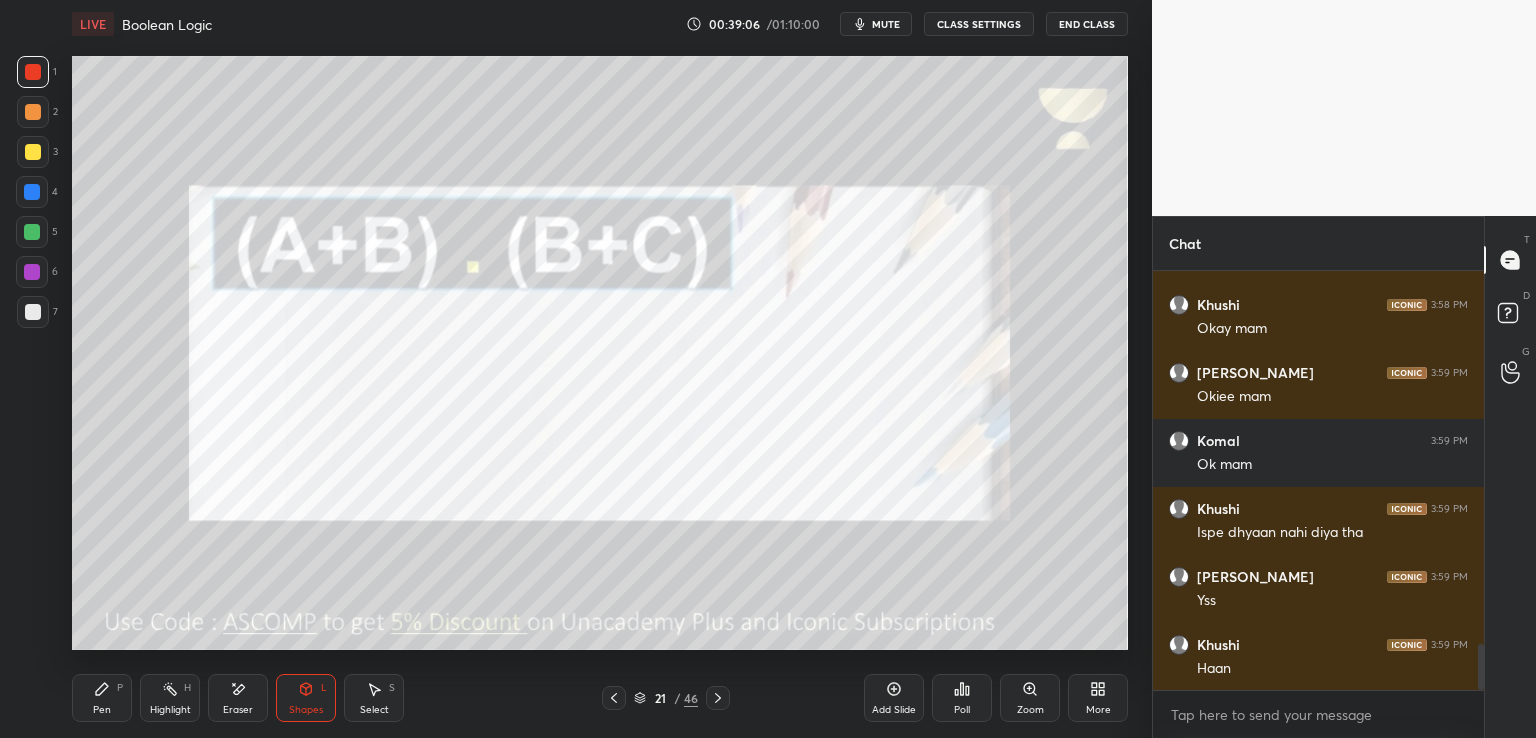 click on "Pen" at bounding box center [102, 710] 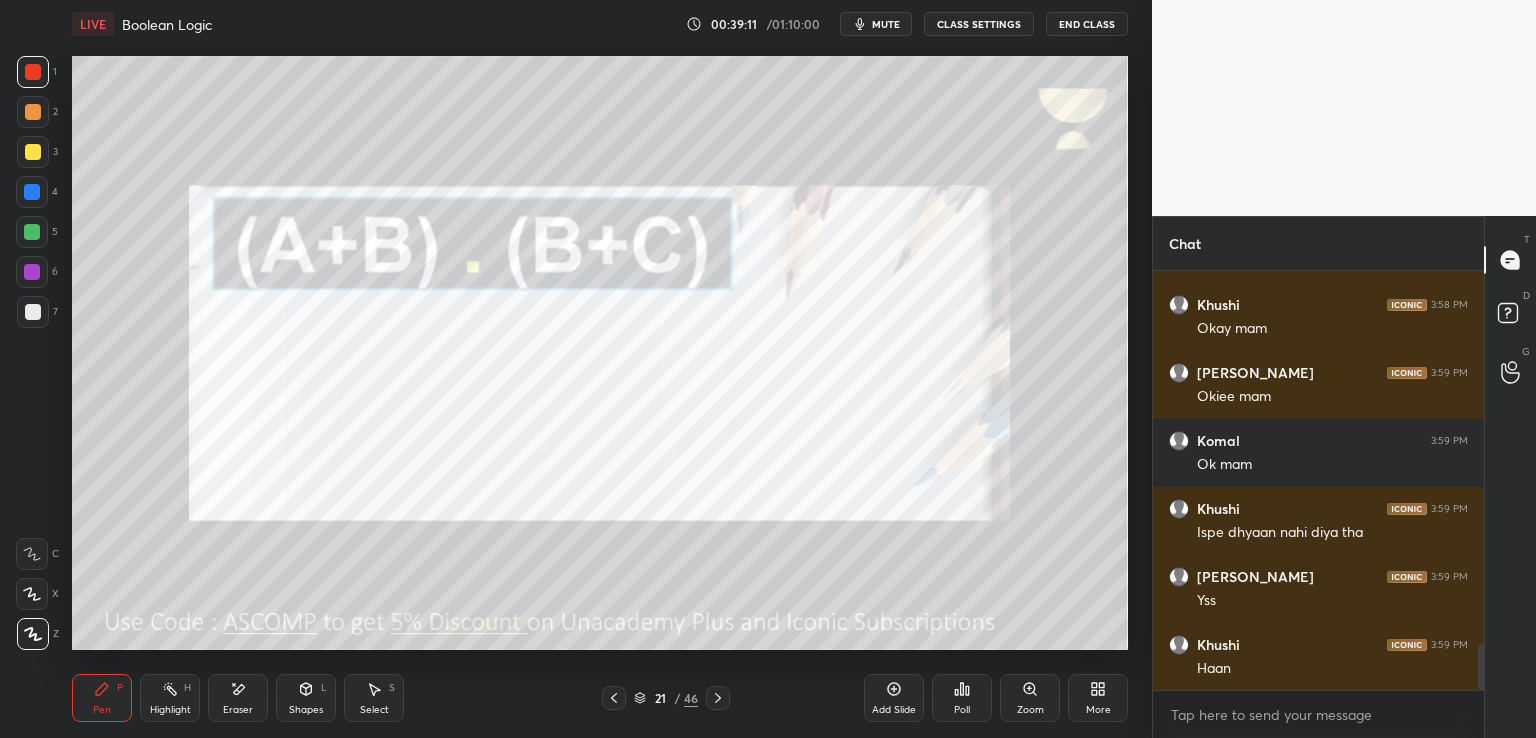 click on "Eraser" at bounding box center (238, 698) 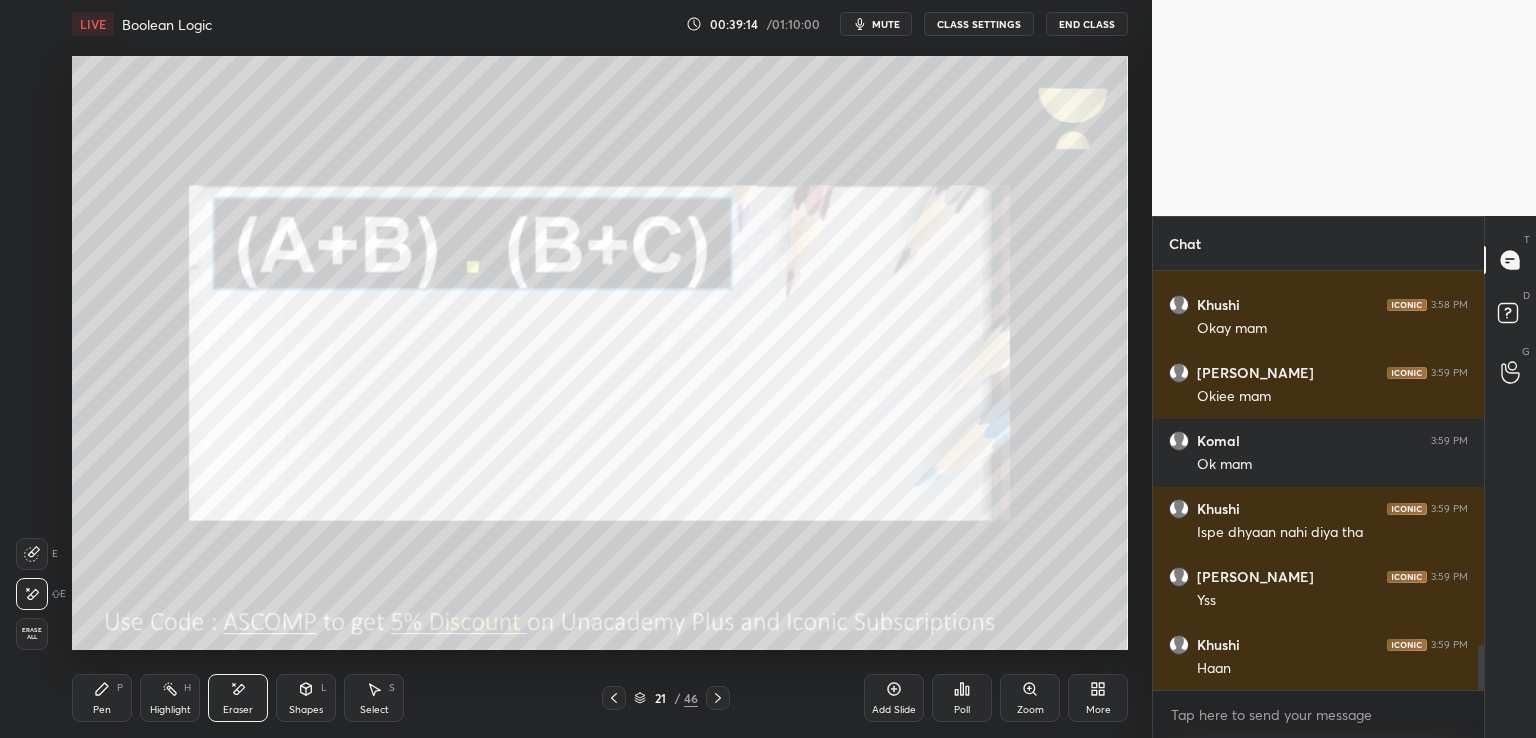 scroll, scrollTop: 3452, scrollLeft: 0, axis: vertical 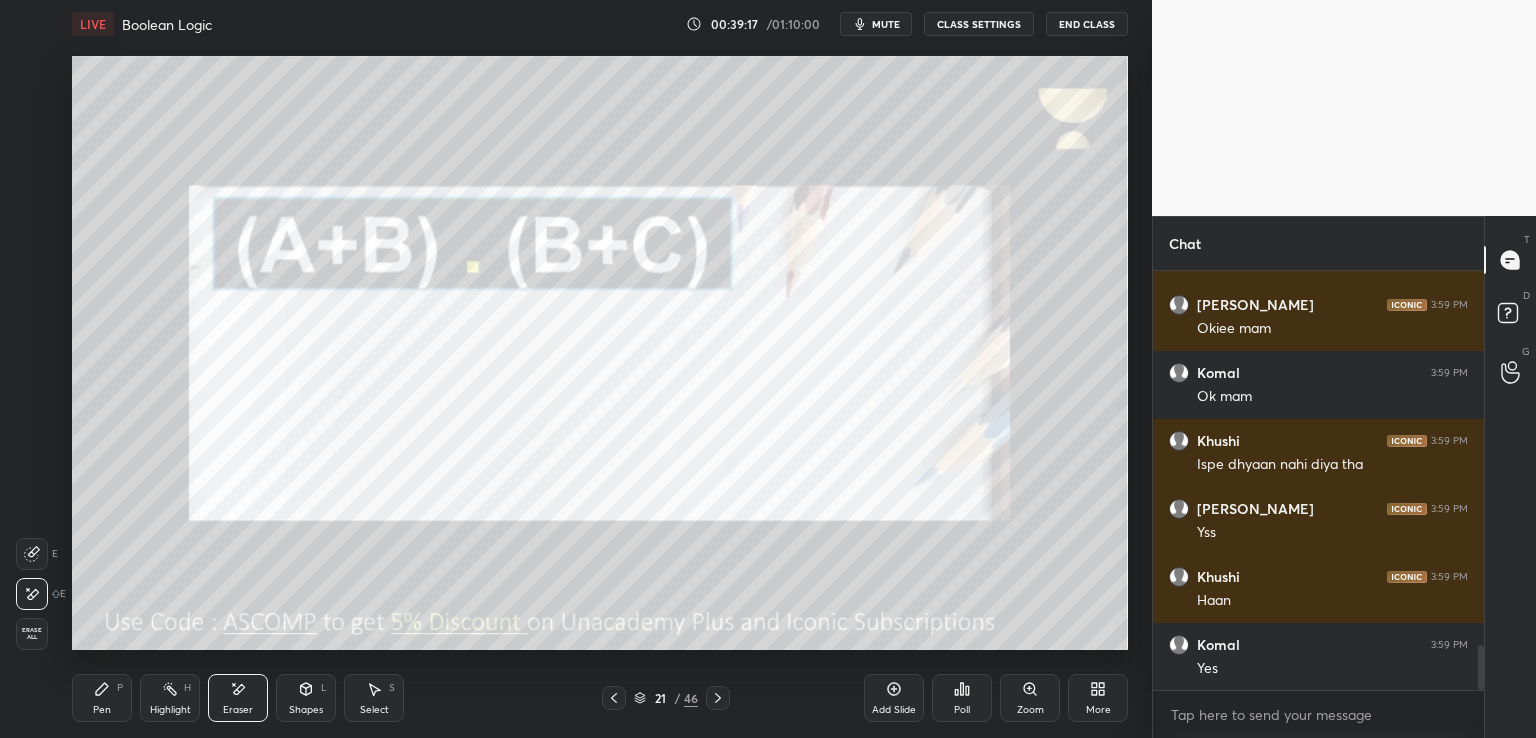 click on "Pen P" at bounding box center [102, 698] 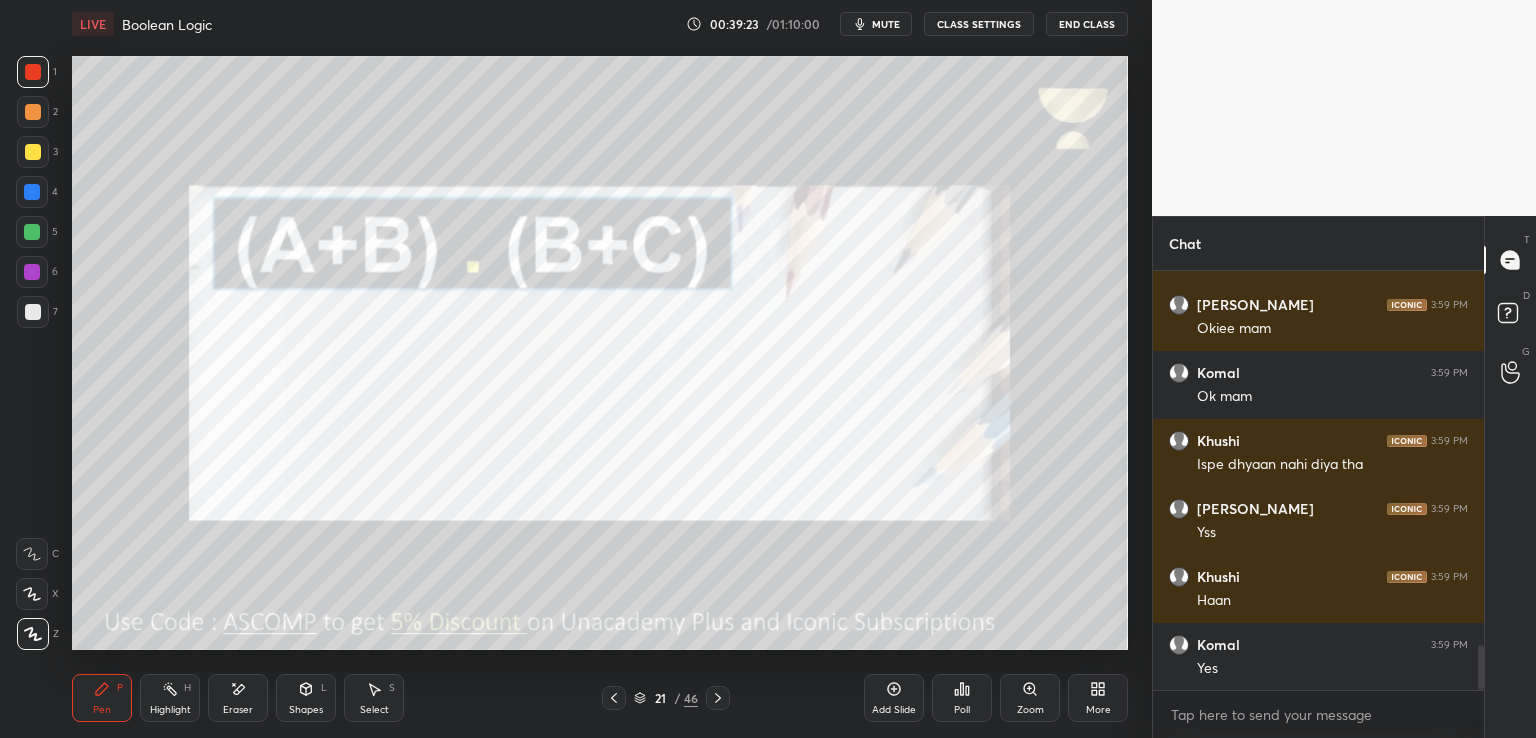 click on "mute" at bounding box center [886, 24] 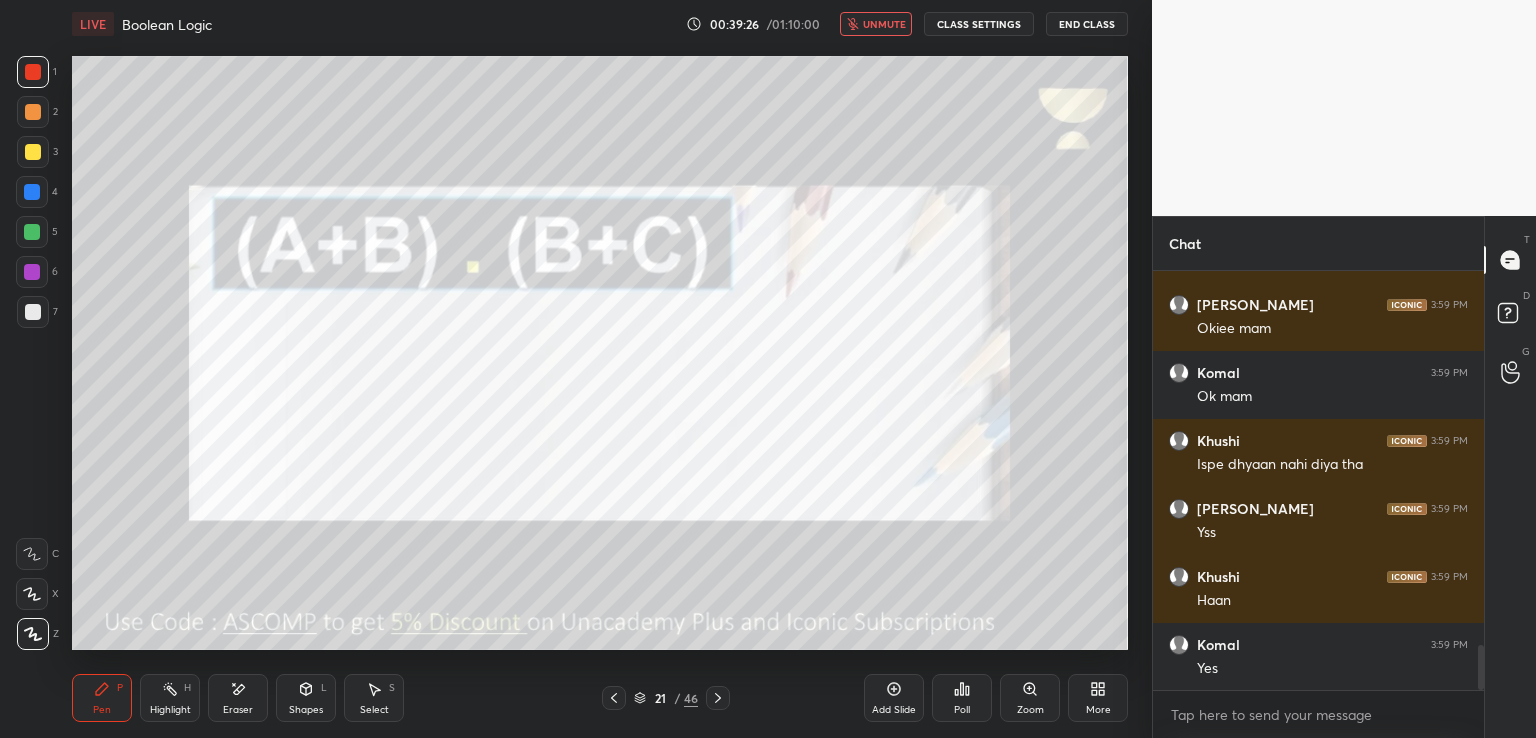 drag, startPoint x: 305, startPoint y: 692, endPoint x: 300, endPoint y: 683, distance: 10.29563 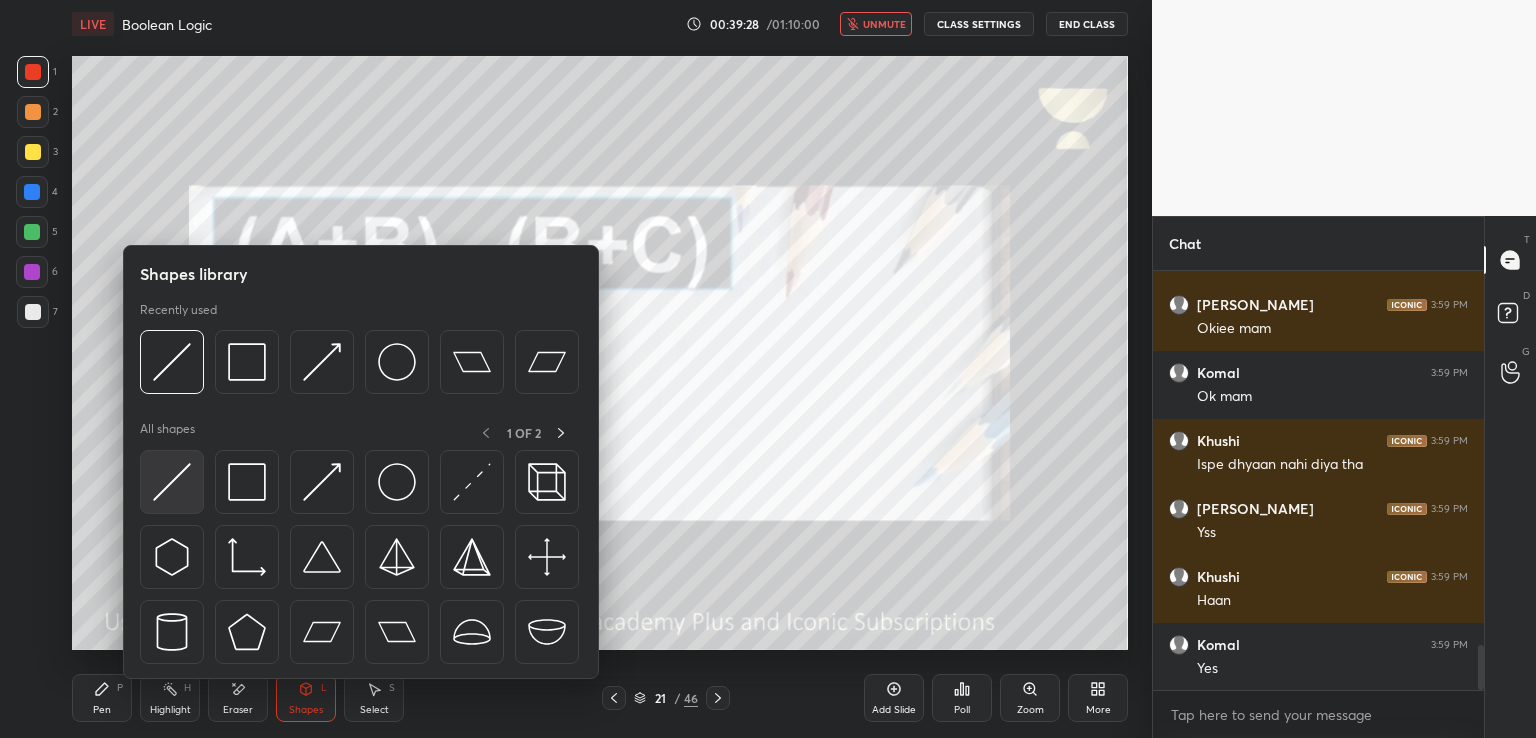 click at bounding box center [172, 482] 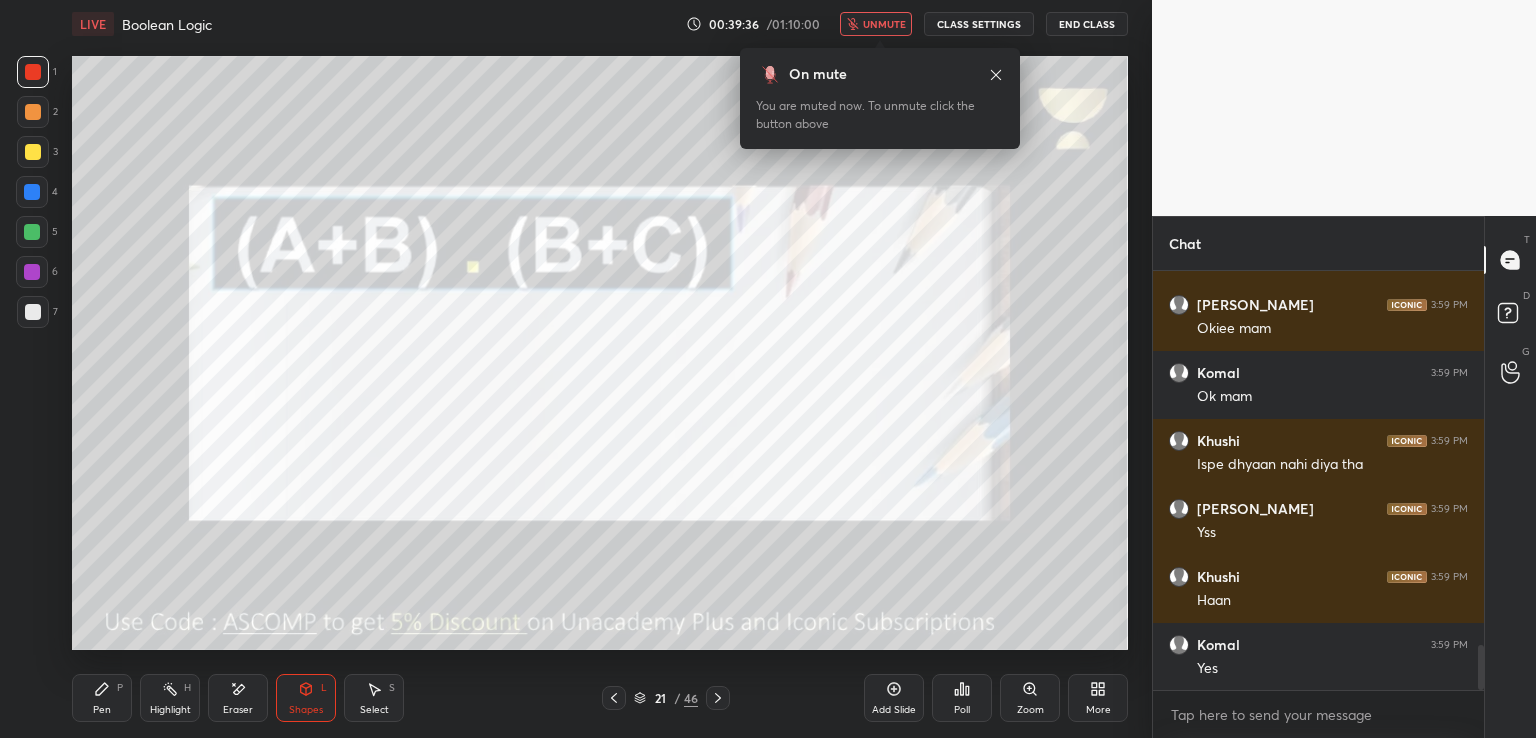 click on "unmute" at bounding box center (884, 24) 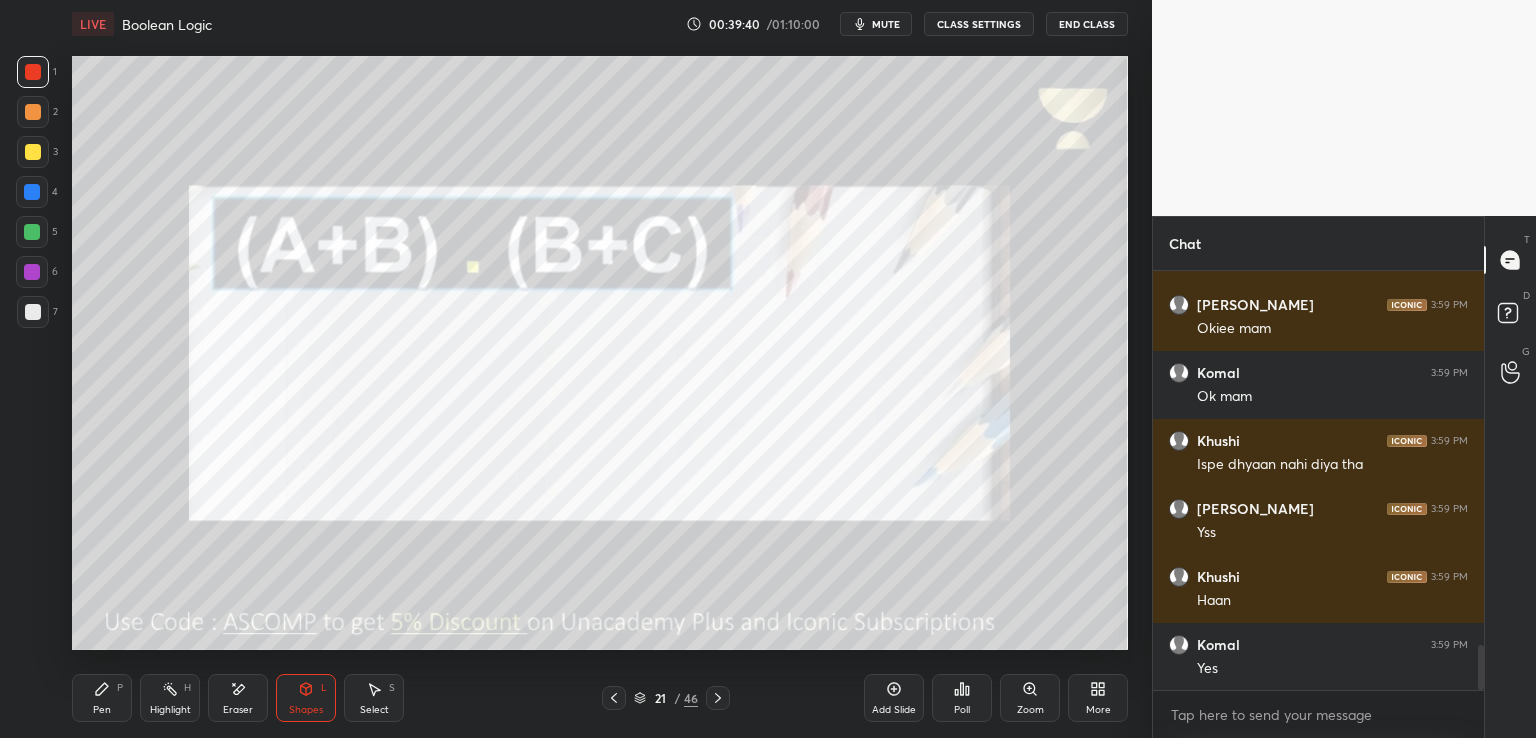 click on "Pen P" at bounding box center (102, 698) 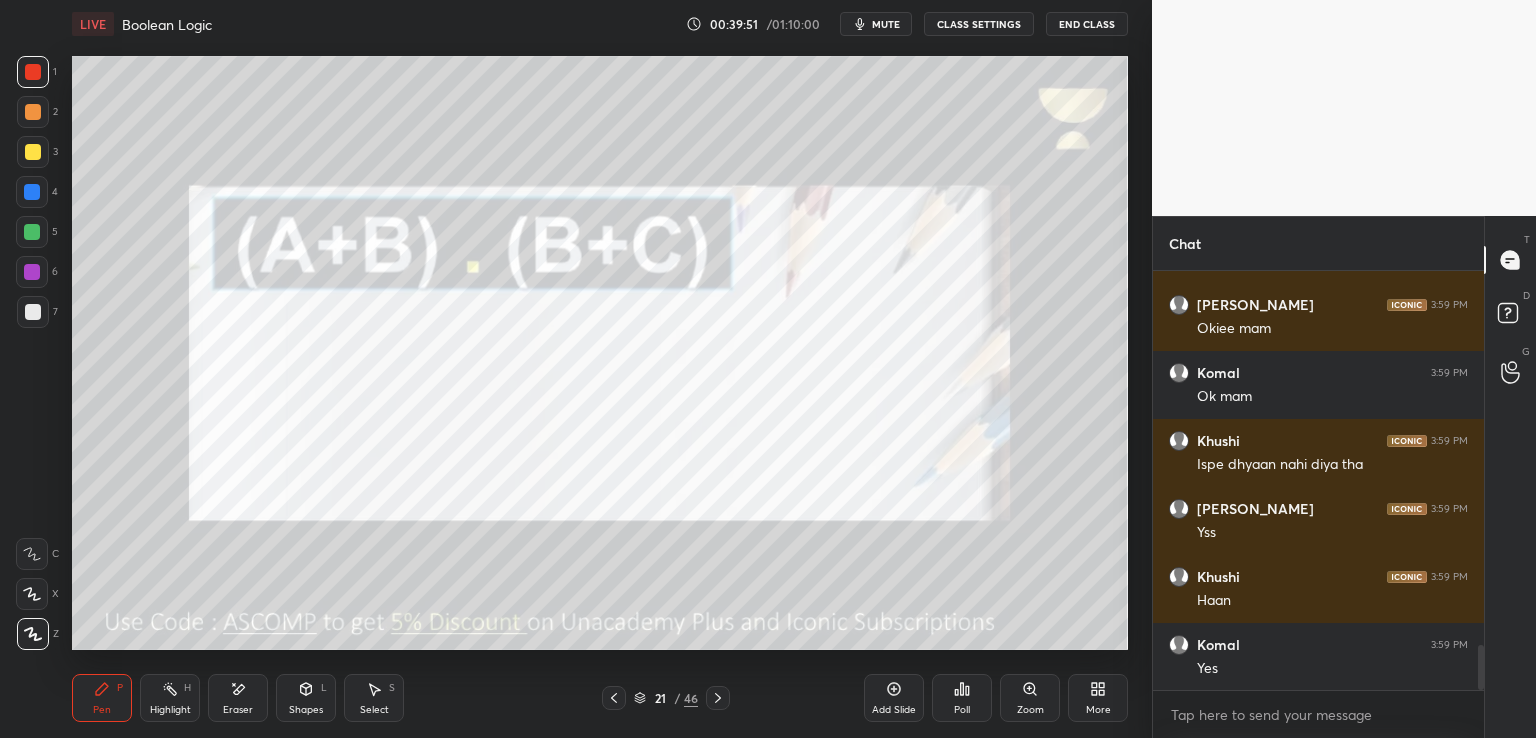 click on "Shapes" at bounding box center (306, 710) 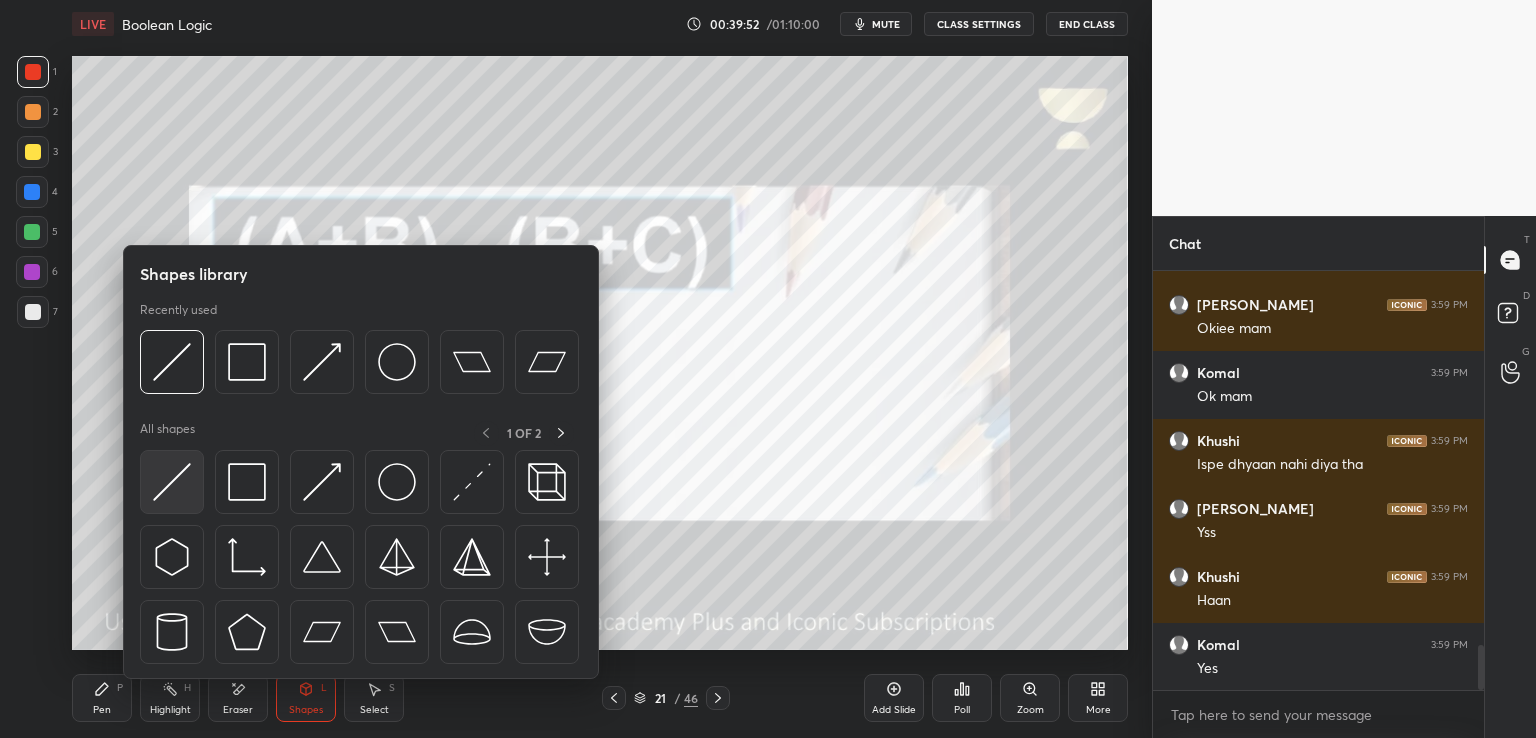 click at bounding box center [172, 482] 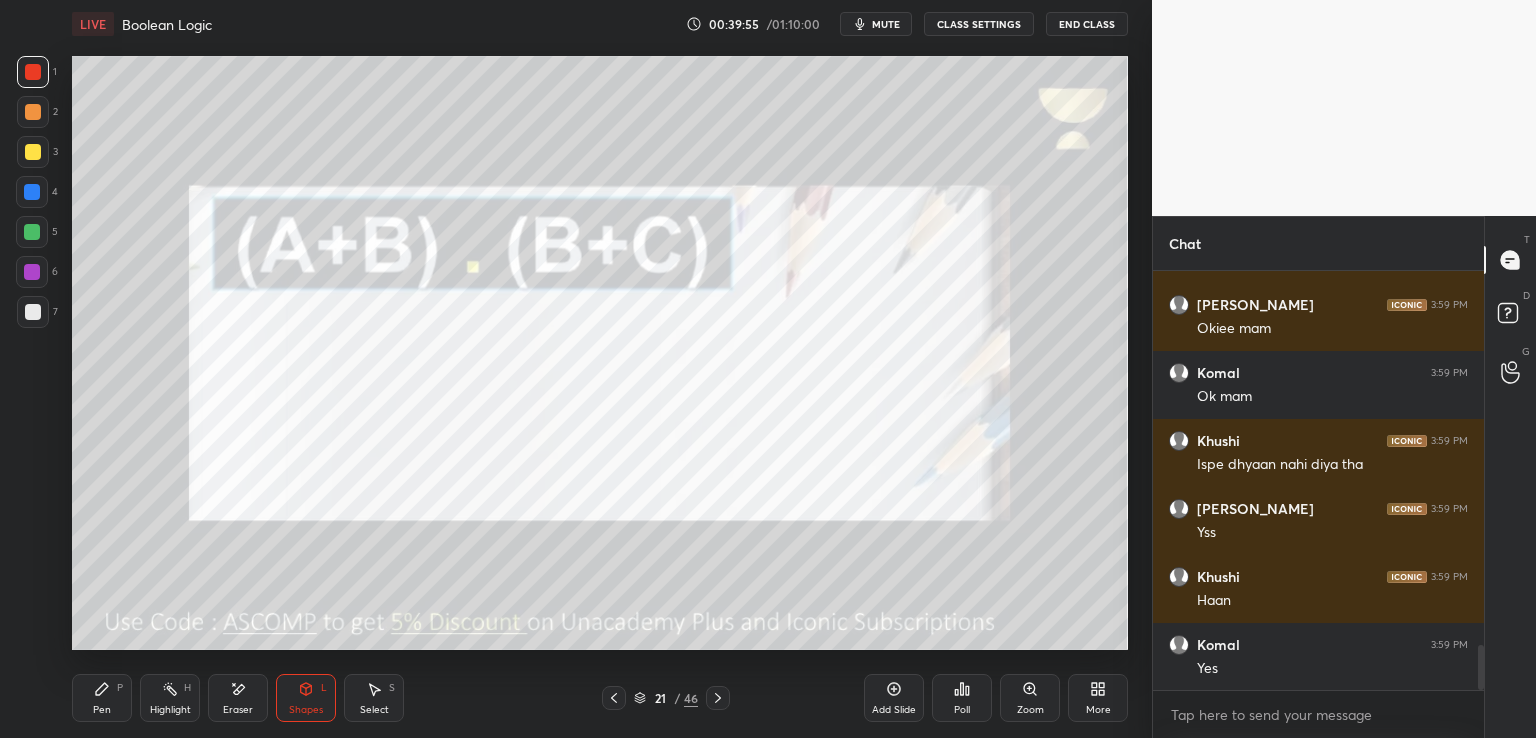 click on "Pen" at bounding box center [102, 710] 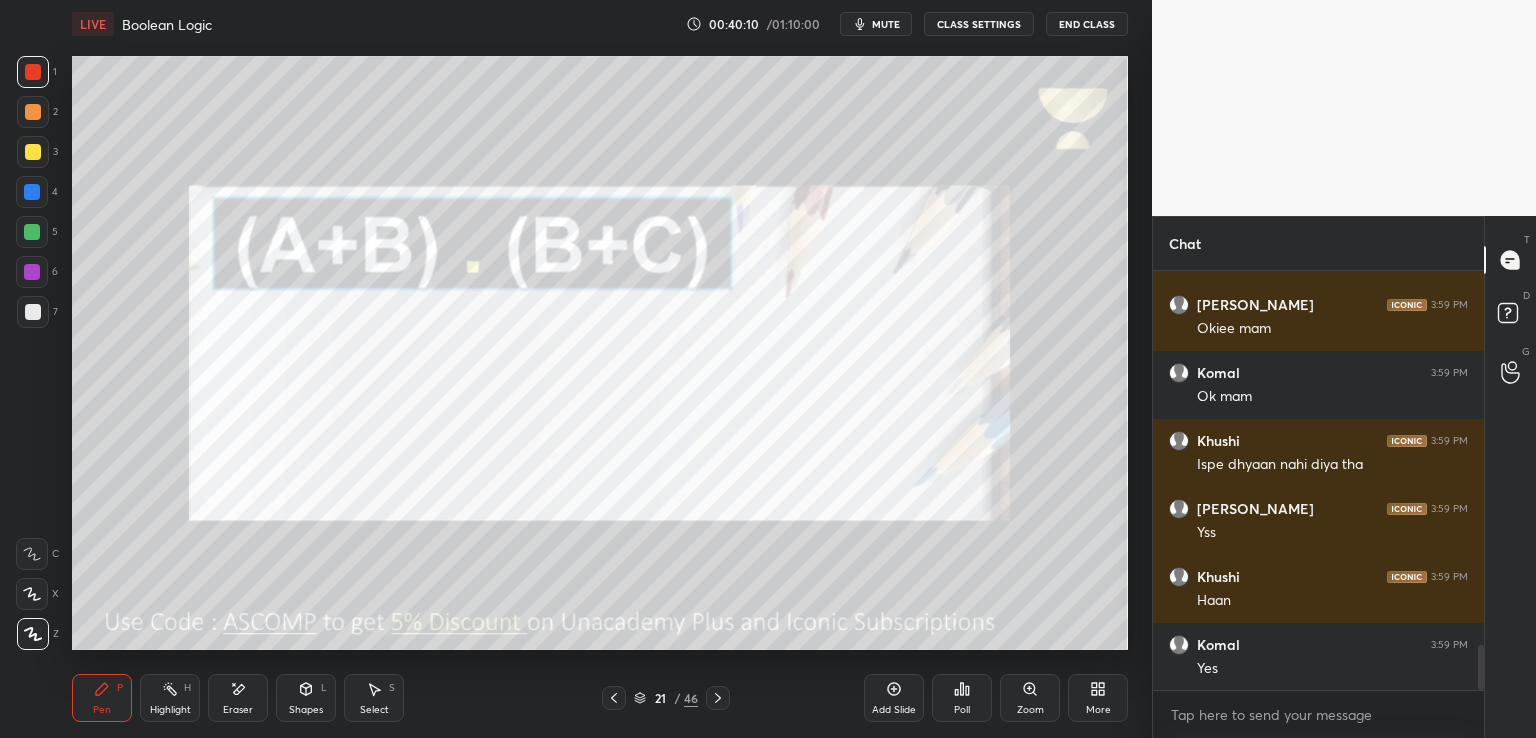 click on "Shapes L" at bounding box center [306, 698] 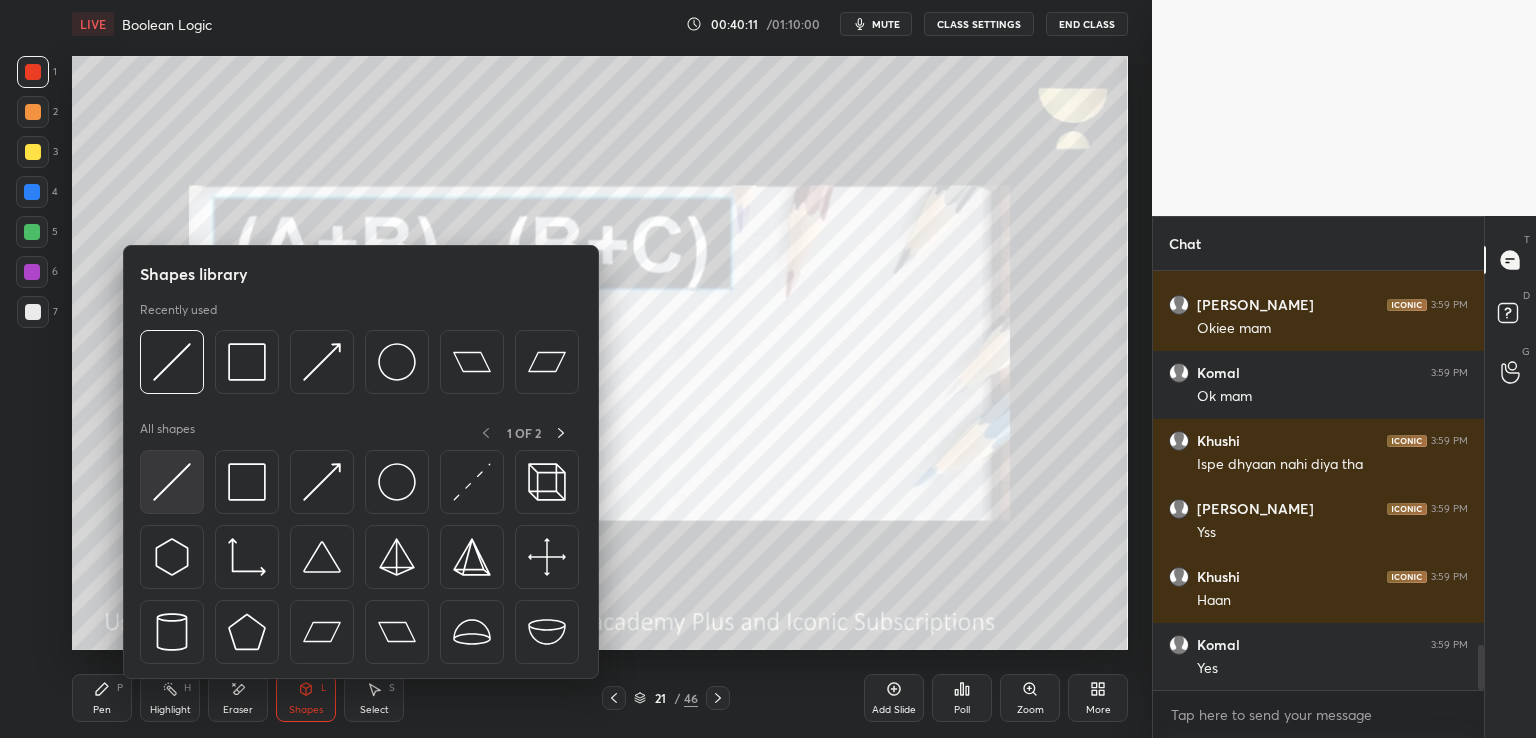 click at bounding box center (172, 482) 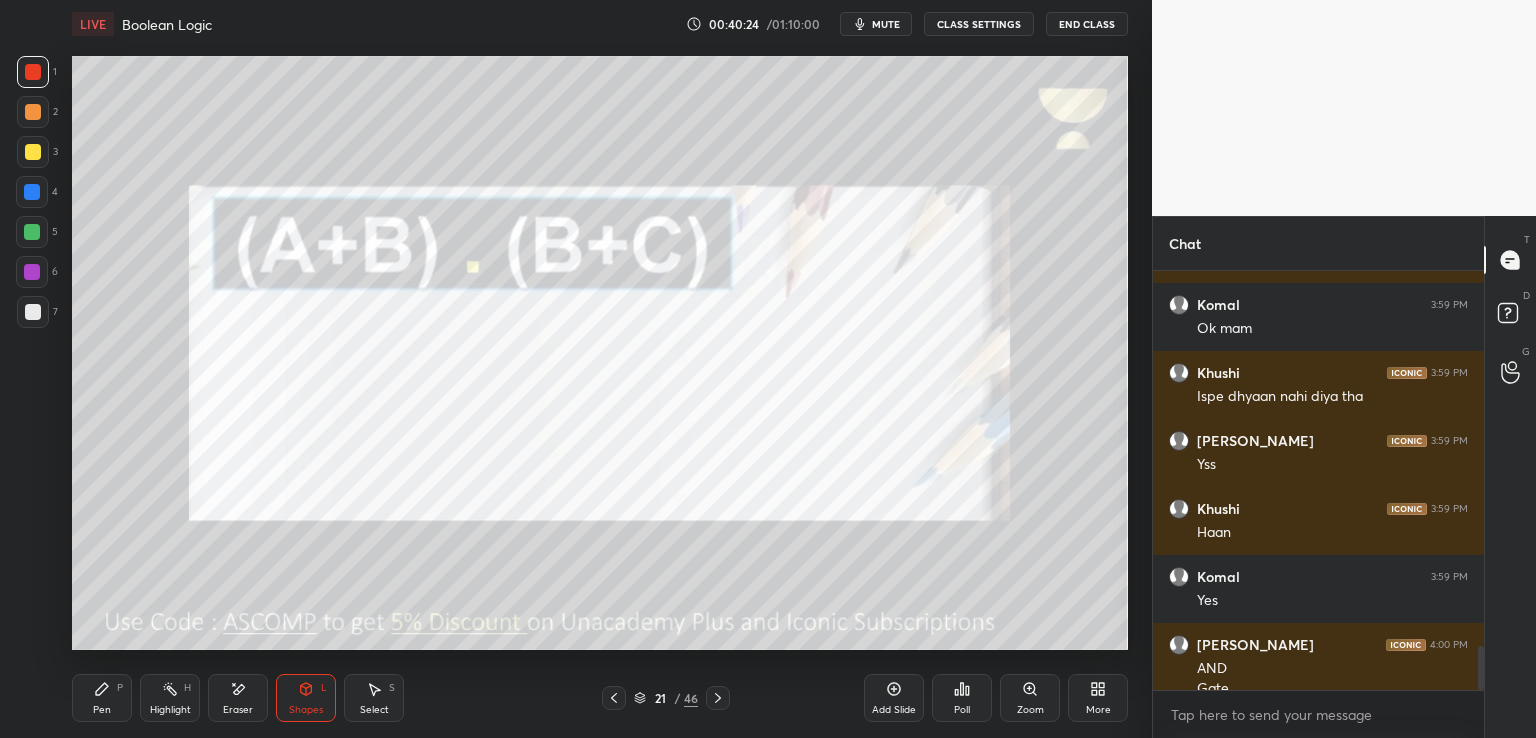 scroll, scrollTop: 3540, scrollLeft: 0, axis: vertical 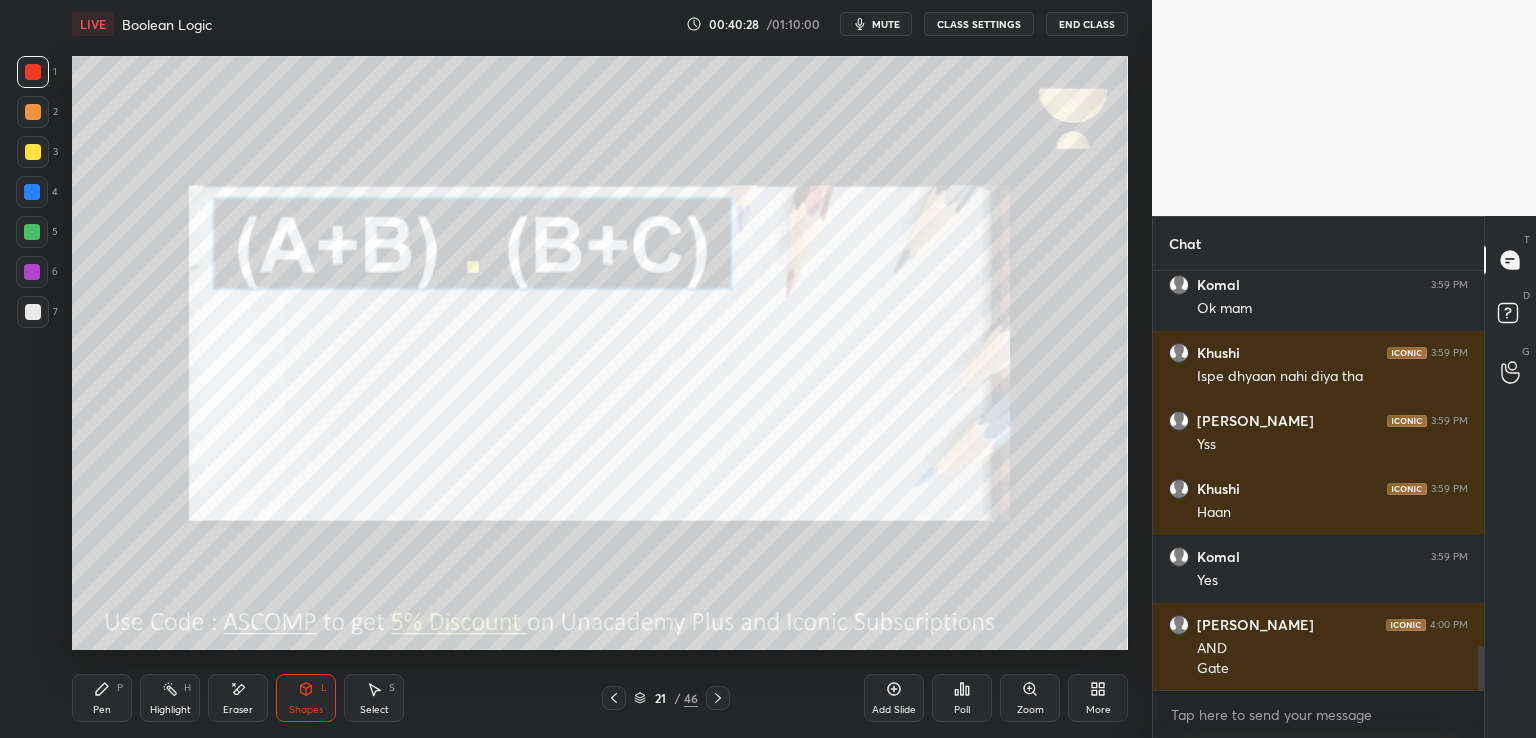 click on "Pen P" at bounding box center (102, 698) 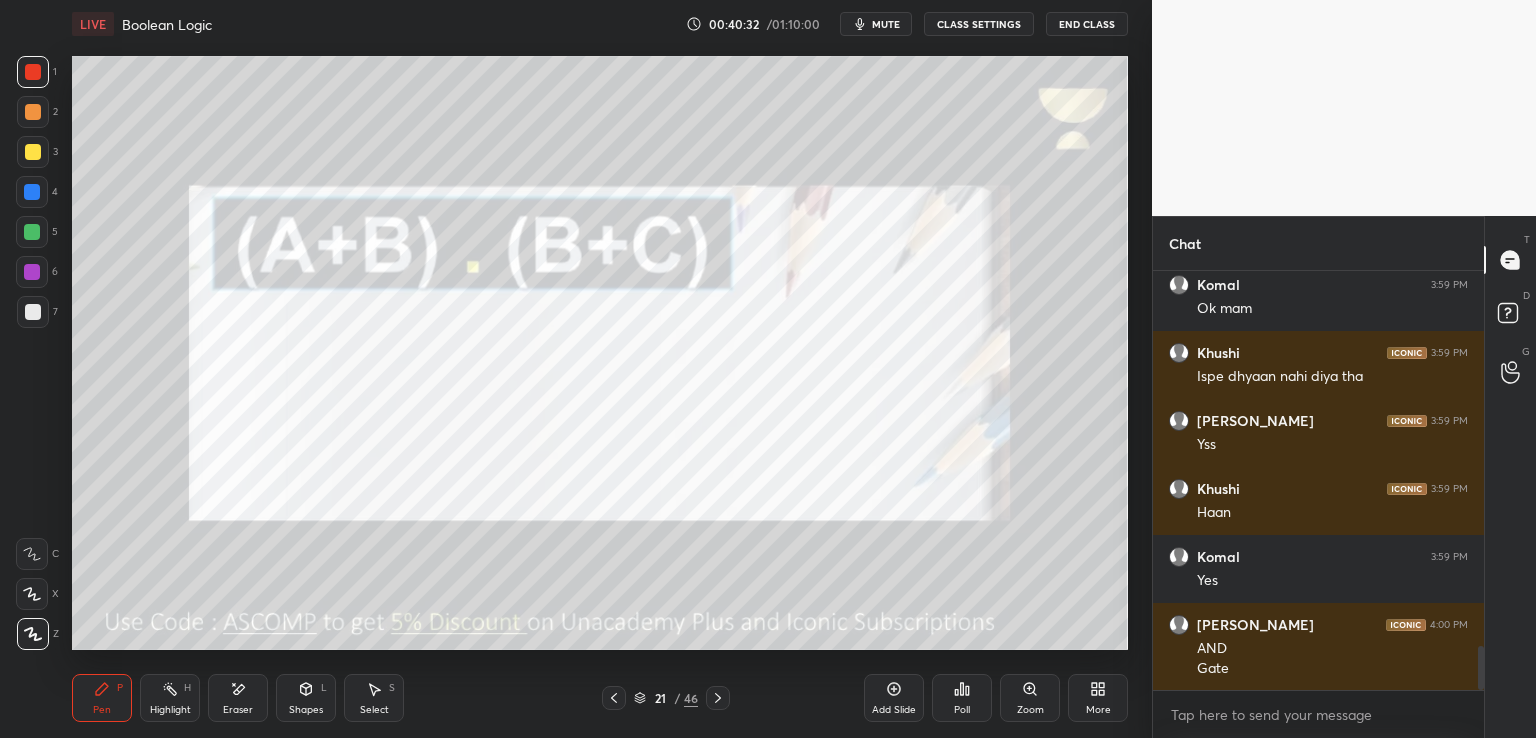 click on "Shapes" at bounding box center [306, 710] 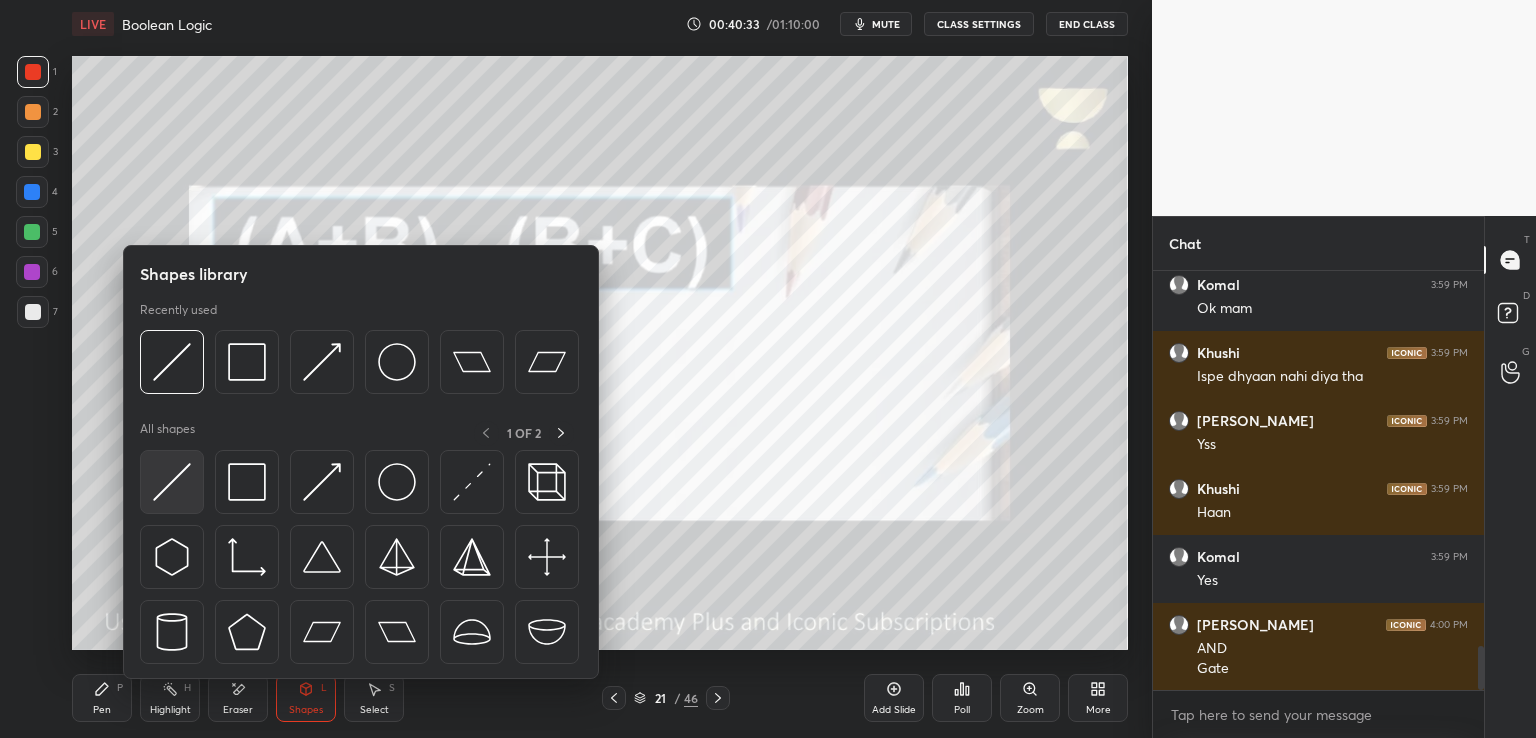 click at bounding box center (172, 482) 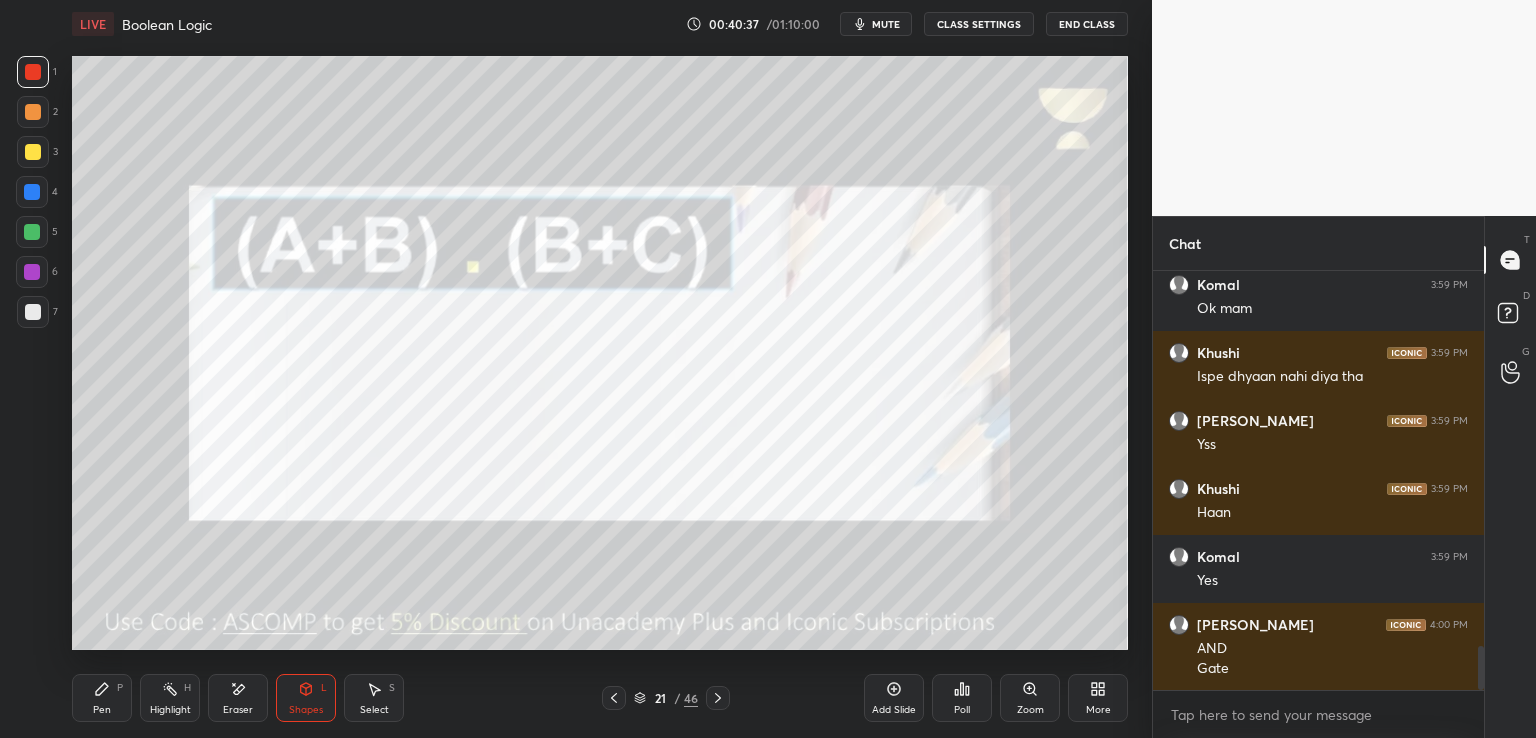 click 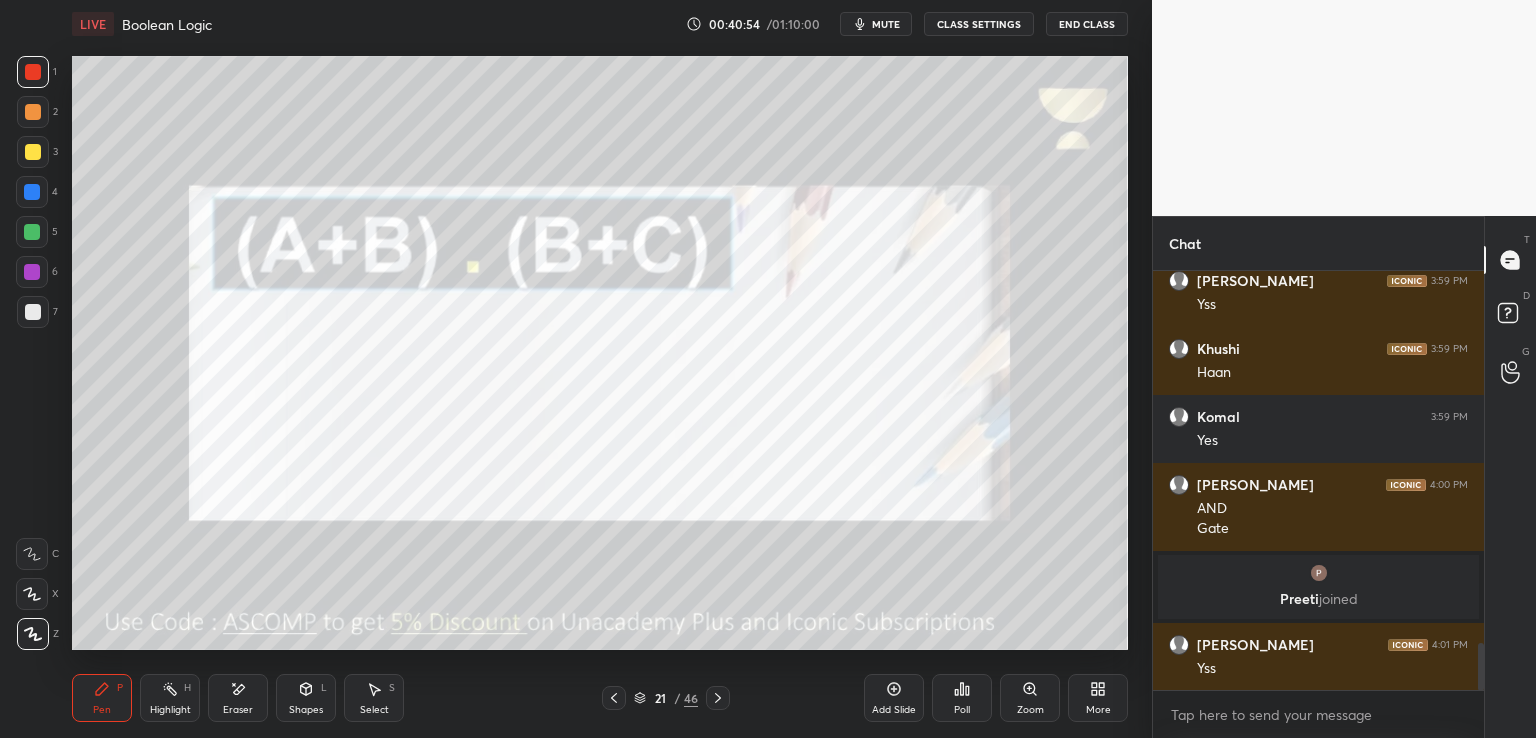 scroll, scrollTop: 3328, scrollLeft: 0, axis: vertical 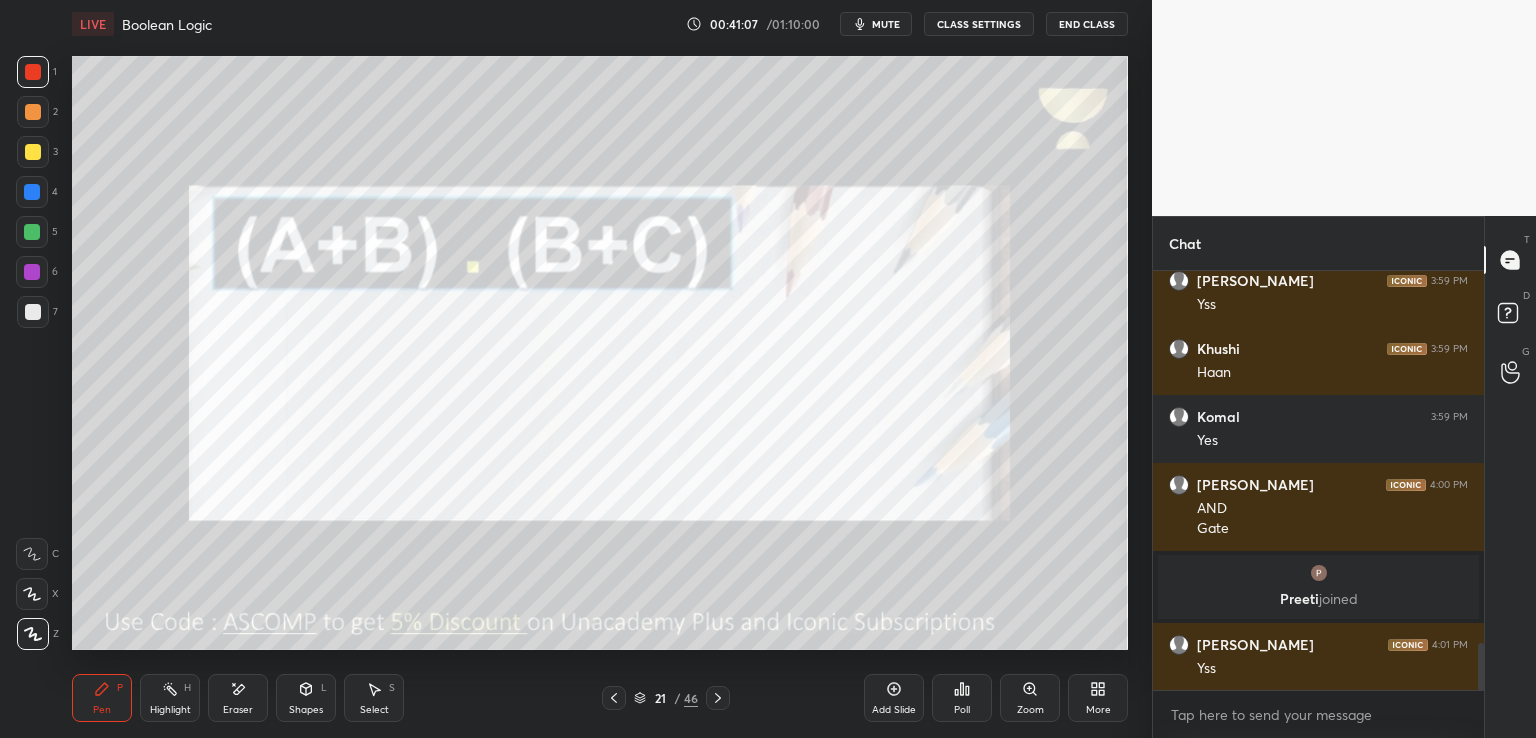click 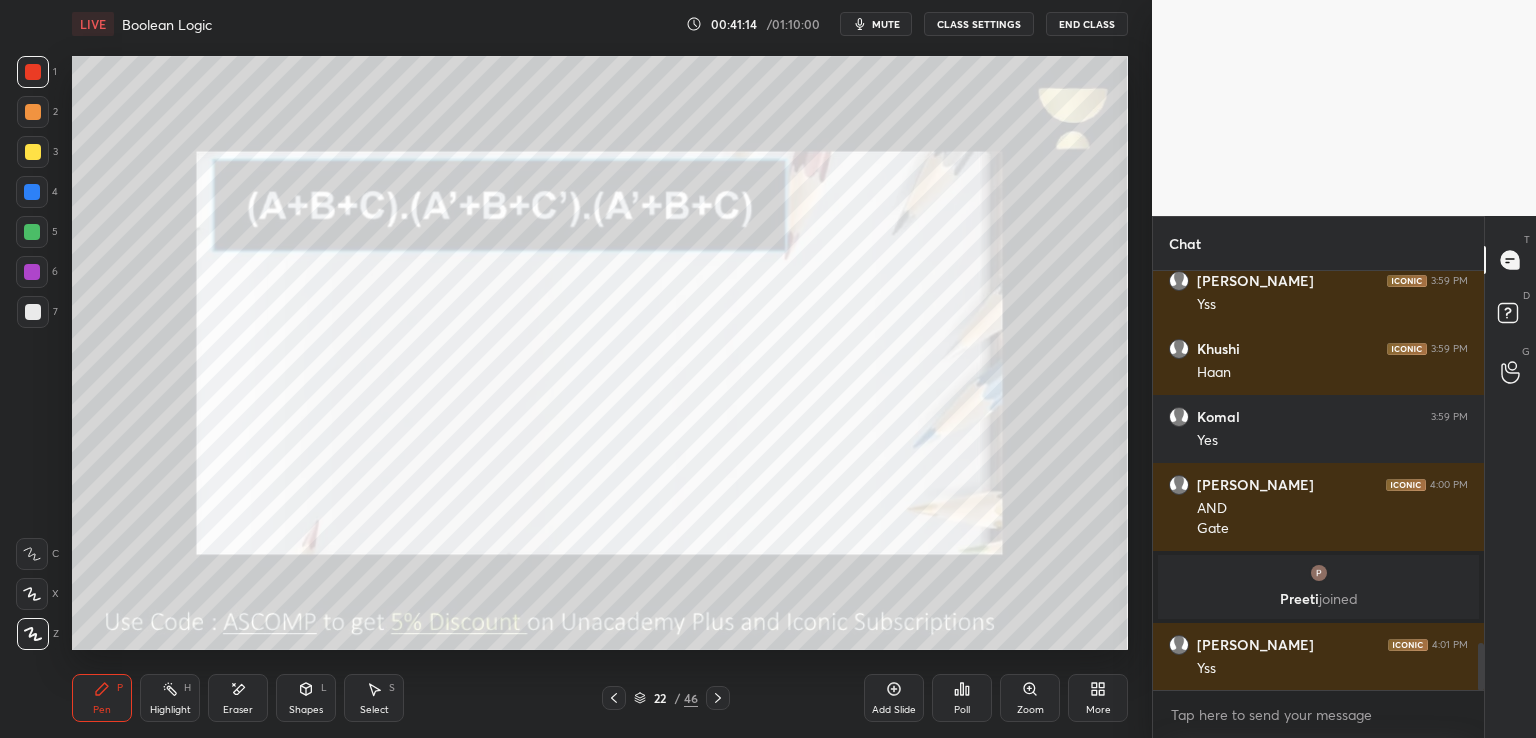 click on "Shapes L" at bounding box center [306, 698] 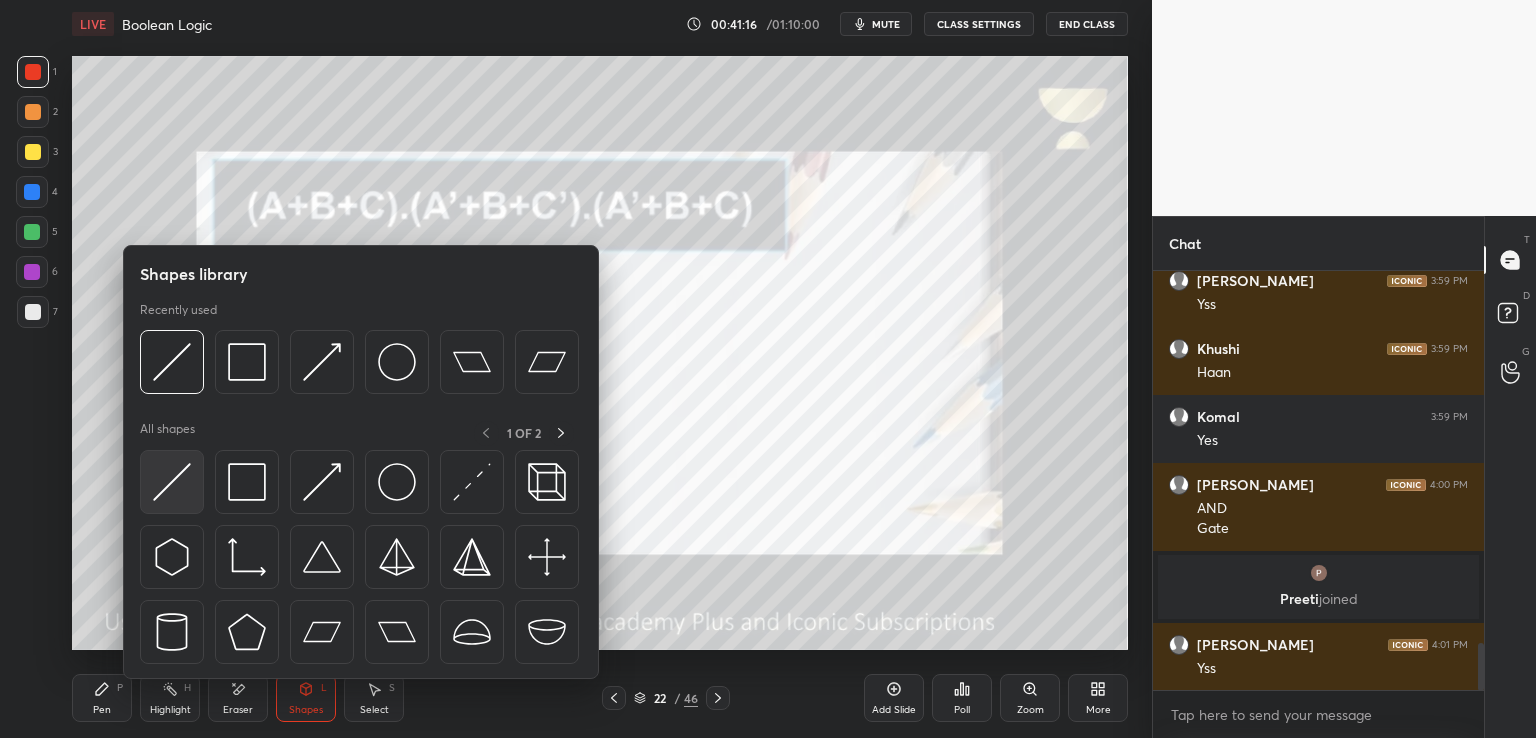 click at bounding box center (172, 482) 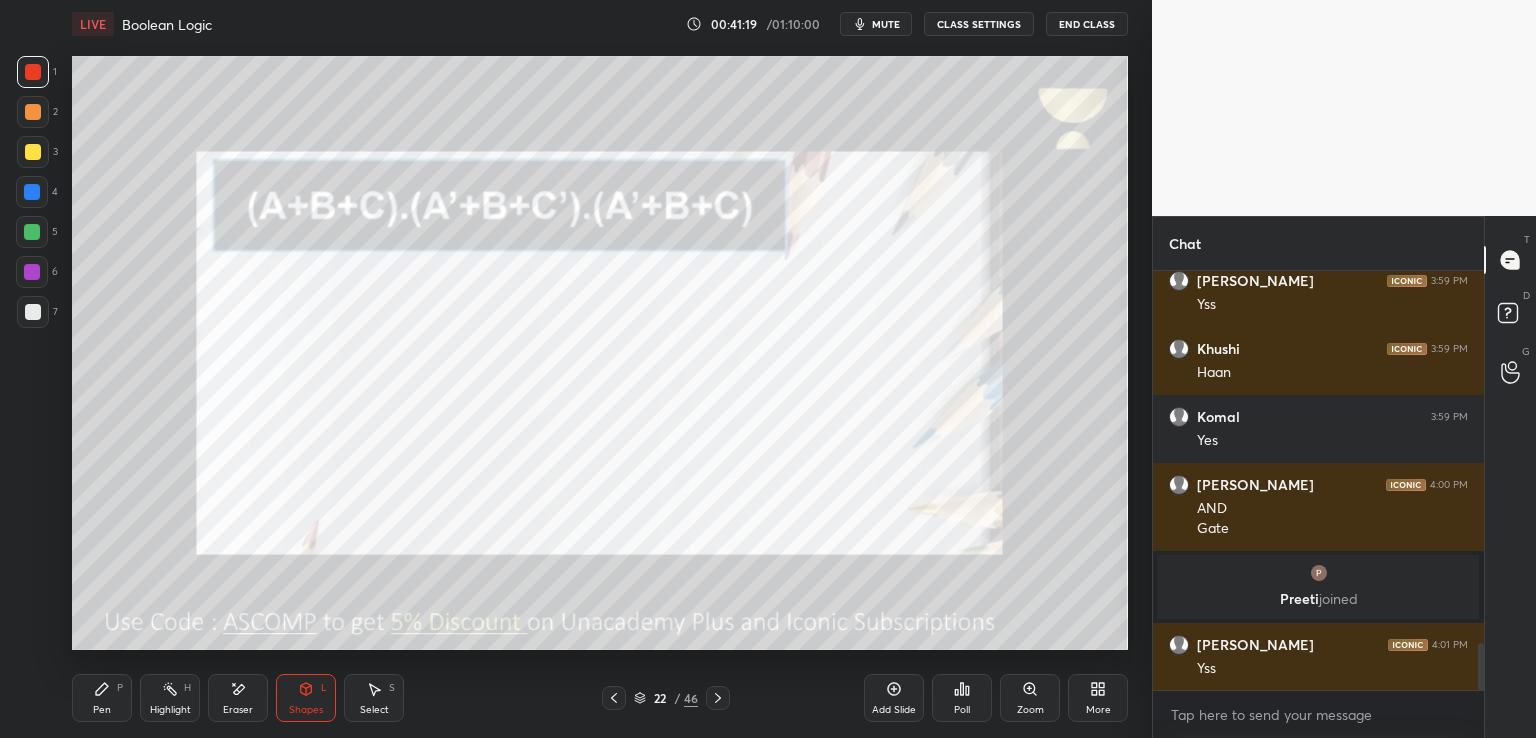 click on "mute" at bounding box center (876, 24) 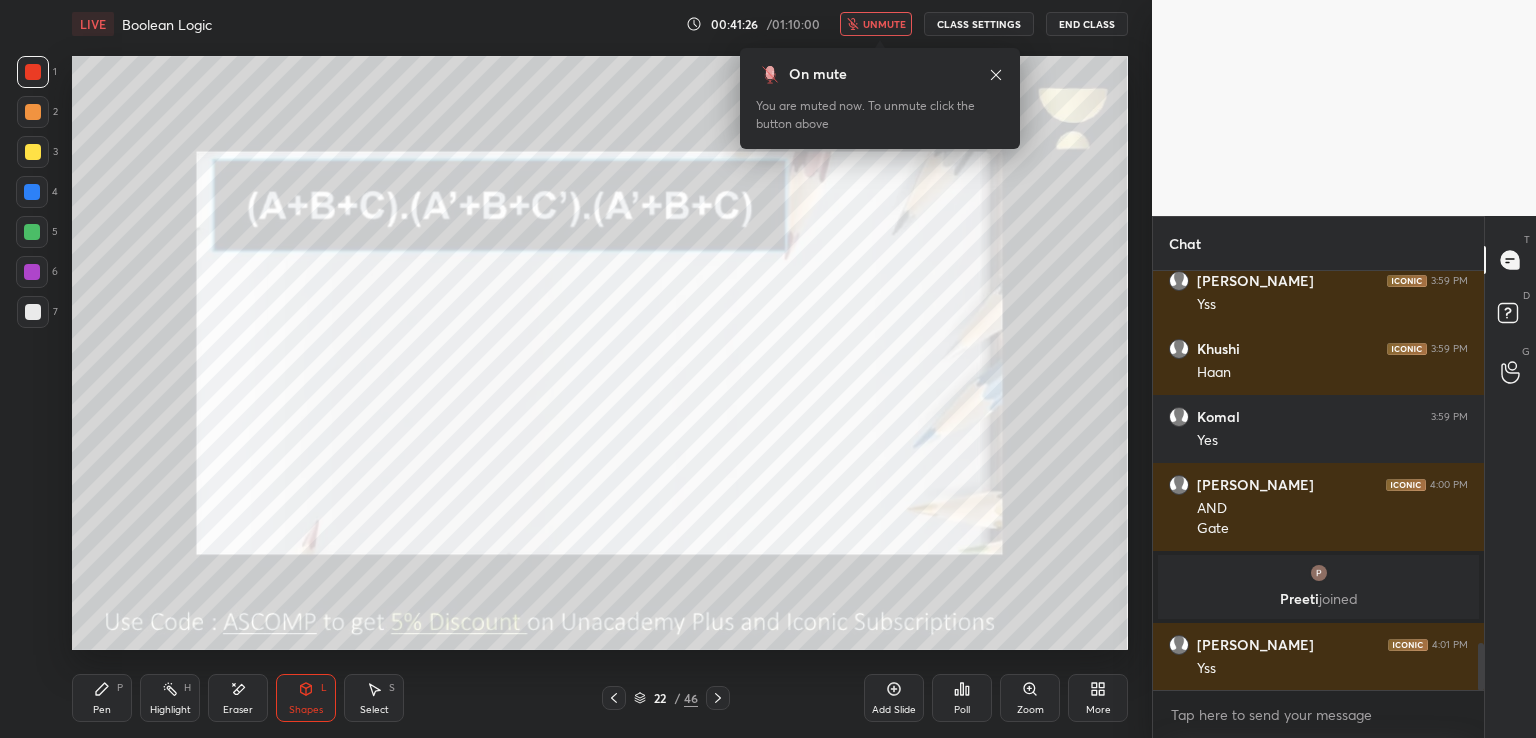 scroll, scrollTop: 3396, scrollLeft: 0, axis: vertical 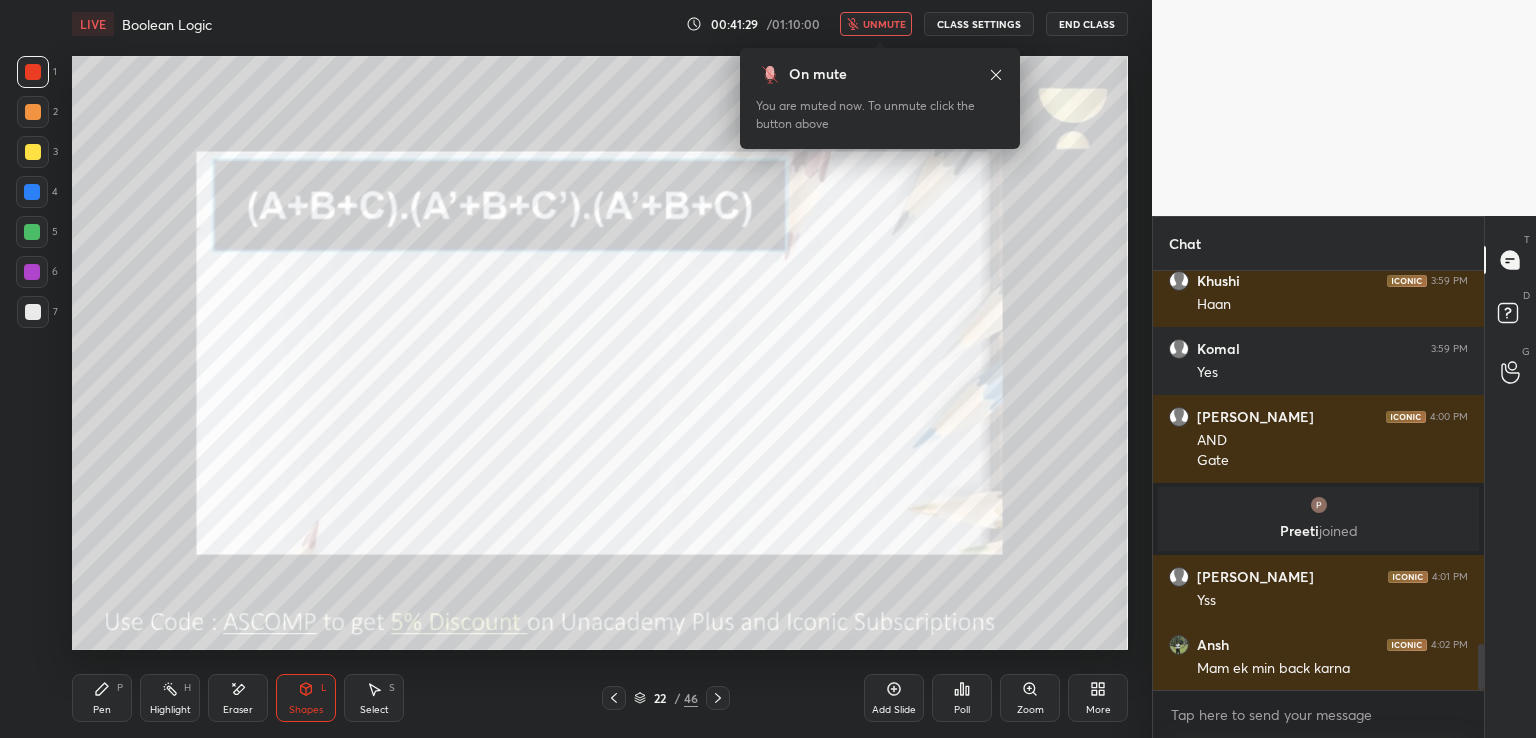 click on "unmute" at bounding box center (876, 24) 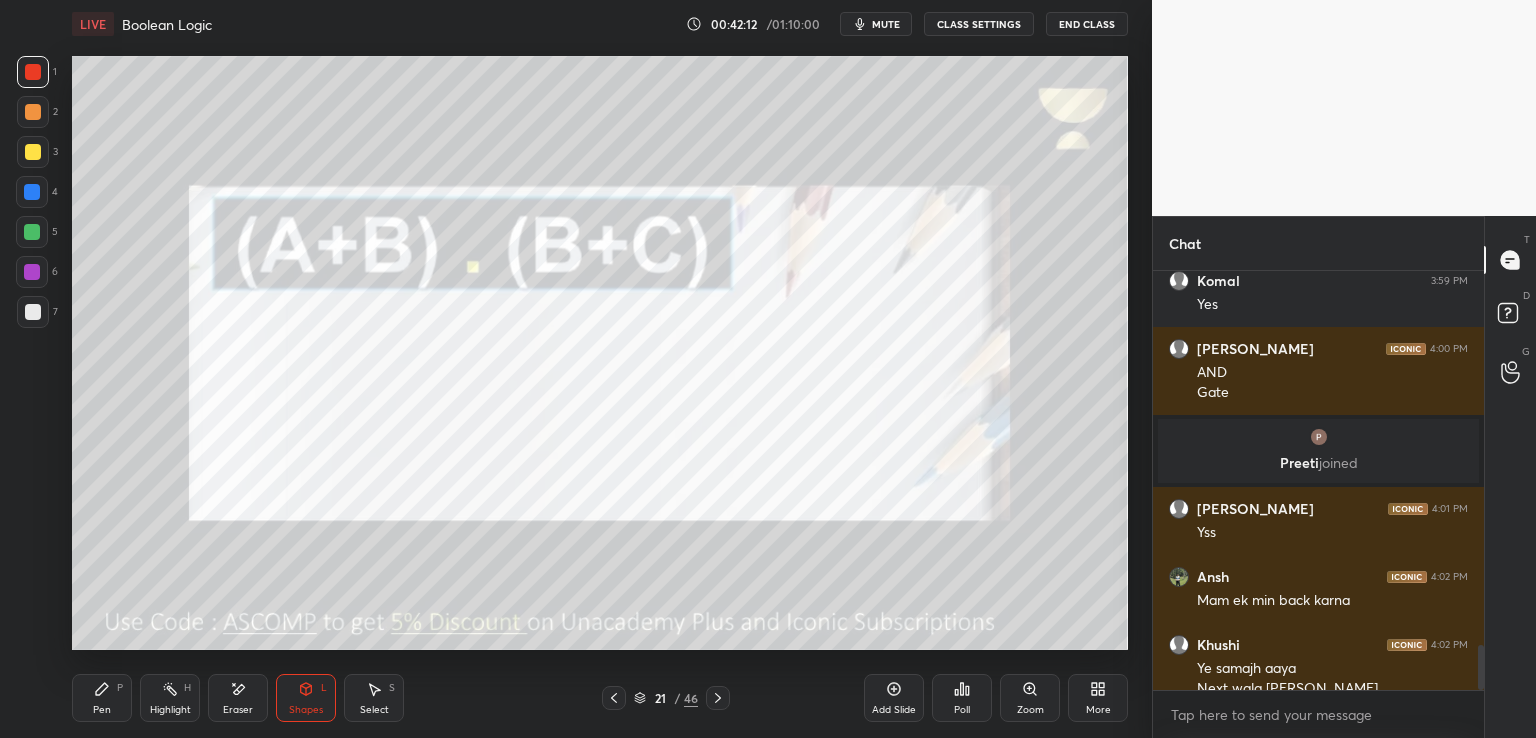 scroll, scrollTop: 3484, scrollLeft: 0, axis: vertical 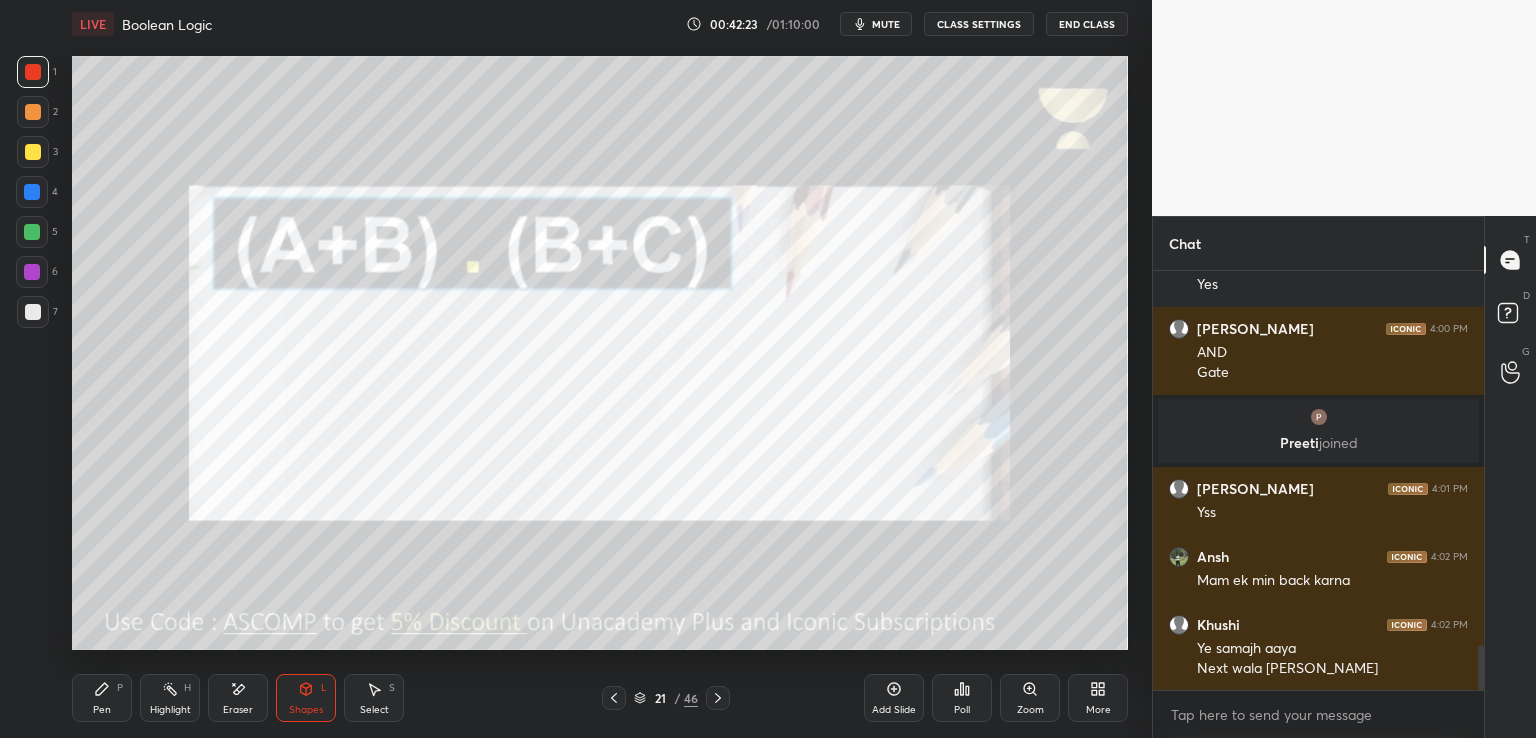 click at bounding box center (718, 698) 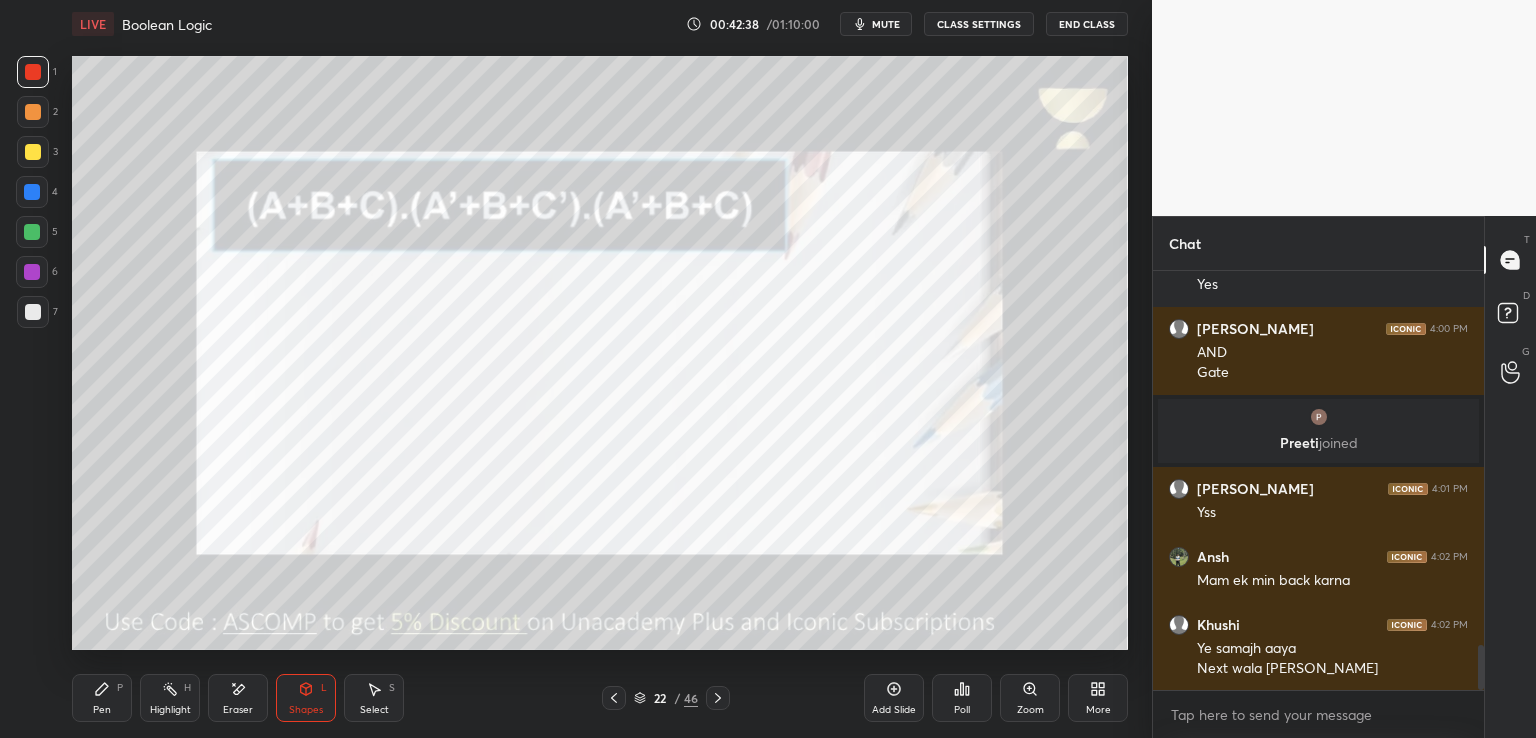 click on "Pen P Highlight H Eraser Shapes L Select S 22 / 46 Add Slide Poll Zoom More" at bounding box center (600, 698) 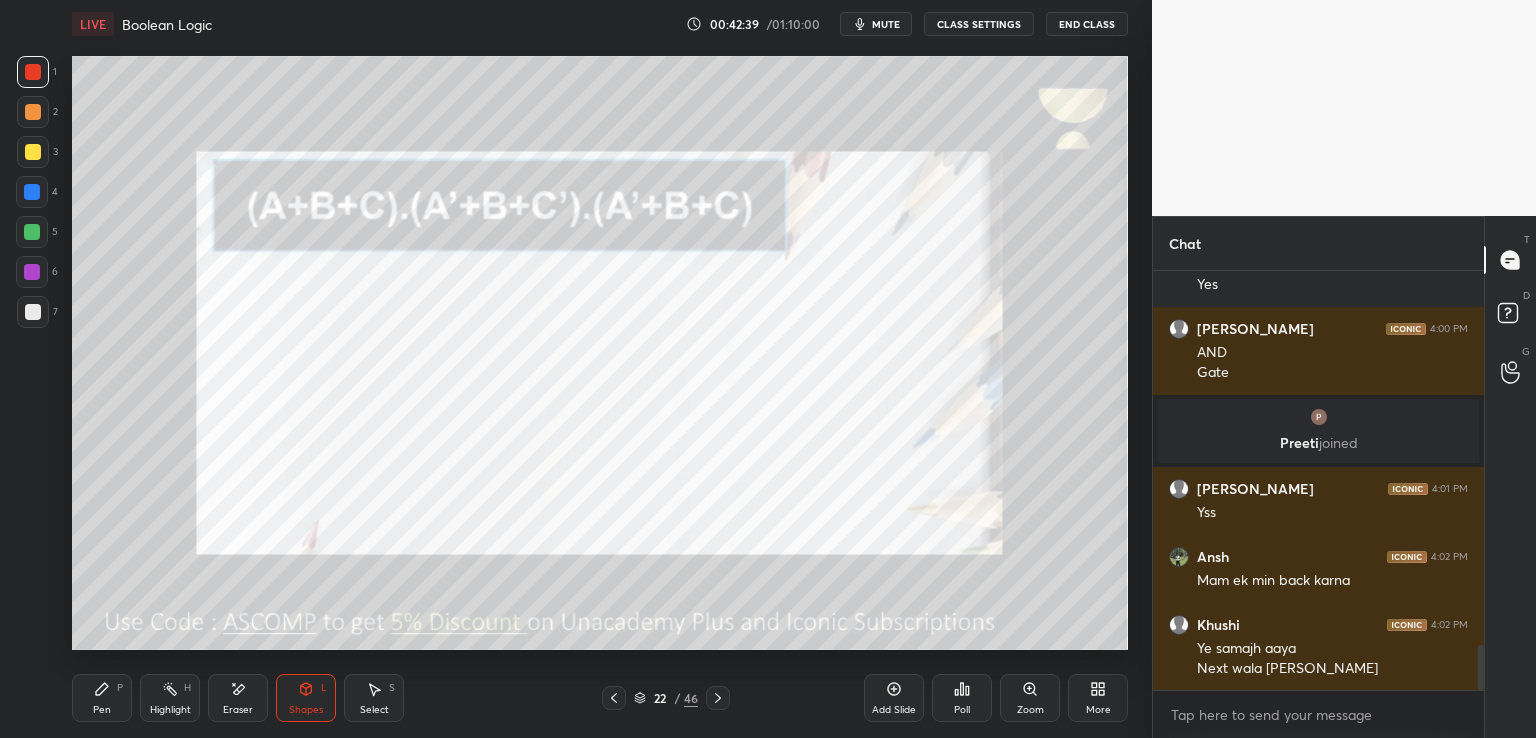 click on "Pen P Highlight H Eraser Shapes L Select S 22 / 46 Add Slide Poll Zoom More" at bounding box center [600, 698] 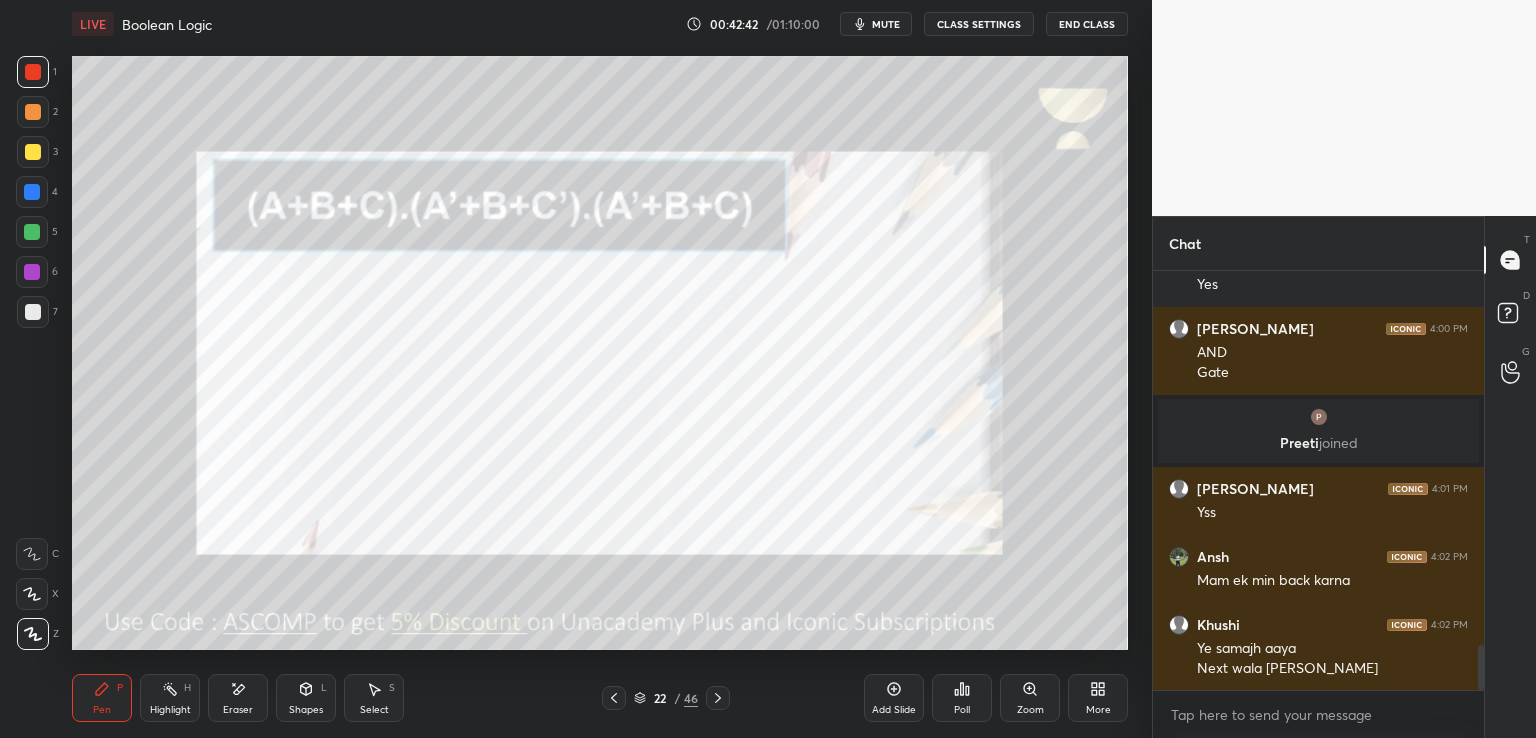 scroll, scrollTop: 3552, scrollLeft: 0, axis: vertical 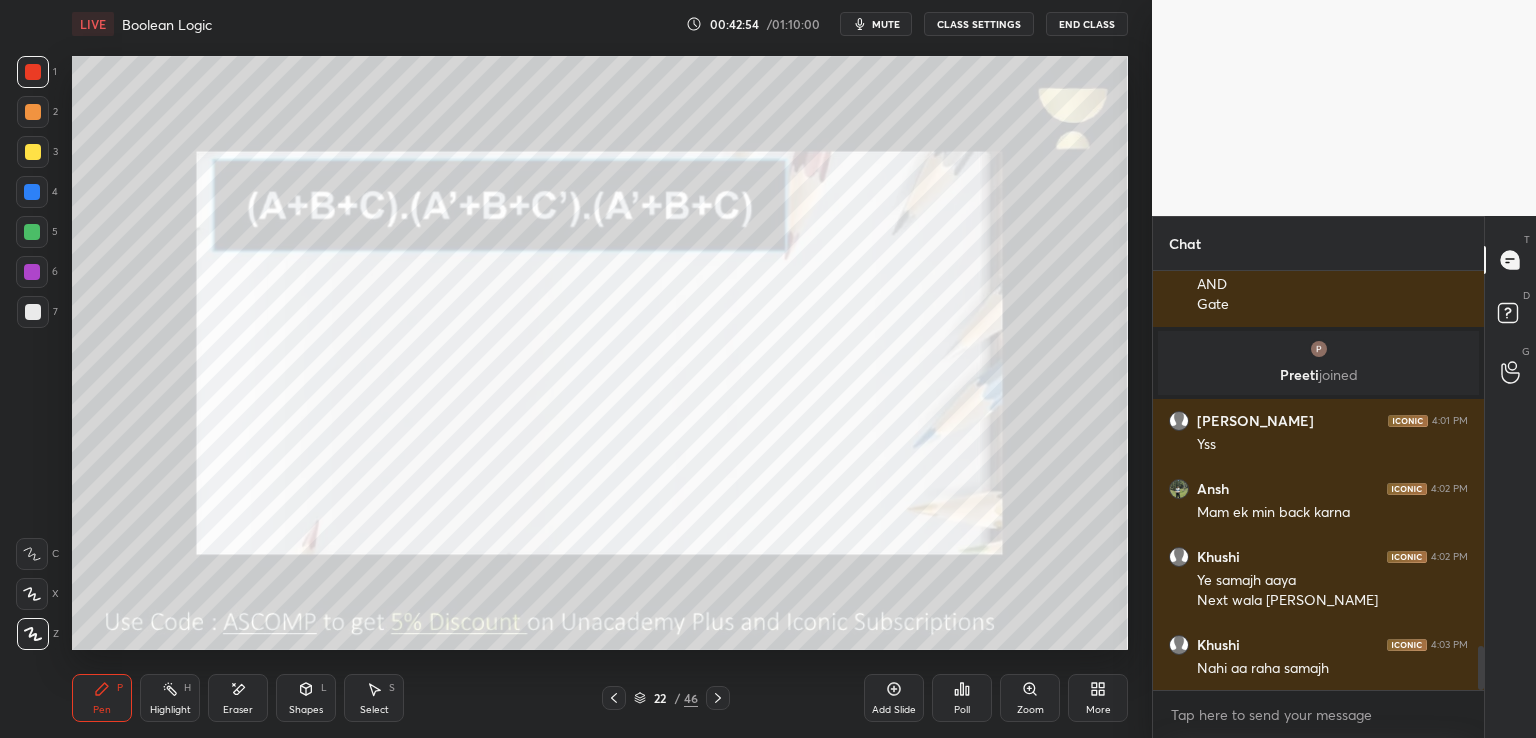 click on "Shapes L" at bounding box center [306, 698] 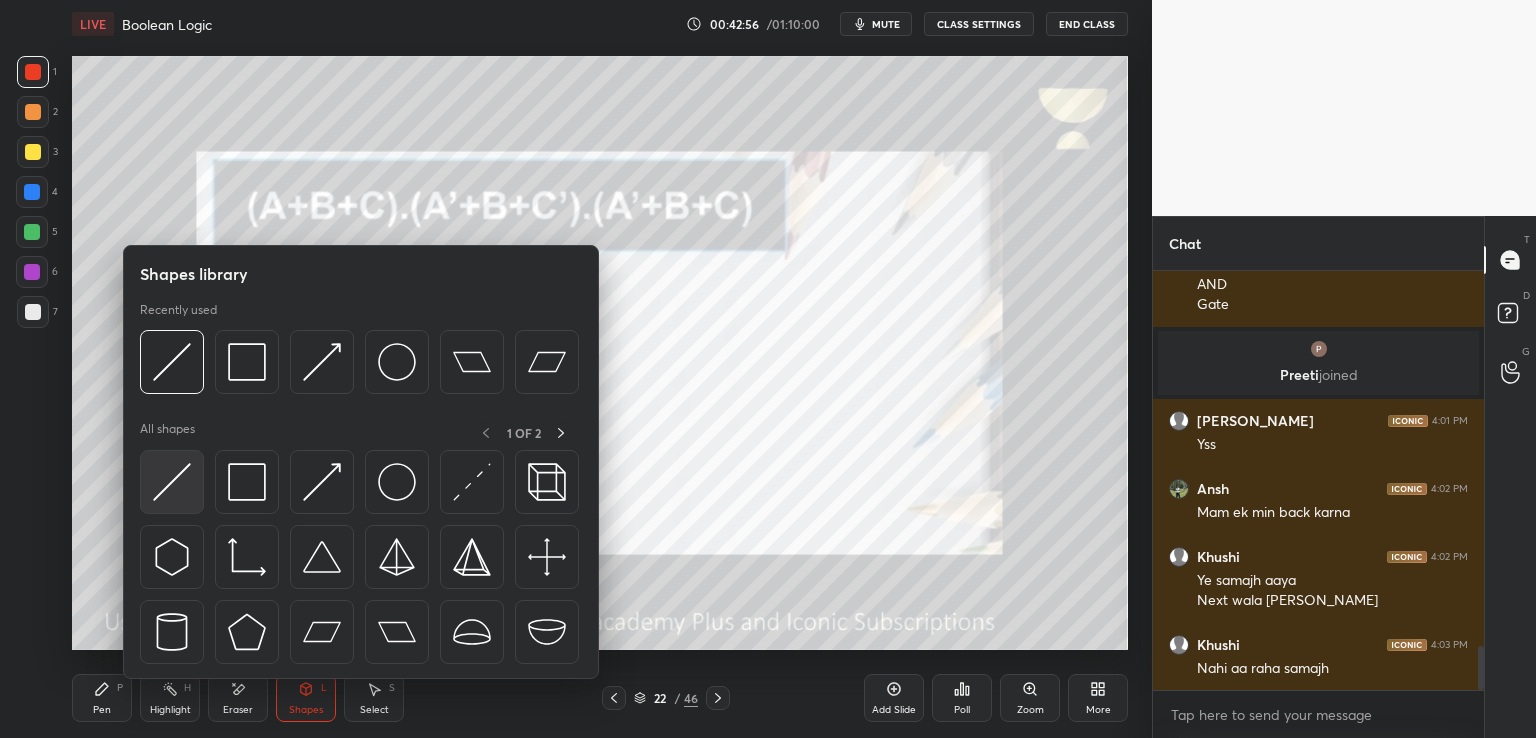 click at bounding box center (172, 482) 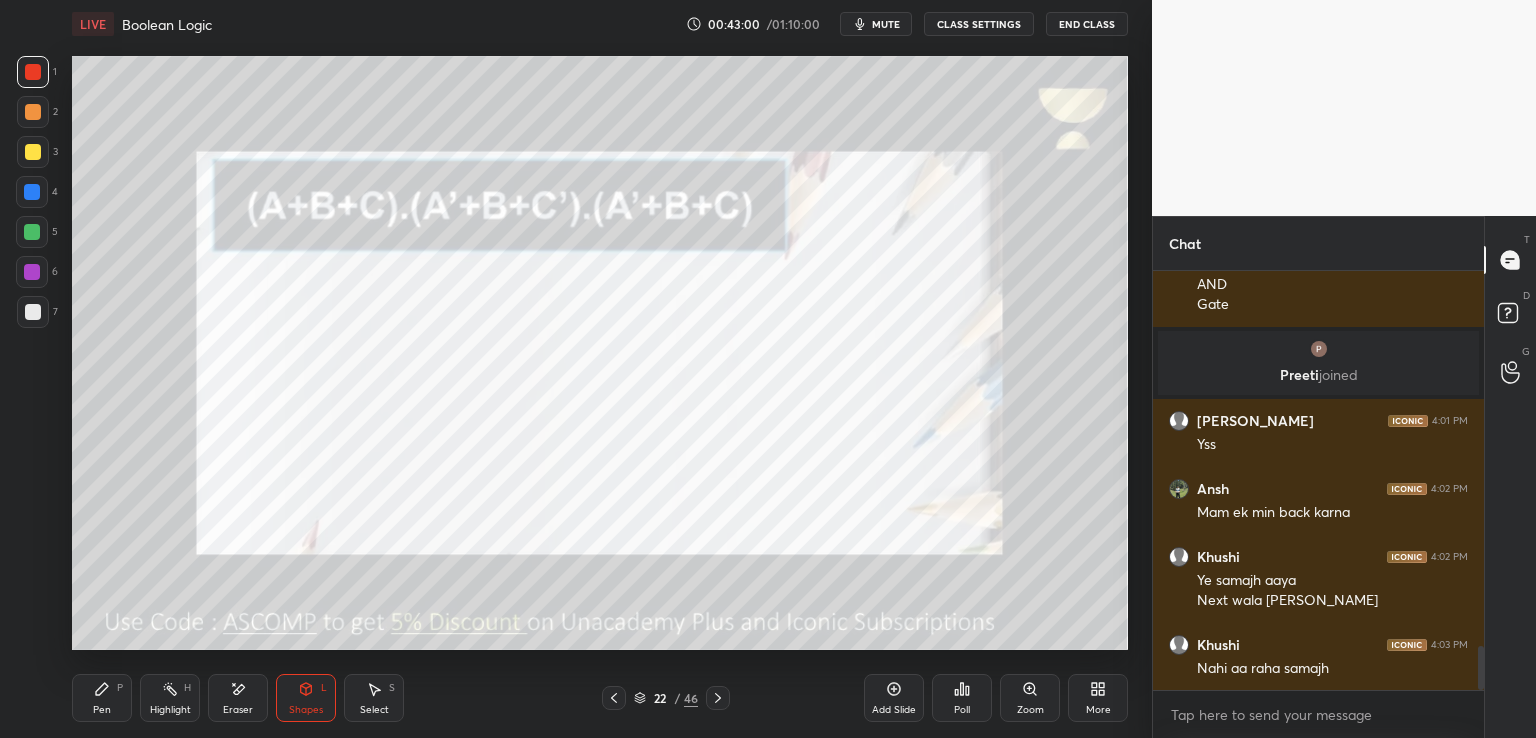 click on "Pen P" at bounding box center (102, 698) 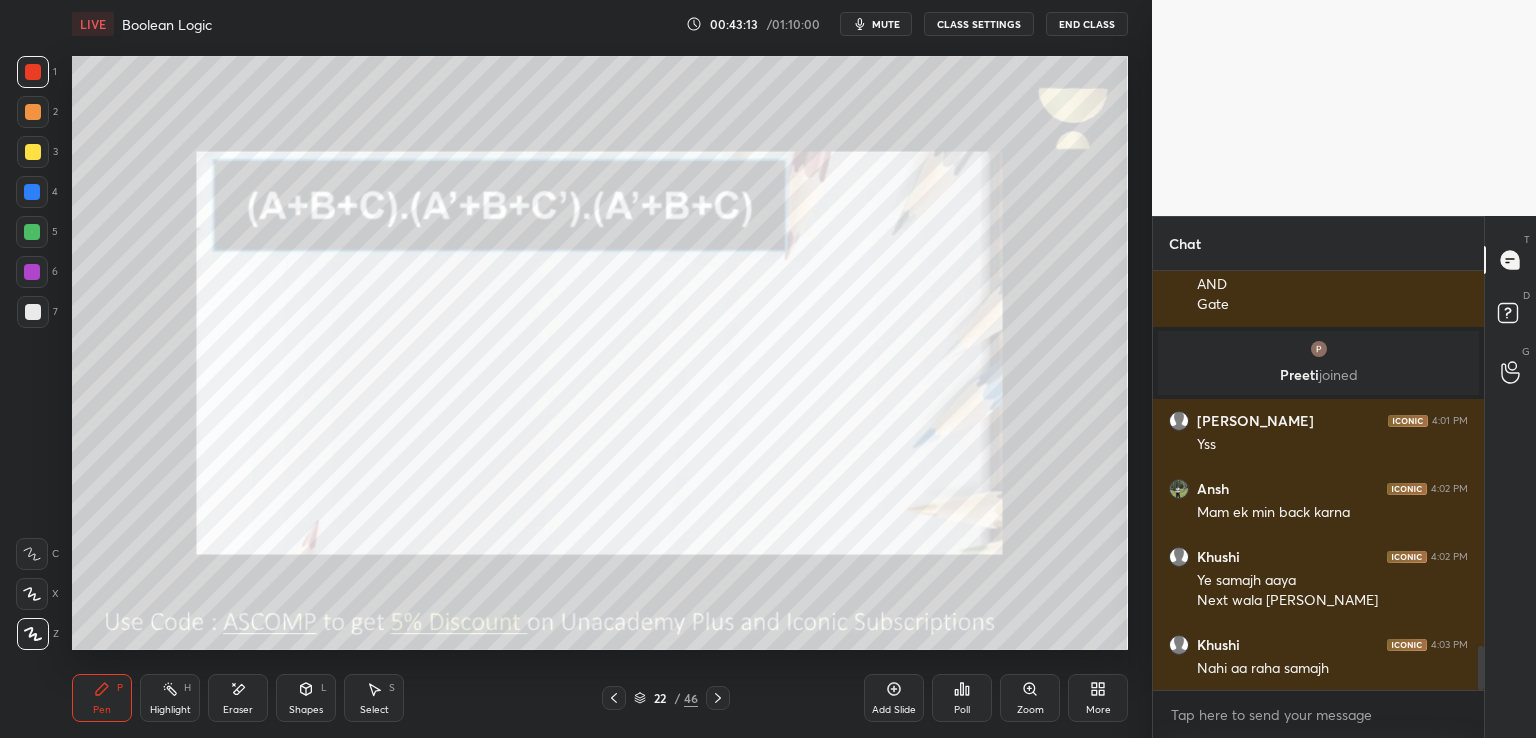 click 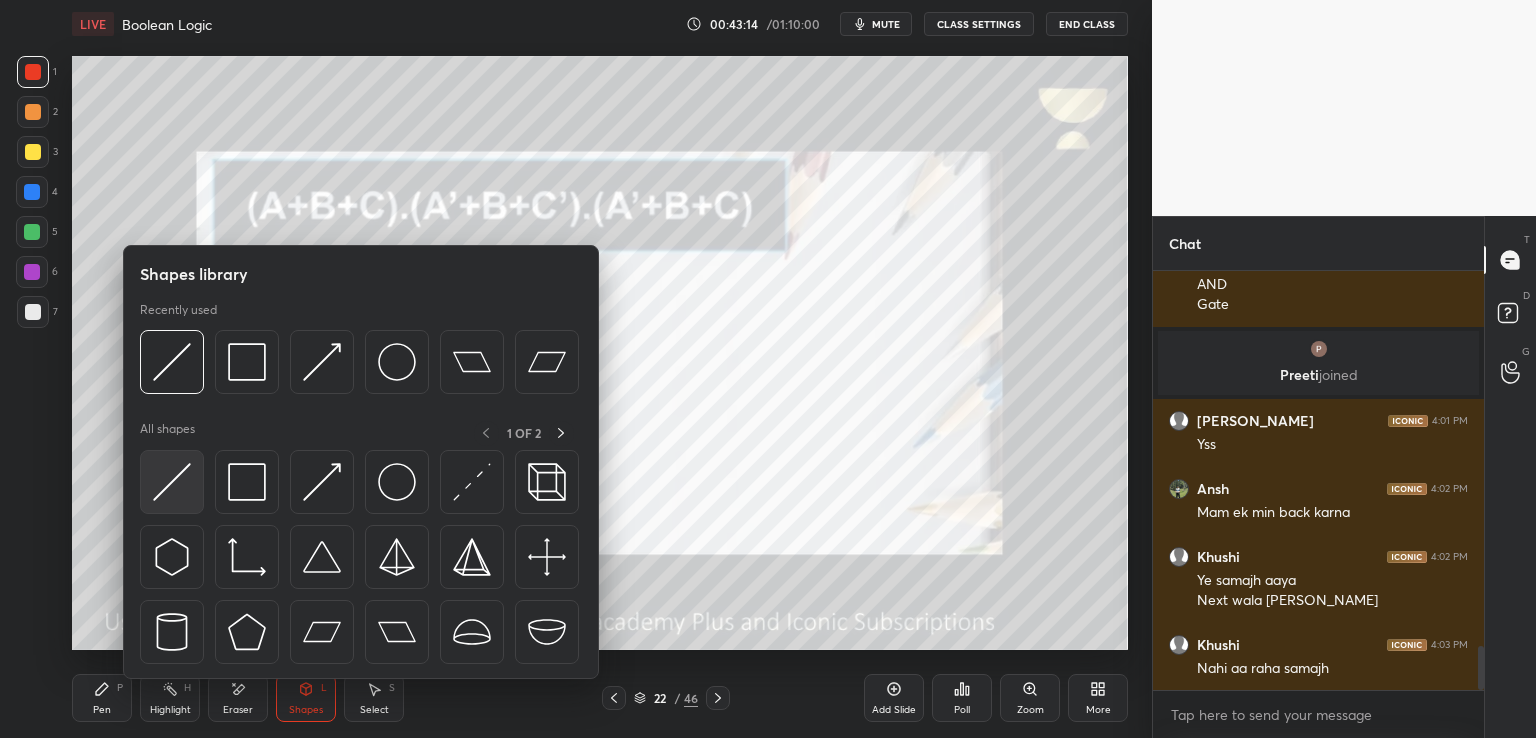 click at bounding box center [172, 482] 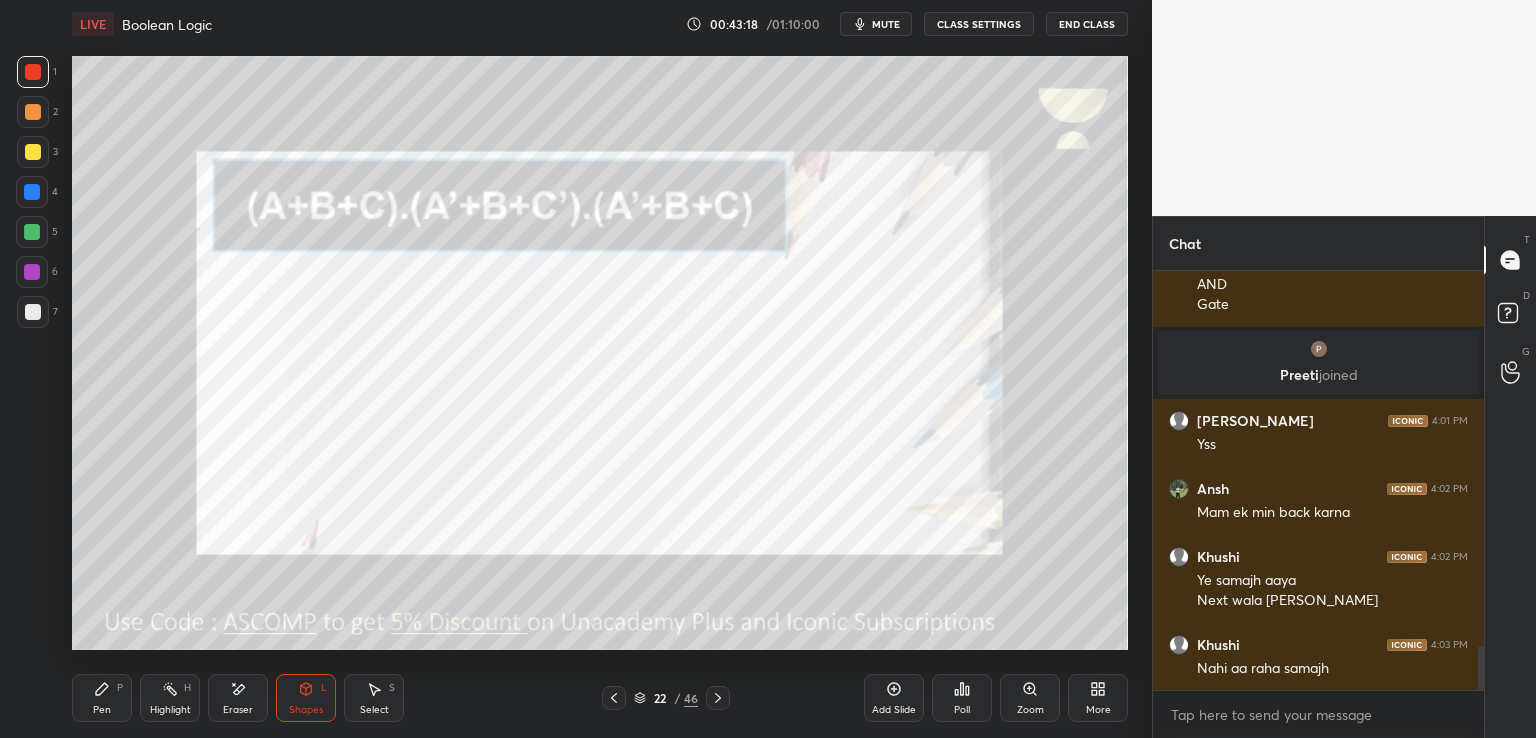 scroll, scrollTop: 3620, scrollLeft: 0, axis: vertical 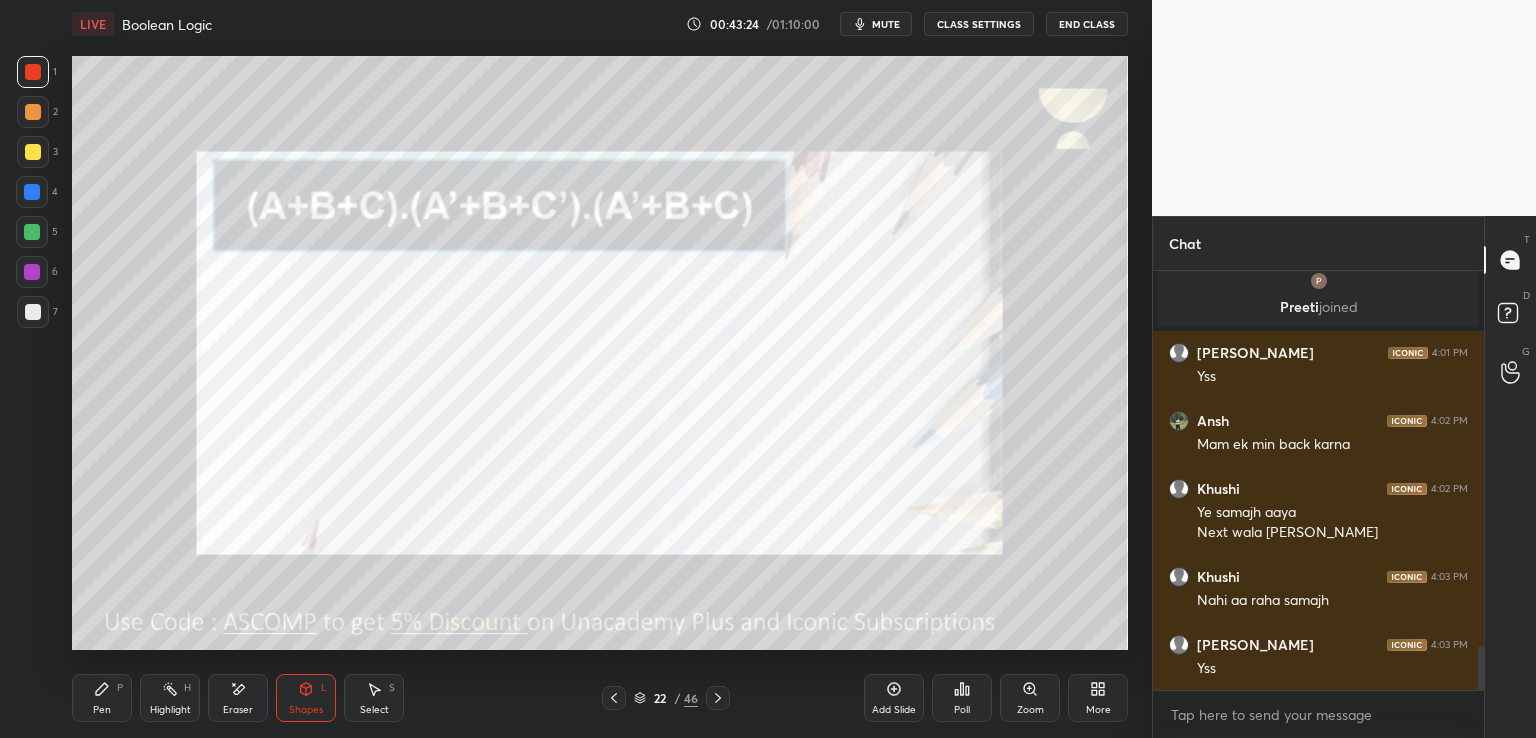 click on "Pen P" at bounding box center (102, 698) 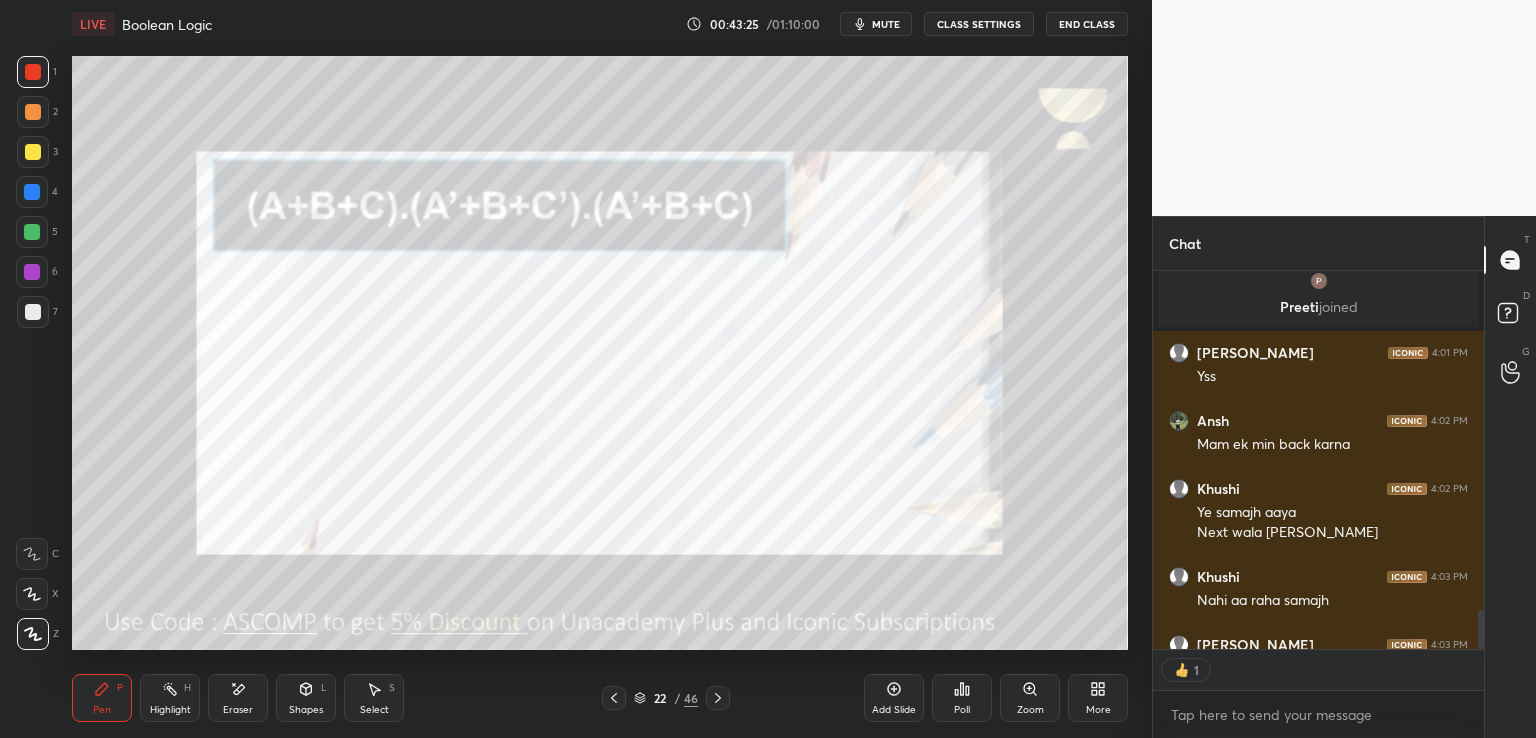 scroll, scrollTop: 373, scrollLeft: 325, axis: both 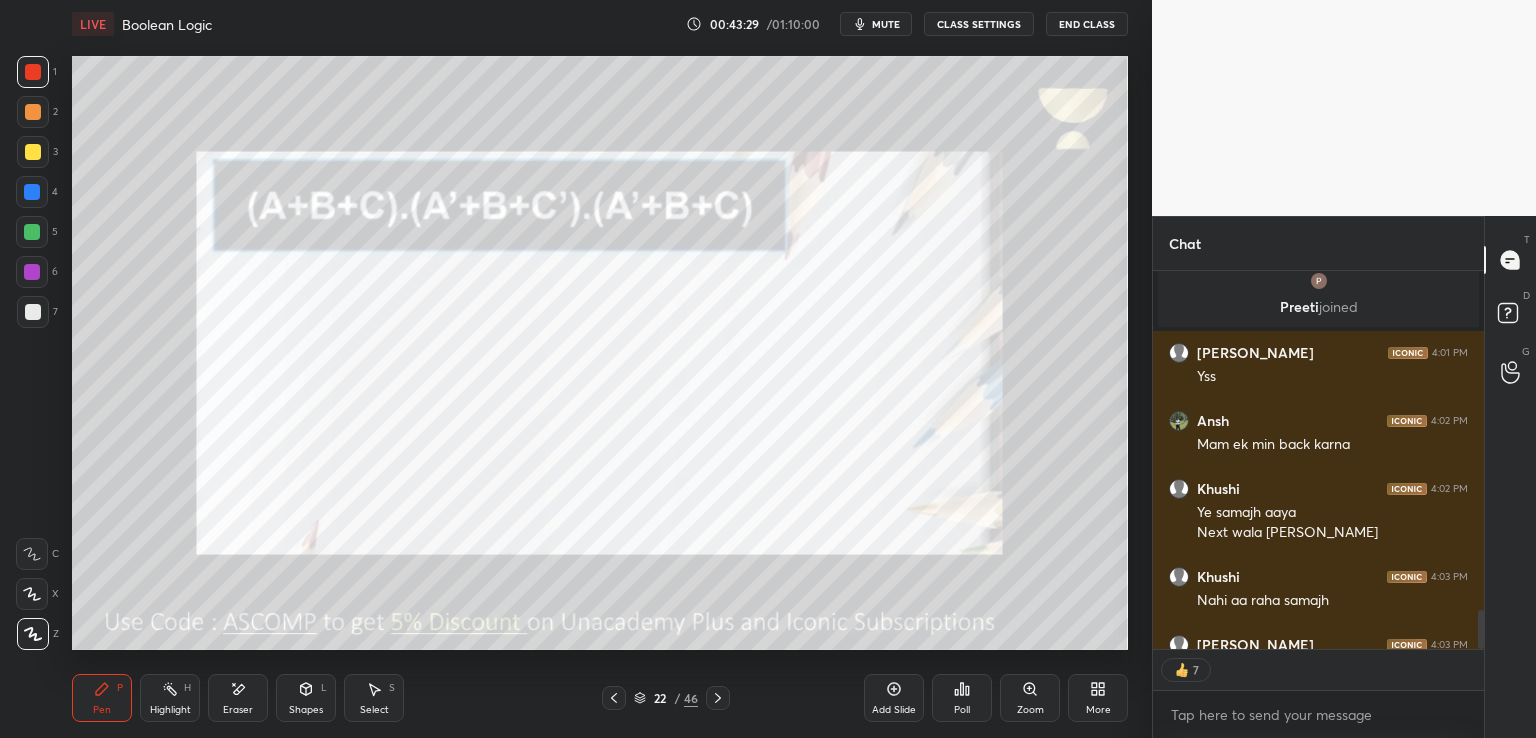 click 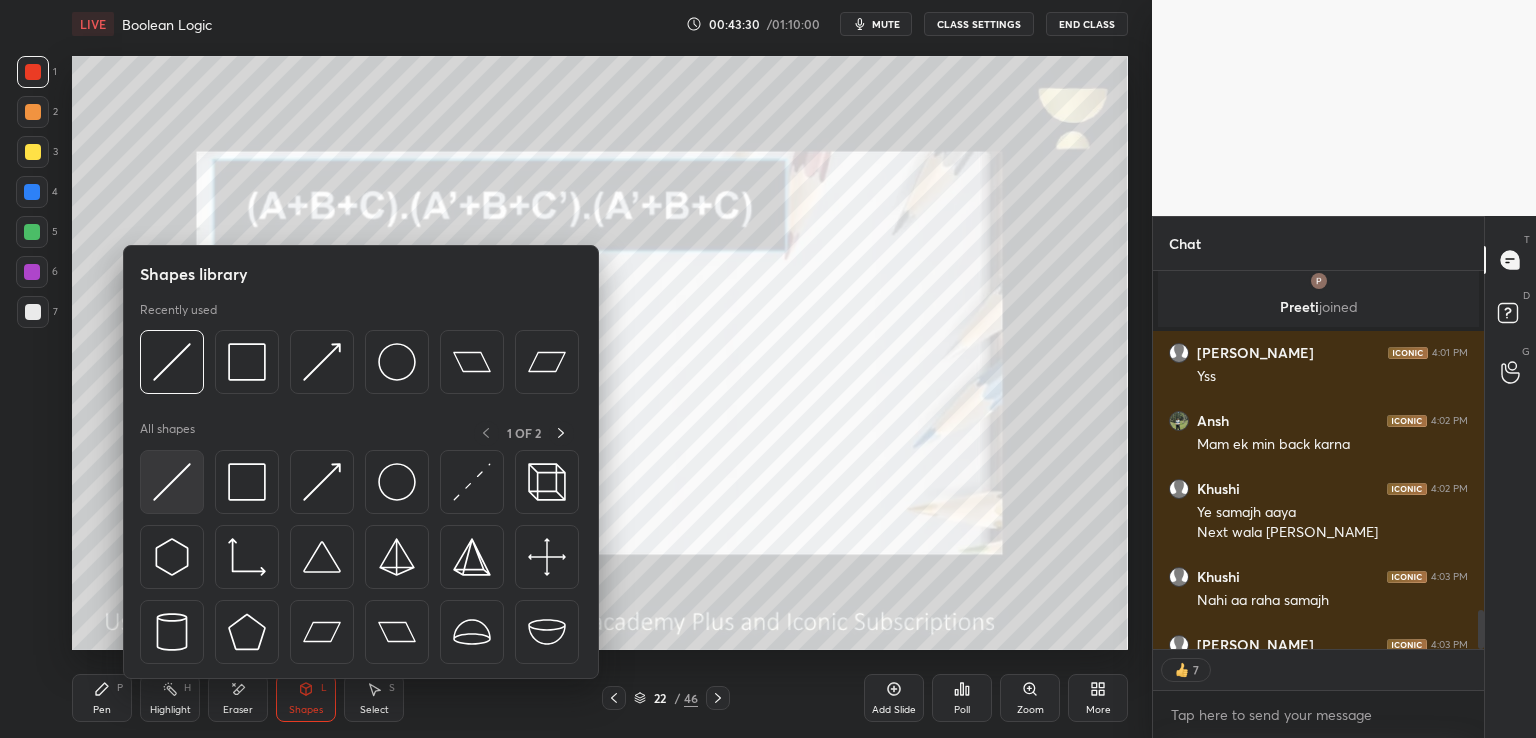 click at bounding box center (172, 482) 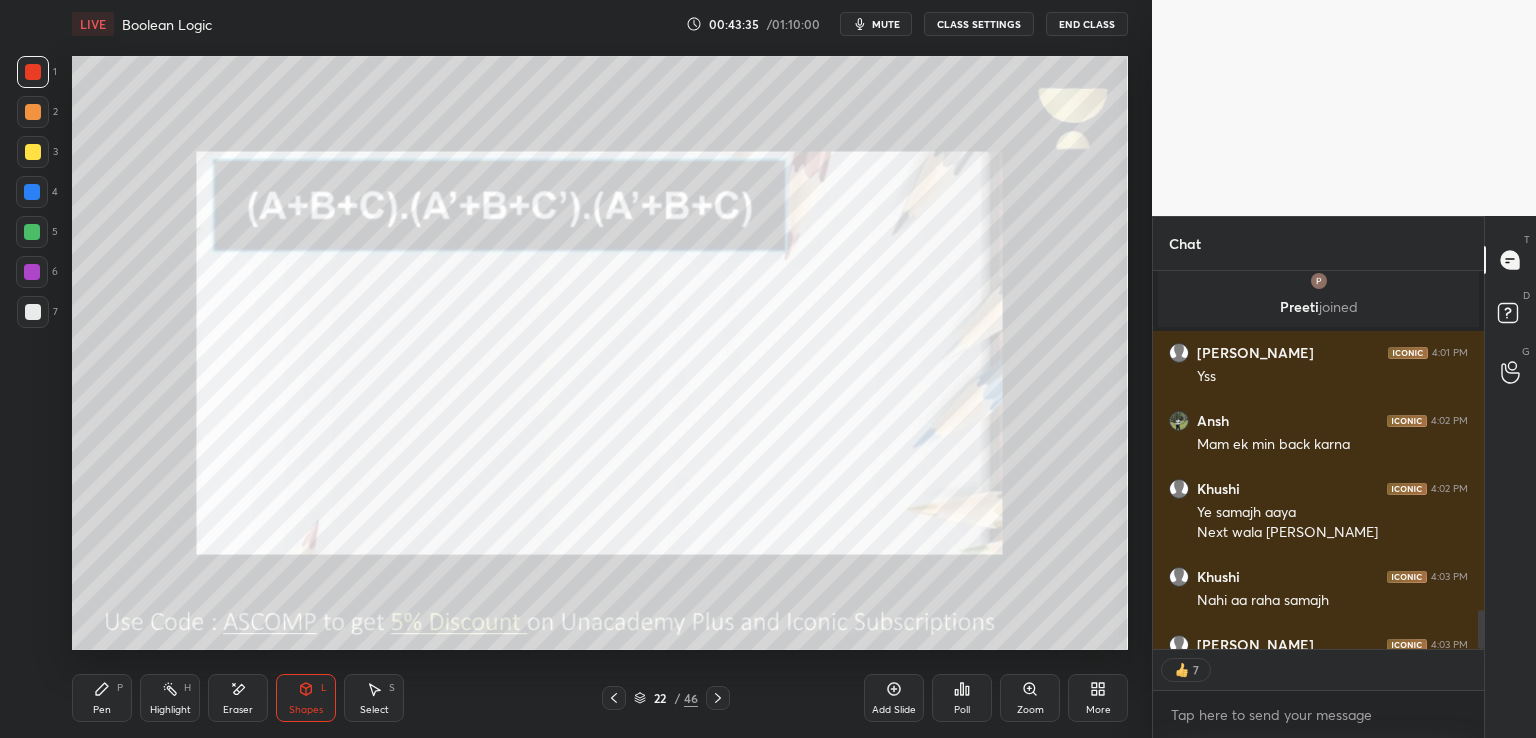 click on "Pen P" at bounding box center (102, 698) 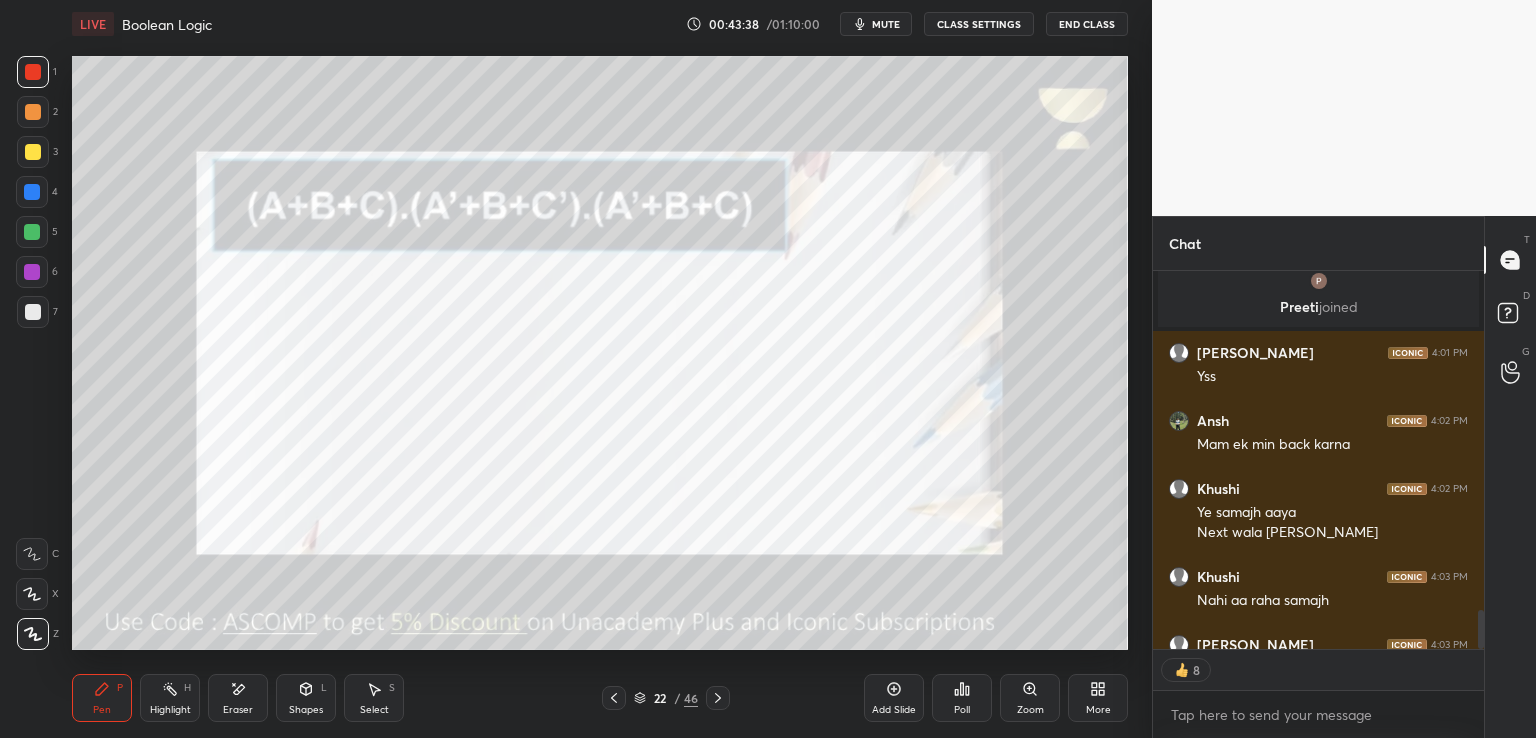click on "Shapes" at bounding box center [306, 710] 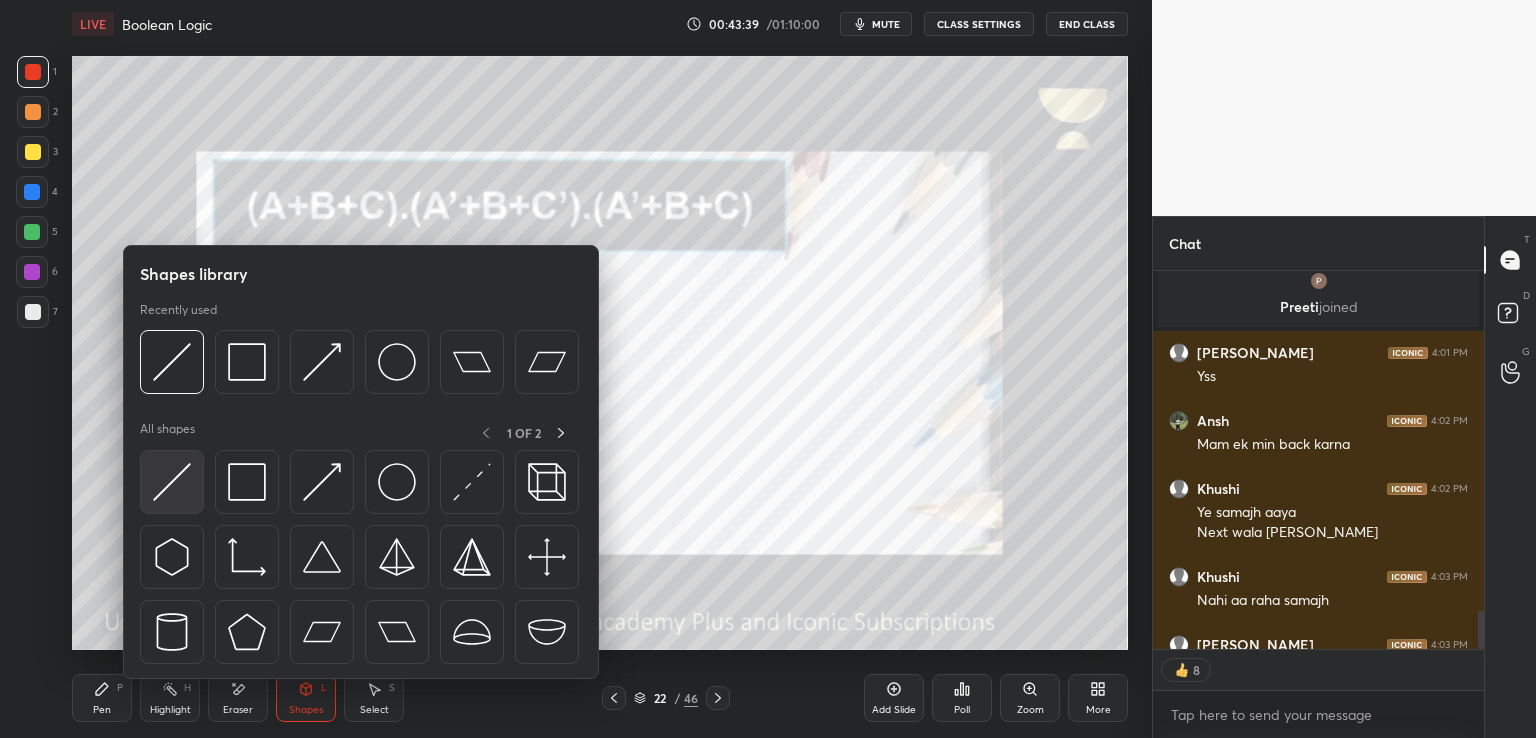 click at bounding box center [172, 482] 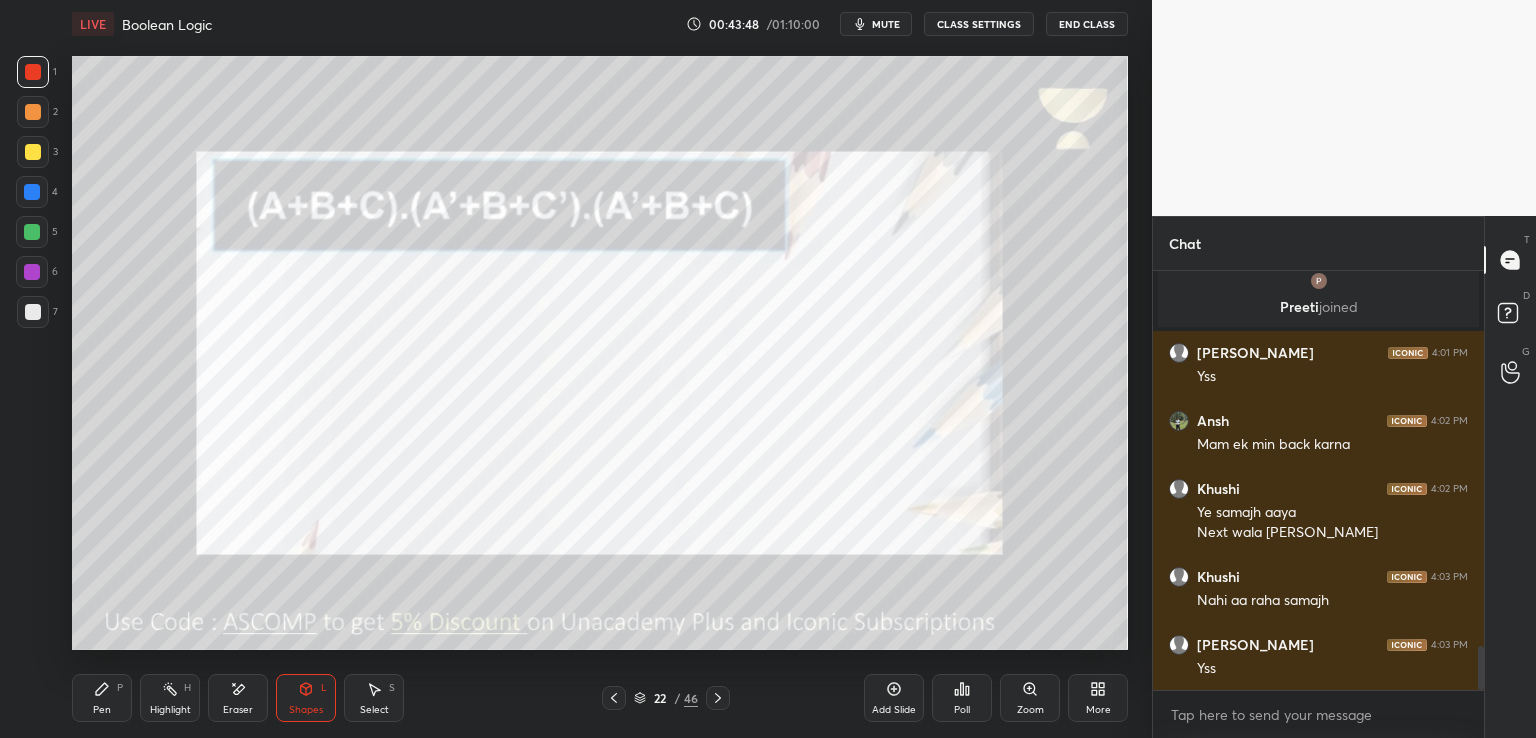 scroll, scrollTop: 6, scrollLeft: 6, axis: both 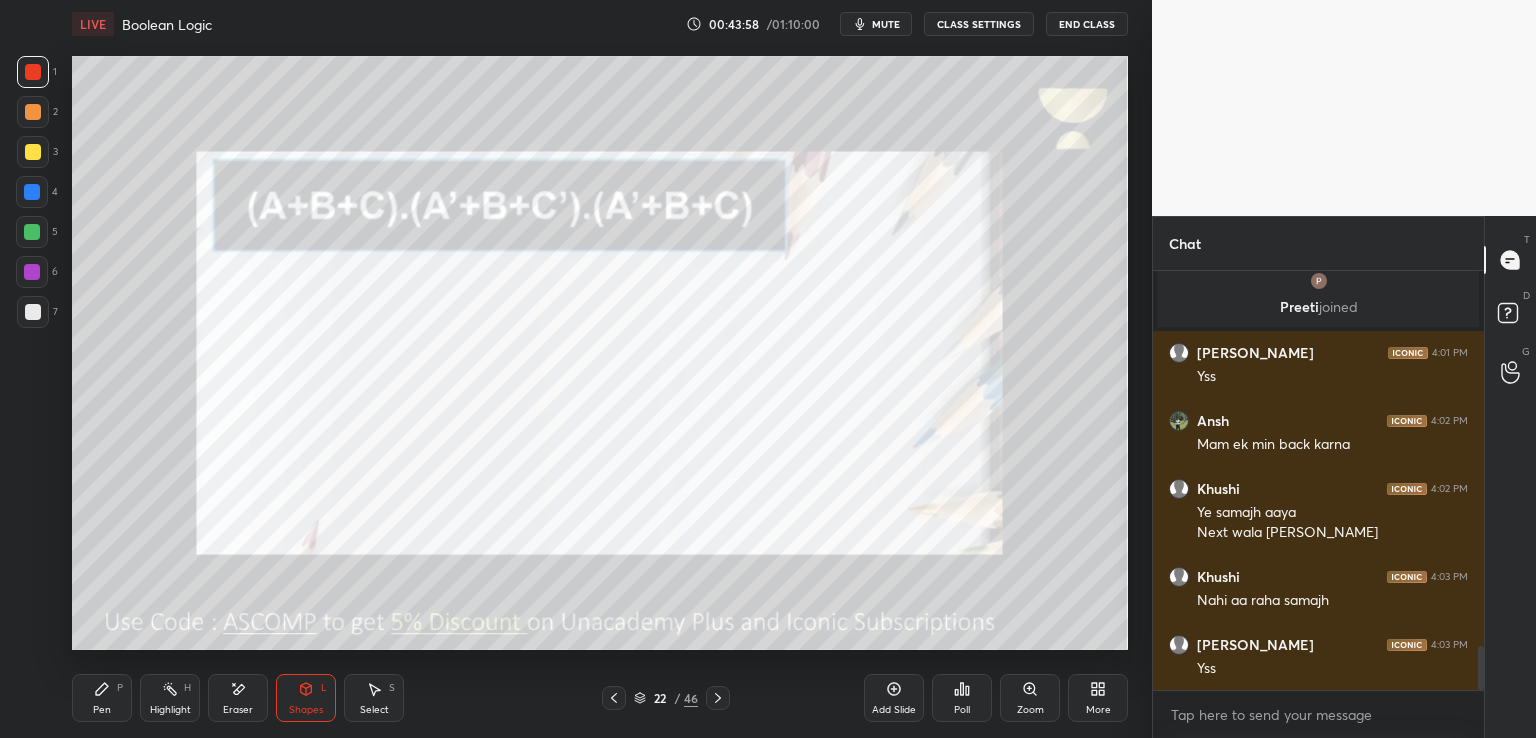 drag, startPoint x: 6, startPoint y: 645, endPoint x: 43, endPoint y: 664, distance: 41.59327 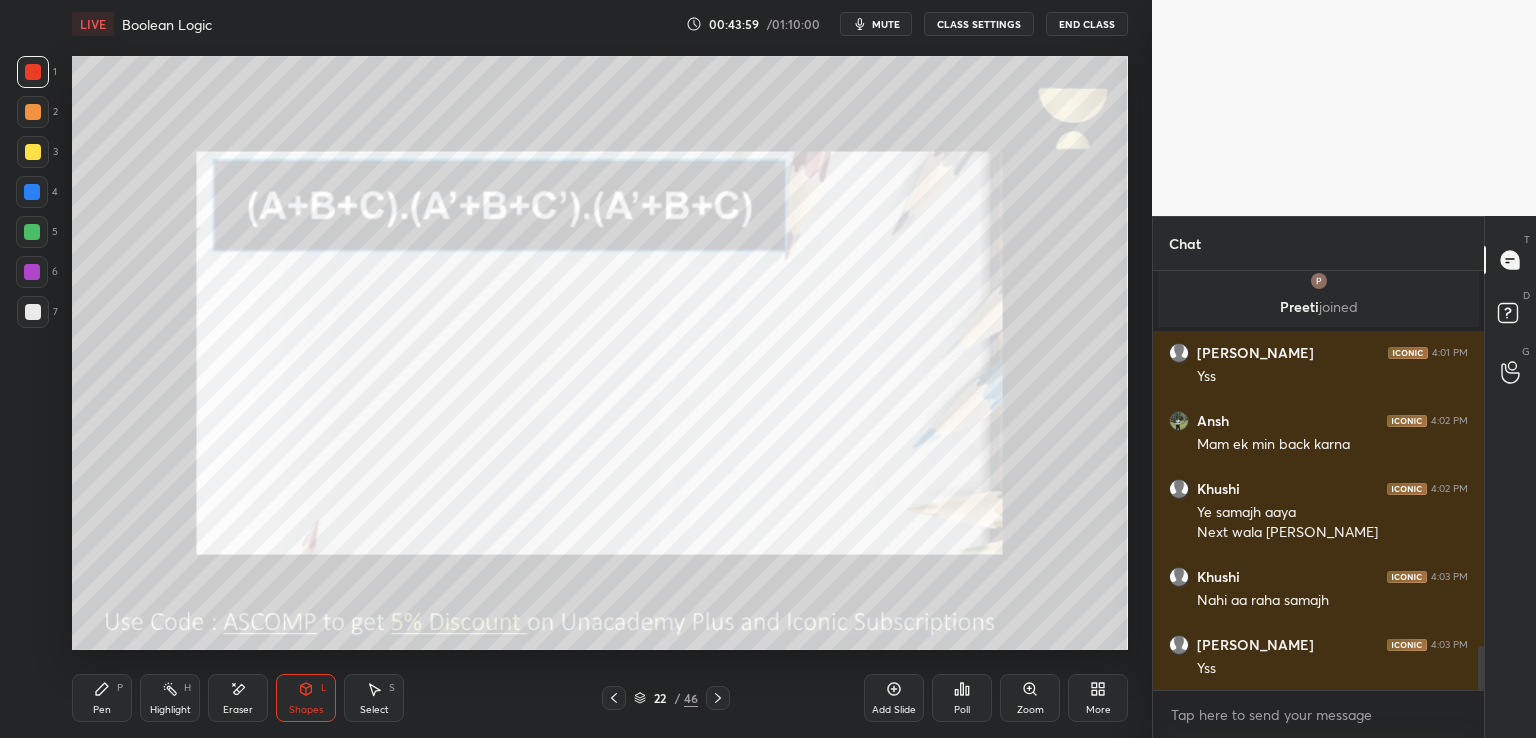 click on "Pen P" at bounding box center (102, 698) 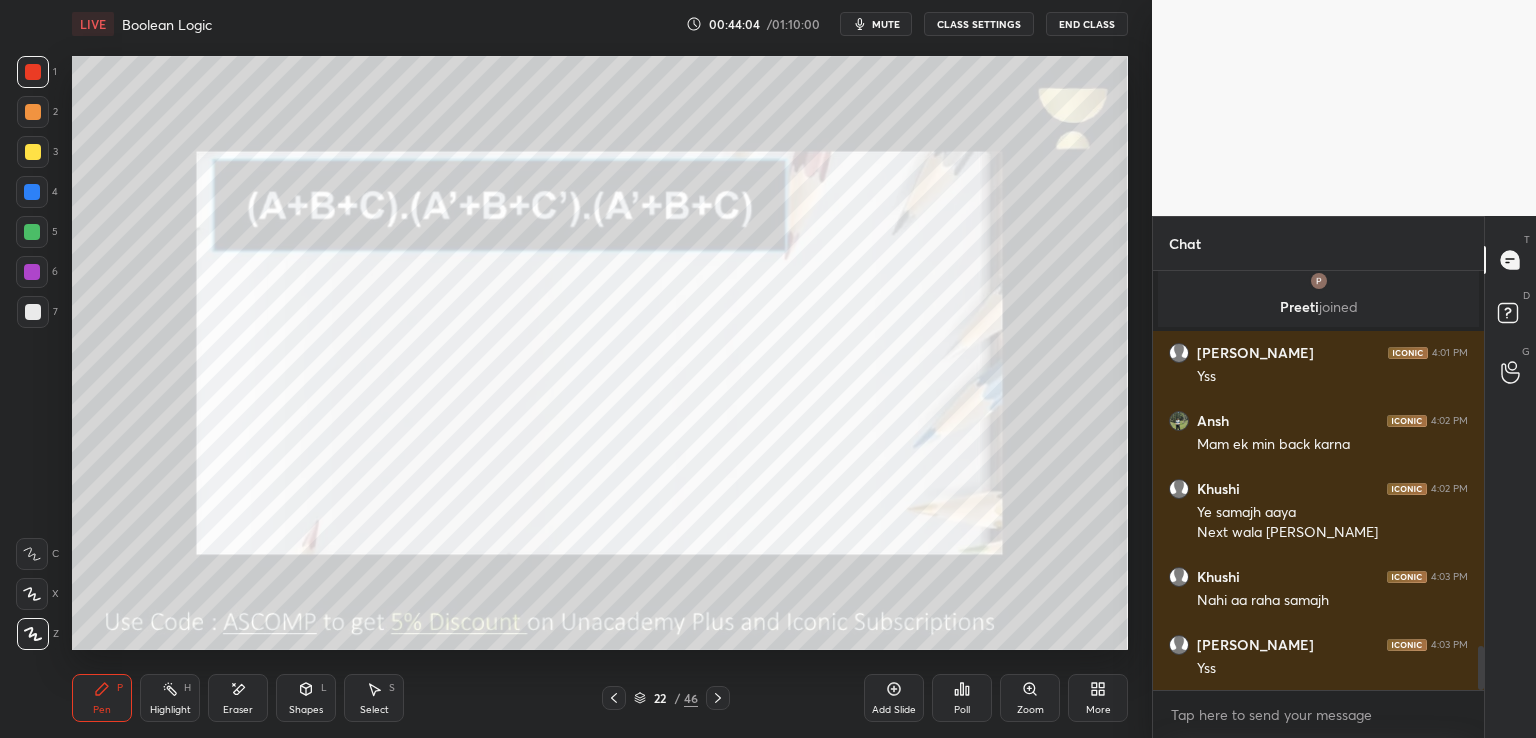 click on "Shapes" at bounding box center [306, 710] 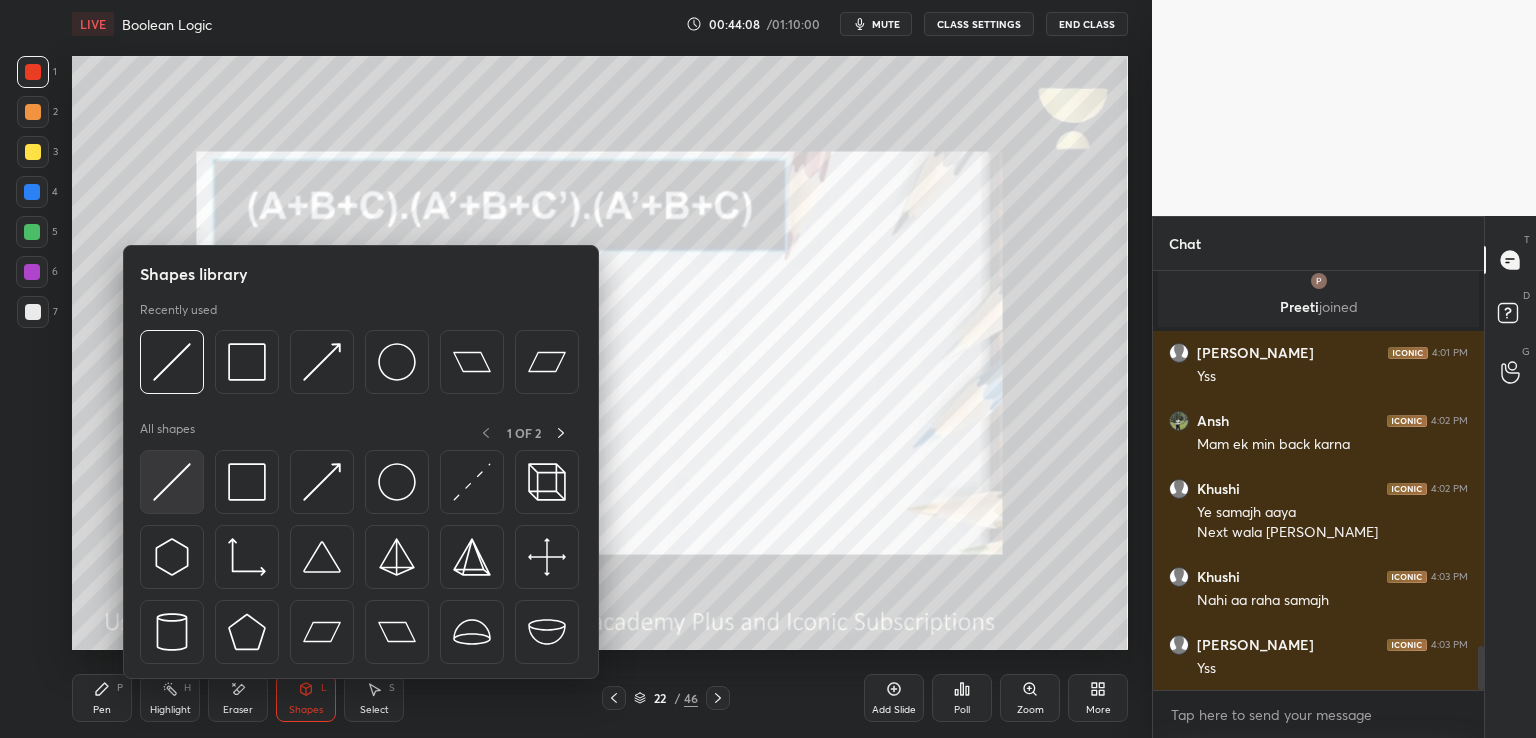click at bounding box center (172, 482) 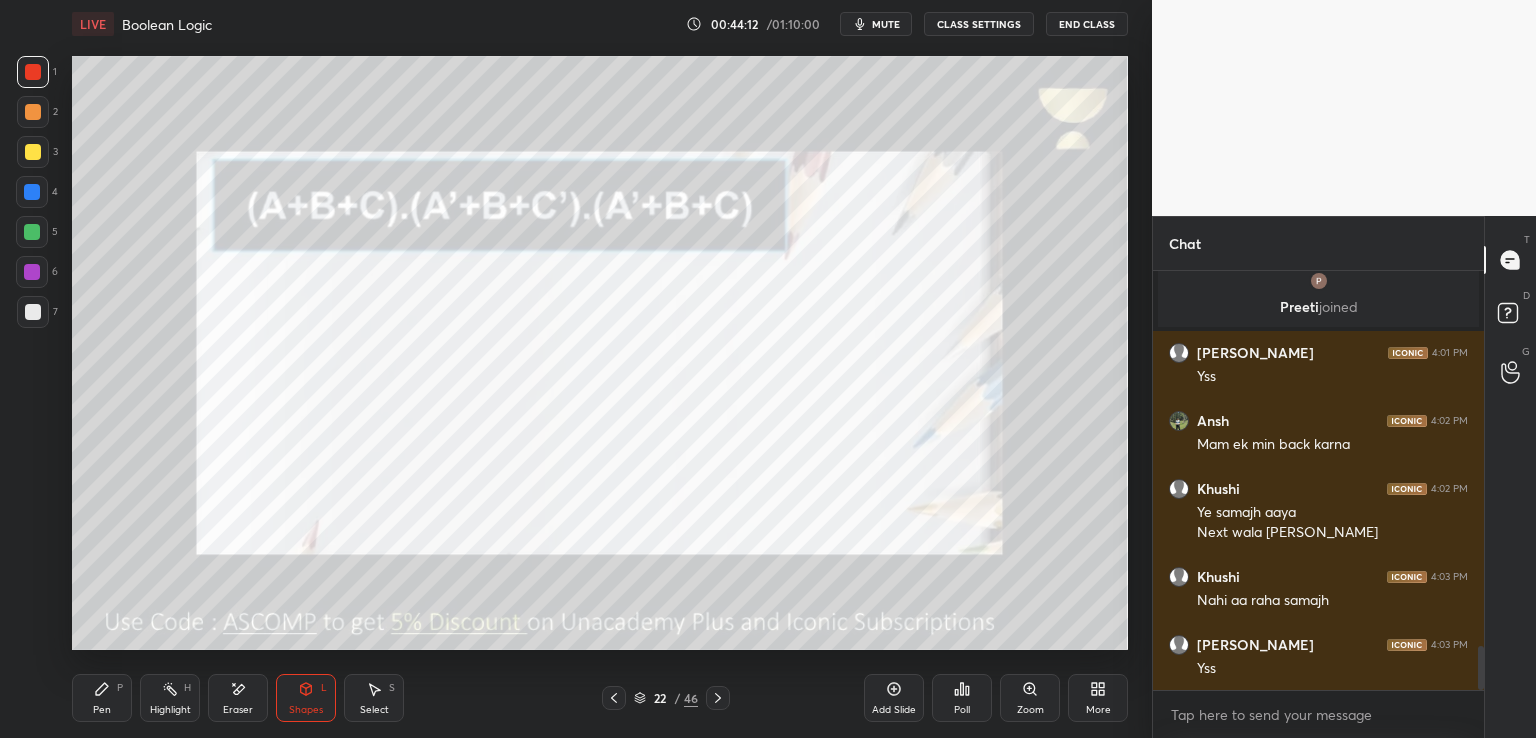 click on "Pen P" at bounding box center [102, 698] 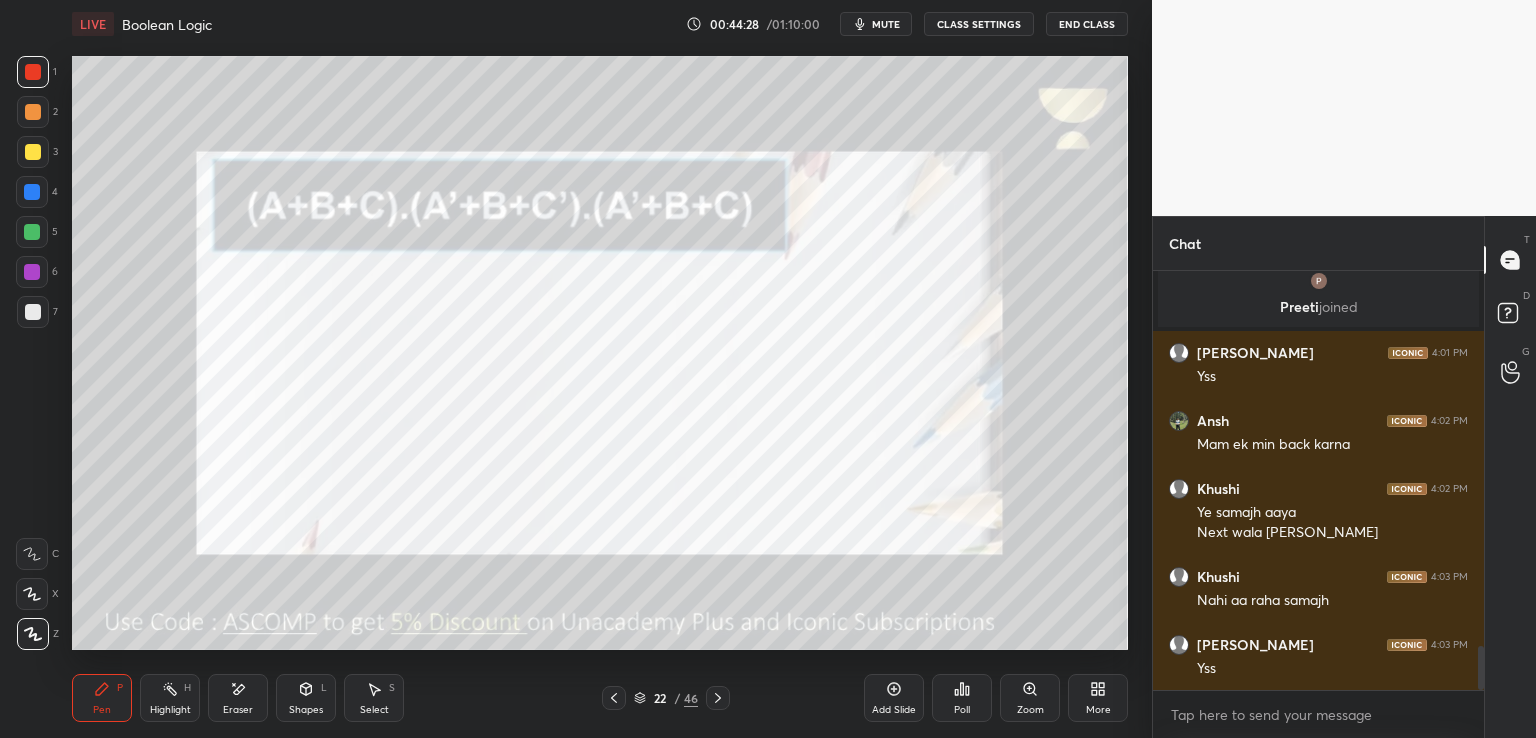 click on "Shapes" at bounding box center (306, 710) 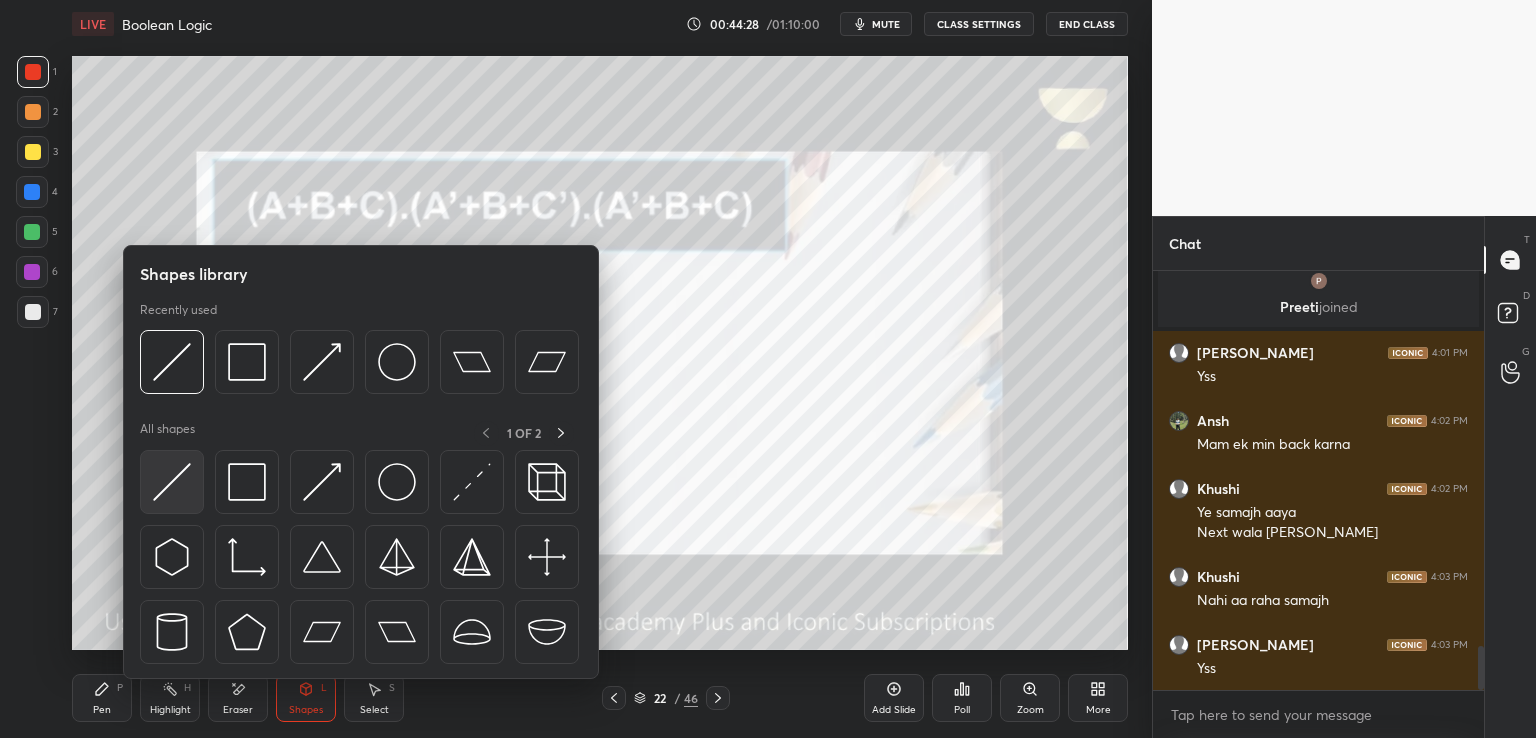 click at bounding box center [172, 482] 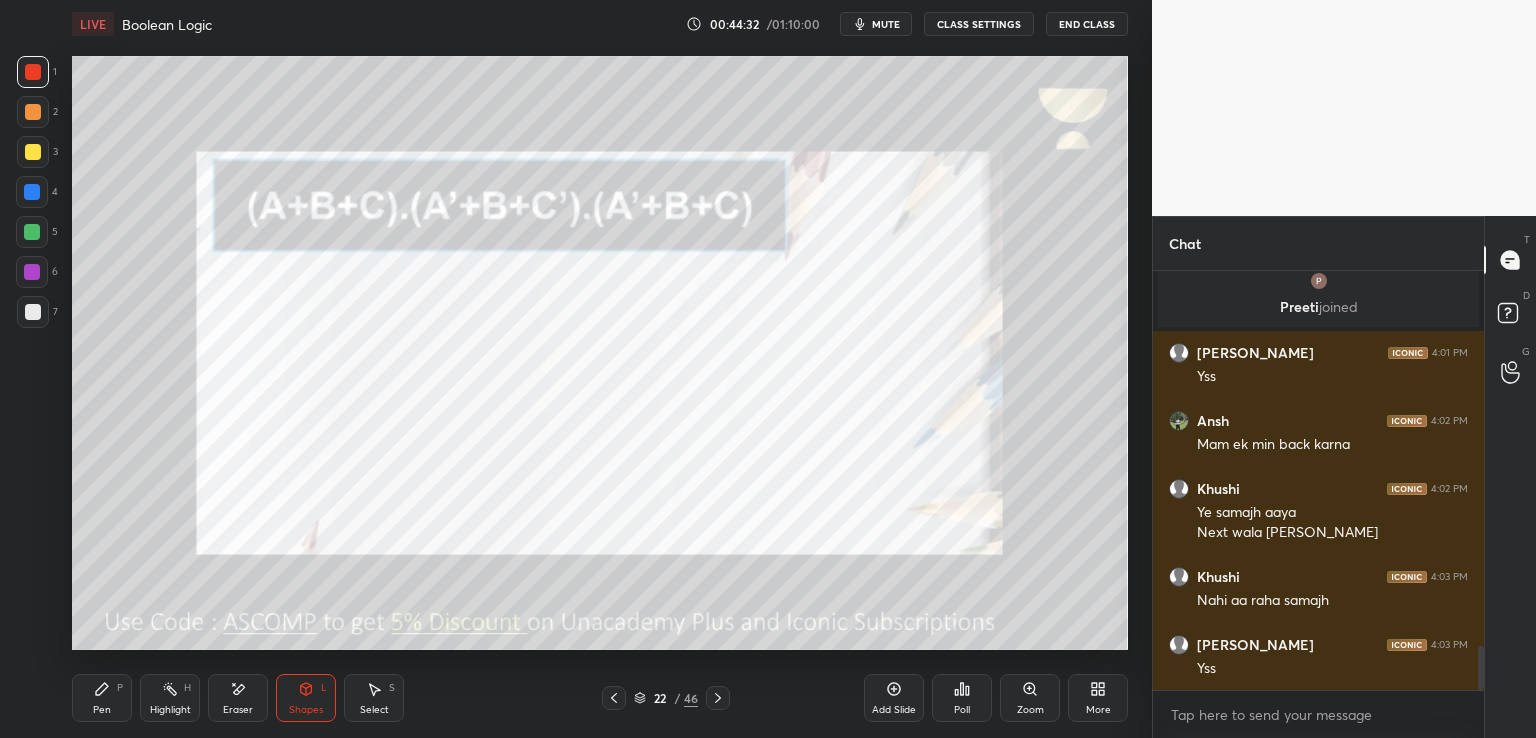 click on "Pen P" at bounding box center (102, 698) 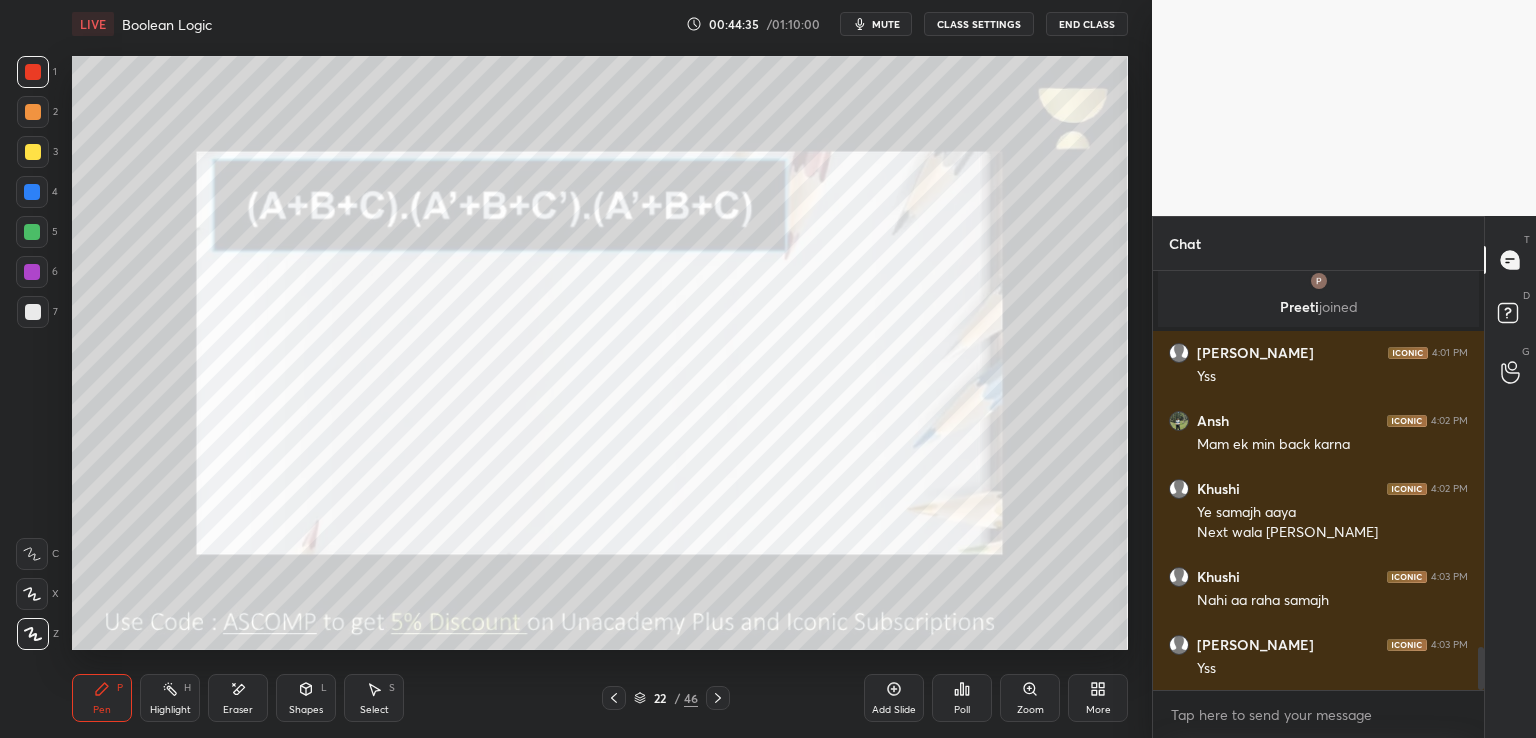 scroll, scrollTop: 3688, scrollLeft: 0, axis: vertical 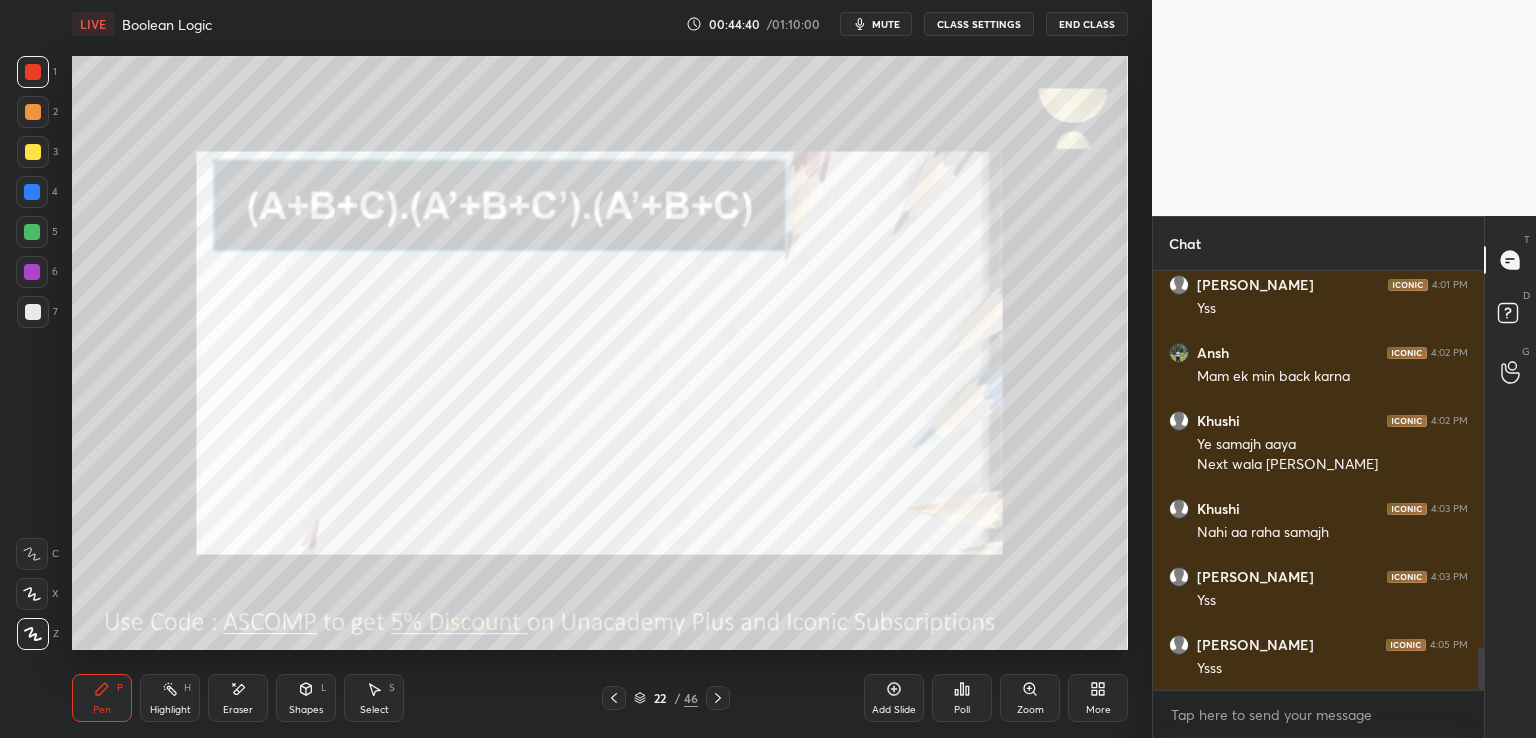 click on "Eraser" at bounding box center (238, 710) 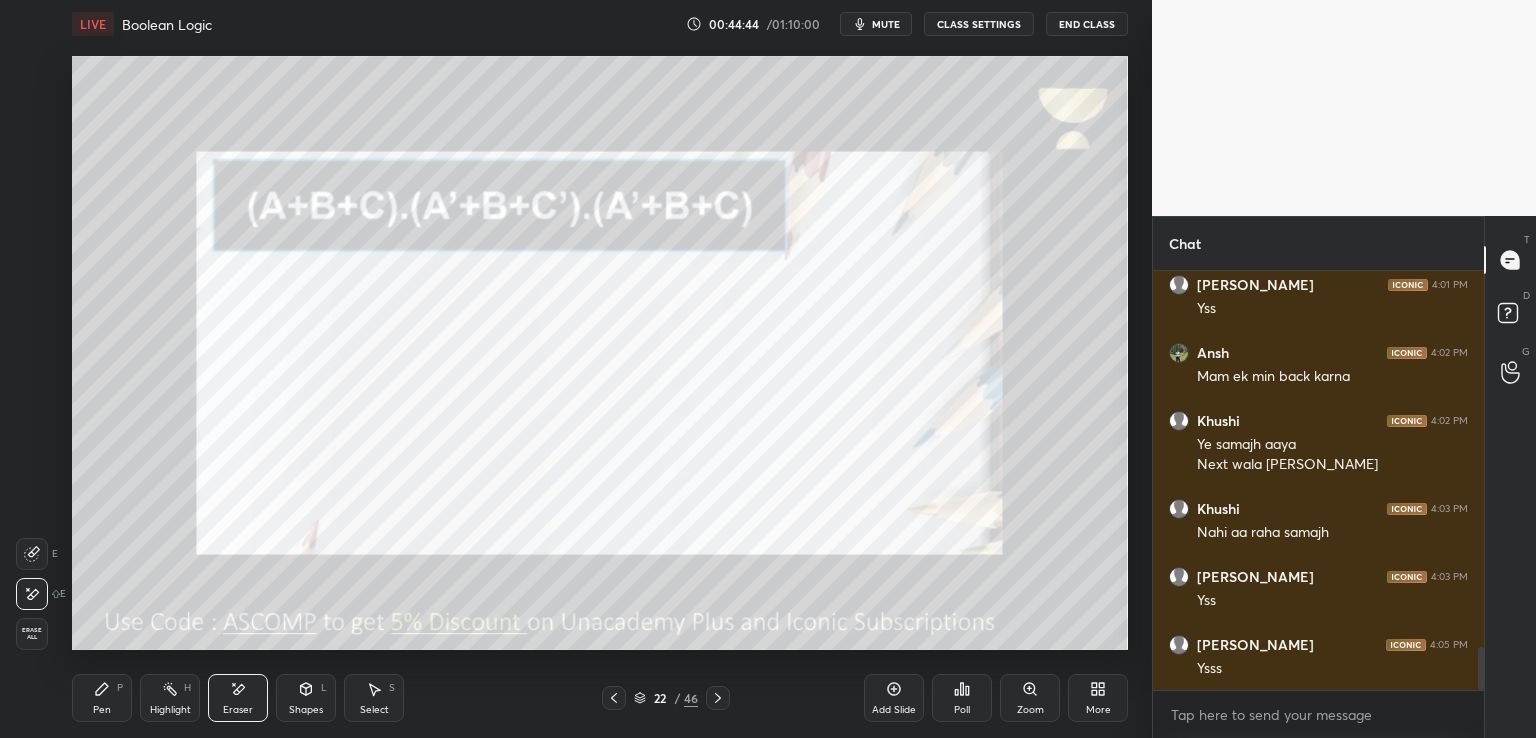 click on "Pen P" at bounding box center [102, 698] 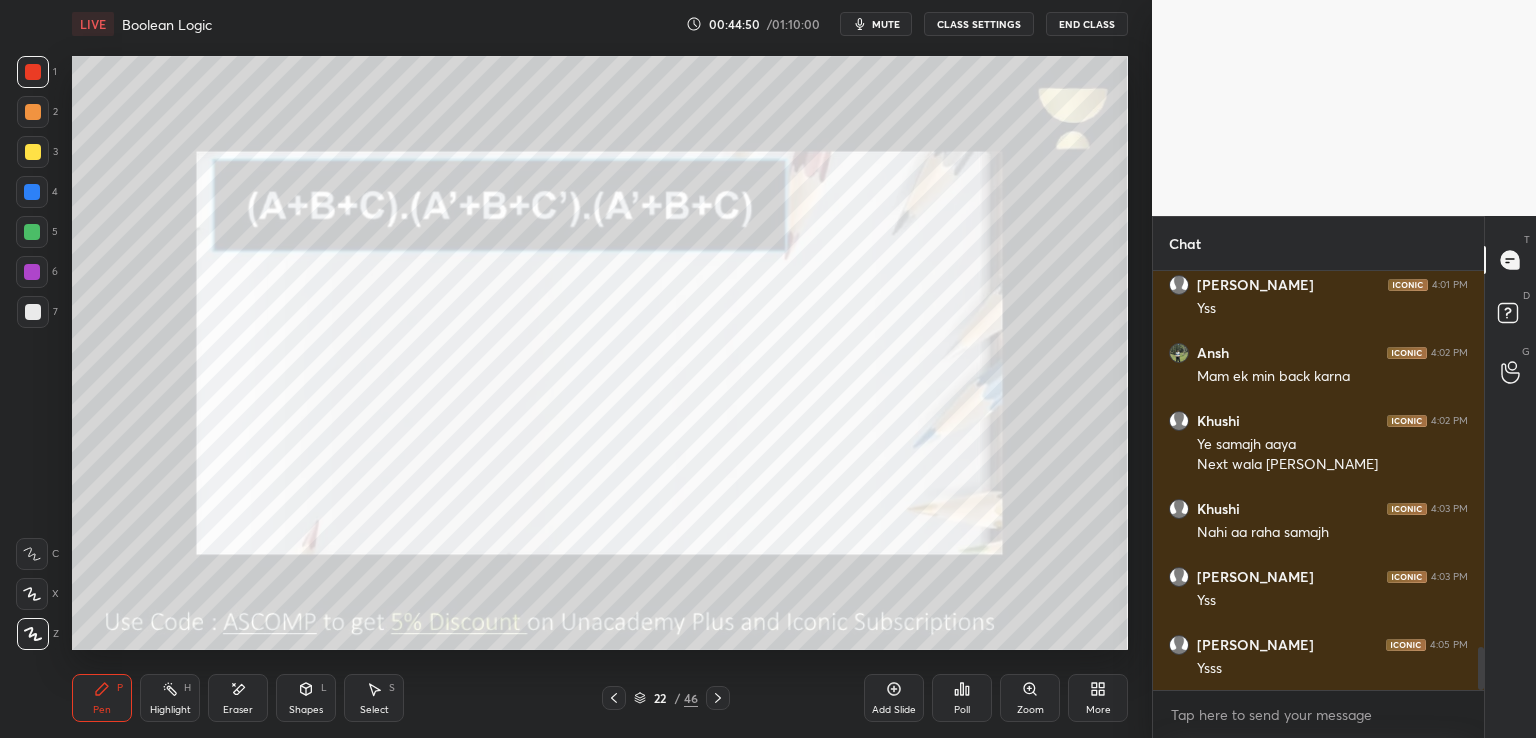 drag, startPoint x: 253, startPoint y: 707, endPoint x: 259, endPoint y: 696, distance: 12.529964 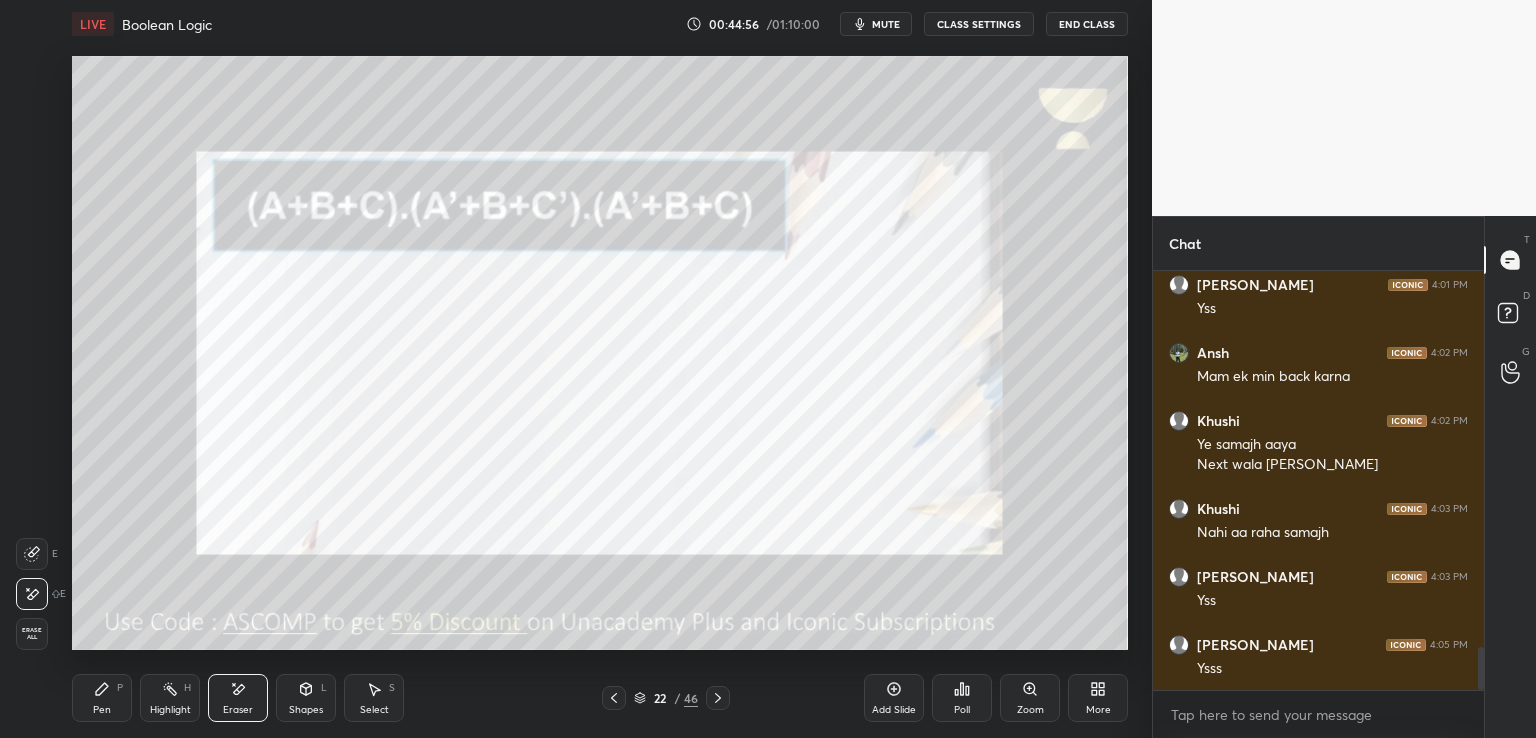 click on "Pen P" at bounding box center (102, 698) 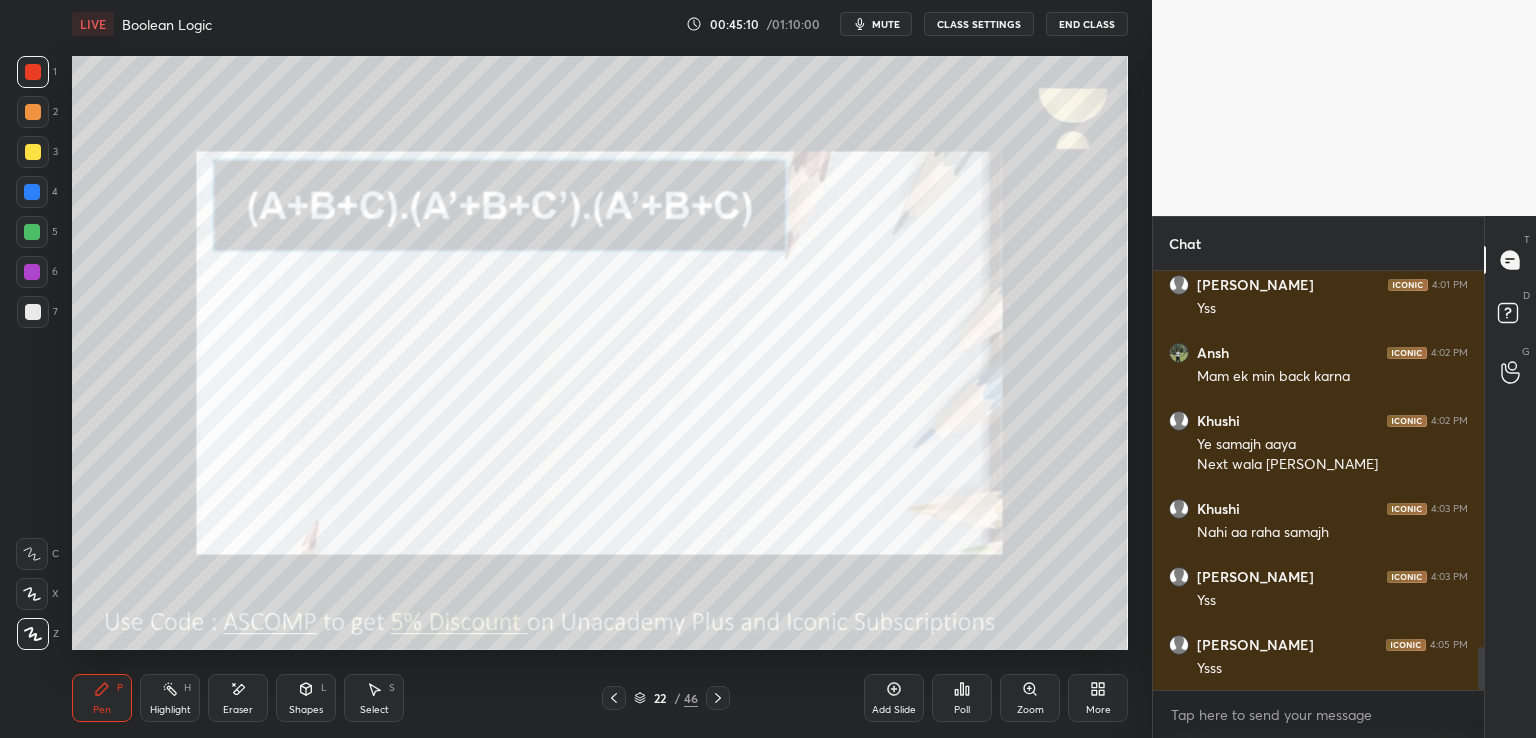 drag, startPoint x: 294, startPoint y: 700, endPoint x: 292, endPoint y: 681, distance: 19.104973 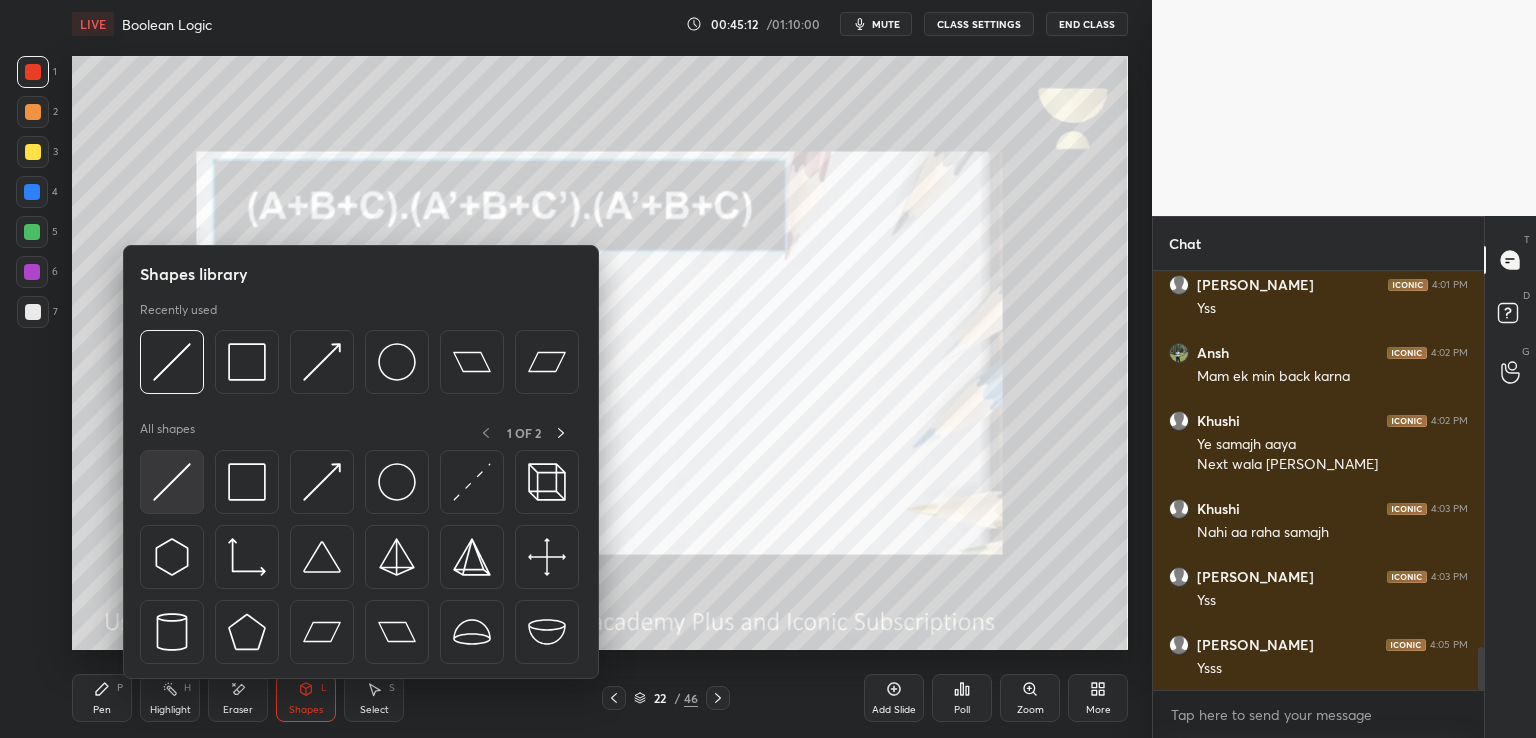 click at bounding box center (172, 482) 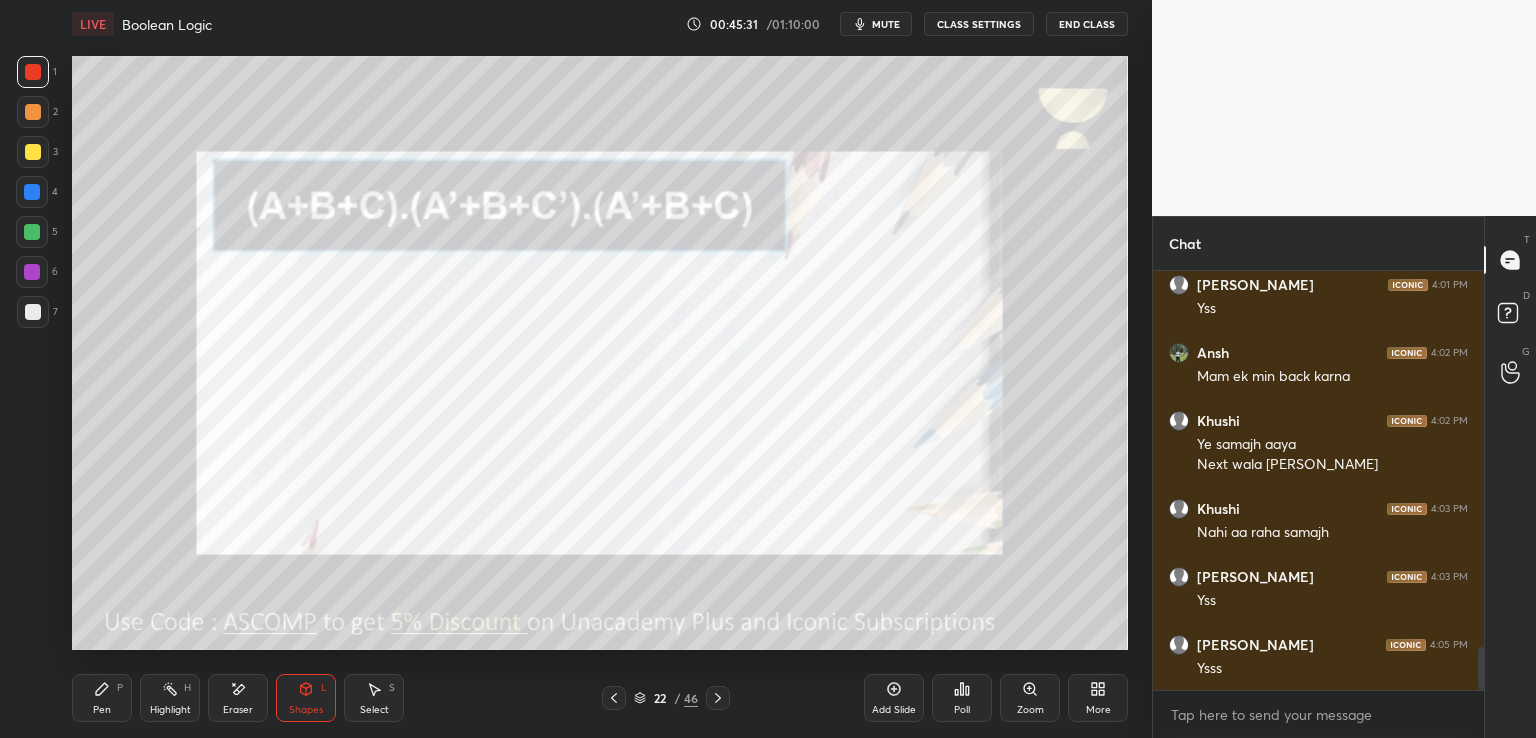 click on "Pen P" at bounding box center [102, 698] 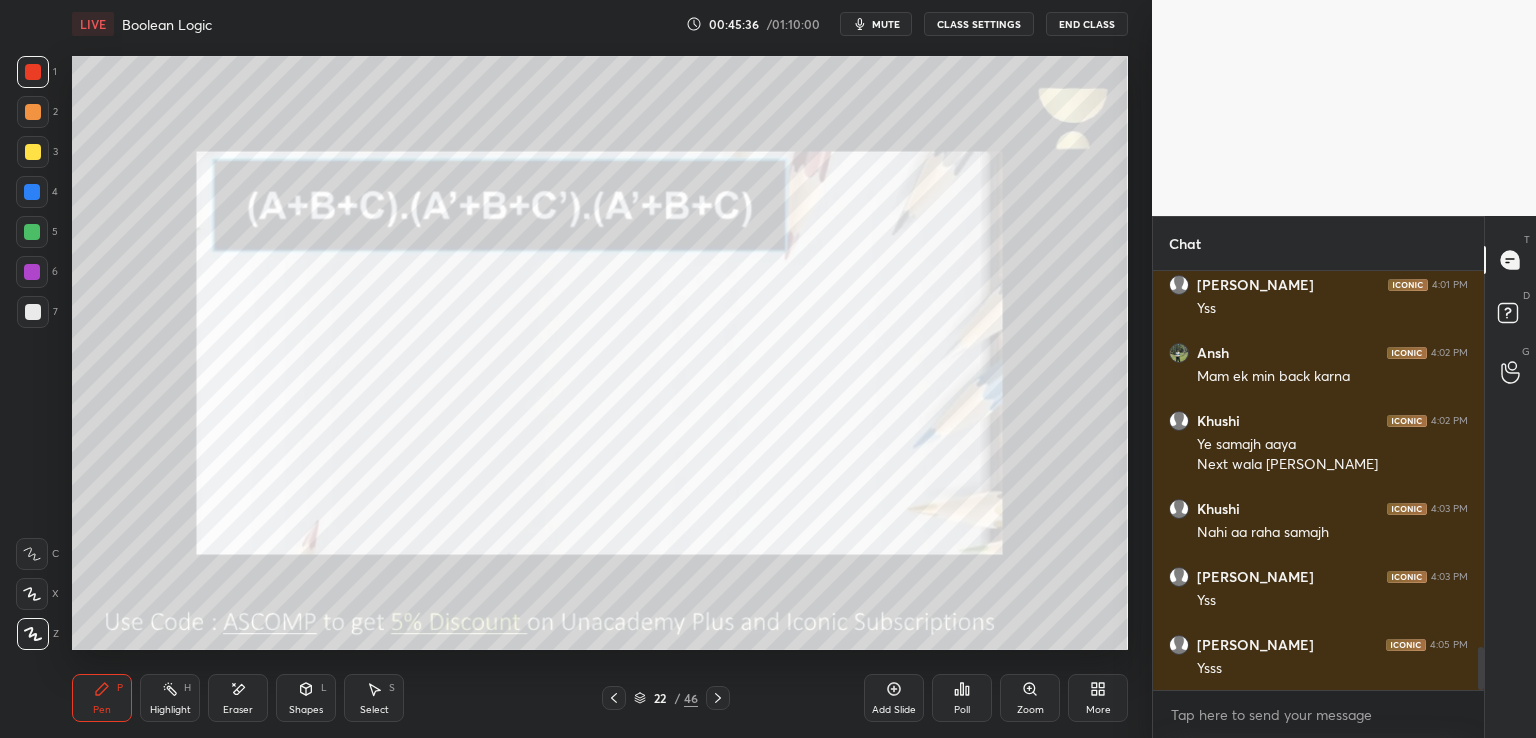 drag, startPoint x: 285, startPoint y: 707, endPoint x: 280, endPoint y: 693, distance: 14.866069 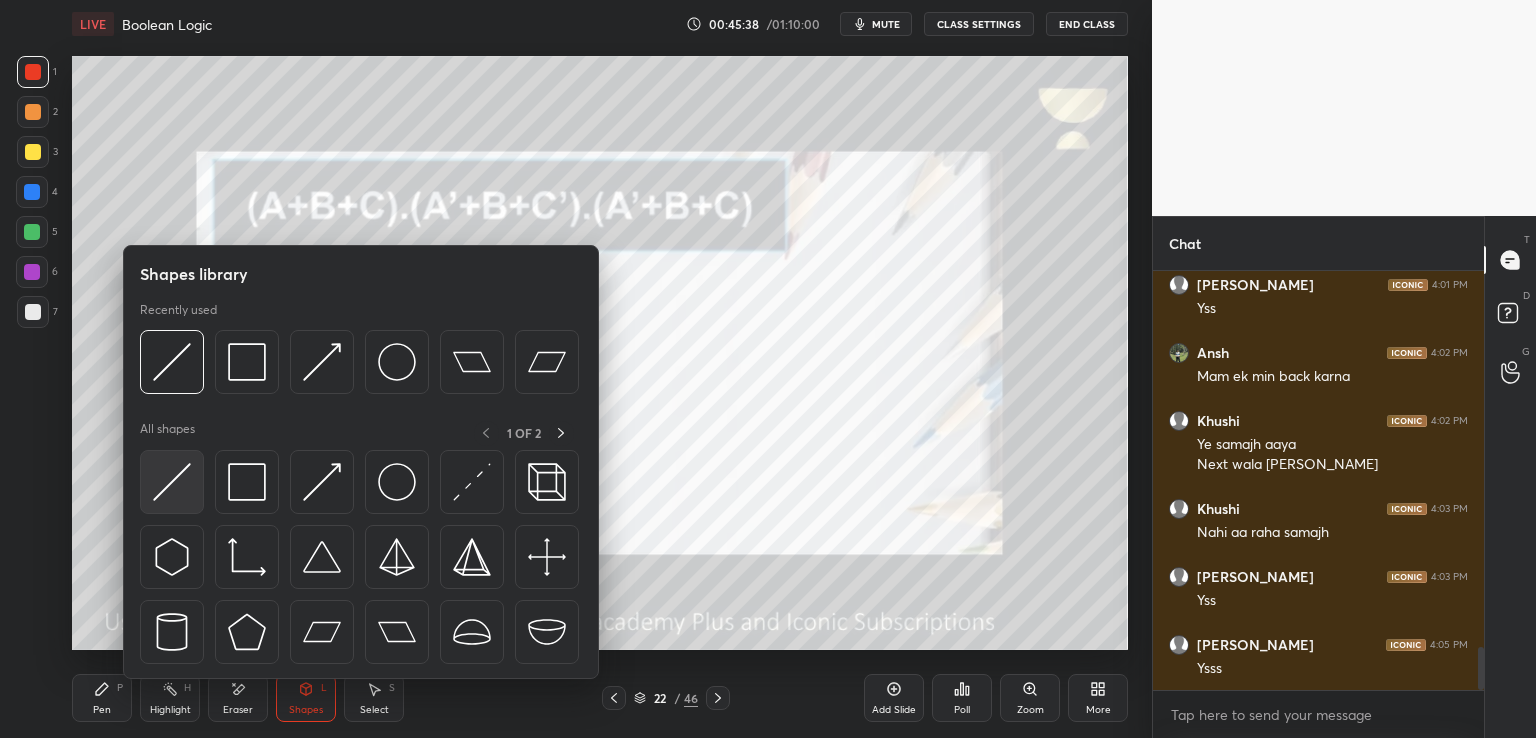 click at bounding box center [172, 482] 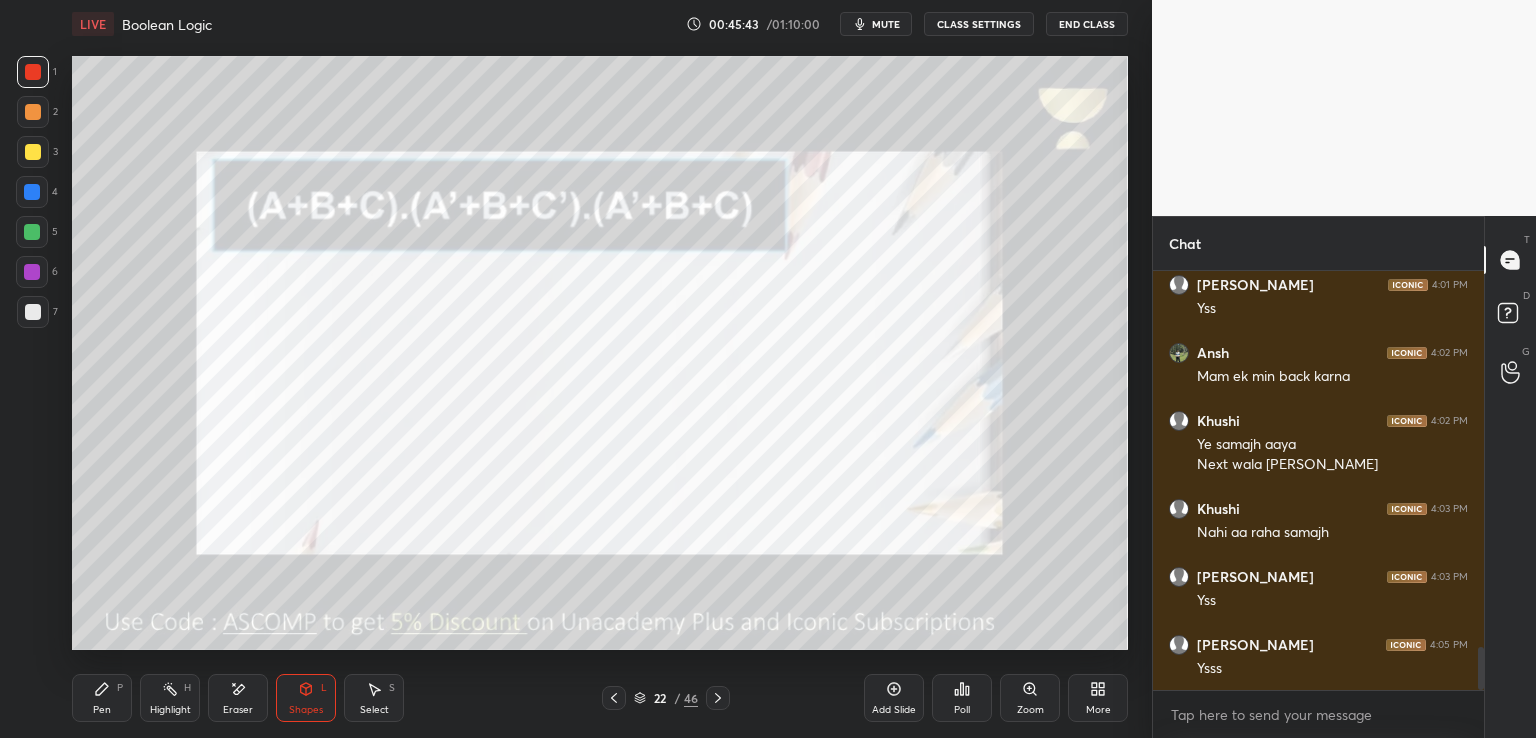 click on "Pen" at bounding box center (102, 710) 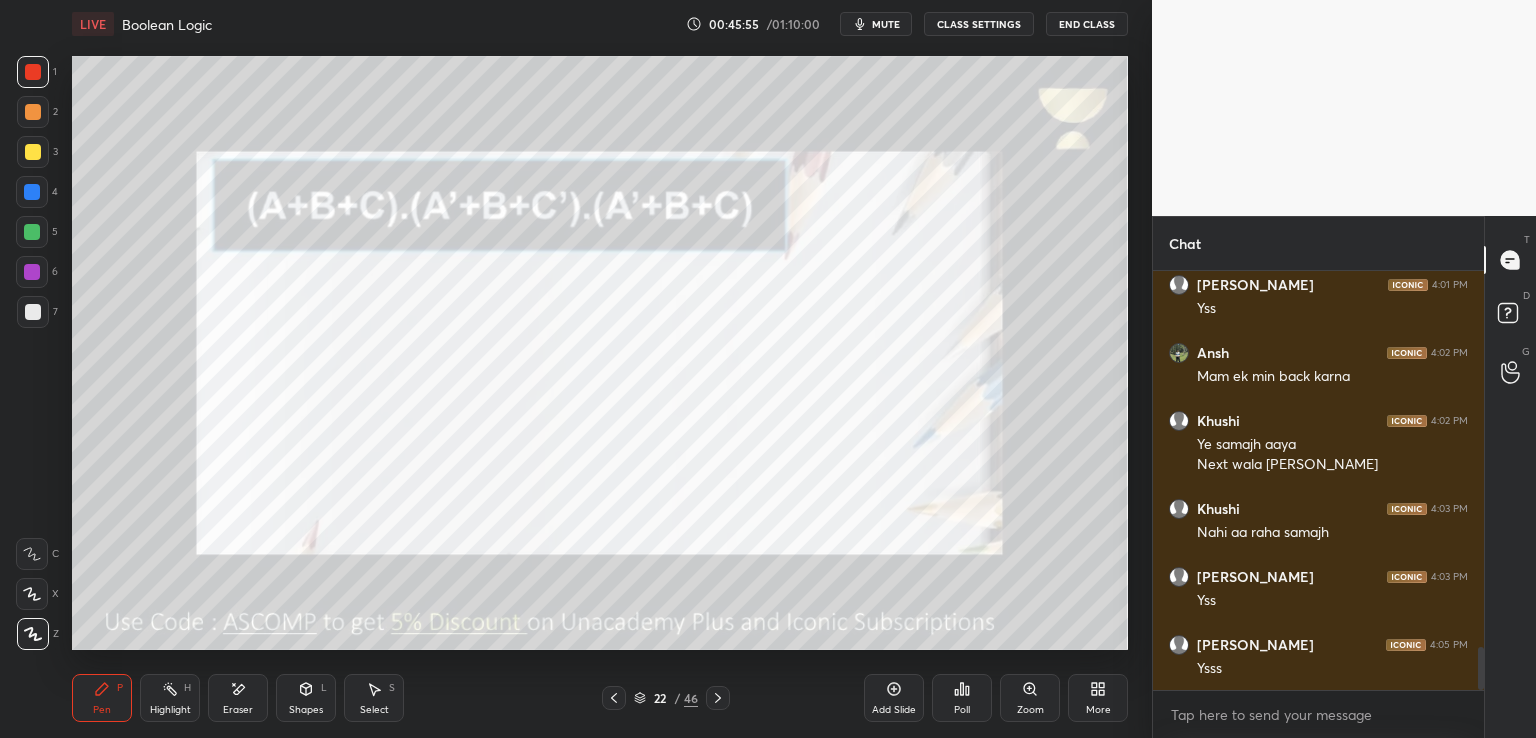 click on "Shapes" at bounding box center (306, 710) 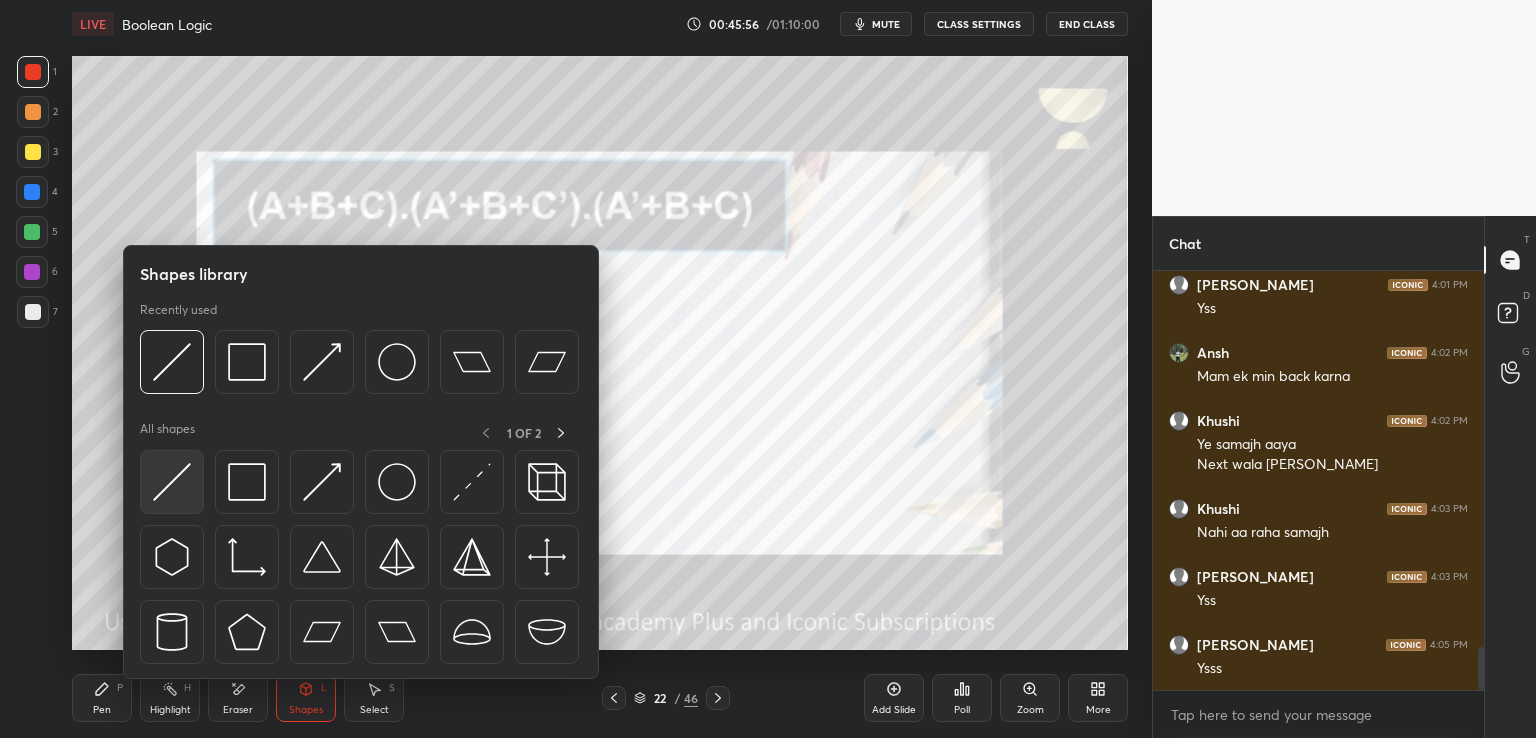 click at bounding box center [172, 482] 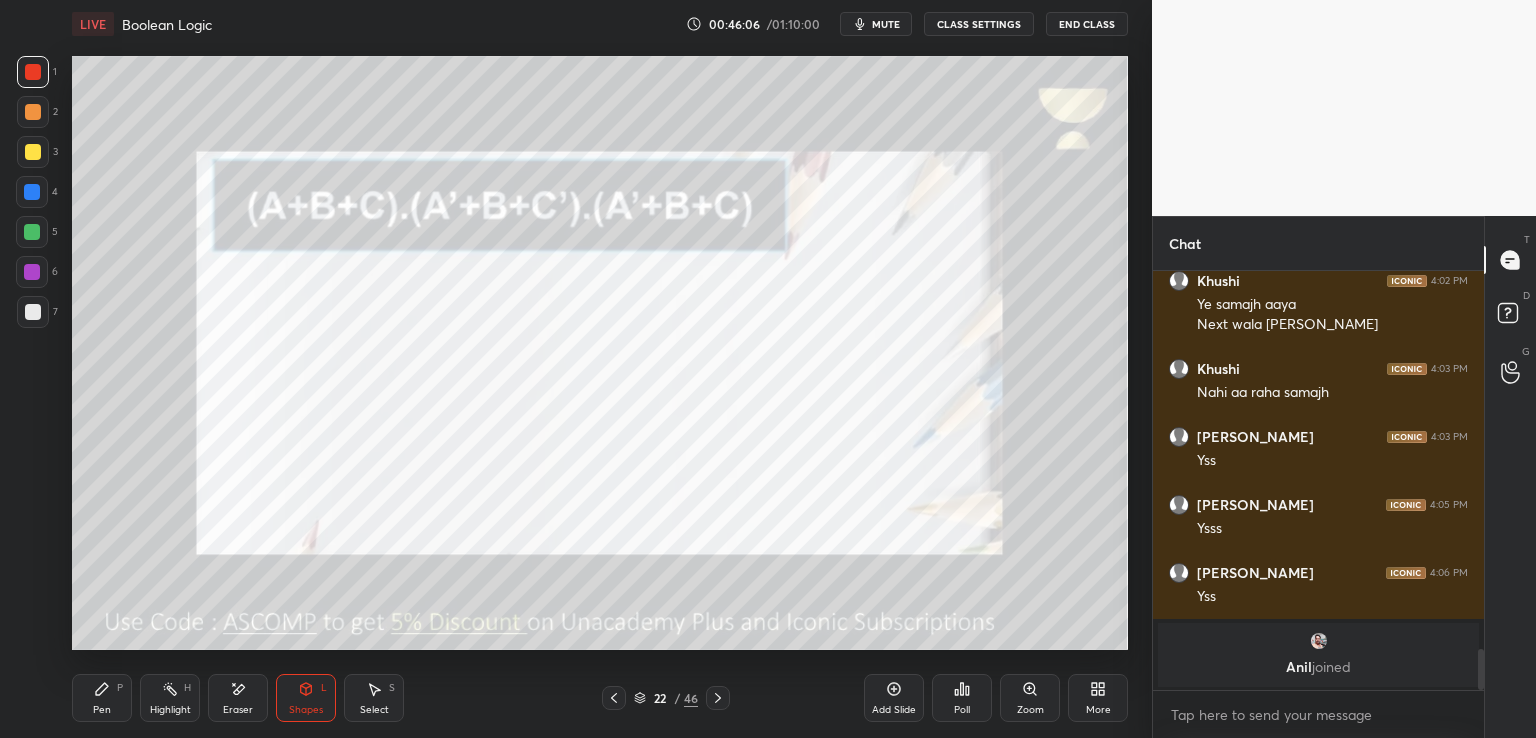 scroll, scrollTop: 3728, scrollLeft: 0, axis: vertical 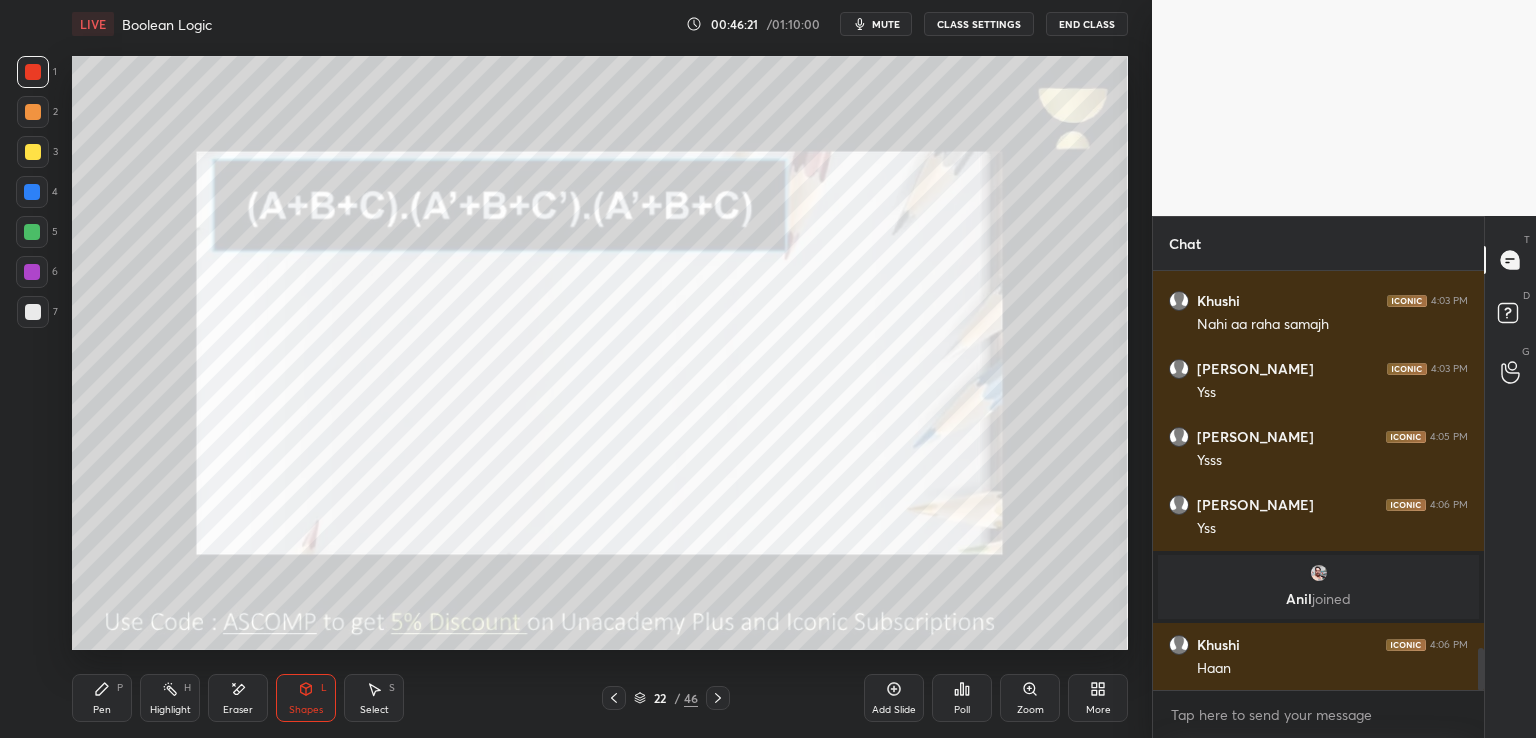 click on "Pen P" at bounding box center (102, 698) 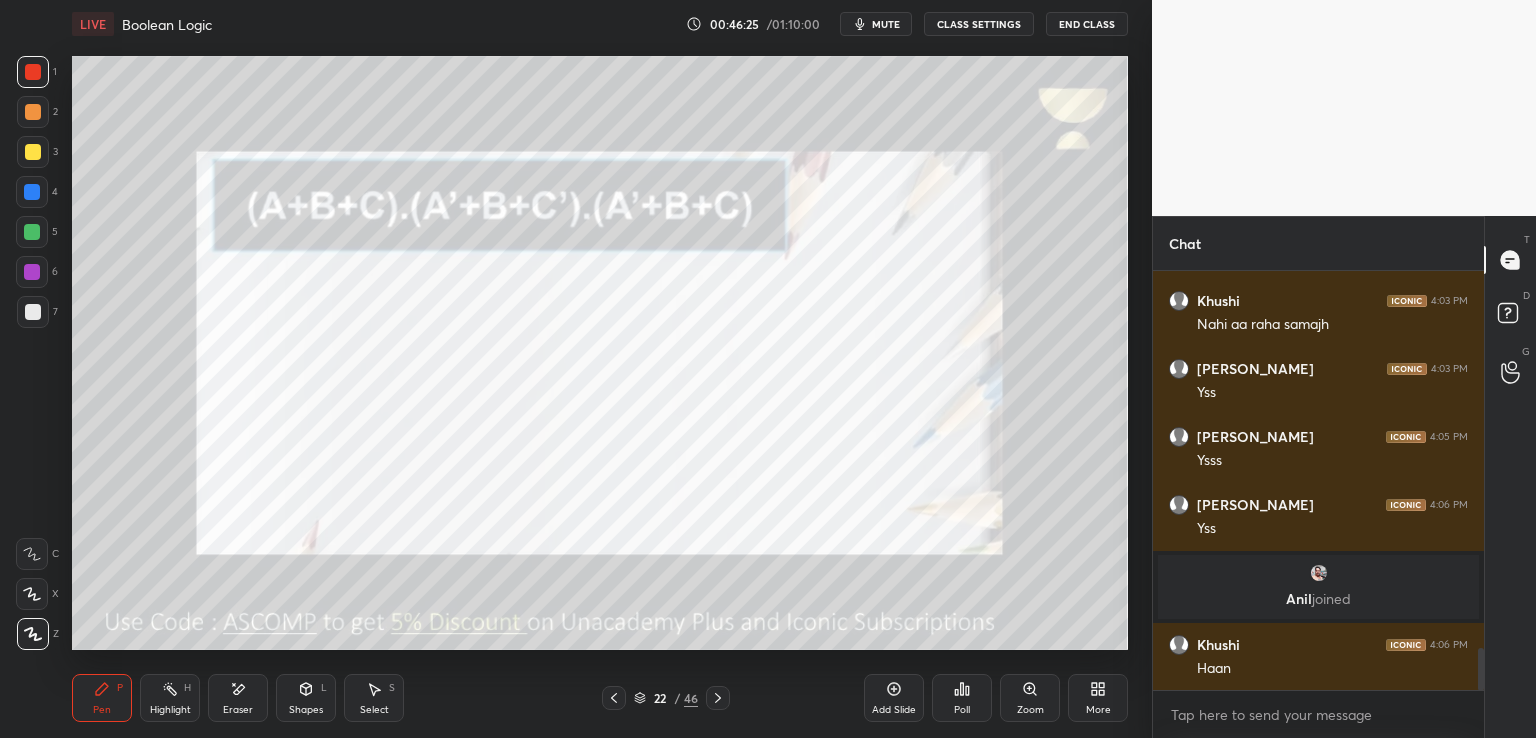 click on "Shapes L" at bounding box center [306, 698] 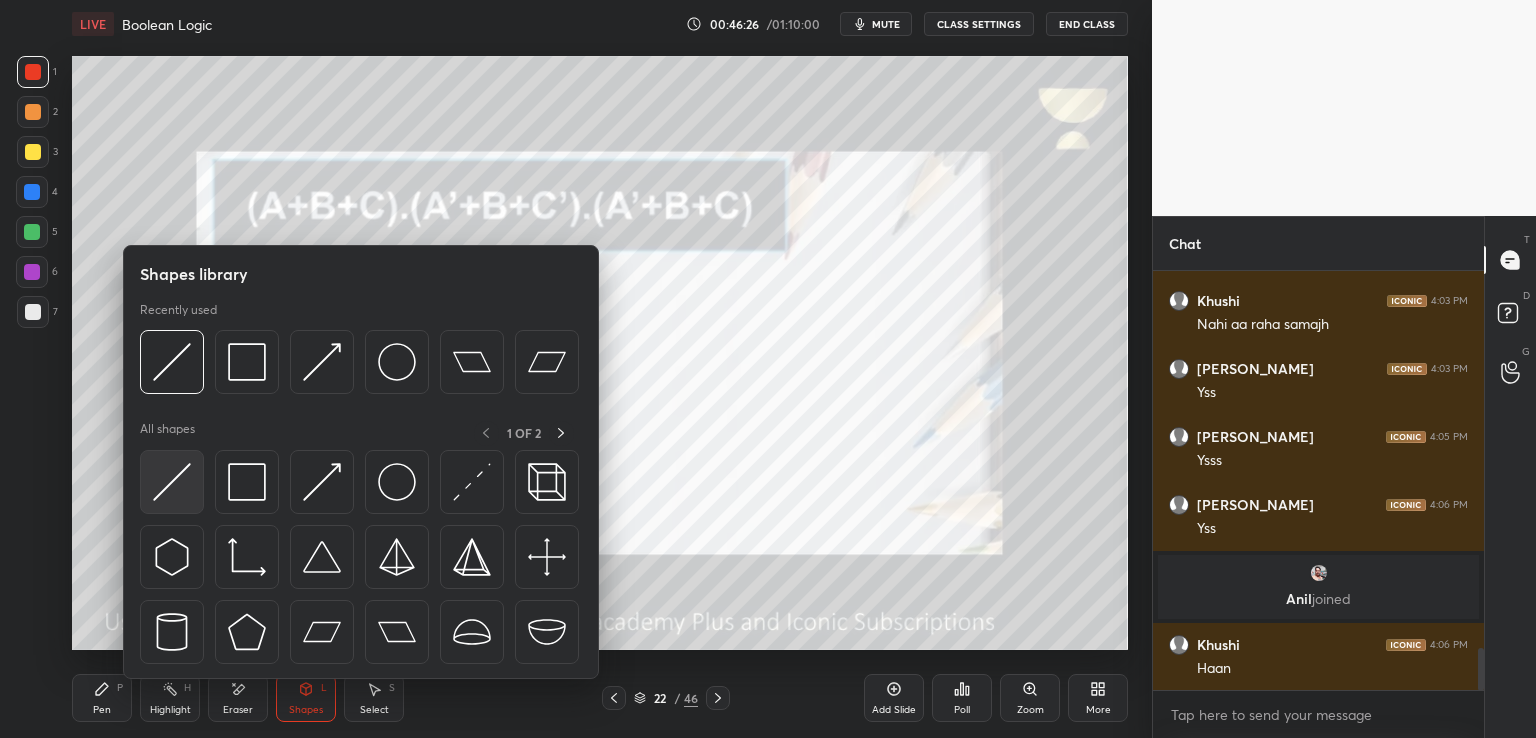 click at bounding box center (172, 482) 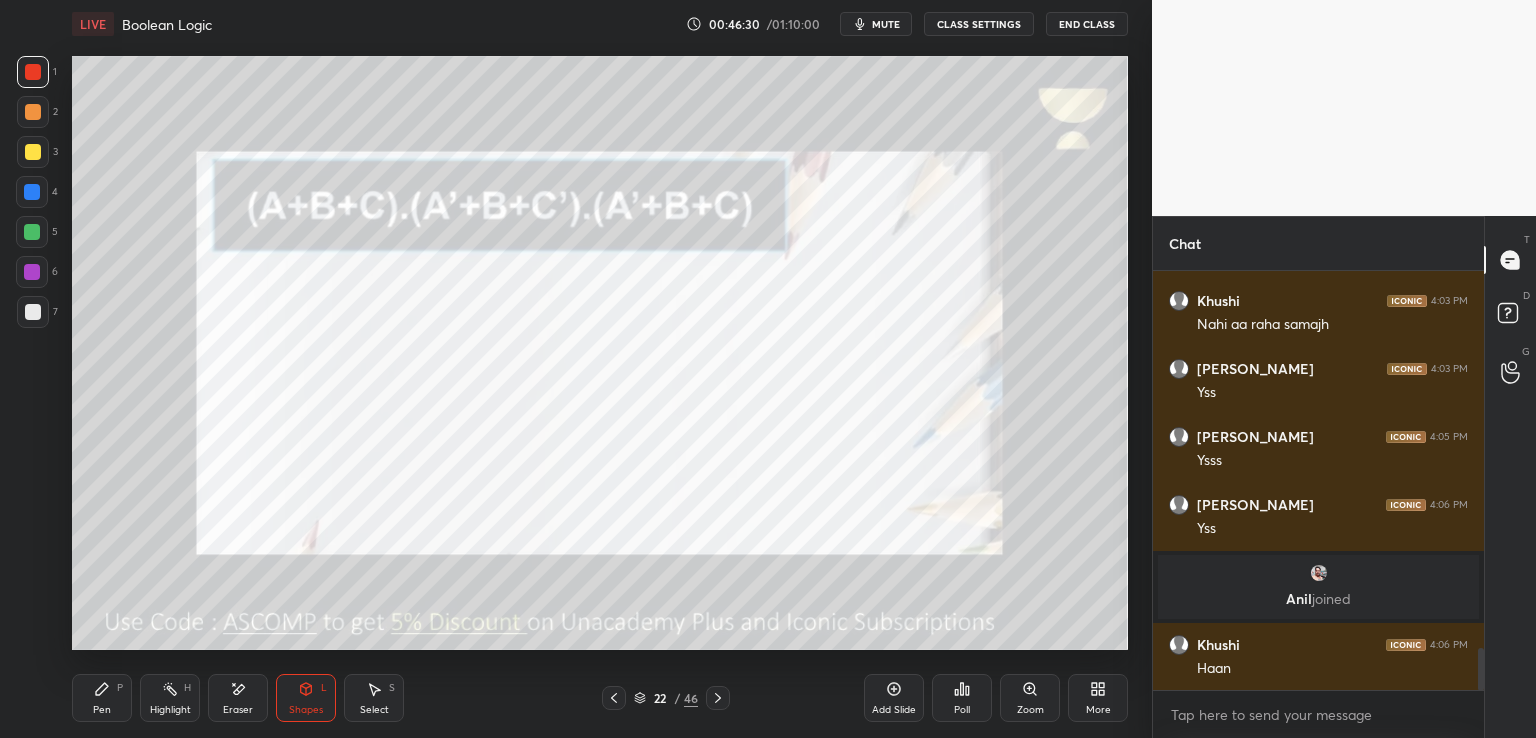 click on "Pen P" at bounding box center [102, 698] 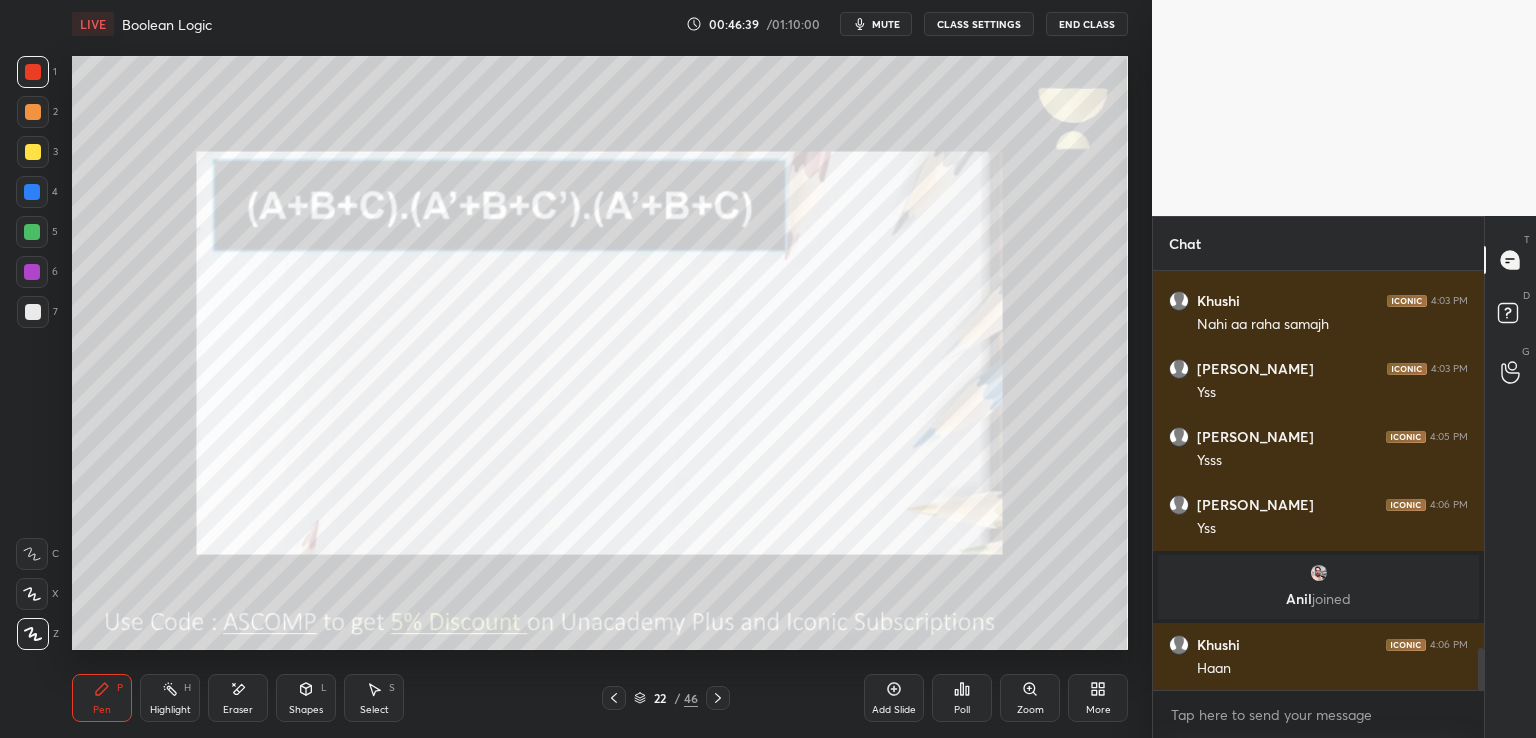 click on "mute" at bounding box center [886, 24] 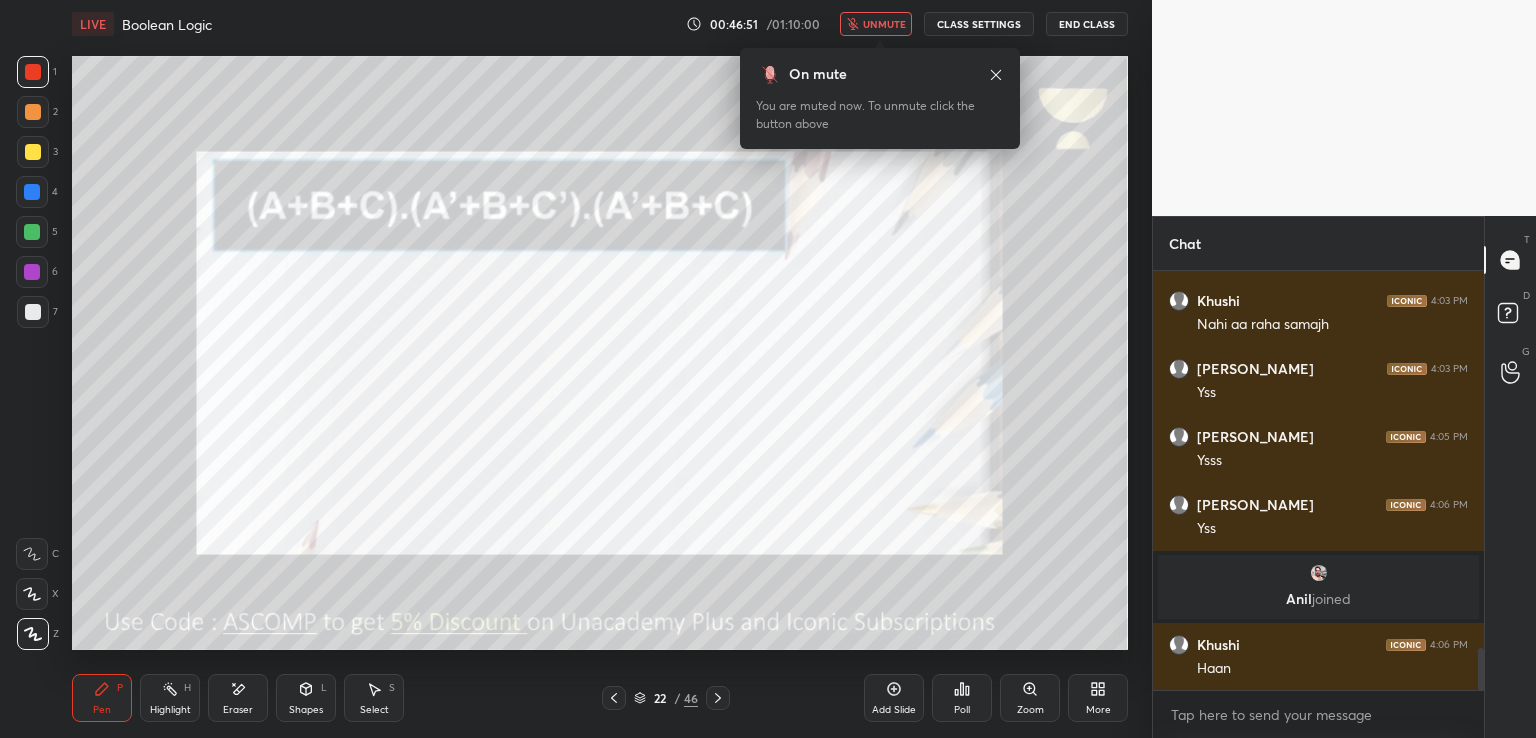 click on "unmute" at bounding box center [876, 24] 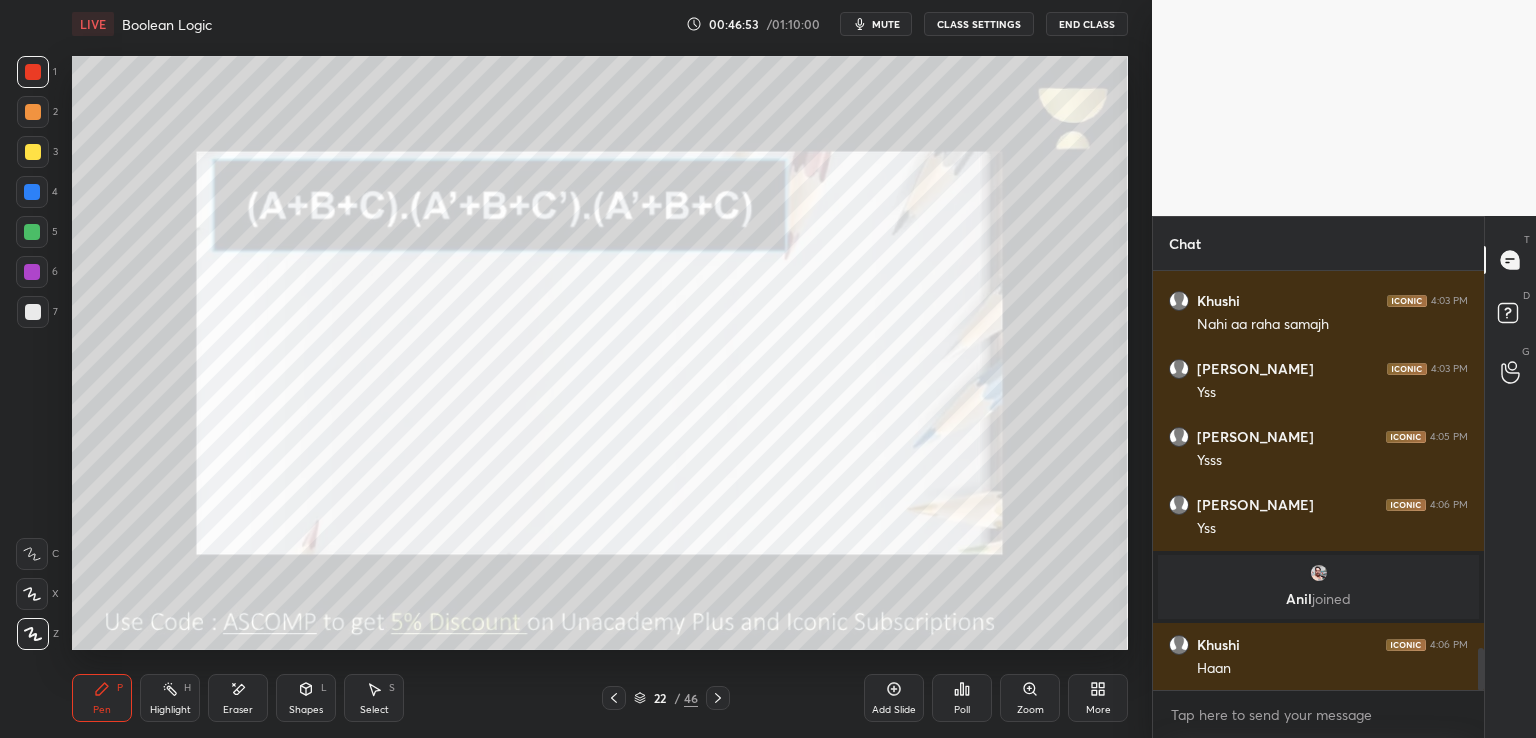 click on "mute" at bounding box center (886, 24) 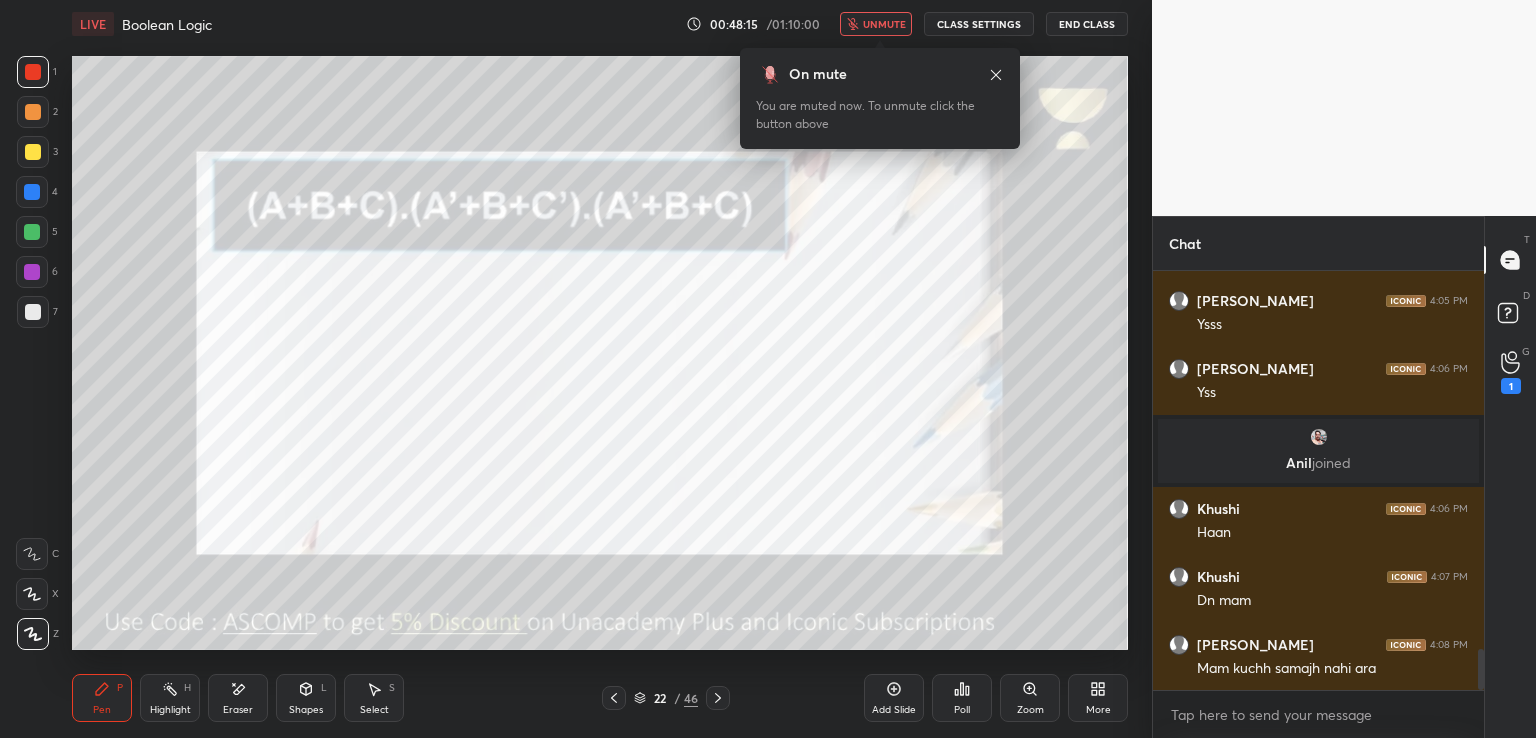 scroll, scrollTop: 3932, scrollLeft: 0, axis: vertical 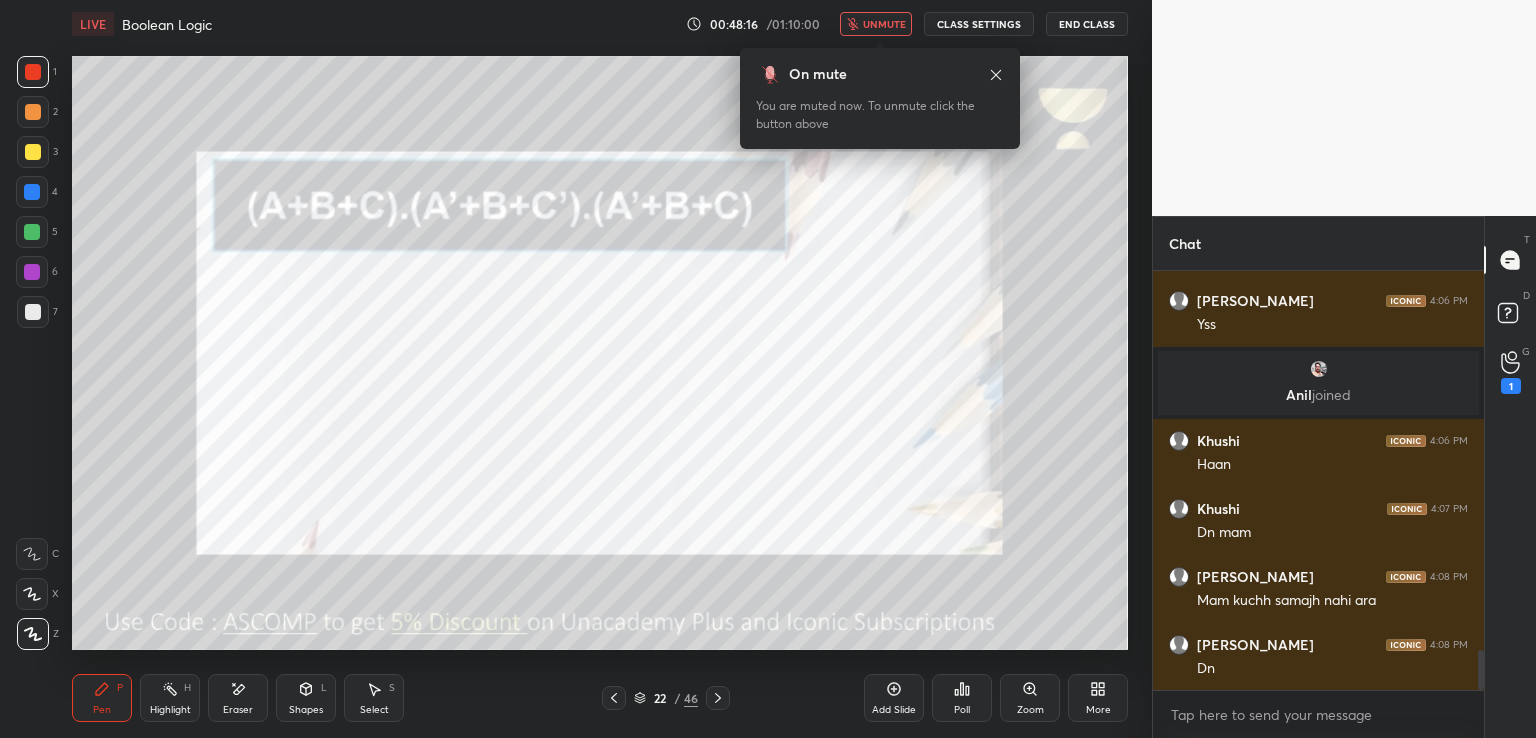 click on "unmute" at bounding box center (884, 24) 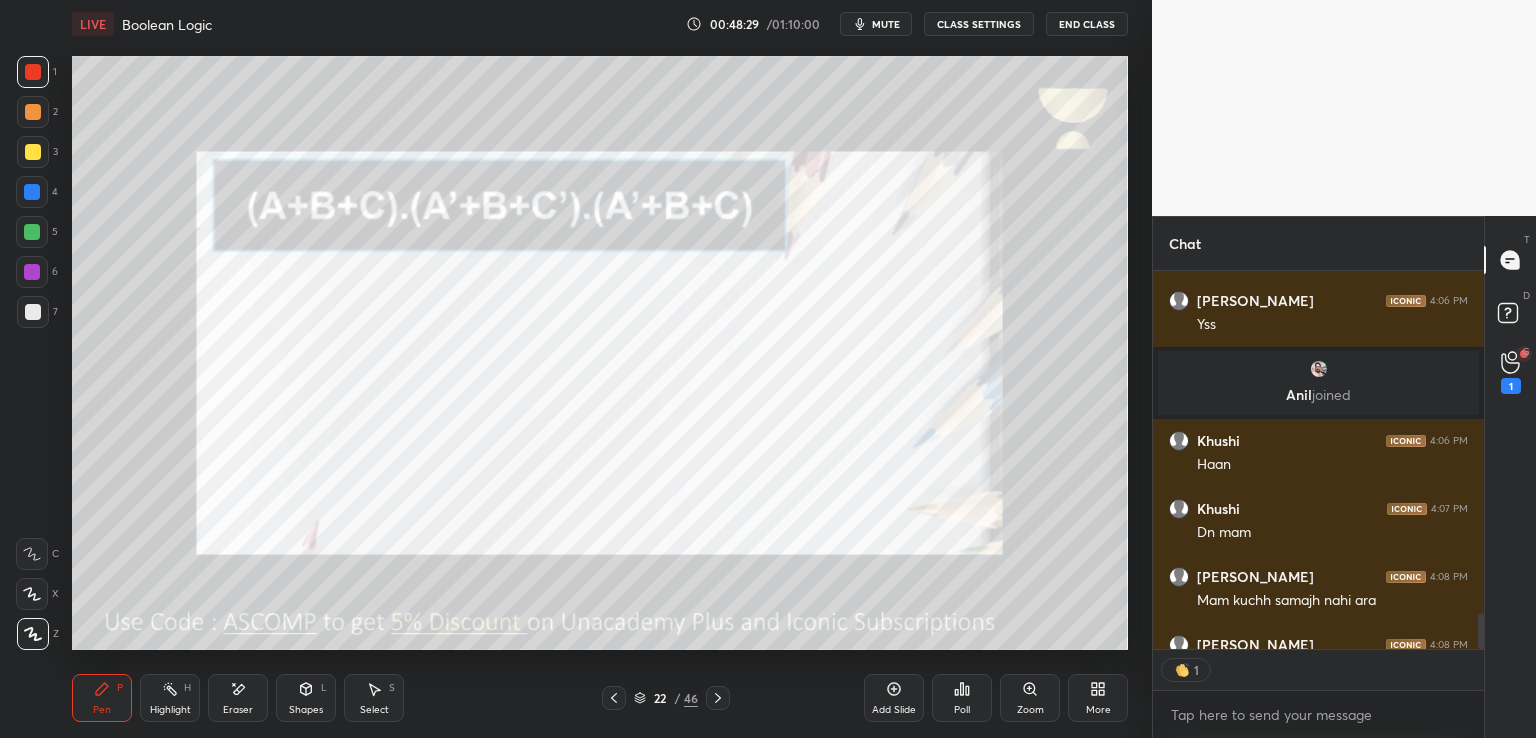 scroll, scrollTop: 373, scrollLeft: 325, axis: both 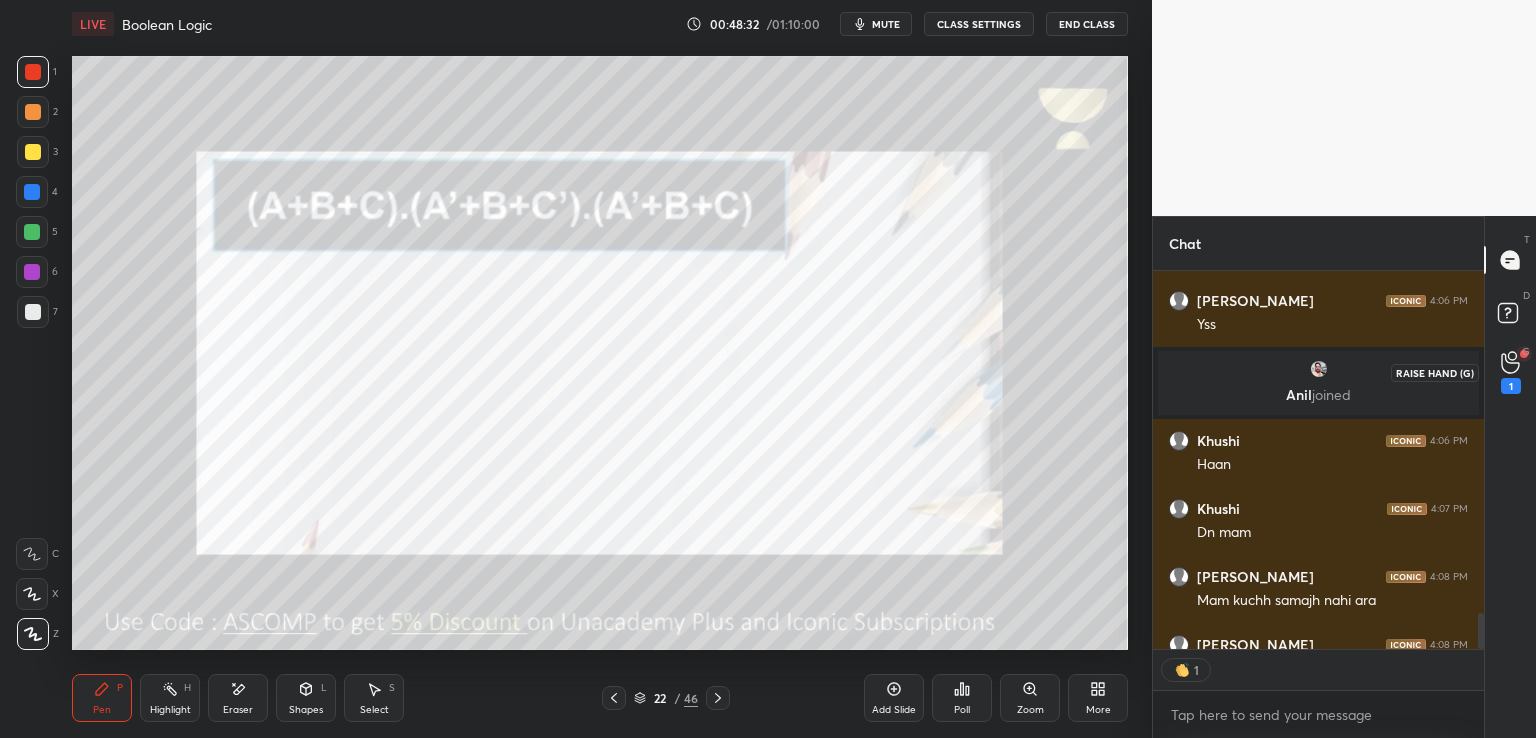 click 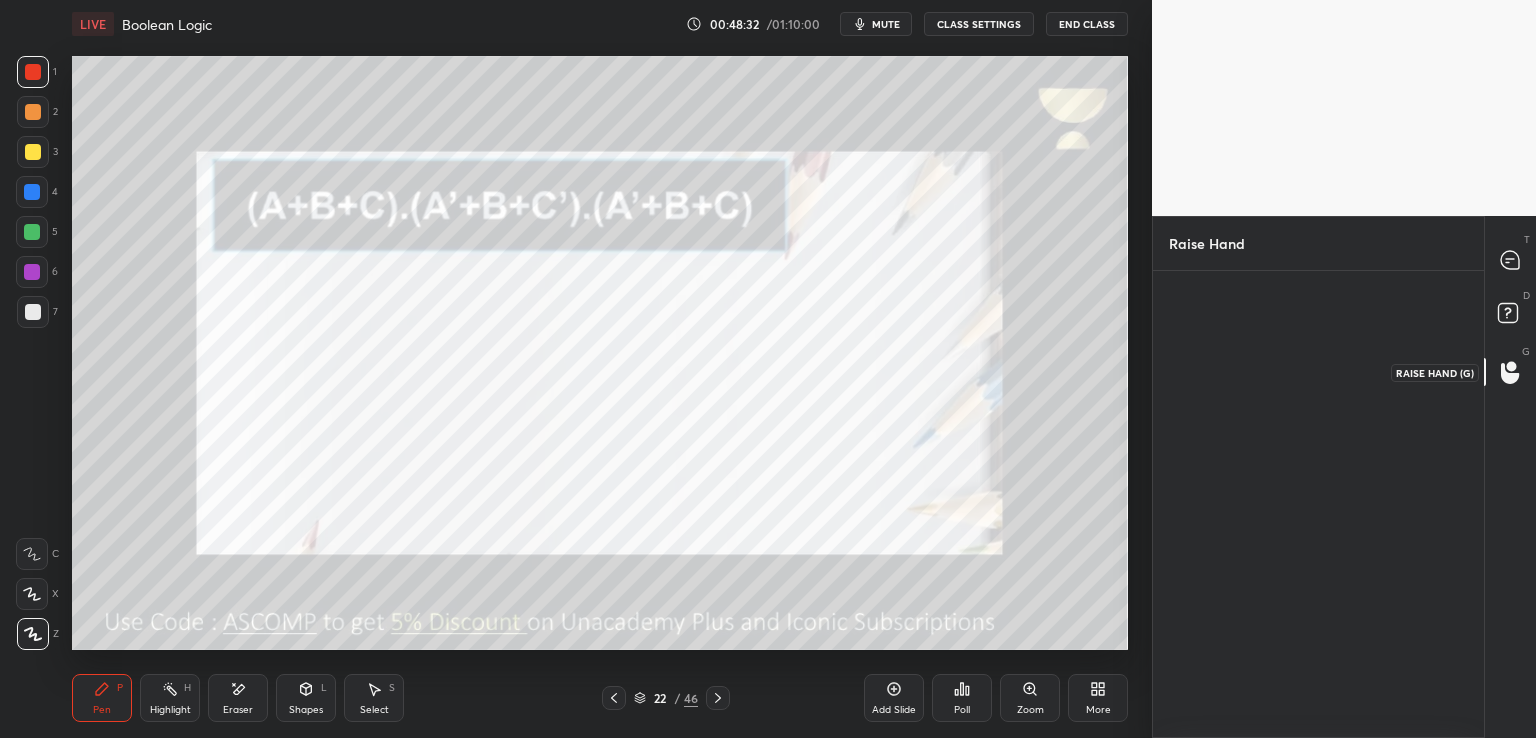 scroll, scrollTop: 461, scrollLeft: 325, axis: both 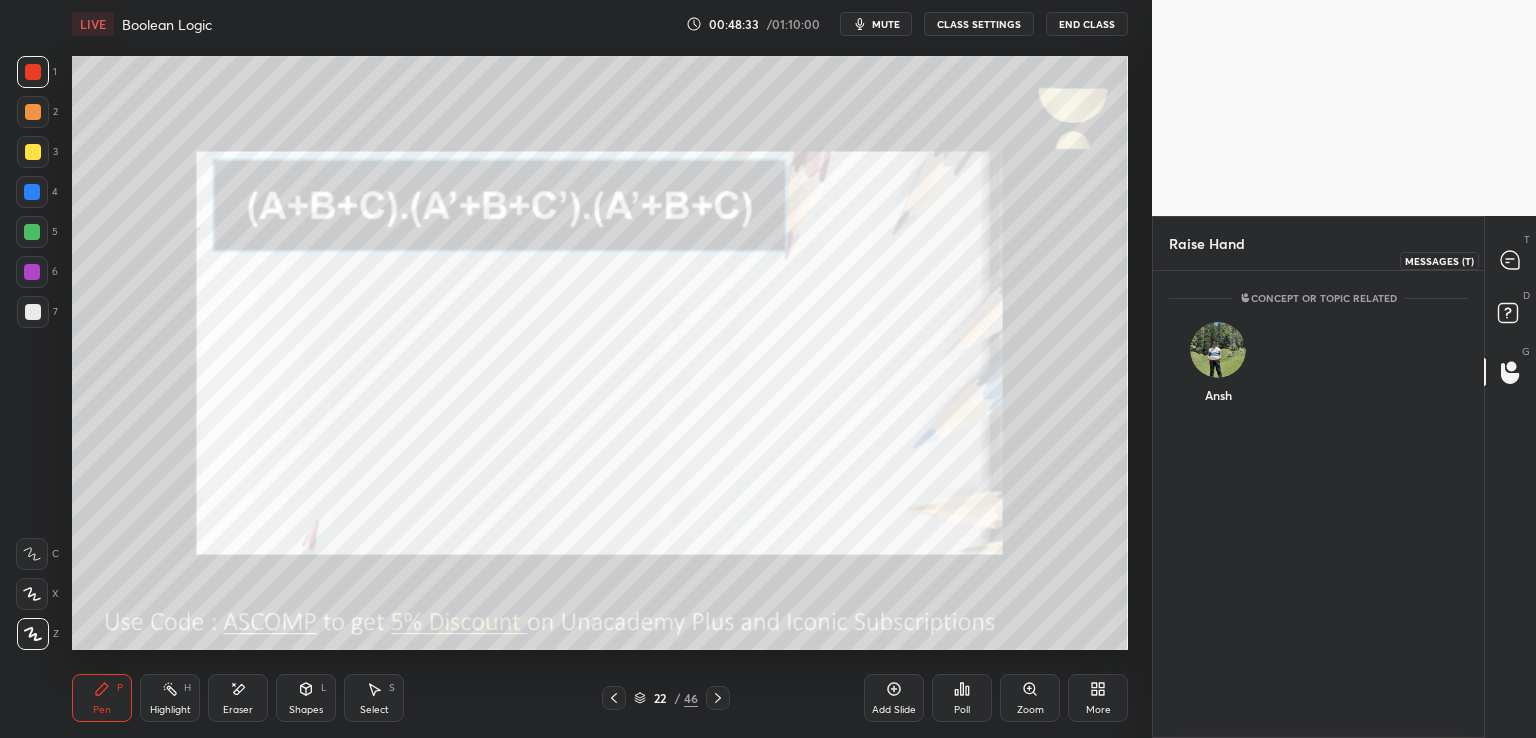 drag, startPoint x: 1513, startPoint y: 261, endPoint x: 1506, endPoint y: 269, distance: 10.630146 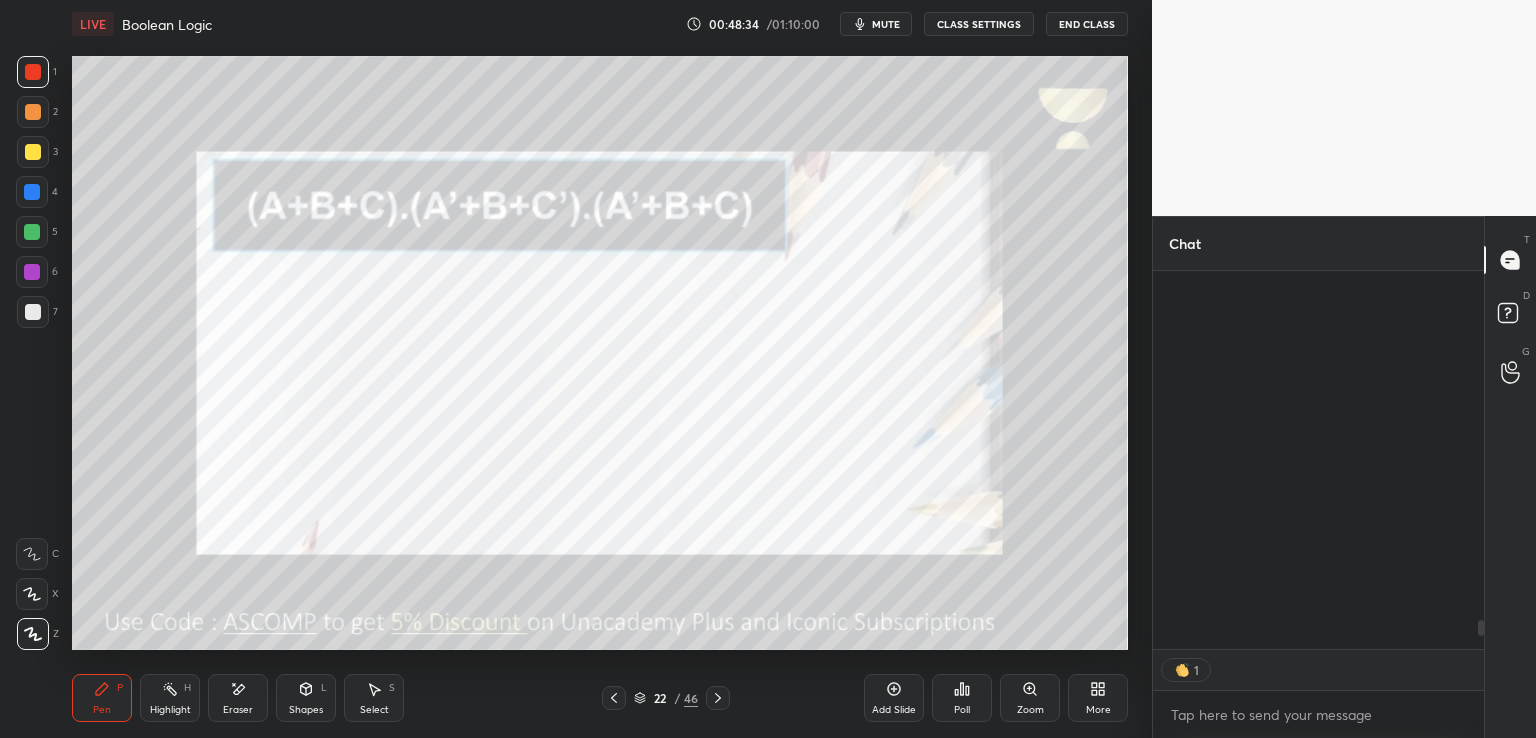 scroll, scrollTop: 4499, scrollLeft: 0, axis: vertical 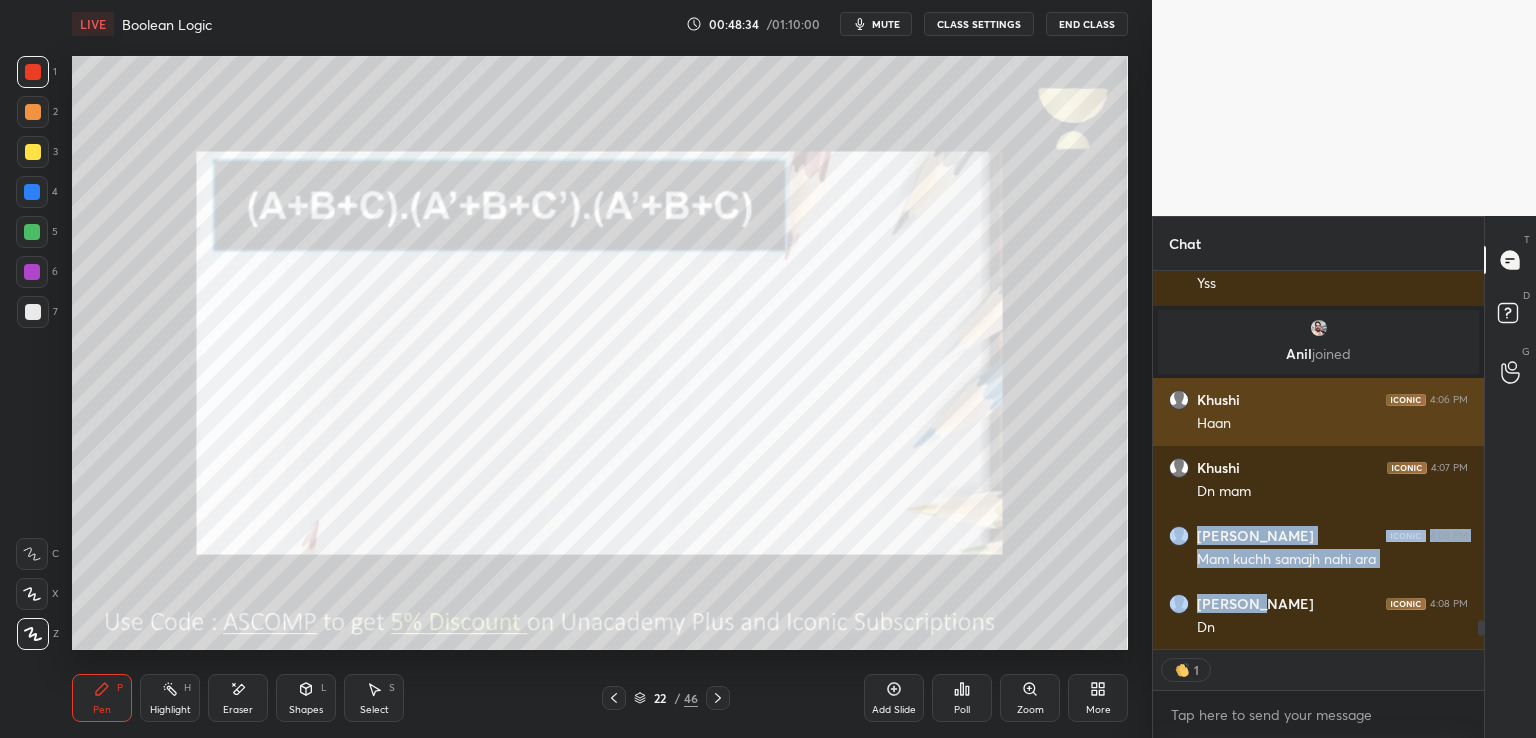 drag, startPoint x: 1316, startPoint y: 485, endPoint x: 1344, endPoint y: 422, distance: 68.942 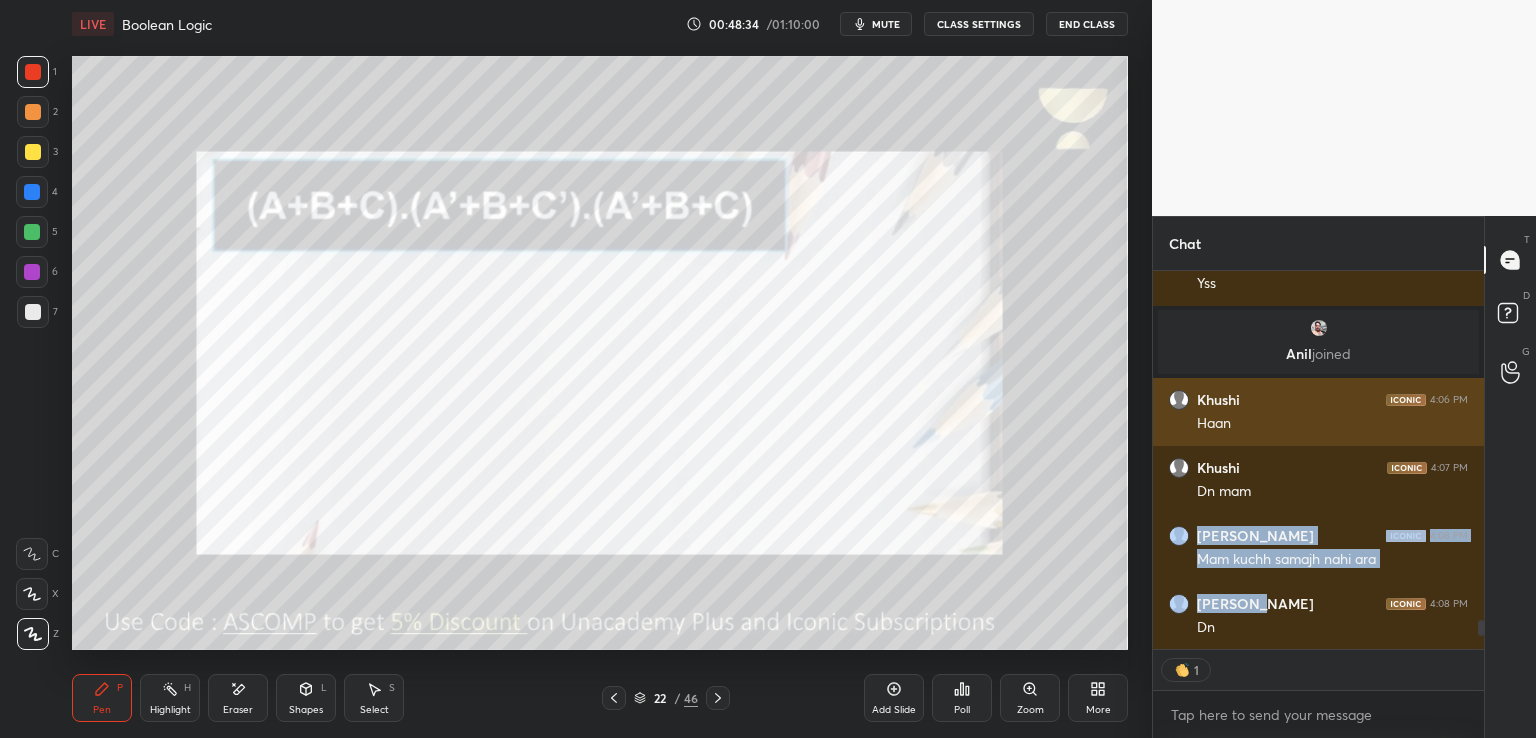 click on "[PERSON_NAME] 4:05 PM Ysss [PERSON_NAME] 4:06 PM [PERSON_NAME]  joined Khushi 4:06 PM Haan Khushi 4:07 PM Dn mam [PERSON_NAME] 4:08 PM Mam kuchh samajh nahi [PERSON_NAME] 4:08 PM Dn" at bounding box center [1318, -1789] 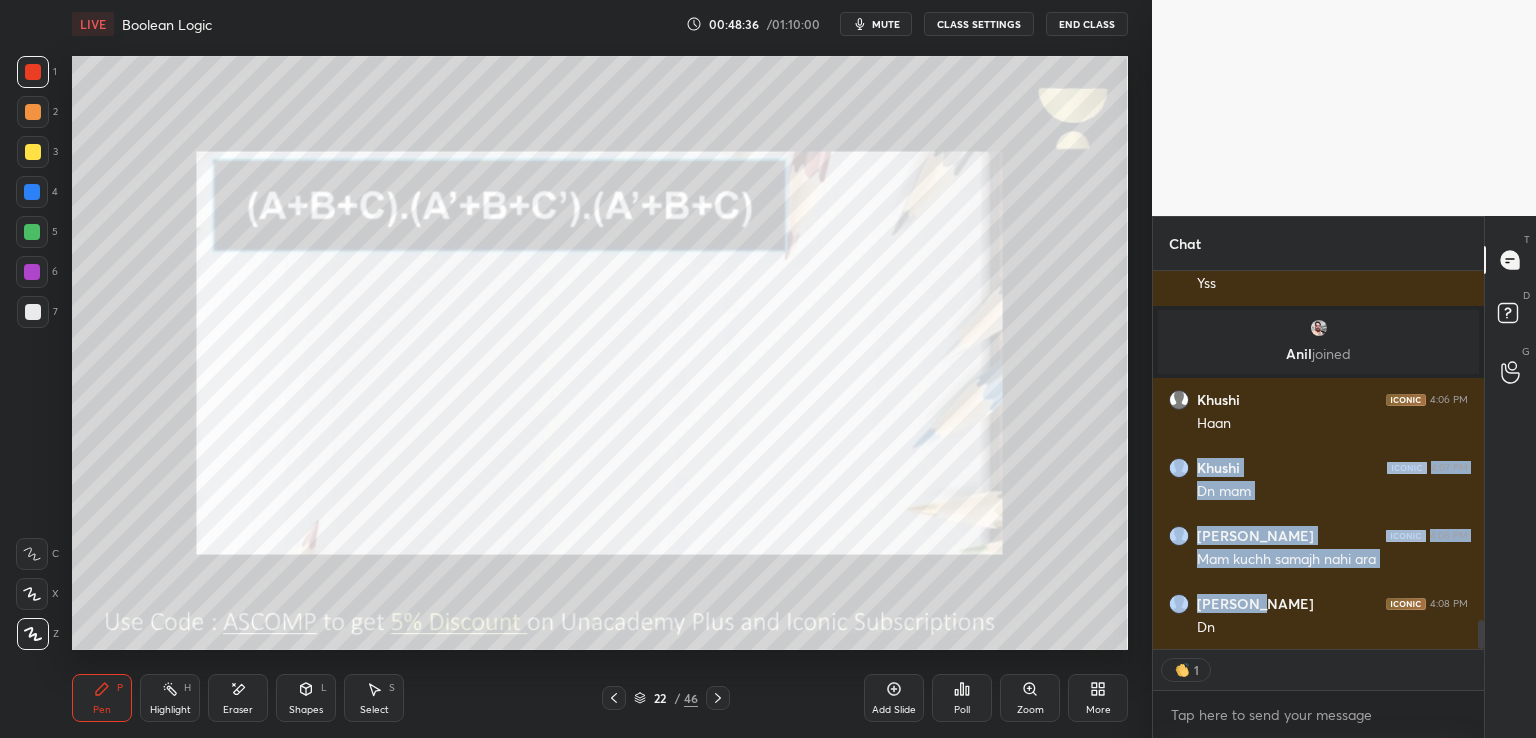 scroll, scrollTop: 4567, scrollLeft: 0, axis: vertical 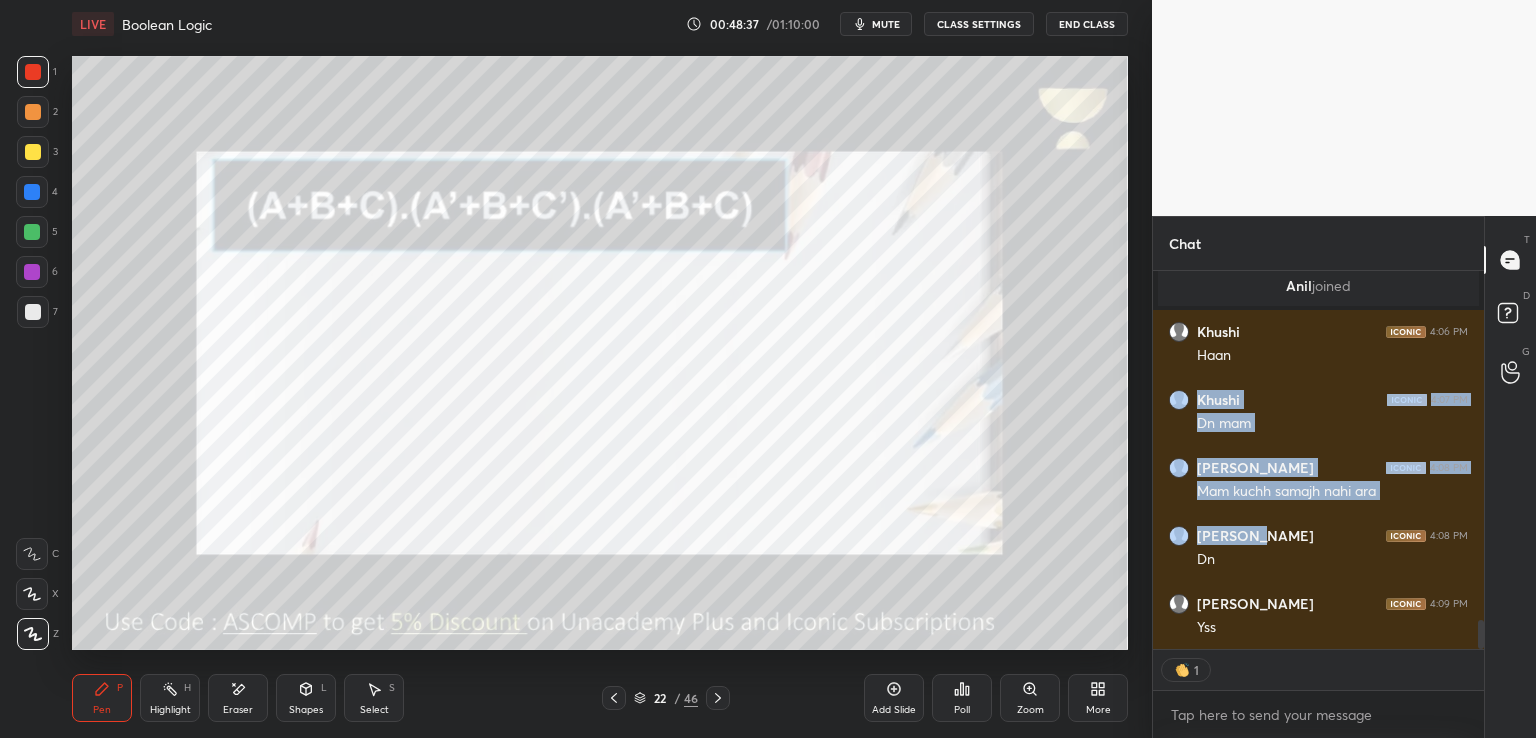 click 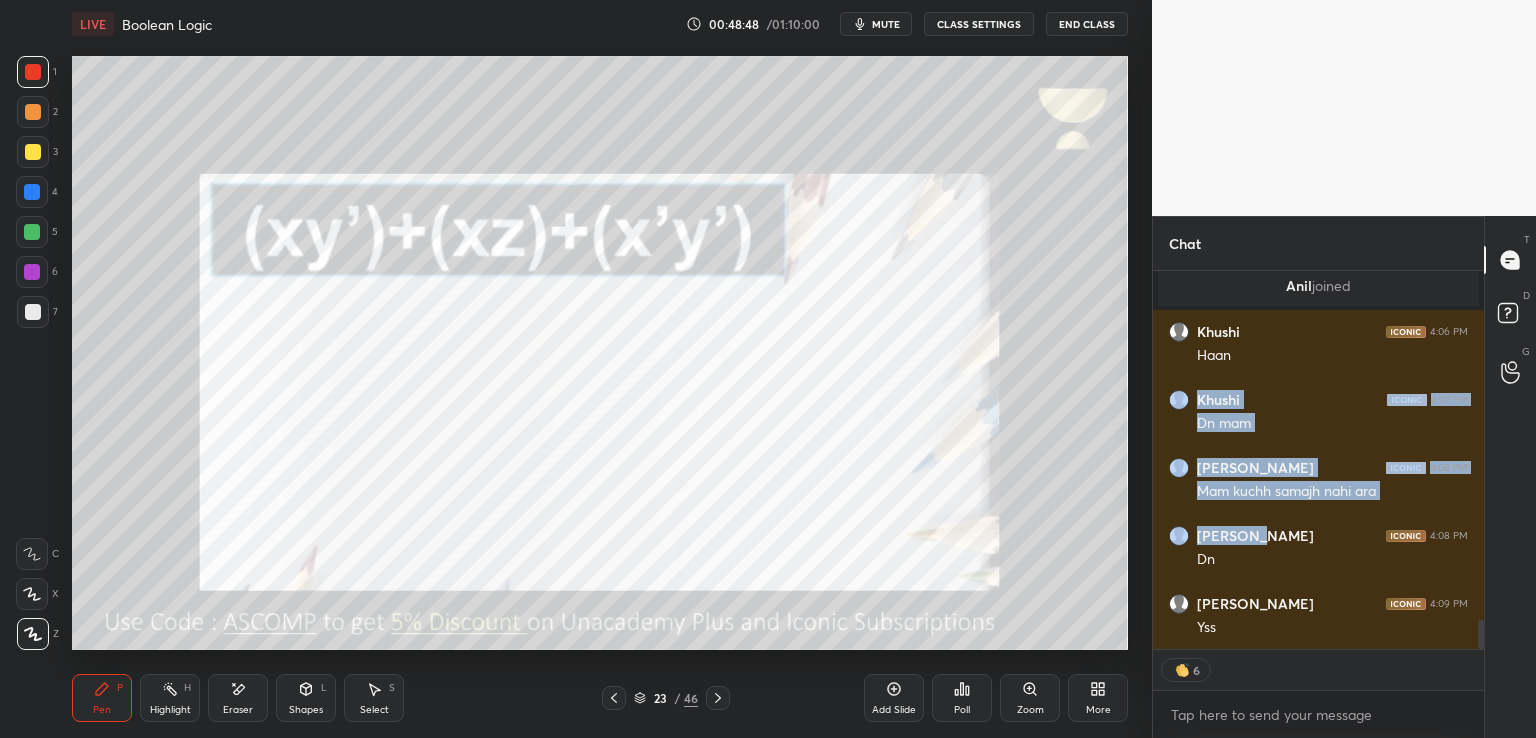 scroll, scrollTop: 6, scrollLeft: 6, axis: both 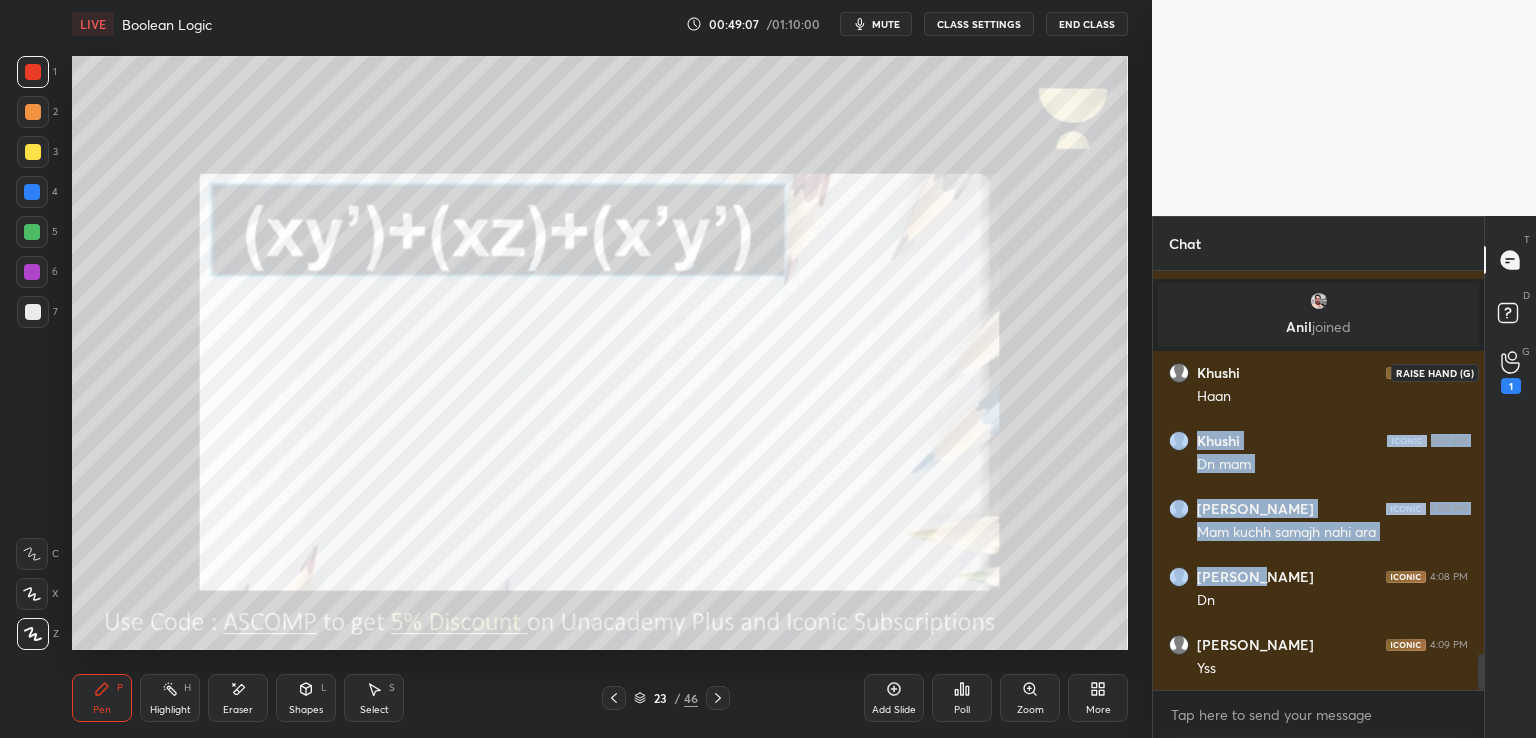 click 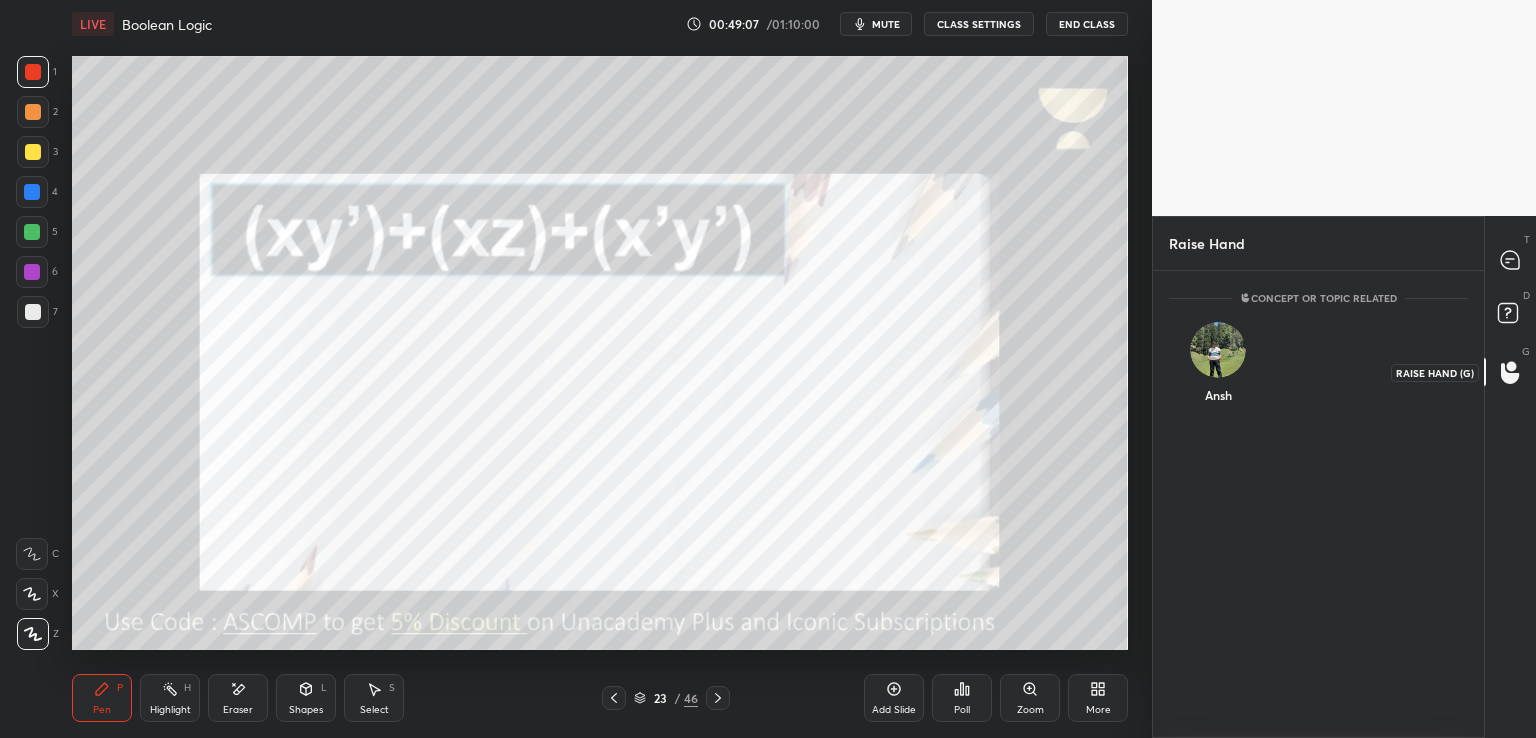 scroll, scrollTop: 461, scrollLeft: 325, axis: both 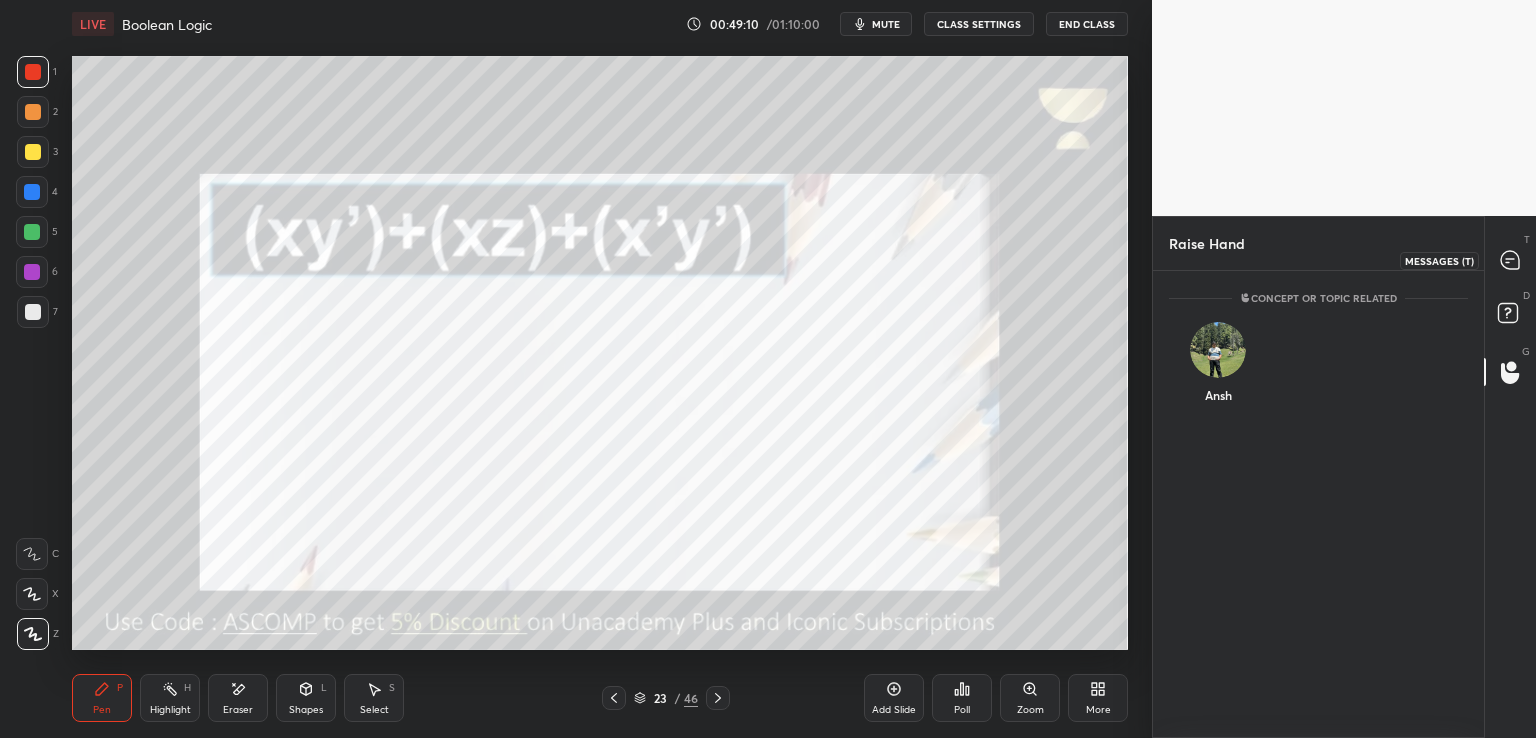 click 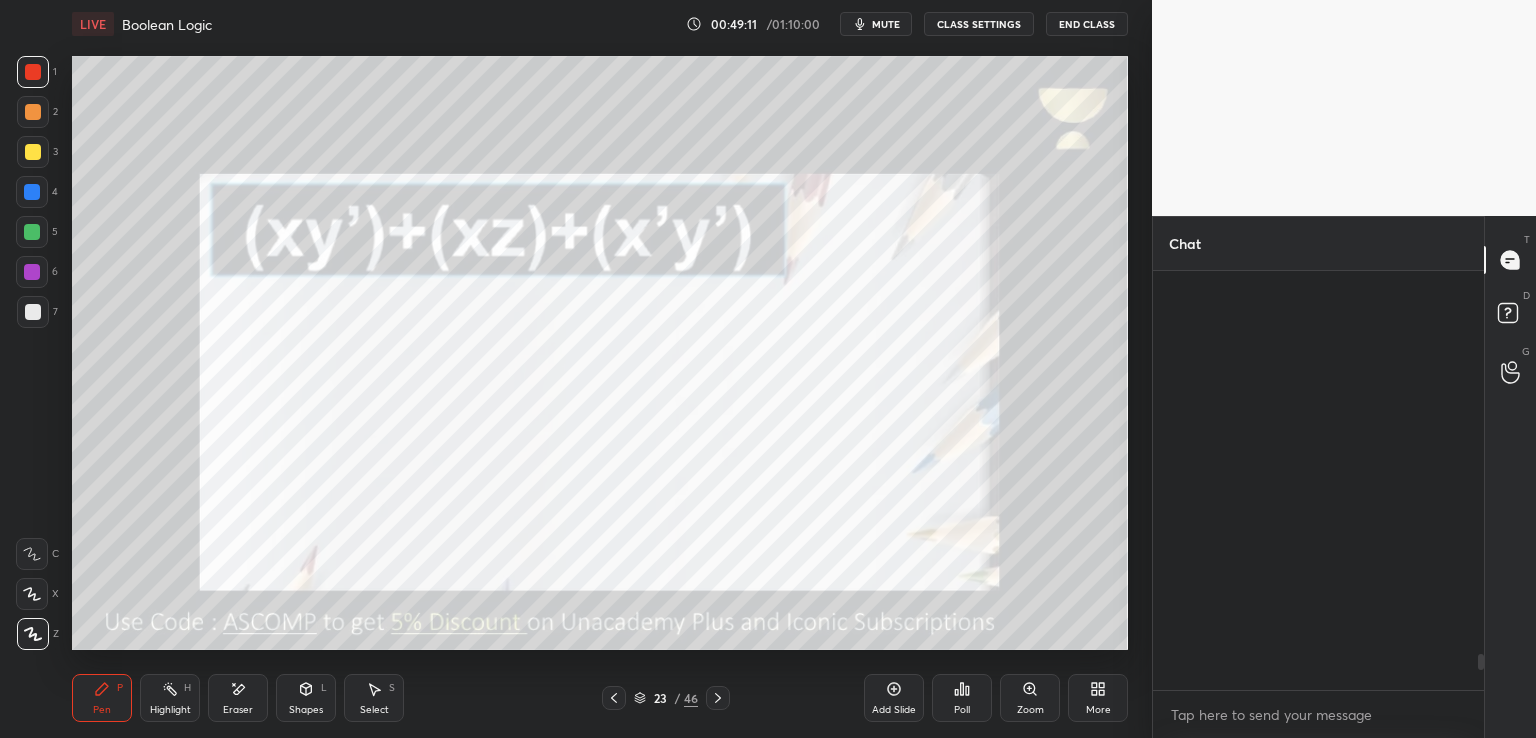 scroll, scrollTop: 4526, scrollLeft: 0, axis: vertical 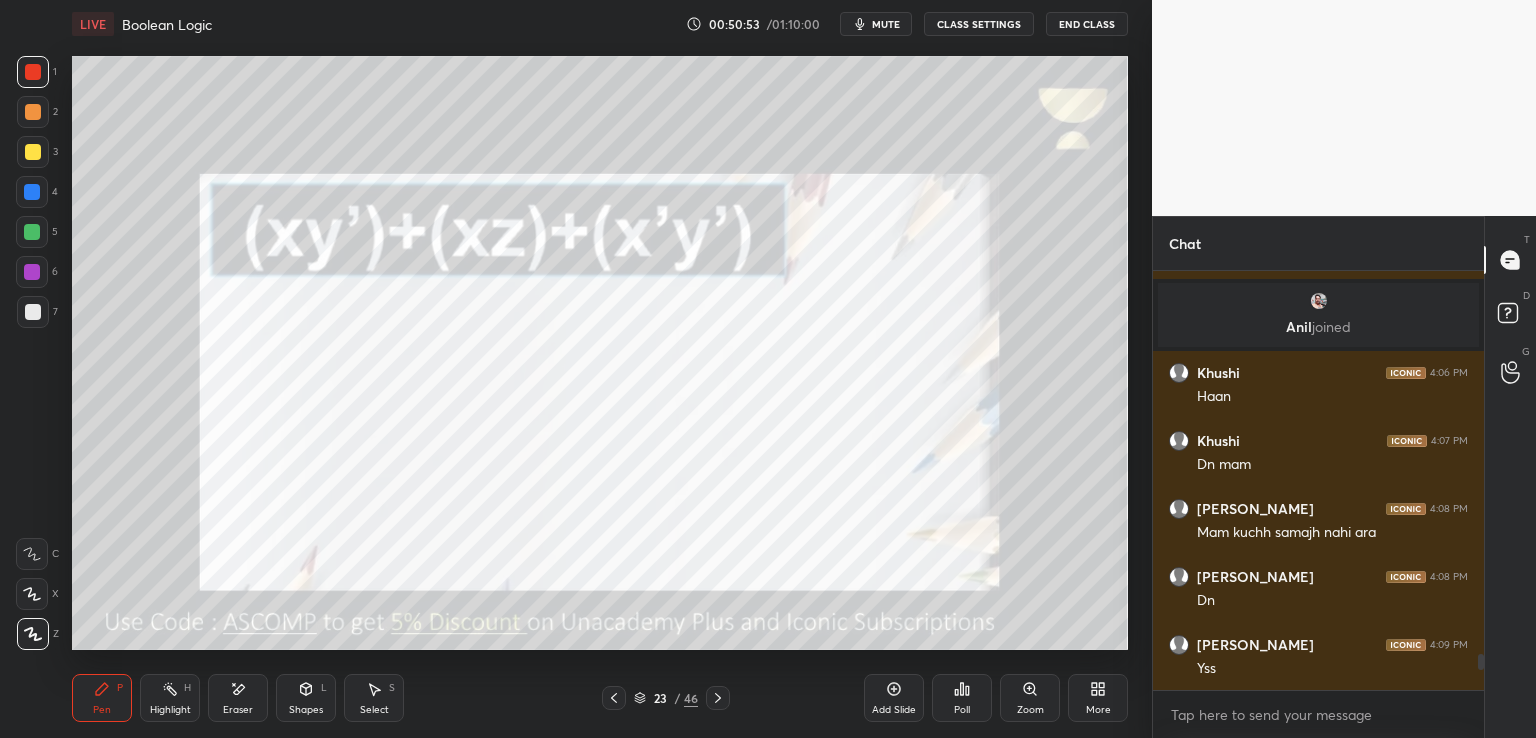 click on "mute" at bounding box center [886, 24] 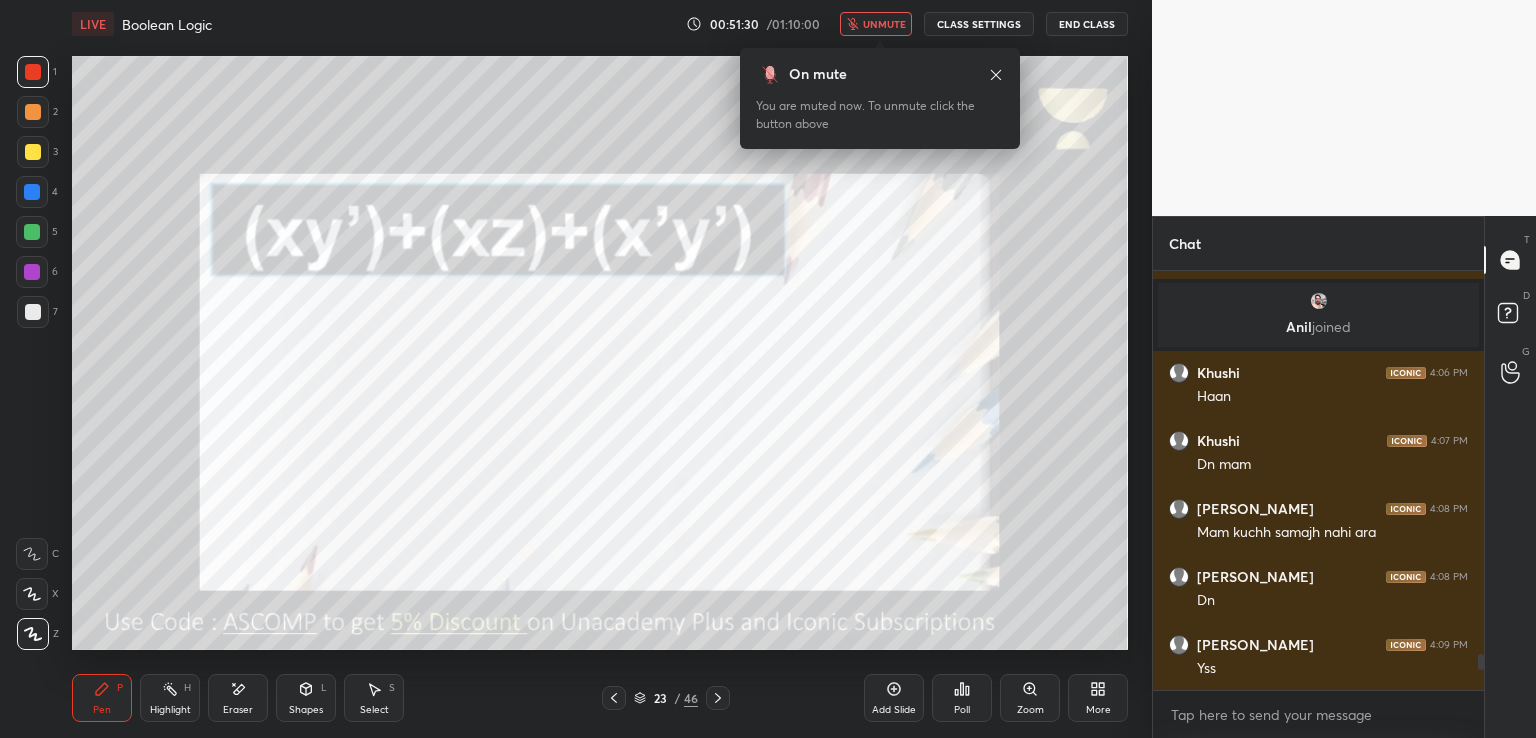 click on "unmute" at bounding box center [876, 24] 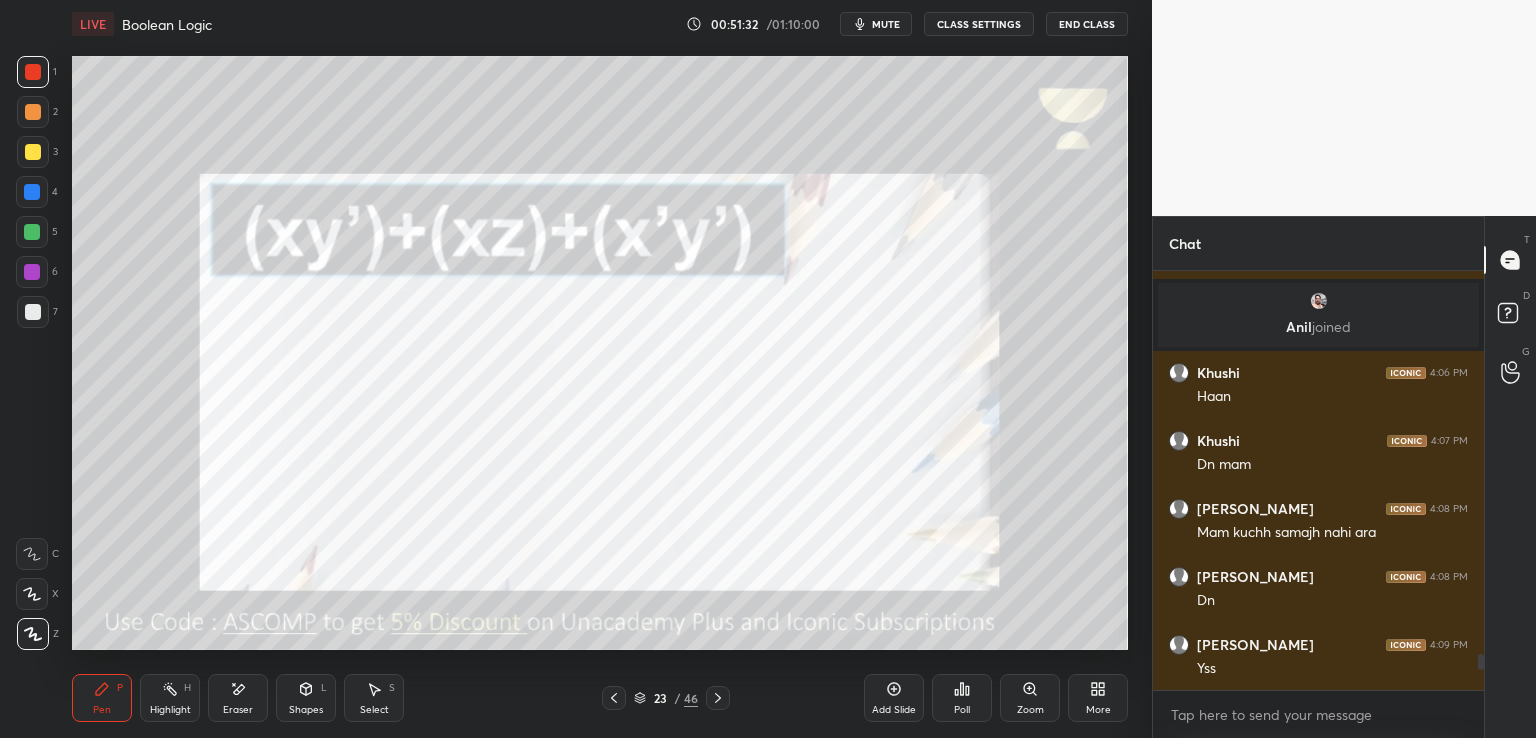 click on "mute" at bounding box center [876, 24] 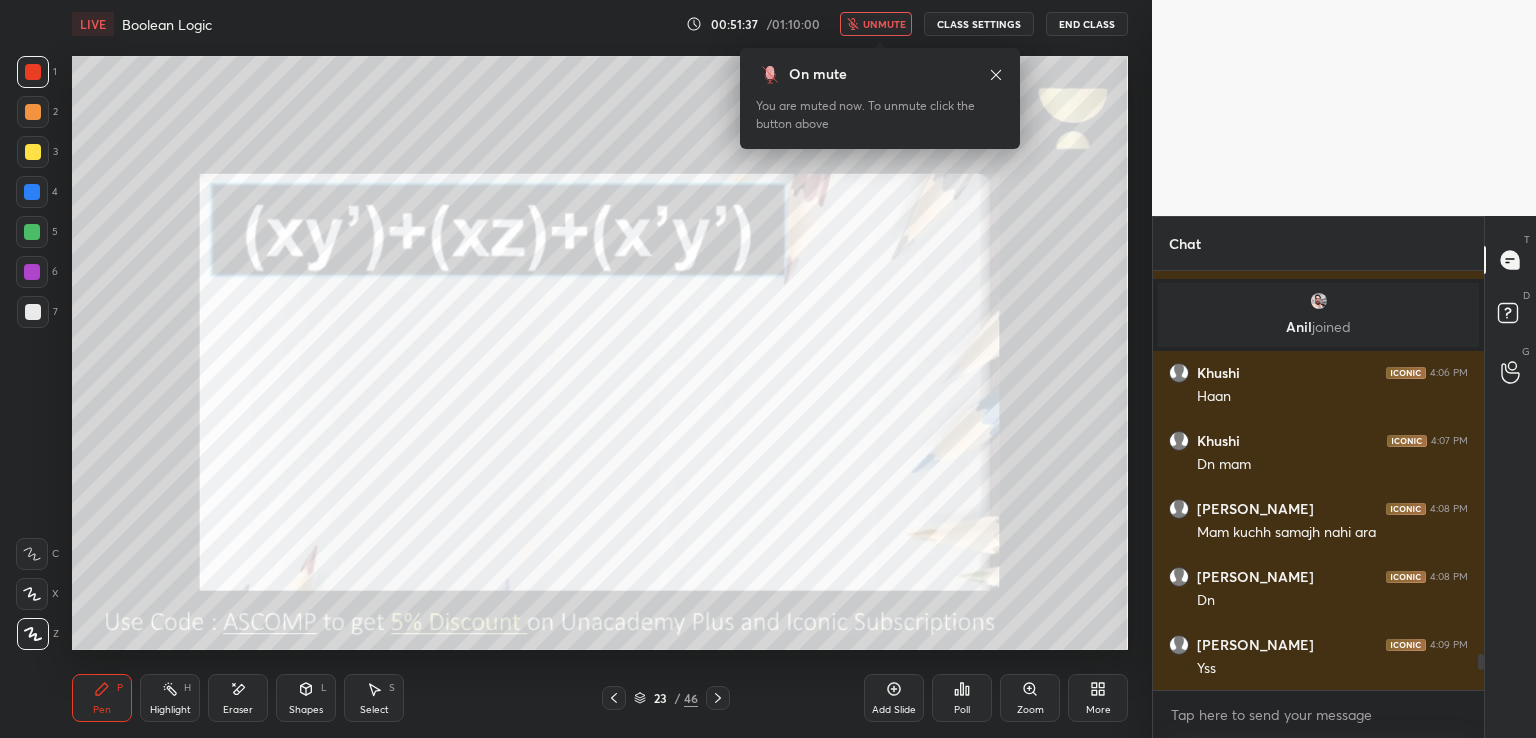 drag, startPoint x: 871, startPoint y: 37, endPoint x: 886, endPoint y: 24, distance: 19.849434 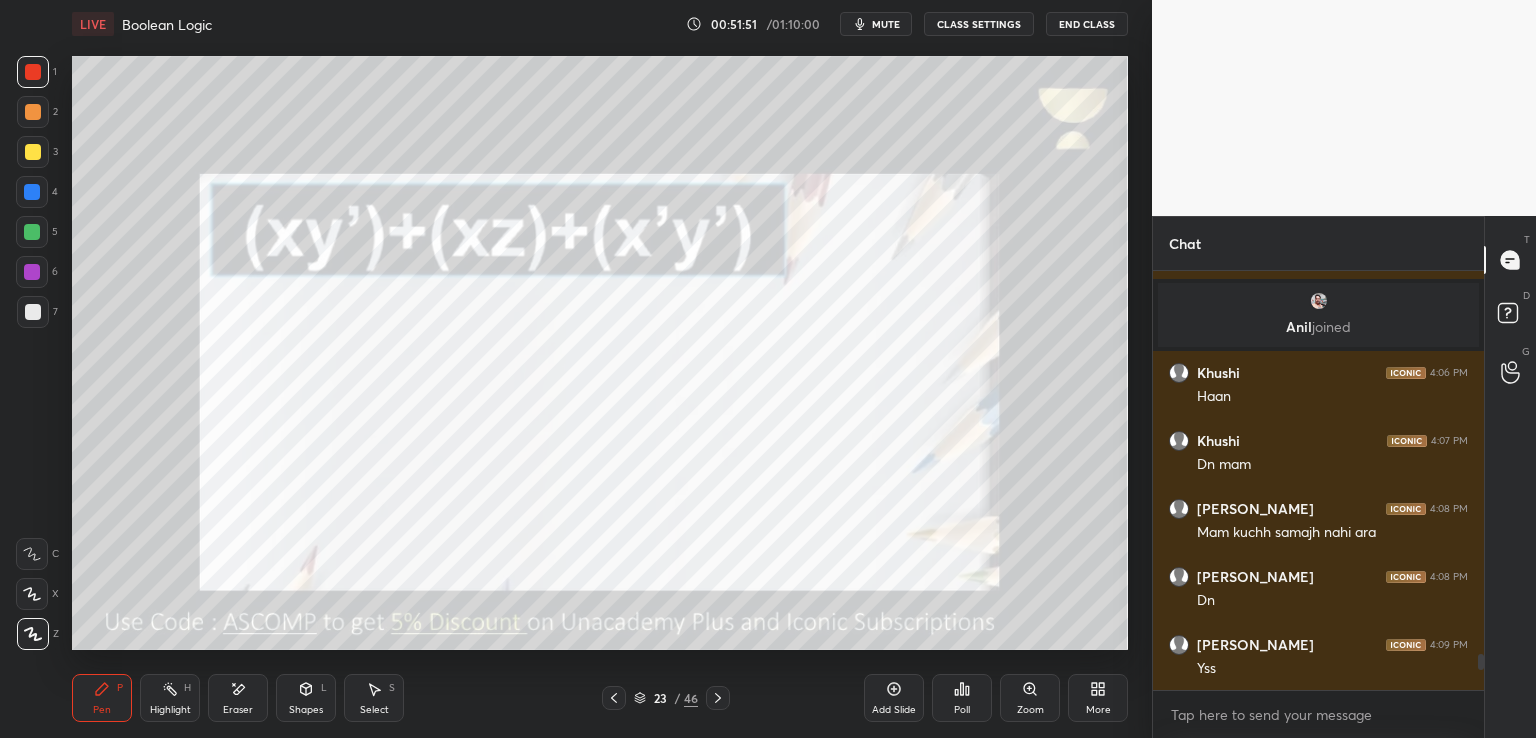 click on "mute" at bounding box center [876, 24] 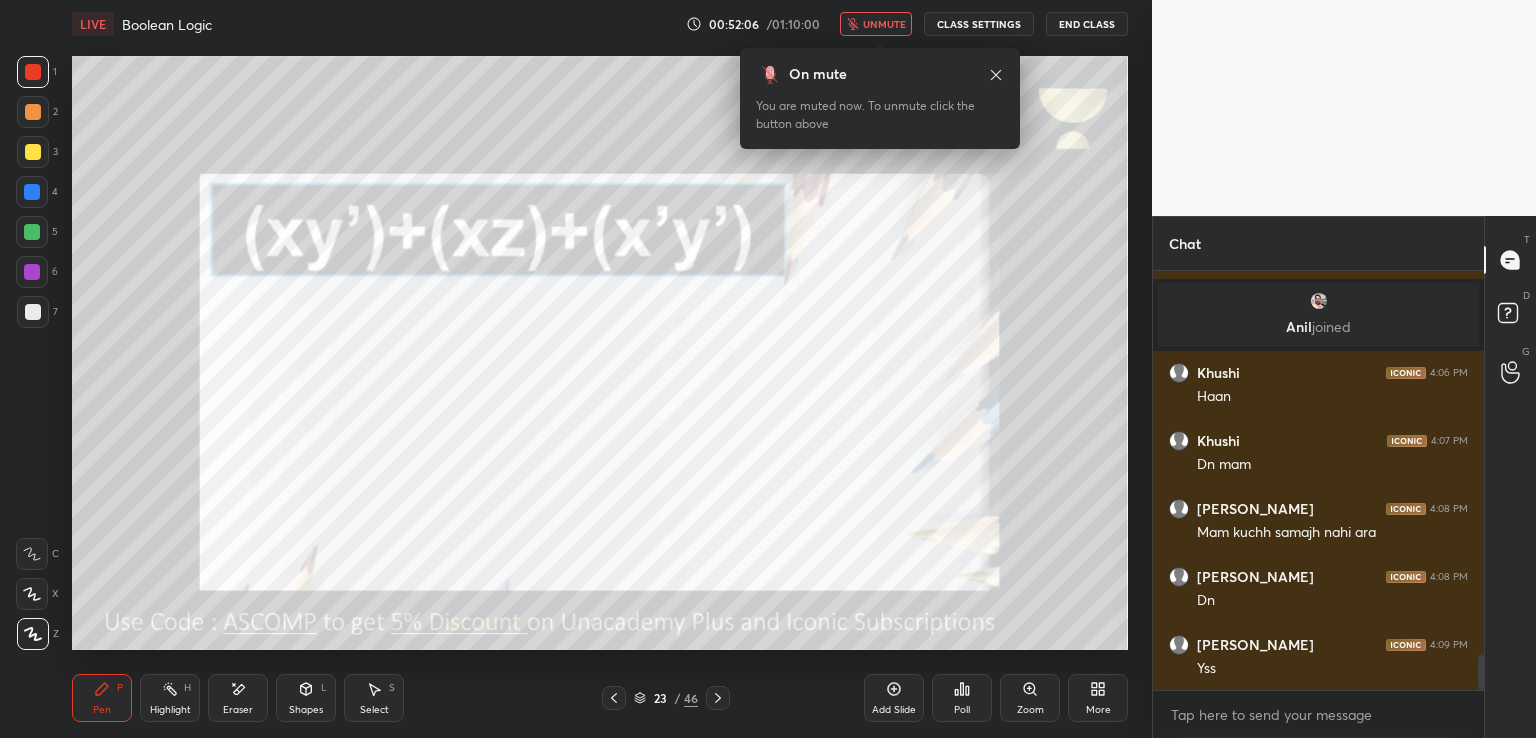 scroll, scrollTop: 4594, scrollLeft: 0, axis: vertical 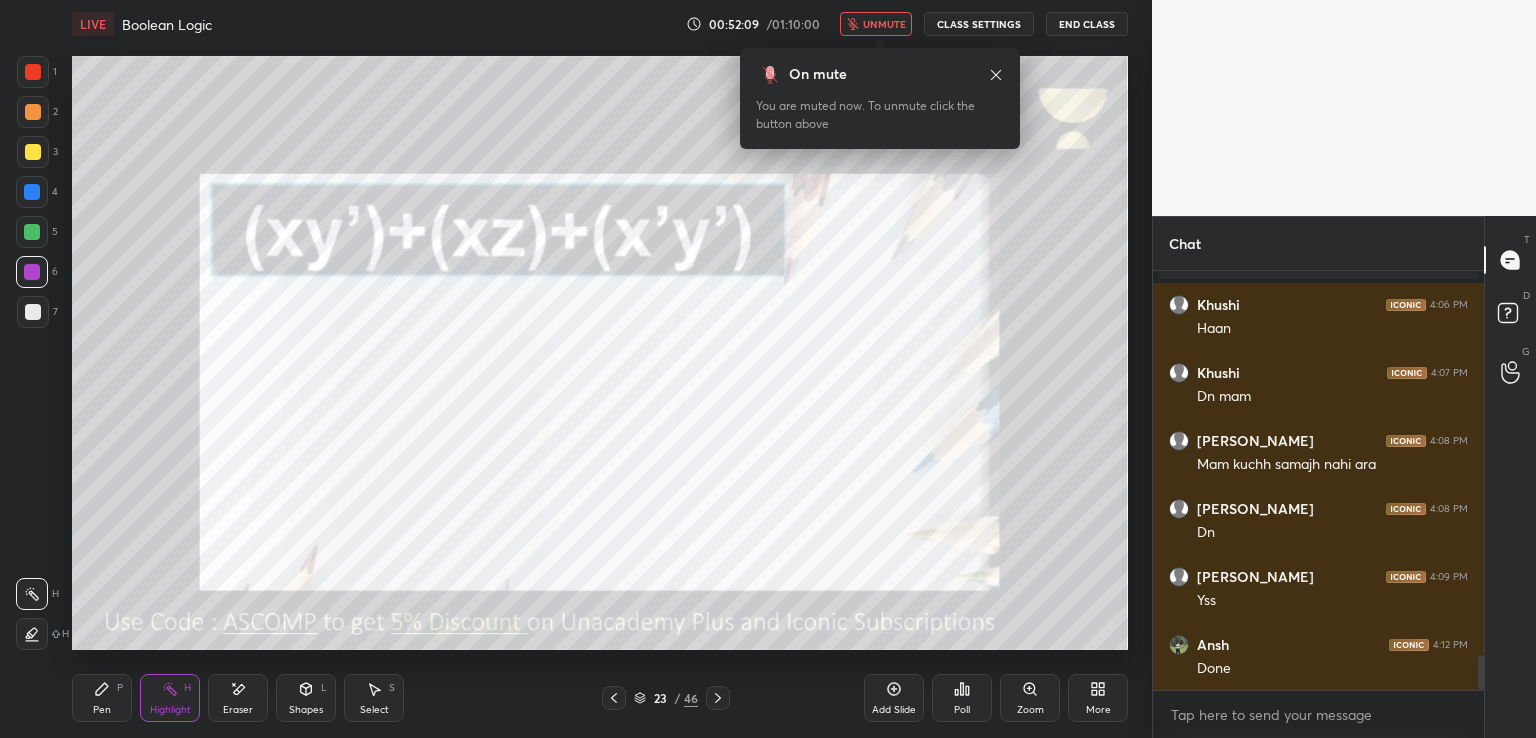 click on "unmute" at bounding box center [876, 24] 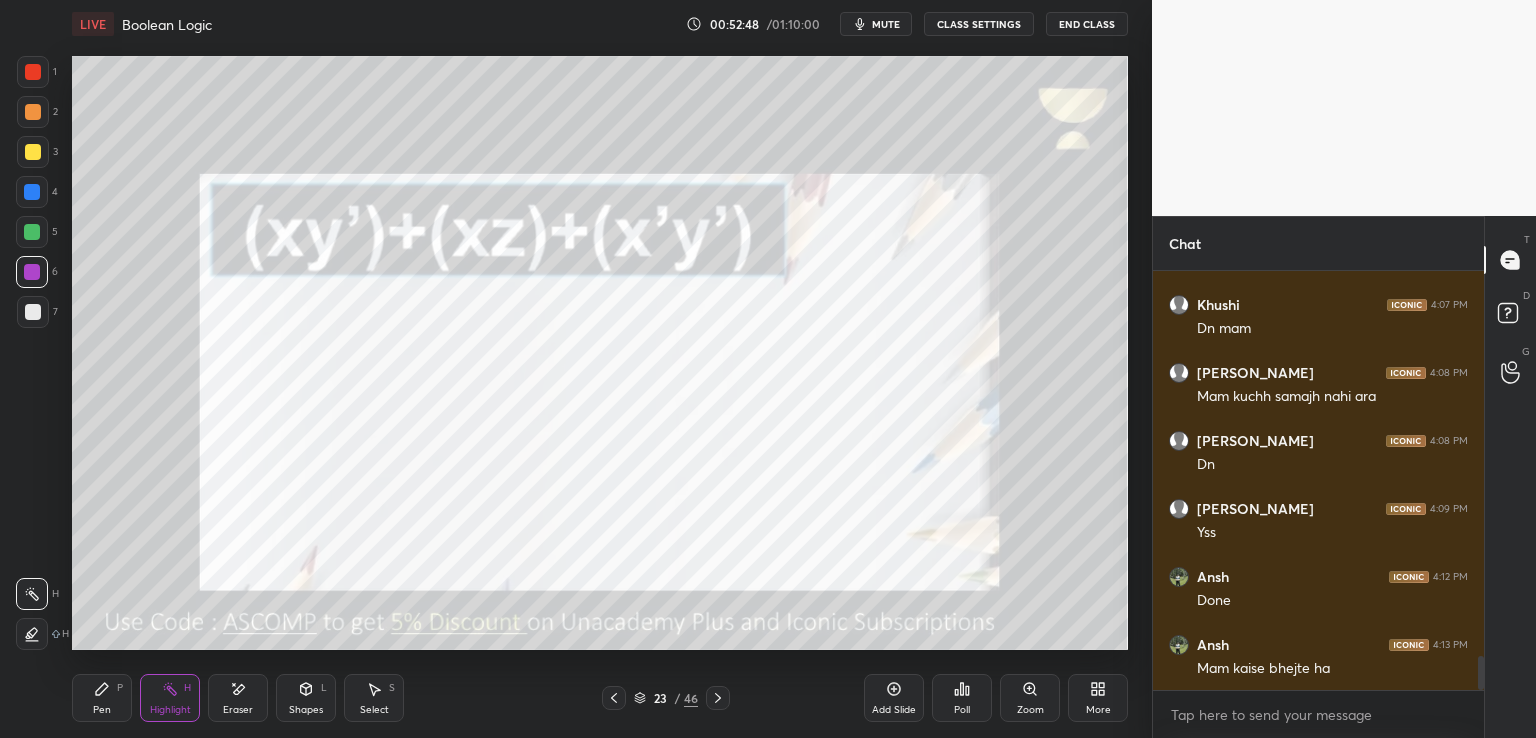 scroll, scrollTop: 4730, scrollLeft: 0, axis: vertical 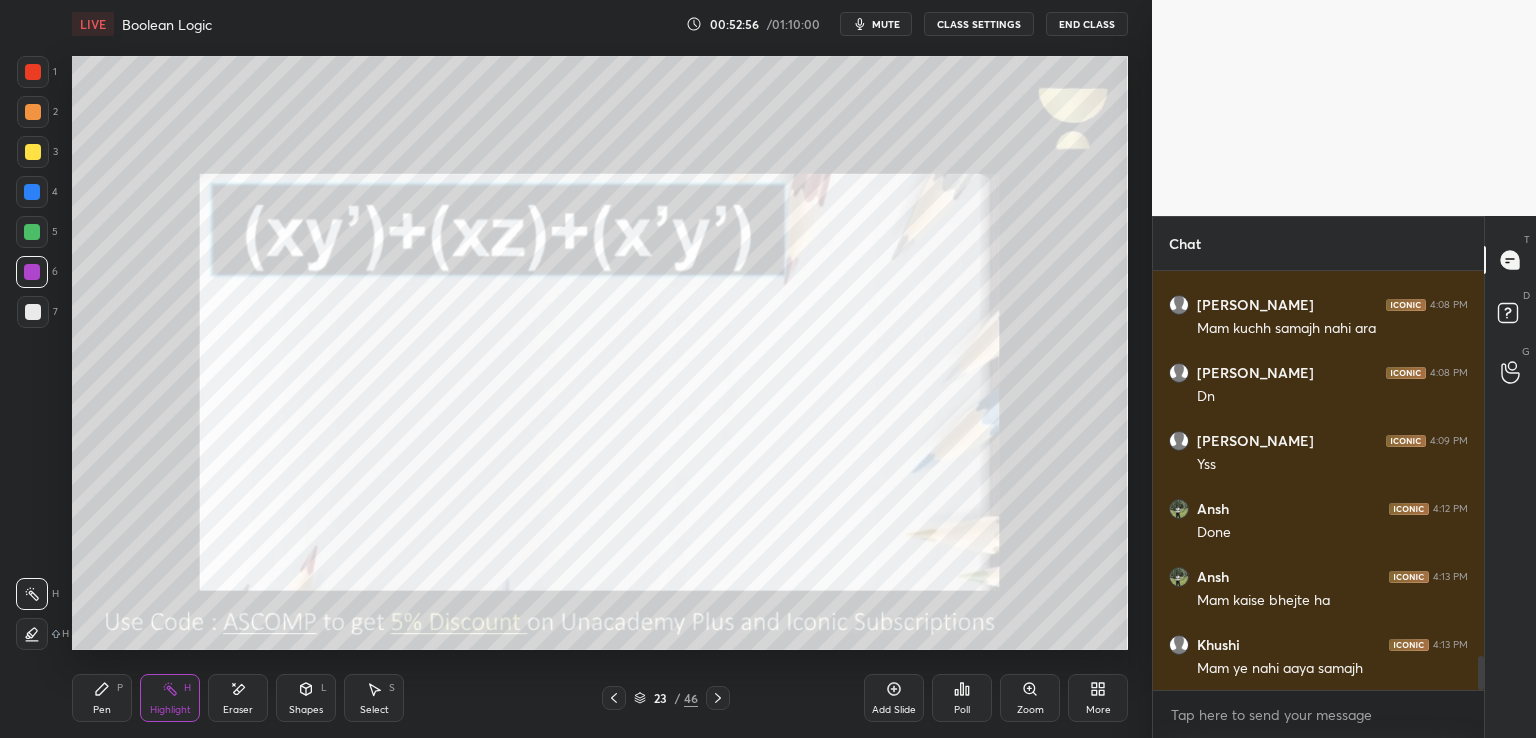 click 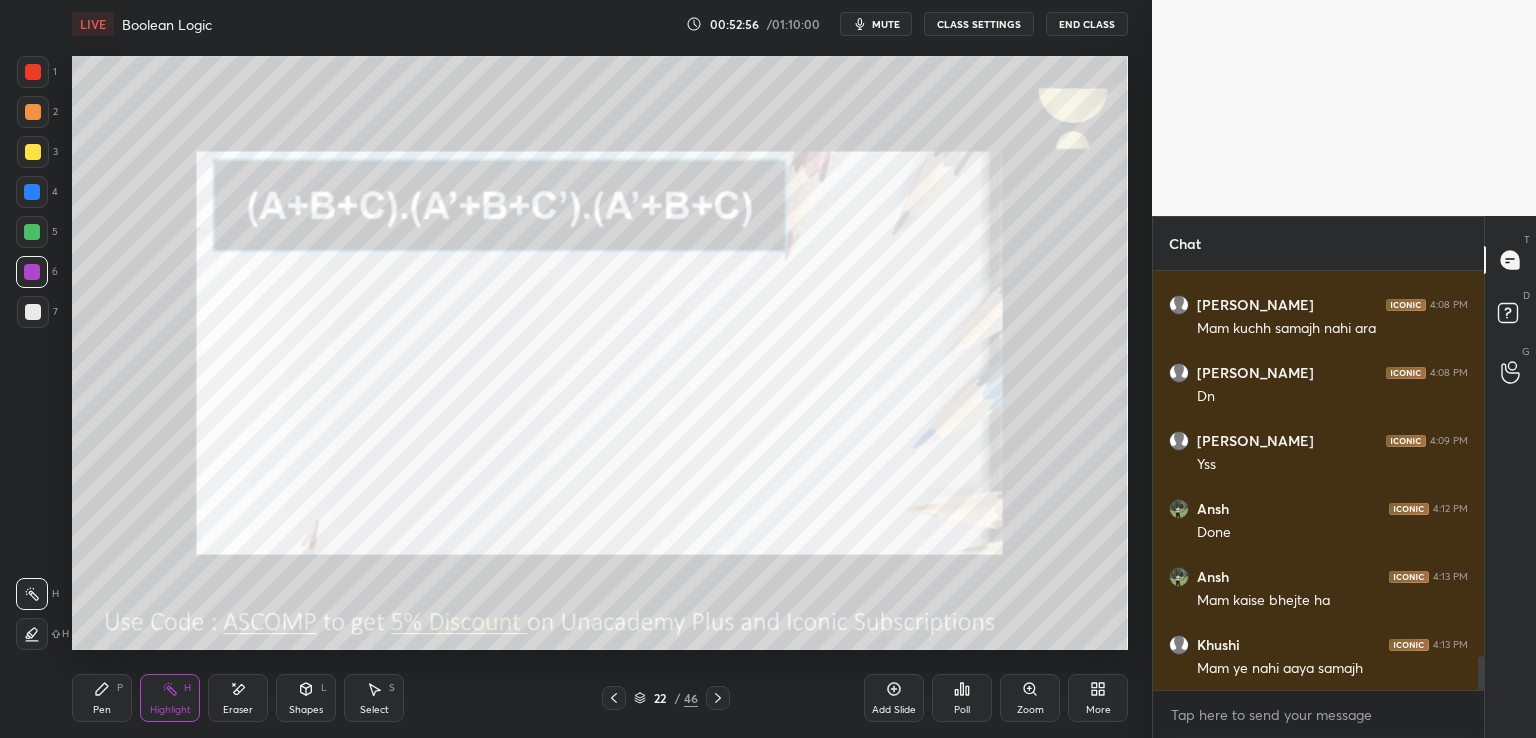 click 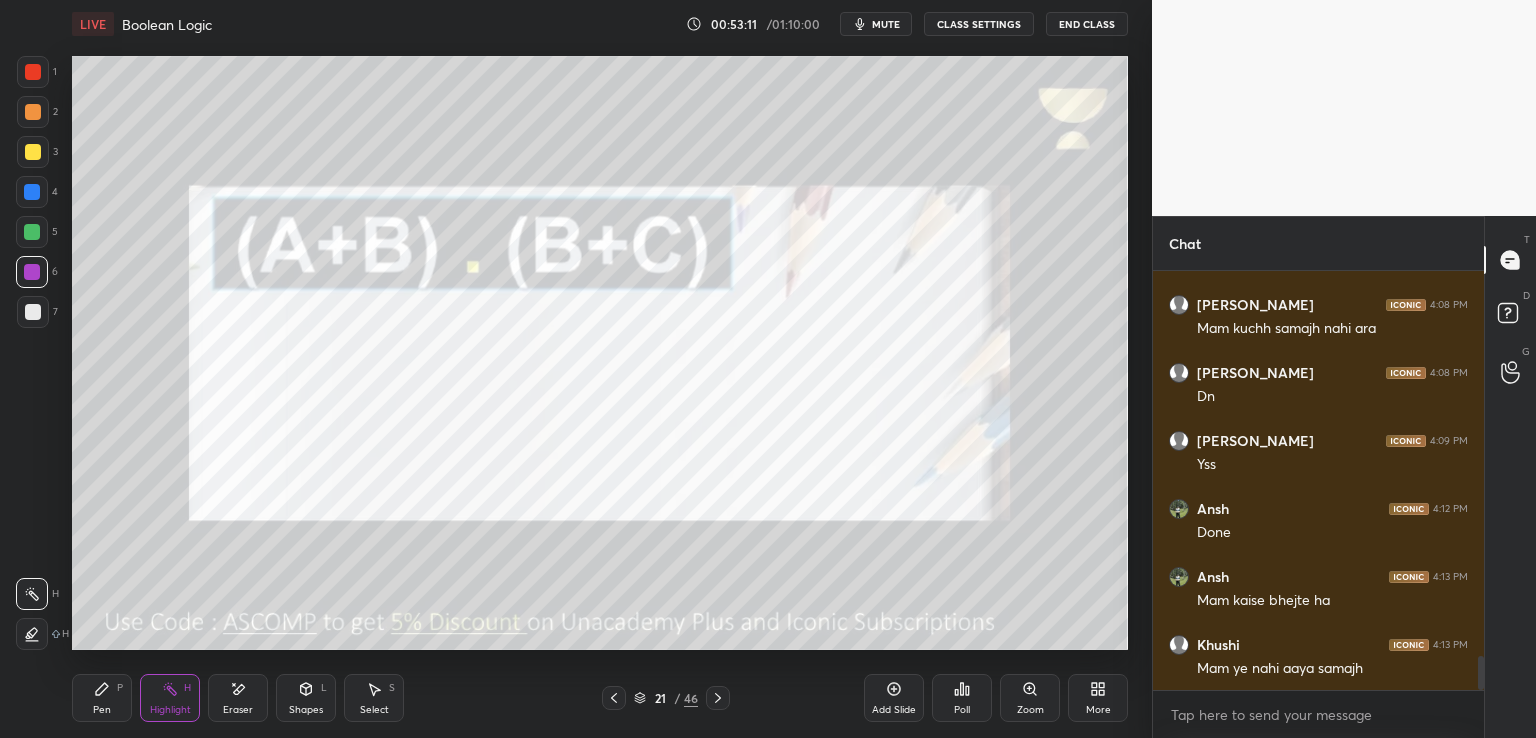 click 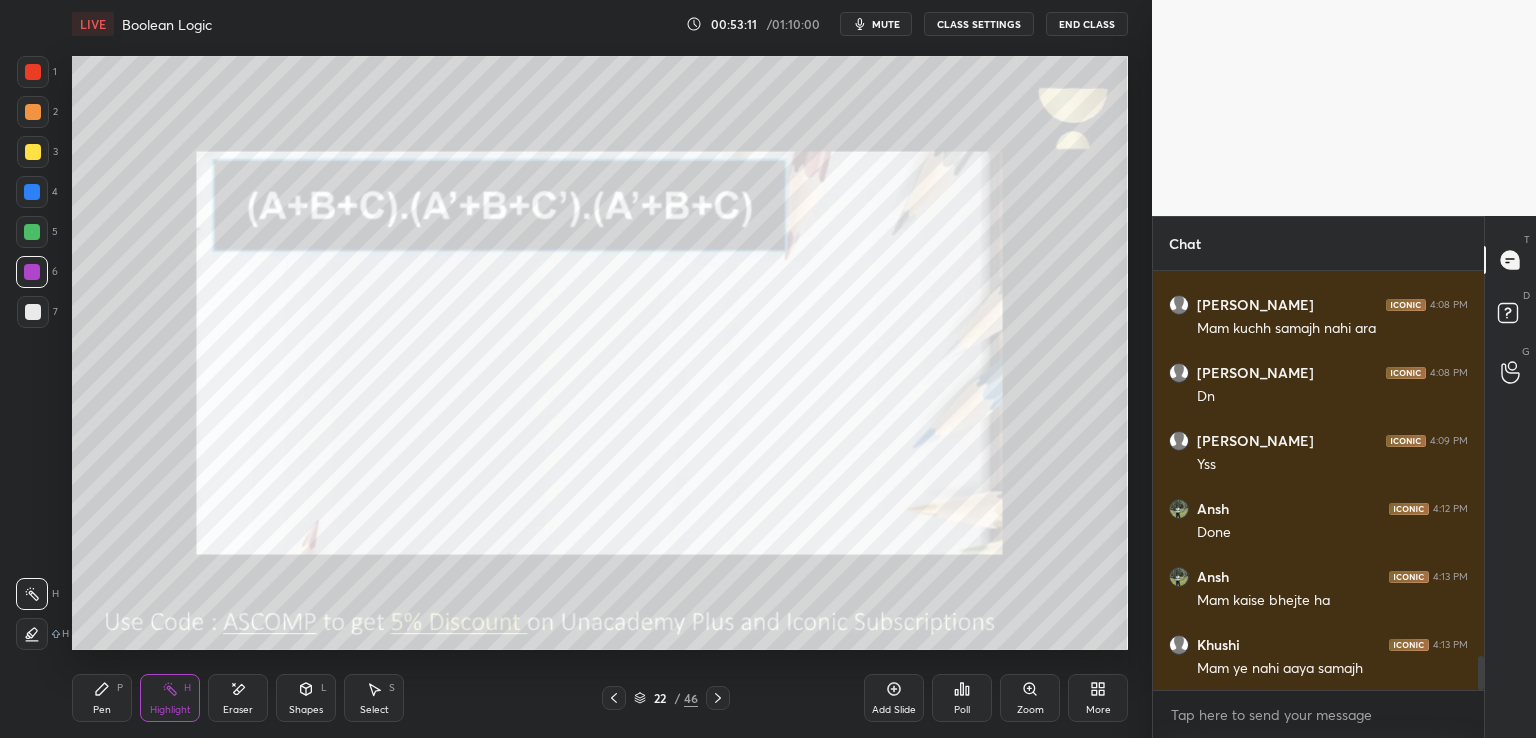 click 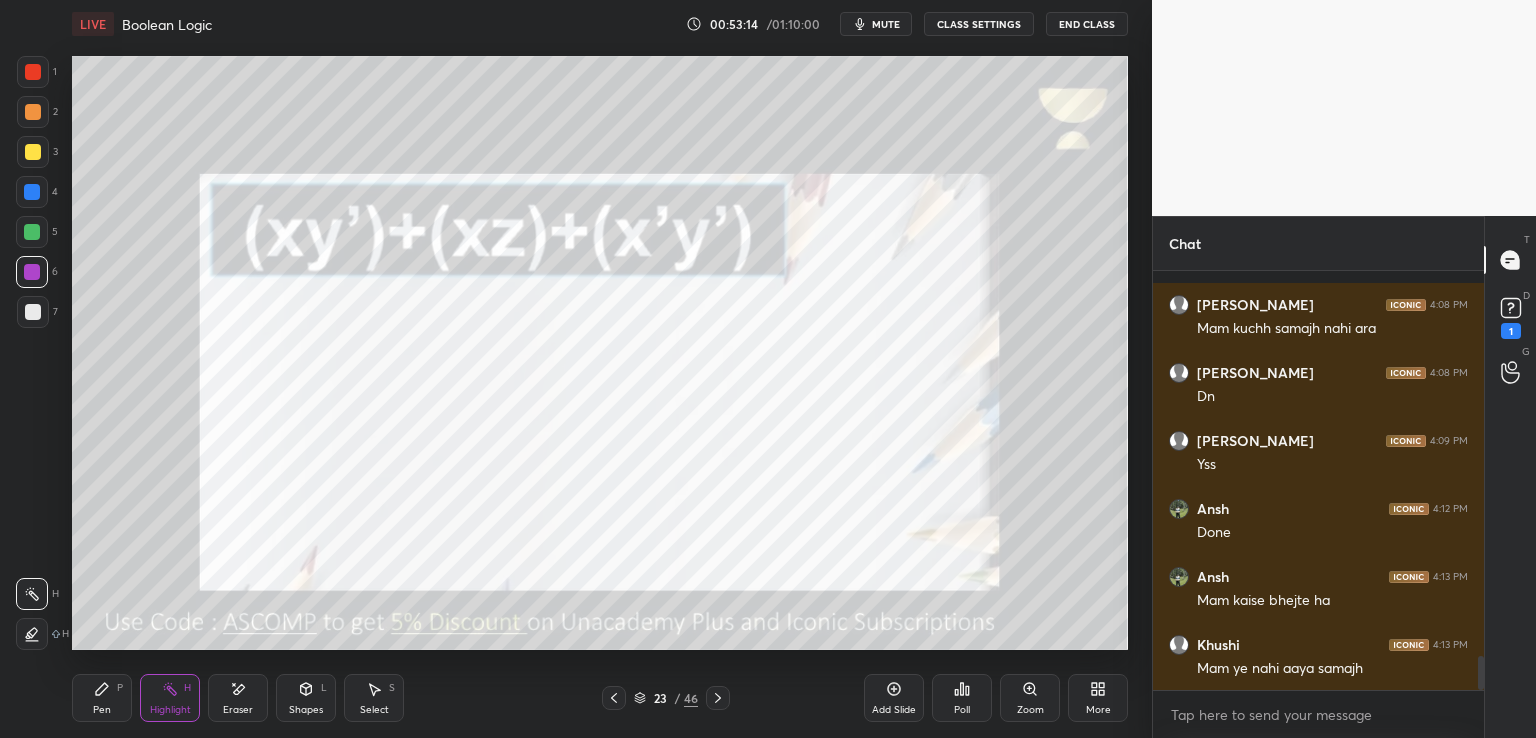 click on "Shapes" at bounding box center (306, 710) 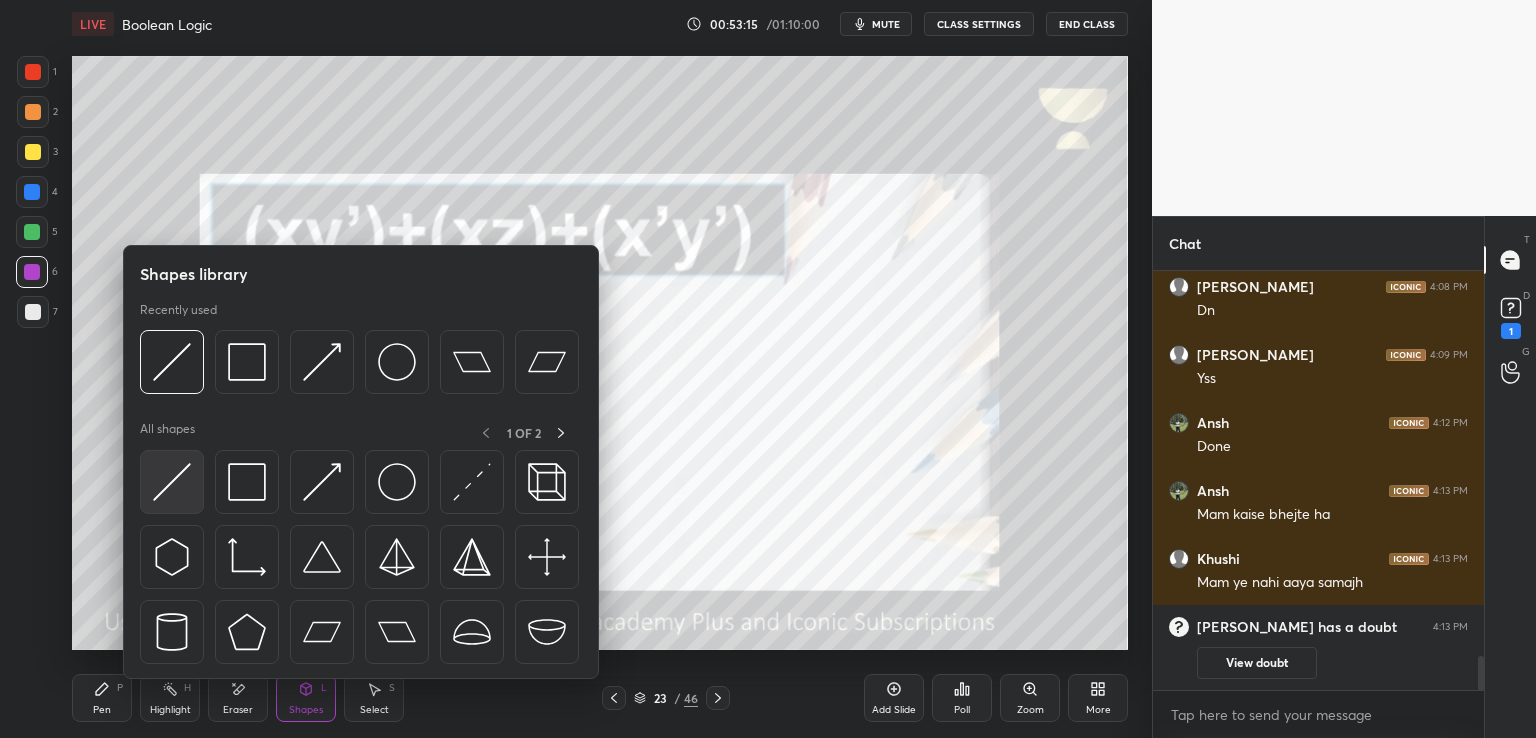 click at bounding box center [172, 482] 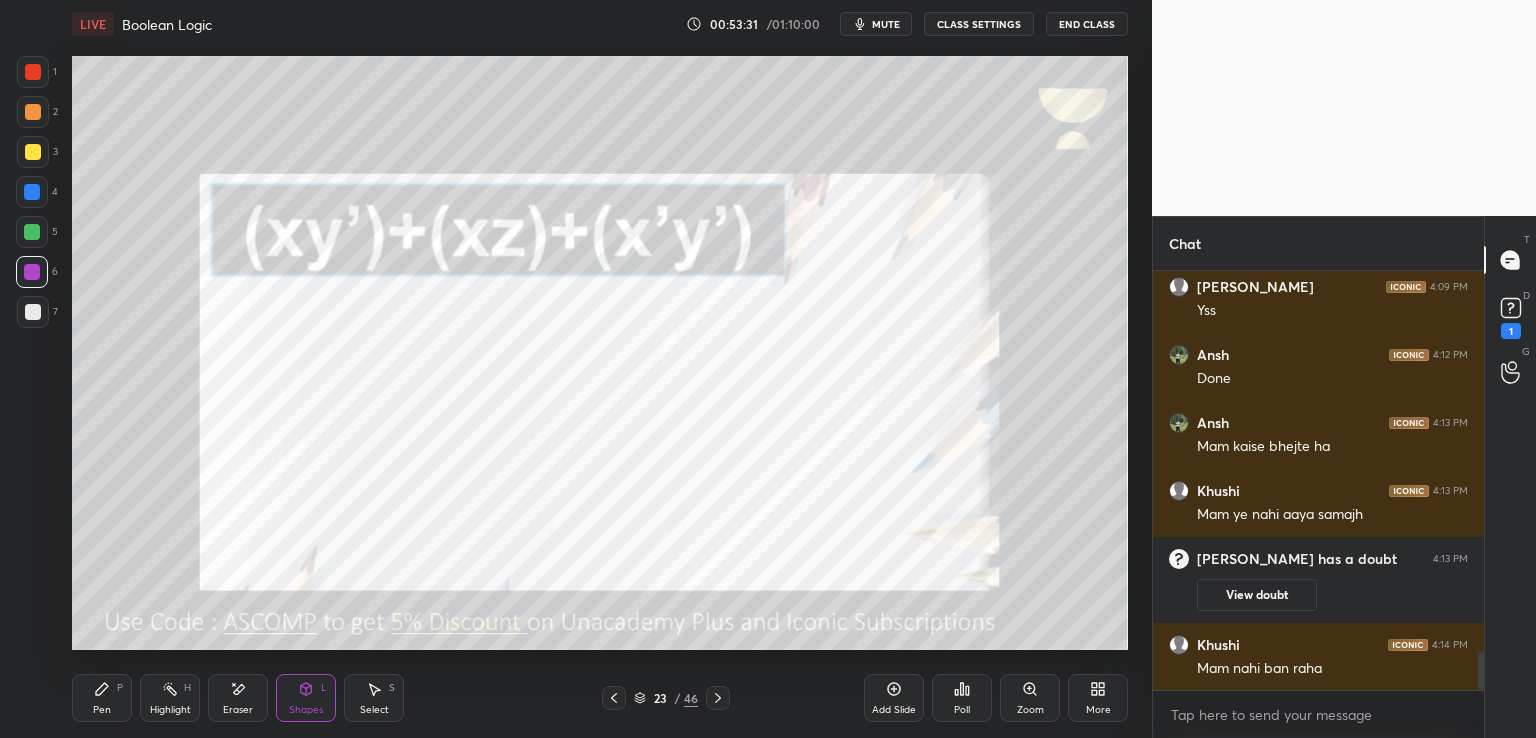 scroll, scrollTop: 4186, scrollLeft: 0, axis: vertical 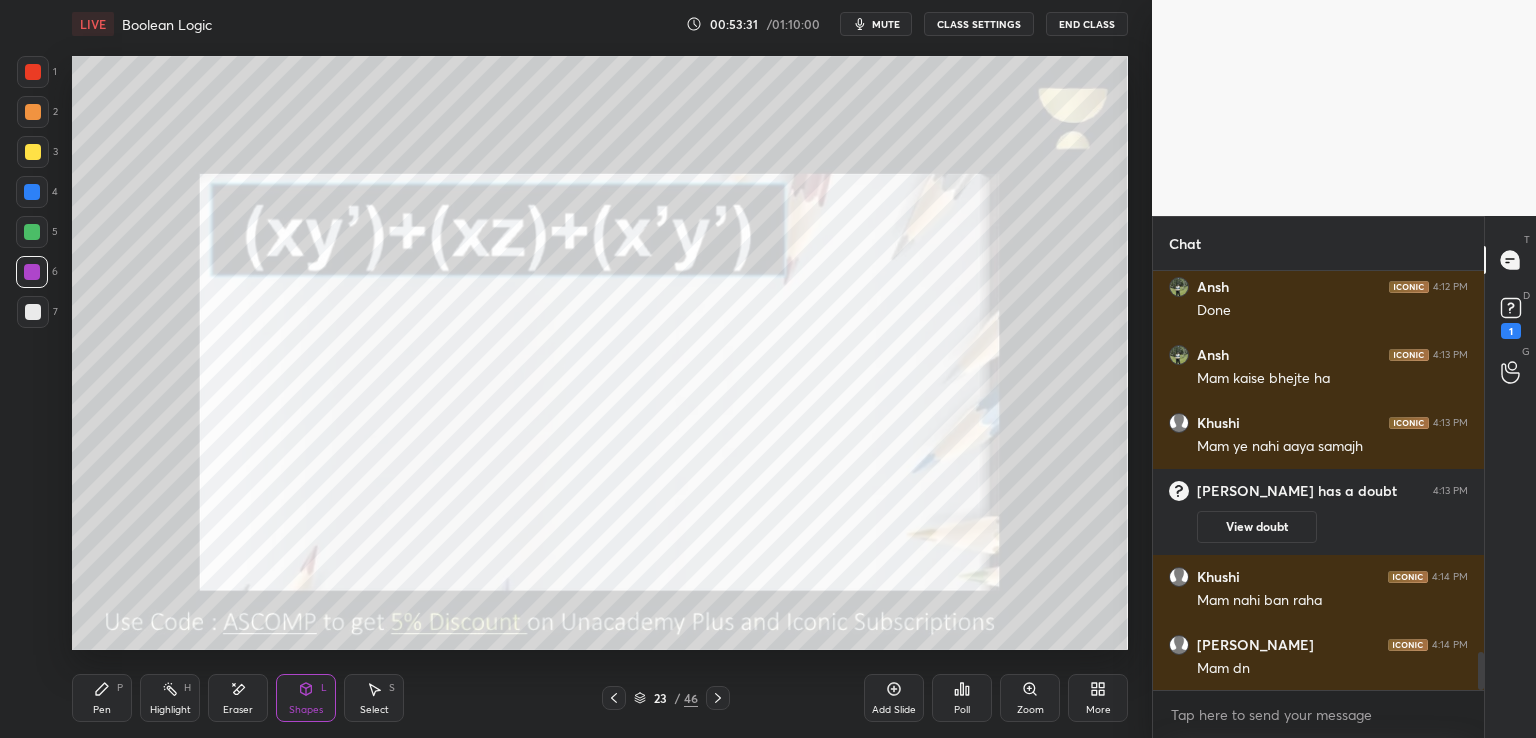click on "Pen P" at bounding box center [102, 698] 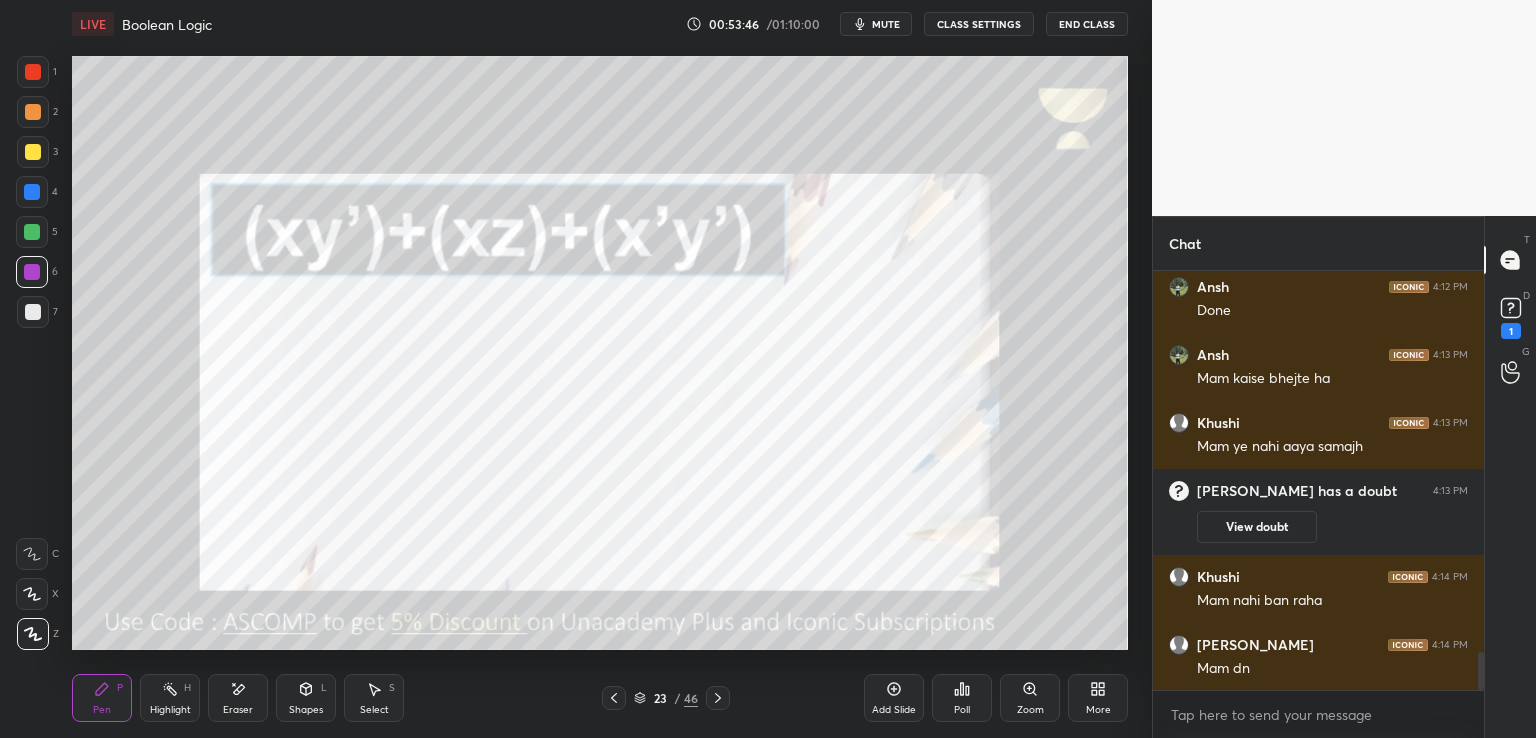click on "Eraser" at bounding box center [238, 698] 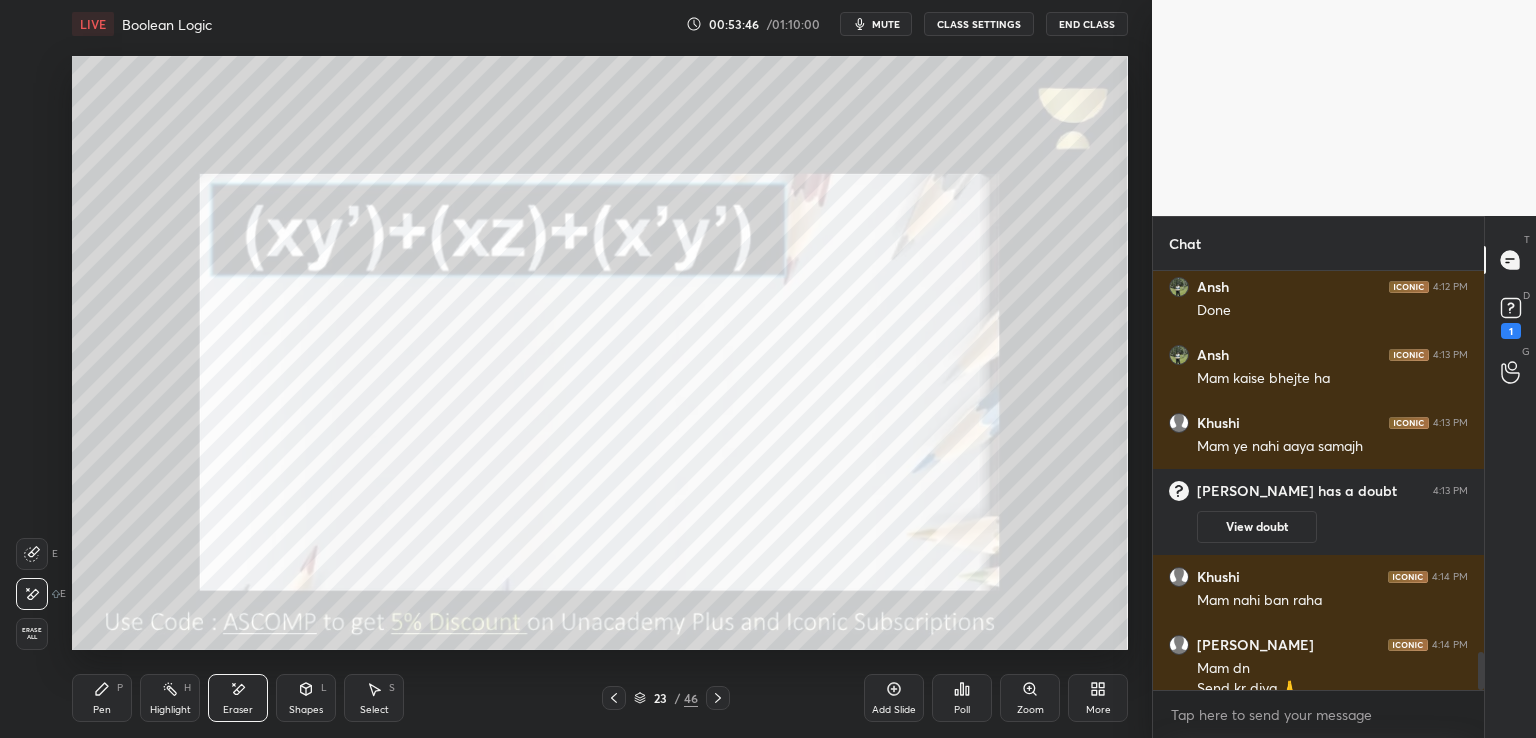 scroll, scrollTop: 4206, scrollLeft: 0, axis: vertical 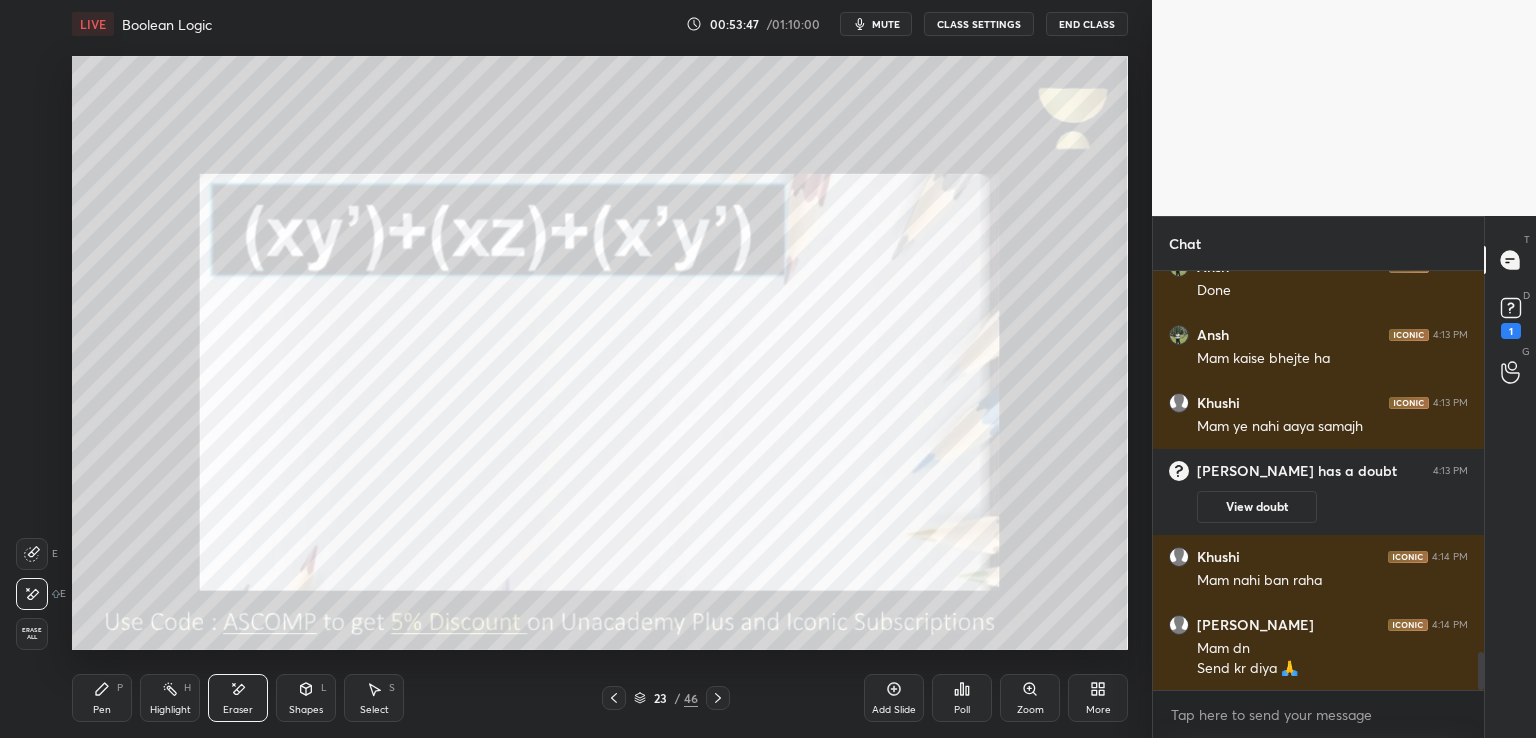 click at bounding box center (32, 554) 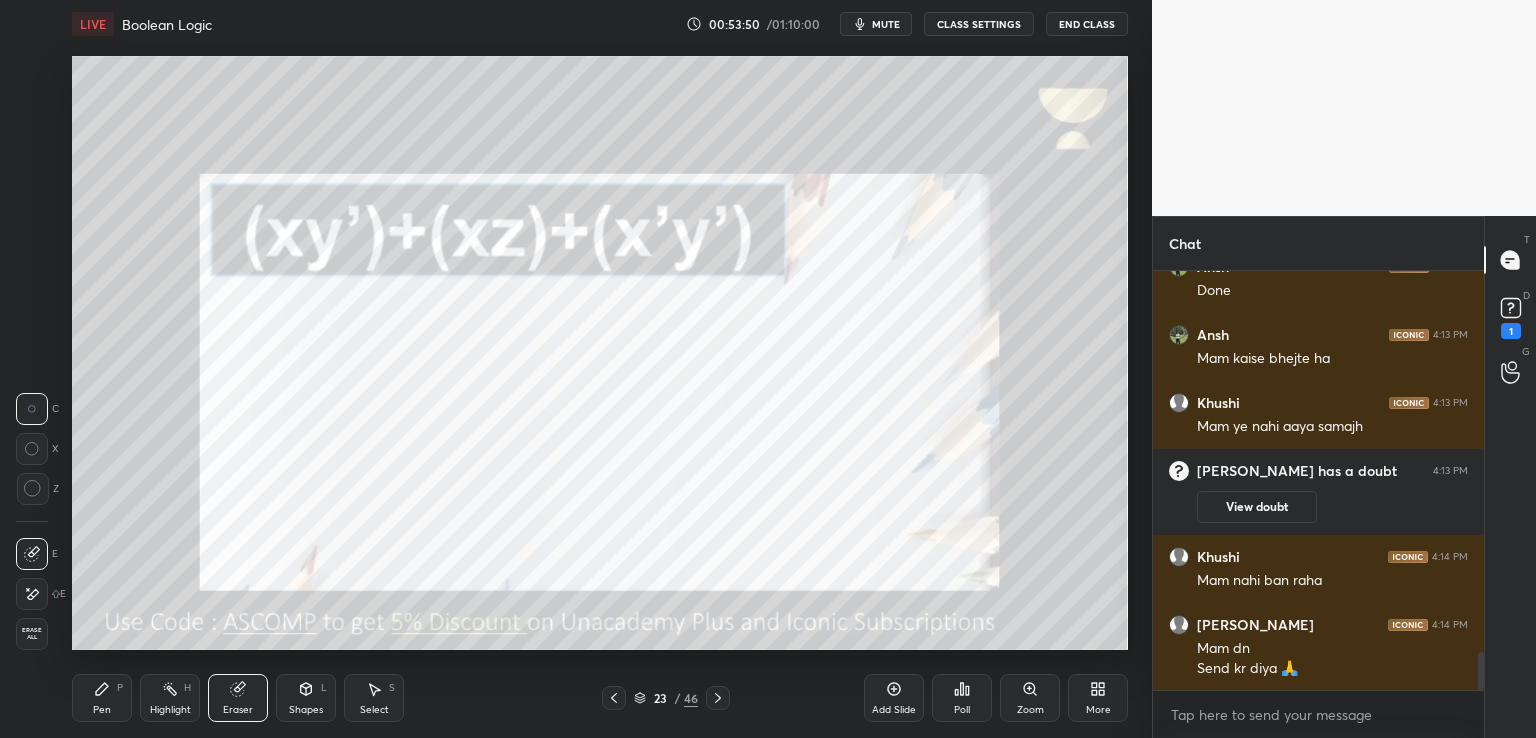 click on "Pen P" at bounding box center [102, 698] 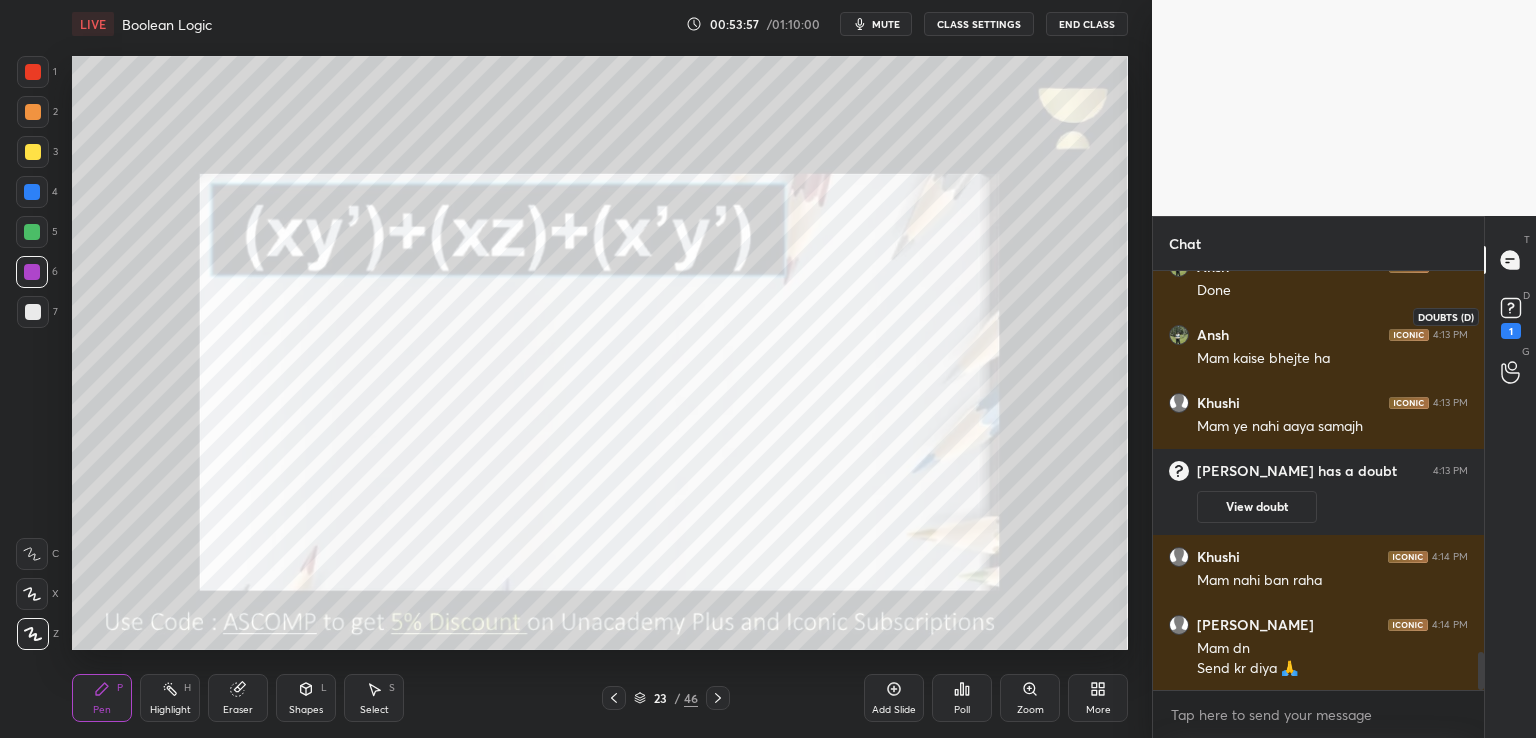 drag, startPoint x: 1516, startPoint y: 311, endPoint x: 1491, endPoint y: 316, distance: 25.495098 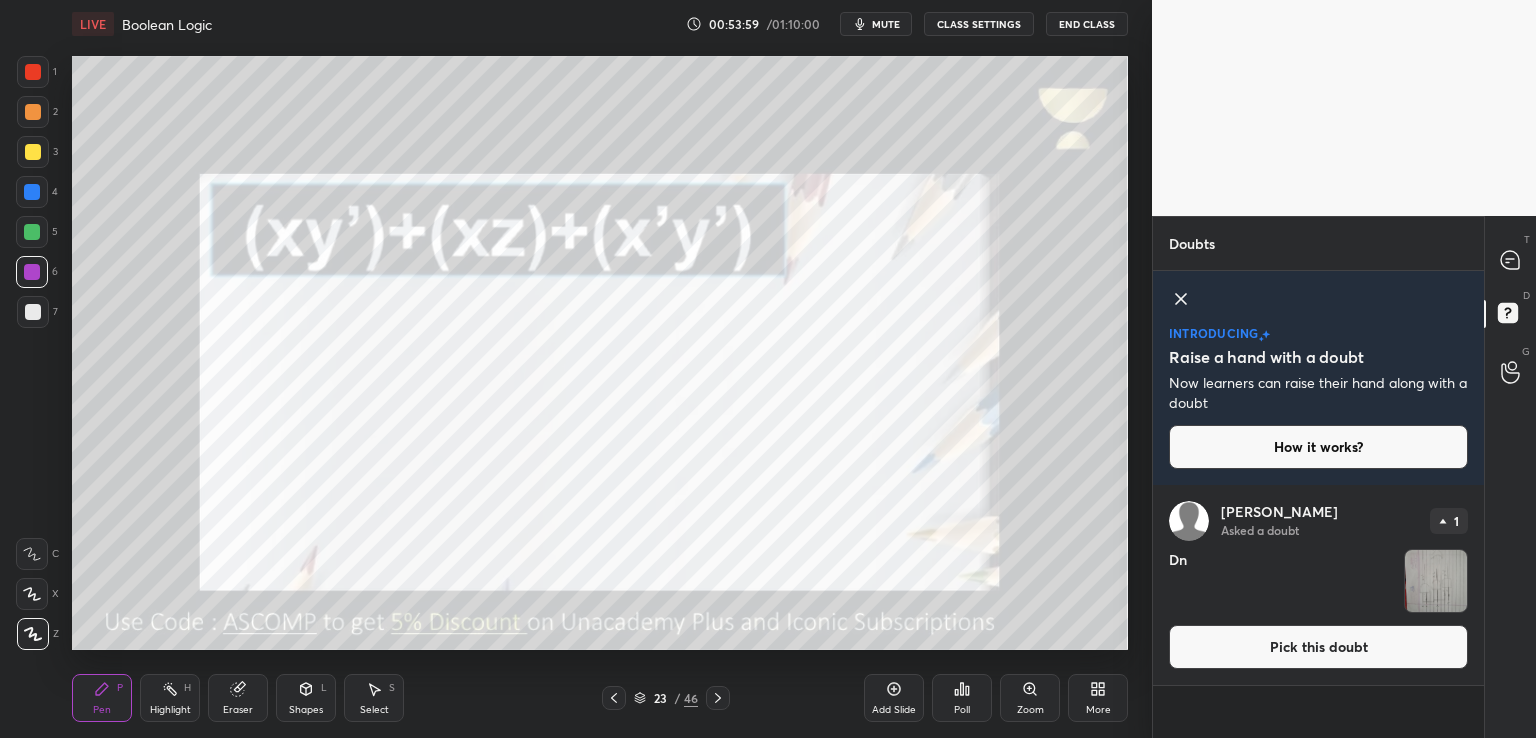 click at bounding box center (1436, 581) 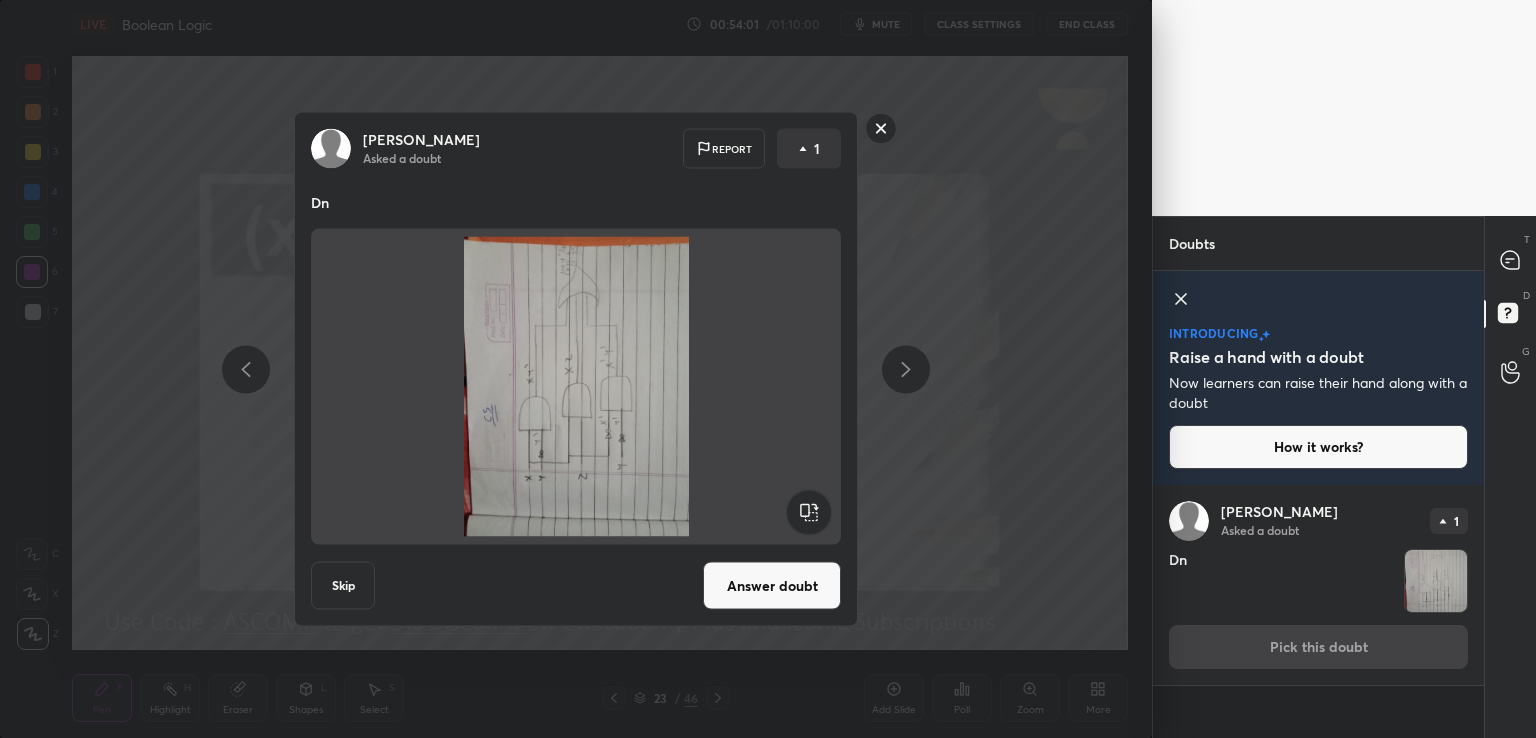 click 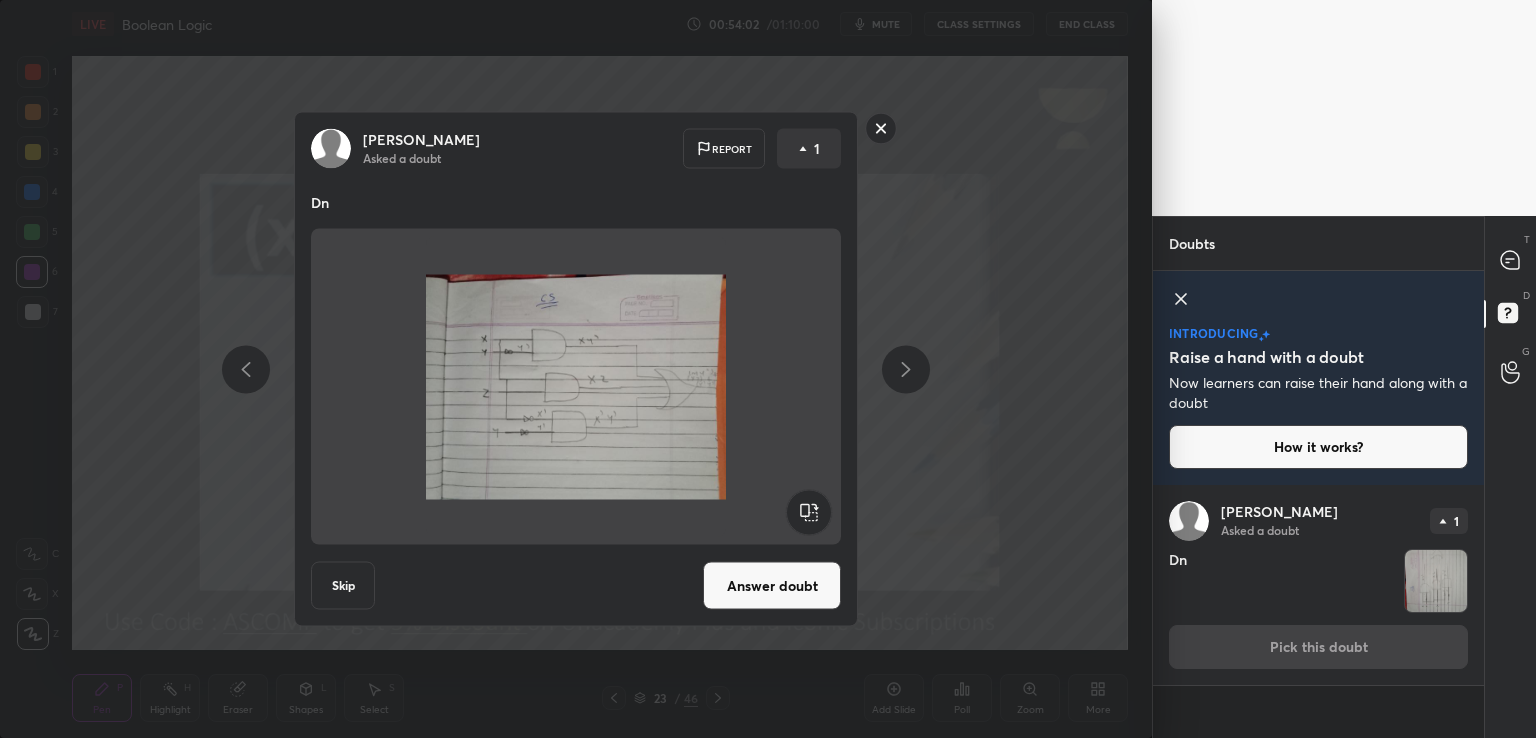 click on "Answer doubt" at bounding box center (772, 586) 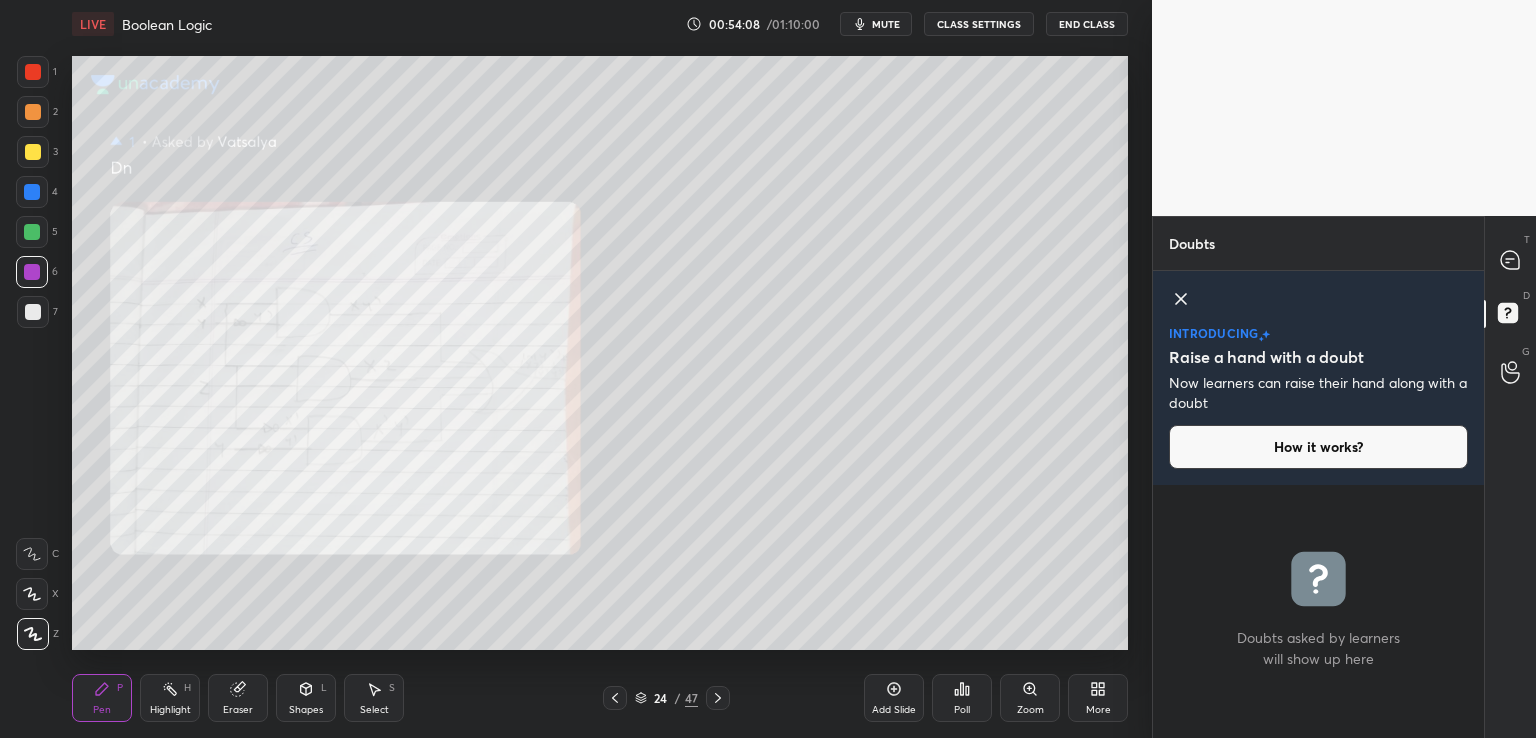 click on "Zoom" at bounding box center [1030, 698] 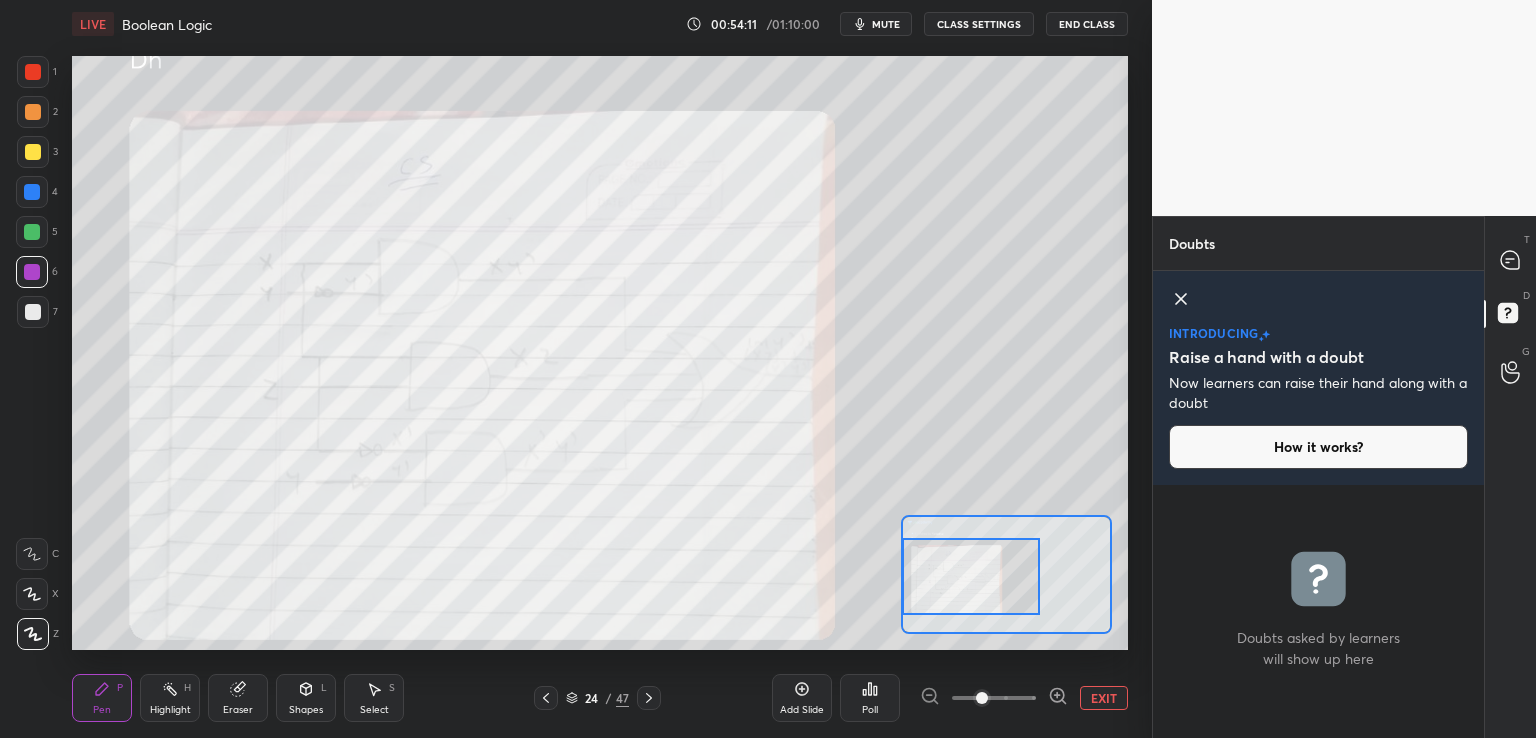 click on "Setting up your live class Poll for   secs No correct answer Start poll" at bounding box center [600, 353] 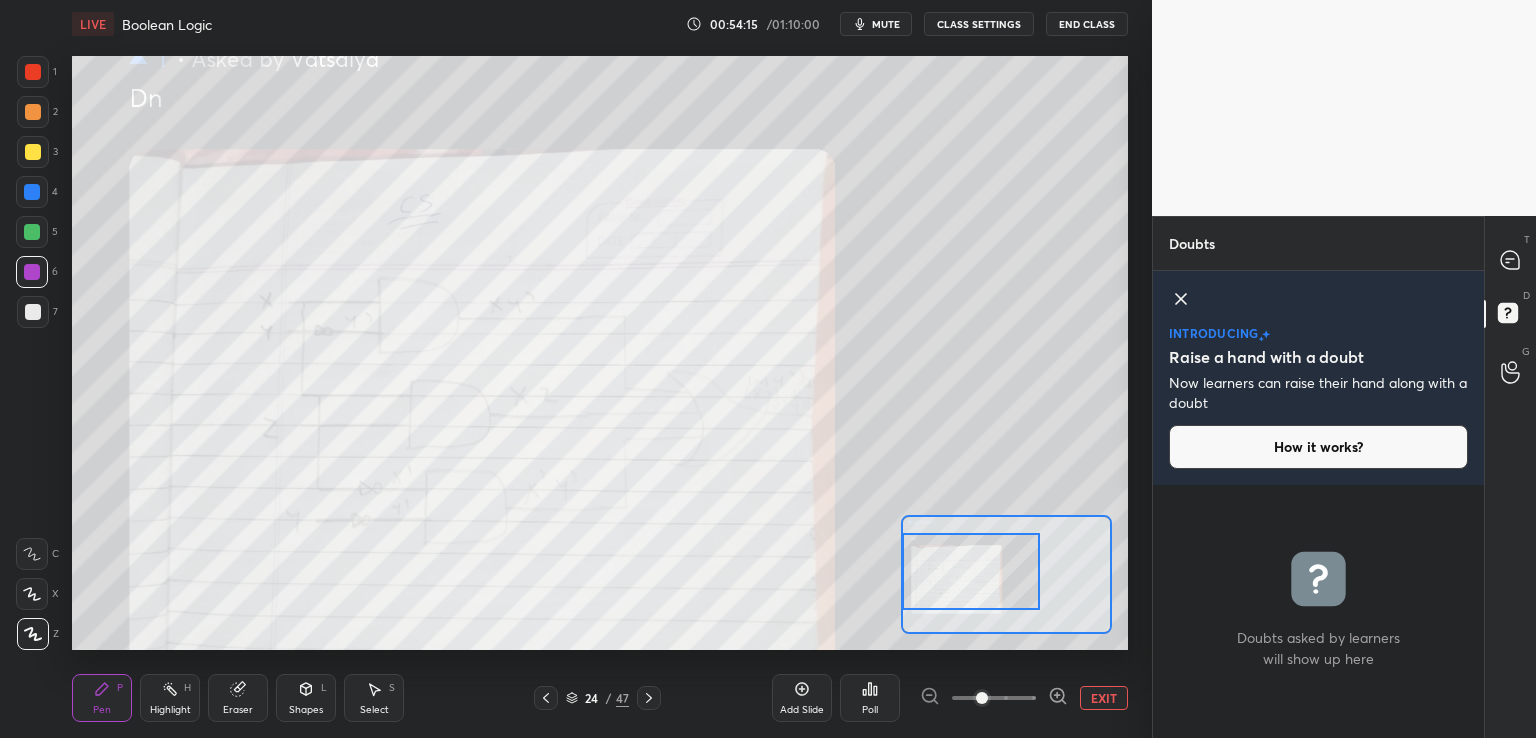 drag, startPoint x: 0, startPoint y: 102, endPoint x: 30, endPoint y: 96, distance: 30.594116 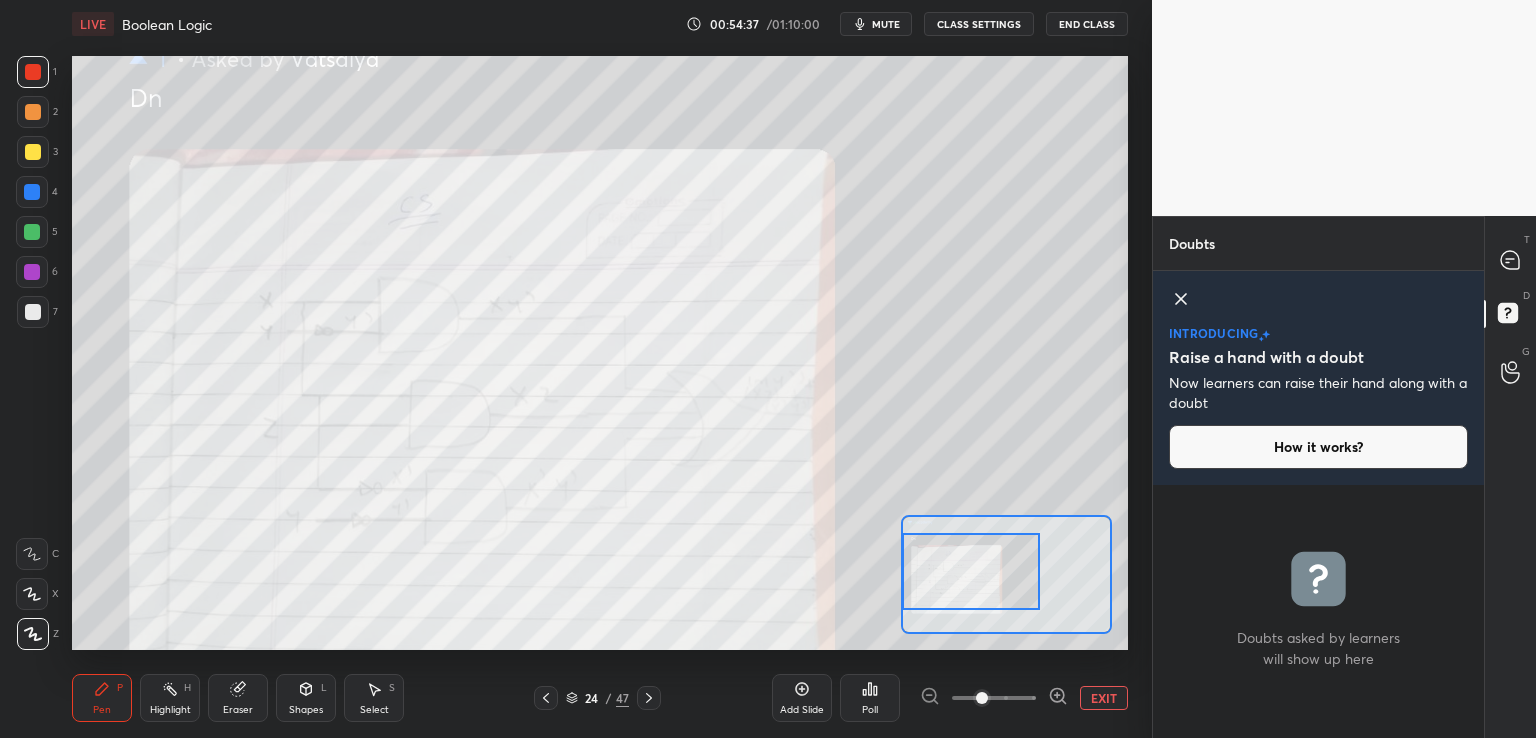 click at bounding box center (546, 698) 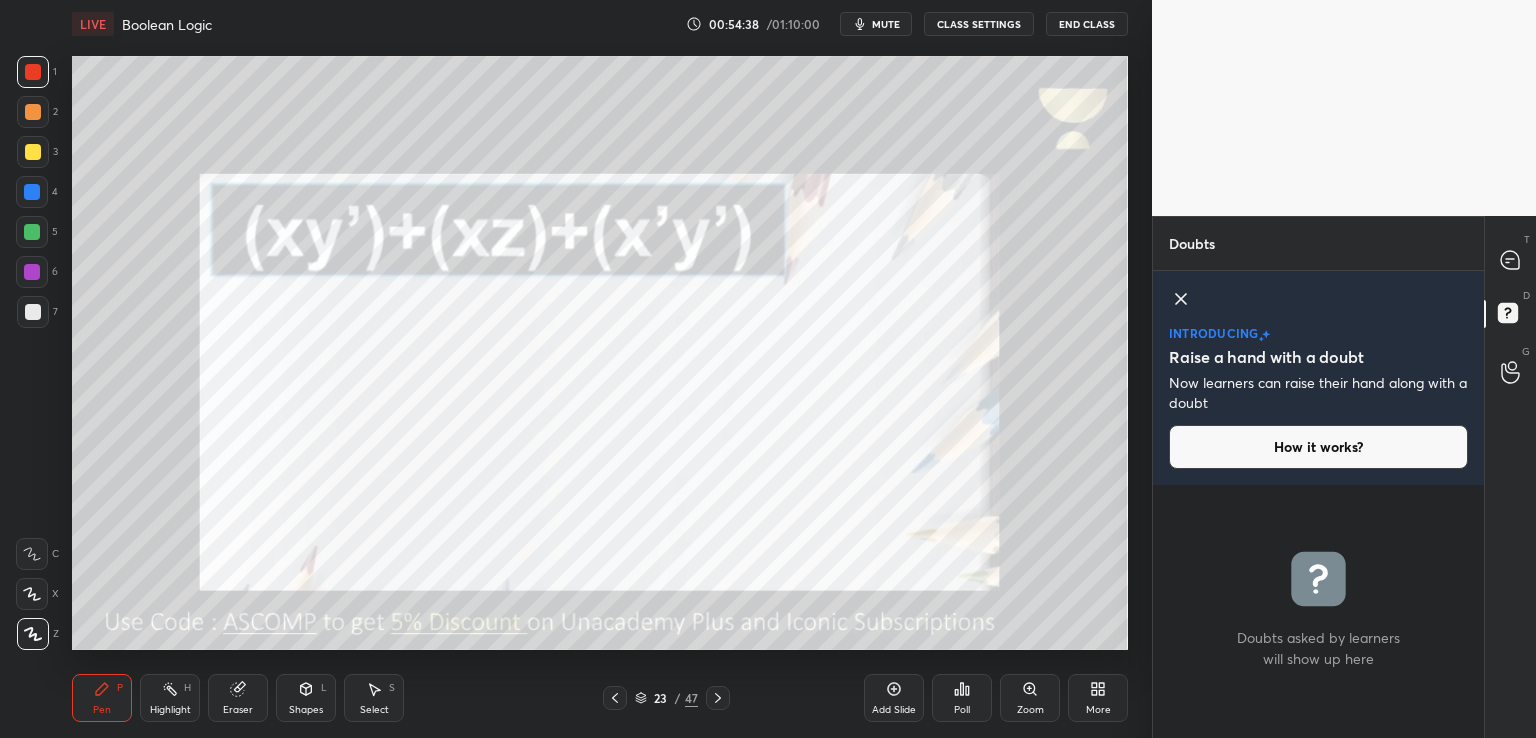 click 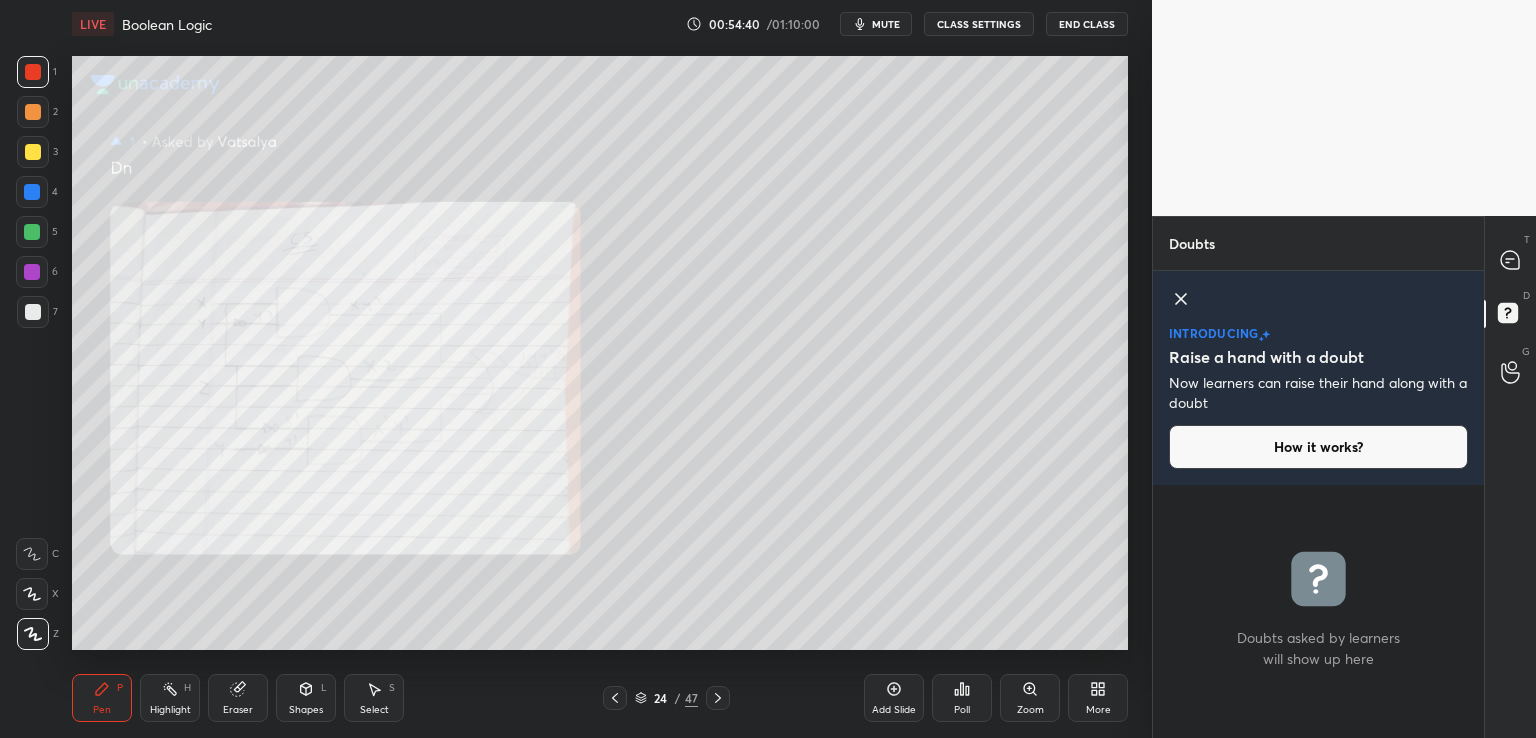 click on "Zoom" at bounding box center (1030, 698) 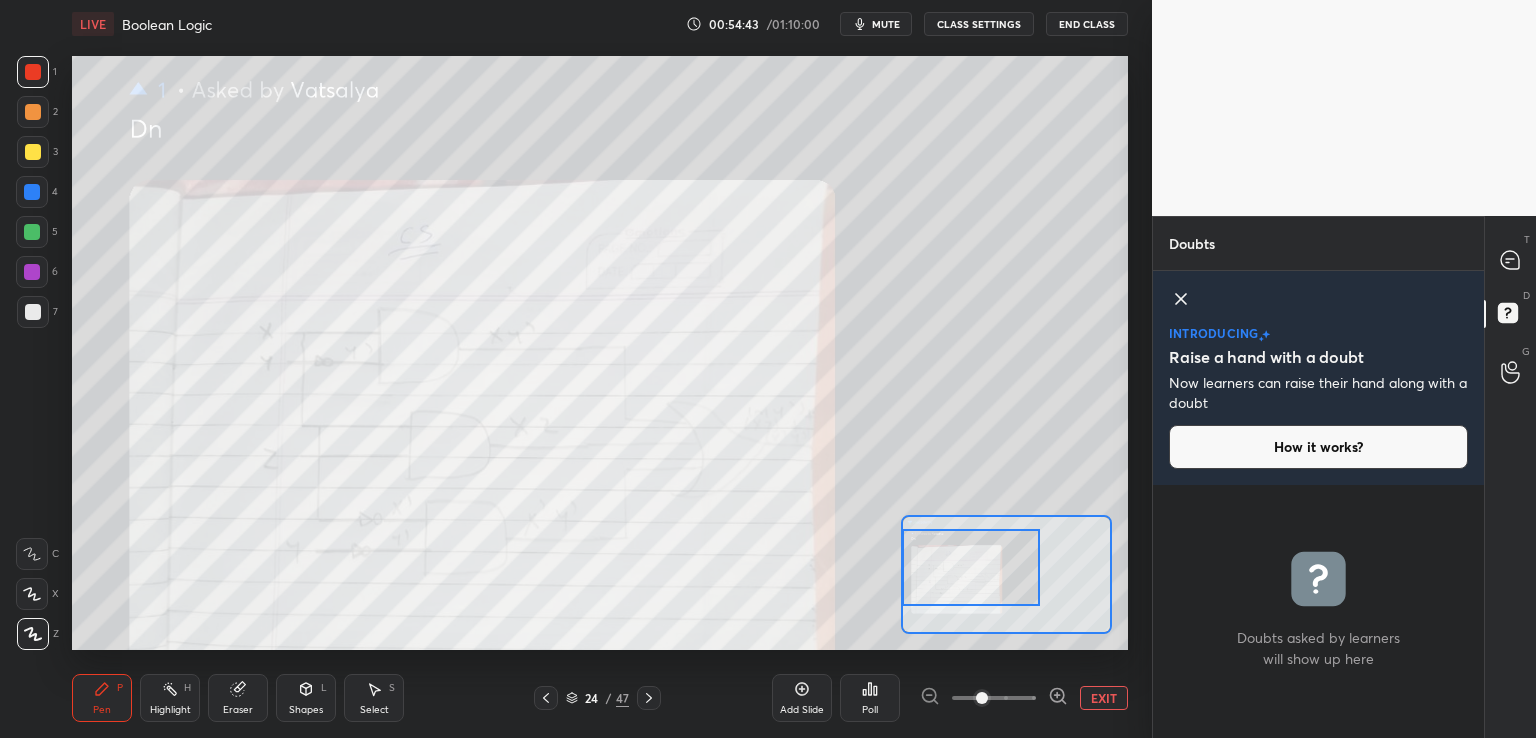 drag, startPoint x: 971, startPoint y: 565, endPoint x: 952, endPoint y: 567, distance: 19.104973 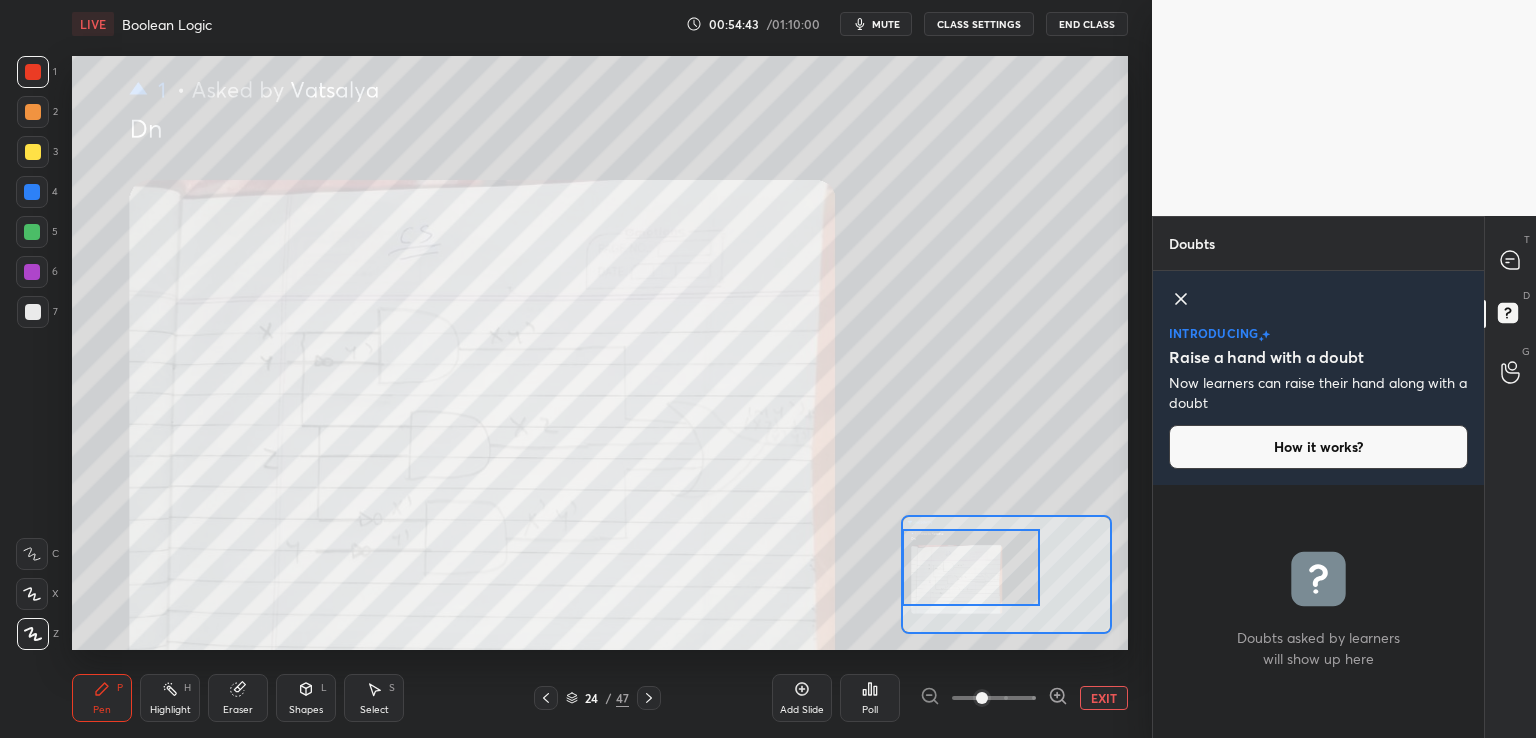 click at bounding box center (971, 567) 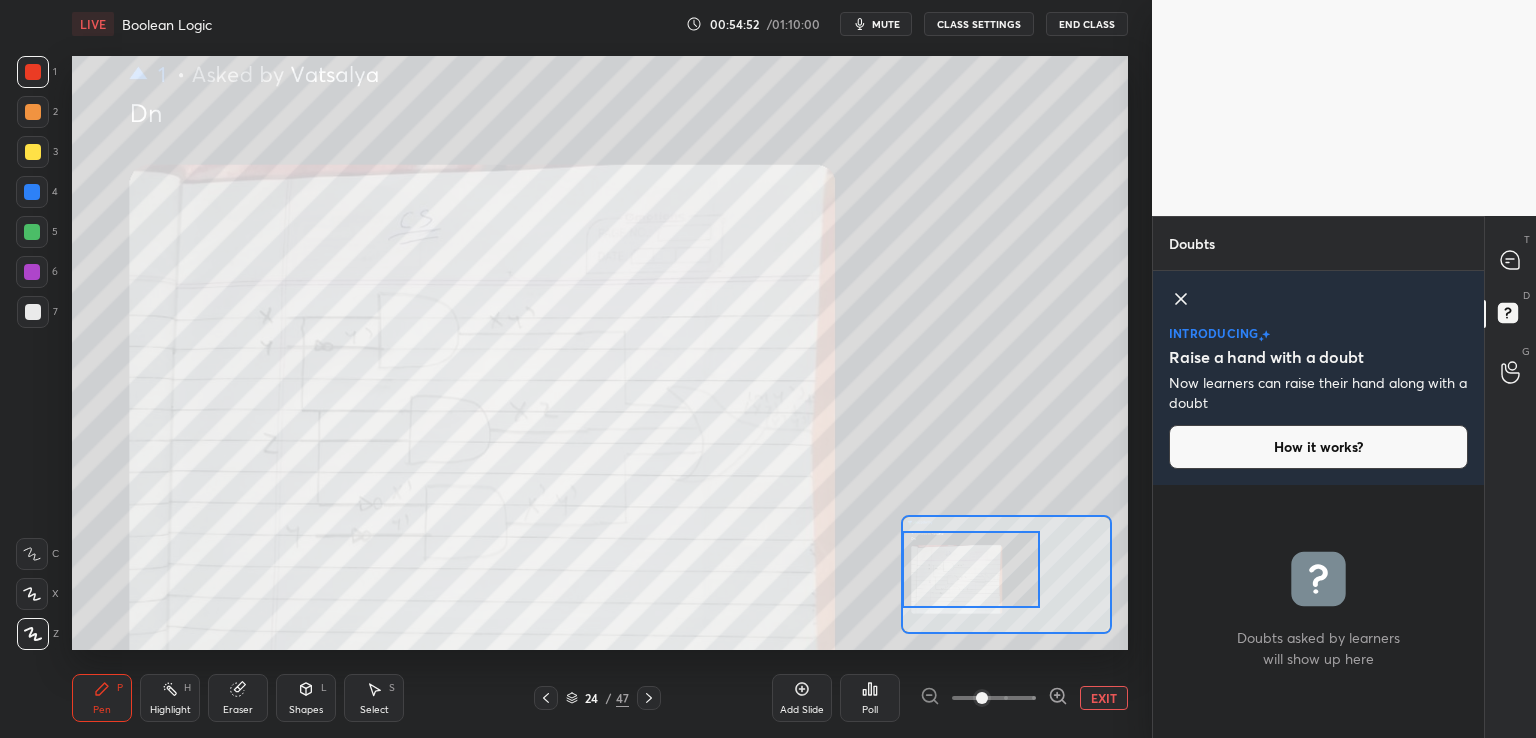 click on "Shapes" at bounding box center [306, 710] 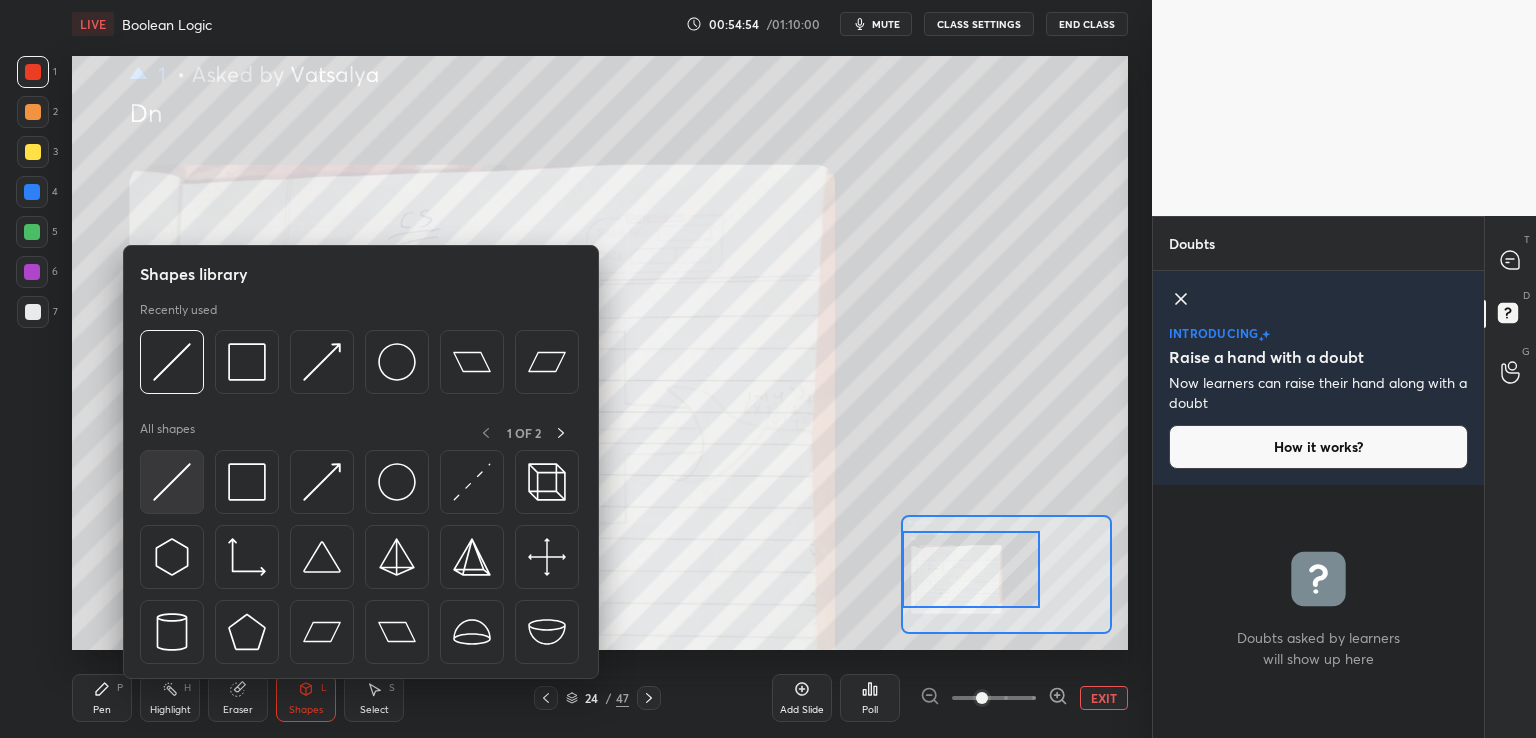 click at bounding box center [172, 482] 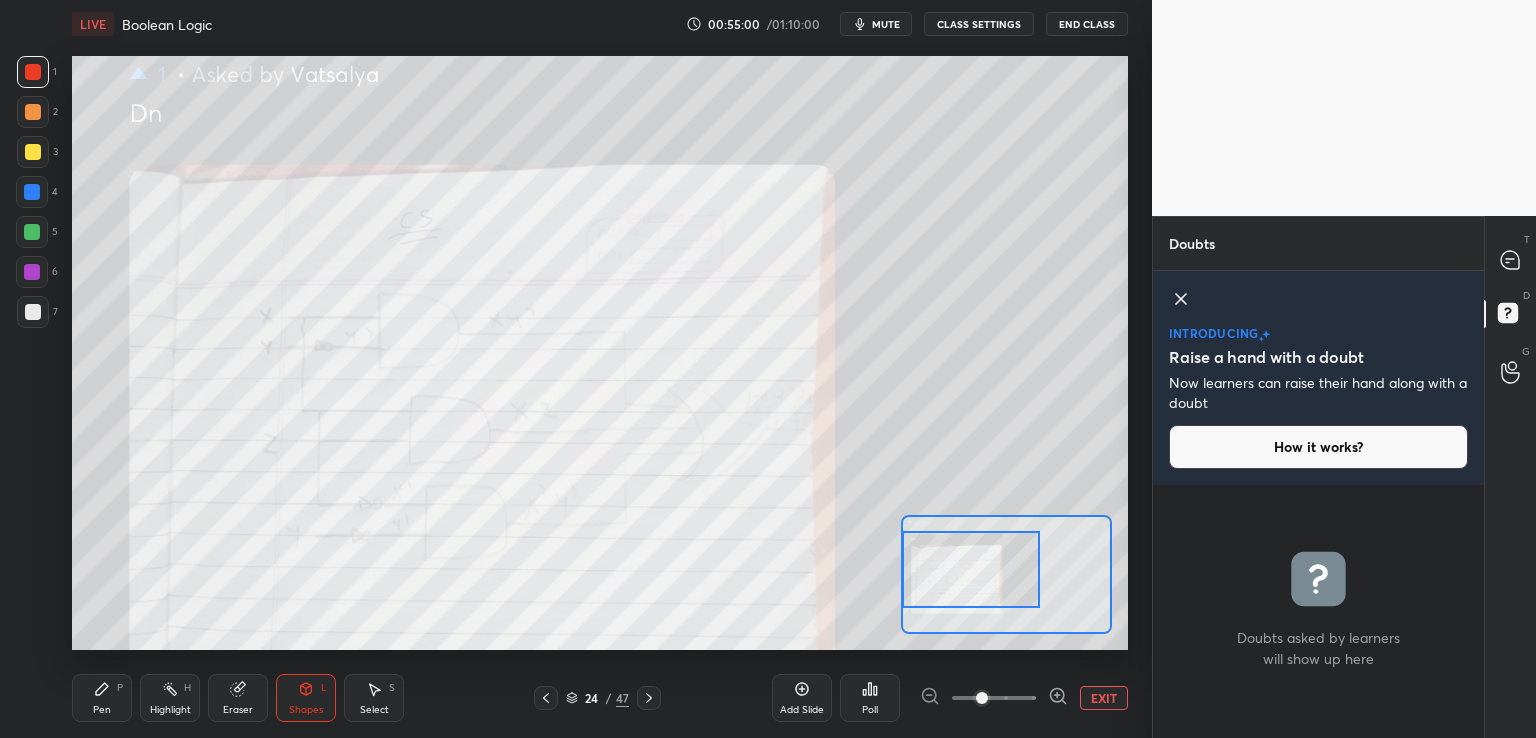 click on "Eraser" at bounding box center [238, 710] 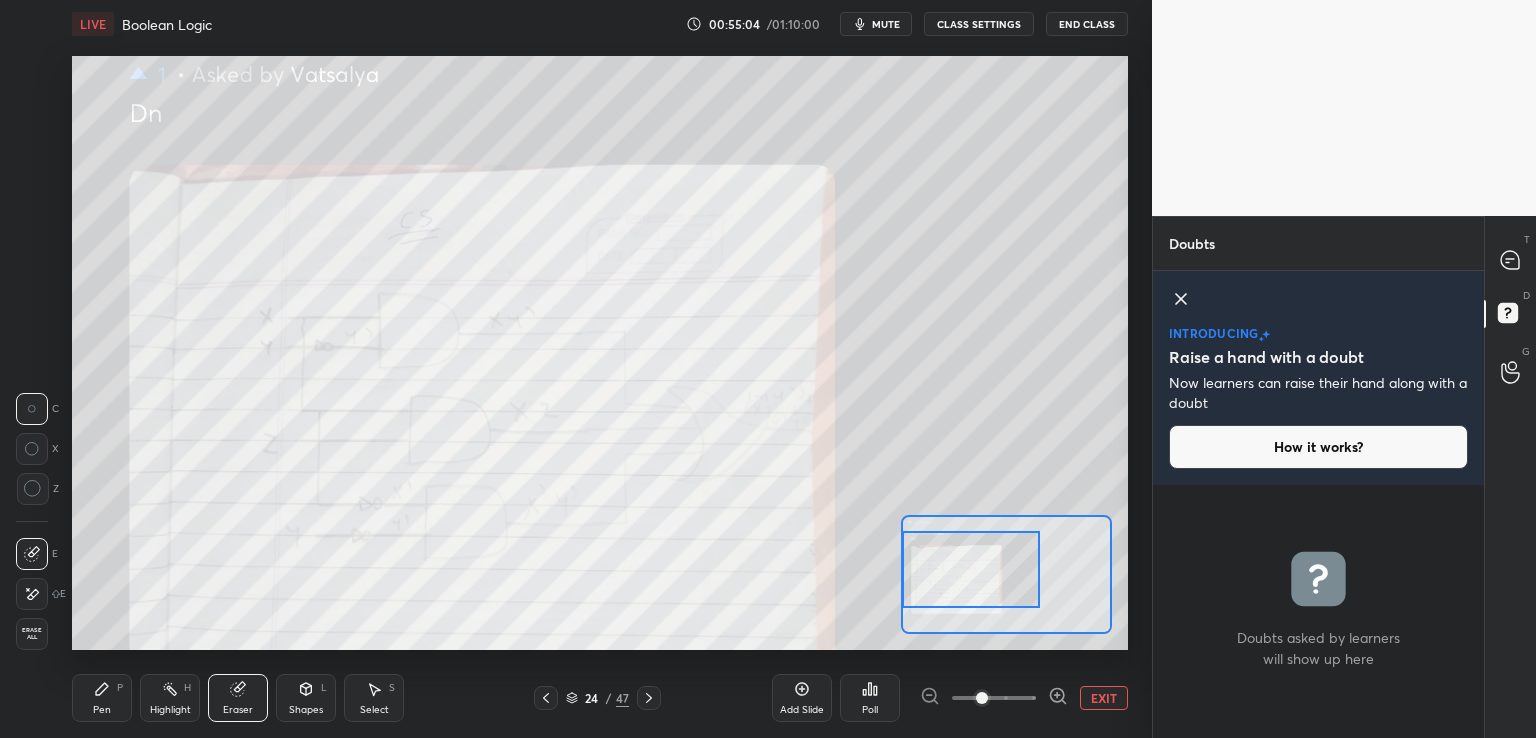 click on "Pen P" at bounding box center [102, 698] 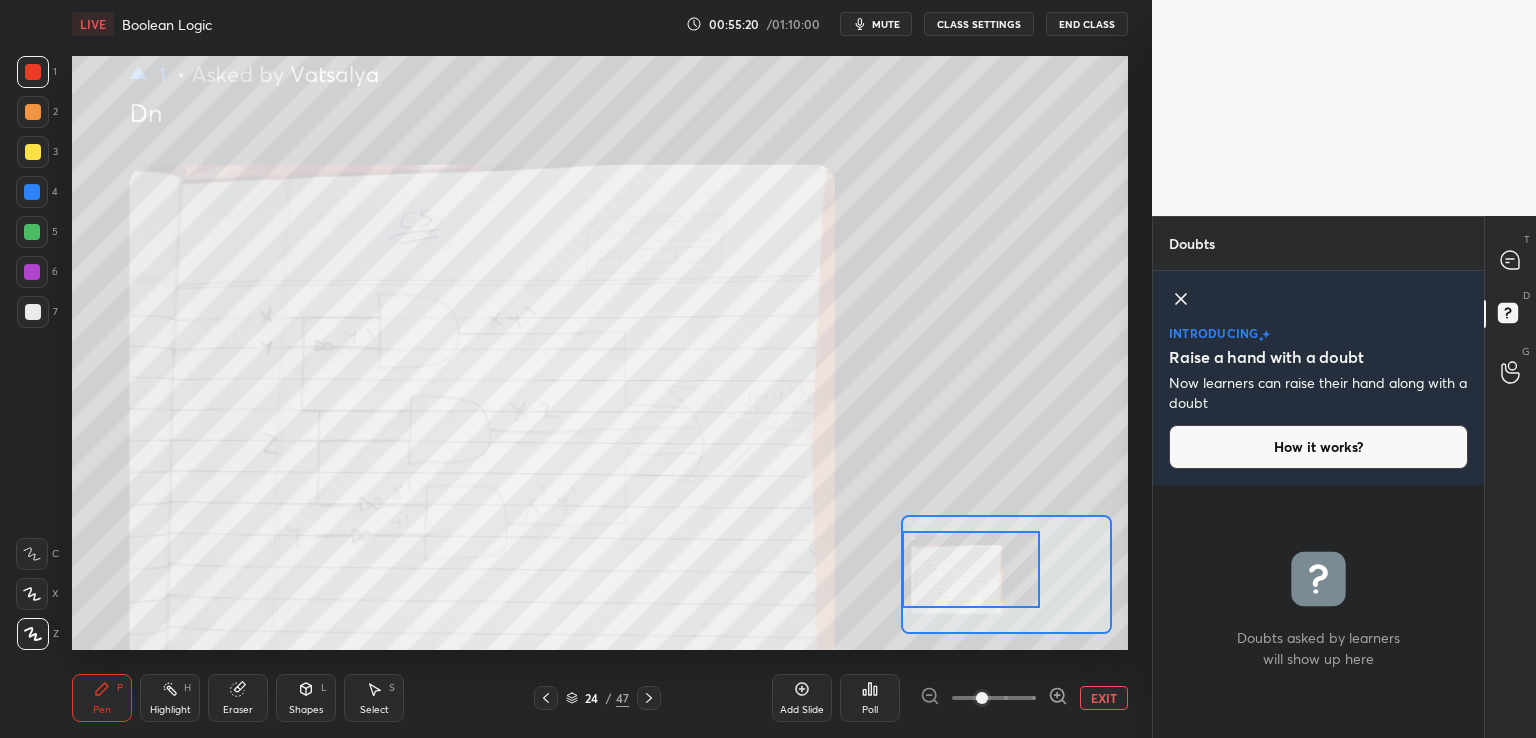 click at bounding box center [546, 698] 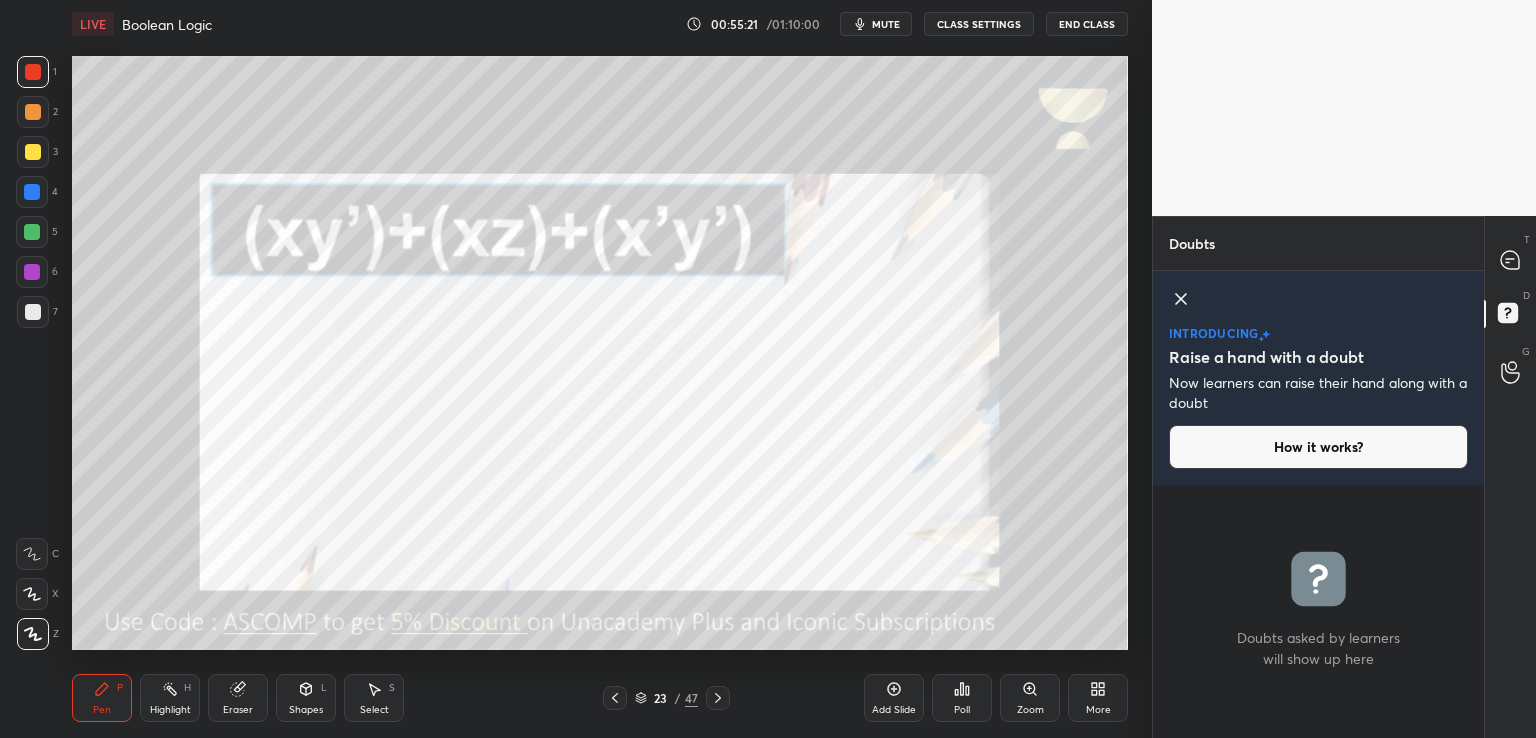 click 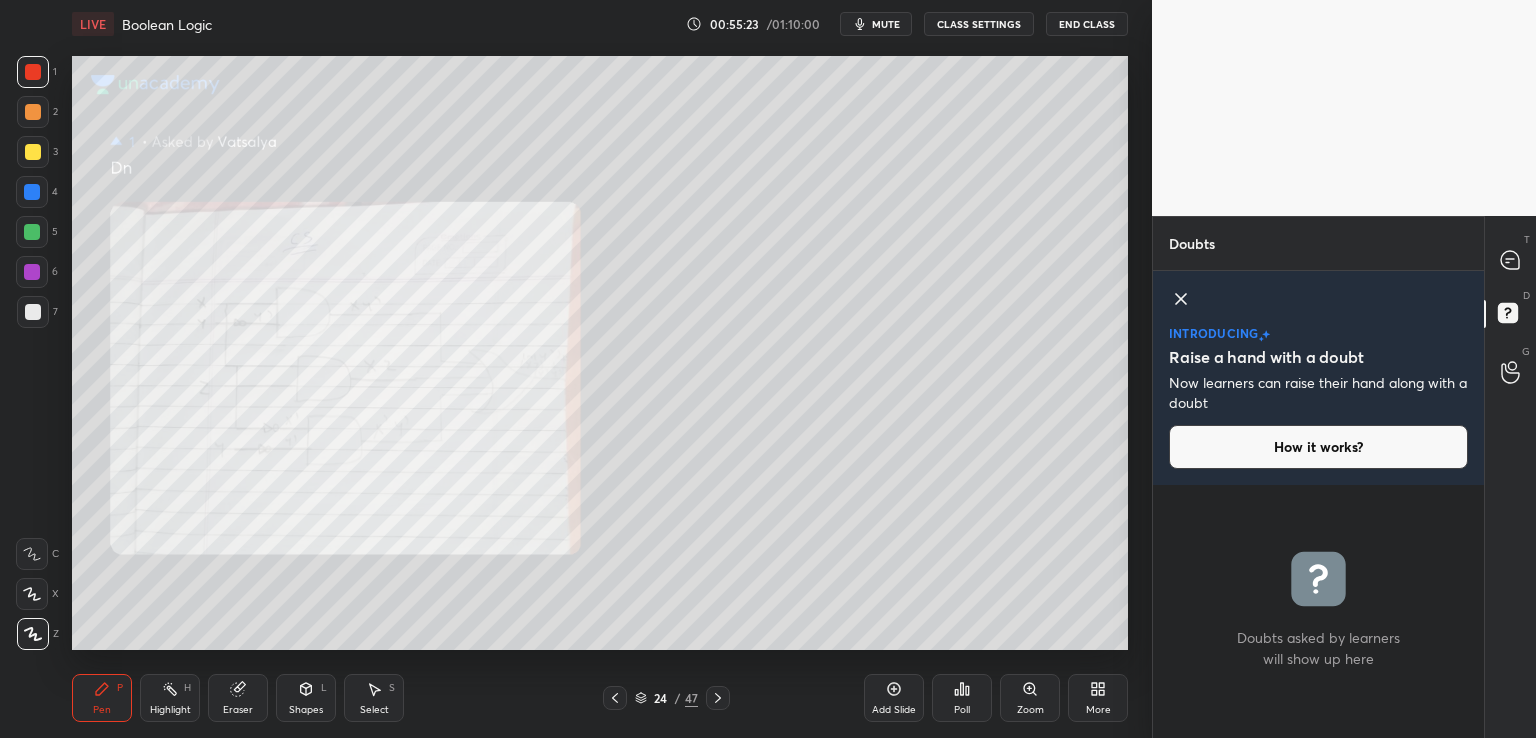 click on "Zoom" at bounding box center [1030, 698] 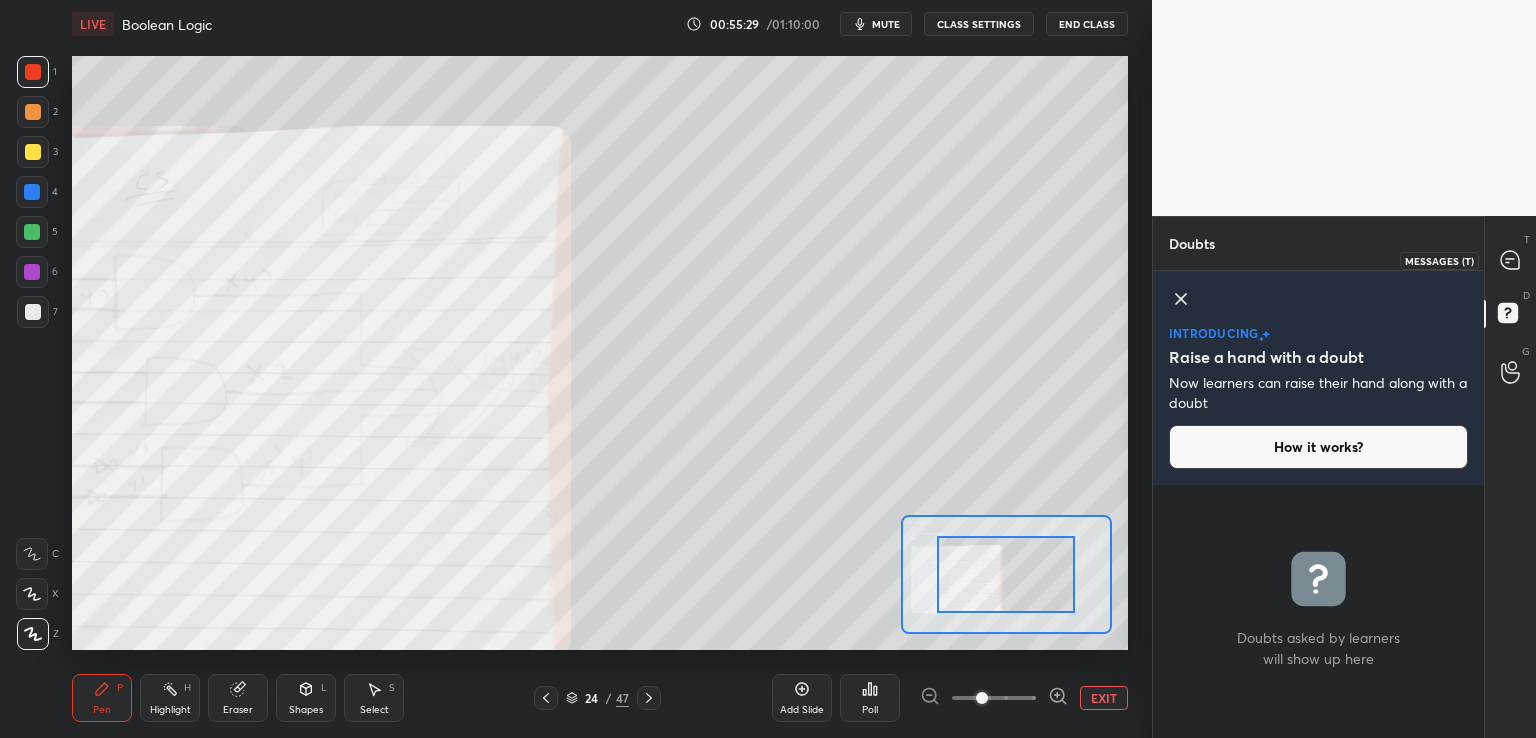 drag, startPoint x: 1512, startPoint y: 265, endPoint x: 1501, endPoint y: 277, distance: 16.27882 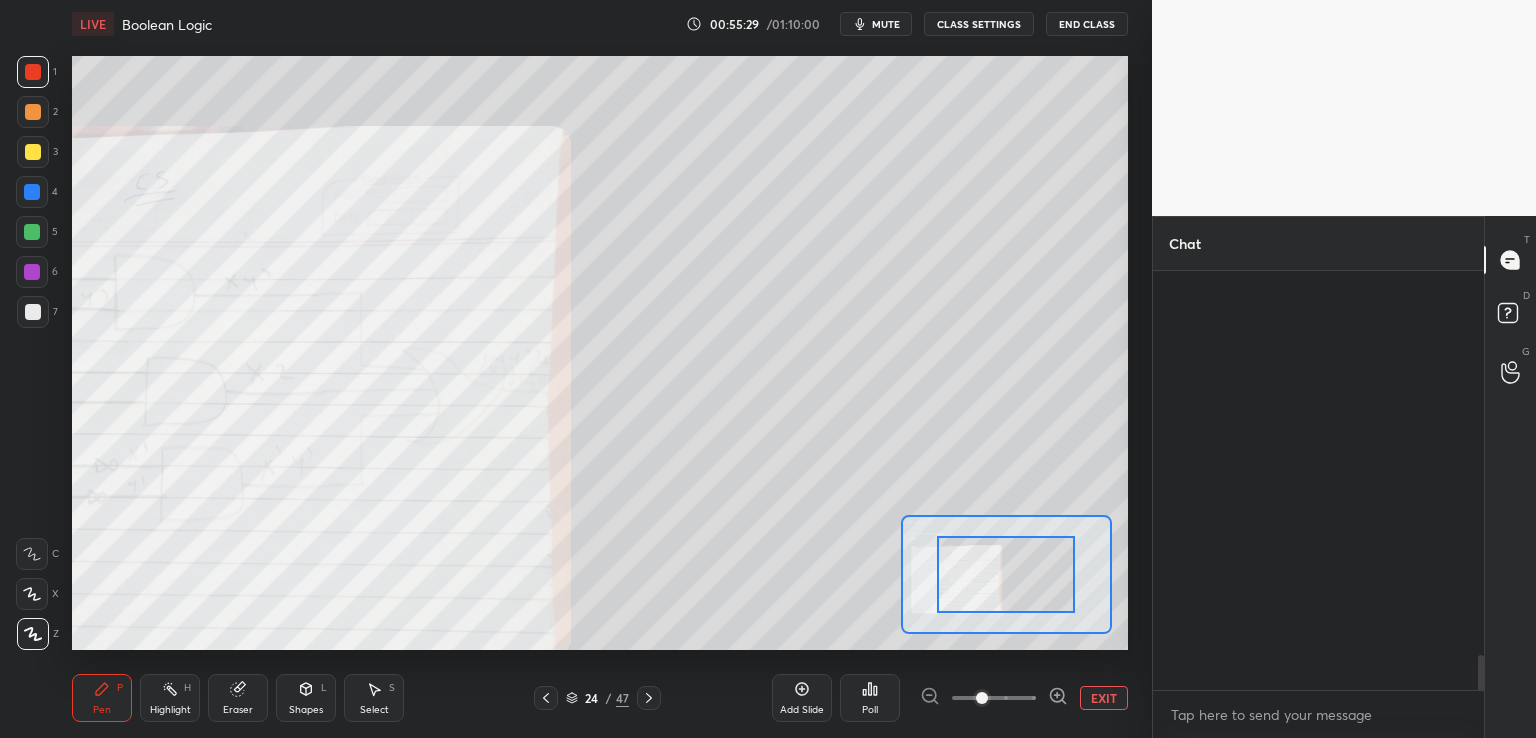 scroll, scrollTop: 4732, scrollLeft: 0, axis: vertical 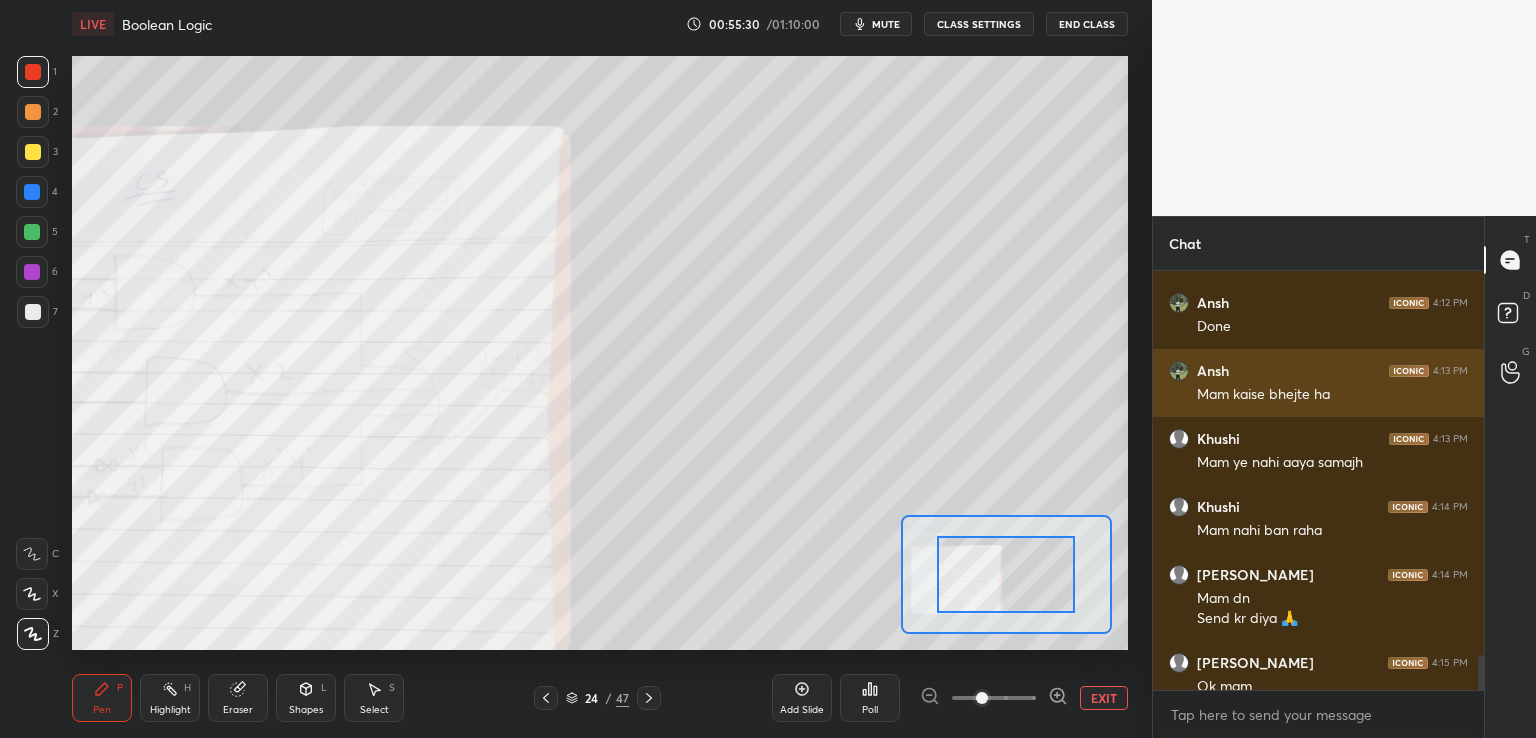 click on "[PERSON_NAME] 4:08 PM [PERSON_NAME] 4:09 PM Yss [PERSON_NAME] 4:12 PM Done [PERSON_NAME] 4:13 PM Mam kaise bhejte ha Khushi 4:13 PM Mam ye nahi aaya samajh Khushi 4:14 PM Mam nahi ban raha [GEOGRAPHIC_DATA] 4:14 PM Mam dn Send kr diya 🙏 [PERSON_NAME] 4:15 PM Ok mam" at bounding box center [1318, -1876] 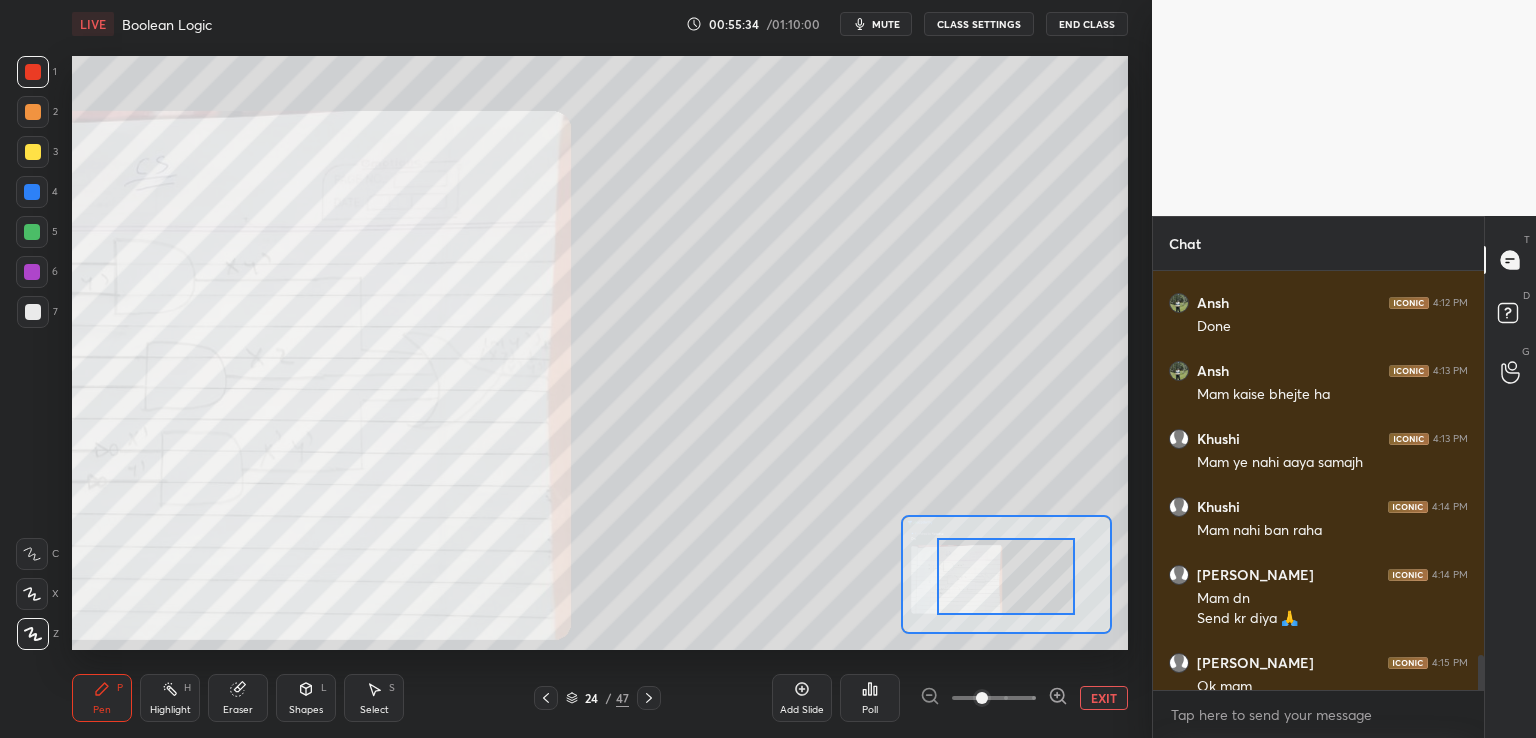 drag, startPoint x: 1020, startPoint y: 570, endPoint x: 963, endPoint y: 582, distance: 58.249462 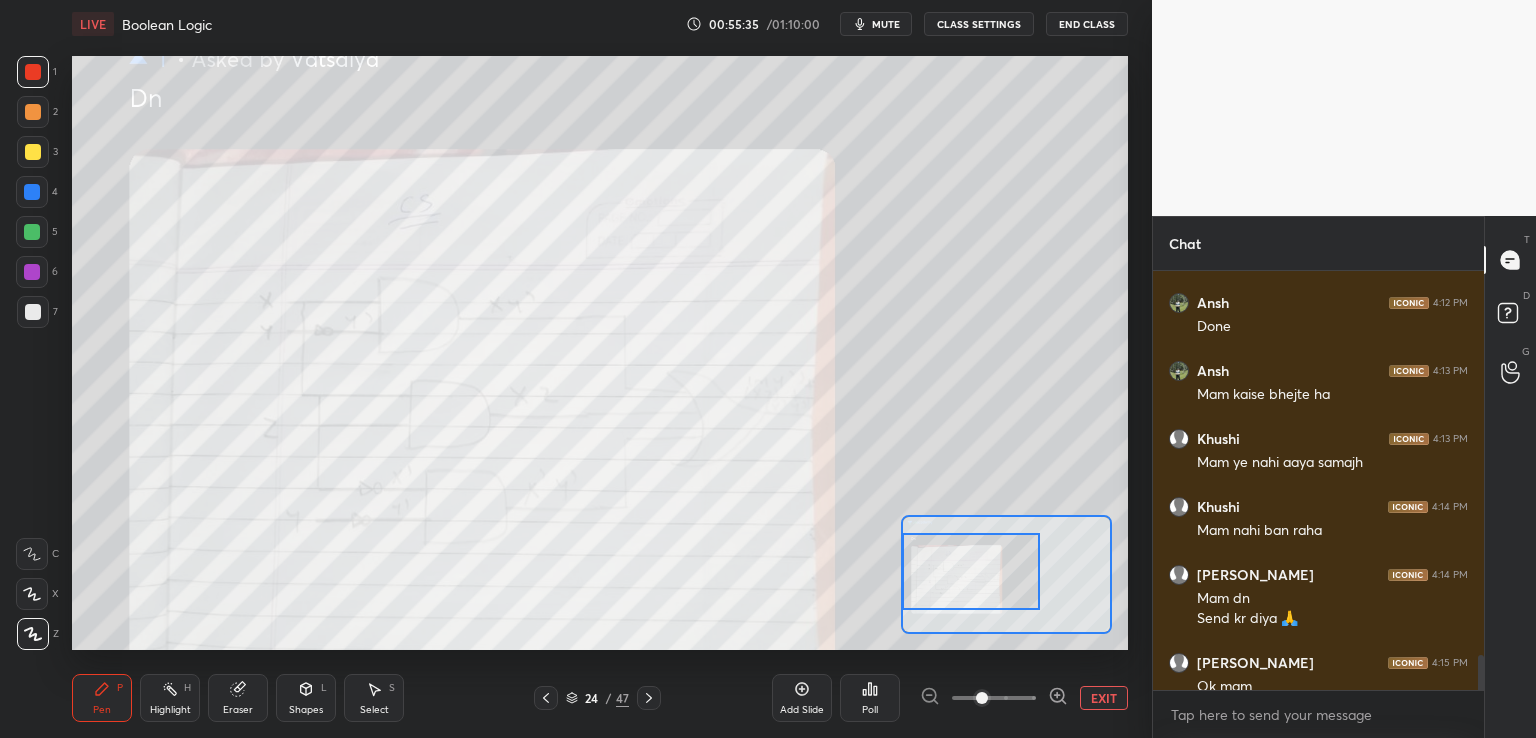 click at bounding box center (971, 571) 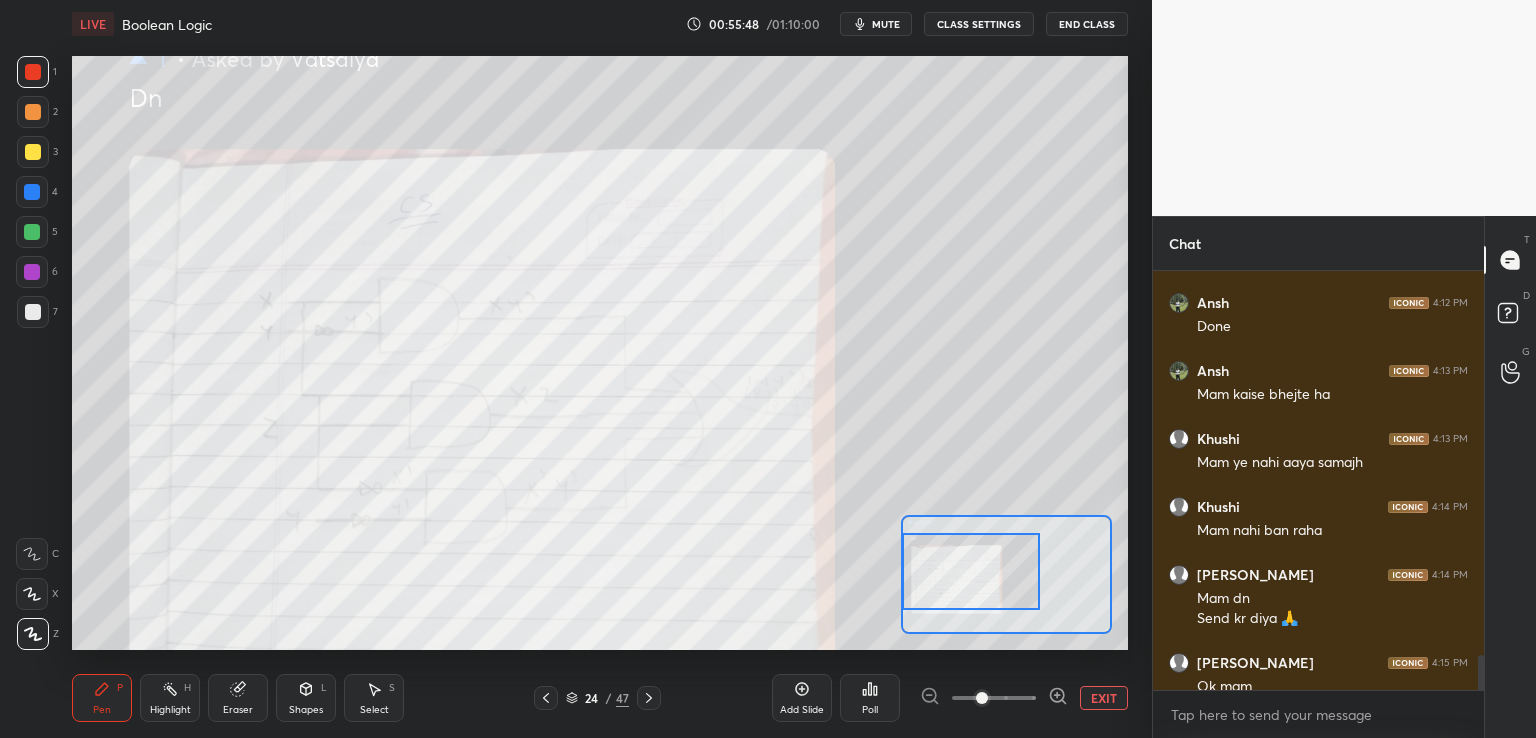 click on "Eraser" at bounding box center [238, 698] 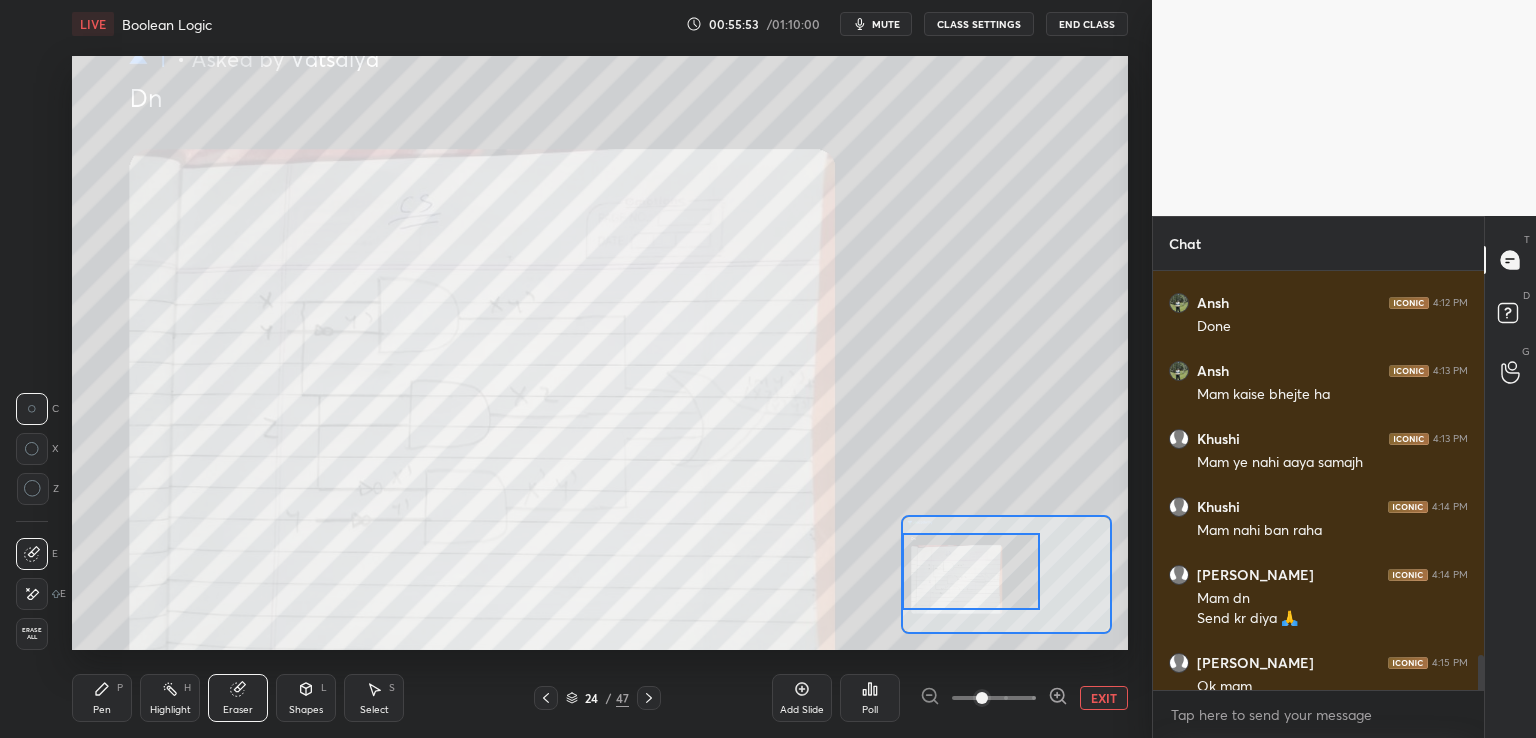 drag, startPoint x: 53, startPoint y: 700, endPoint x: 72, endPoint y: 670, distance: 35.510563 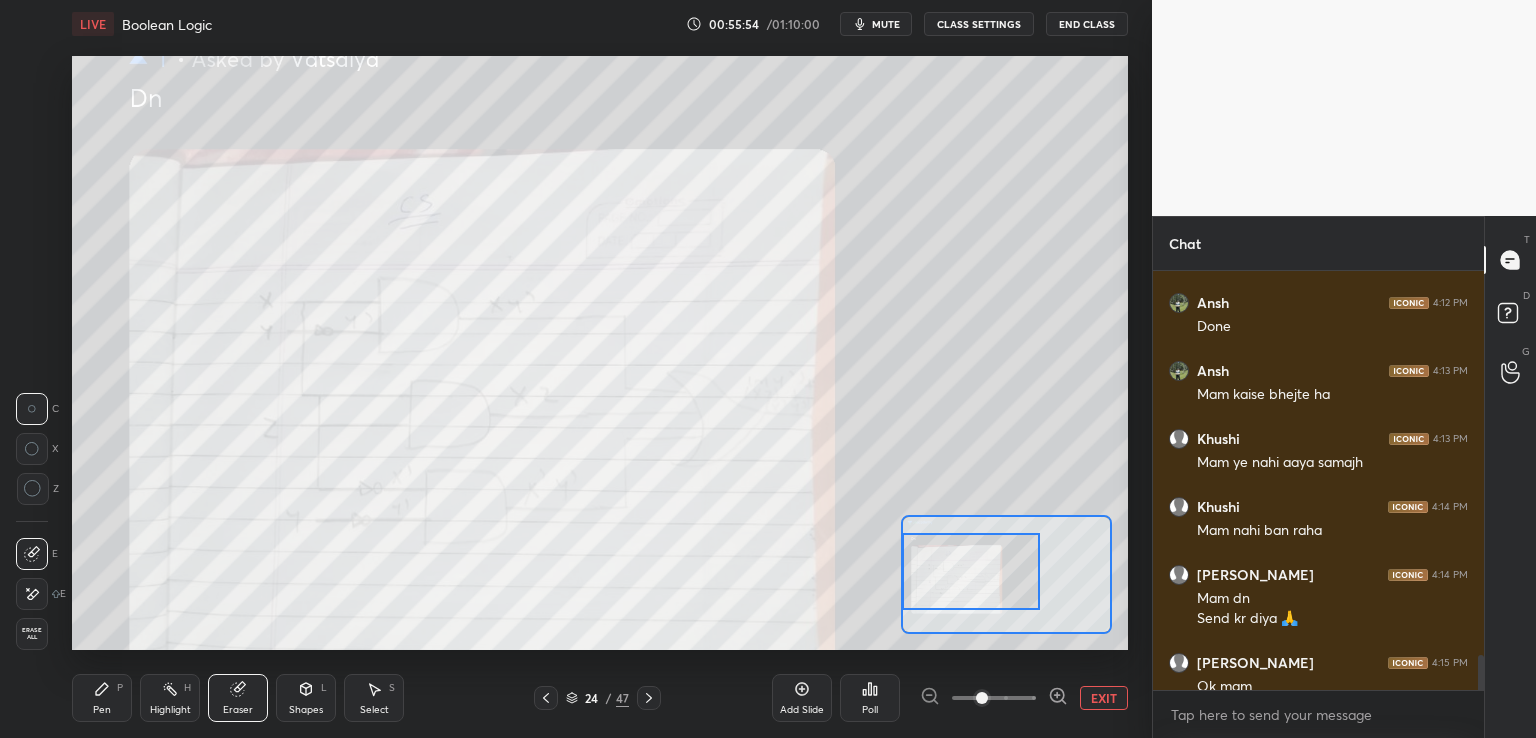 click 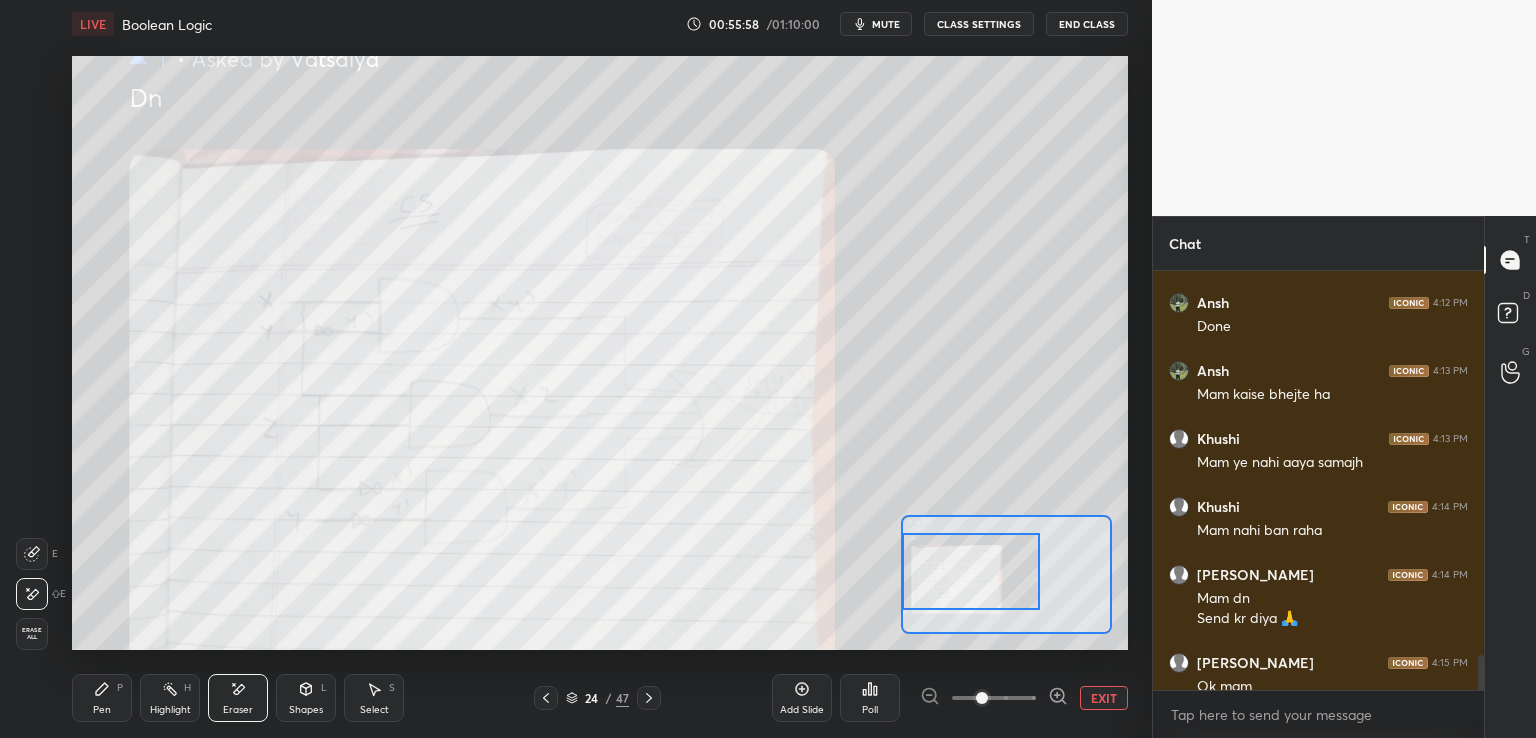 scroll, scrollTop: 4818, scrollLeft: 0, axis: vertical 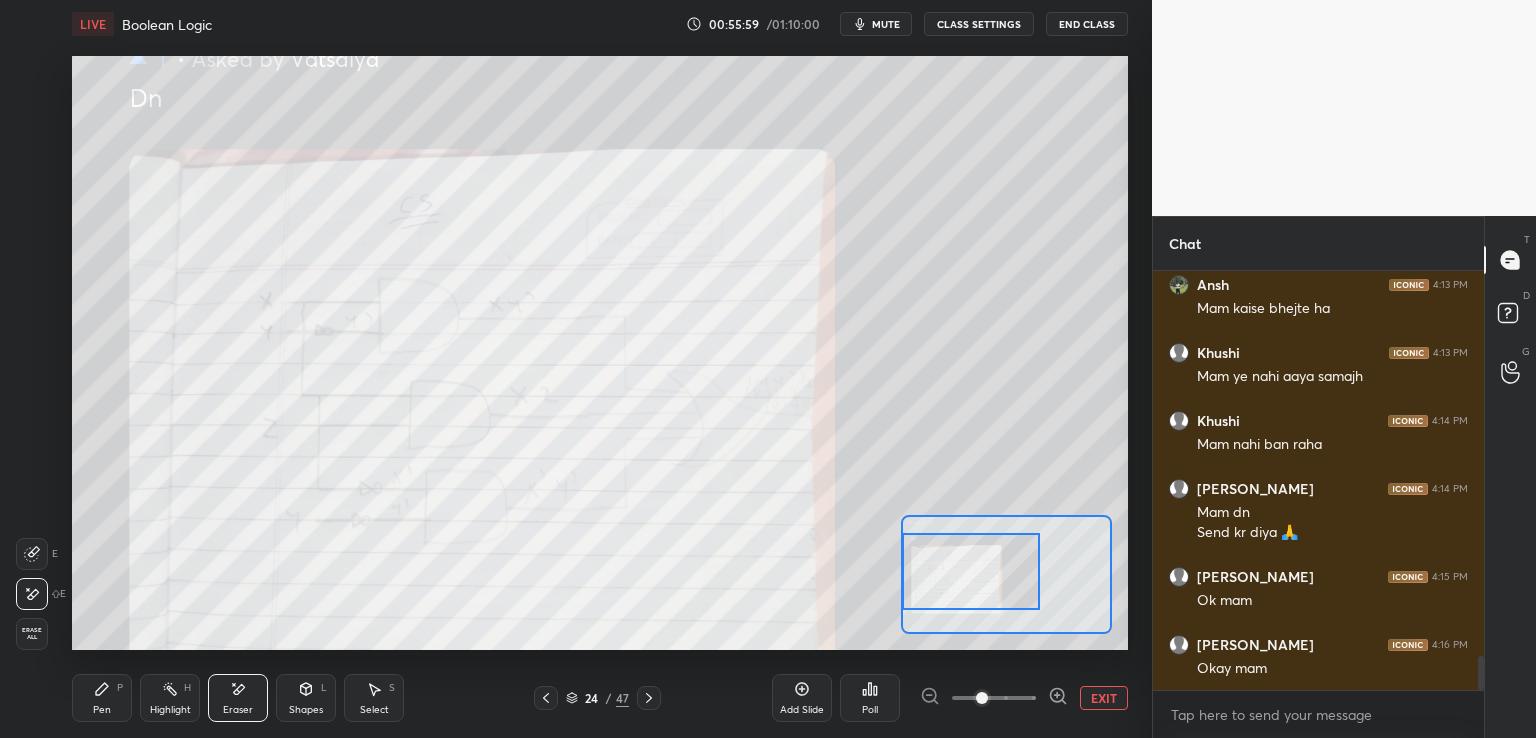 click on "Pen" at bounding box center [102, 710] 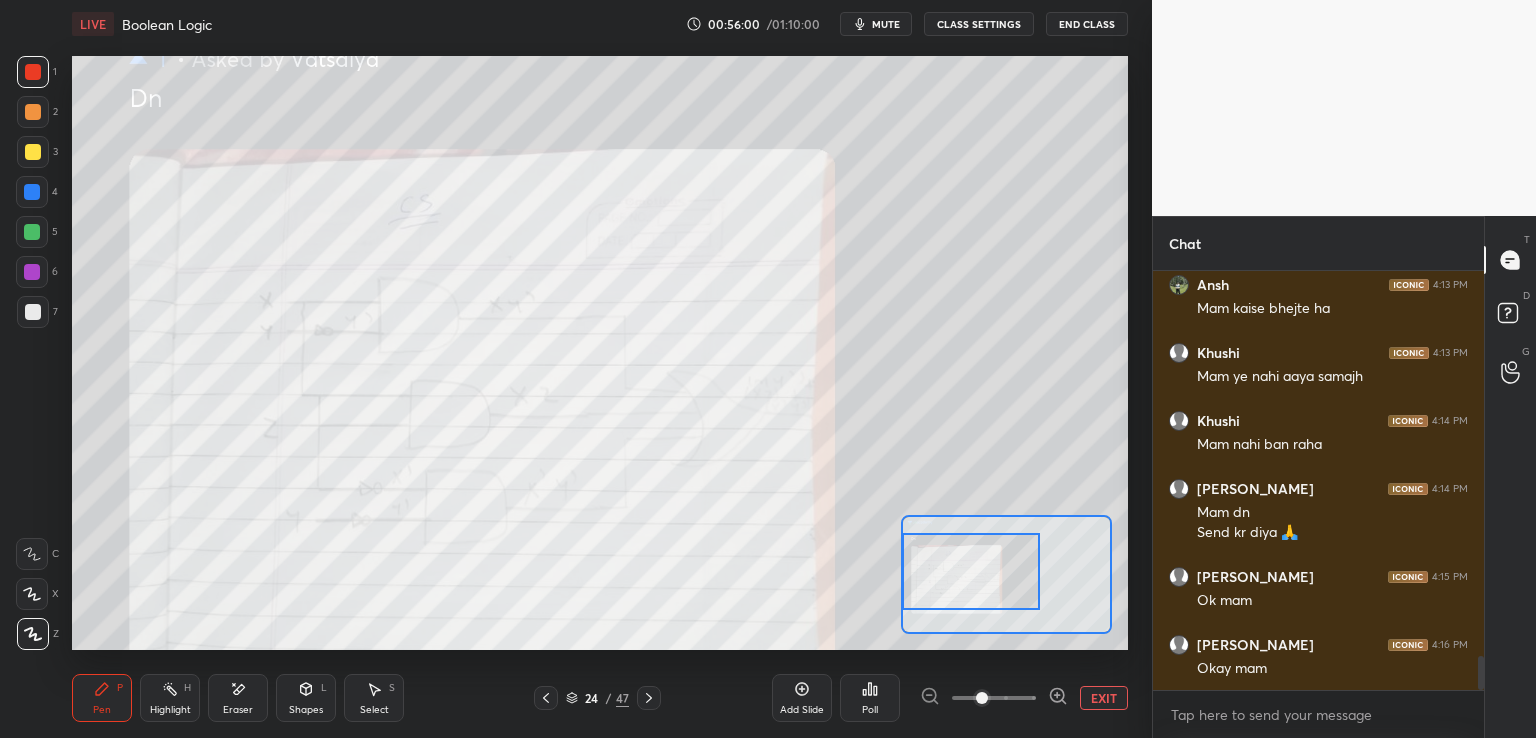 click on "Shapes L" at bounding box center [306, 698] 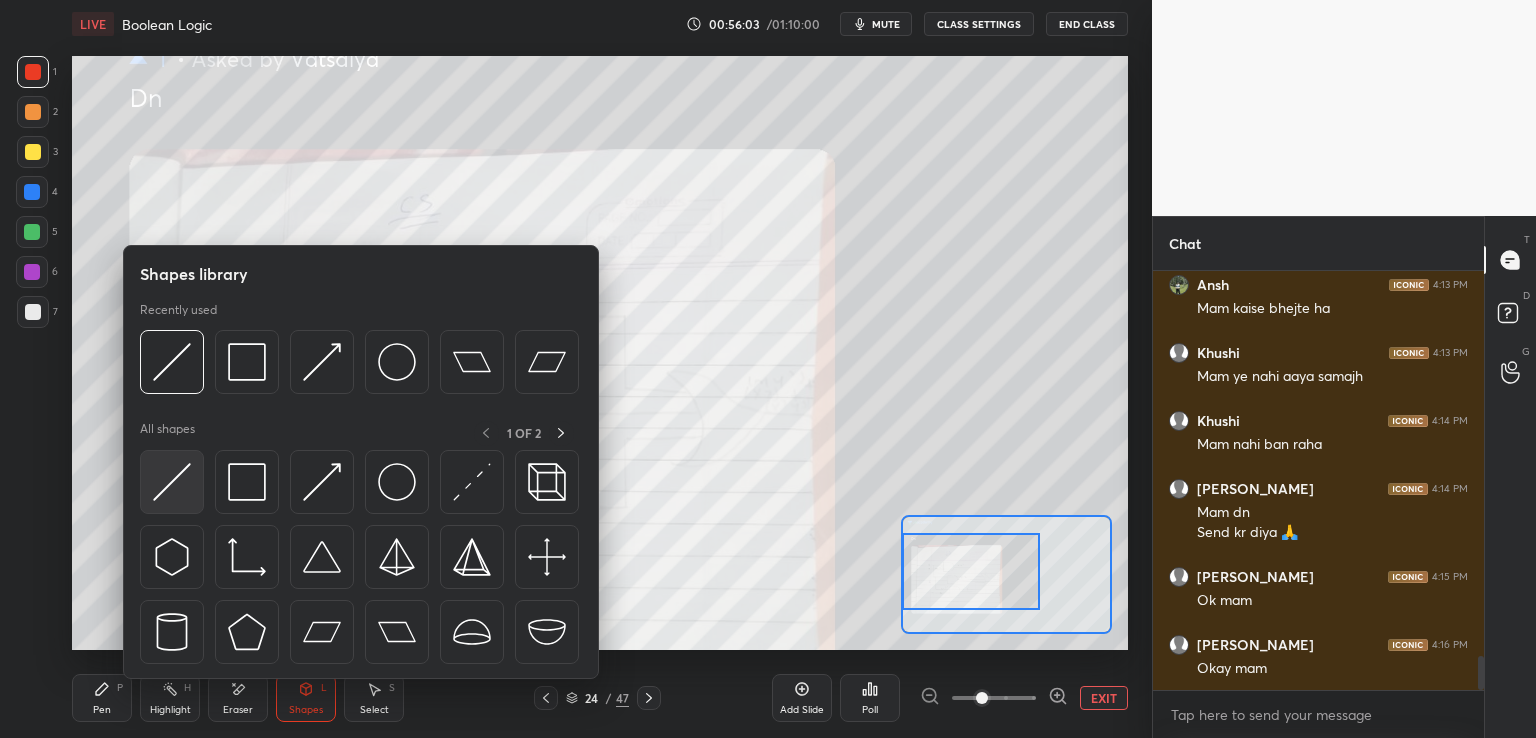 click at bounding box center (172, 482) 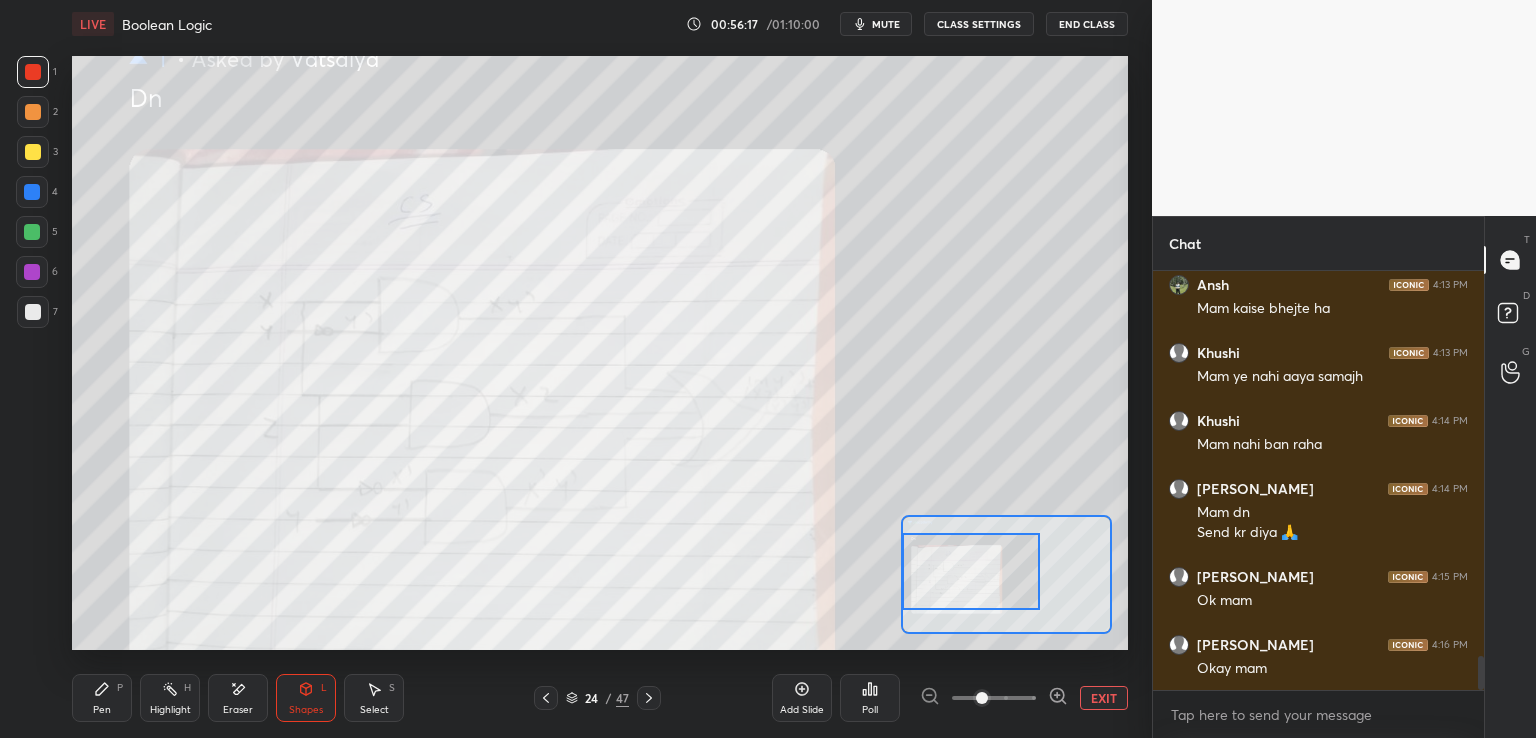 click on "Pen P" at bounding box center [102, 698] 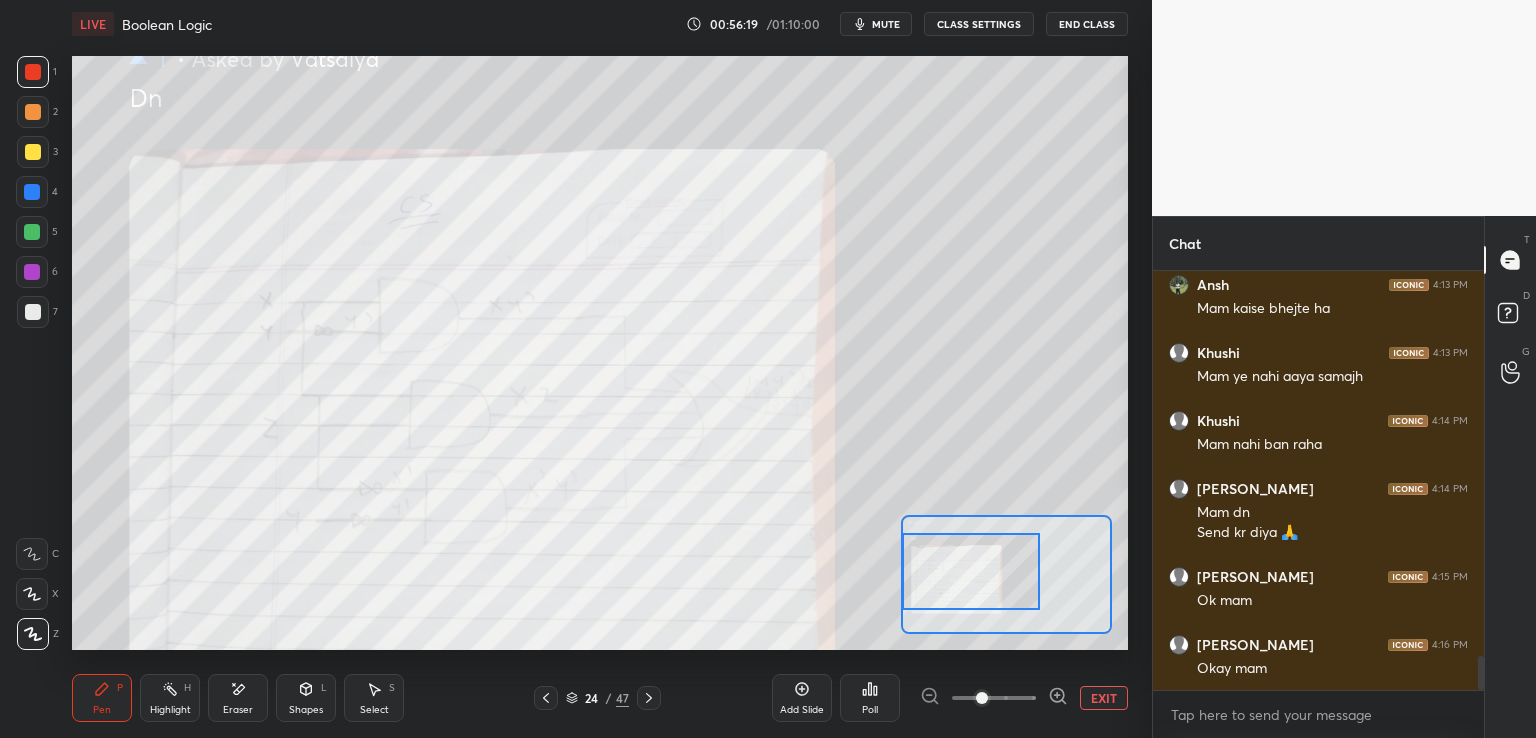 click on "P" at bounding box center [120, 688] 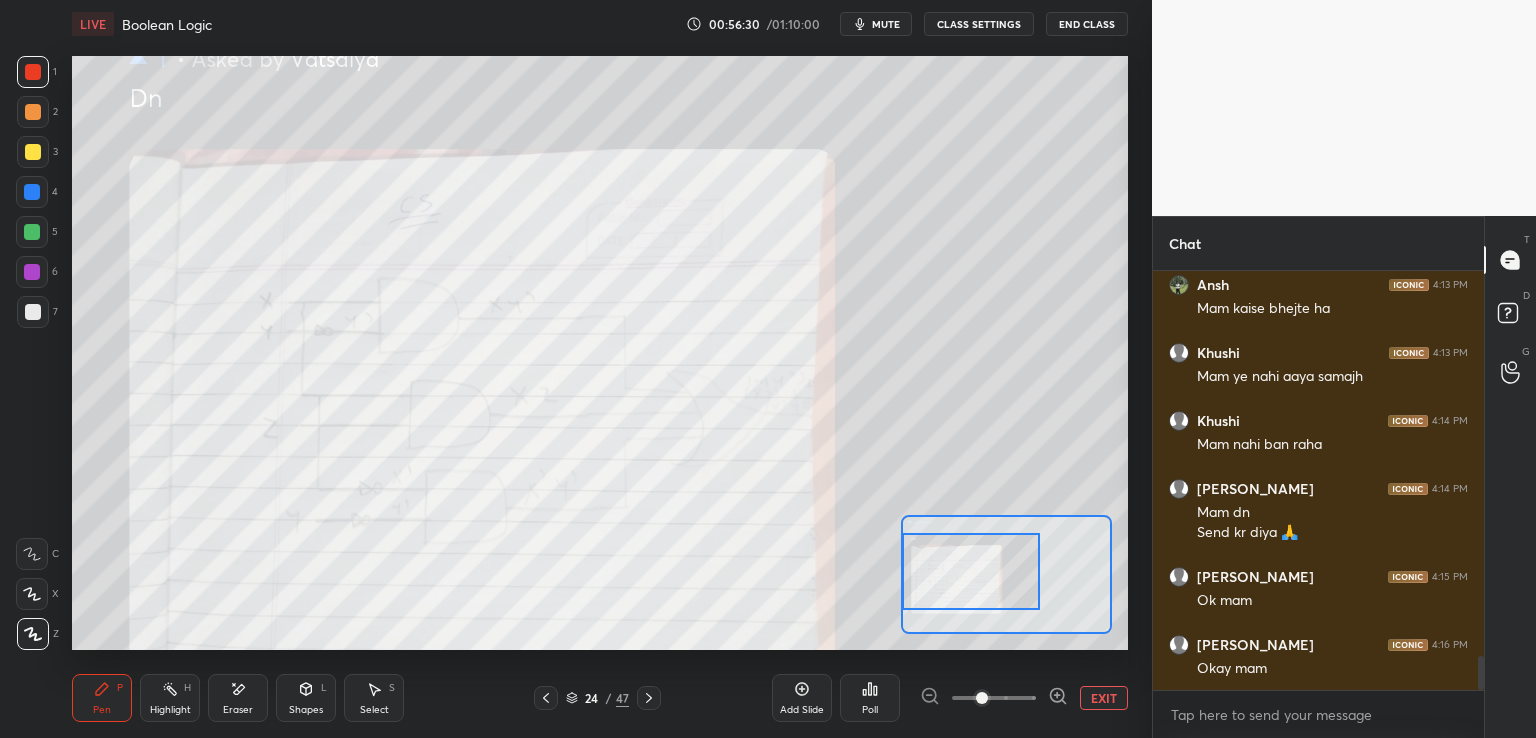 scroll, scrollTop: 4904, scrollLeft: 0, axis: vertical 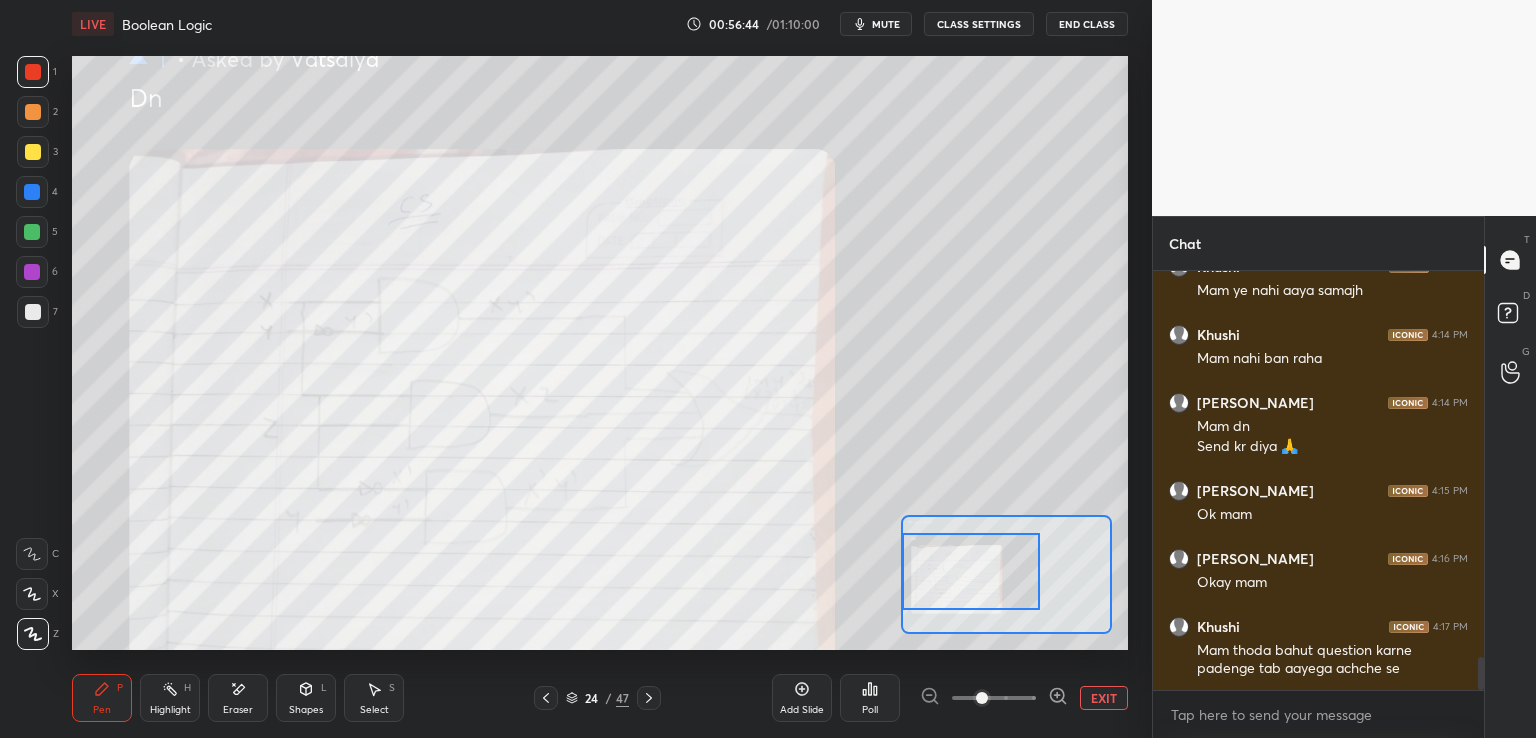 click on "1 2 3 4 5 6 7 C X Z E E Erase all   H H LIVE Boolean Logic 00:56:44 /  01:10:00 mute CLASS SETTINGS End Class Setting up your live class Poll for   secs No correct answer Start poll Back Boolean Logic • L4 of Complete Course on Unit I: Computer Systems & Organization [PERSON_NAME] Pen P Highlight H Eraser Shapes L Select S 24 / 47 Add Slide Poll EXIT Chat [PERSON_NAME] 4:13 PM Mam kaise bhejte ha Khushi 4:13 PM Mam ye nahi aaya samajh Khushi 4:14 PM Mam nahi ban raha [PERSON_NAME] 4:14 PM Mam dn Send kr diya 🙏 [GEOGRAPHIC_DATA] 4:15 PM Ok mam [PERSON_NAME] 4:16 PM Okay mam Khushi 4:17 PM Mam thoda bahut question karne padenge tab aayega achche se JUMP TO LATEST Enable hand raising Enable raise hand to speak to learners. Once enabled, chat will be turned off temporarily. Enable x   introducing Raise a hand with a doubt Now learners can raise their hand along with a doubt  How it works? Doubts asked by learners will show up here NEW DOUBTS ASKED No one has raised a hand yet Can't raise hand Got it T Messages (T) D Doubts (D) G ​" at bounding box center [768, 0] 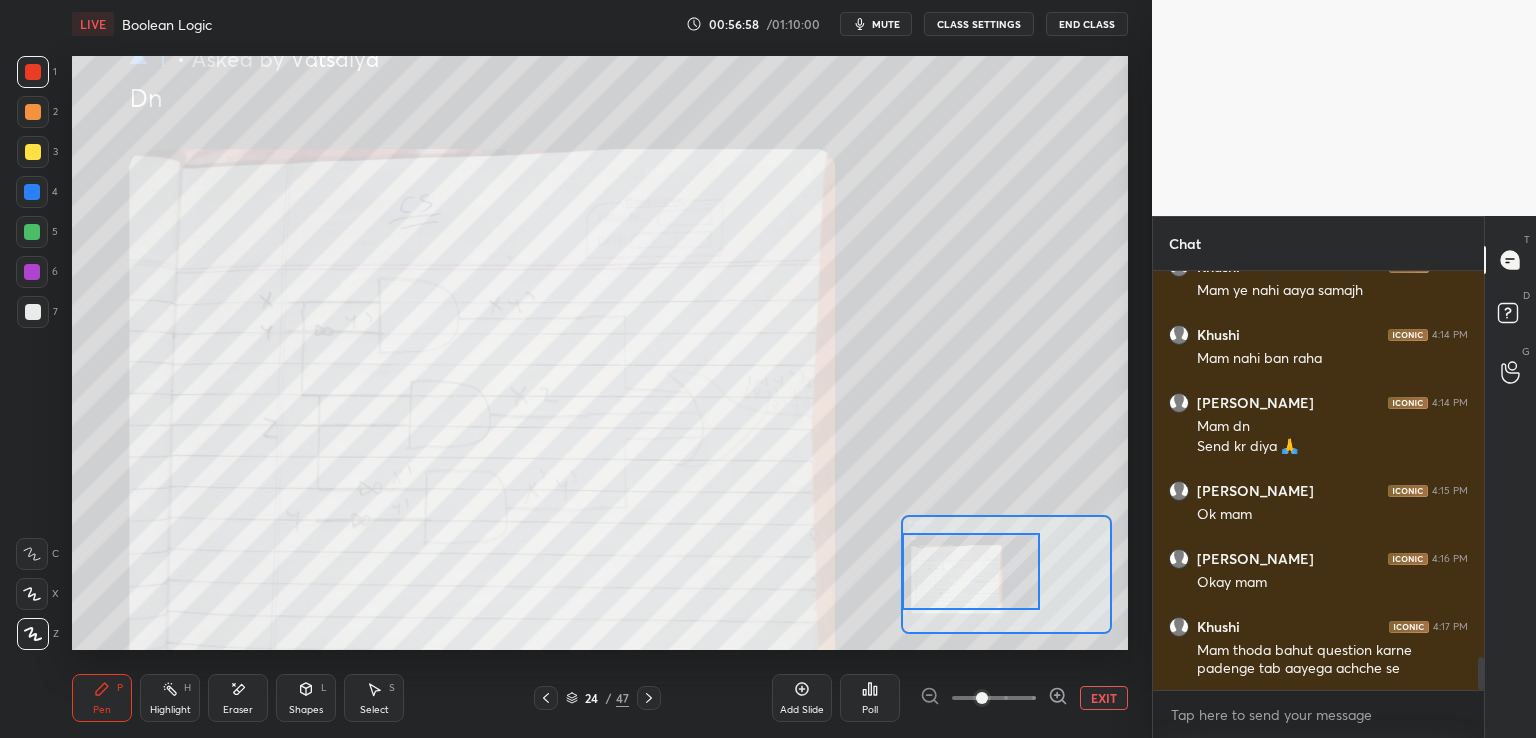 scroll, scrollTop: 4924, scrollLeft: 0, axis: vertical 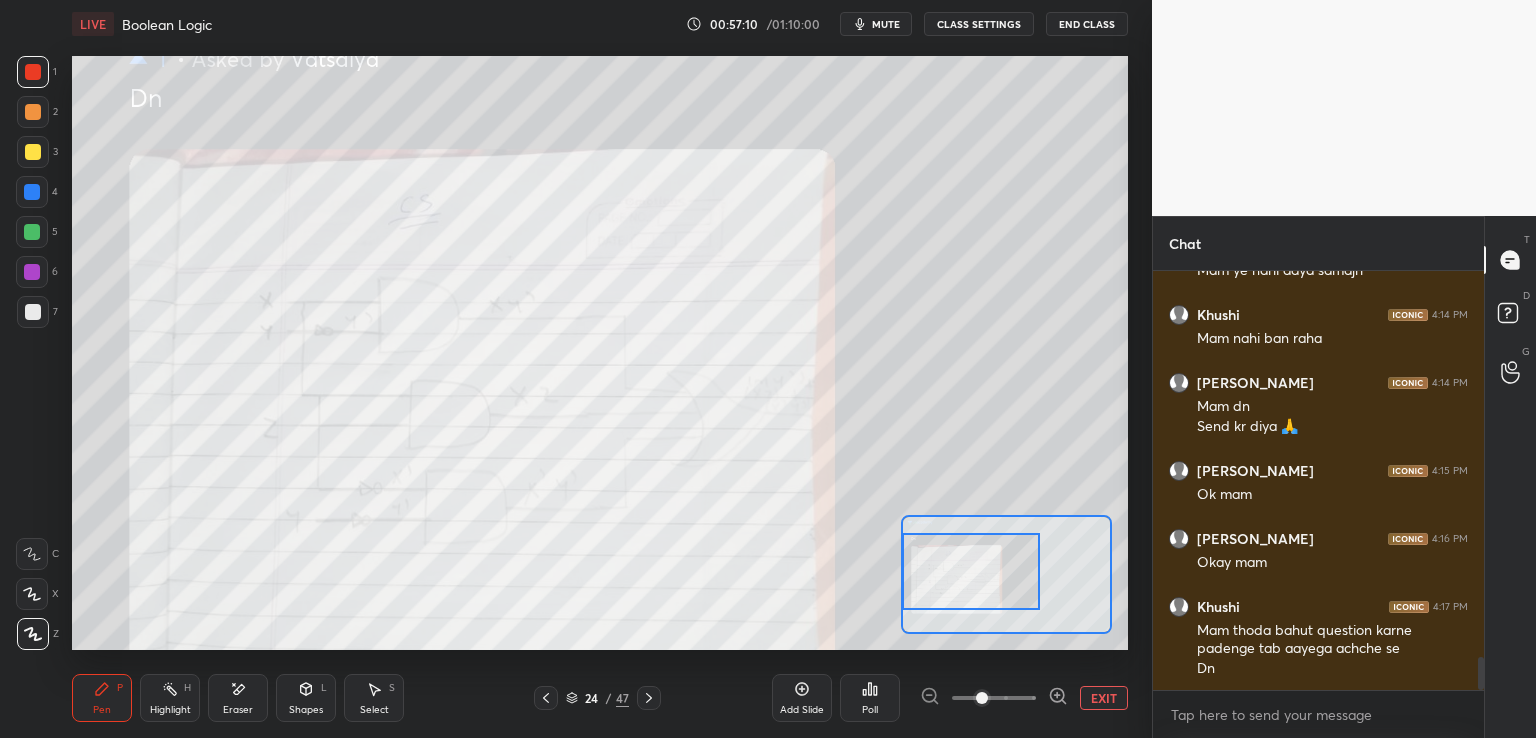 drag, startPoint x: 1071, startPoint y: 718, endPoint x: 1101, endPoint y: 708, distance: 31.622776 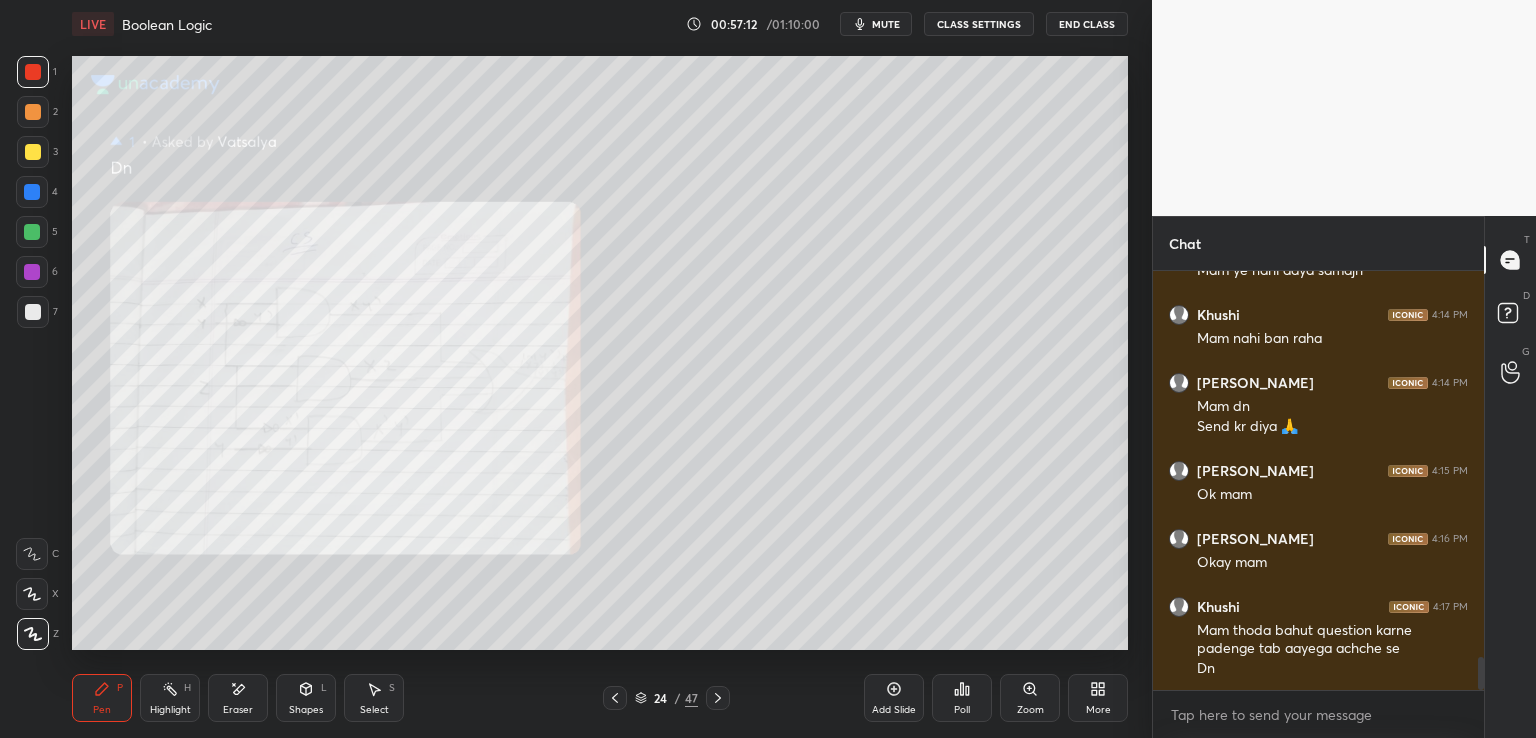 click 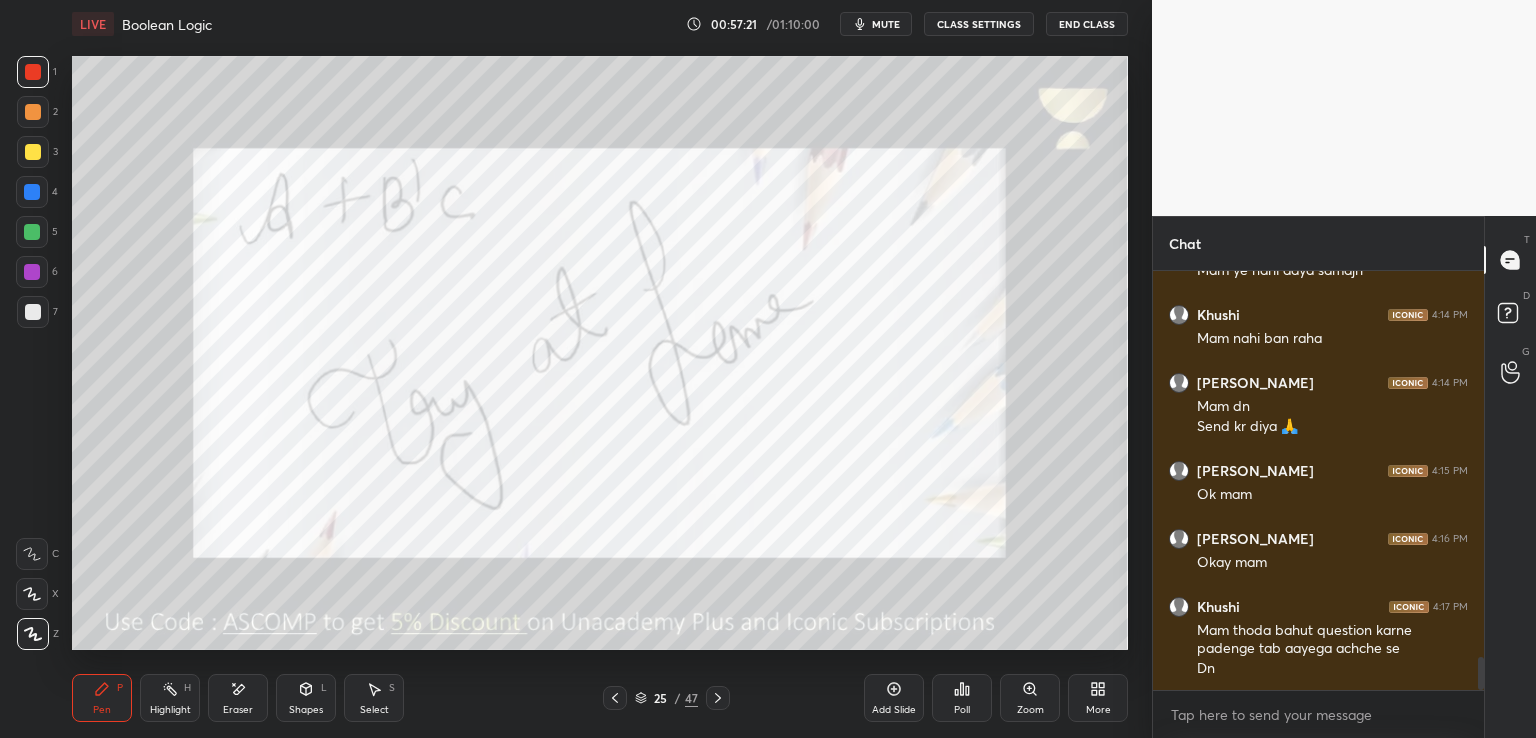 click 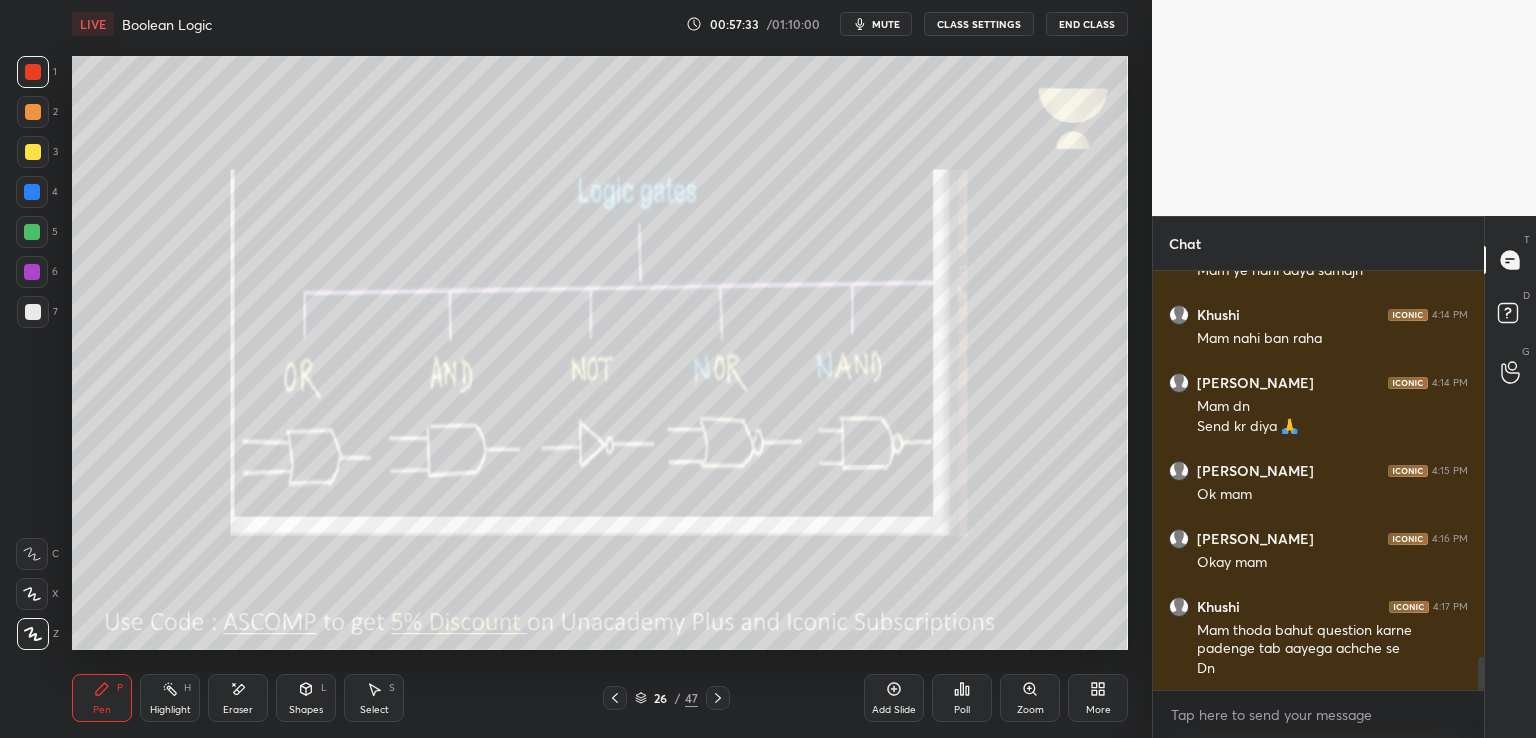 click 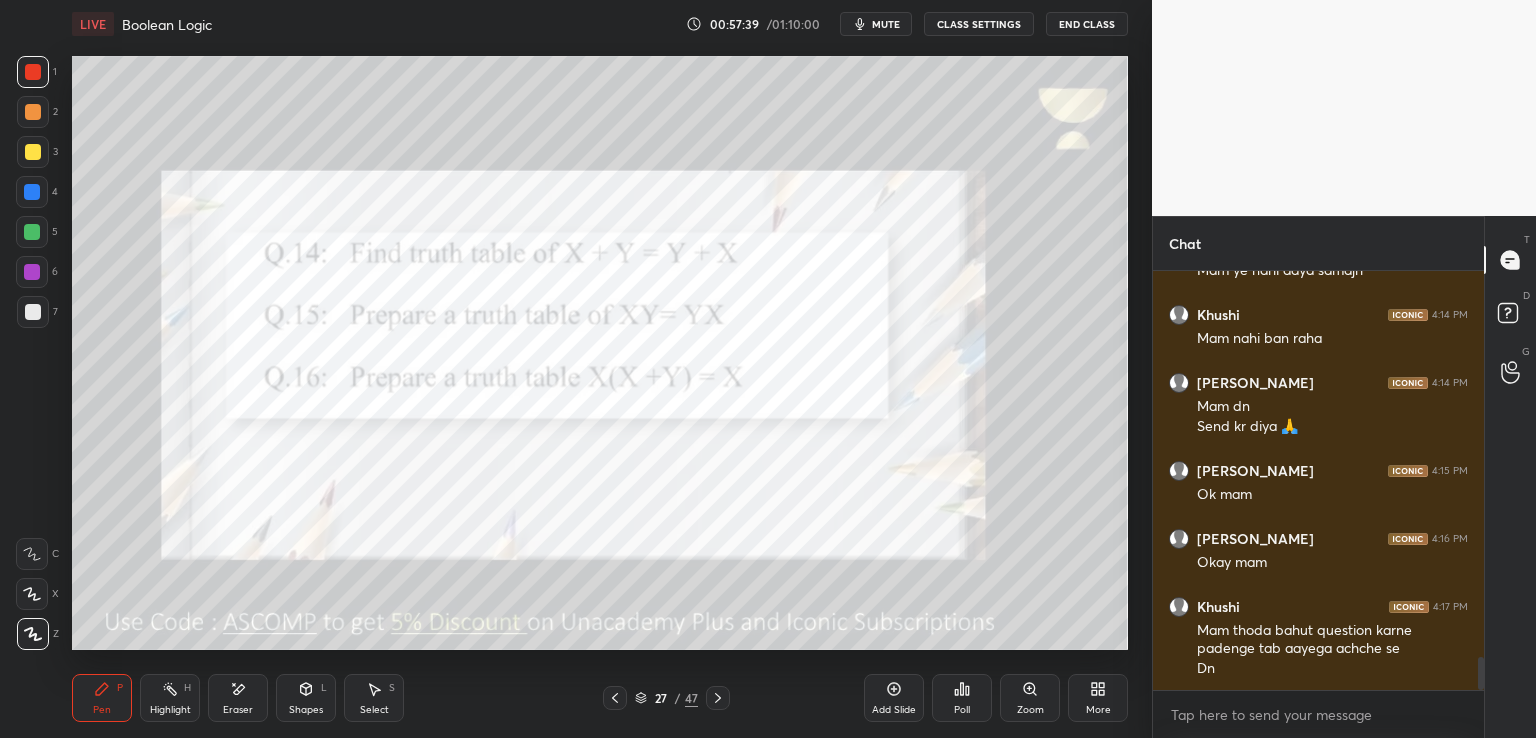 scroll, scrollTop: 4992, scrollLeft: 0, axis: vertical 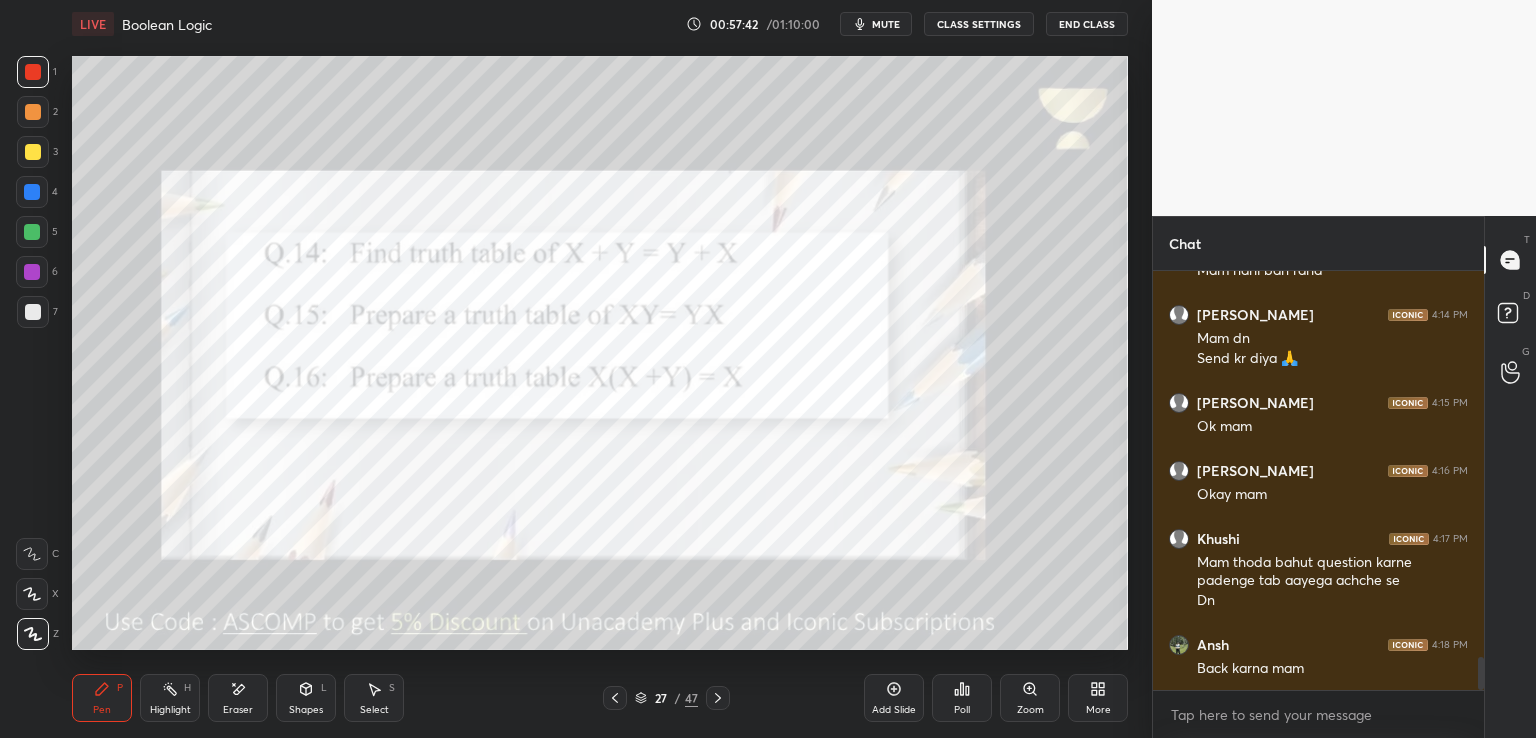 click 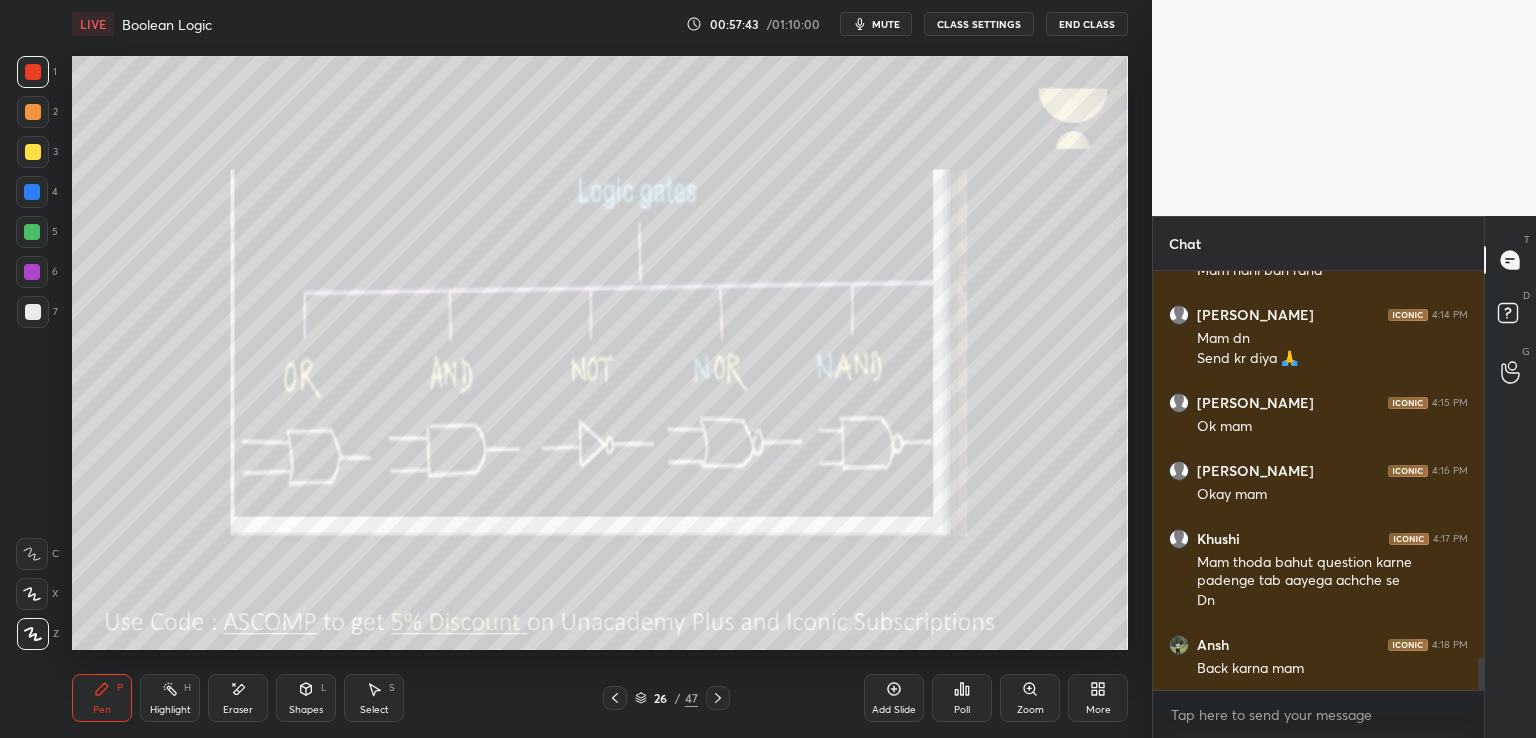 click 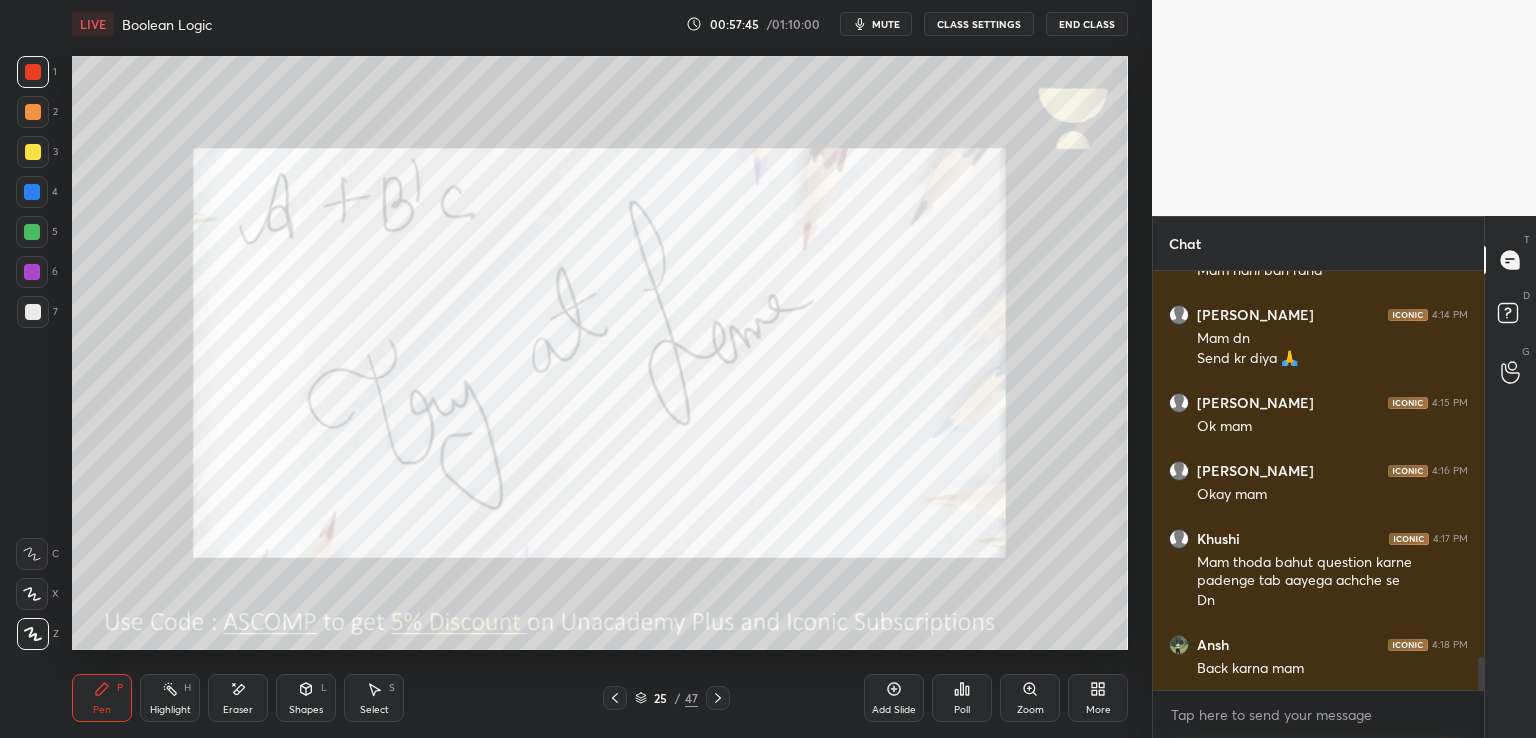 click 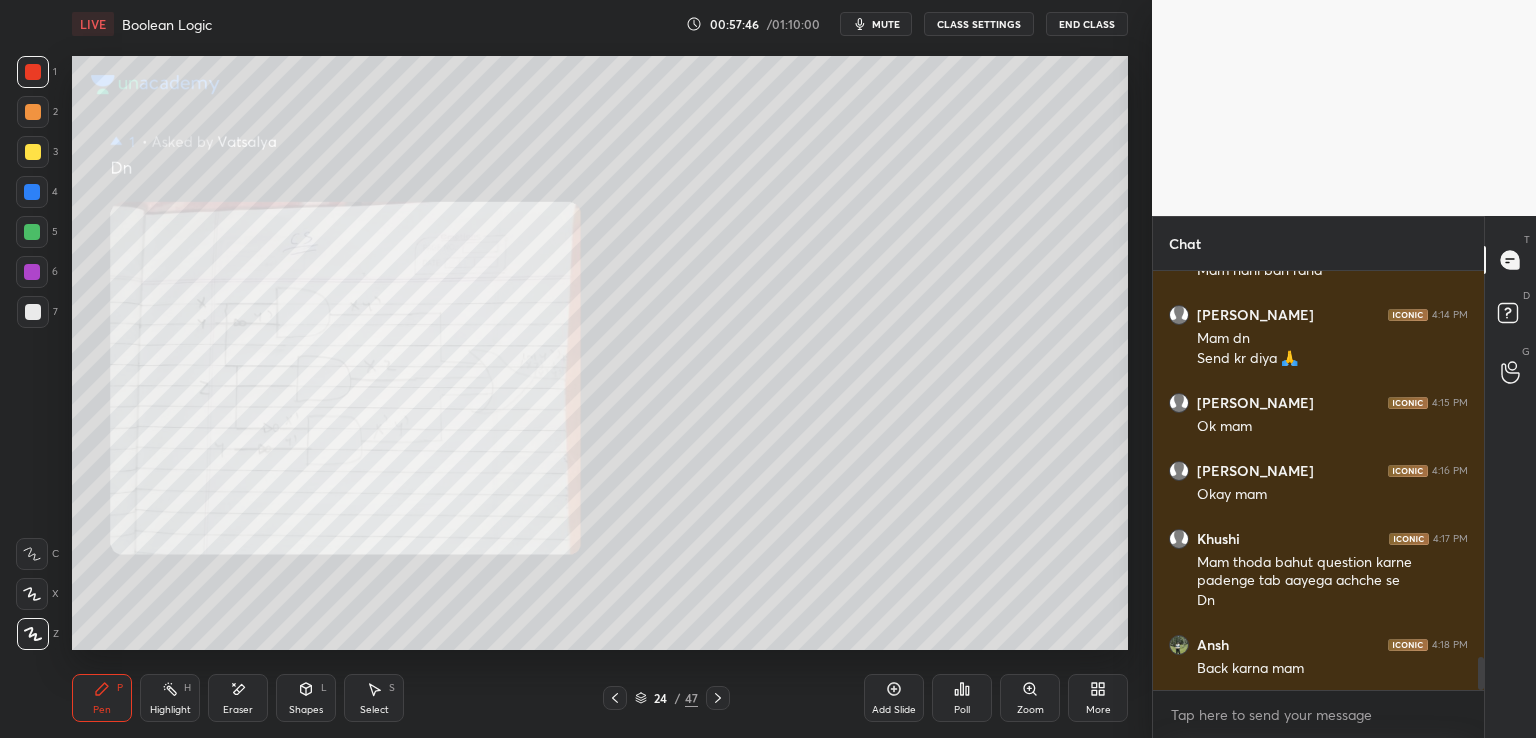 click 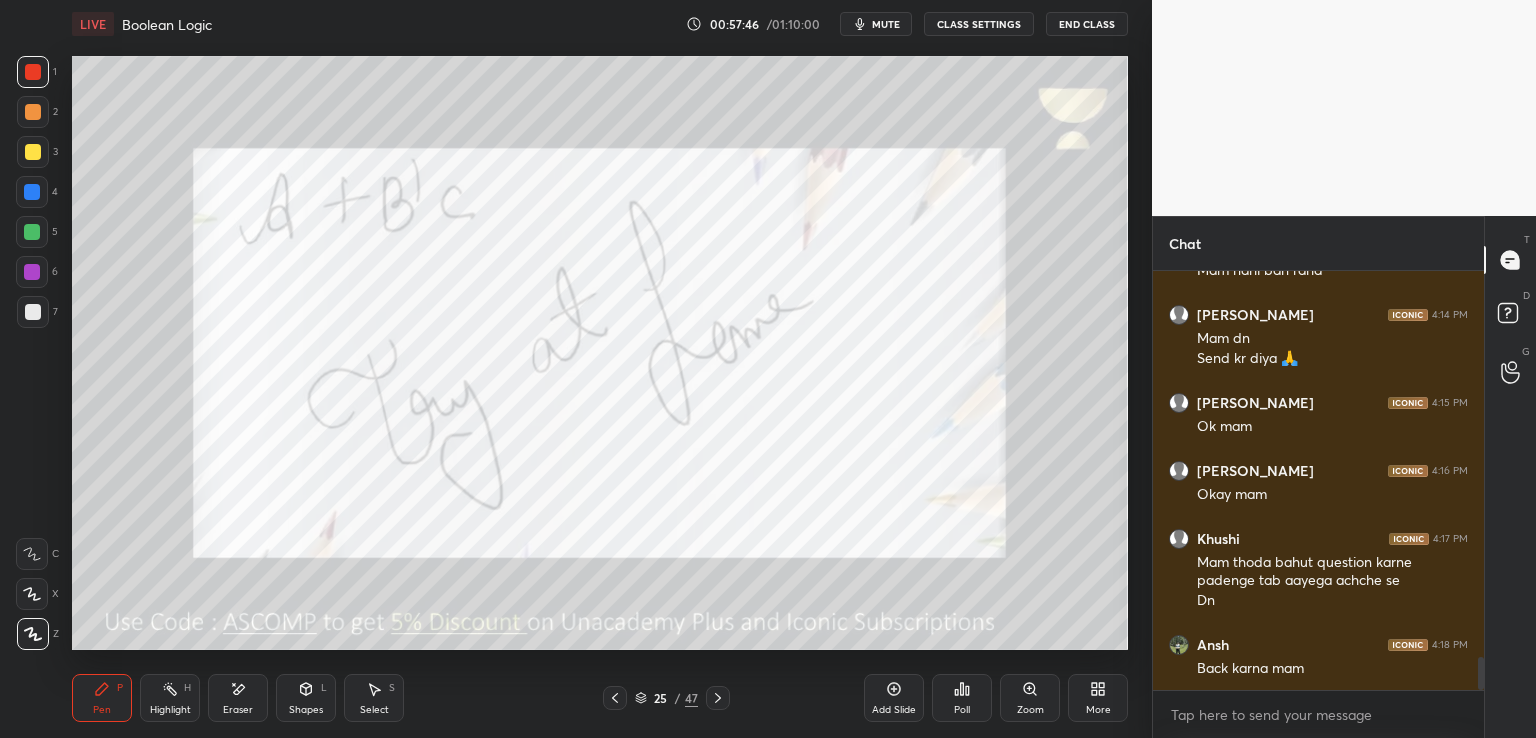 click 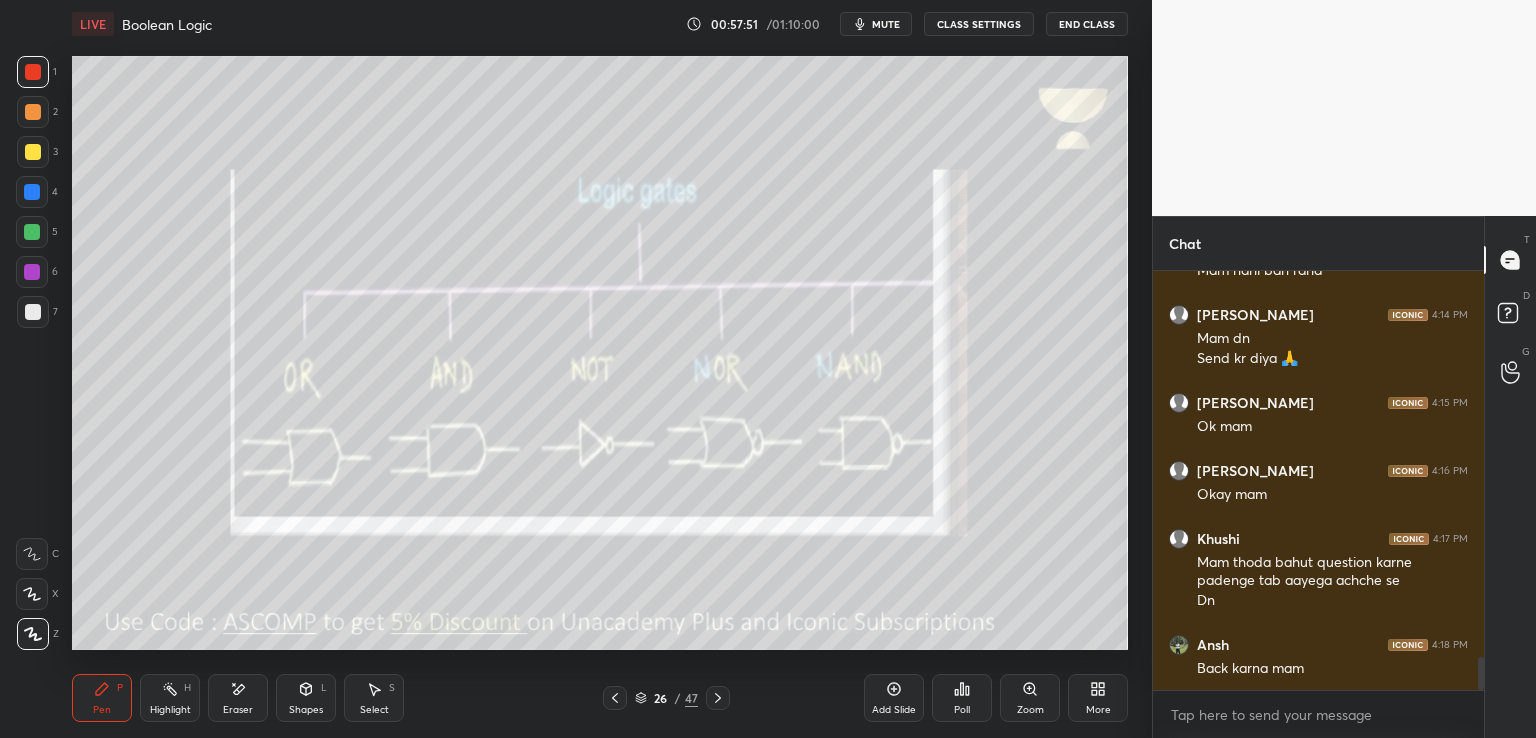 click 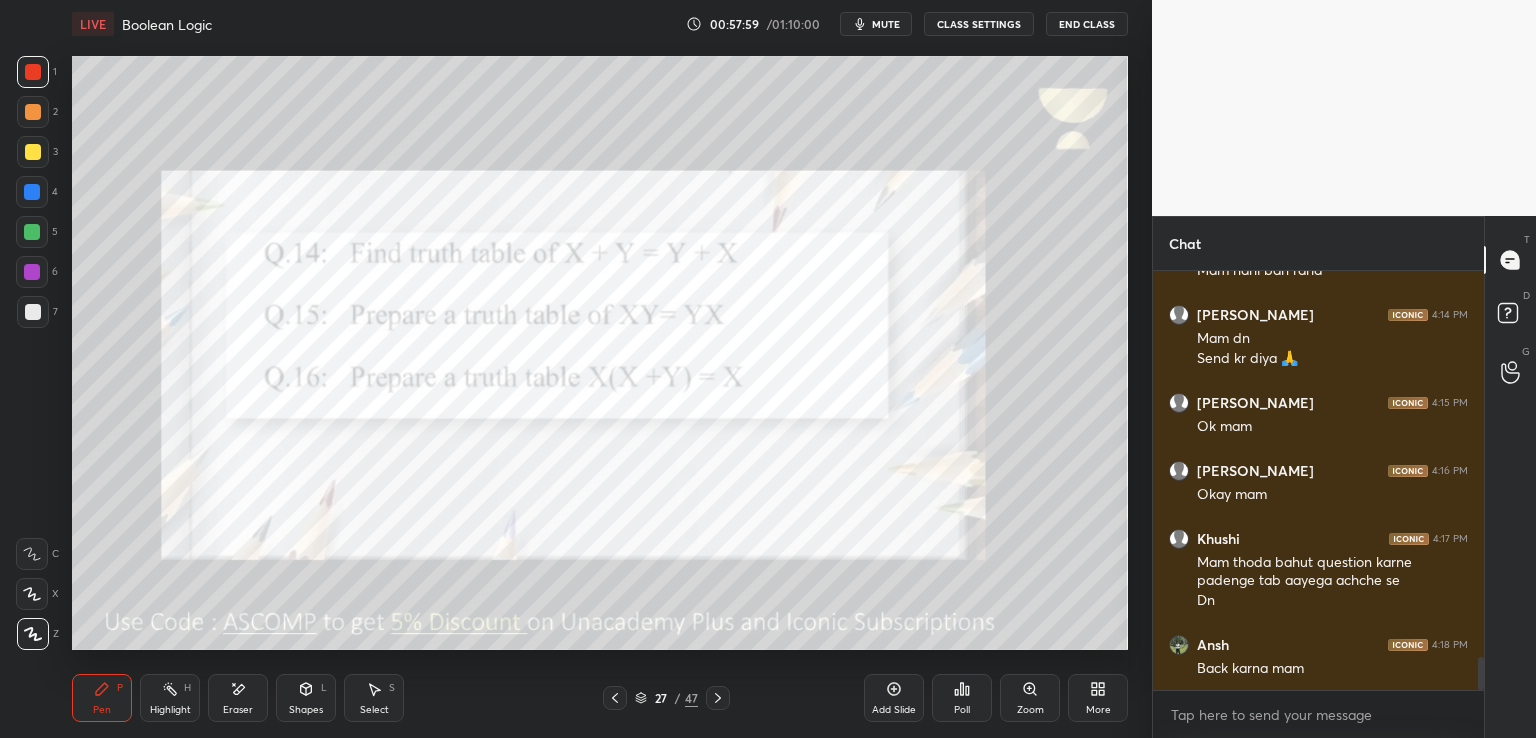 click on "Pen P Highlight H Eraser Shapes L Select S 27 / 47 Add Slide Poll Zoom More" at bounding box center (600, 698) 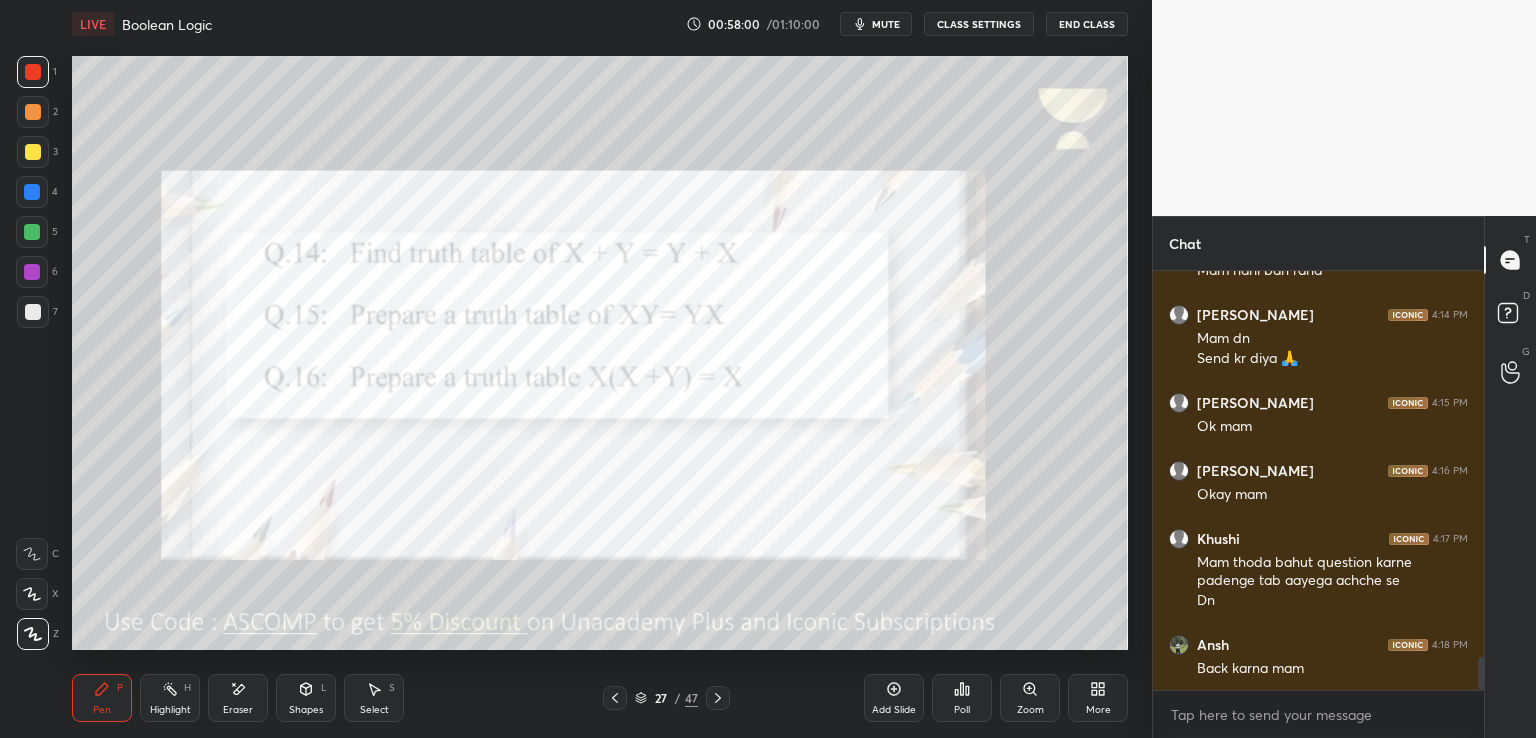 click 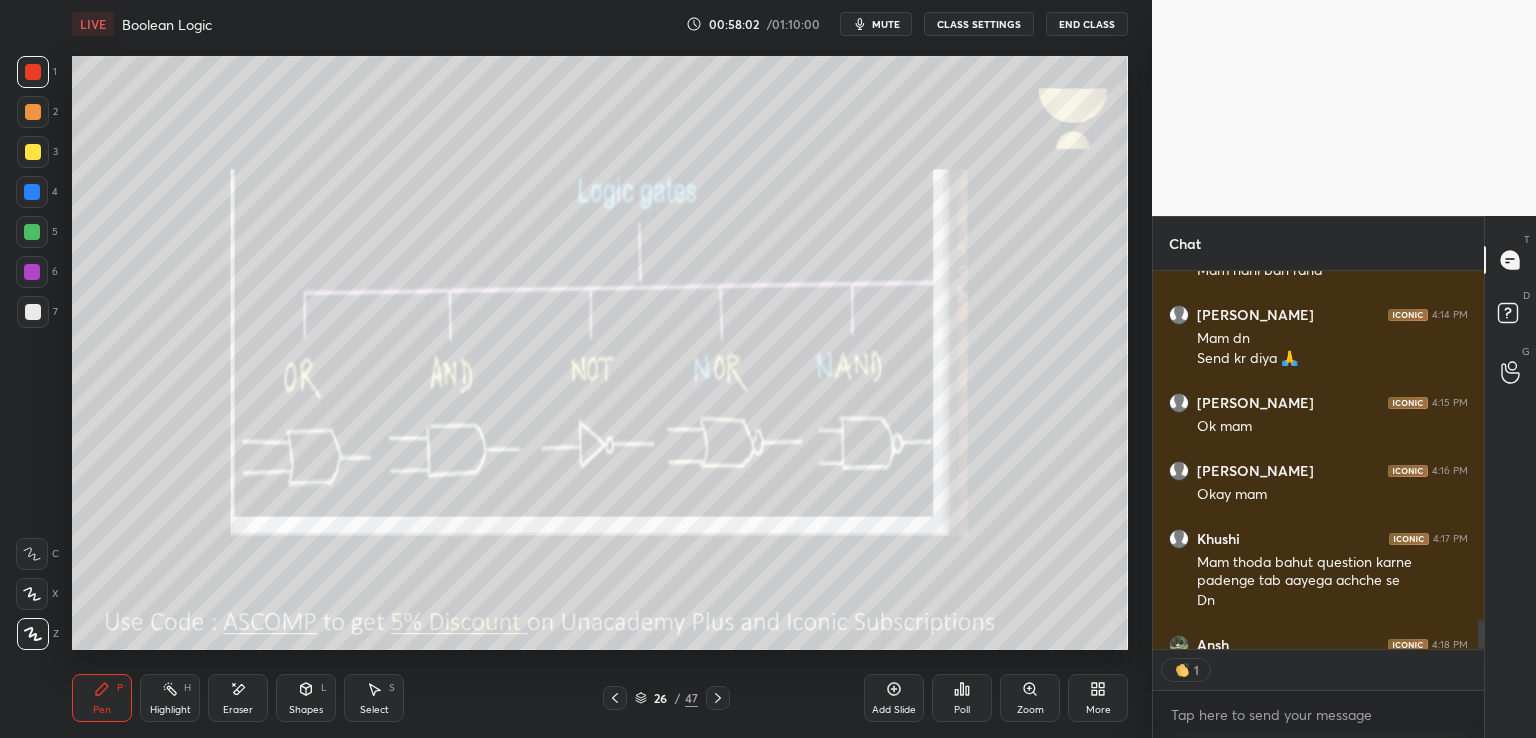 scroll, scrollTop: 373, scrollLeft: 325, axis: both 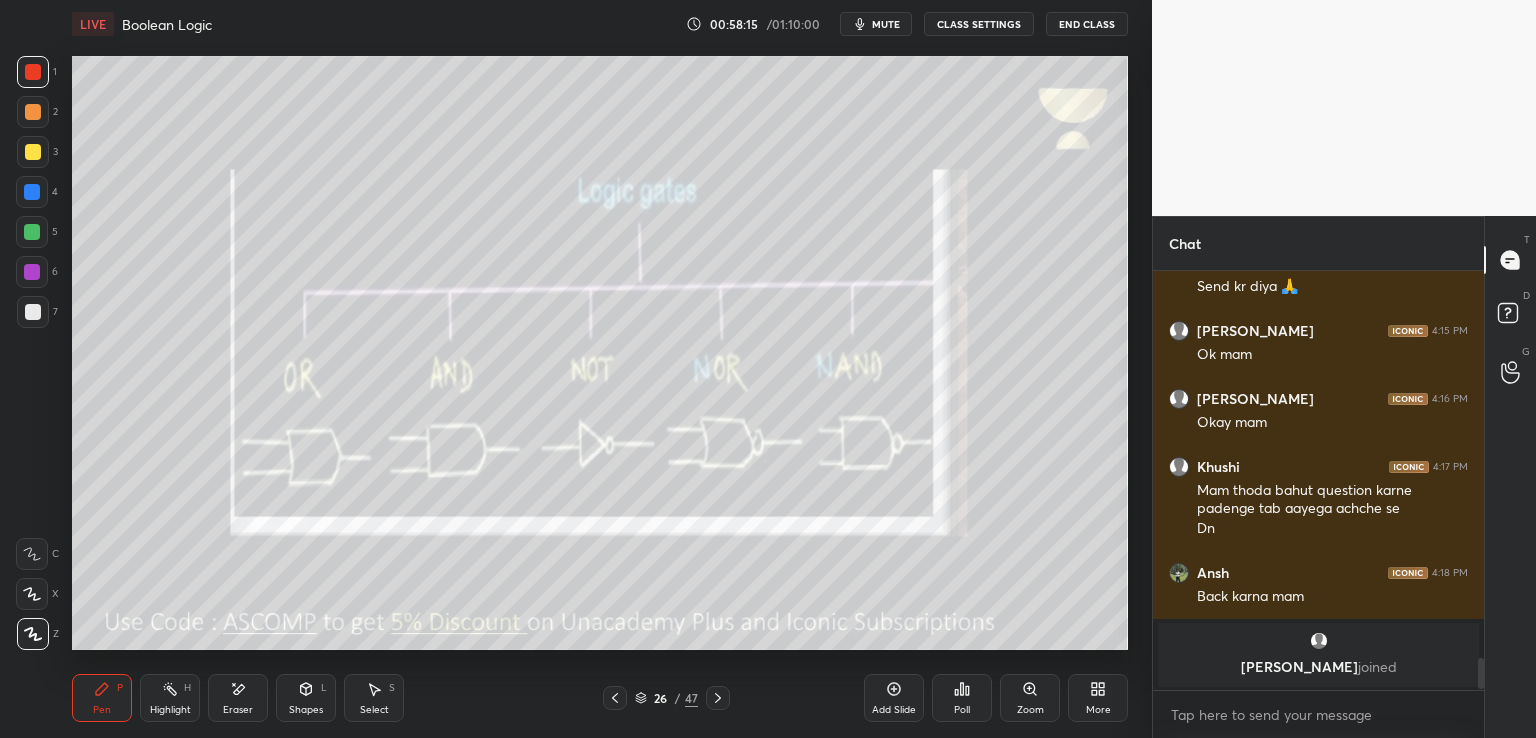 click 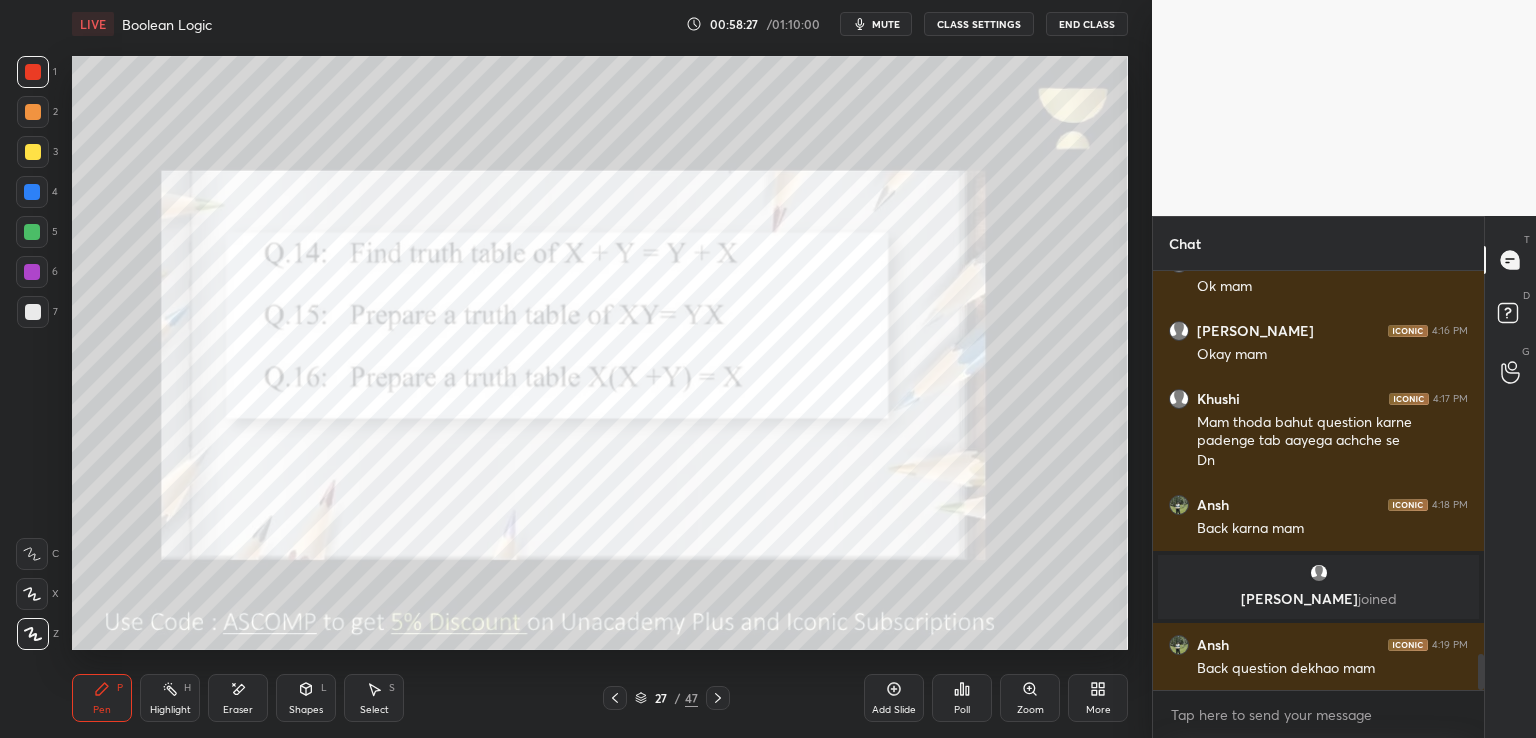 scroll, scrollTop: 4402, scrollLeft: 0, axis: vertical 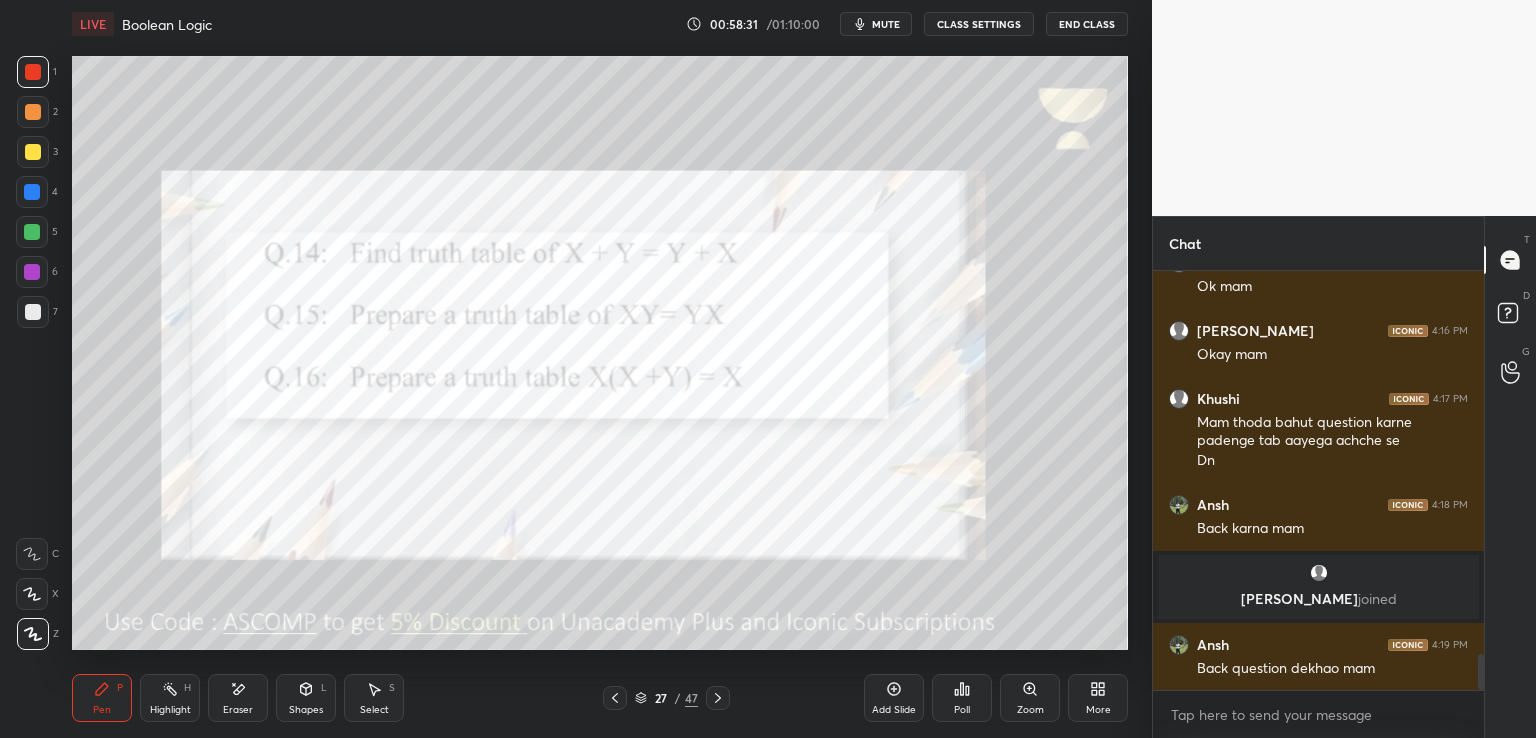 click 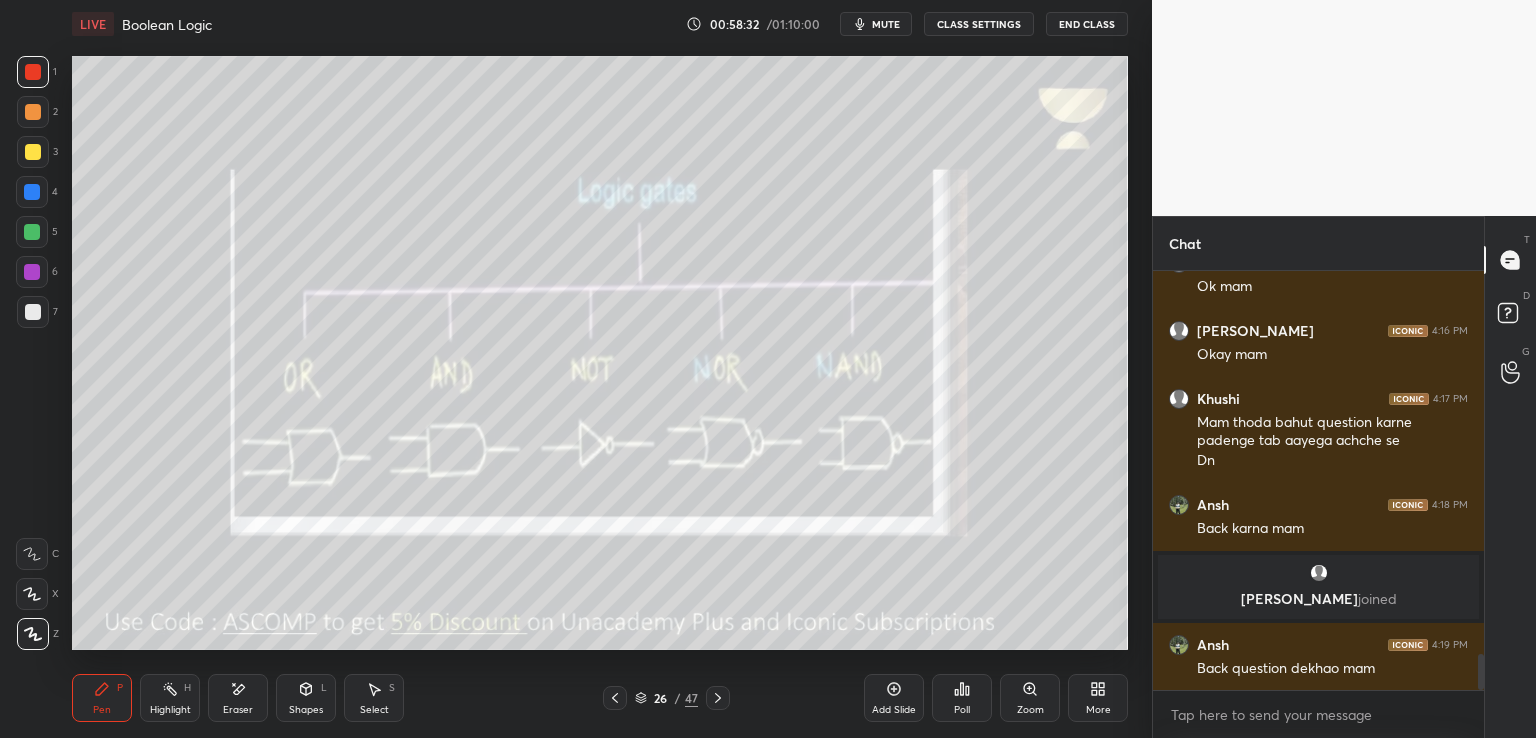 click 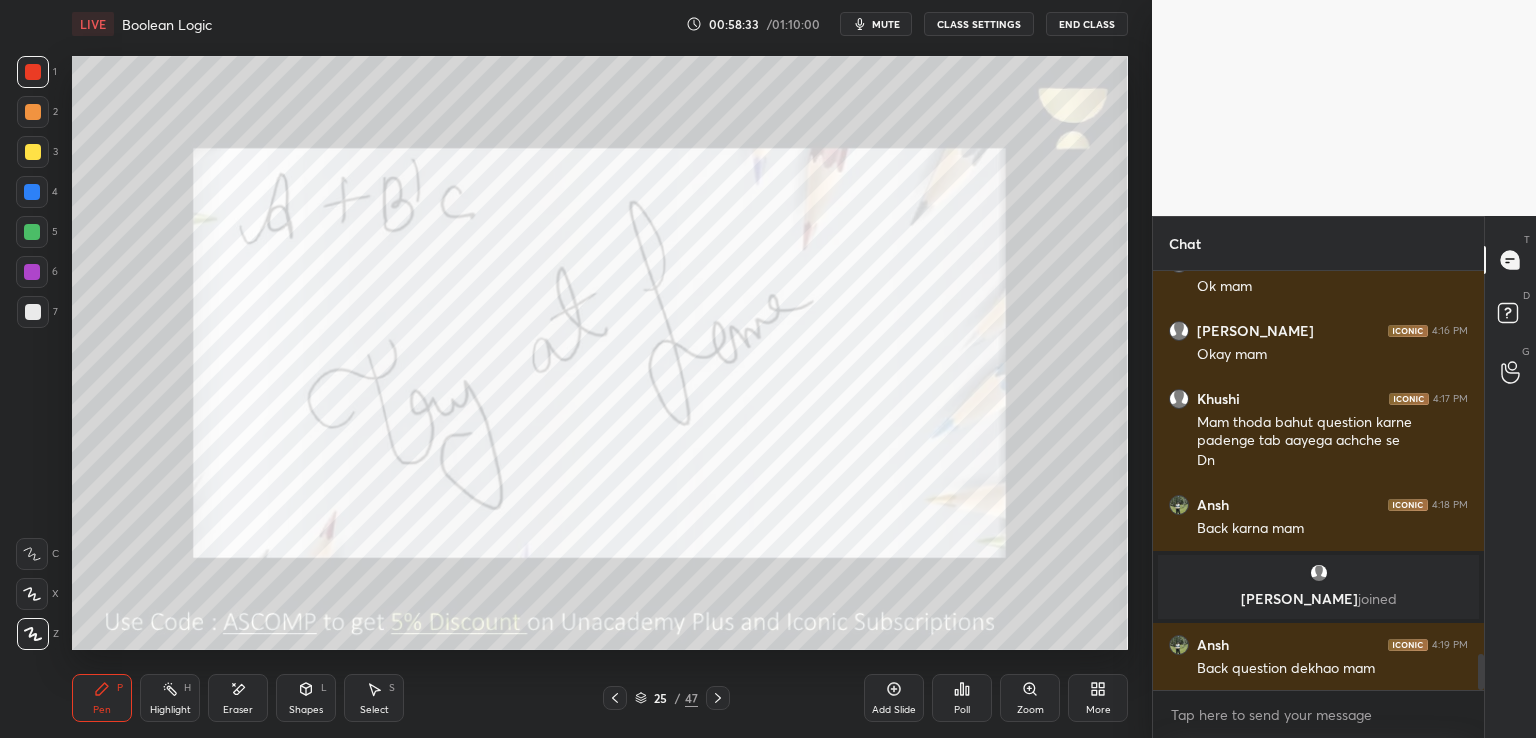 click 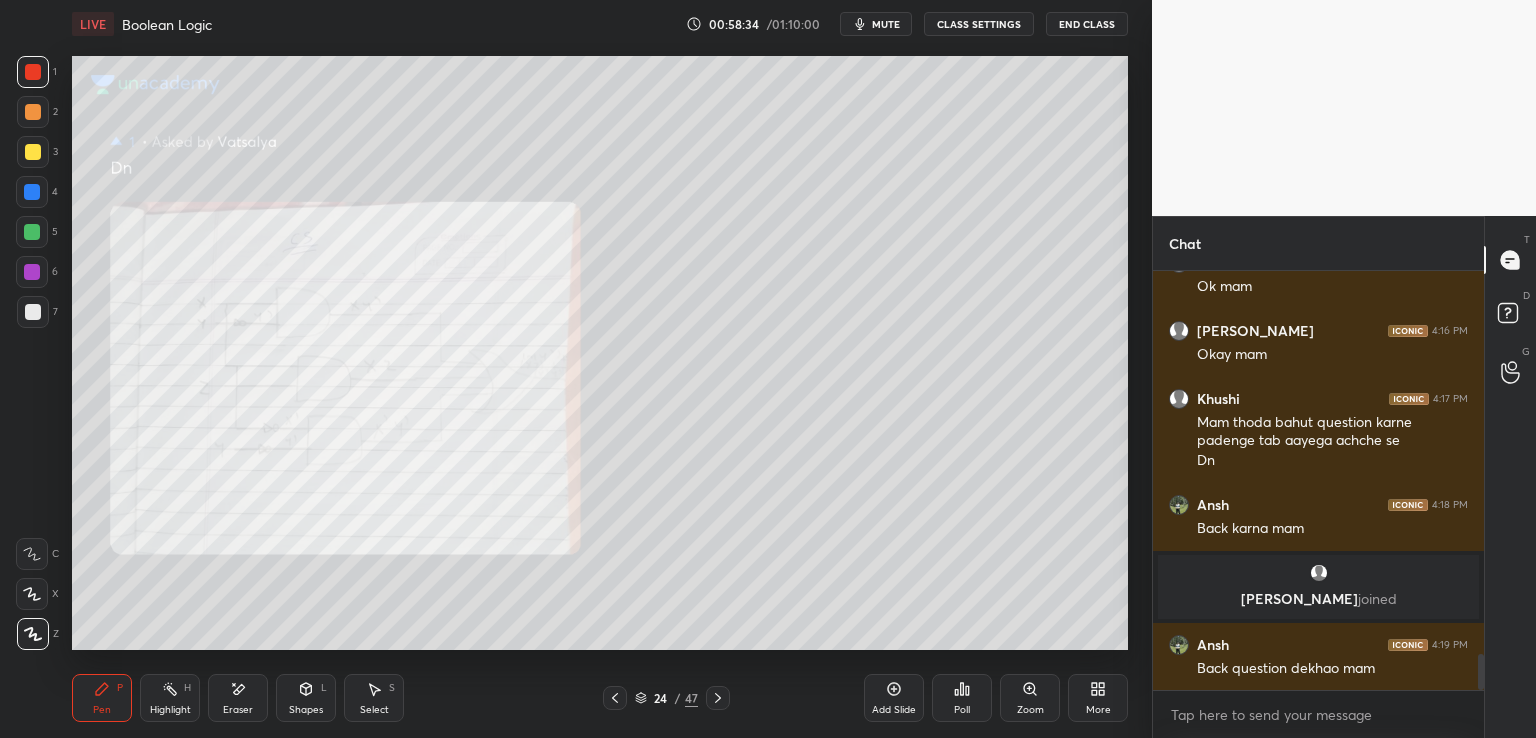 click at bounding box center (718, 698) 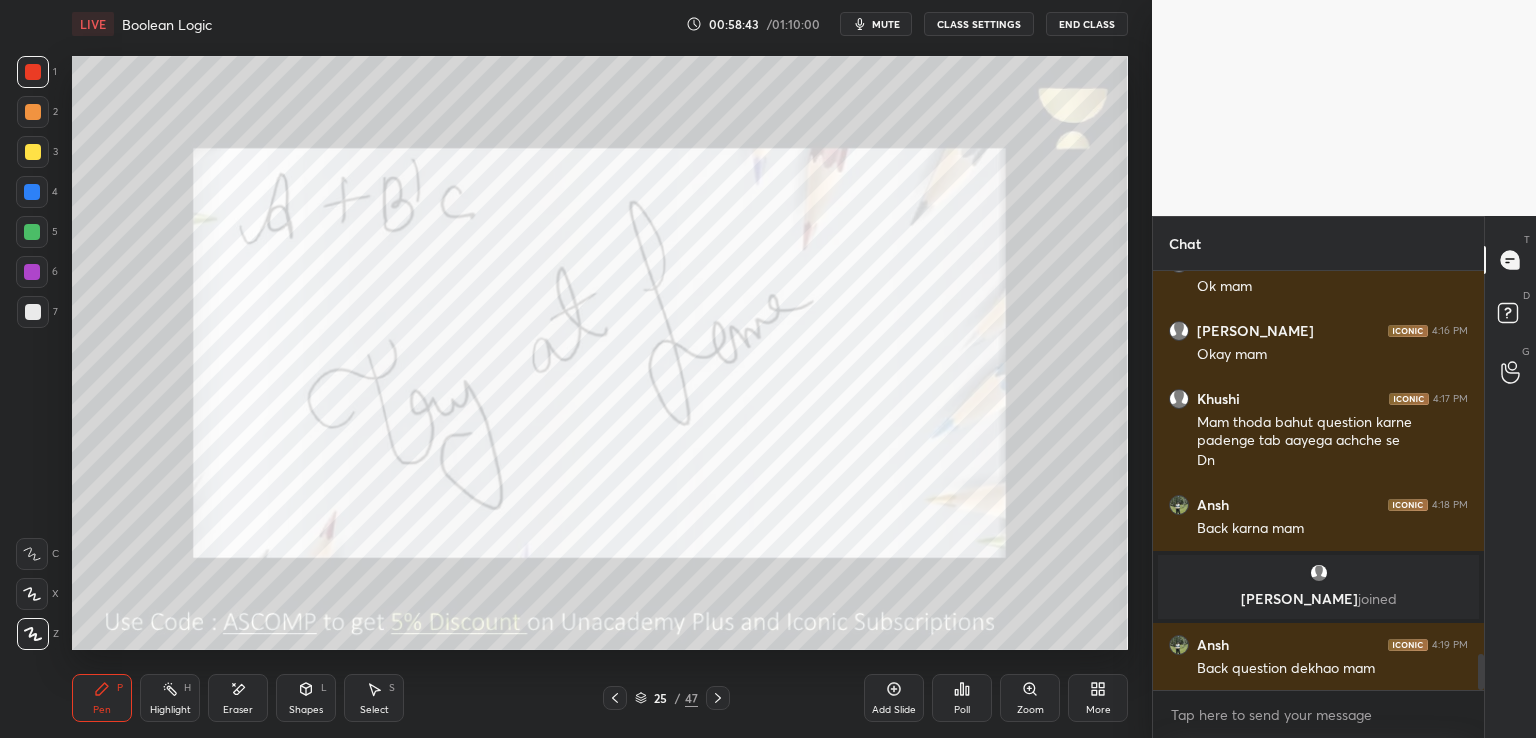 scroll, scrollTop: 4422, scrollLeft: 0, axis: vertical 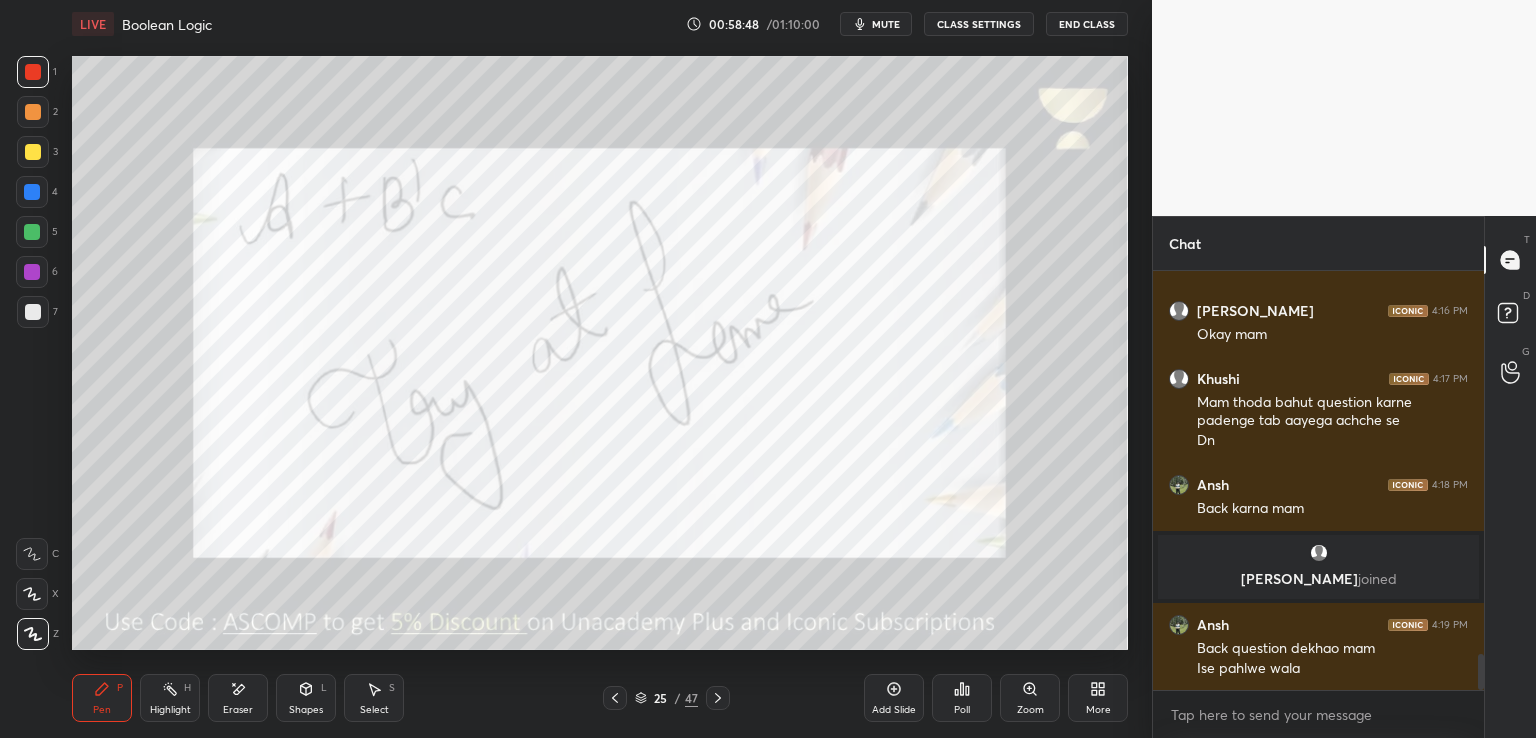 click 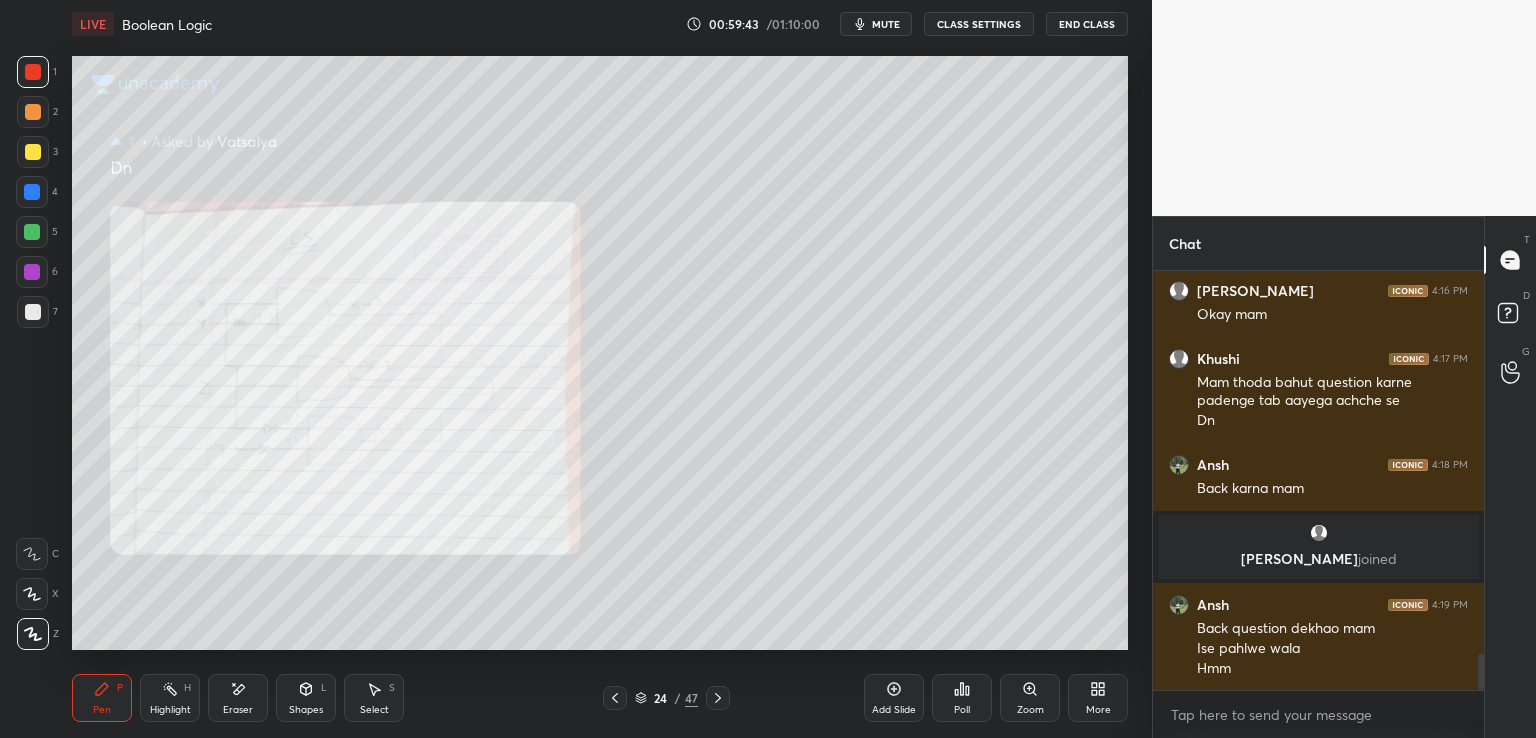scroll, scrollTop: 4510, scrollLeft: 0, axis: vertical 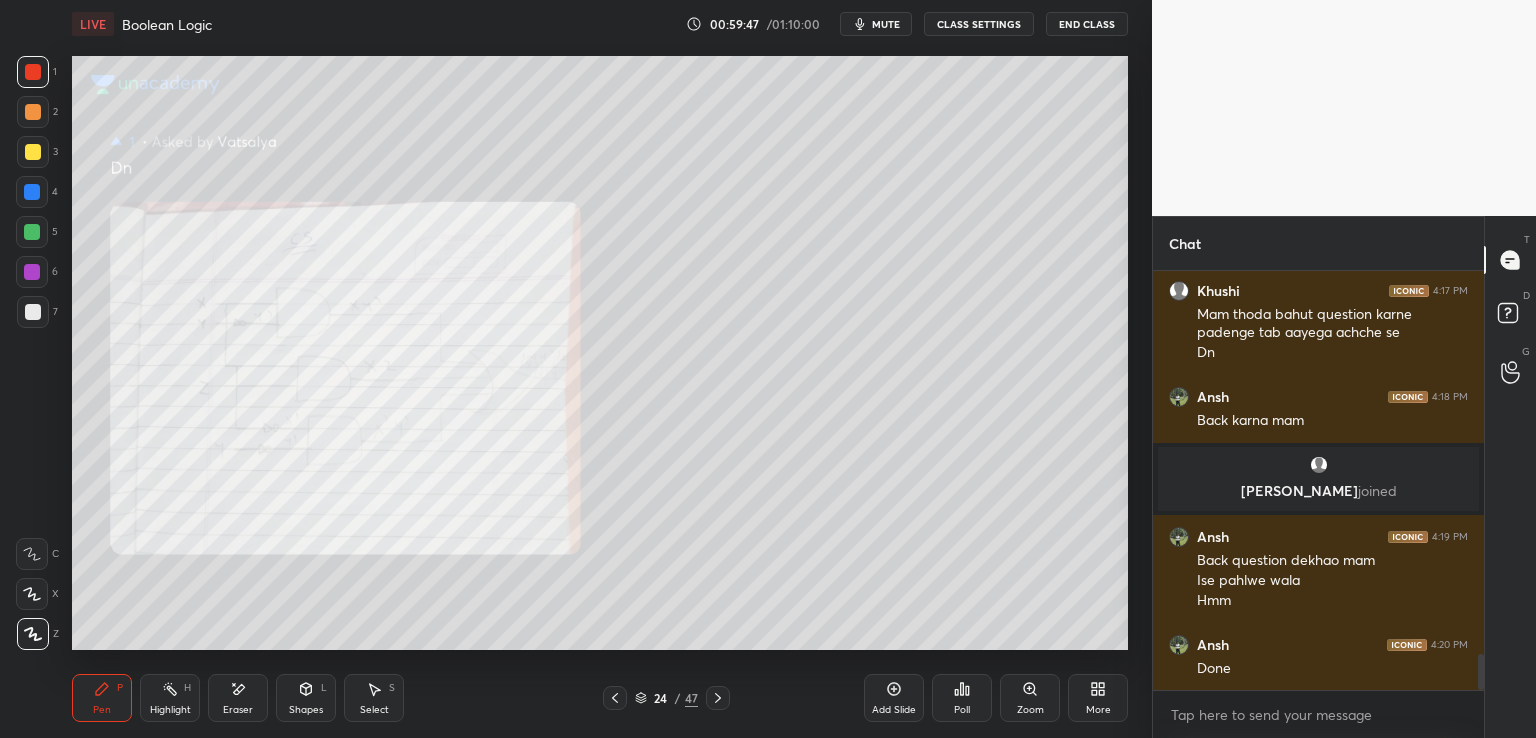 click on "Add Slide Poll Zoom More" at bounding box center (996, 698) 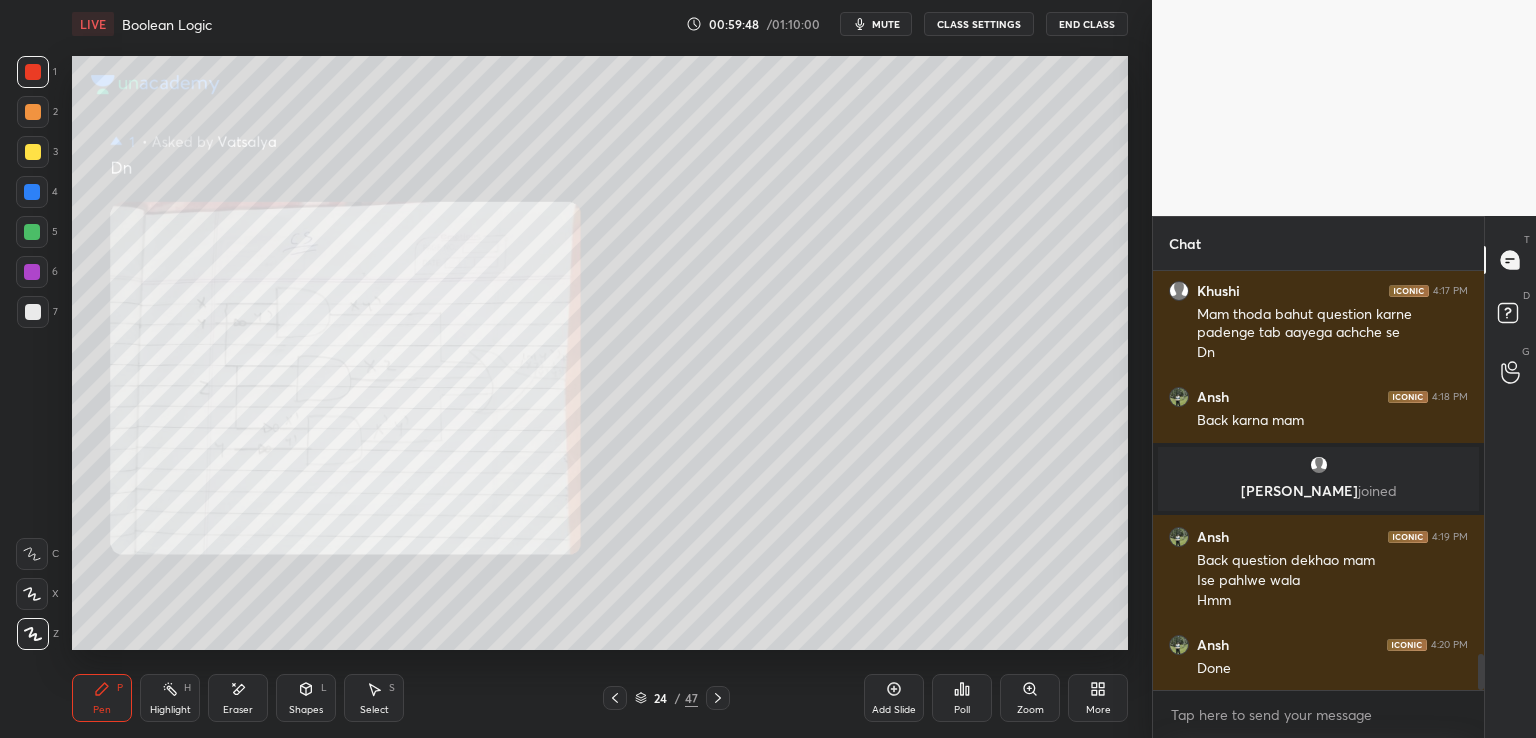 click at bounding box center (718, 698) 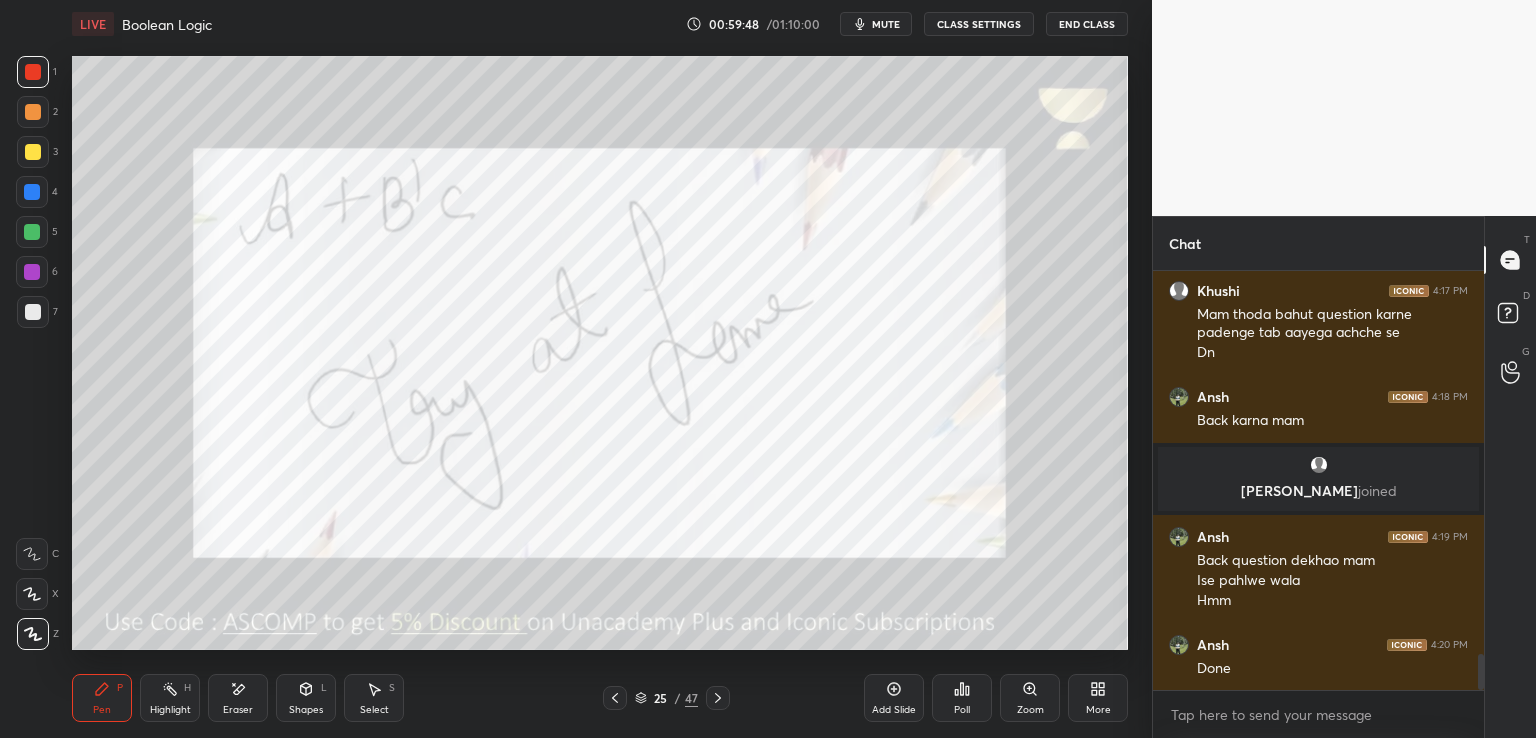 click at bounding box center (718, 698) 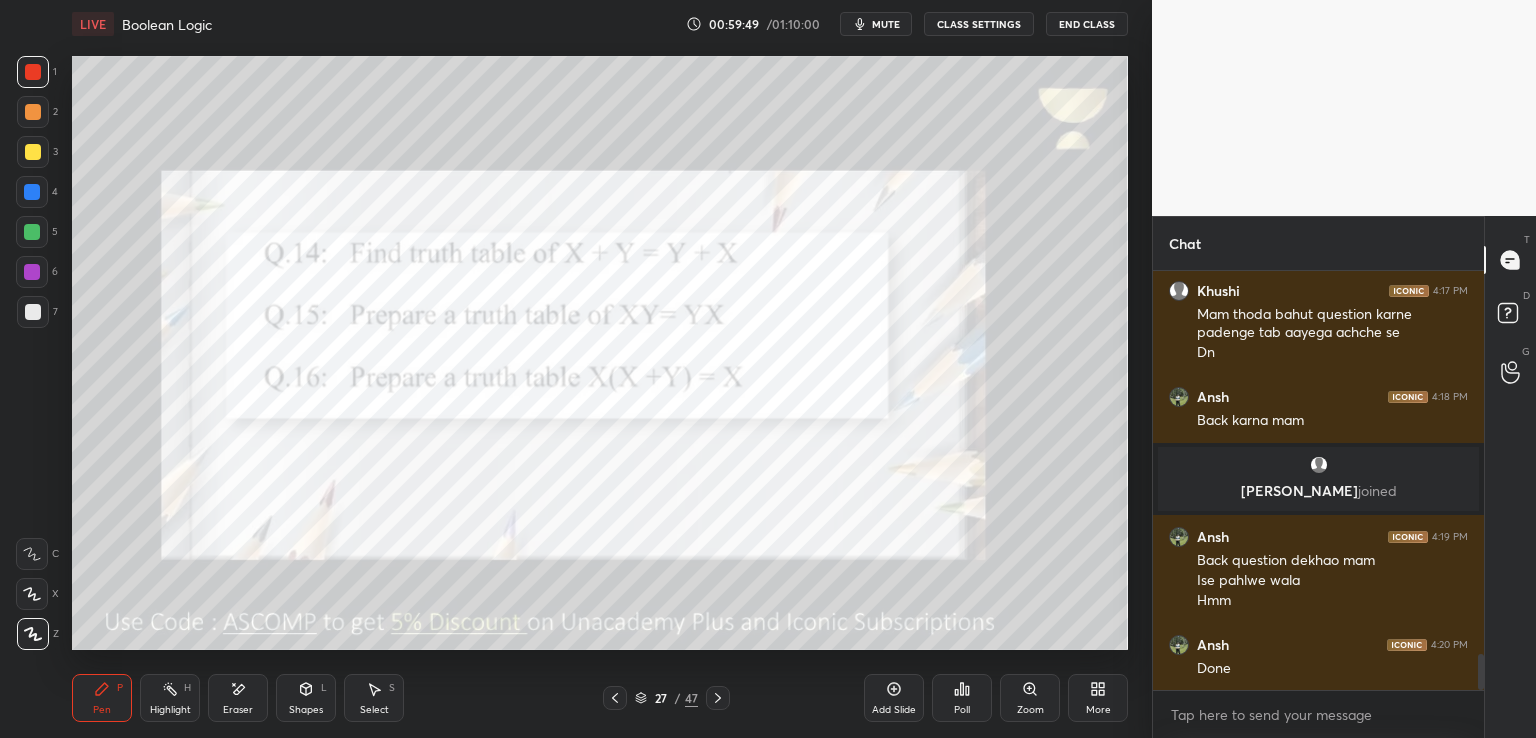 click on "27 / 47" at bounding box center (666, 698) 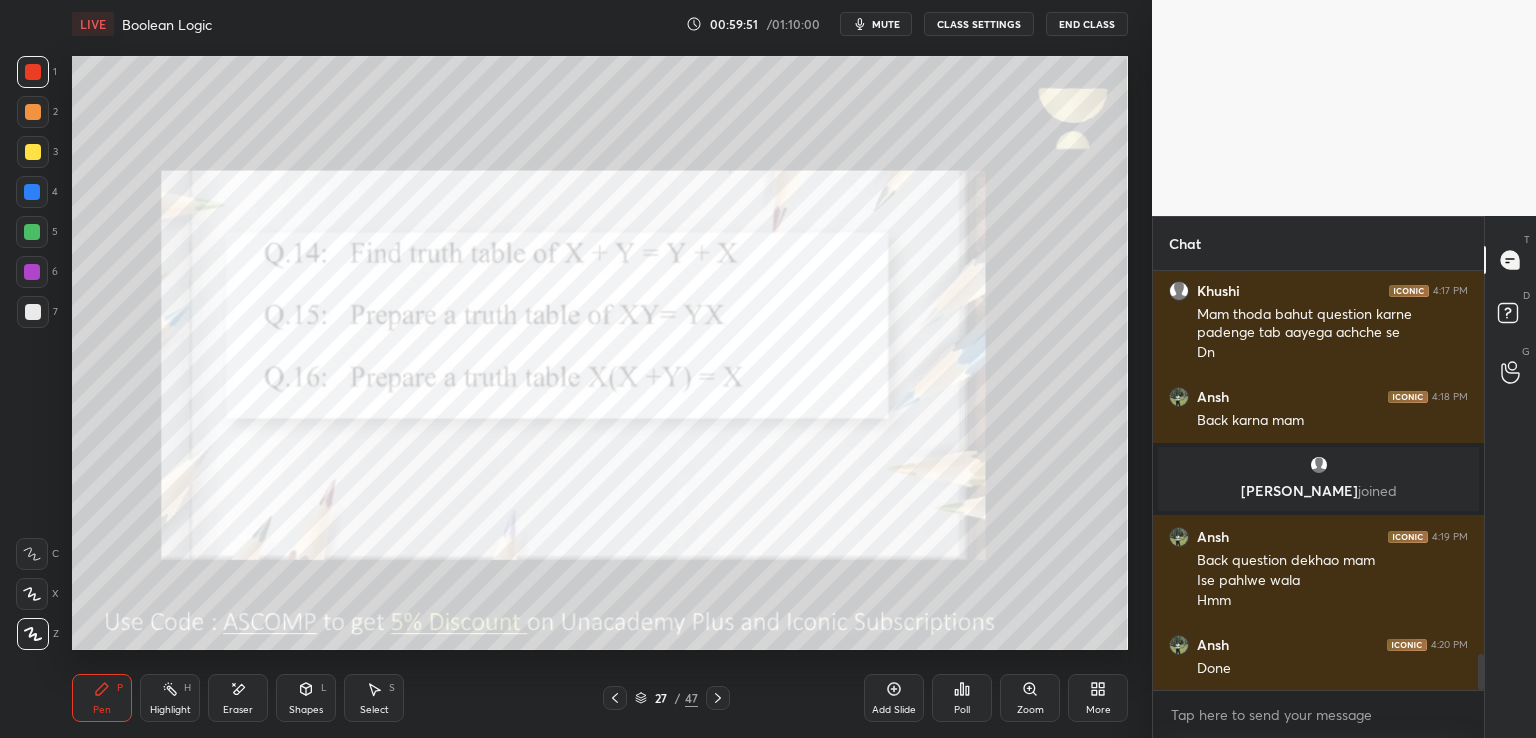 click on "Add Slide" at bounding box center (894, 710) 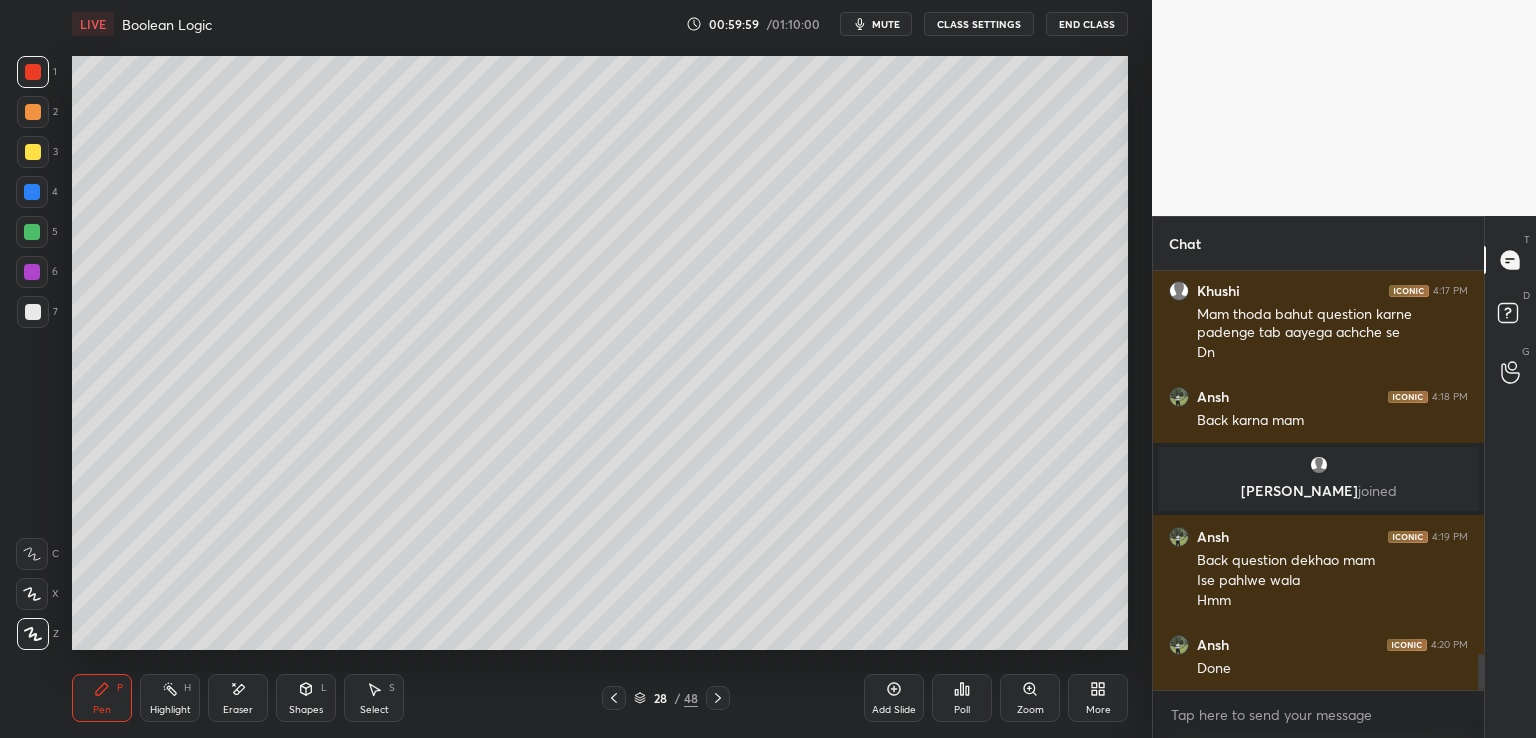 click at bounding box center [33, 152] 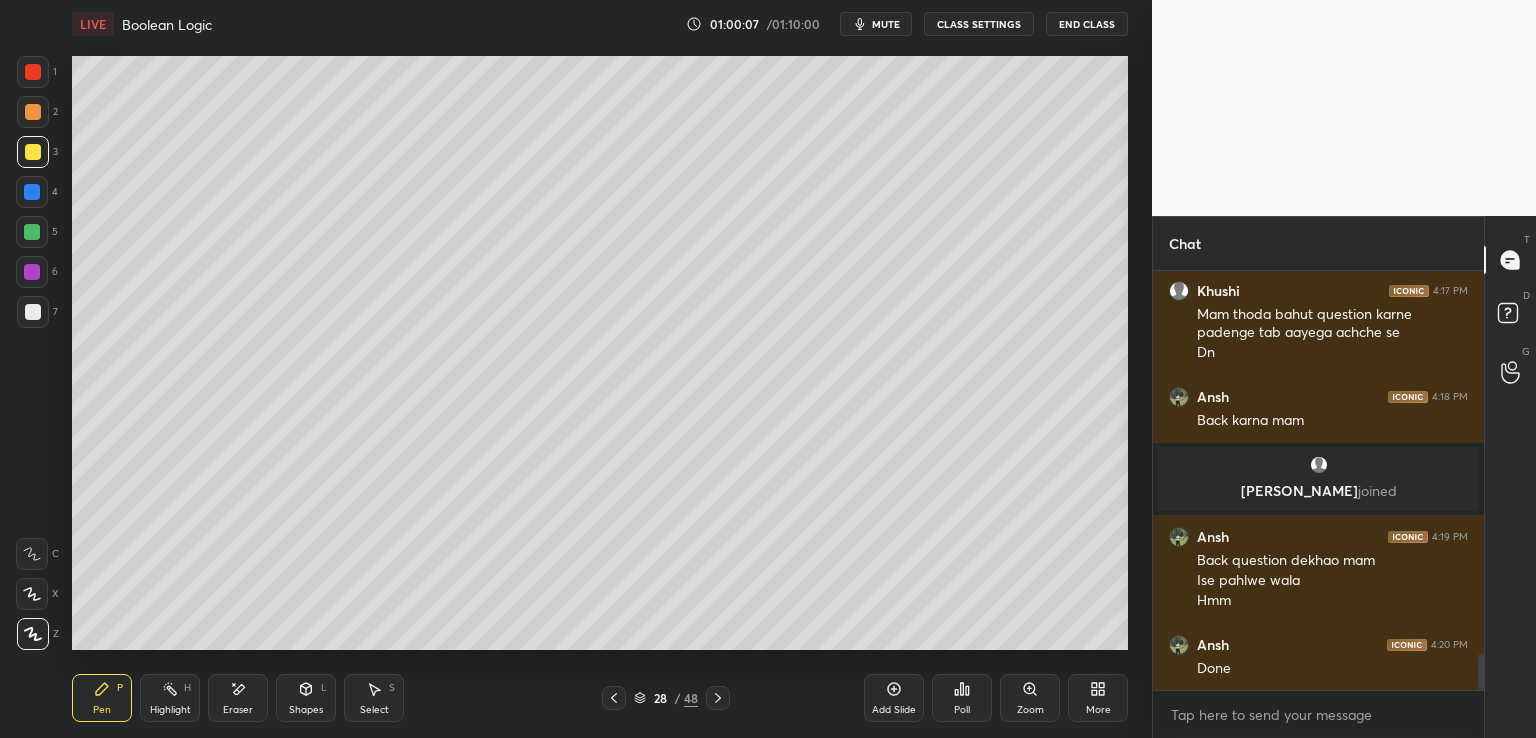 drag, startPoint x: 248, startPoint y: 710, endPoint x: 247, endPoint y: 697, distance: 13.038404 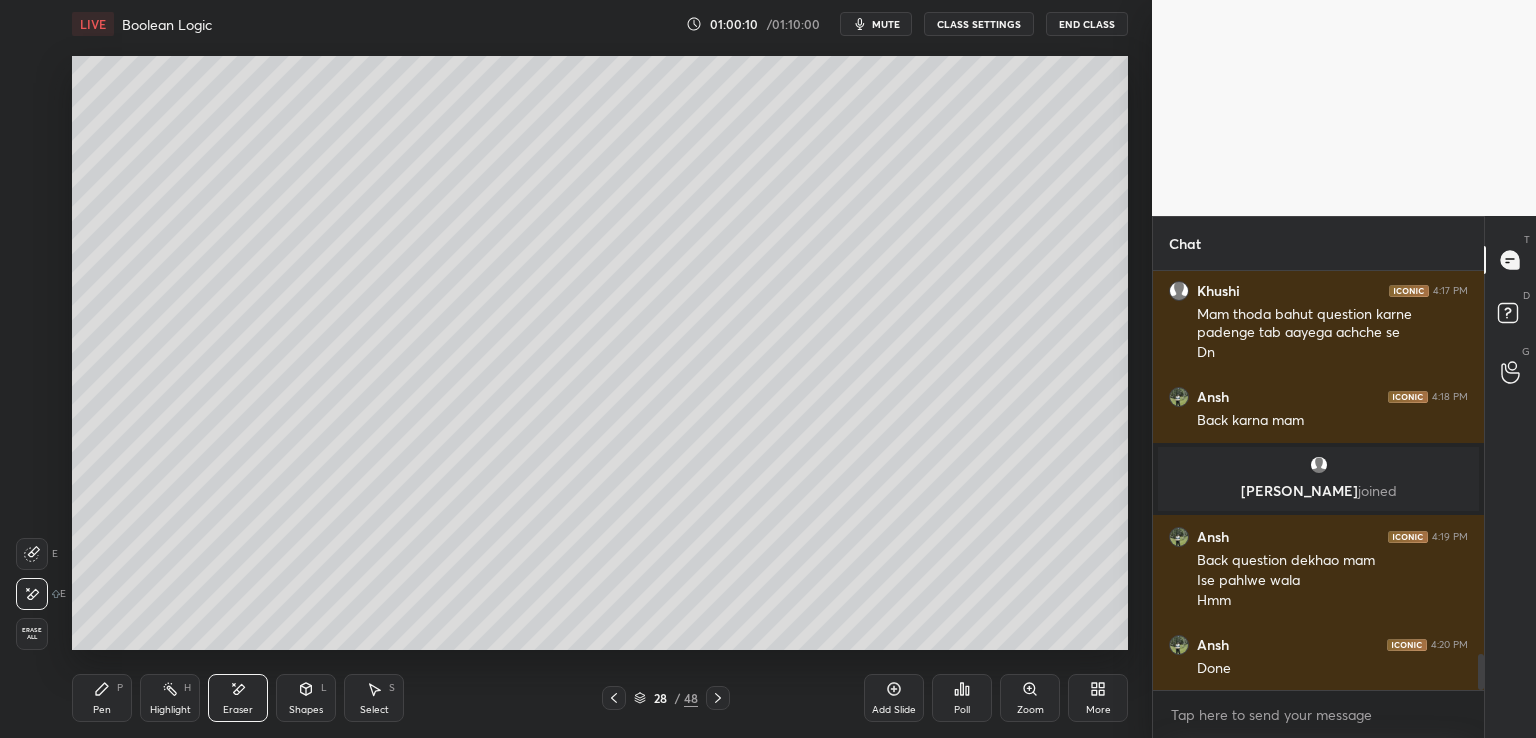 click on "Pen P" at bounding box center [102, 698] 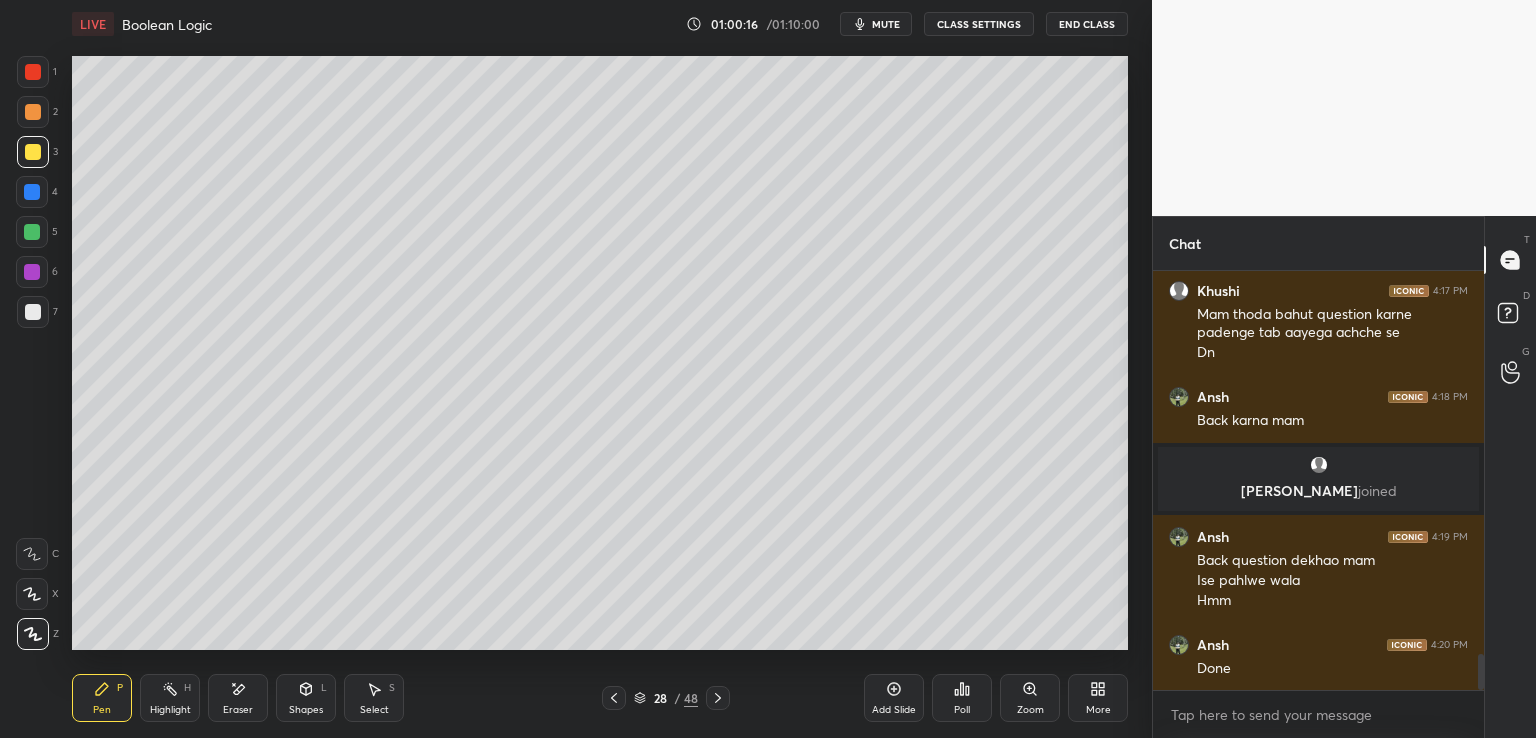 drag, startPoint x: 304, startPoint y: 705, endPoint x: 302, endPoint y: 695, distance: 10.198039 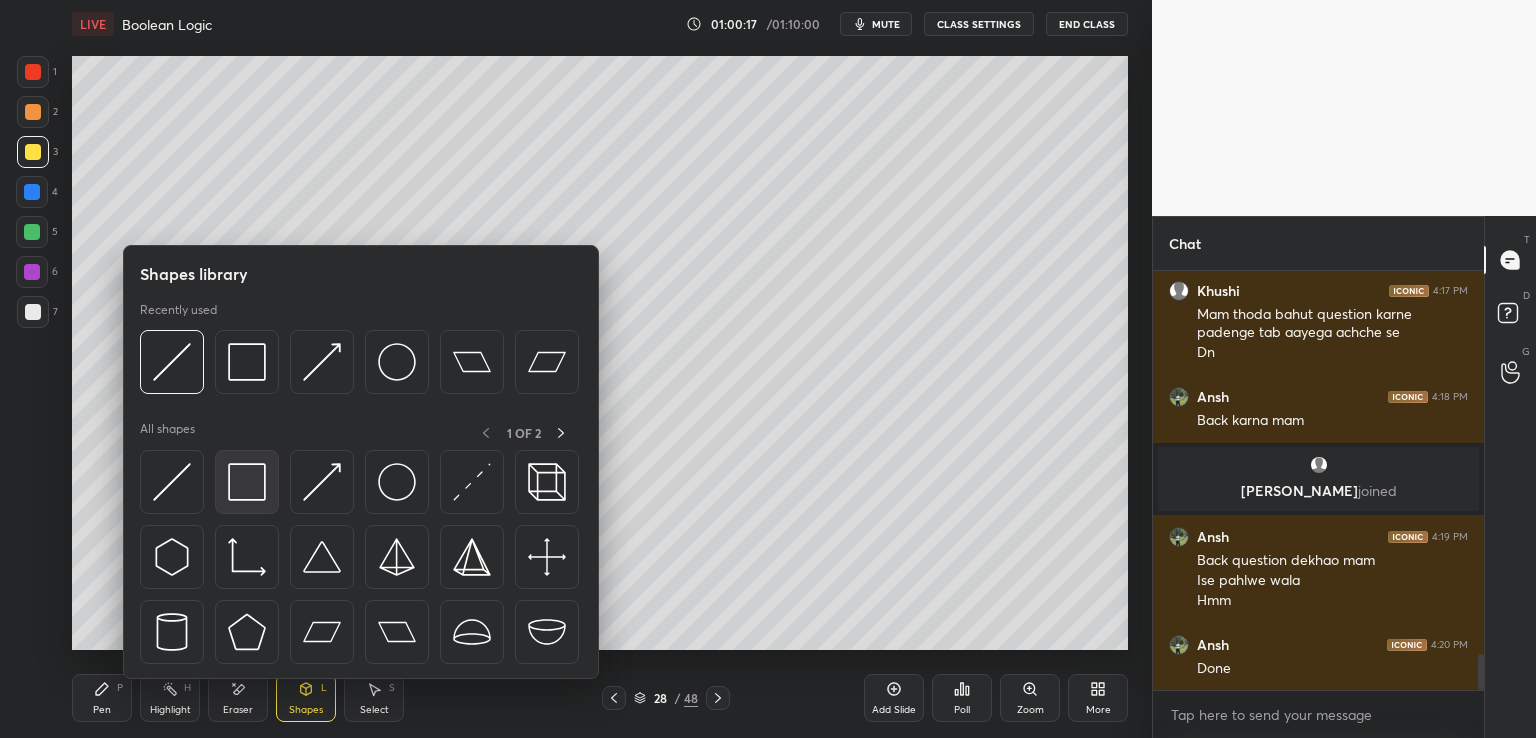 click at bounding box center (247, 482) 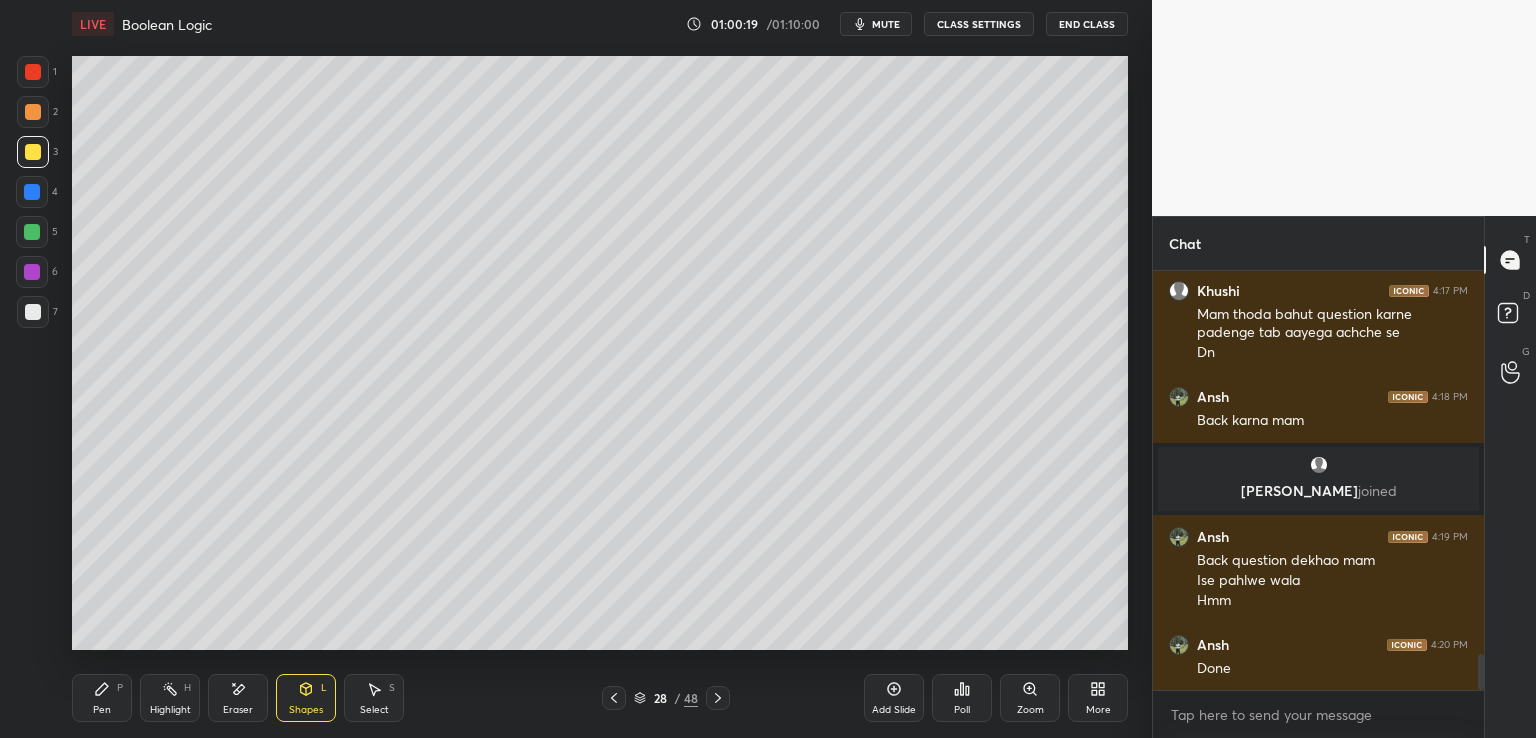 click on "LIVE Boolean Logic 01:00:19 /  01:10:00 mute CLASS SETTINGS End Class Setting up your live class Poll for   secs No correct answer Start poll Back Boolean Logic • L4 of Complete Course on Unit I: Computer Systems & Organization [PERSON_NAME] Pen P Highlight H Eraser Shapes L Select S 28 / 48 Add Slide Poll Zoom More" at bounding box center [600, 369] 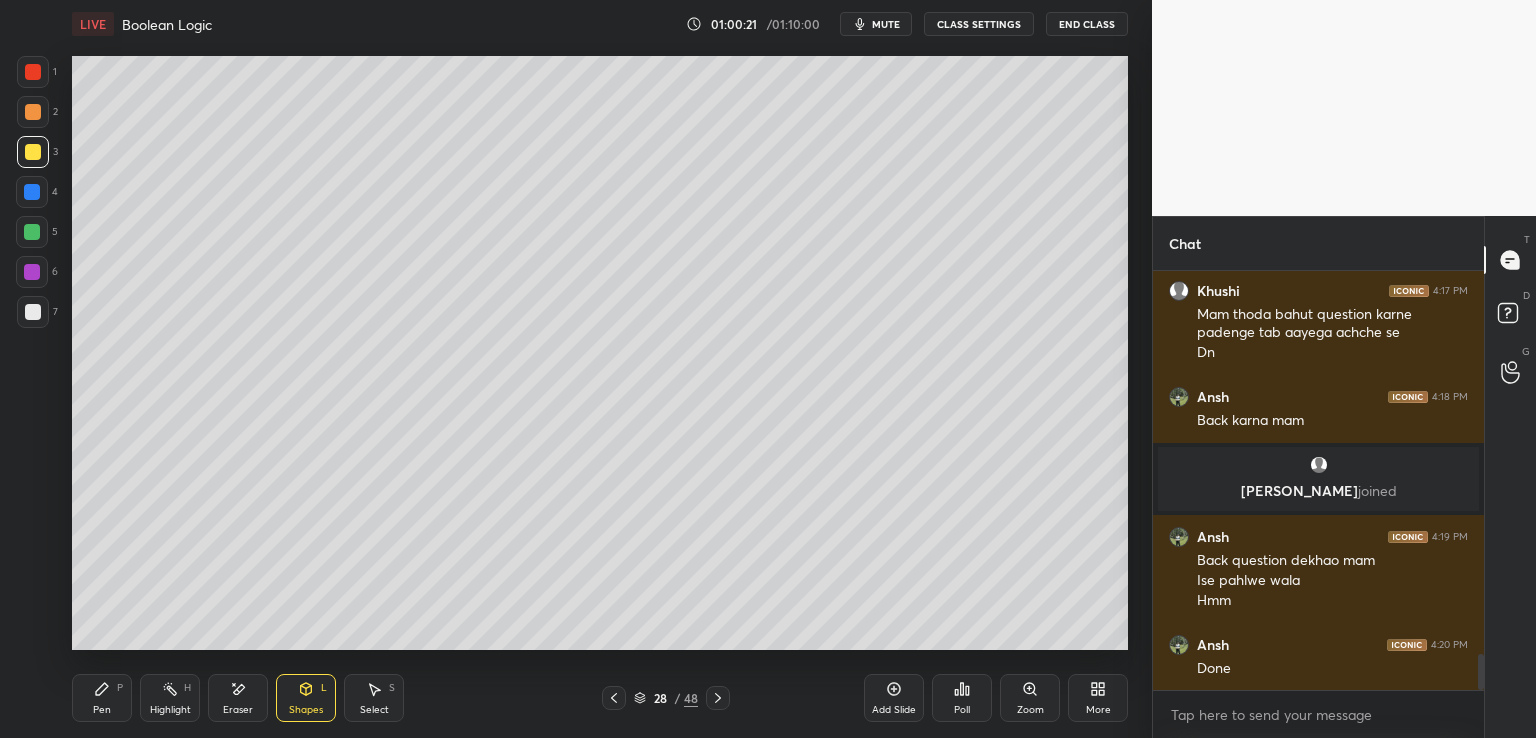 click on "Shapes L" at bounding box center (306, 698) 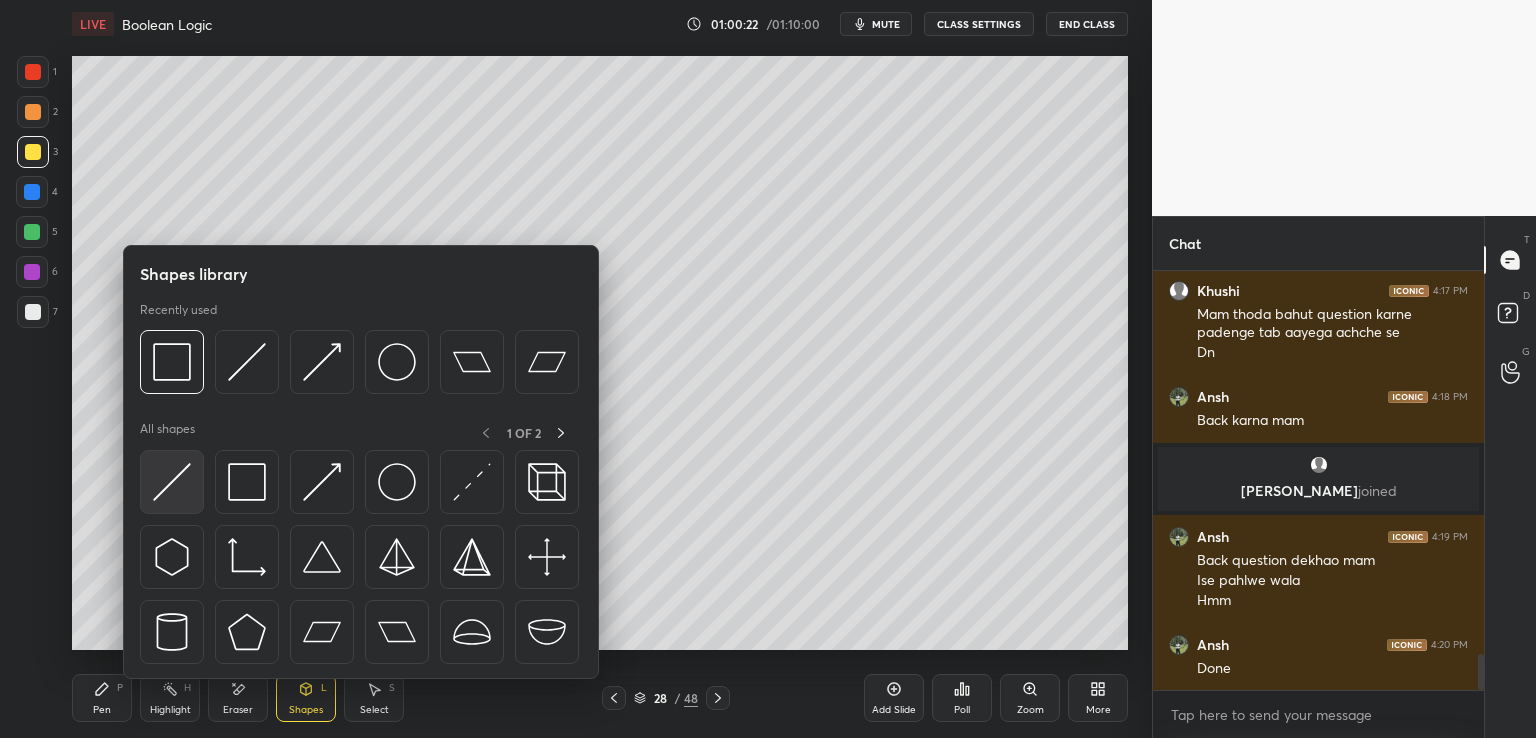 click at bounding box center (172, 482) 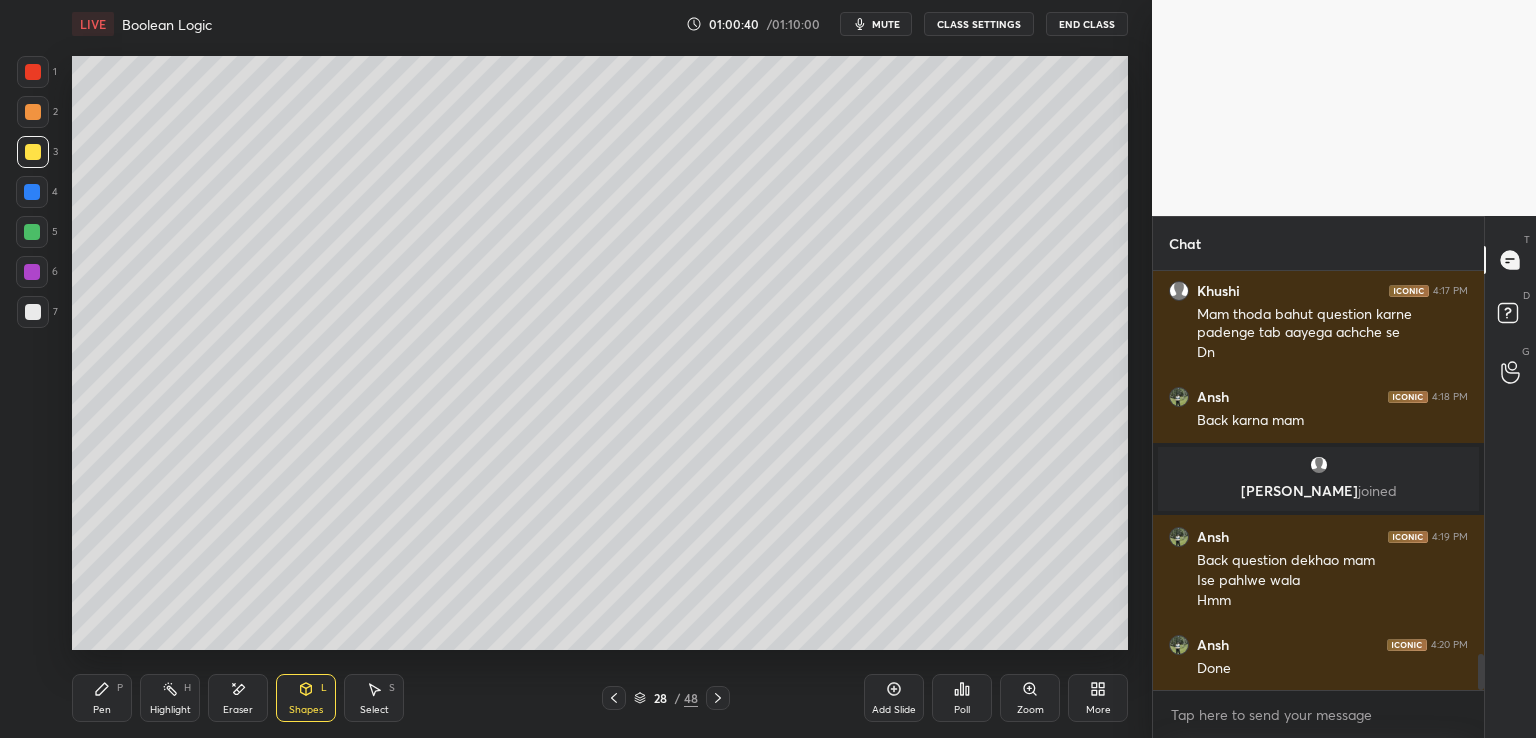 click on "LIVE Boolean Logic 01:00:40 /  01:10:00 mute CLASS SETTINGS End Class Setting up your live class Poll for   secs No correct answer Start poll Back Boolean Logic • L4 of Complete Course on Unit I: Computer Systems & Organization [PERSON_NAME] Pen P Highlight H Eraser Shapes L Select S 28 / 48 Add Slide Poll Zoom More" at bounding box center (600, 369) 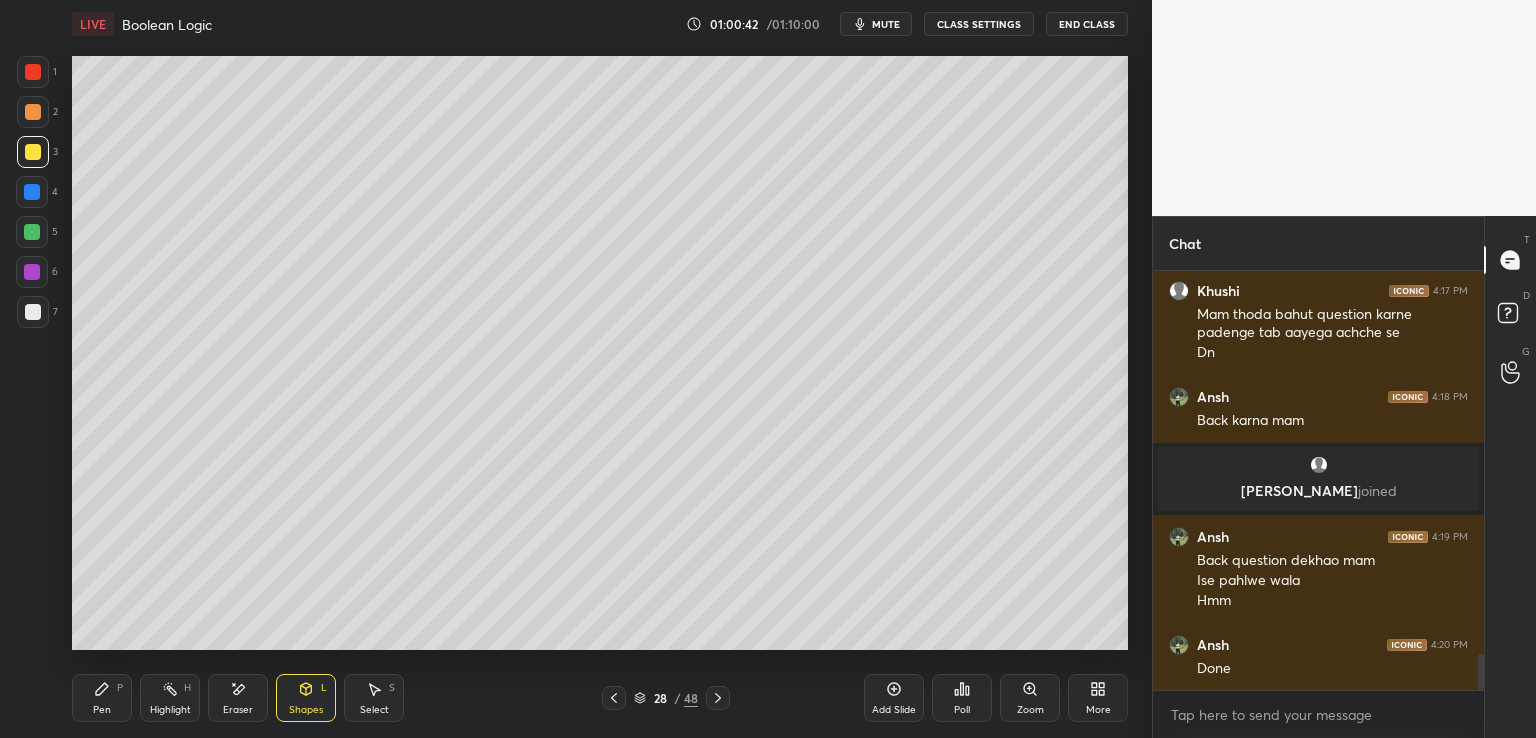 click on "Setting up your live class Poll for   secs No correct answer Start poll" at bounding box center (600, 353) 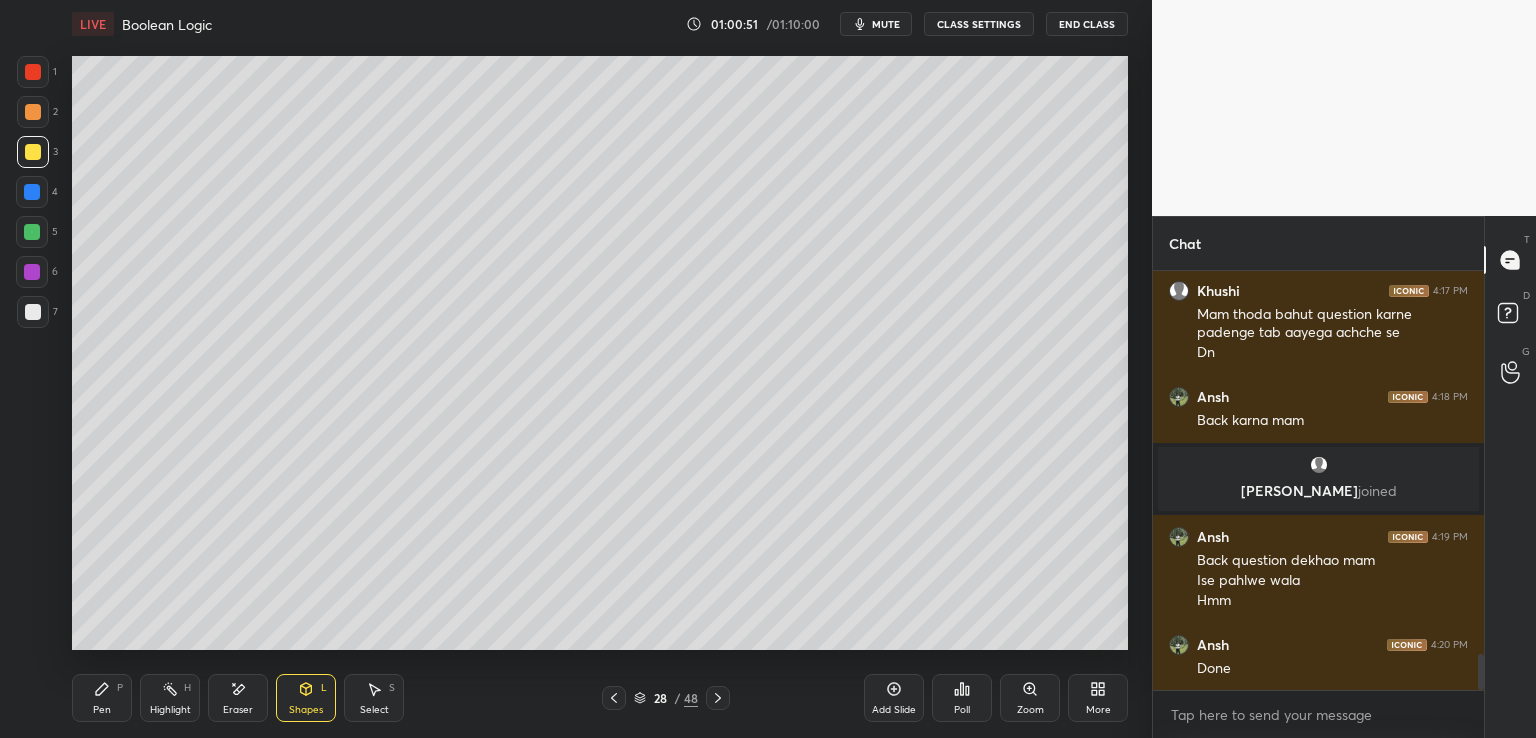 scroll, scrollTop: 4582, scrollLeft: 0, axis: vertical 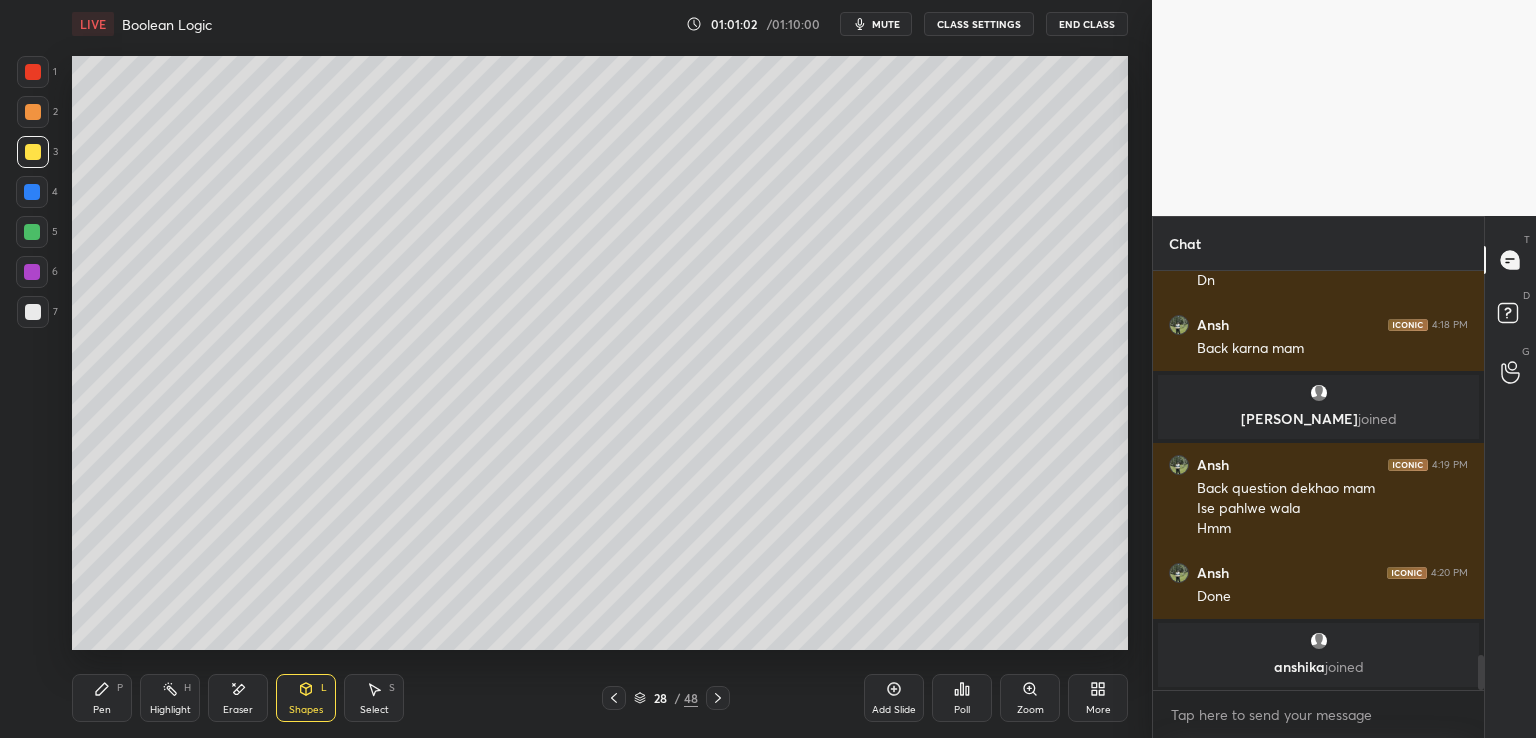 click on "Pen P" at bounding box center (102, 698) 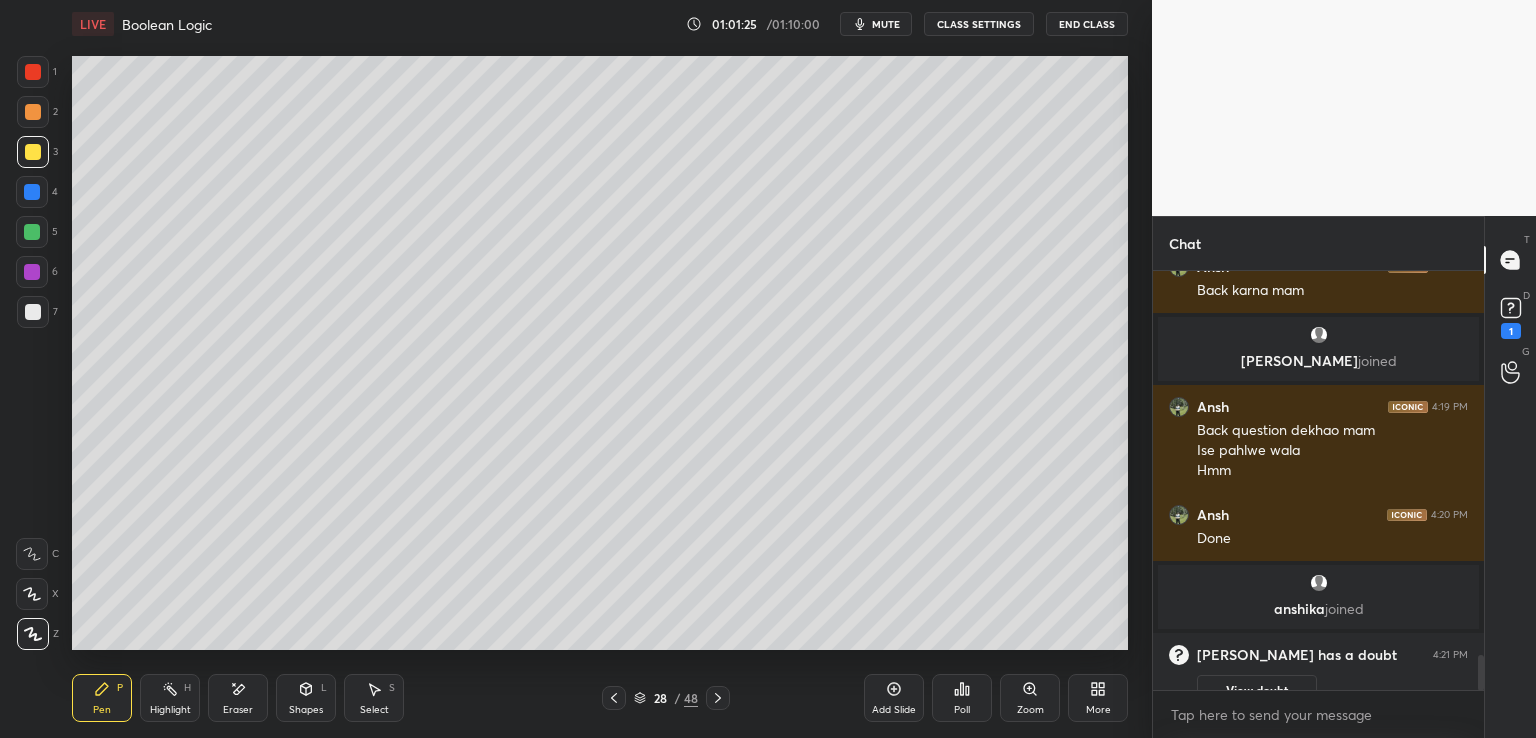 scroll, scrollTop: 4610, scrollLeft: 0, axis: vertical 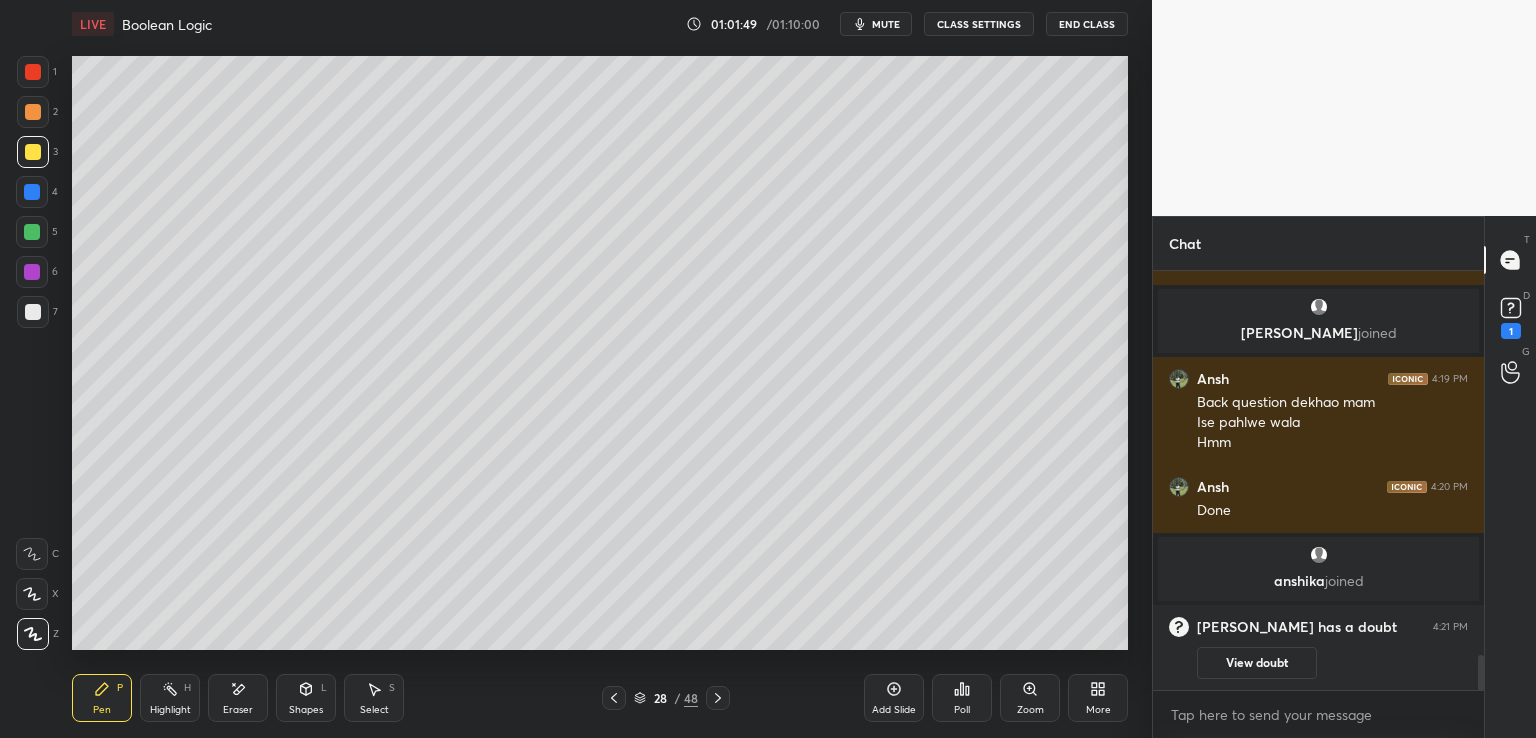 click on "View doubt" at bounding box center (1257, 663) 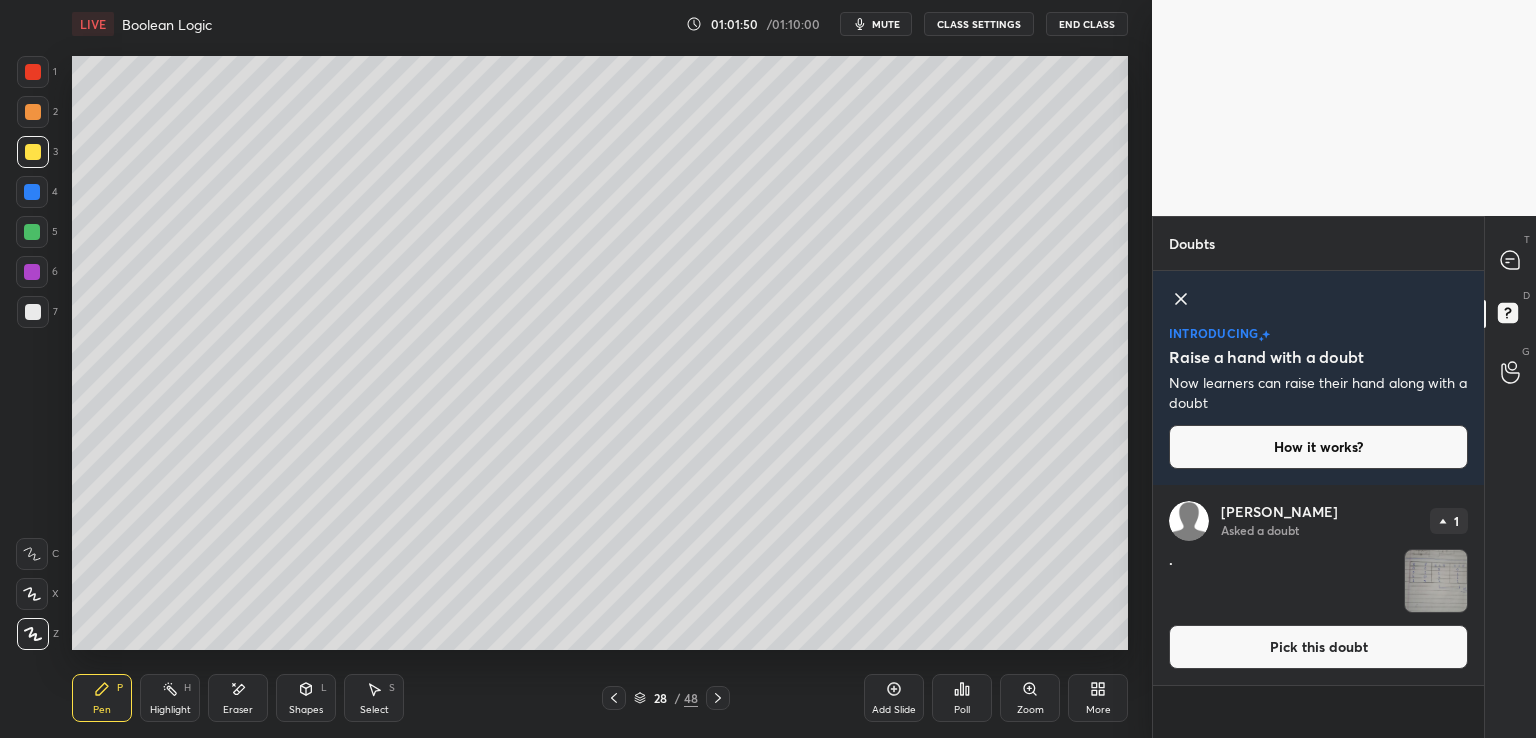 click at bounding box center [1436, 581] 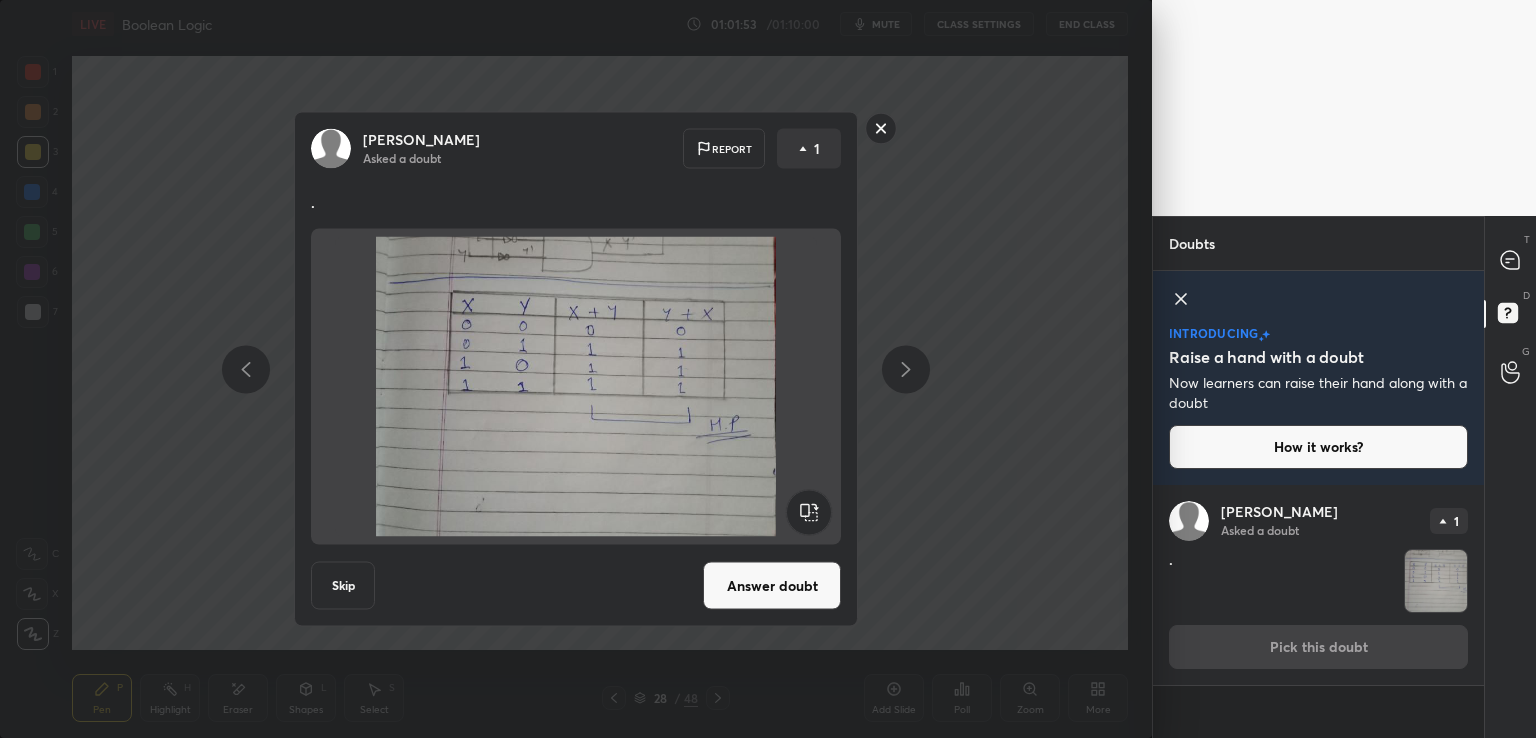click on "Answer doubt" at bounding box center (772, 586) 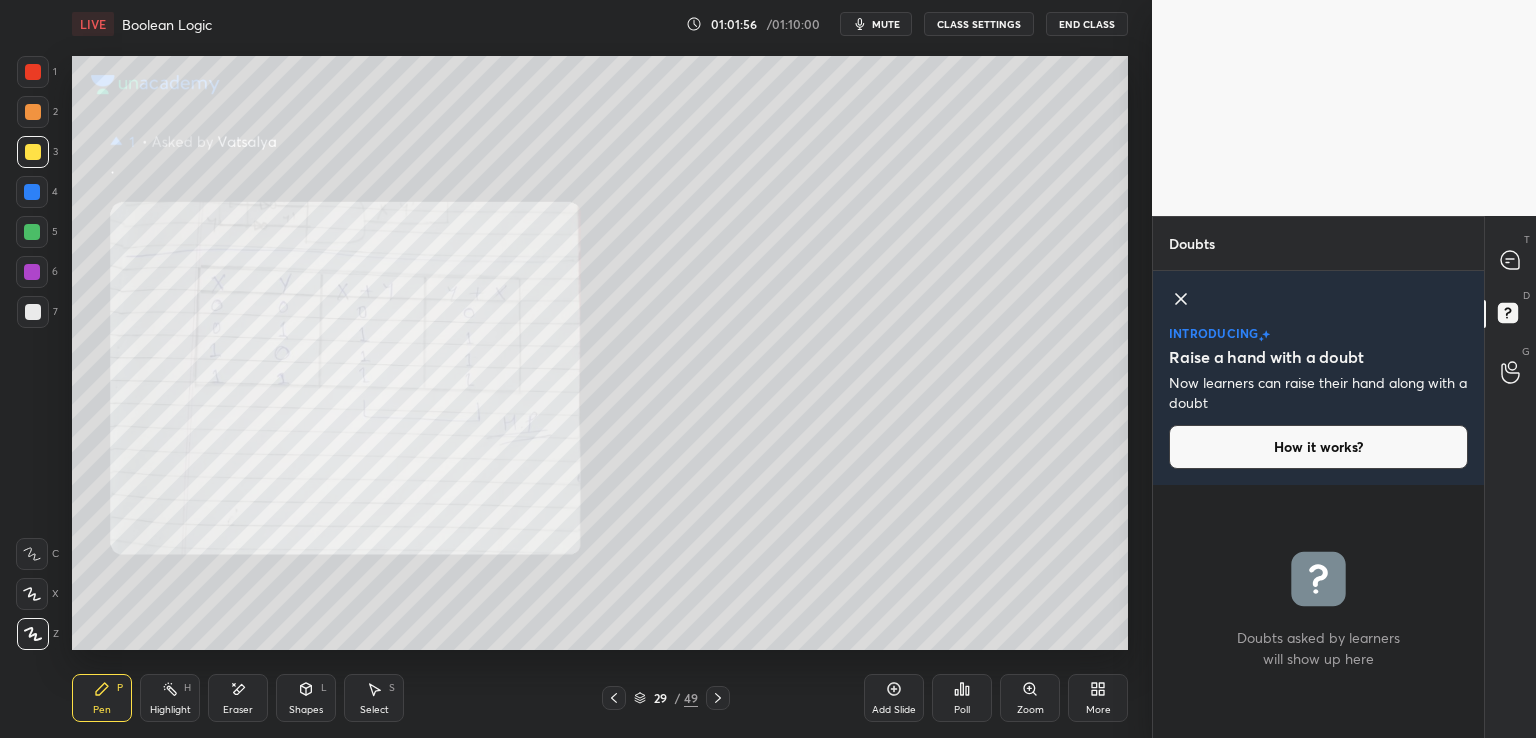 click at bounding box center (614, 698) 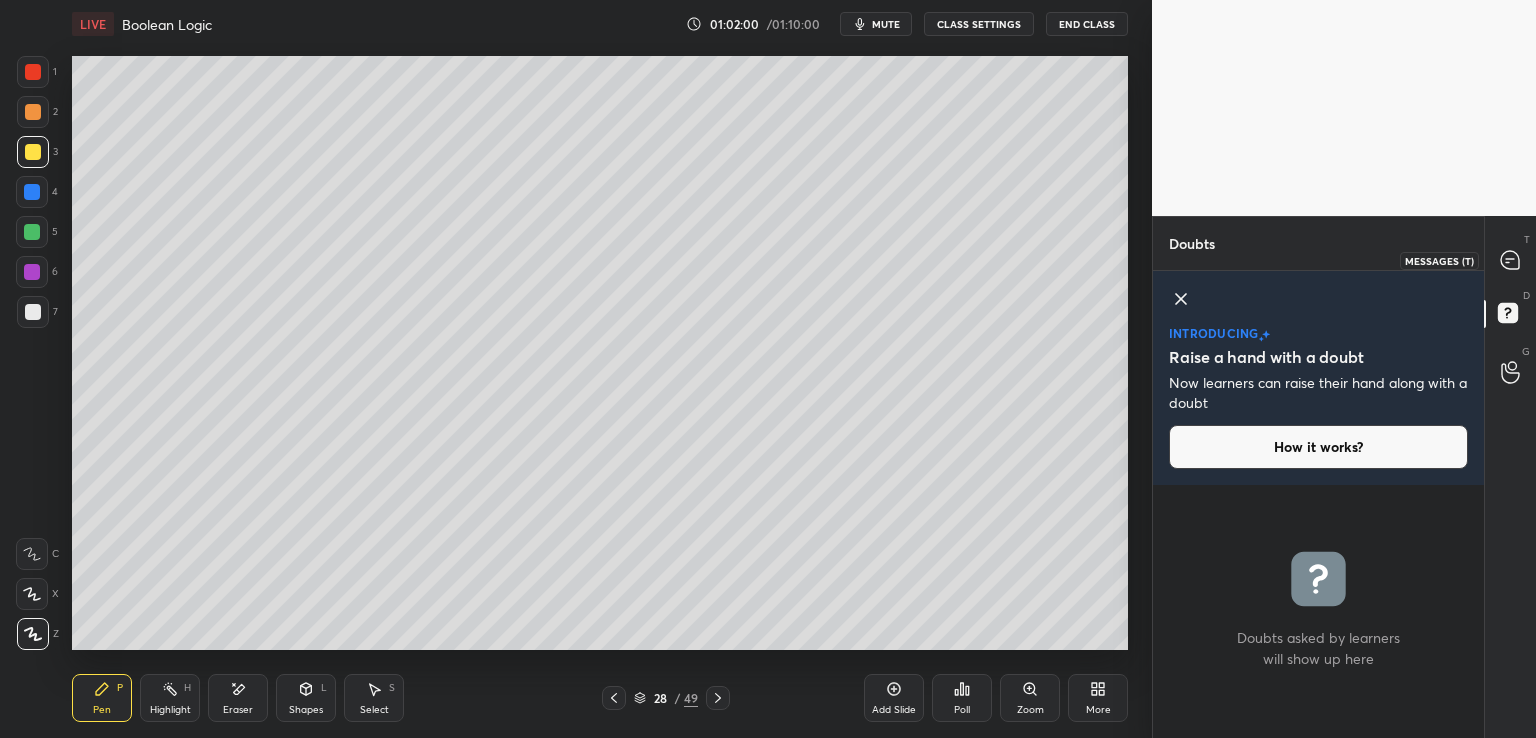 click 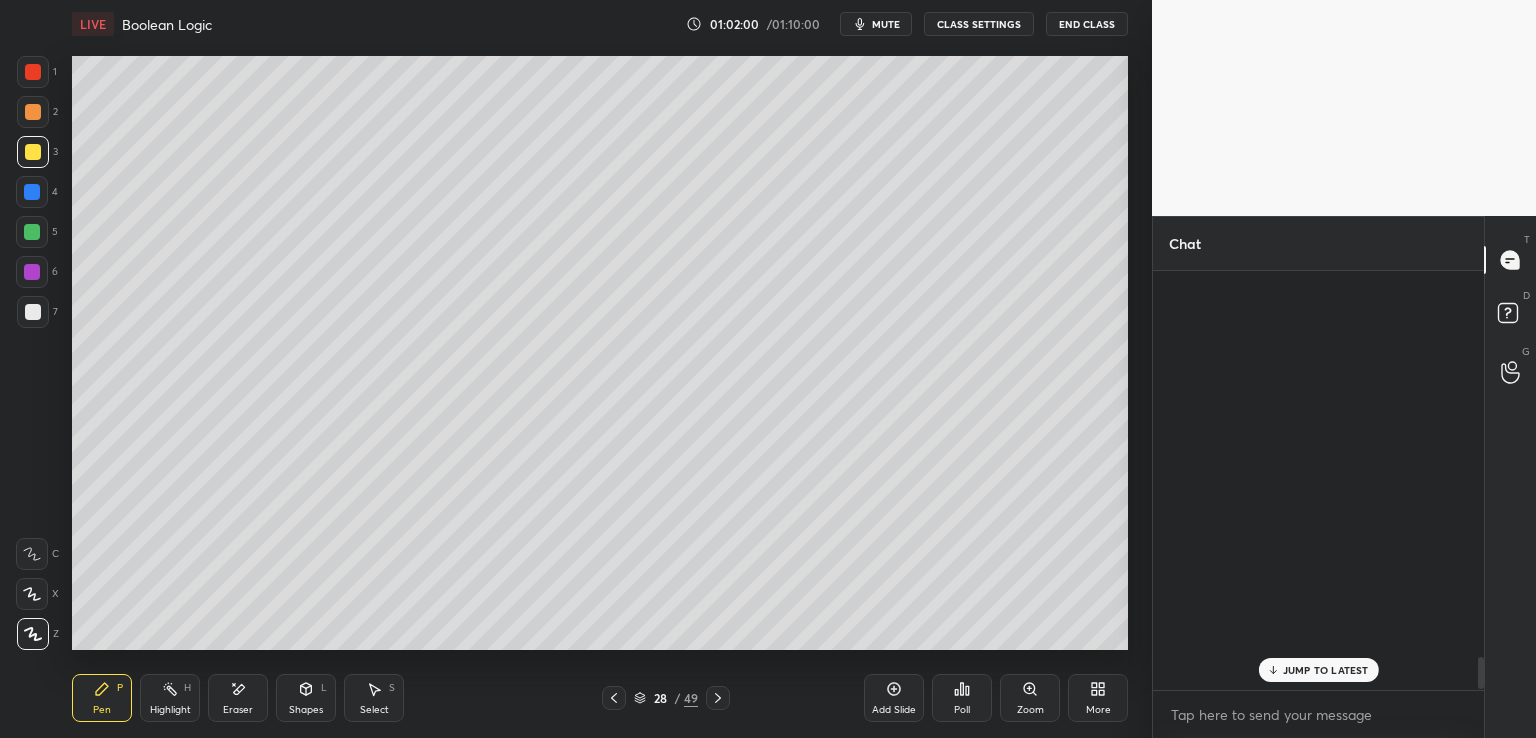 scroll, scrollTop: 5118, scrollLeft: 0, axis: vertical 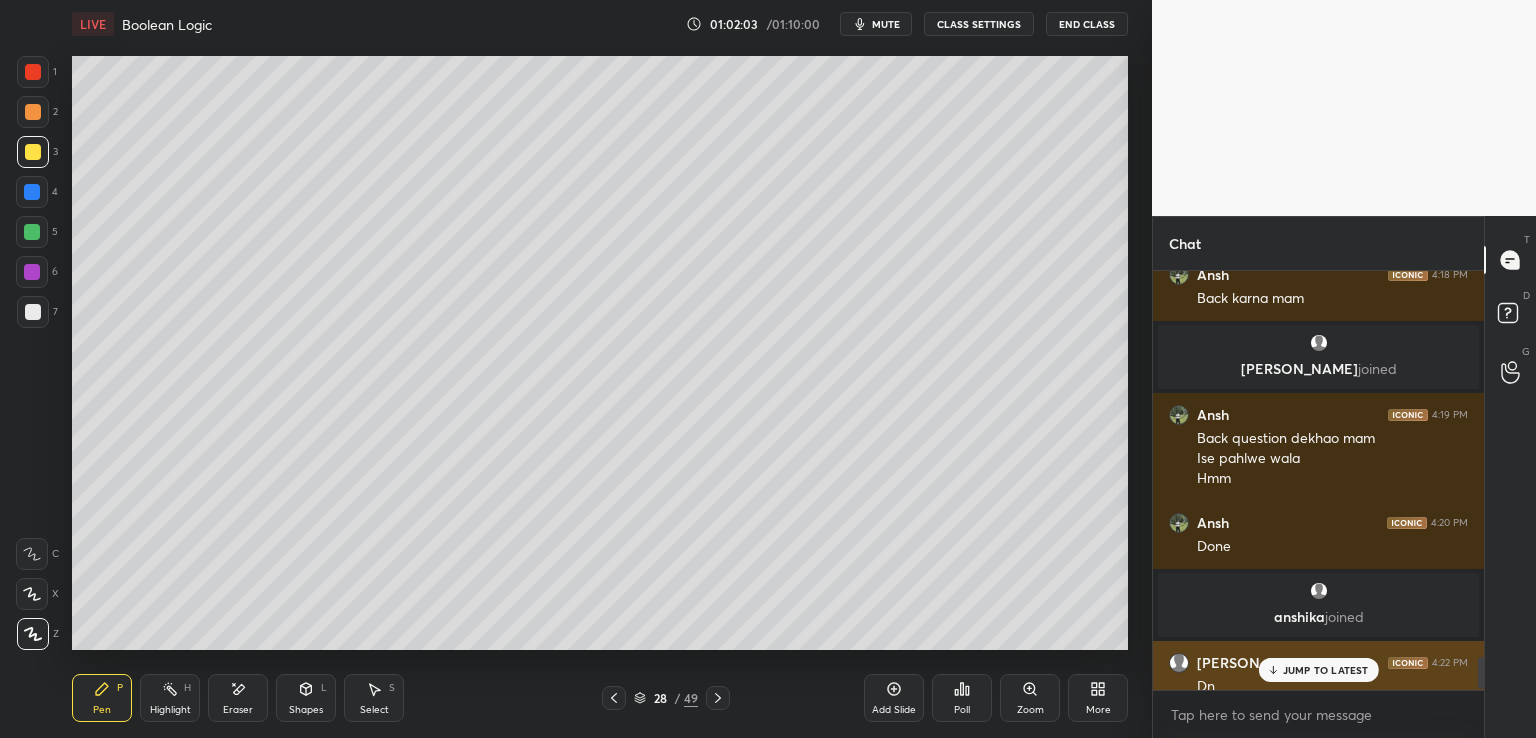 click on "JUMP TO LATEST" at bounding box center (1326, 670) 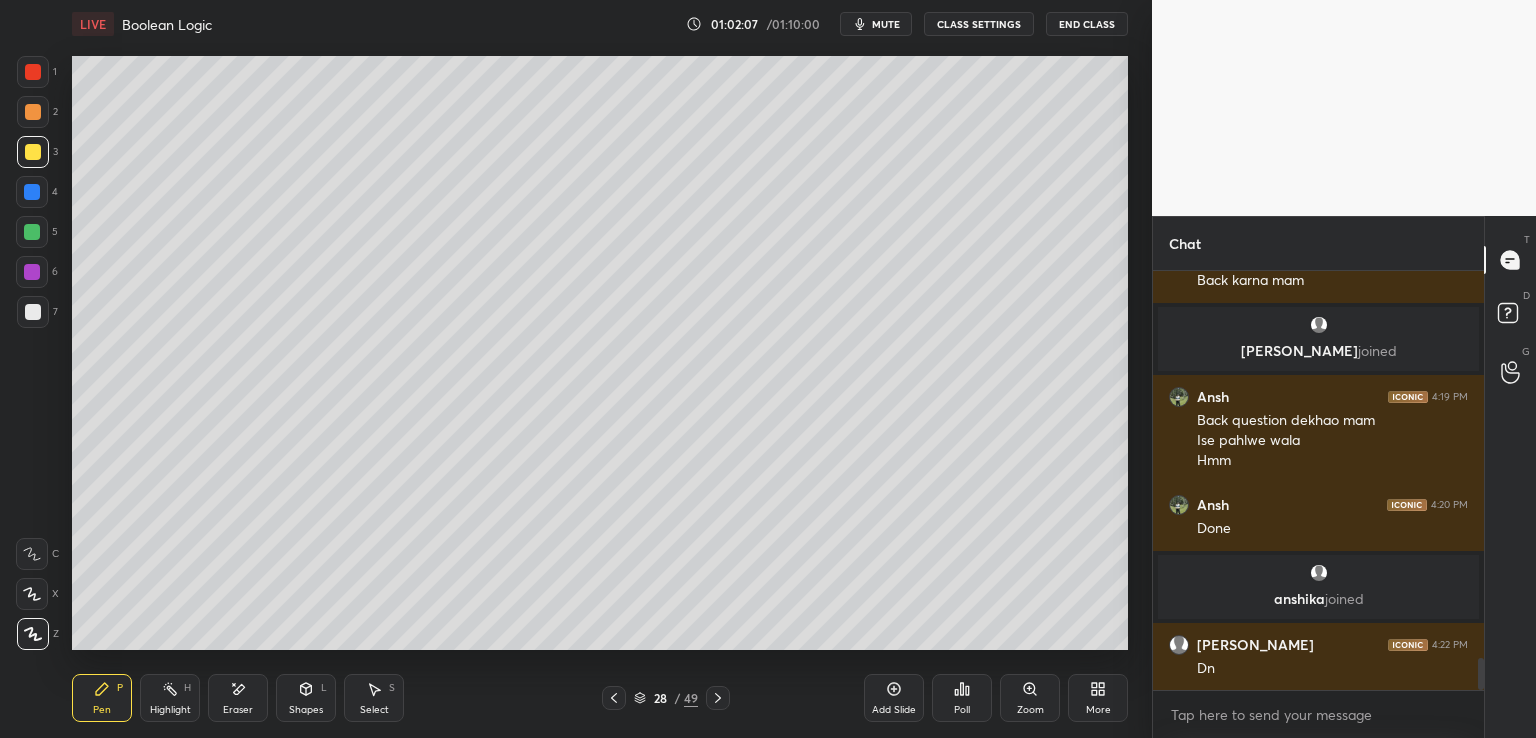 scroll, scrollTop: 373, scrollLeft: 325, axis: both 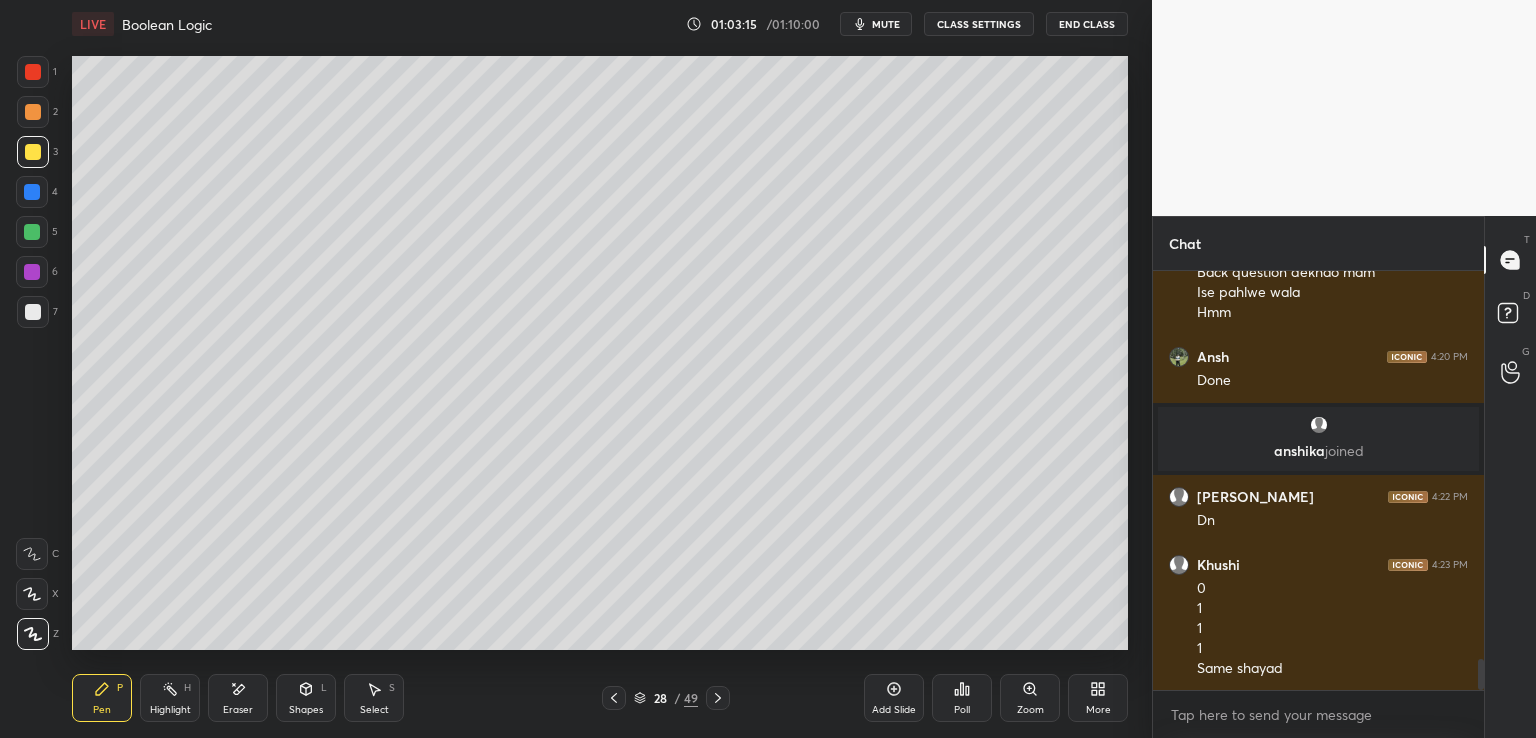 click on "Eraser" at bounding box center (238, 698) 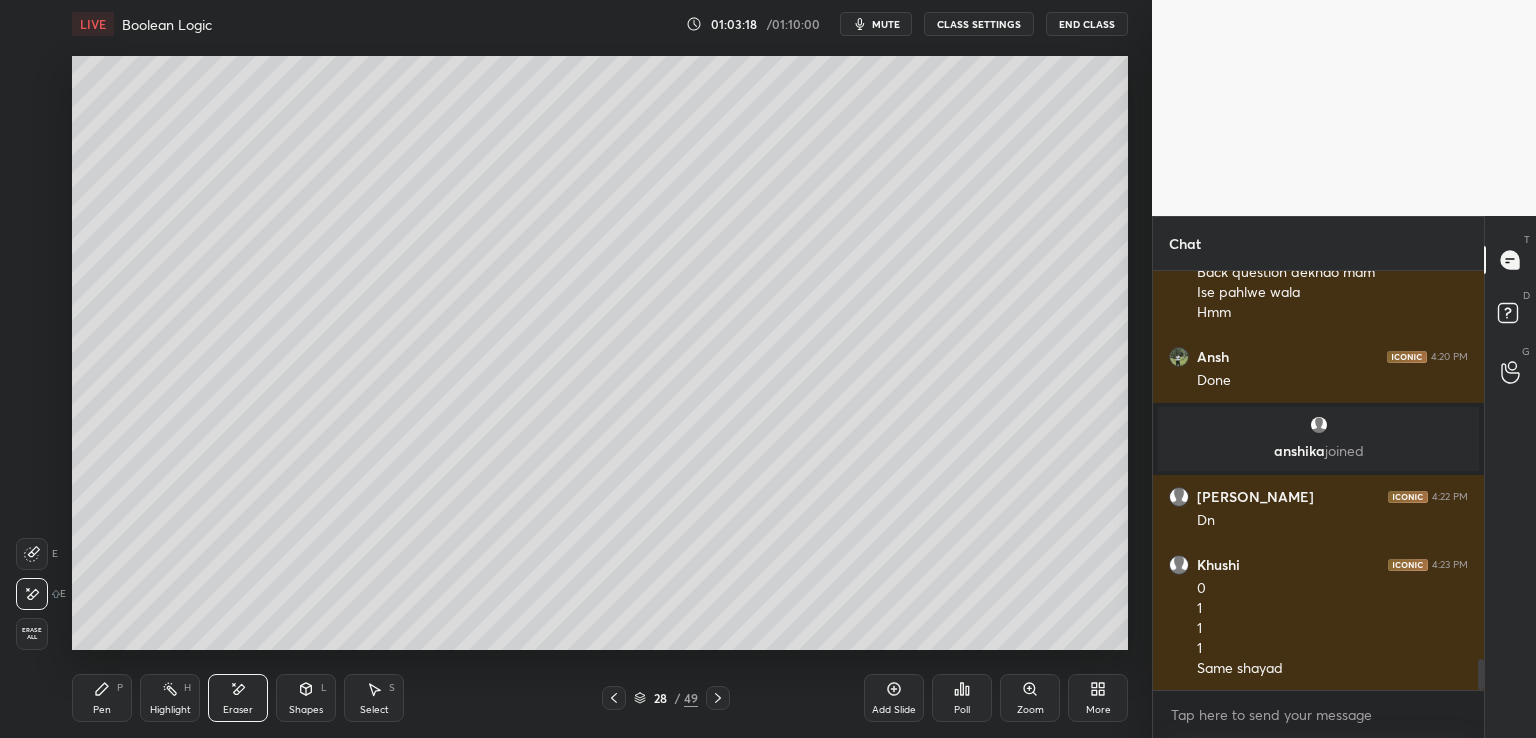 click on "Pen" at bounding box center [102, 710] 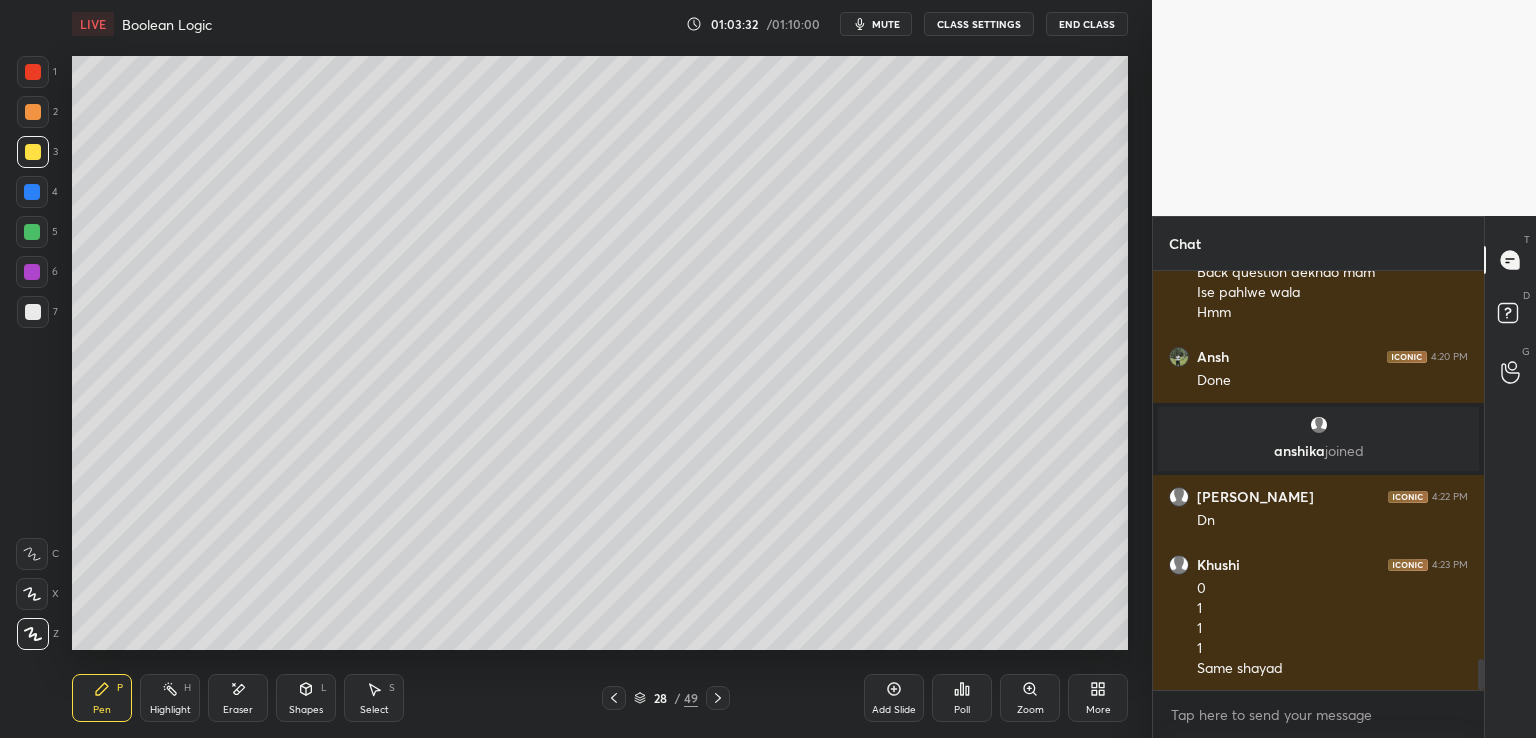 scroll, scrollTop: 5352, scrollLeft: 0, axis: vertical 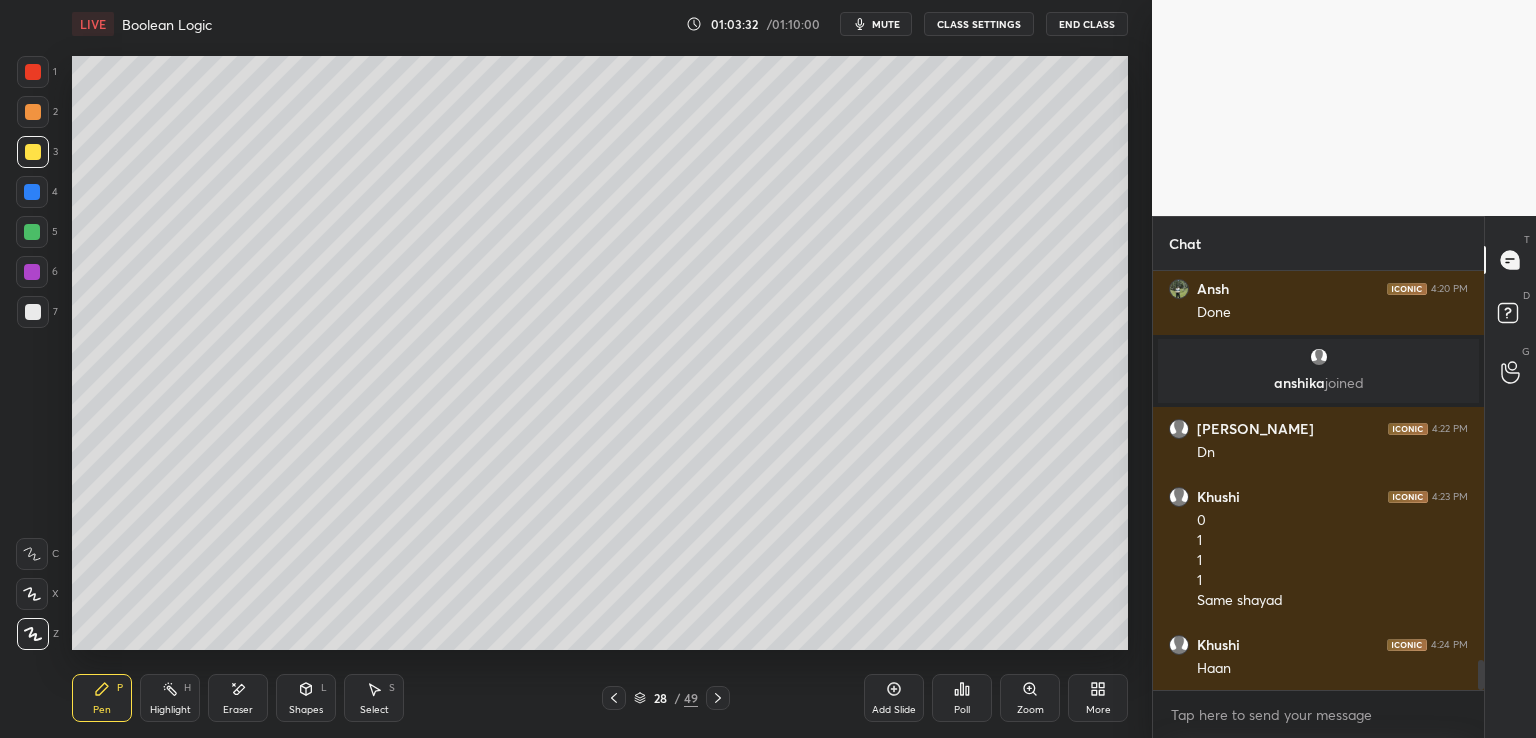 click on "Eraser" at bounding box center [238, 698] 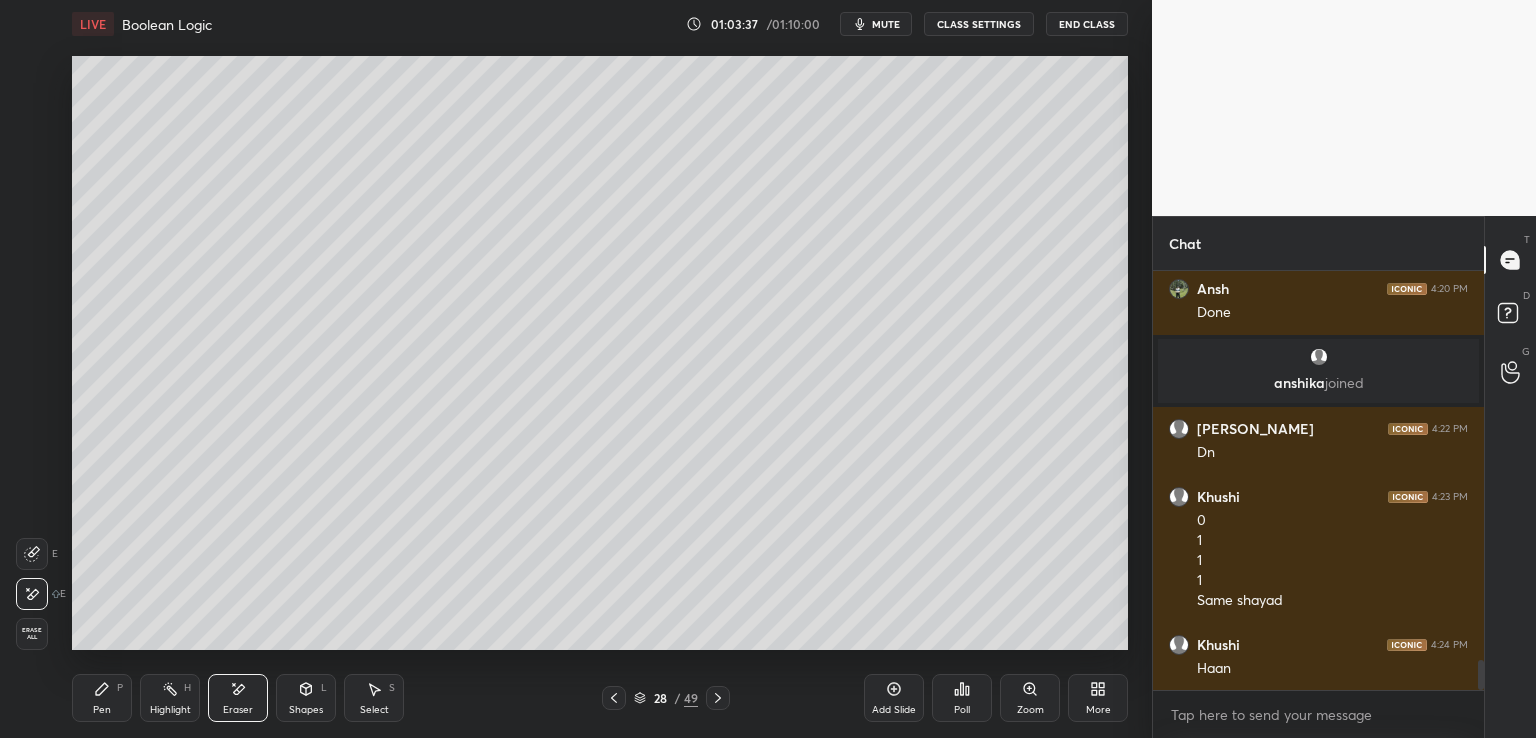 click on "Pen P" at bounding box center [102, 698] 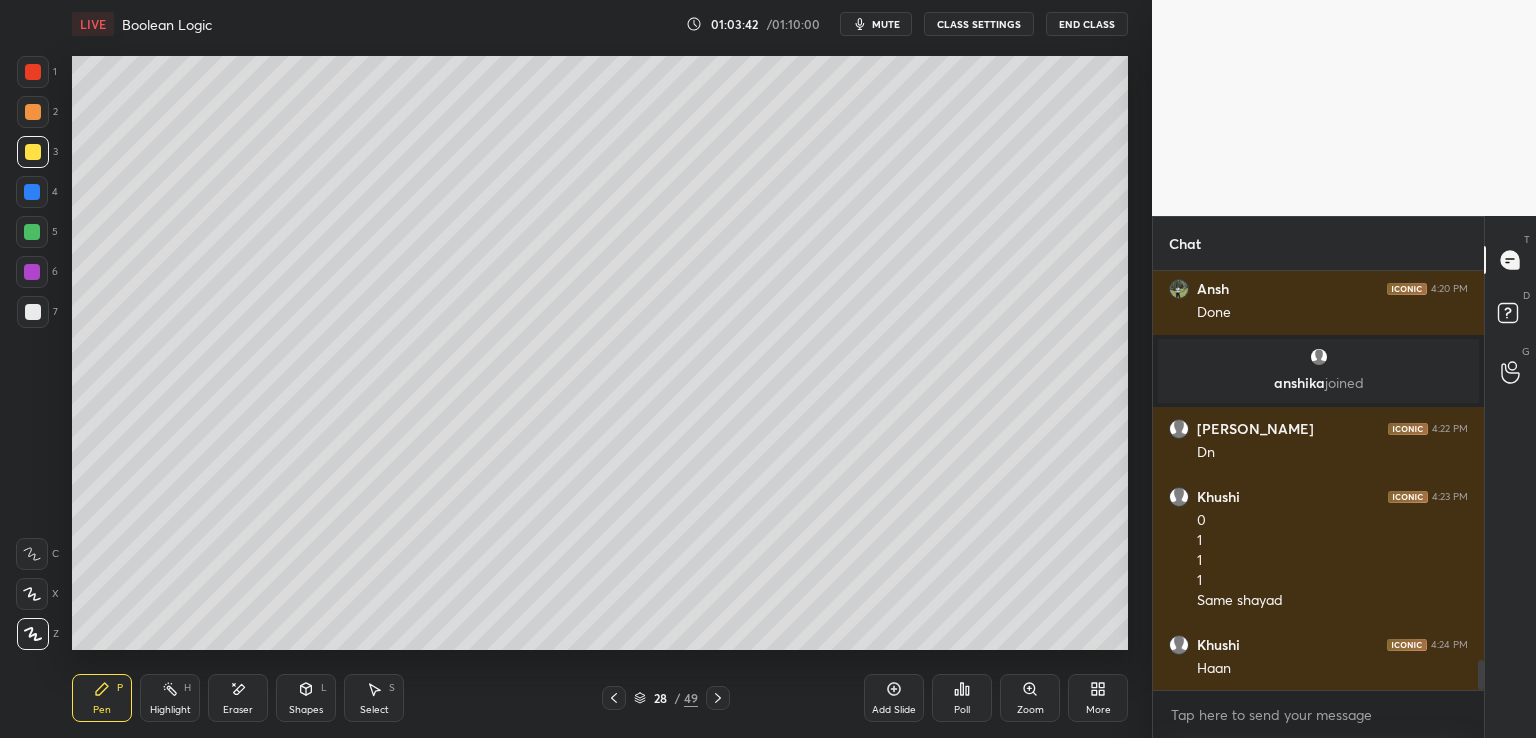 click 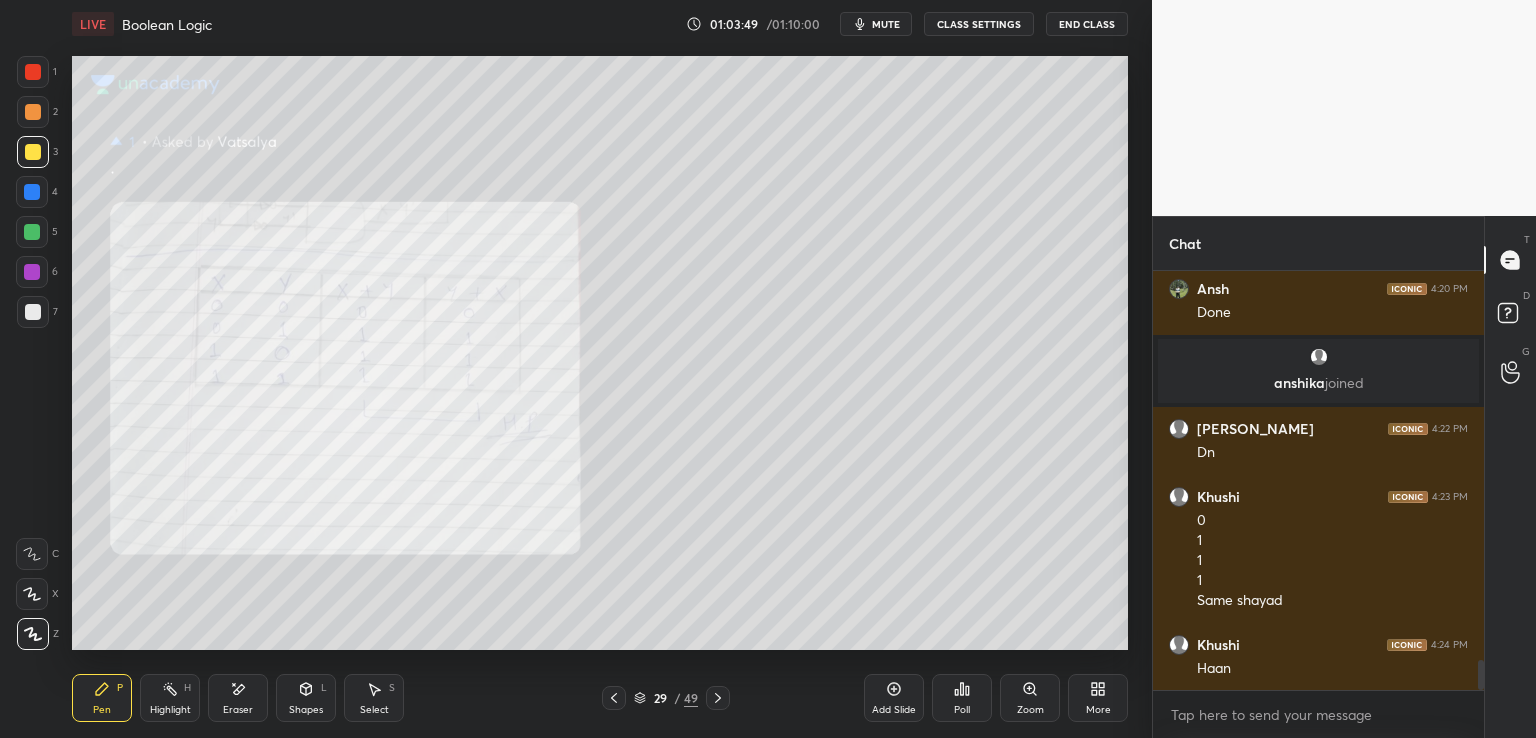 click at bounding box center (614, 698) 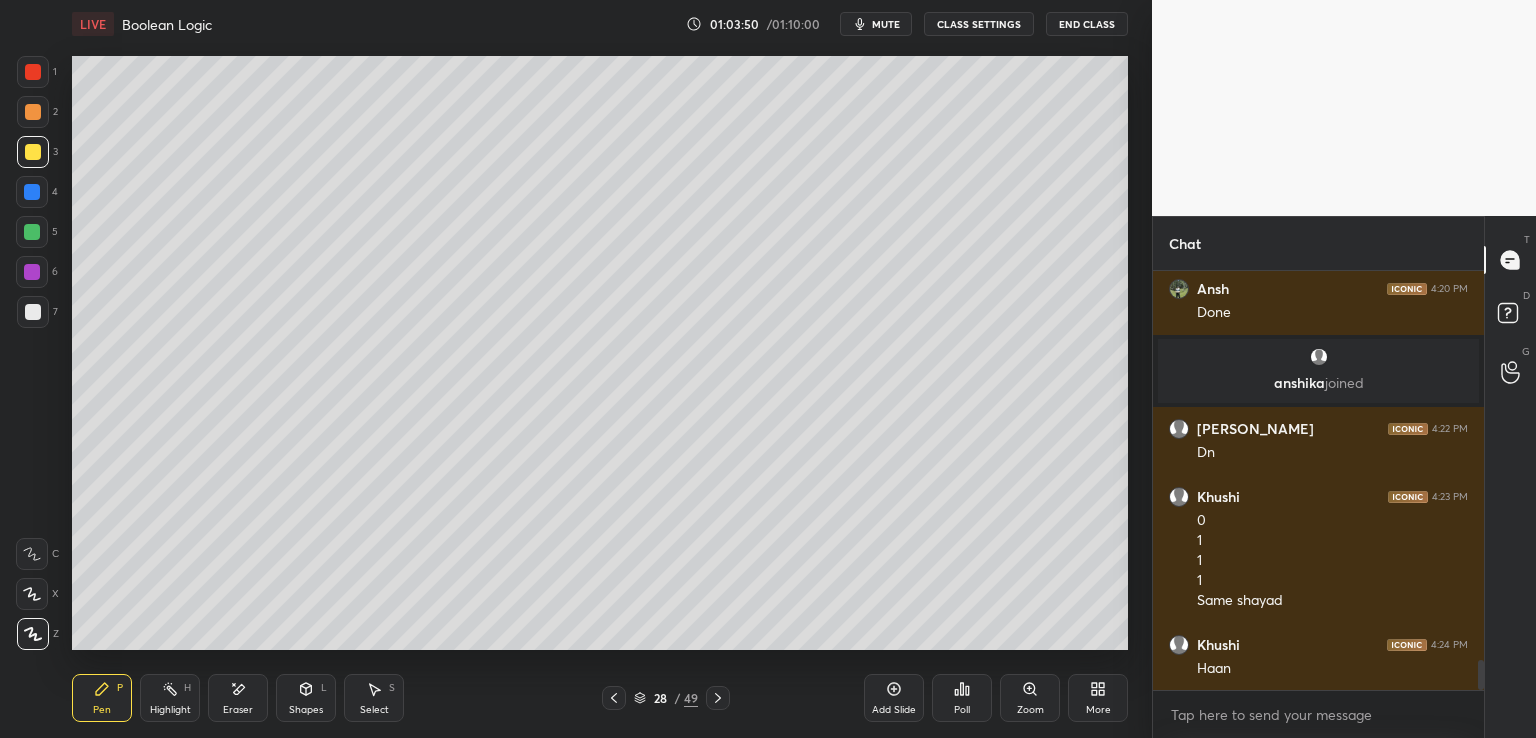 click 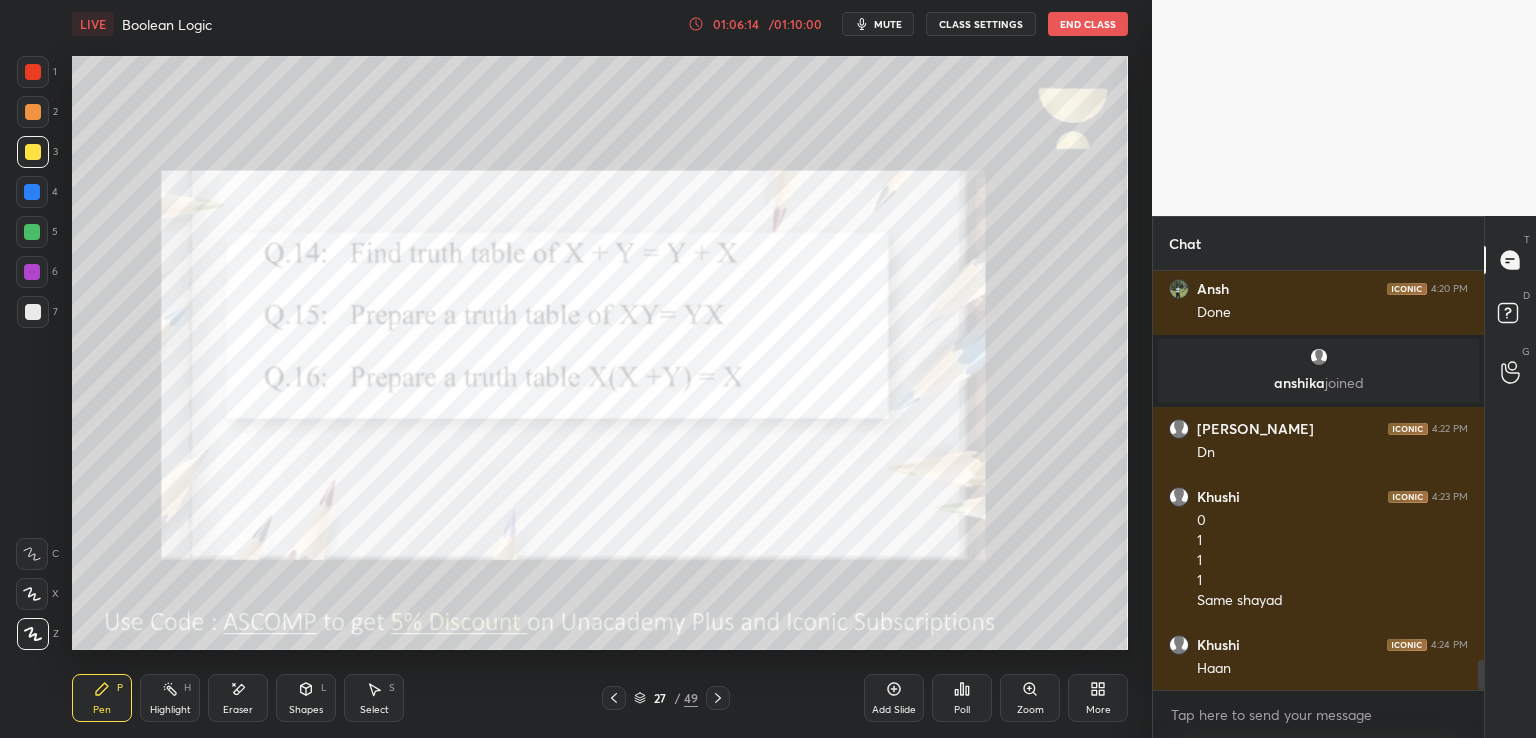 click on "mute" at bounding box center [888, 24] 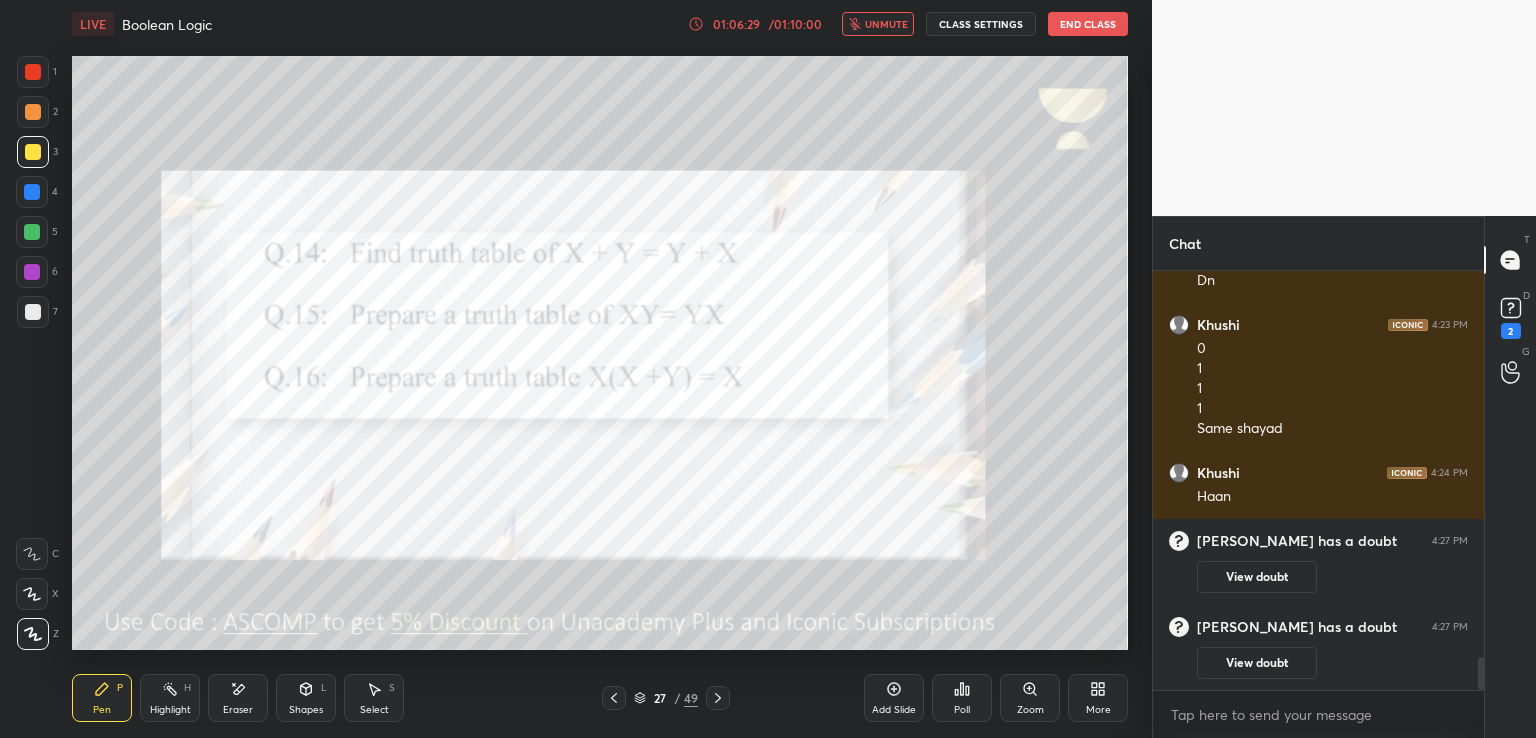 scroll, scrollTop: 4944, scrollLeft: 0, axis: vertical 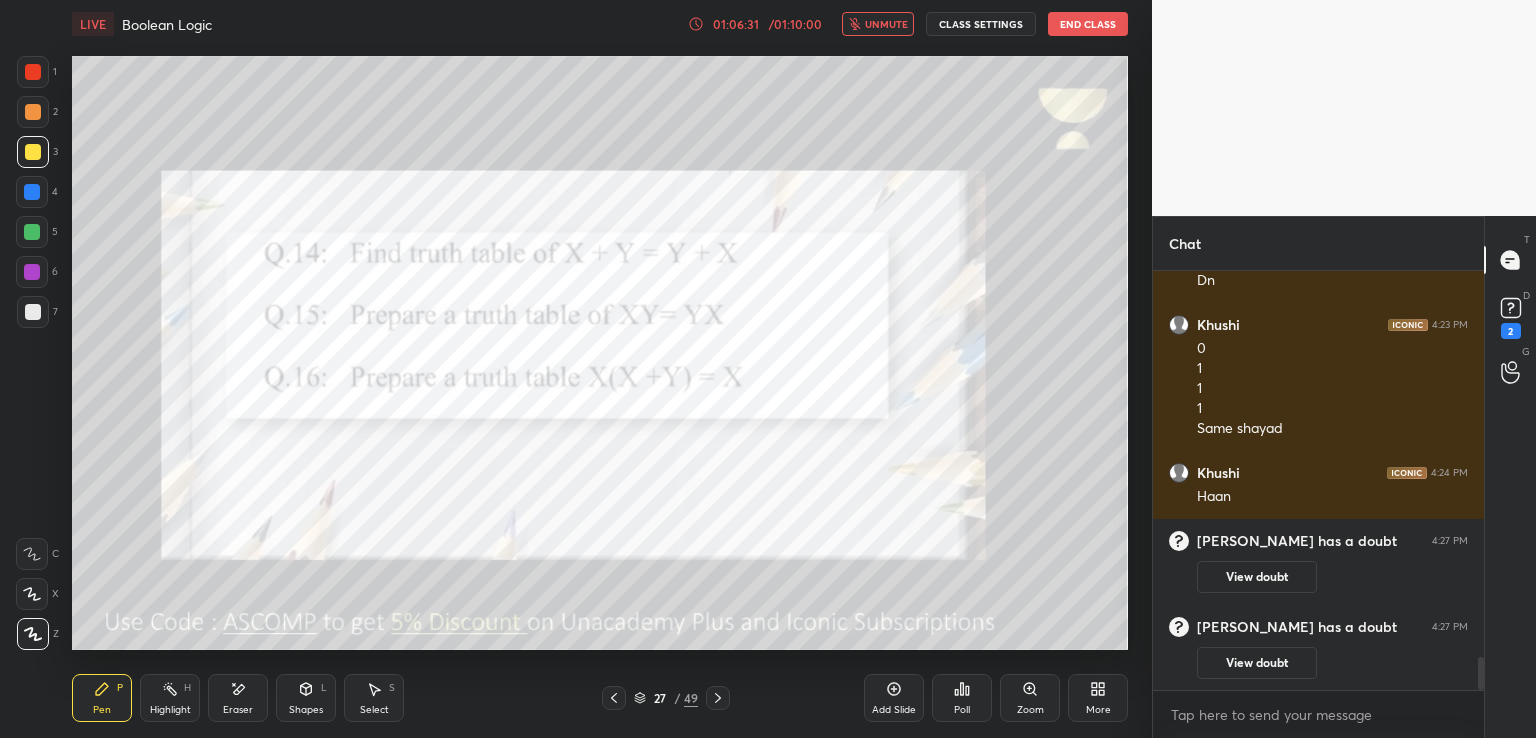 click on "Zoom" at bounding box center (1030, 698) 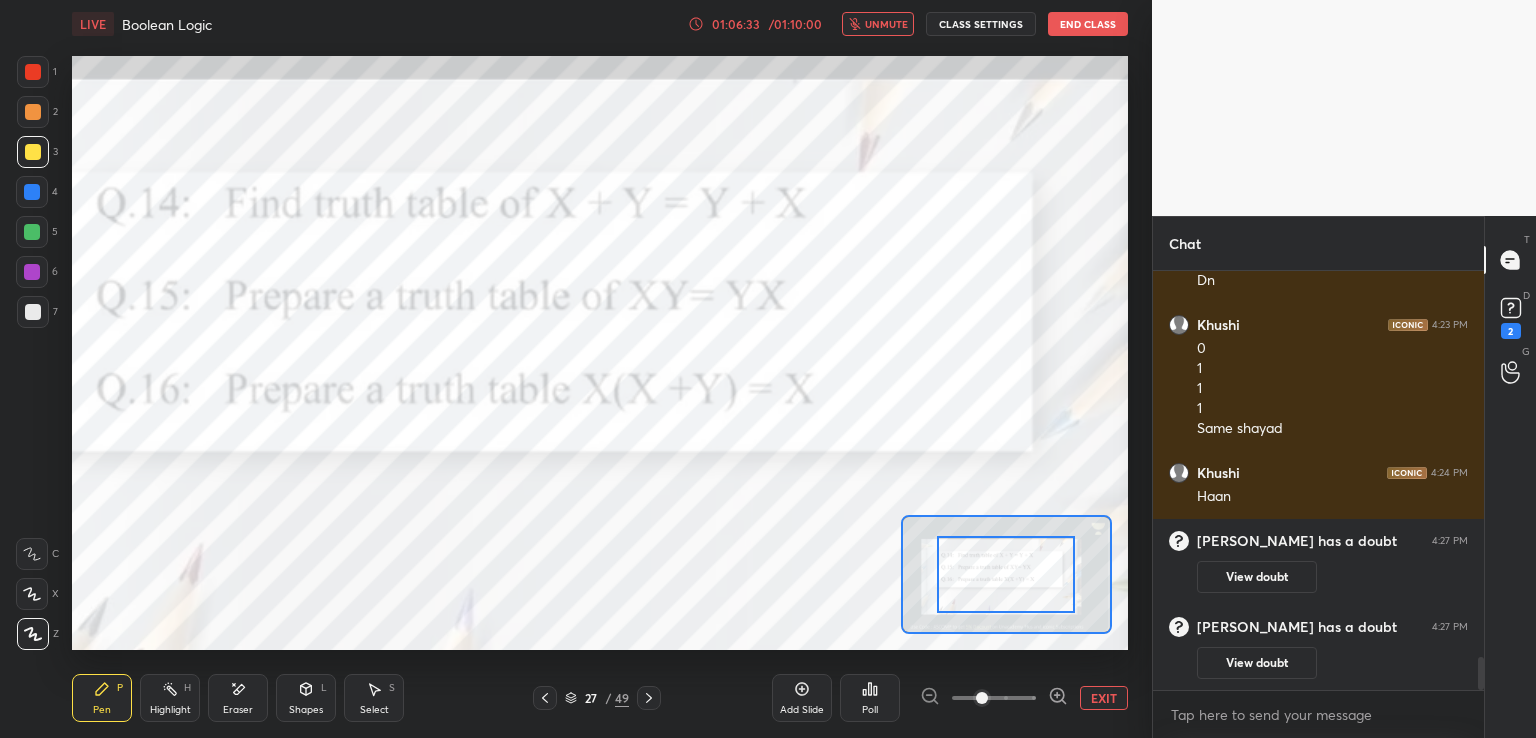 click on "EXIT" at bounding box center [1104, 698] 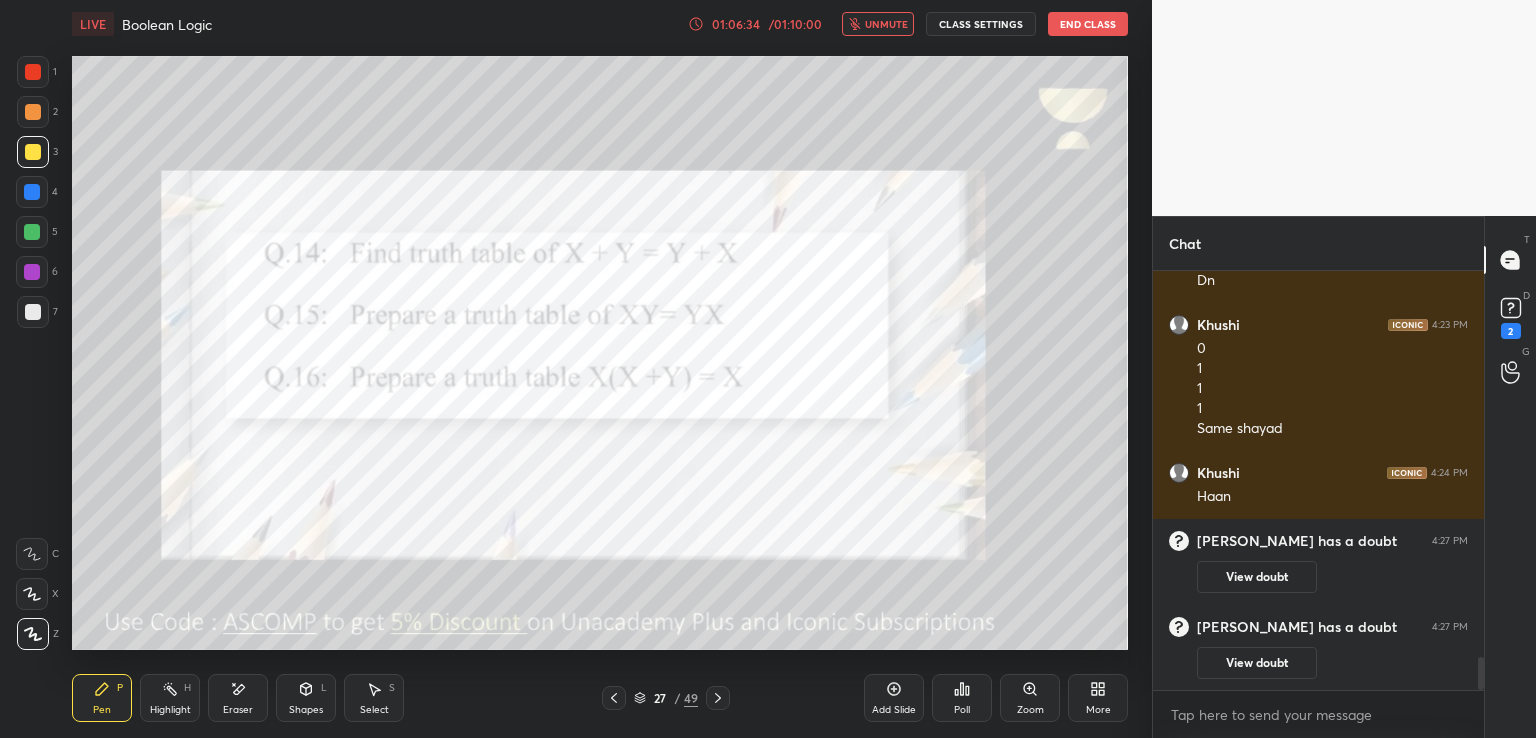 click 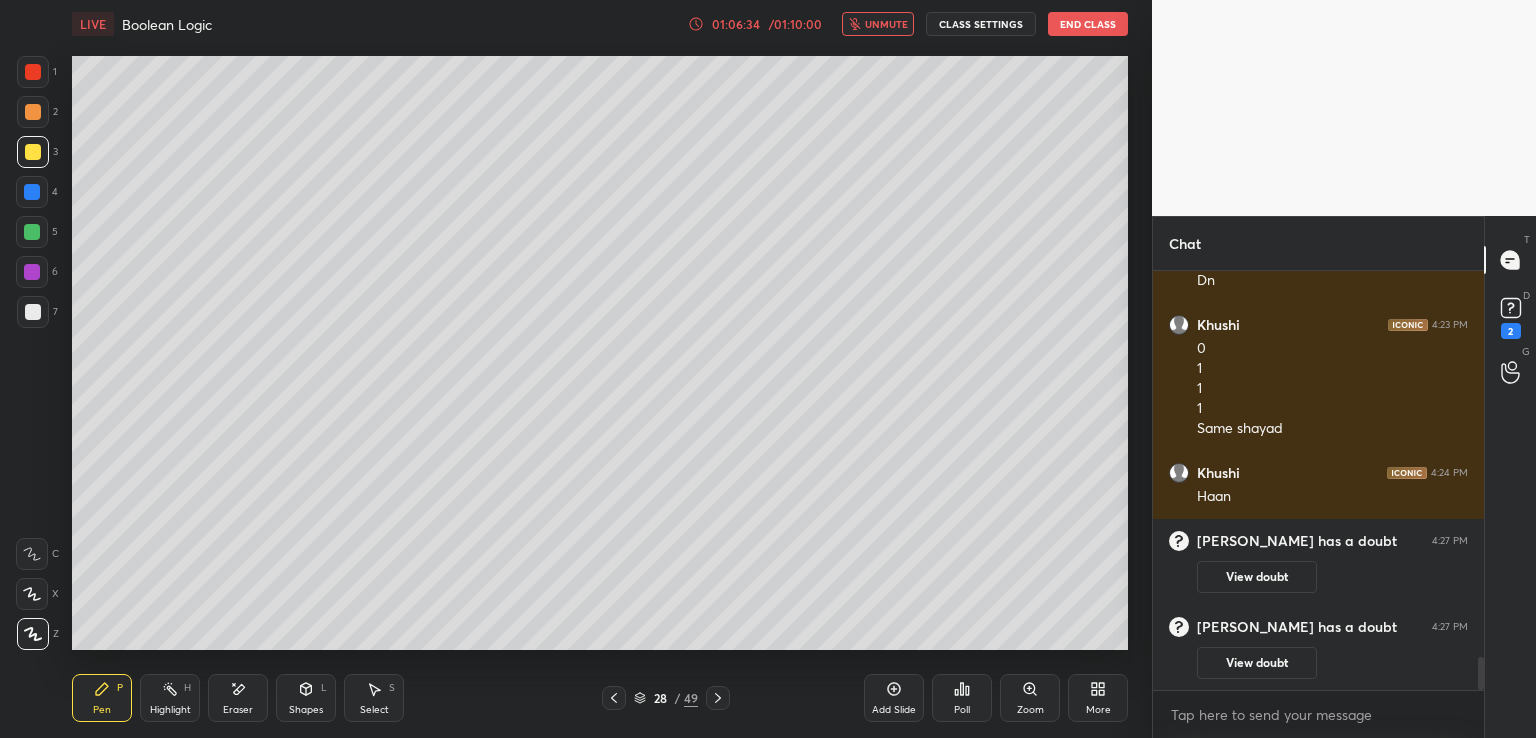 click 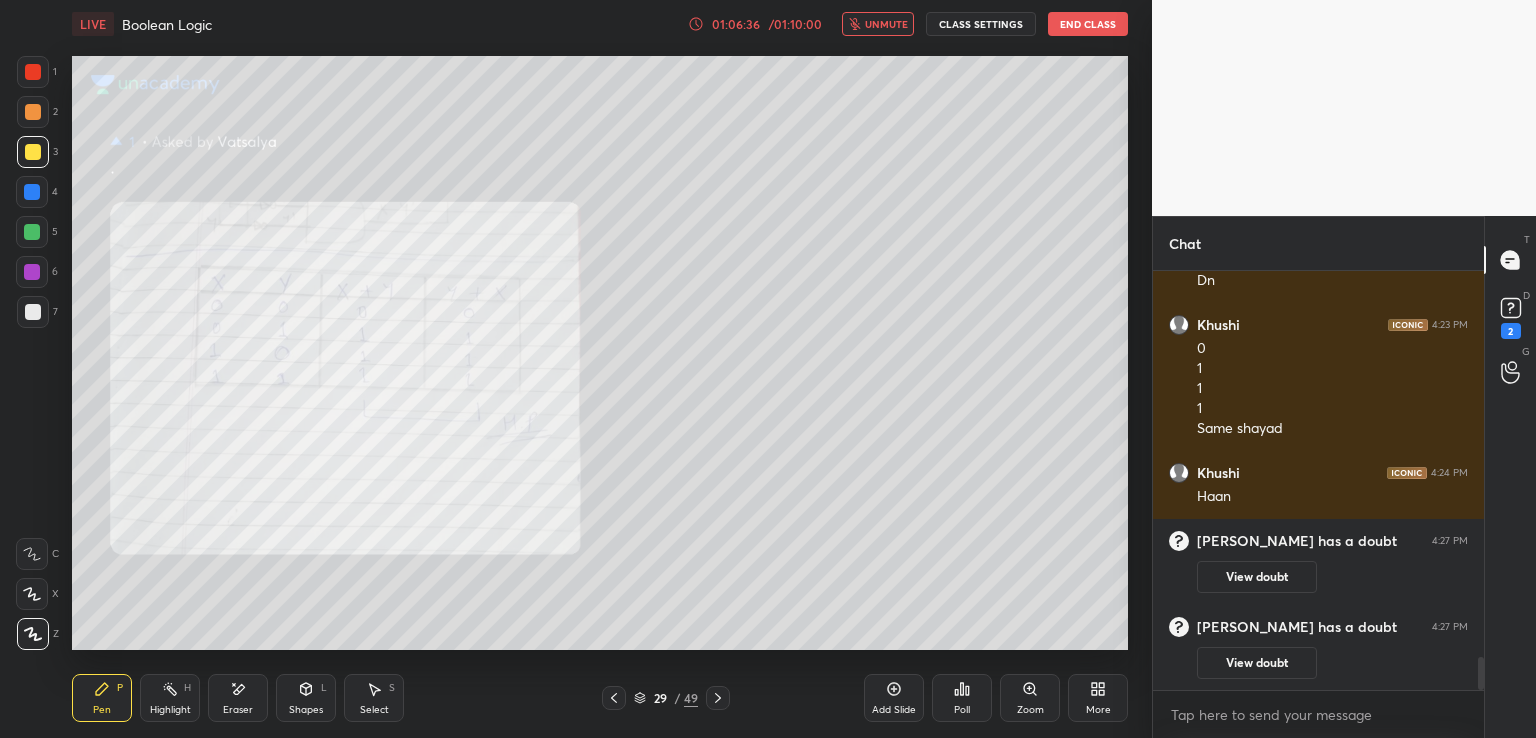 click at bounding box center (718, 698) 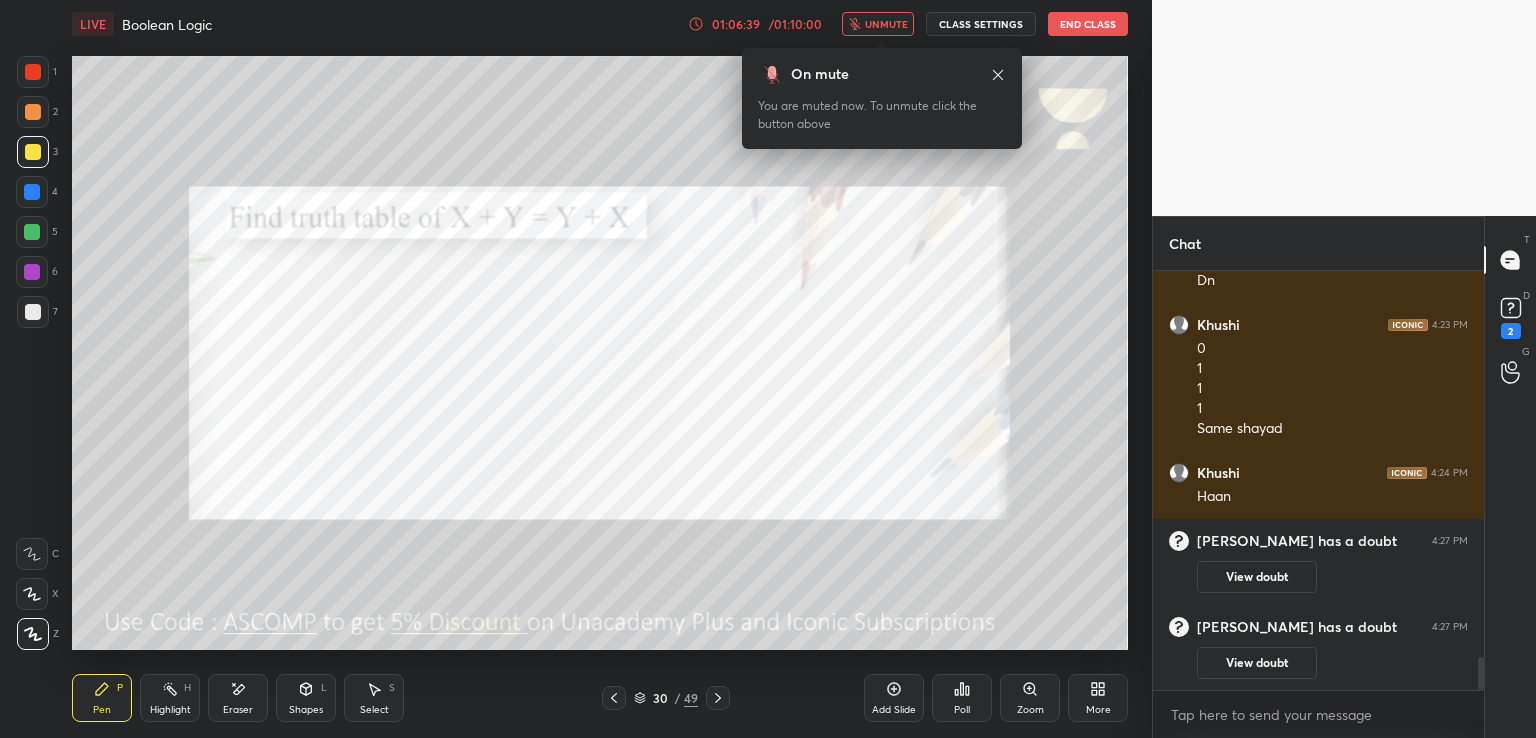click 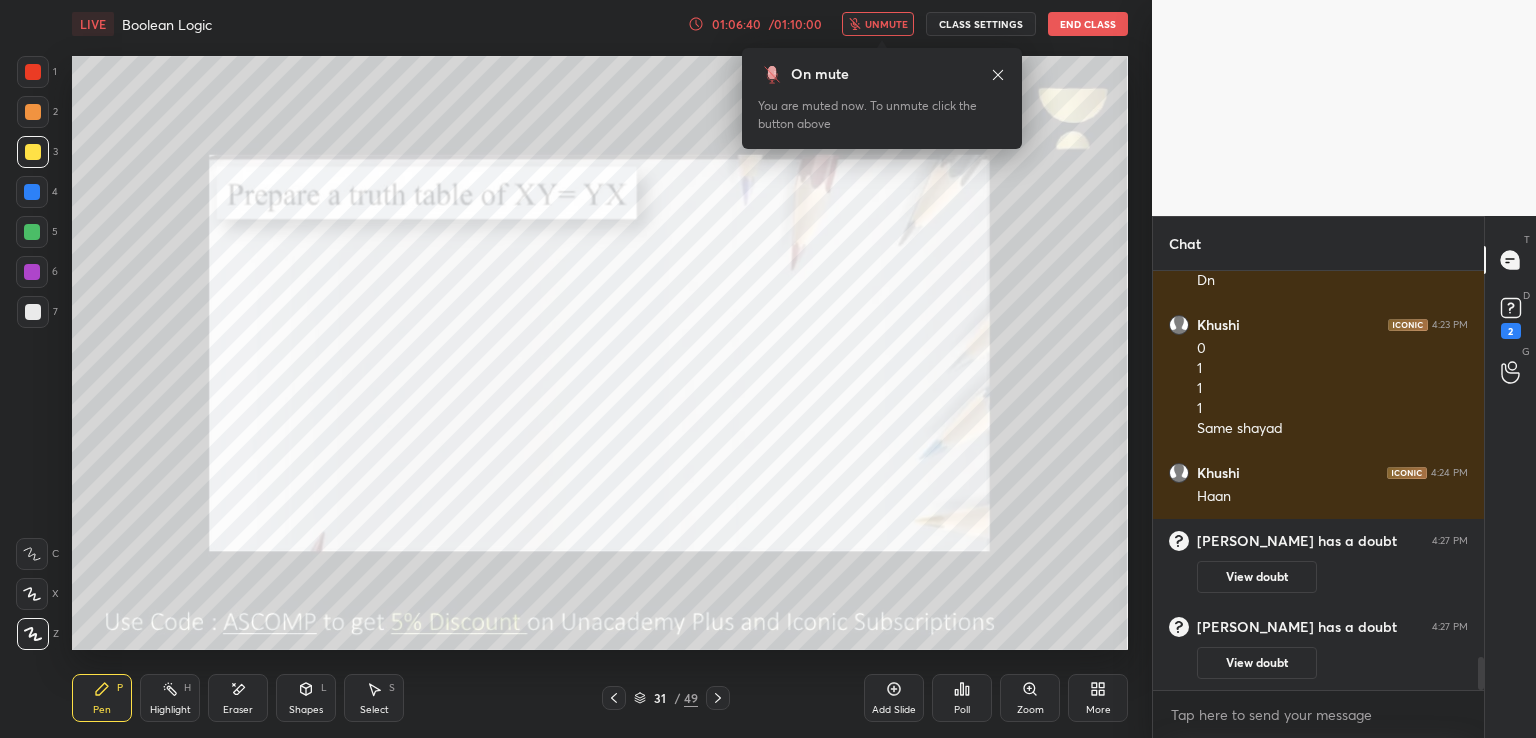 click on "View doubt" at bounding box center [1257, 663] 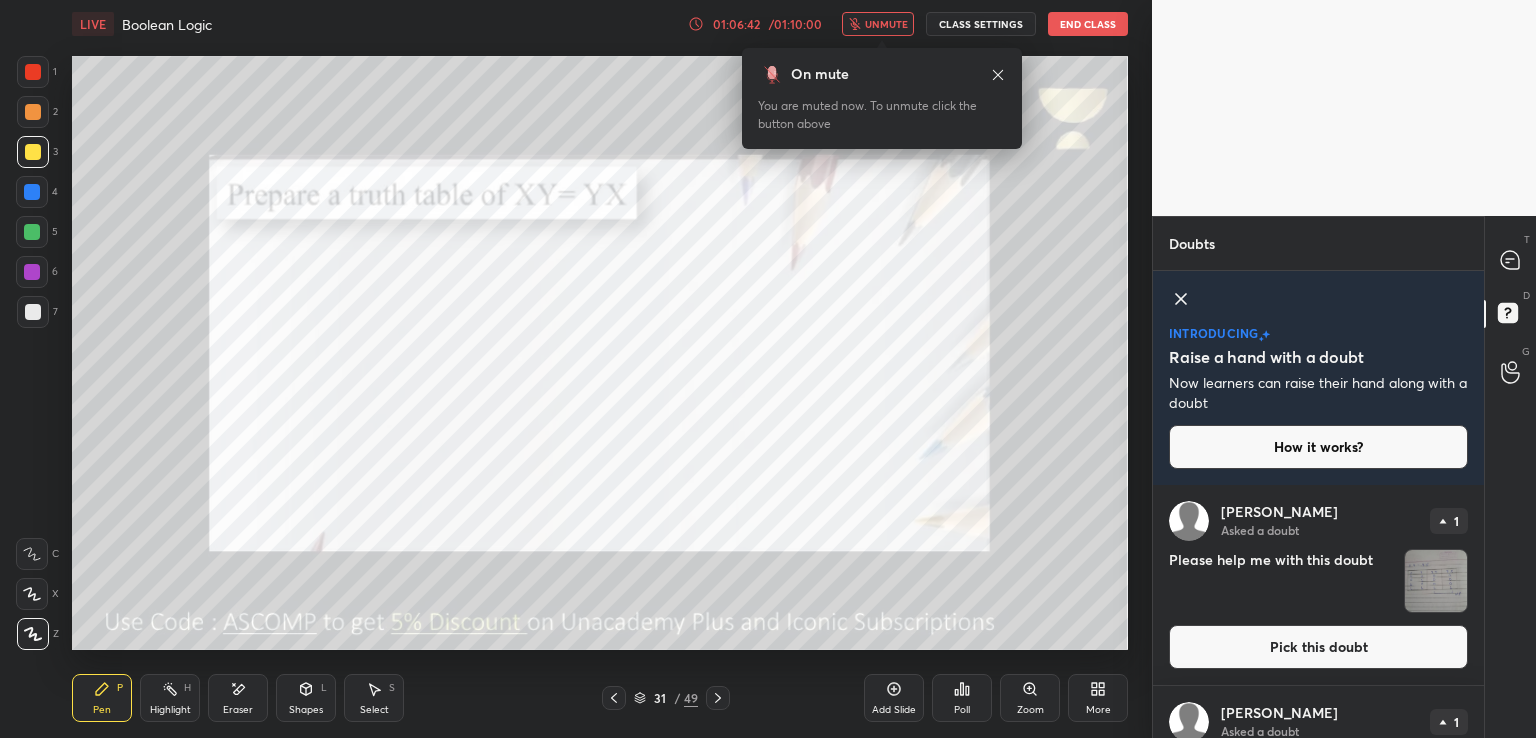 click at bounding box center (1436, 581) 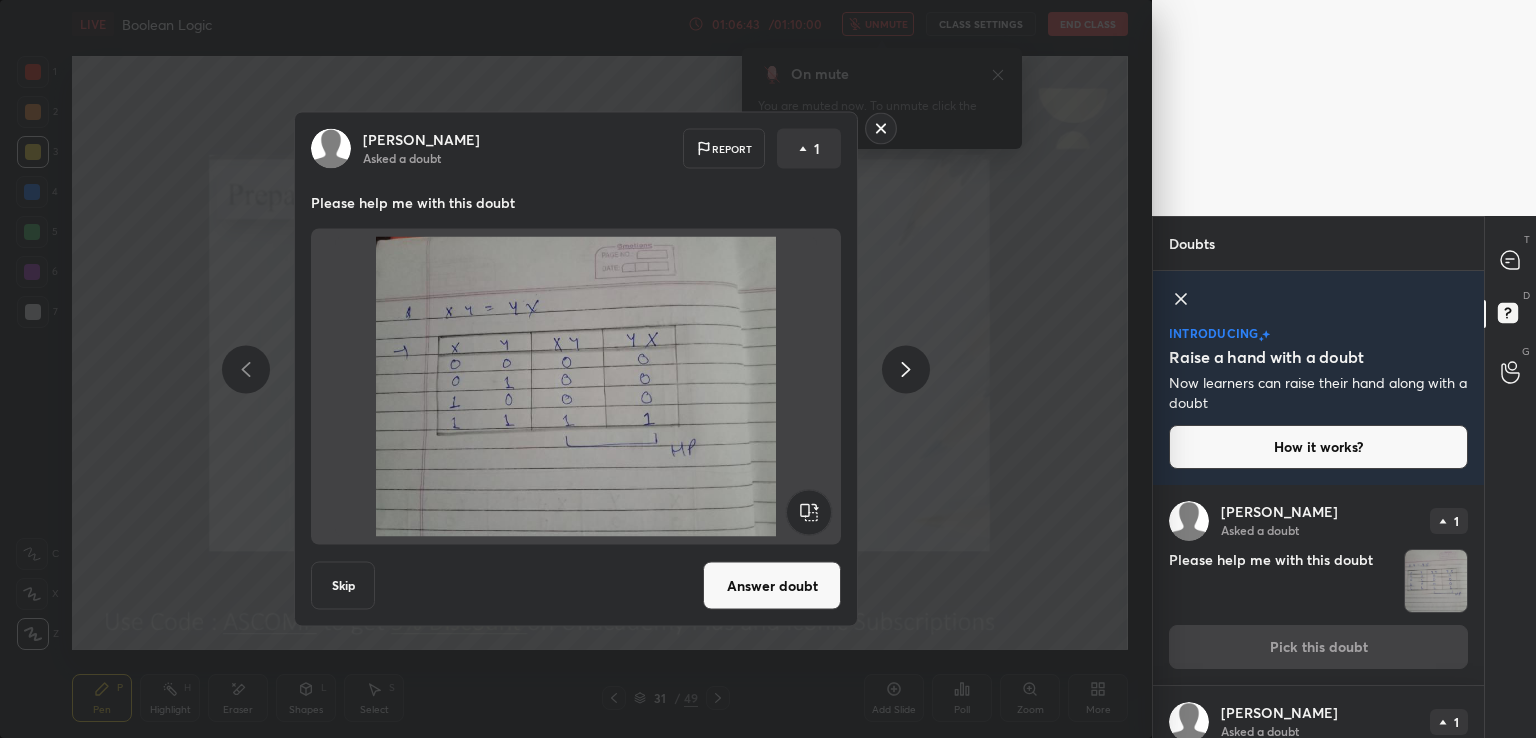 click at bounding box center (1436, 581) 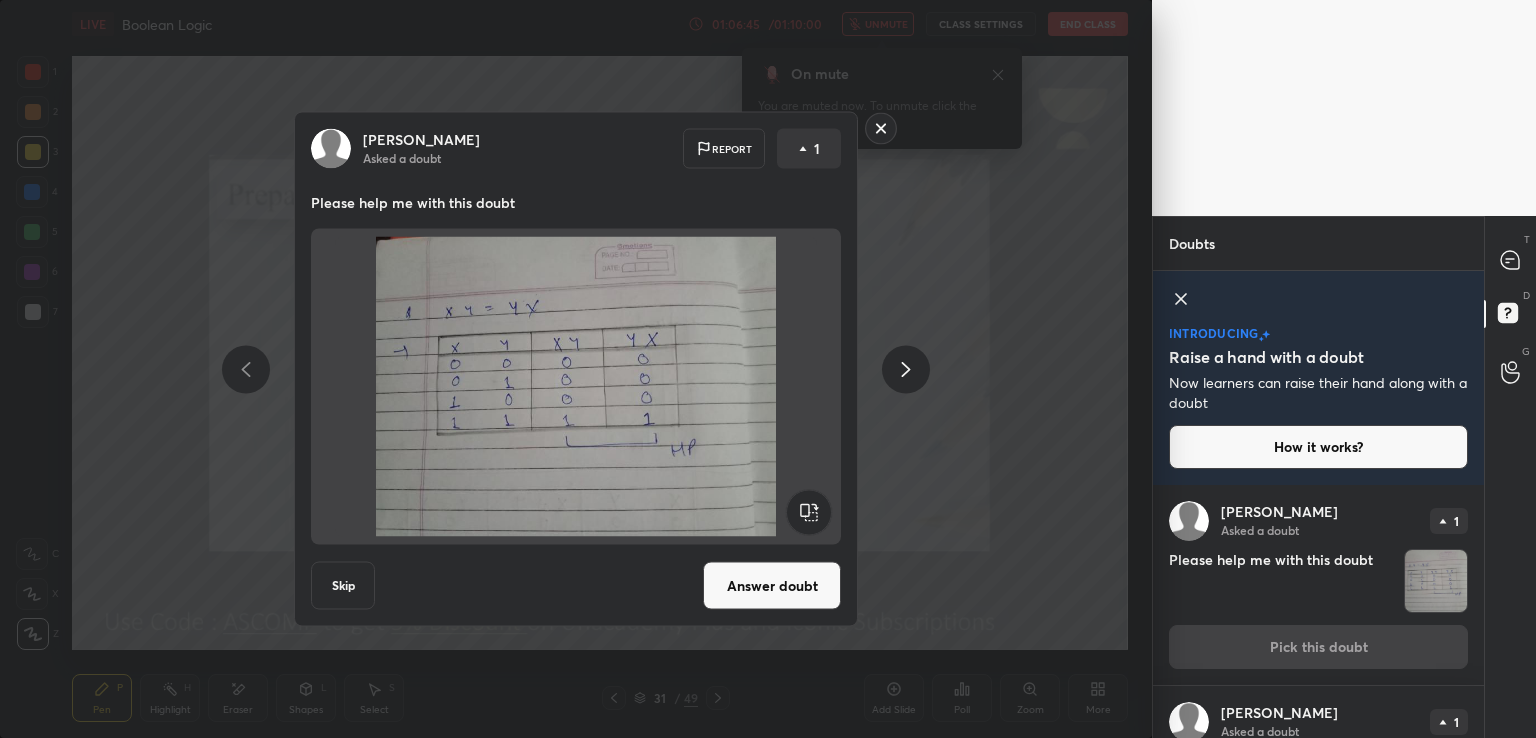 click on "[PERSON_NAME] Asked a doubt Report 1 Please help me with this doubt Skip Answer doubt" at bounding box center [576, 369] 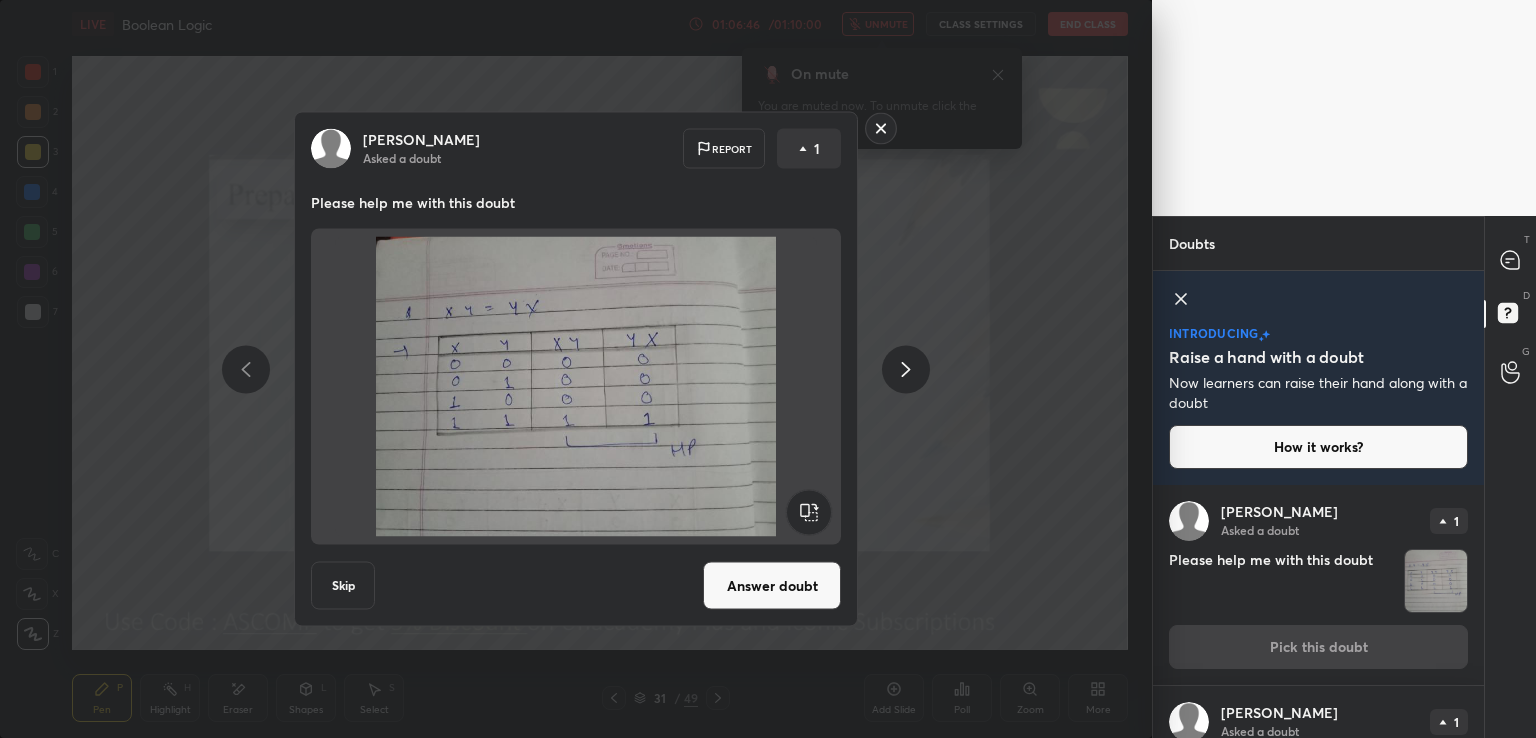 click on "Answer doubt" at bounding box center [772, 586] 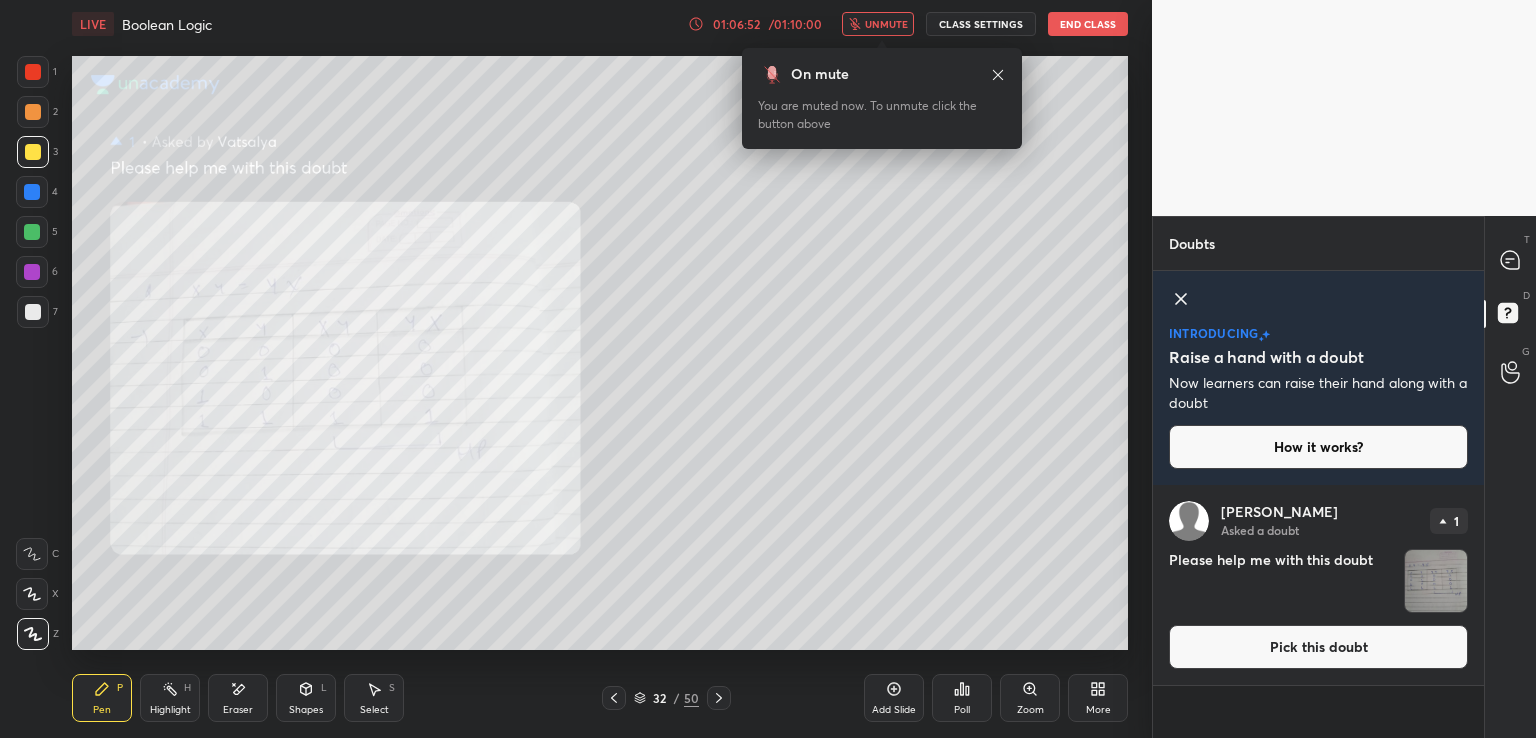 click on "unmute" at bounding box center (878, 24) 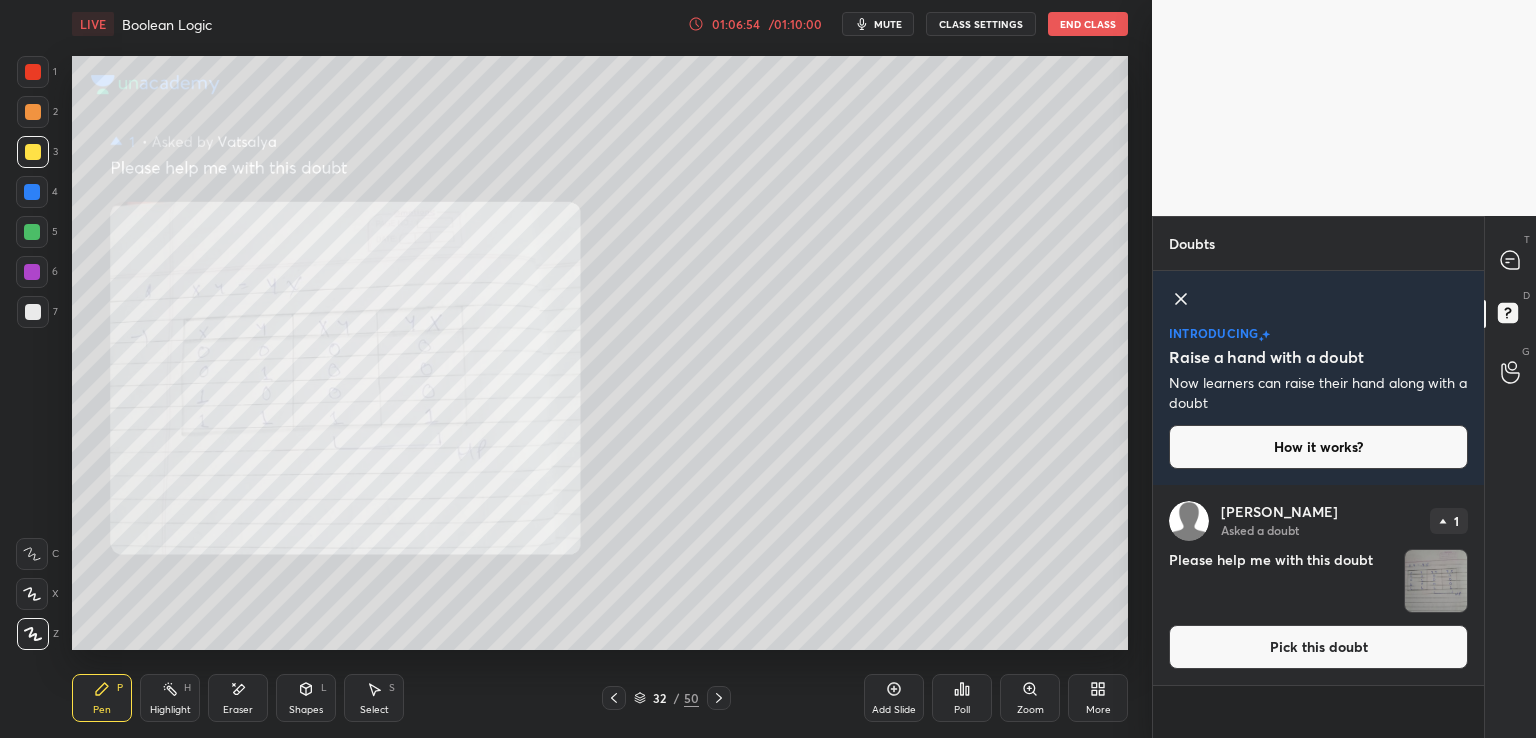 click on "Zoom" at bounding box center (1030, 698) 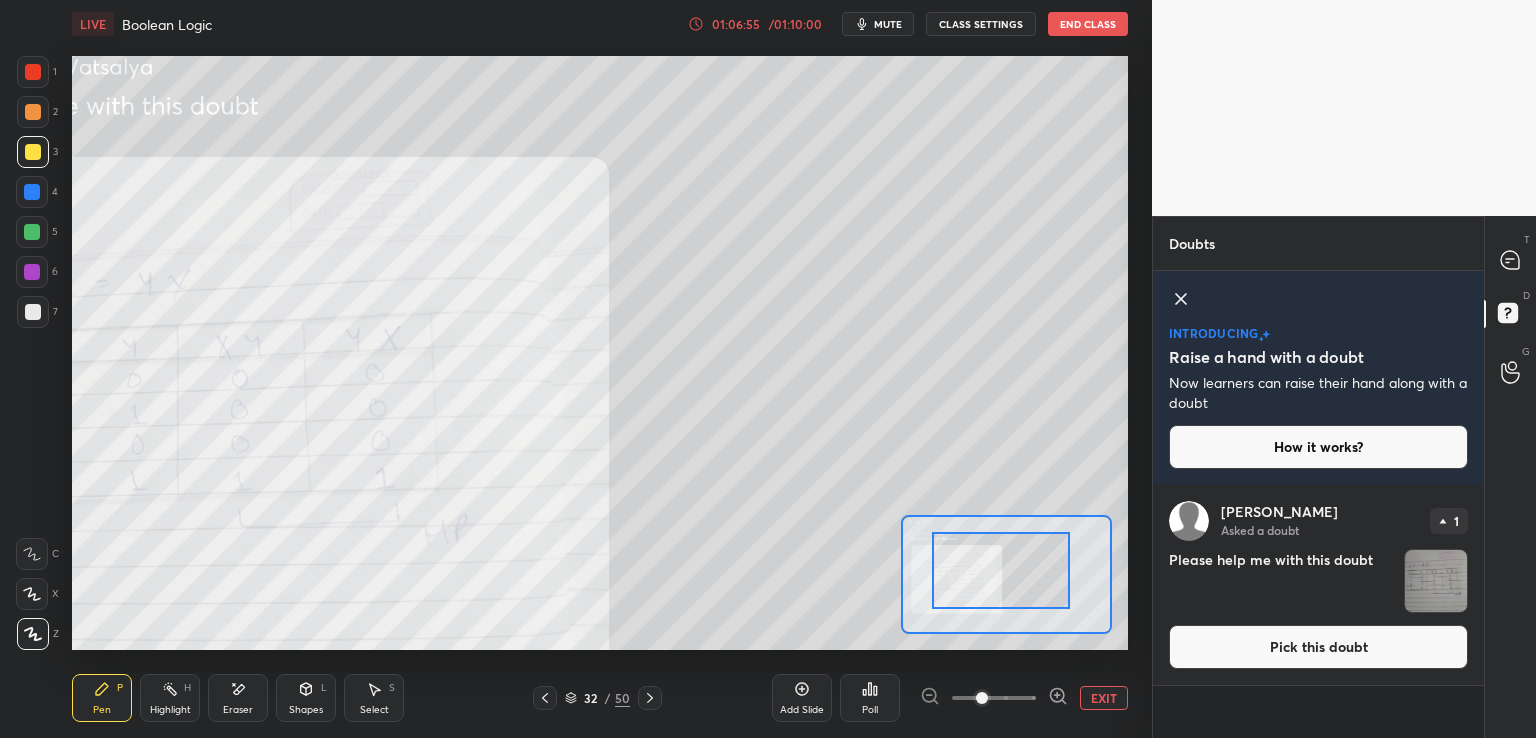 drag, startPoint x: 1018, startPoint y: 581, endPoint x: 941, endPoint y: 589, distance: 77.41447 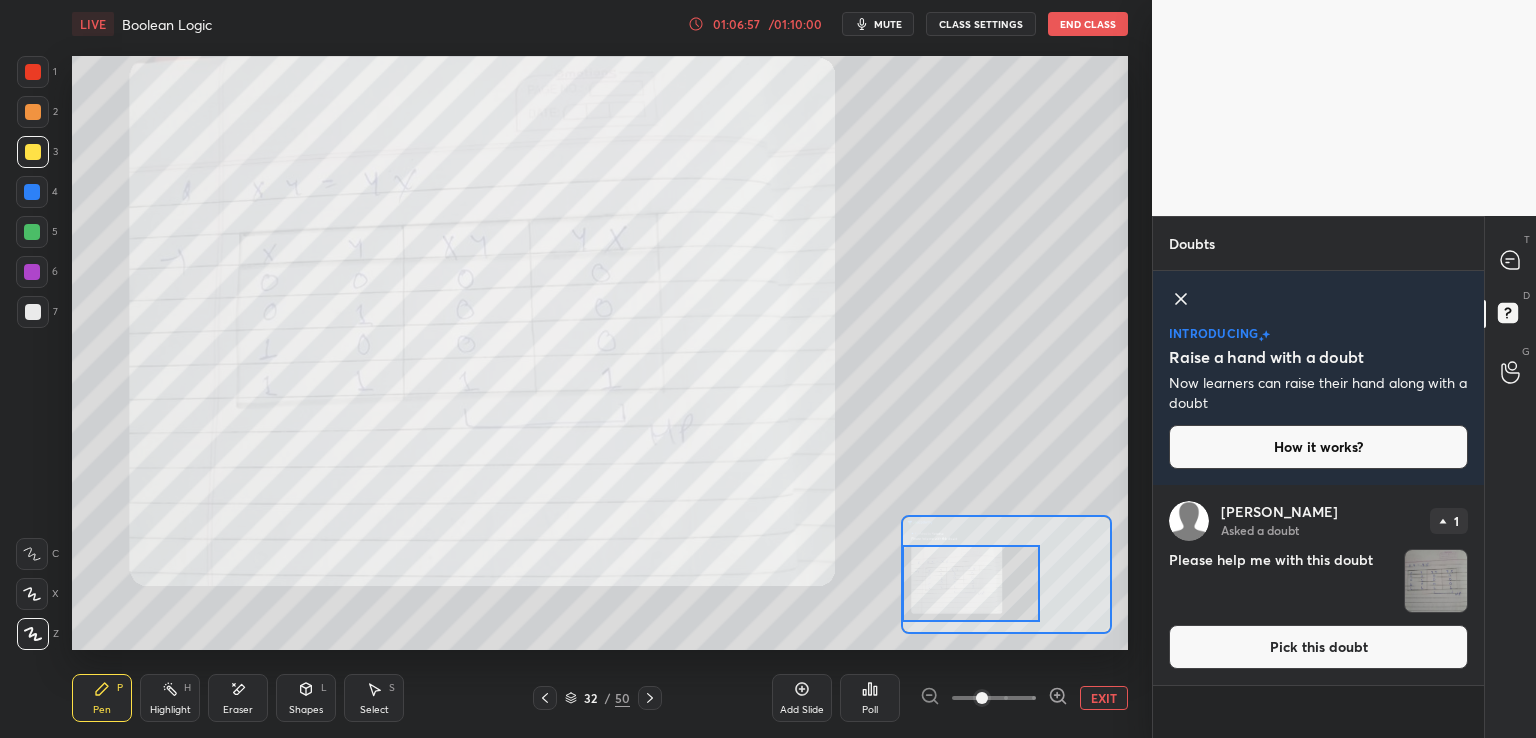 drag, startPoint x: 942, startPoint y: 600, endPoint x: 917, endPoint y: 607, distance: 25.96151 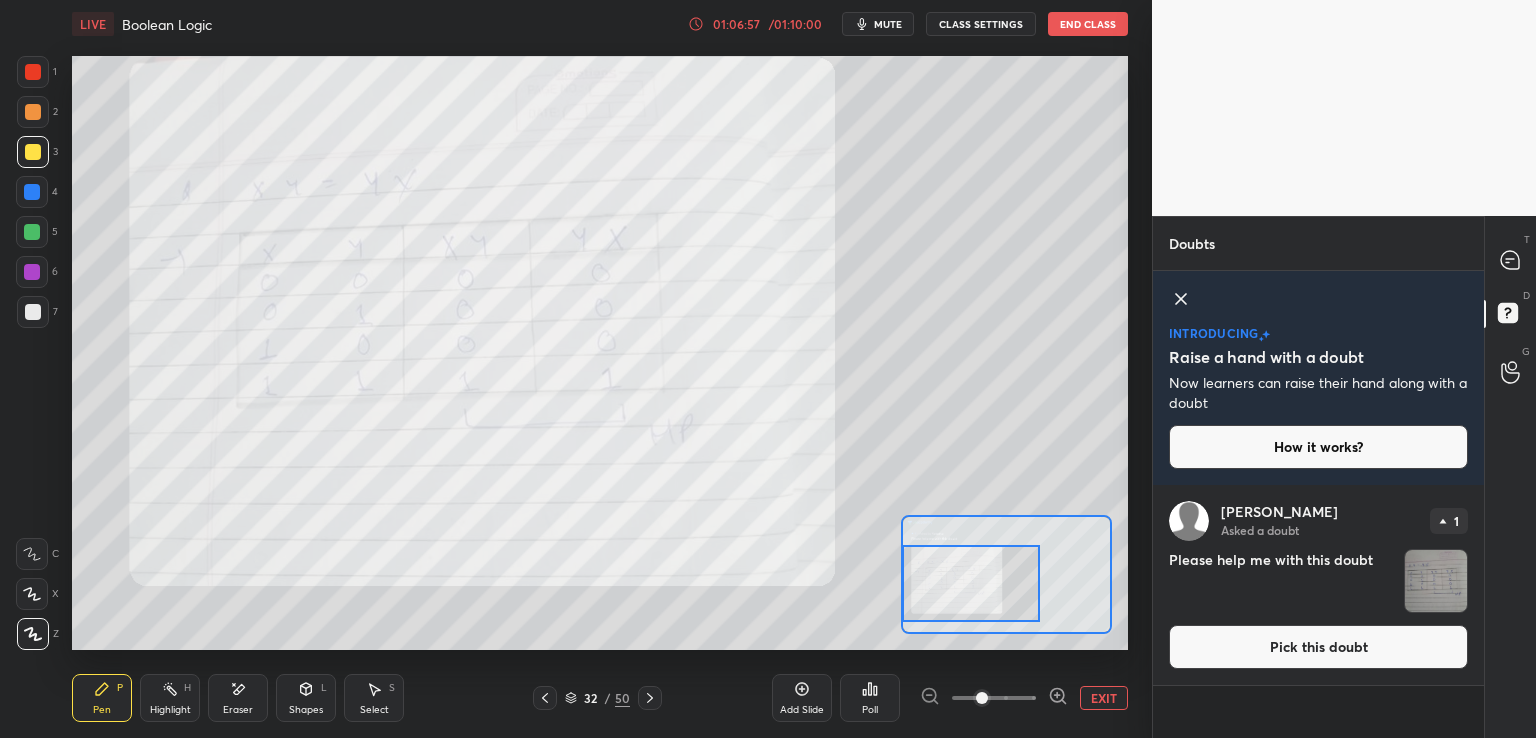 click at bounding box center [971, 583] 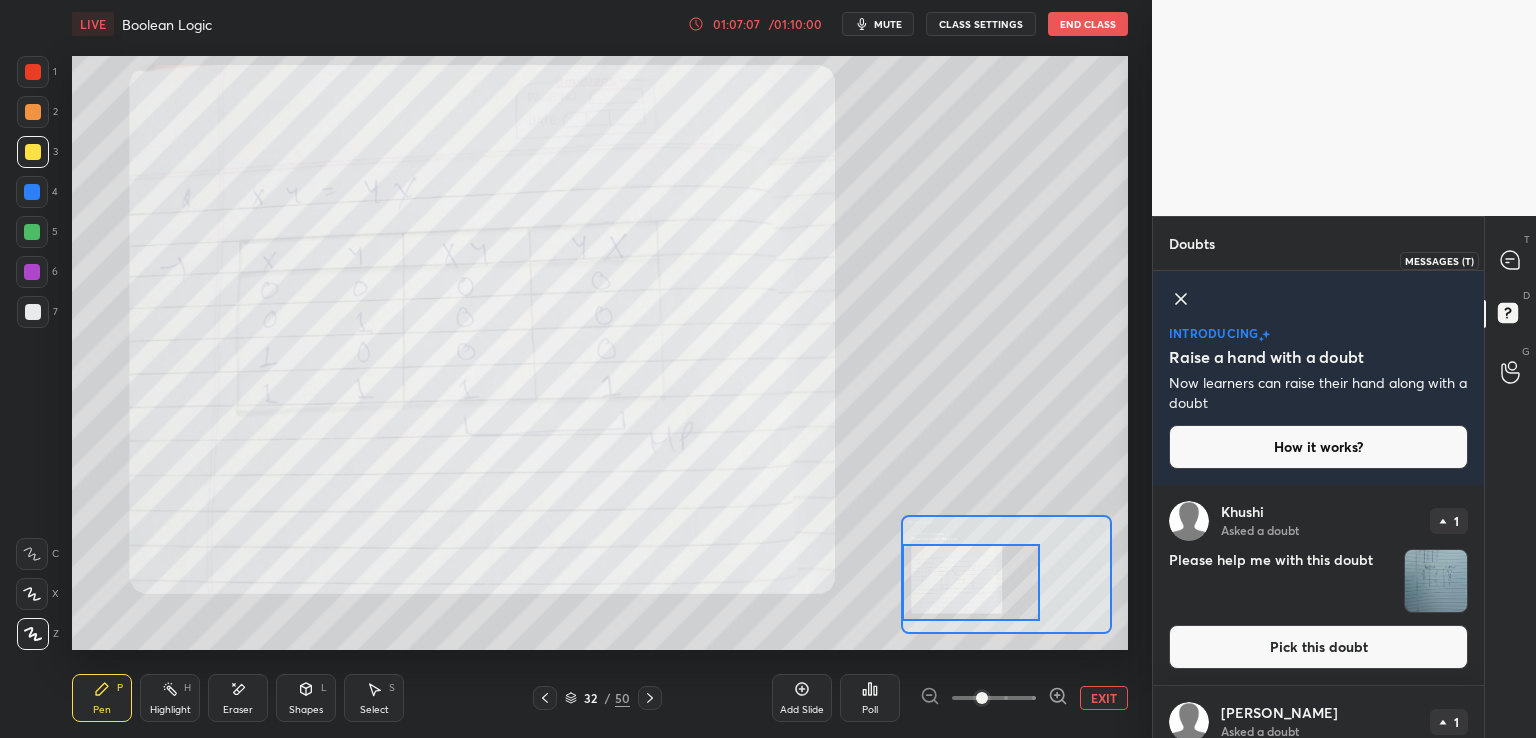 click 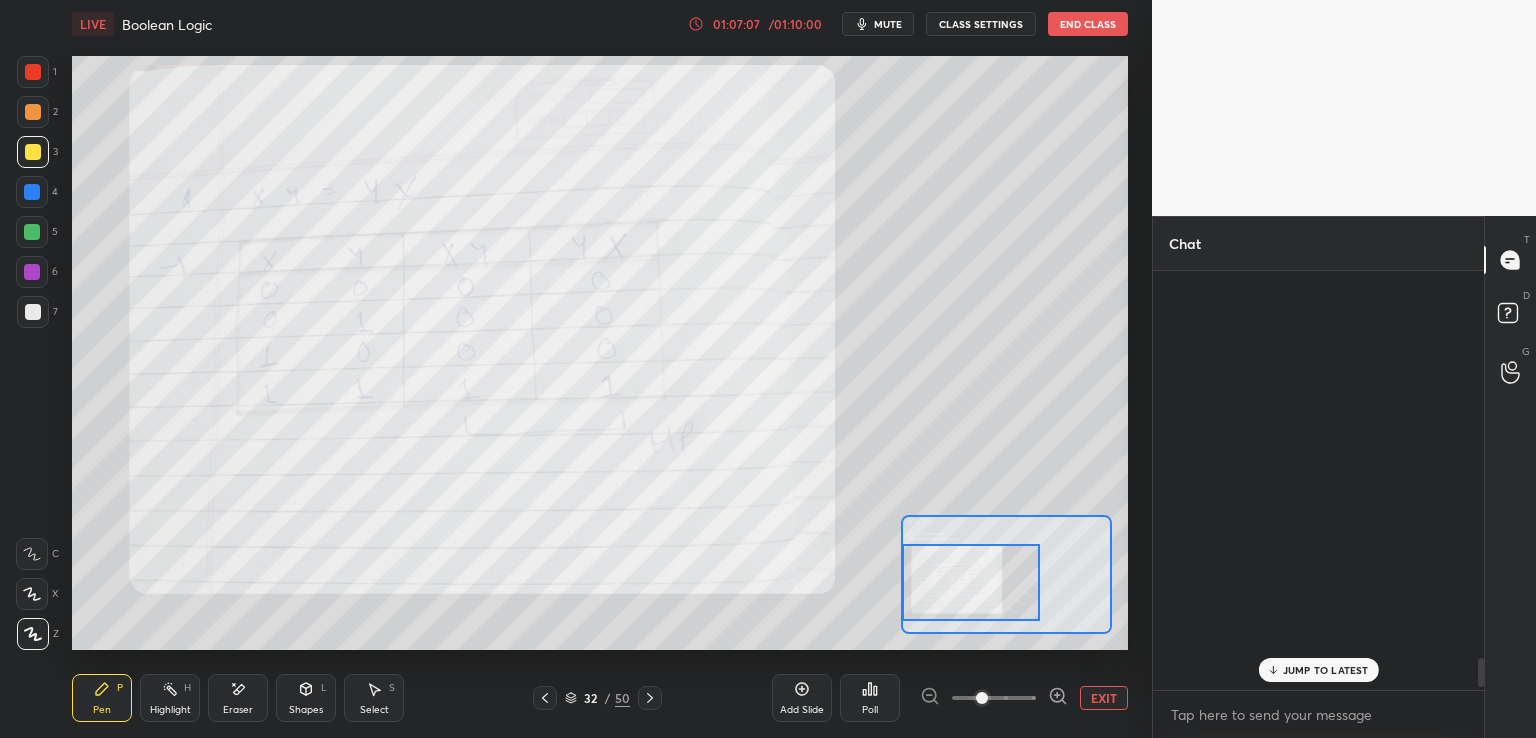scroll, scrollTop: 5470, scrollLeft: 0, axis: vertical 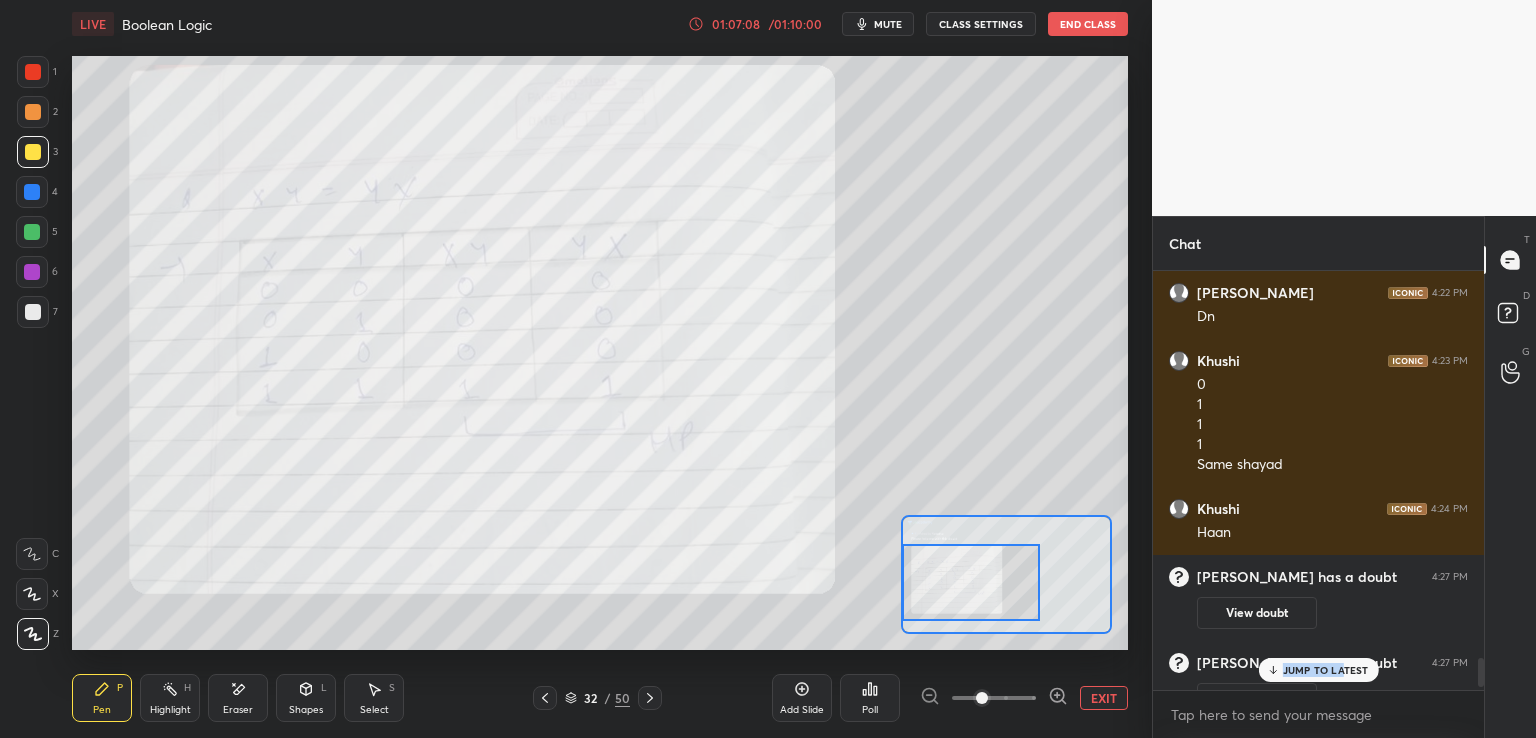 click on "[PERSON_NAME]  joined [PERSON_NAME] 4:22 PM Dn Khushi 4:23 PM 0 1 1 1 Same shayad Khushi 4:24 PM [PERSON_NAME] has a doubt 4:27 PM View doubt [PERSON_NAME] has a doubt 4:27 PM View doubt JUMP TO LATEST" at bounding box center (1318, 480) 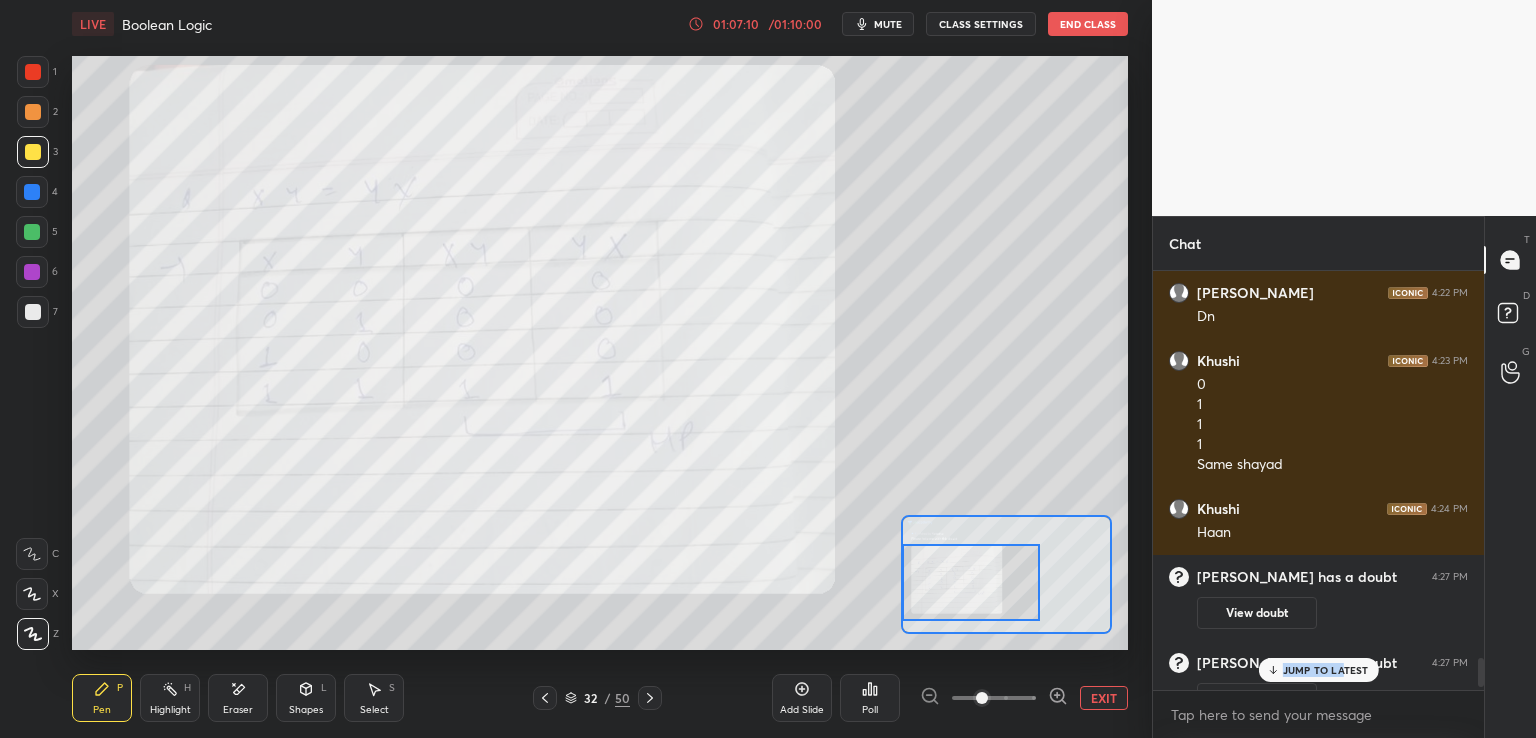 drag, startPoint x: 1128, startPoint y: 648, endPoint x: 1144, endPoint y: 646, distance: 16.124516 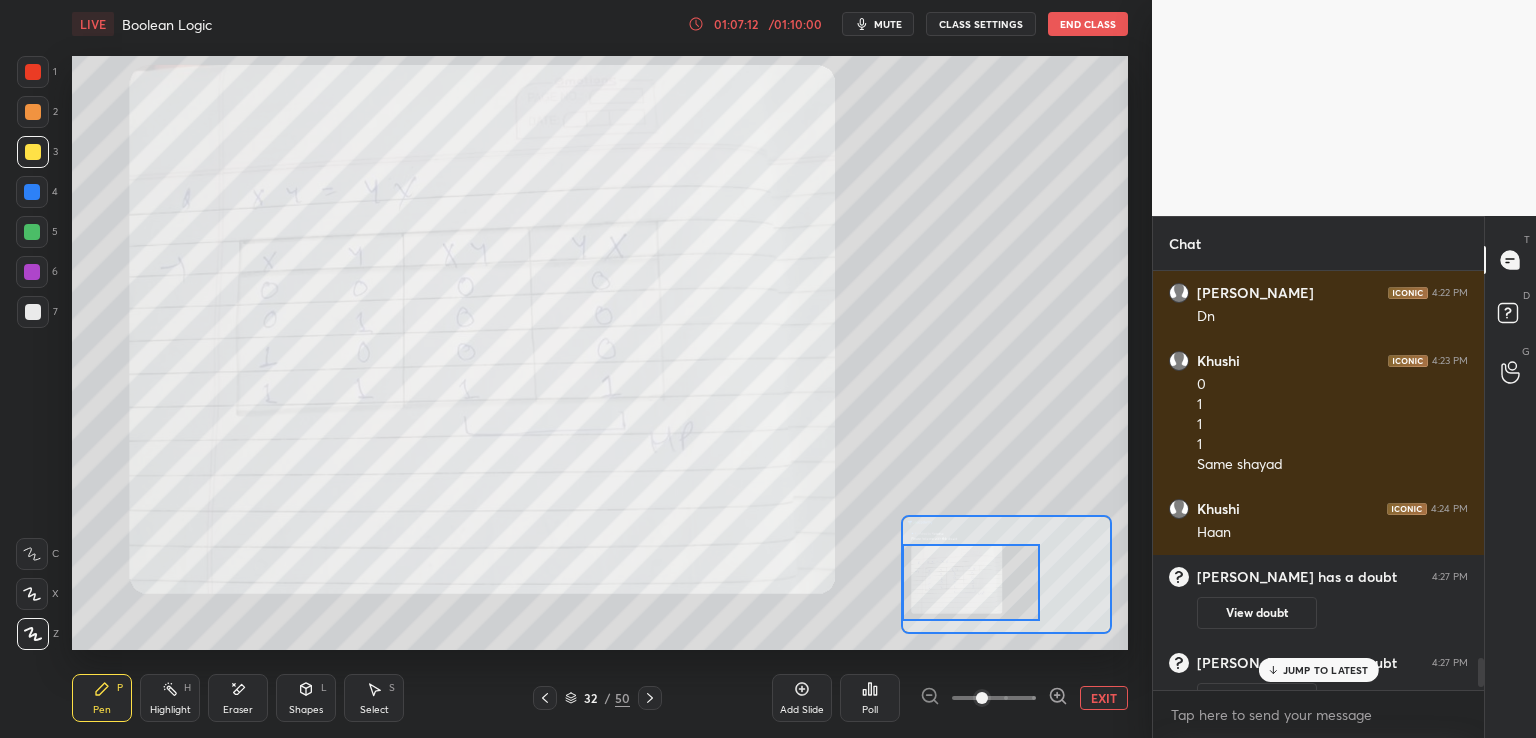 click 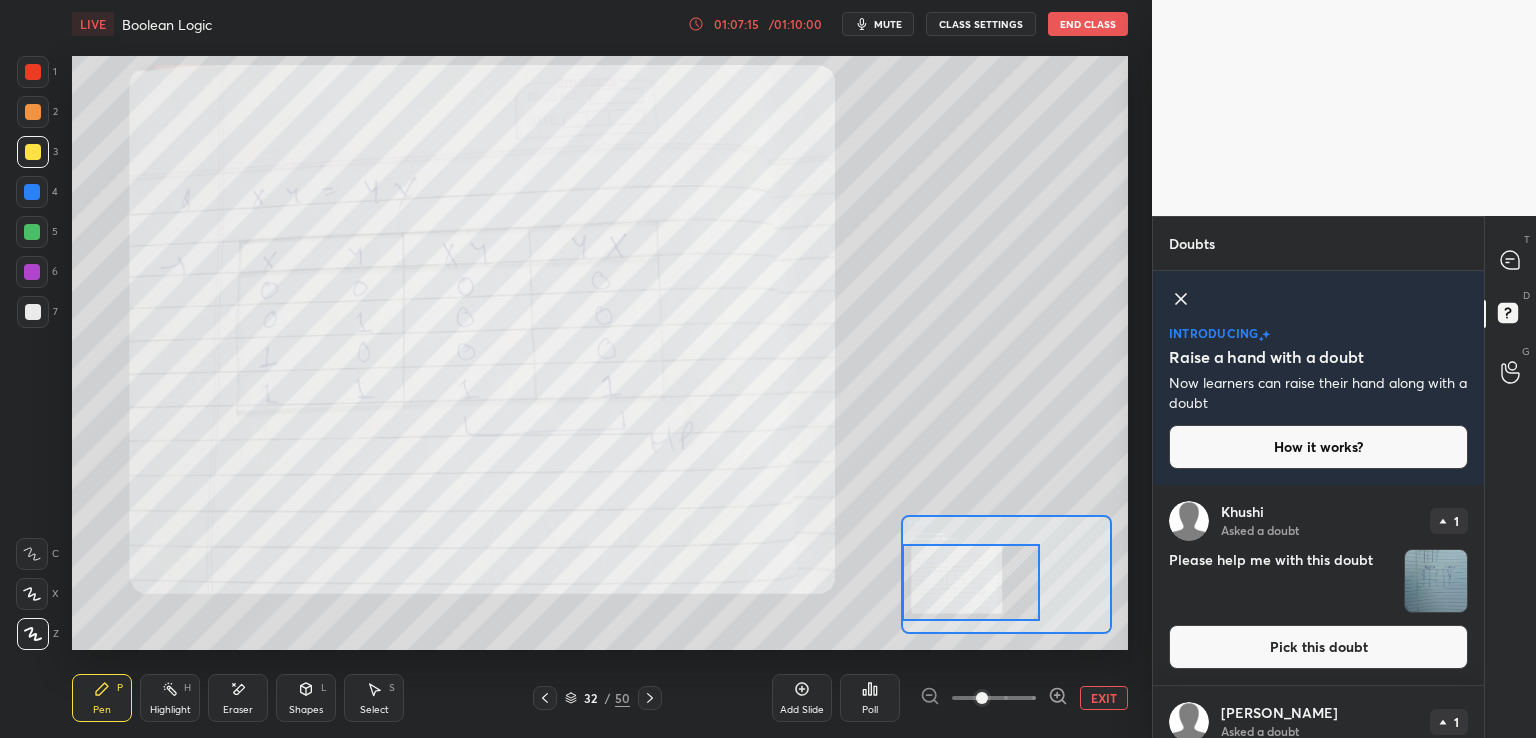 click at bounding box center (1436, 581) 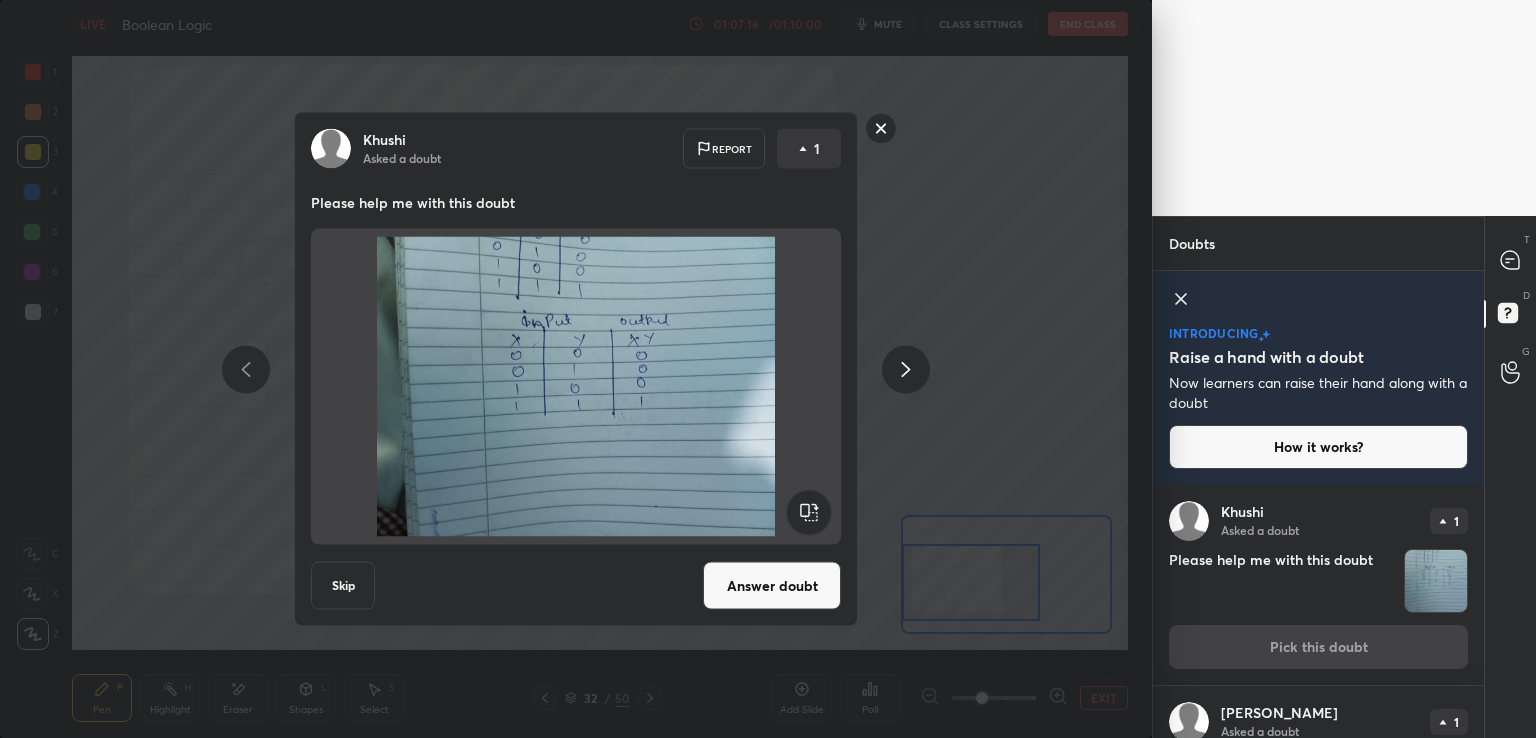 click on "[PERSON_NAME] Asked a doubt Report 1 Please help me with this doubt Skip Answer doubt" at bounding box center (576, 369) 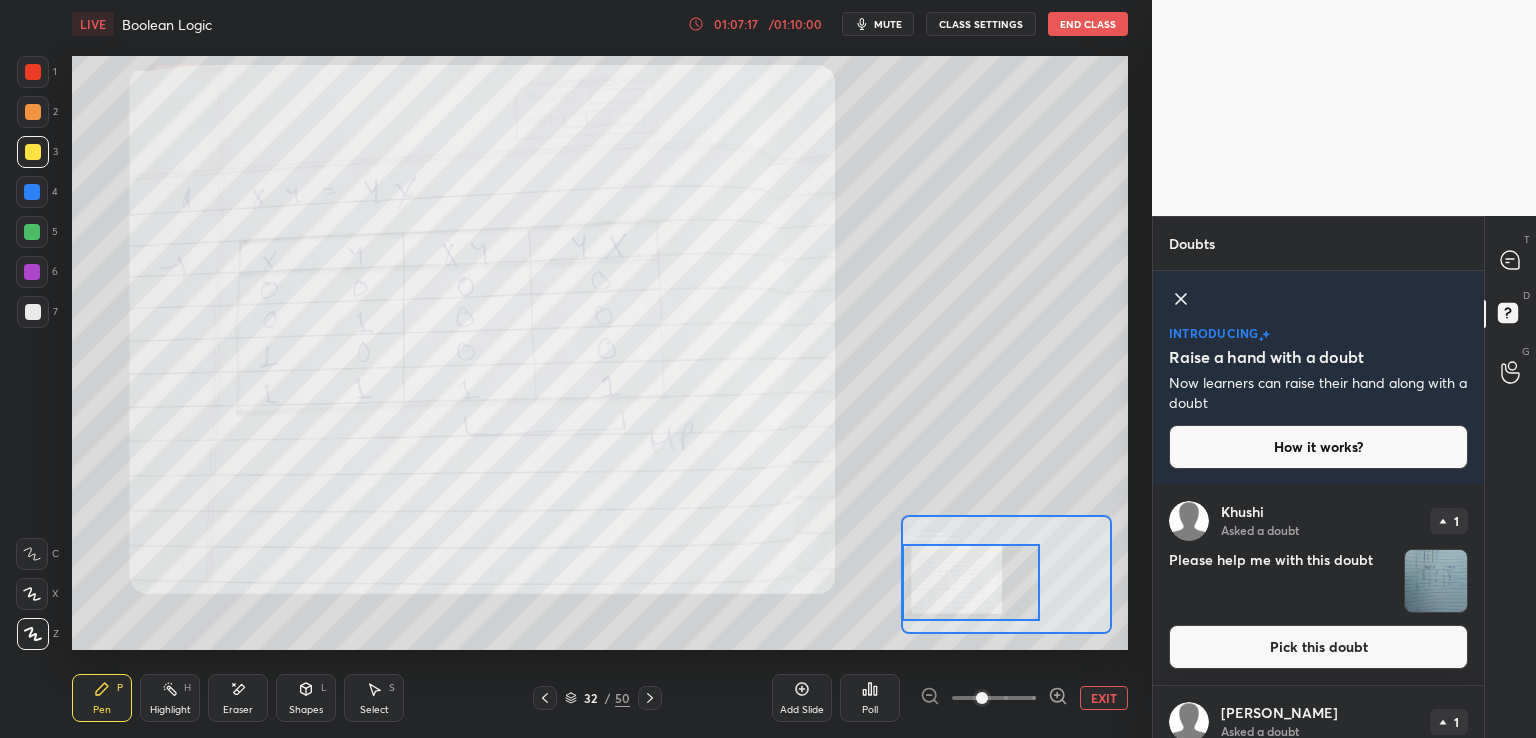 click on "EXIT" at bounding box center [1104, 698] 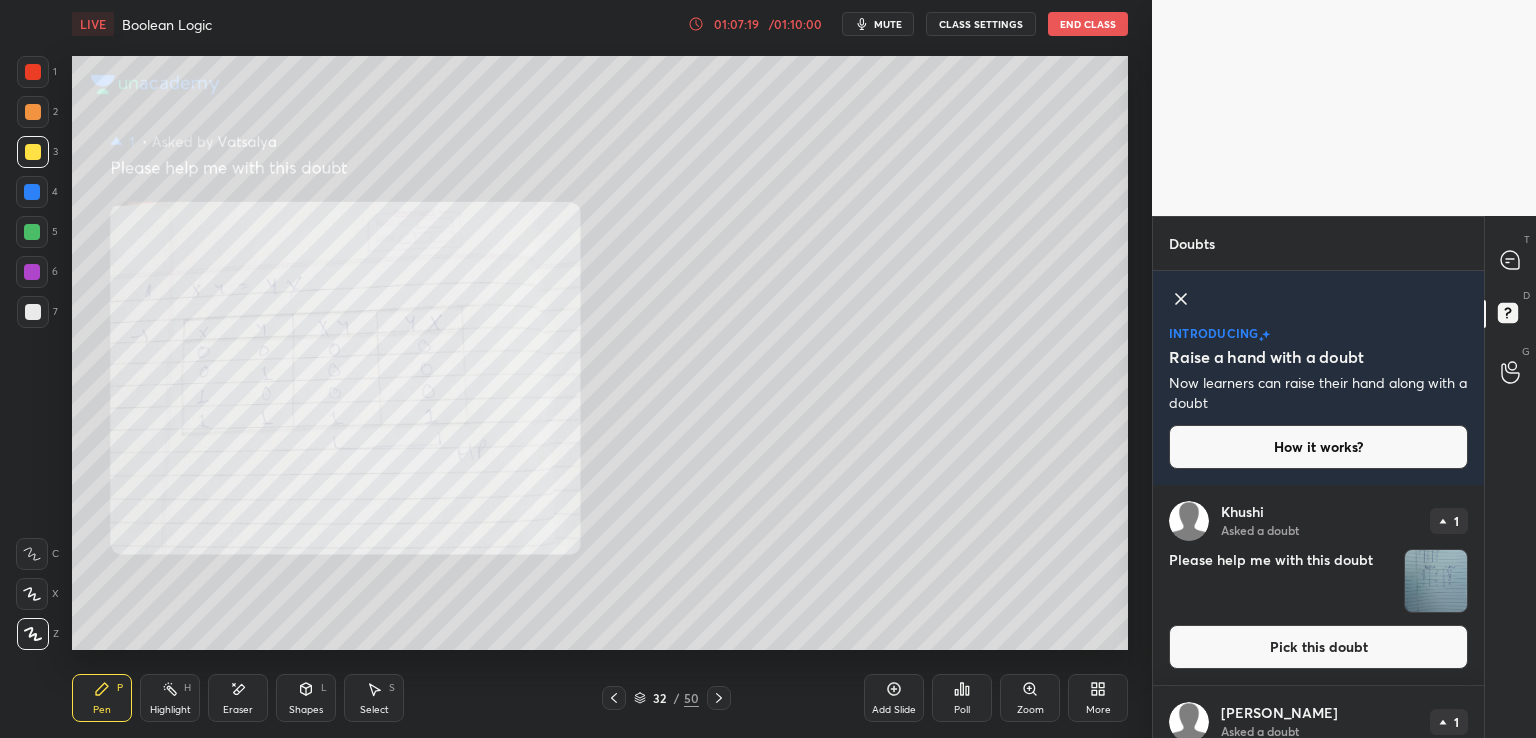 drag, startPoint x: 720, startPoint y: 701, endPoint x: 731, endPoint y: 697, distance: 11.7046995 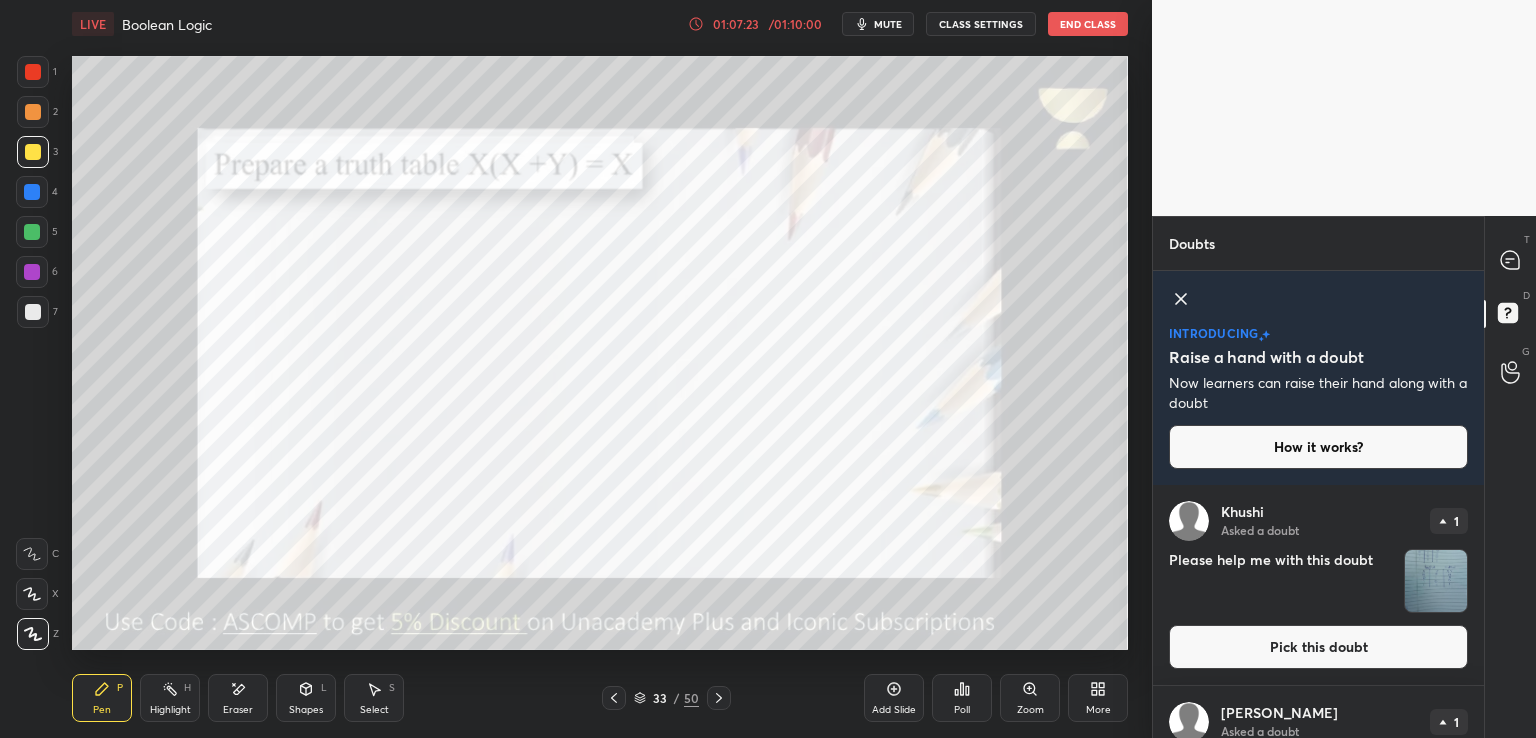 click 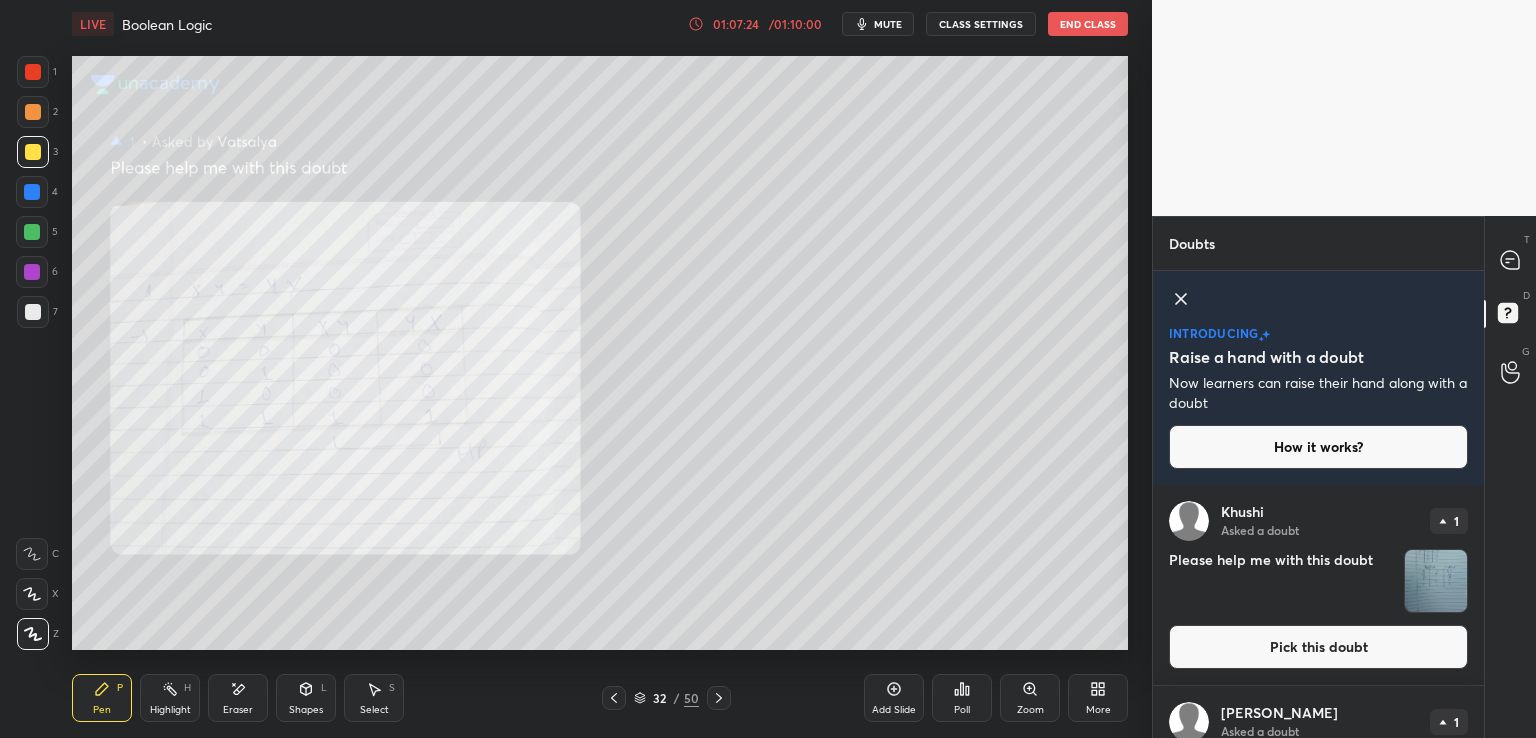 click at bounding box center (1436, 581) 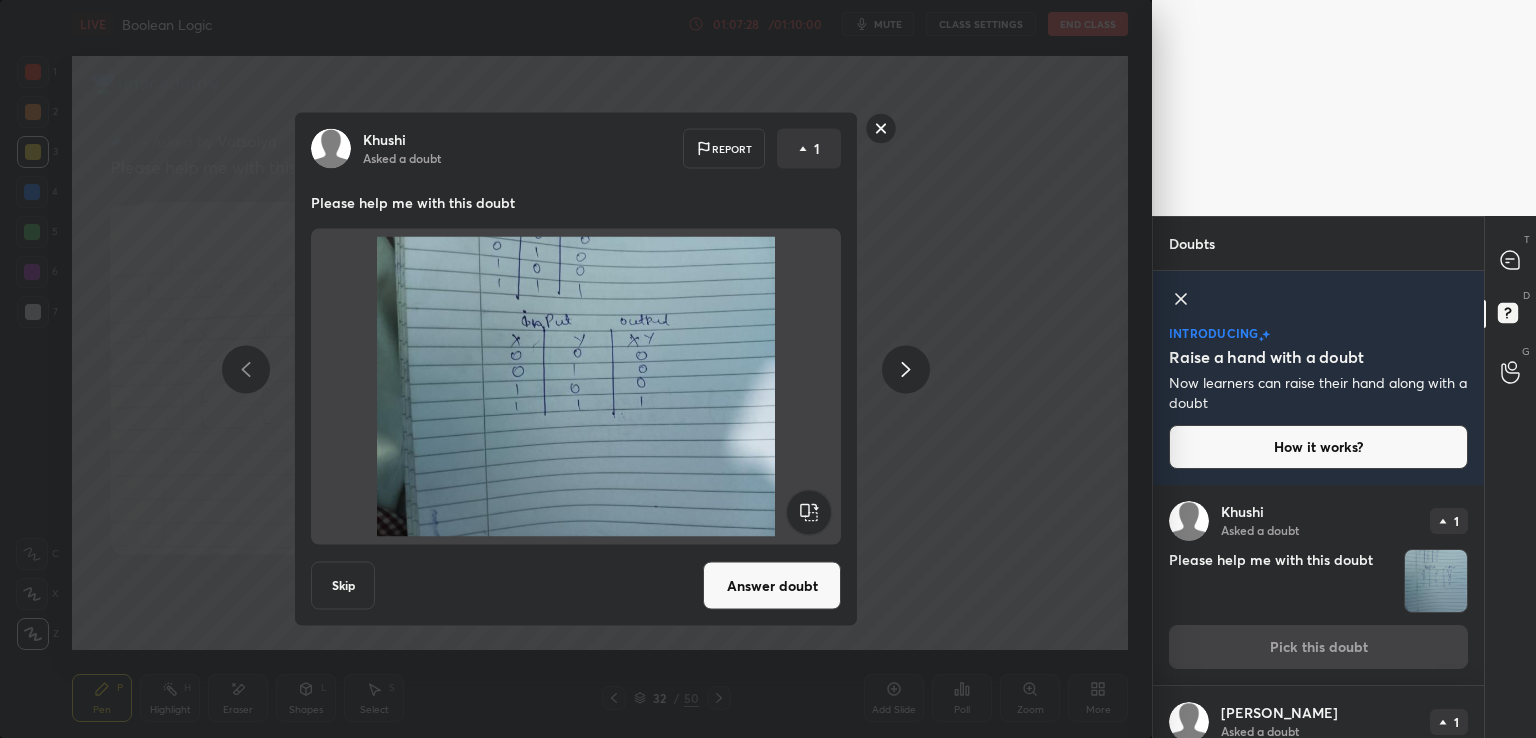 click on "Answer doubt" at bounding box center (772, 586) 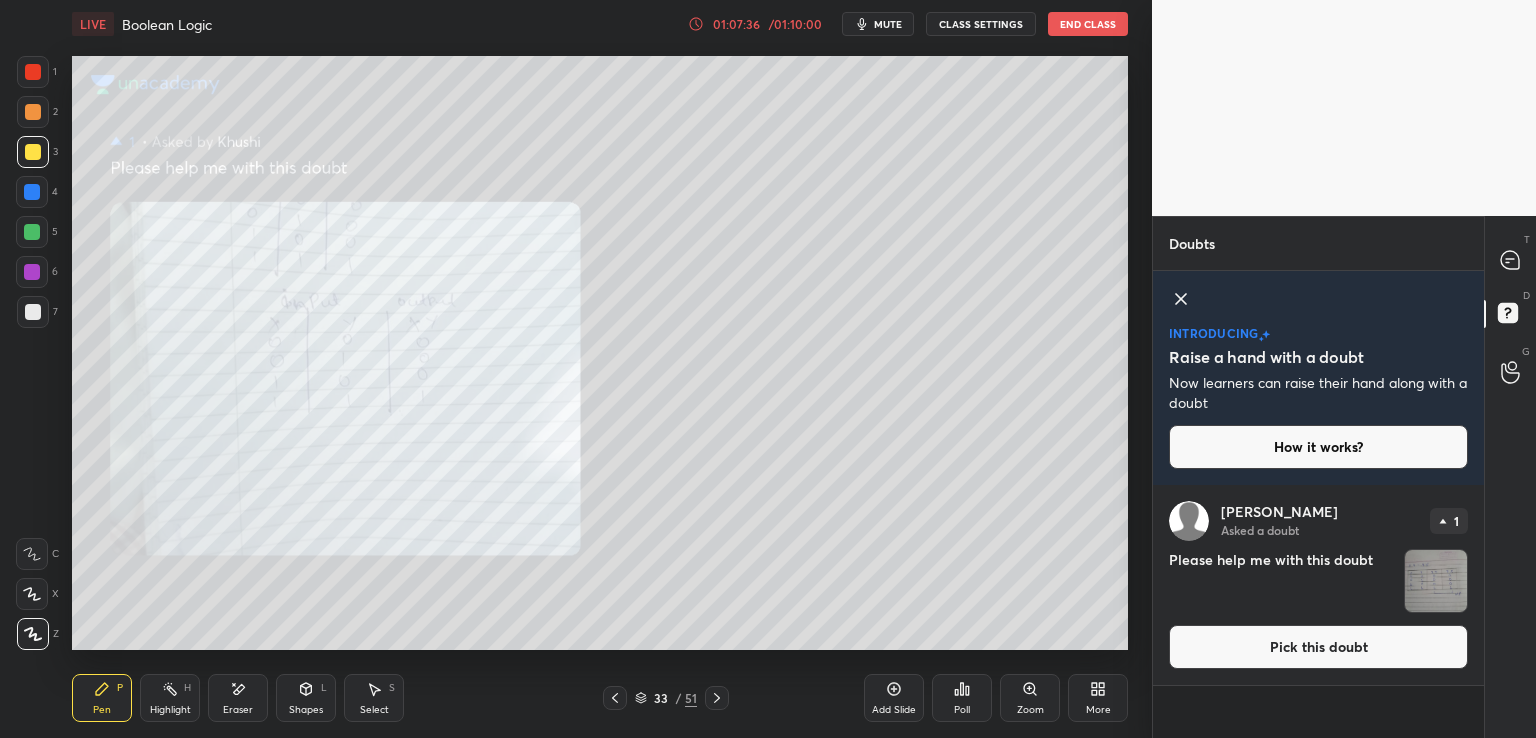 click at bounding box center (615, 698) 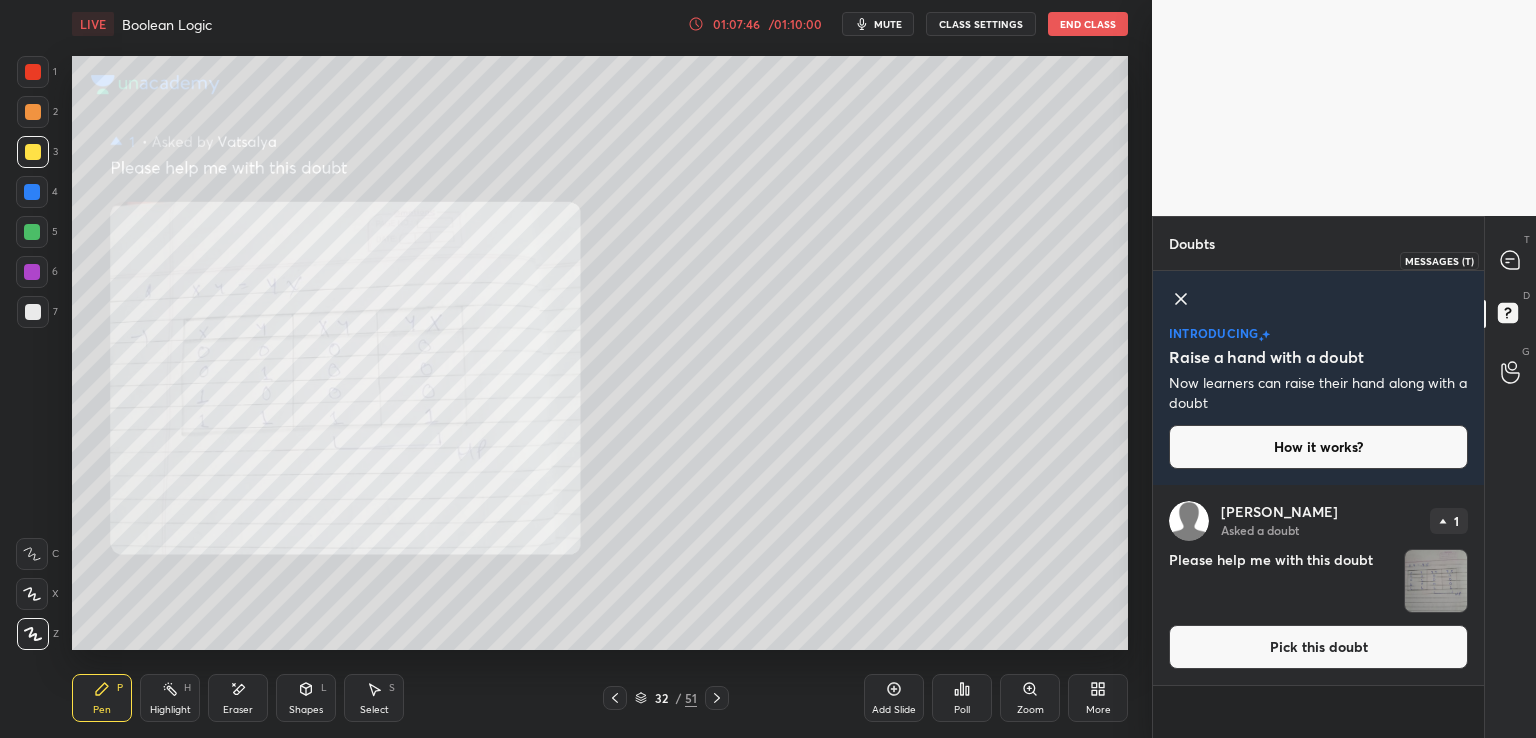 click 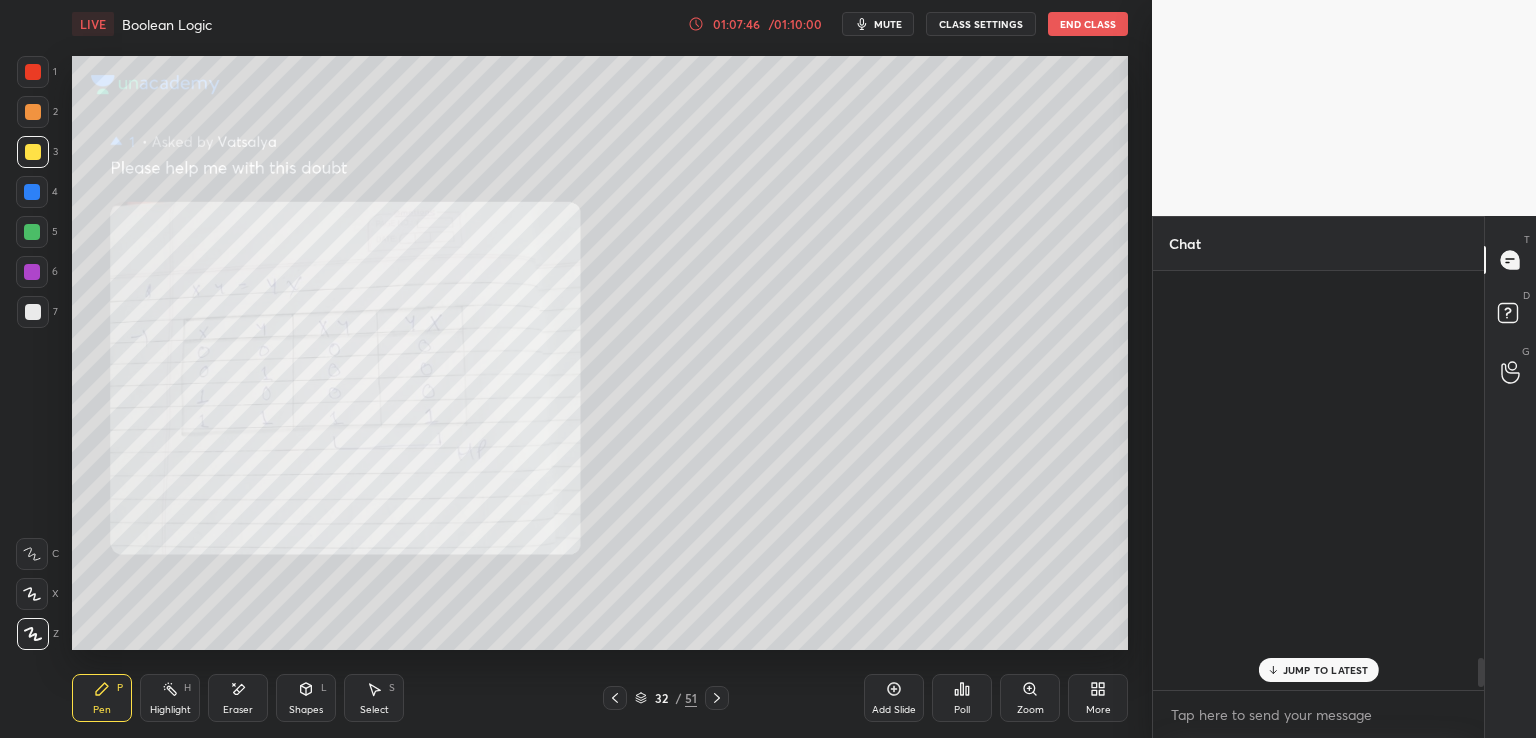 scroll, scrollTop: 5470, scrollLeft: 0, axis: vertical 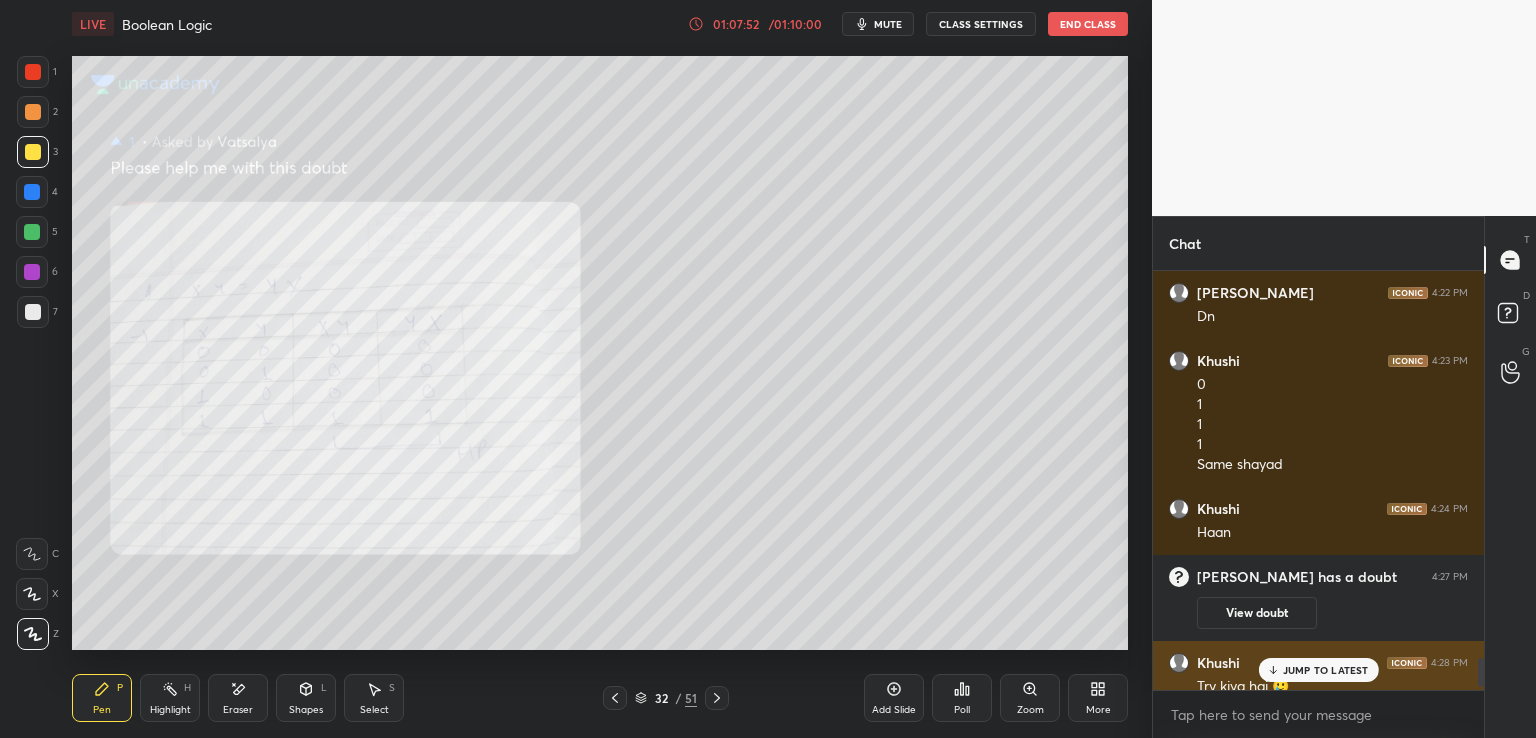 click on "JUMP TO LATEST" at bounding box center [1318, 670] 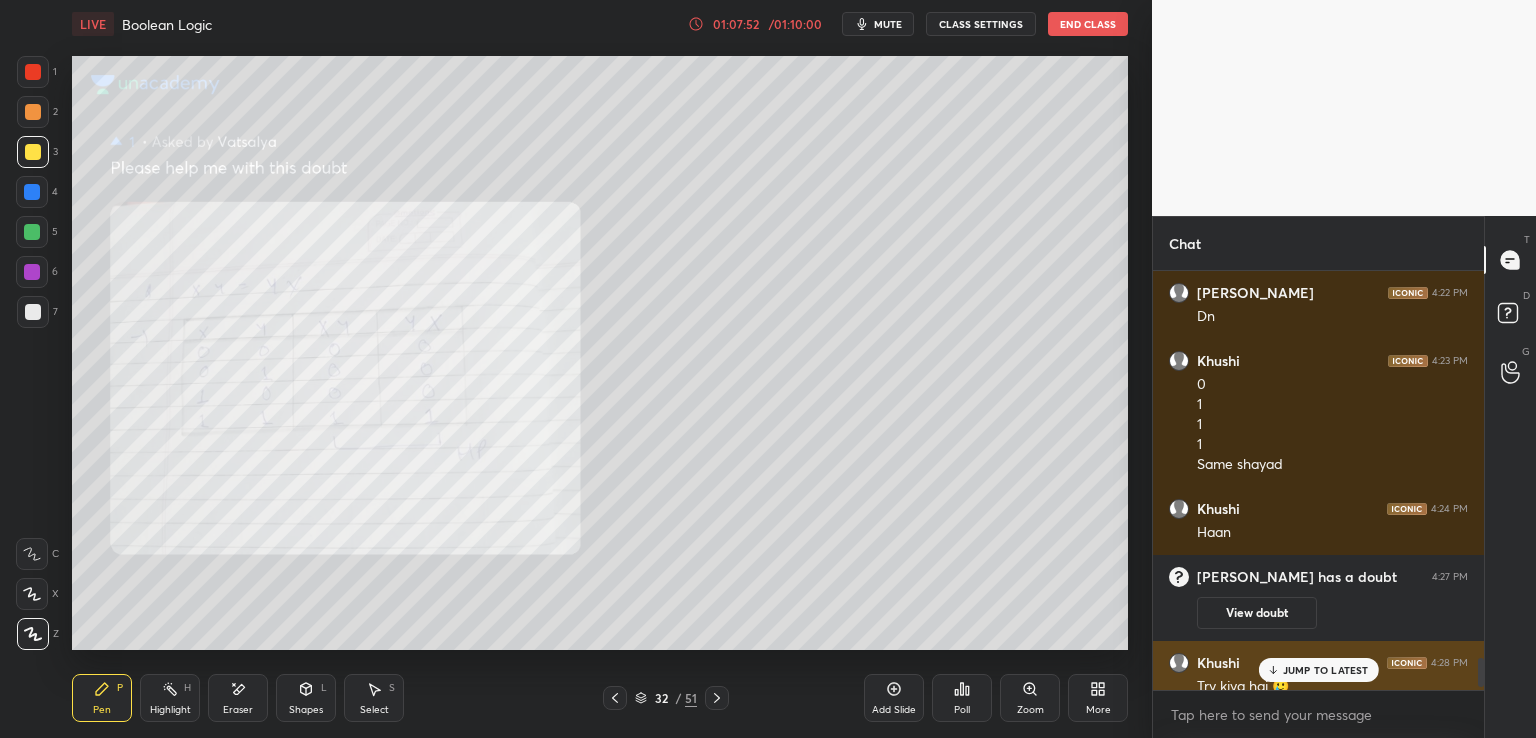 scroll, scrollTop: 5508, scrollLeft: 0, axis: vertical 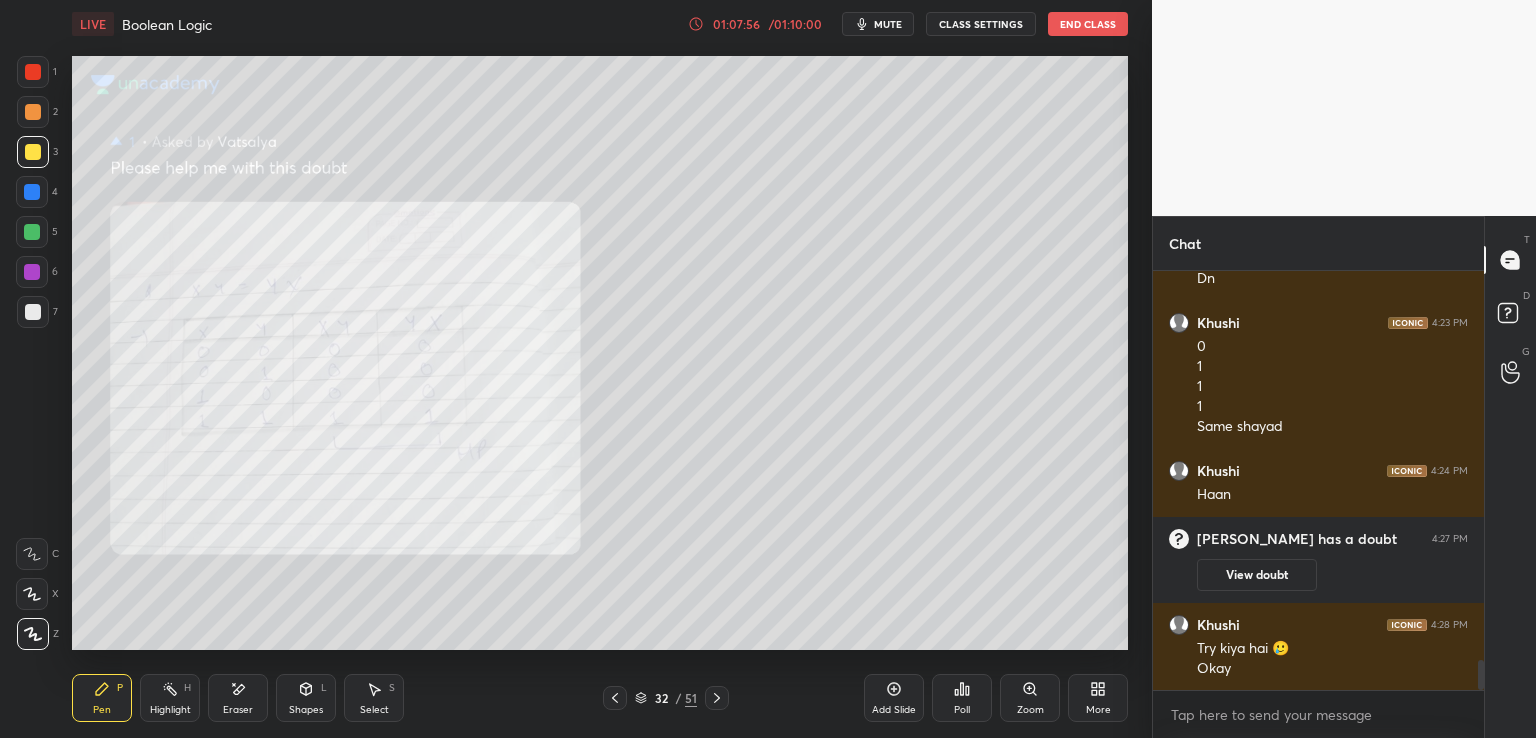 click on "Zoom" at bounding box center (1030, 698) 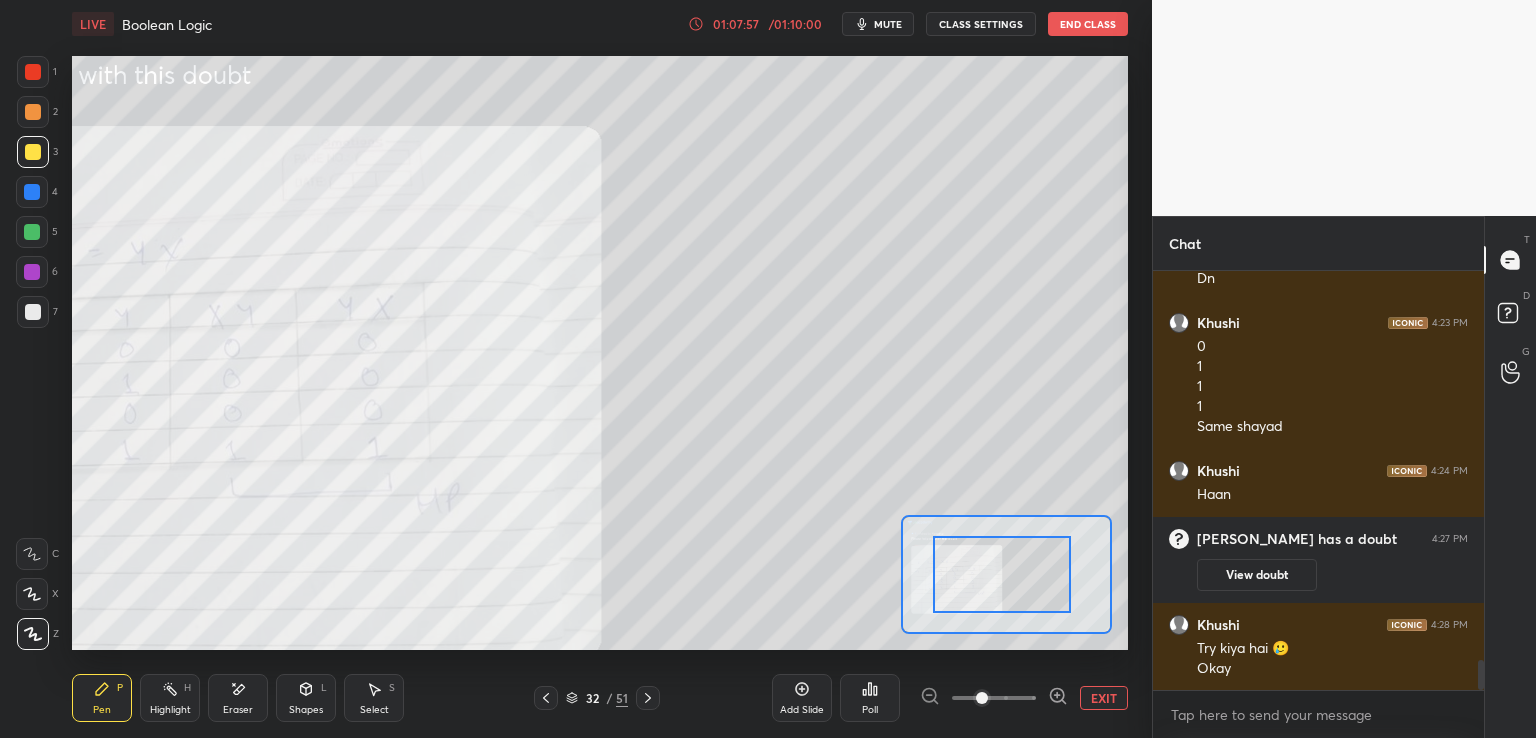 drag, startPoint x: 1024, startPoint y: 581, endPoint x: 936, endPoint y: 593, distance: 88.814415 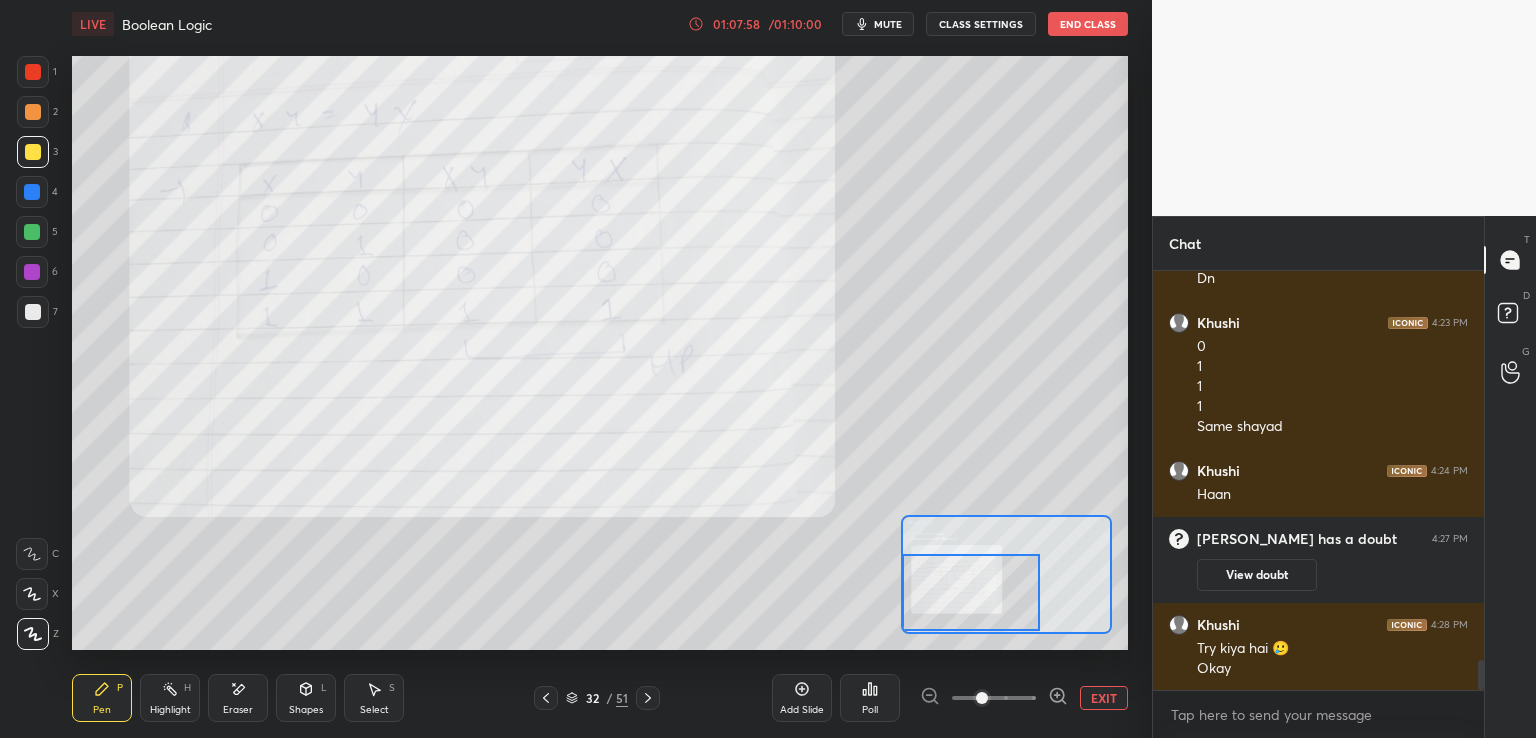click at bounding box center [971, 592] 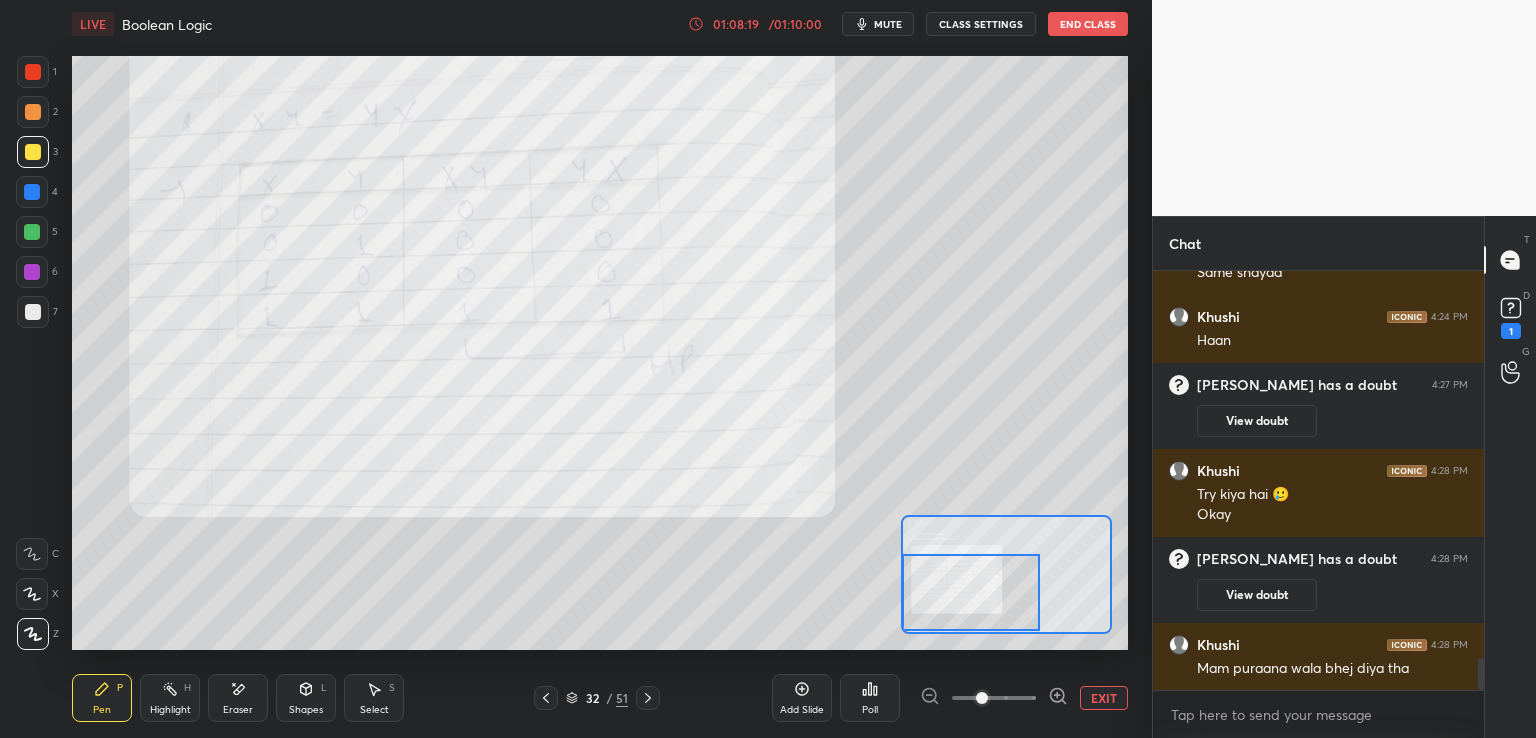 scroll, scrollTop: 5064, scrollLeft: 0, axis: vertical 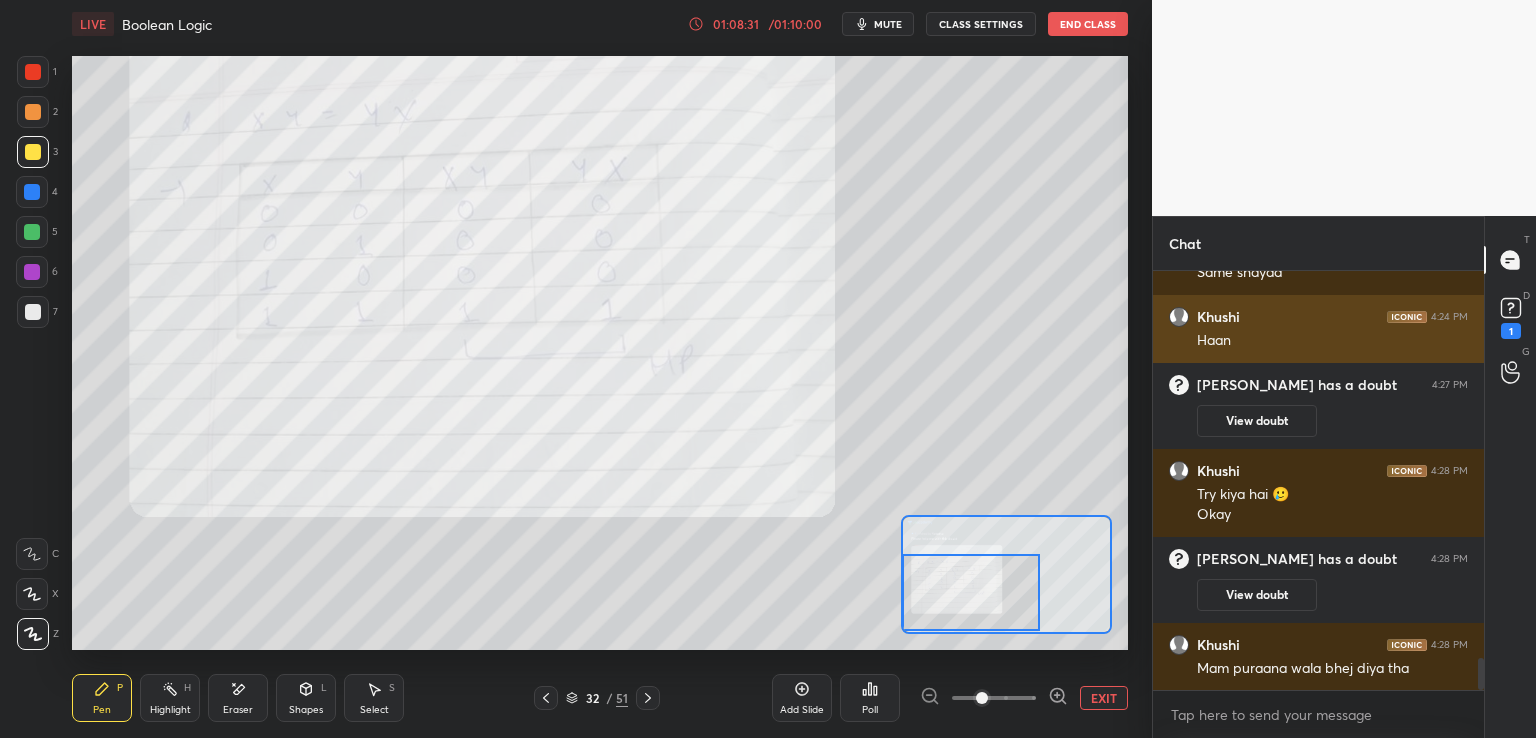 click on "1 2 3 4 5 6 7 C X Z E E Erase all   H H LIVE Boolean Logic 01:08:31 /  01:10:00 mute CLASS SETTINGS End Class Setting up your live class Poll for   secs No correct answer Start poll Back Boolean Logic • L4 of Complete Course on Unit I: Computer Systems & Organization [PERSON_NAME] Pen P Highlight H Eraser Shapes L Select S 32 / 51 Add Slide Poll EXIT Chat [PERSON_NAME] 4:22 PM Dn Khushi 4:23 PM 0 1 1 1 Same shayad Khushi 4:24 PM [PERSON_NAME] has a doubt 4:27 PM View doubt Khushi 4:28 PM Try kiya hai 🥲 Okay Khushi has a doubt 4:28 PM View doubt [PERSON_NAME] 4:28 PM Mam puraana wala bhej diya tha JUMP TO LATEST Enable hand raising Enable raise hand to speak to learners. Once enabled, chat will be turned off temporarily. Enable x   introducing Raise a hand with a doubt Now learners can raise their hand along with a doubt  How it works? [PERSON_NAME] Asked a doubt 1 Please help me with this doubt Pick this doubt [PERSON_NAME] Asked a doubt 1 Please help me with this doubt Pick this doubt NEW DOUBTS ASKED [PERSON_NAME]n't raise hand Got it T" at bounding box center [768, 369] 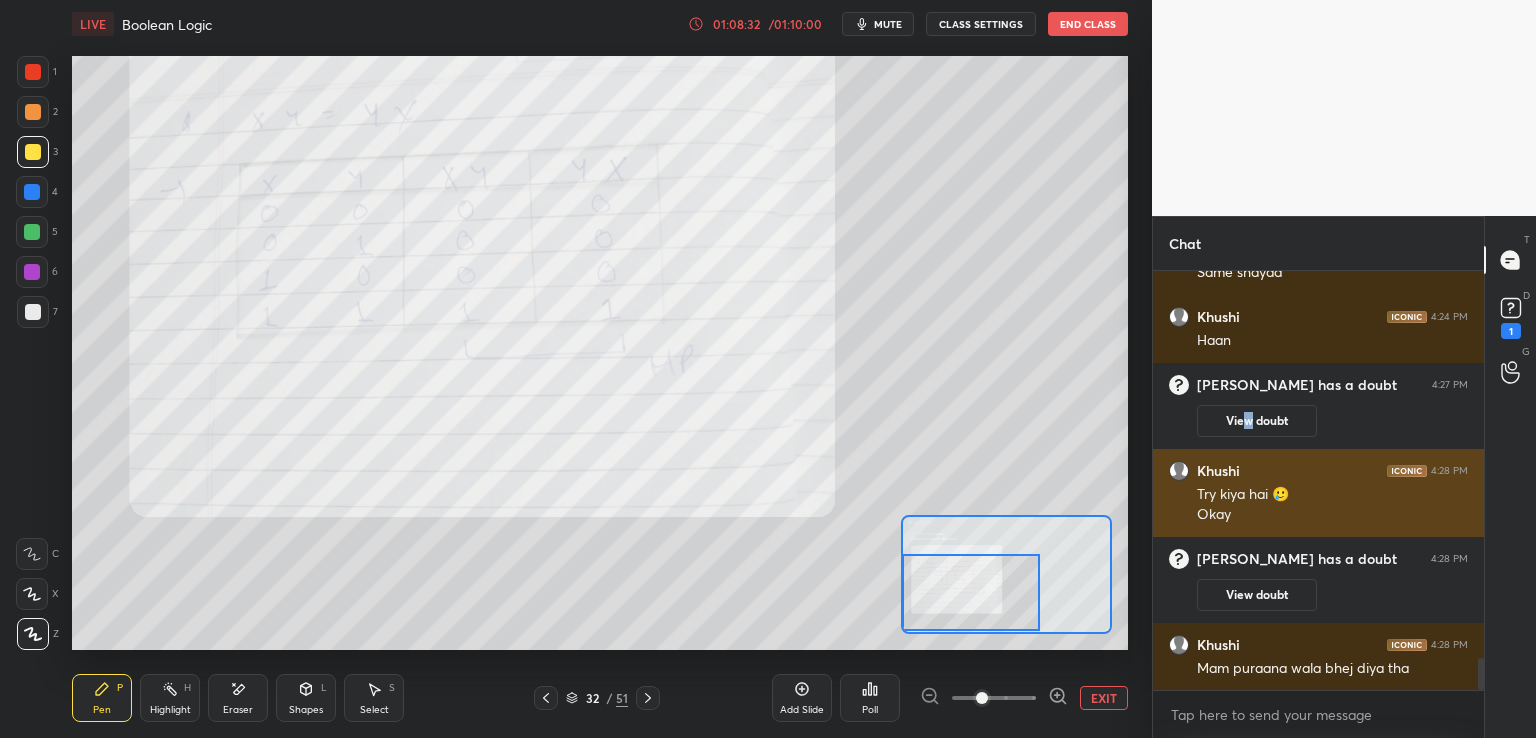 click on "[PERSON_NAME] 4:22 PM Dn Khushi 4:23 PM 0 1 1 1 Same shayad Khushi 4:24 PM [PERSON_NAME] has a doubt 4:27 PM View doubt Khushi 4:28 PM Try kiya hai 🥲 Okay Khushi has a doubt 4:28 PM View doubt [PERSON_NAME] 4:28 PM Mam puraana wala bhej diya tha" at bounding box center (1318, -2051) 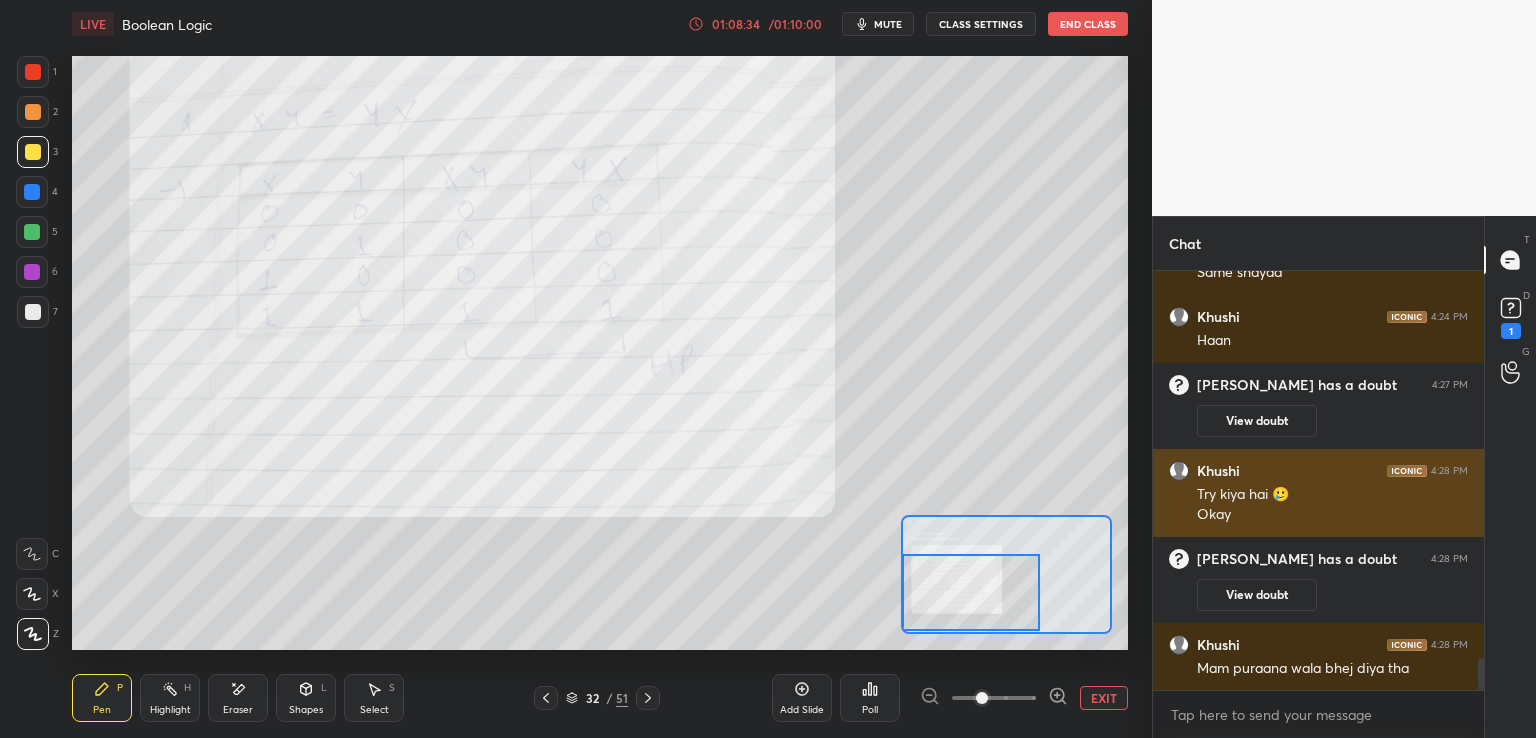 click on "Khushi 4:28 PM Try kiya hai 🥲 Okay" at bounding box center (1318, 493) 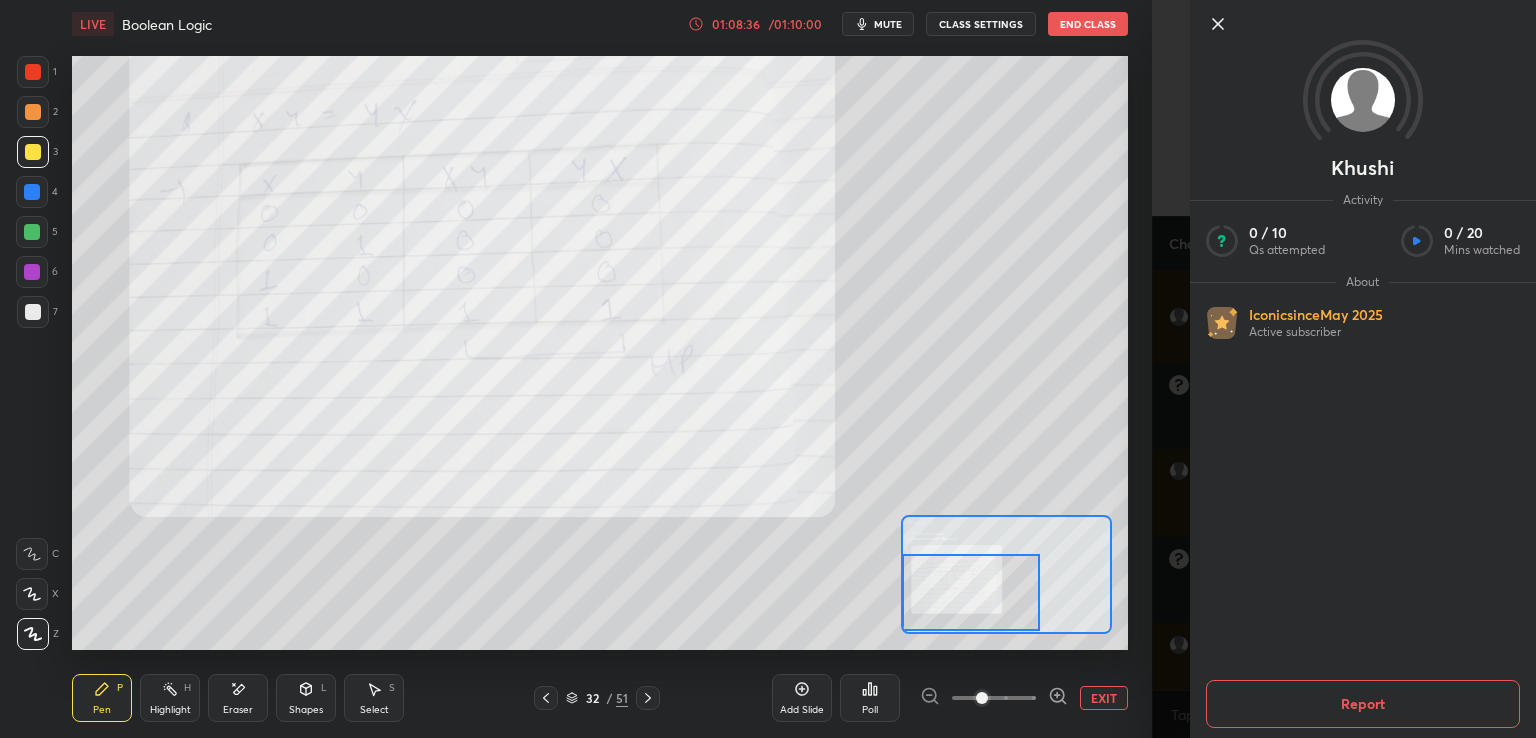scroll, scrollTop: 5132, scrollLeft: 0, axis: vertical 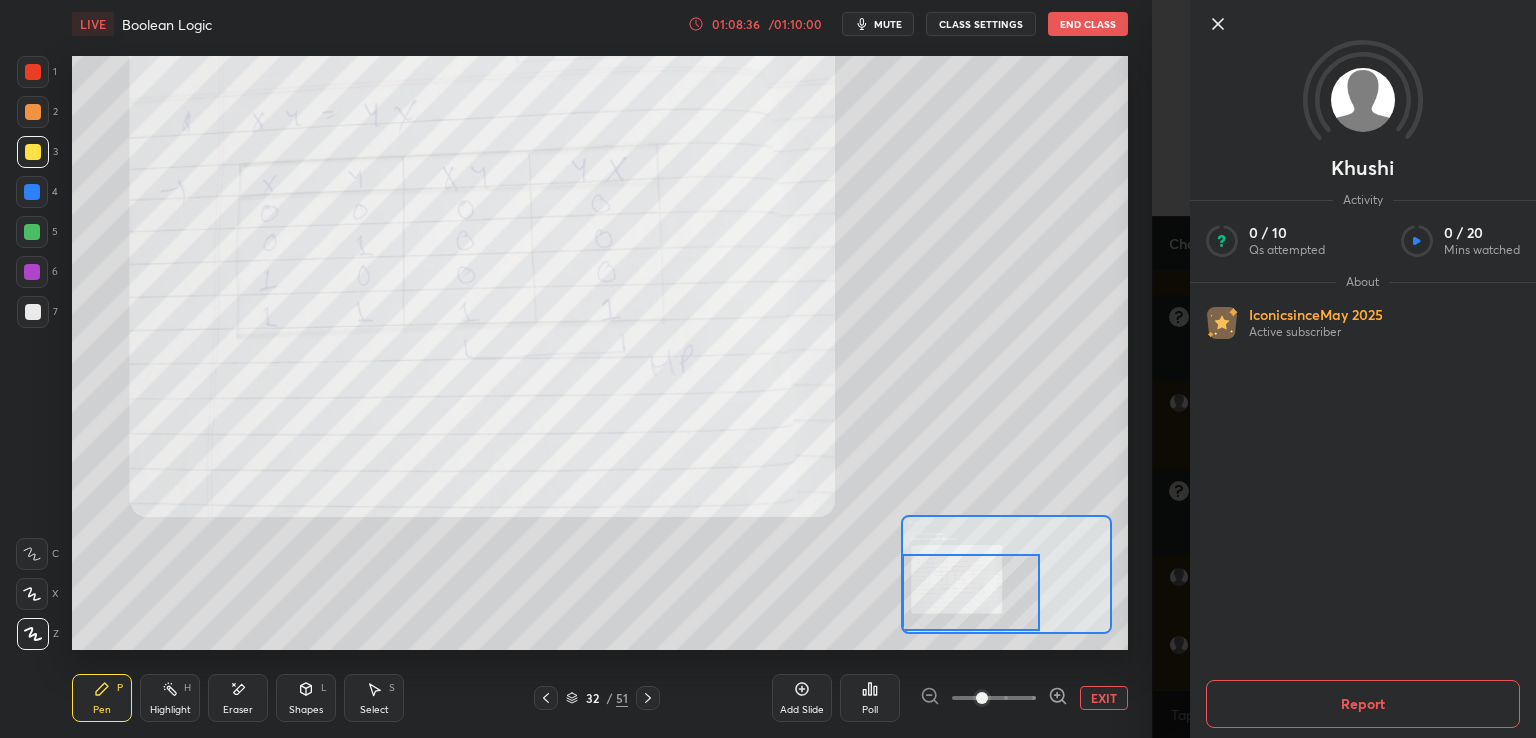 click 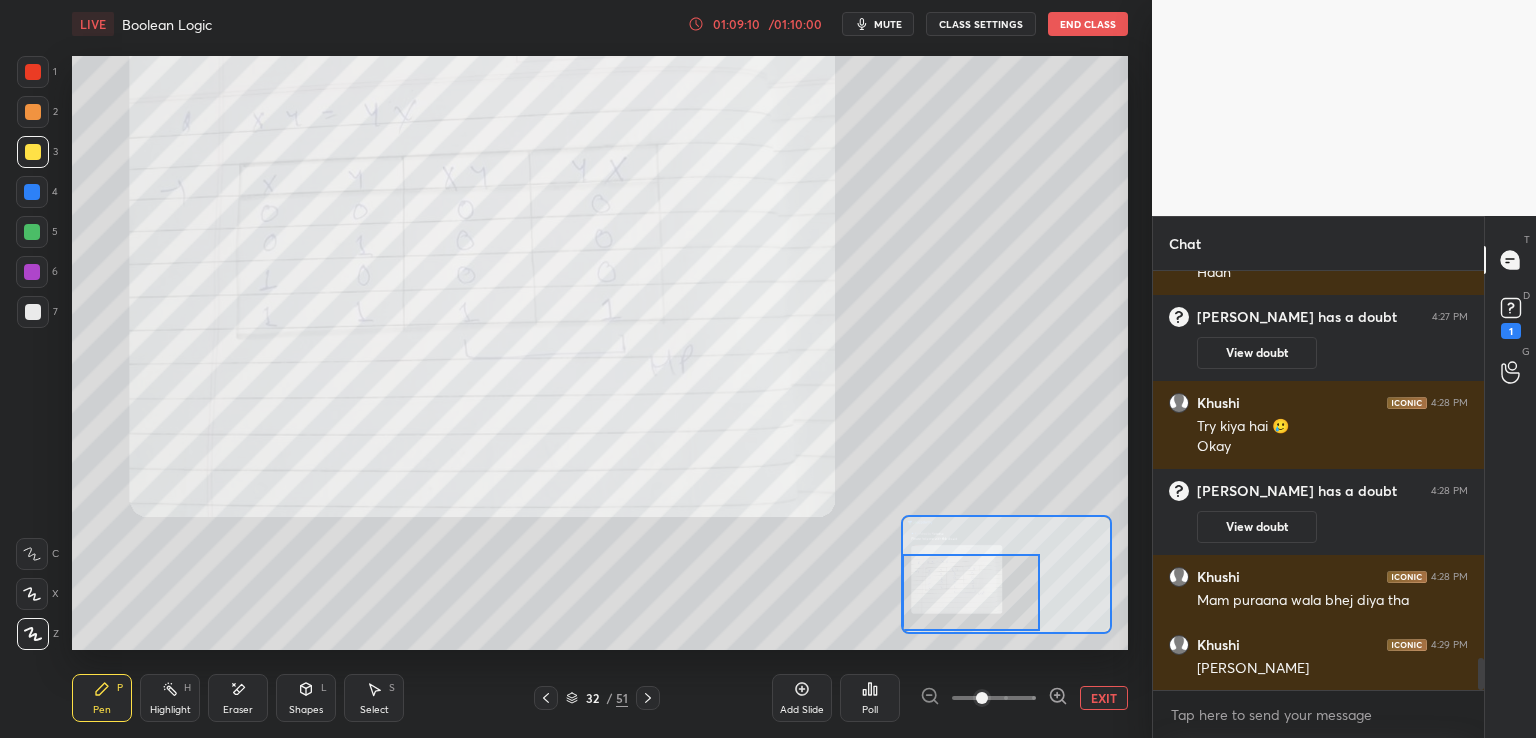 click on "EXIT" at bounding box center (1104, 698) 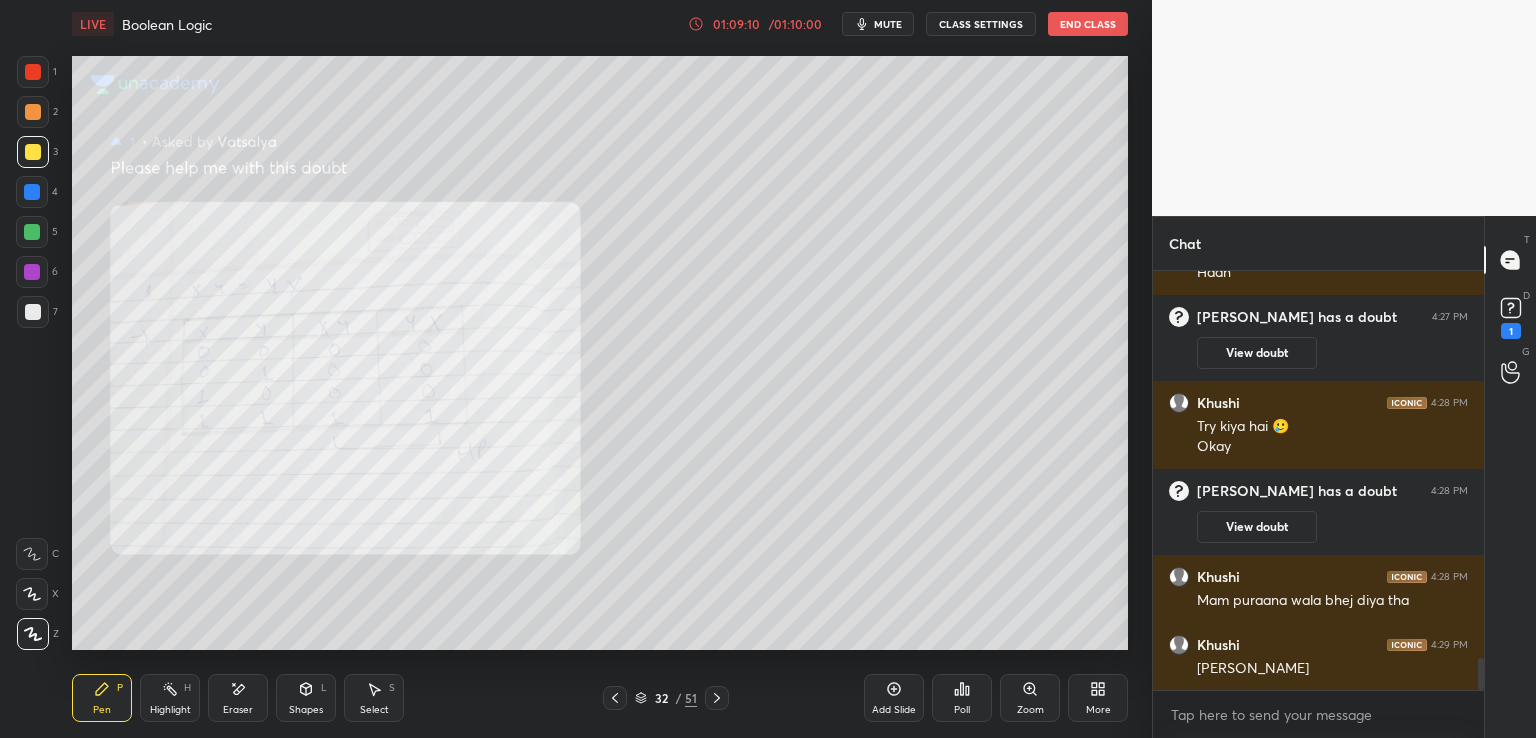 click on "More" at bounding box center (1098, 698) 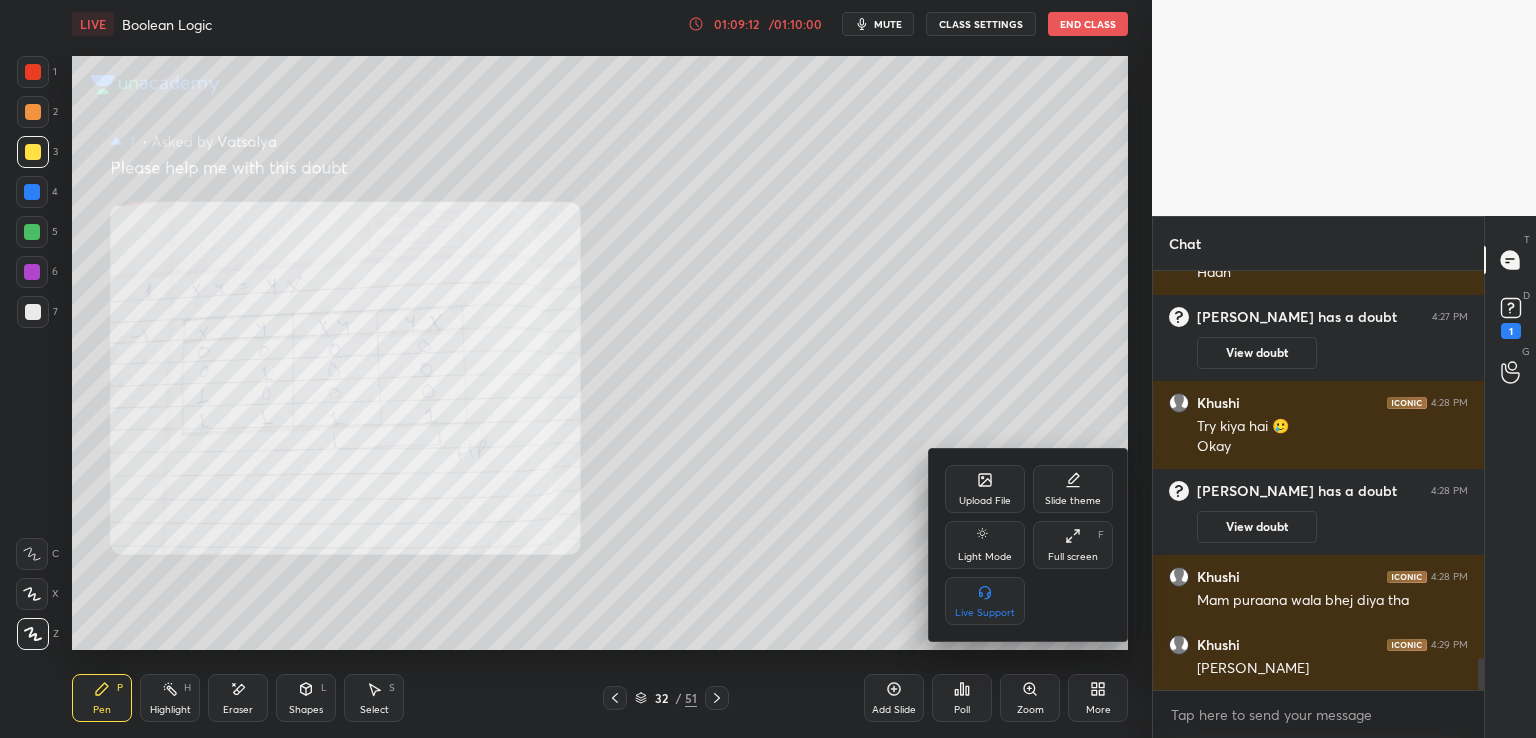 click at bounding box center (768, 369) 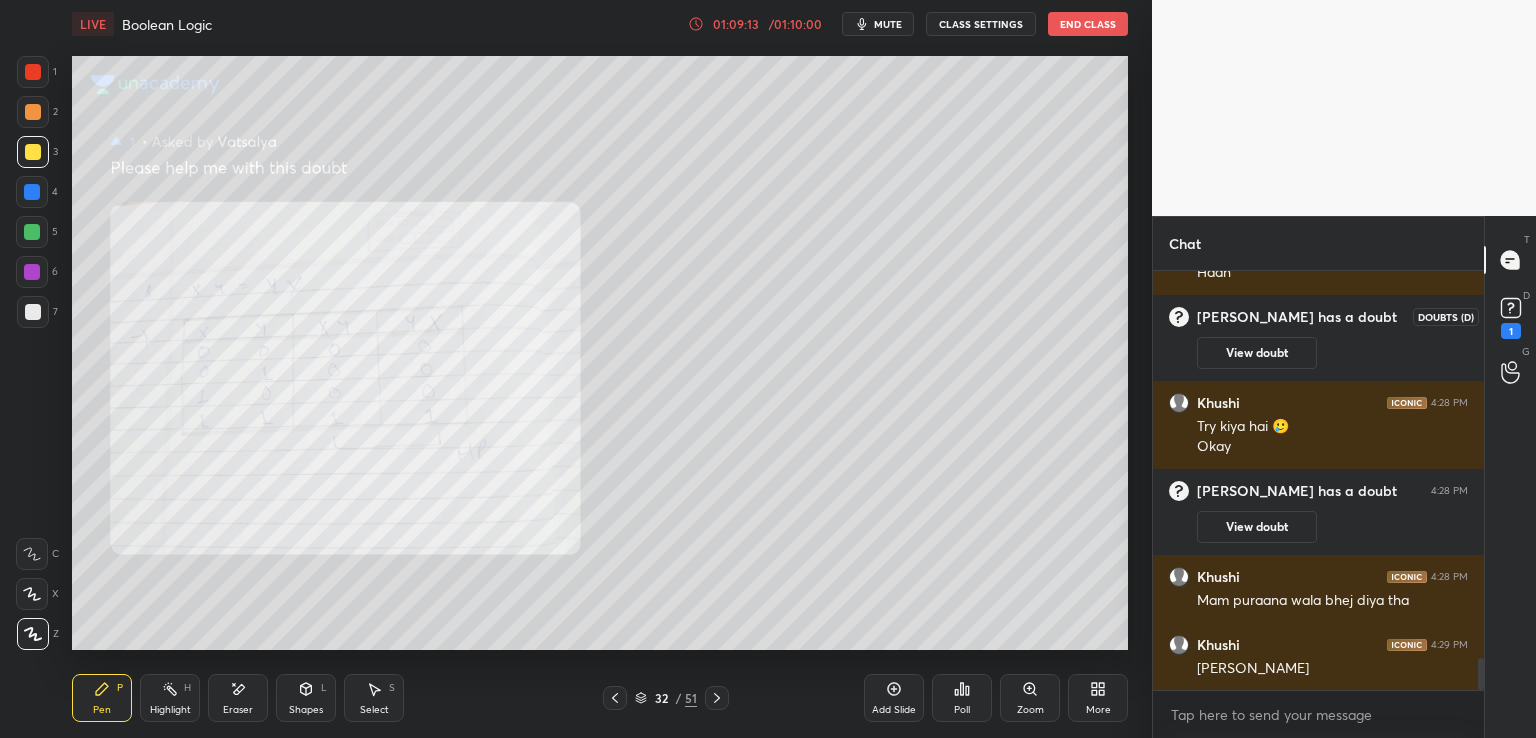 click 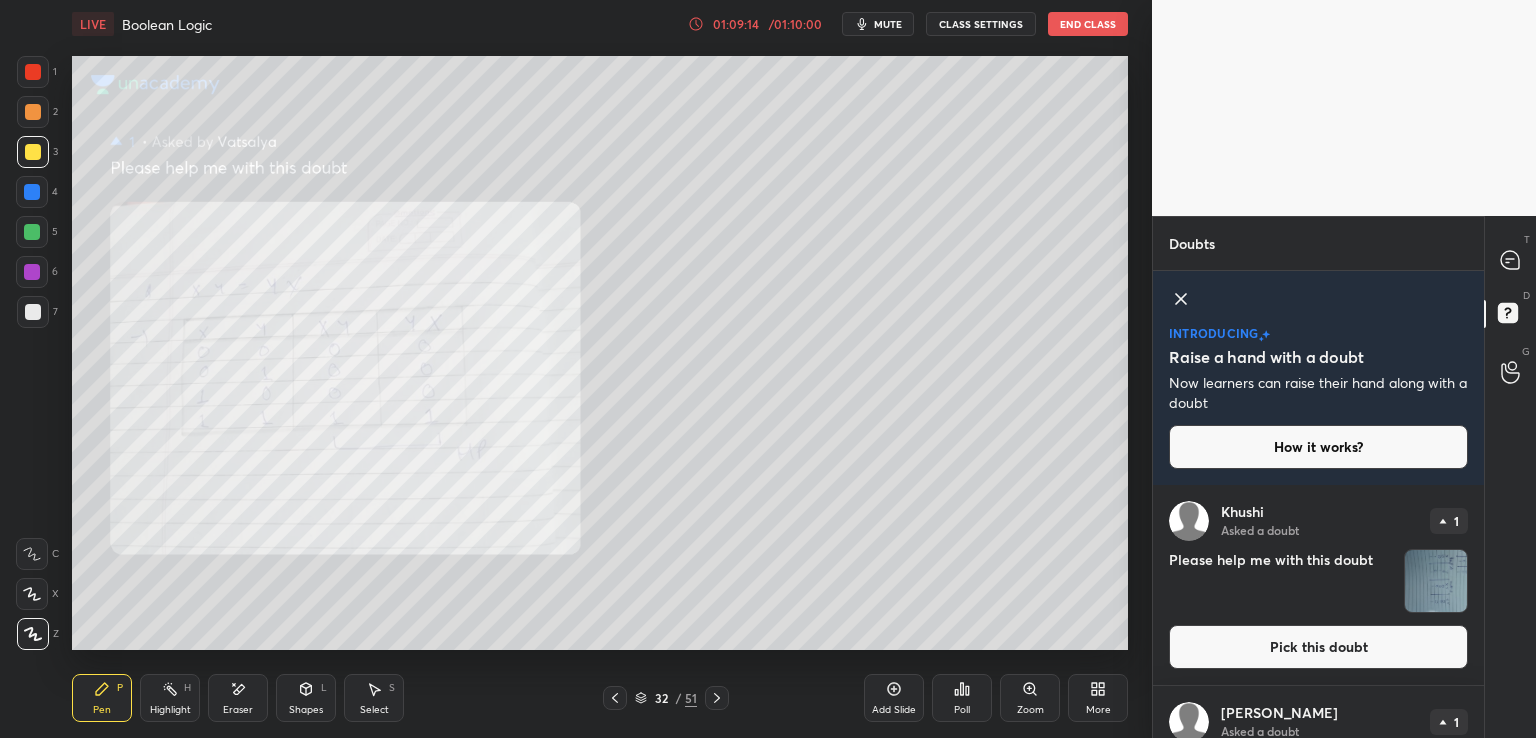 click at bounding box center (1436, 581) 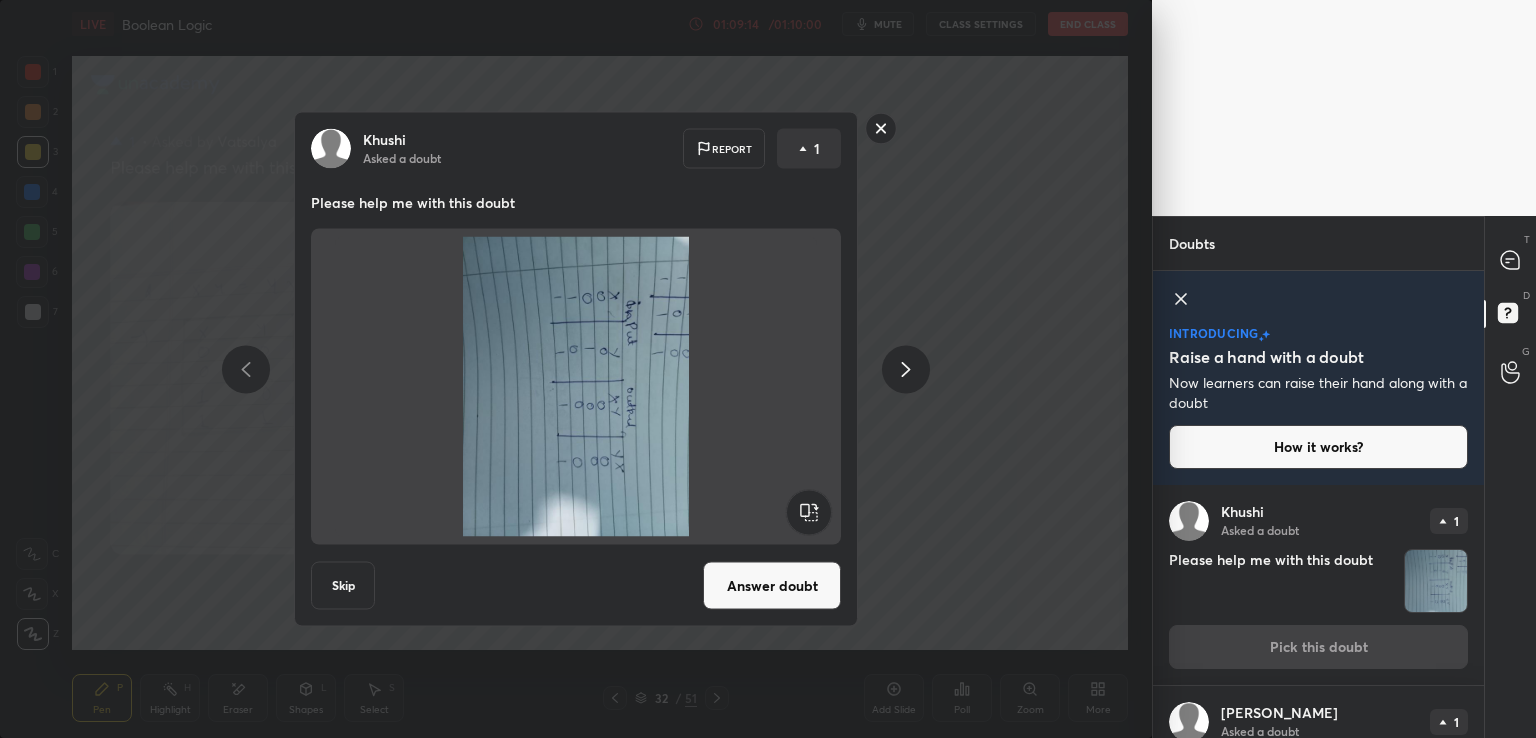 click at bounding box center [1436, 581] 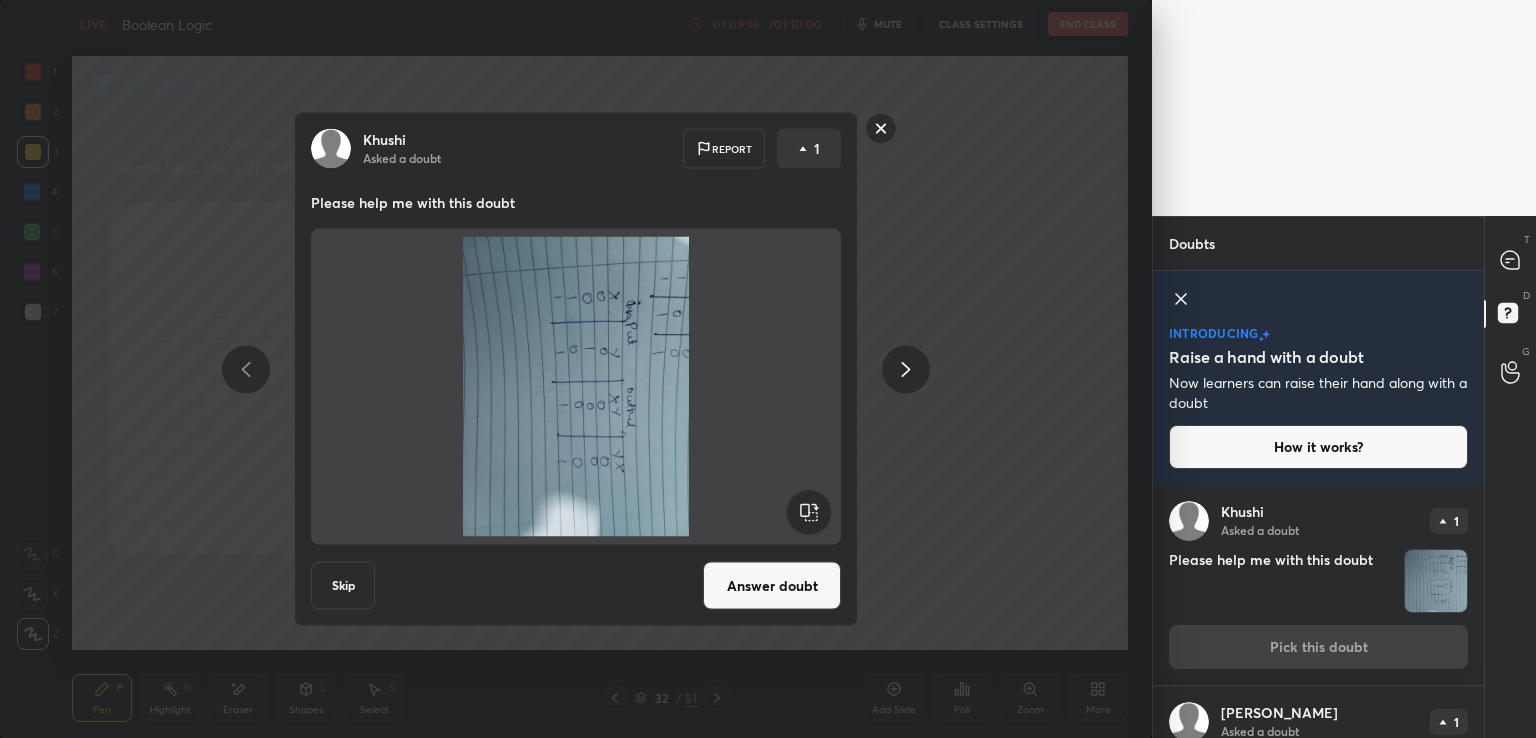 click 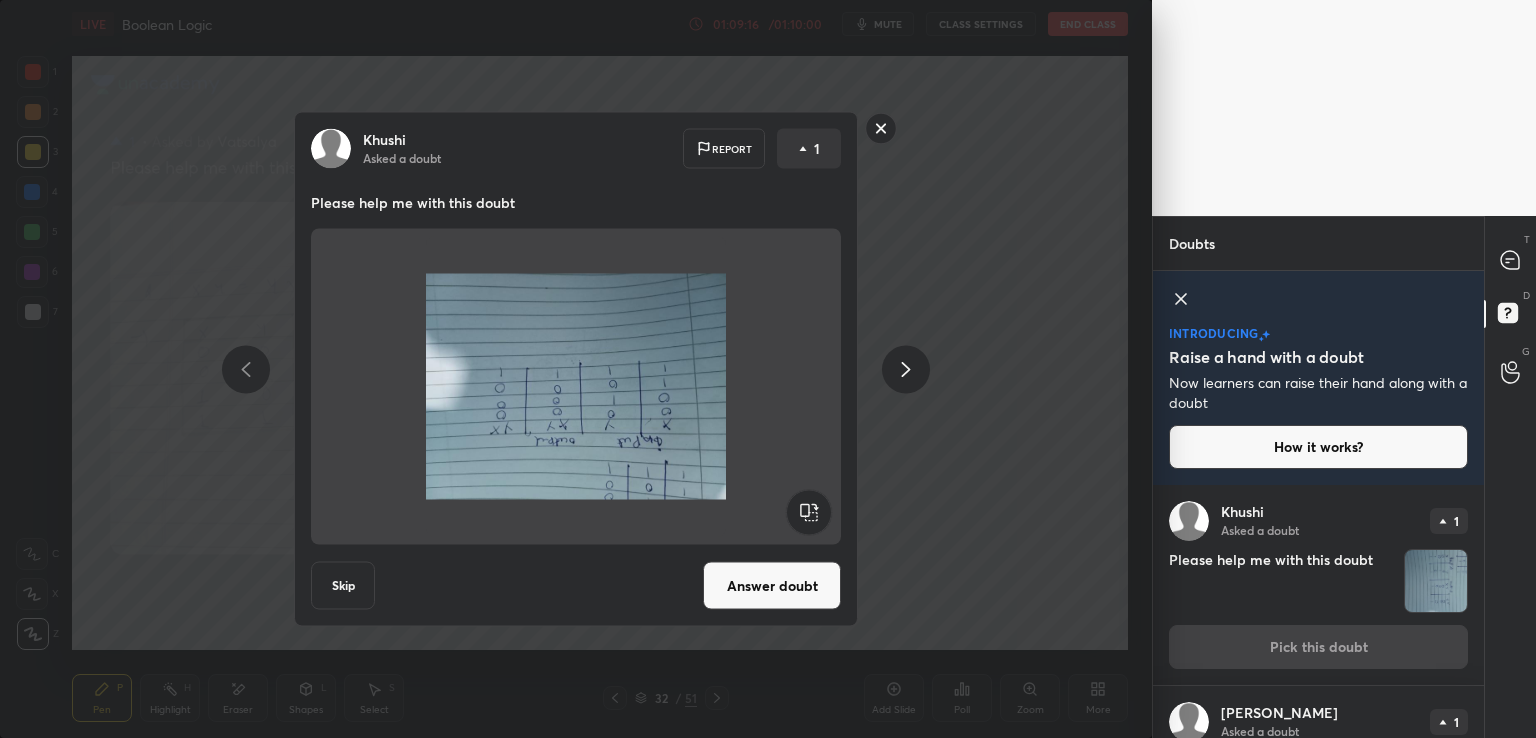 click 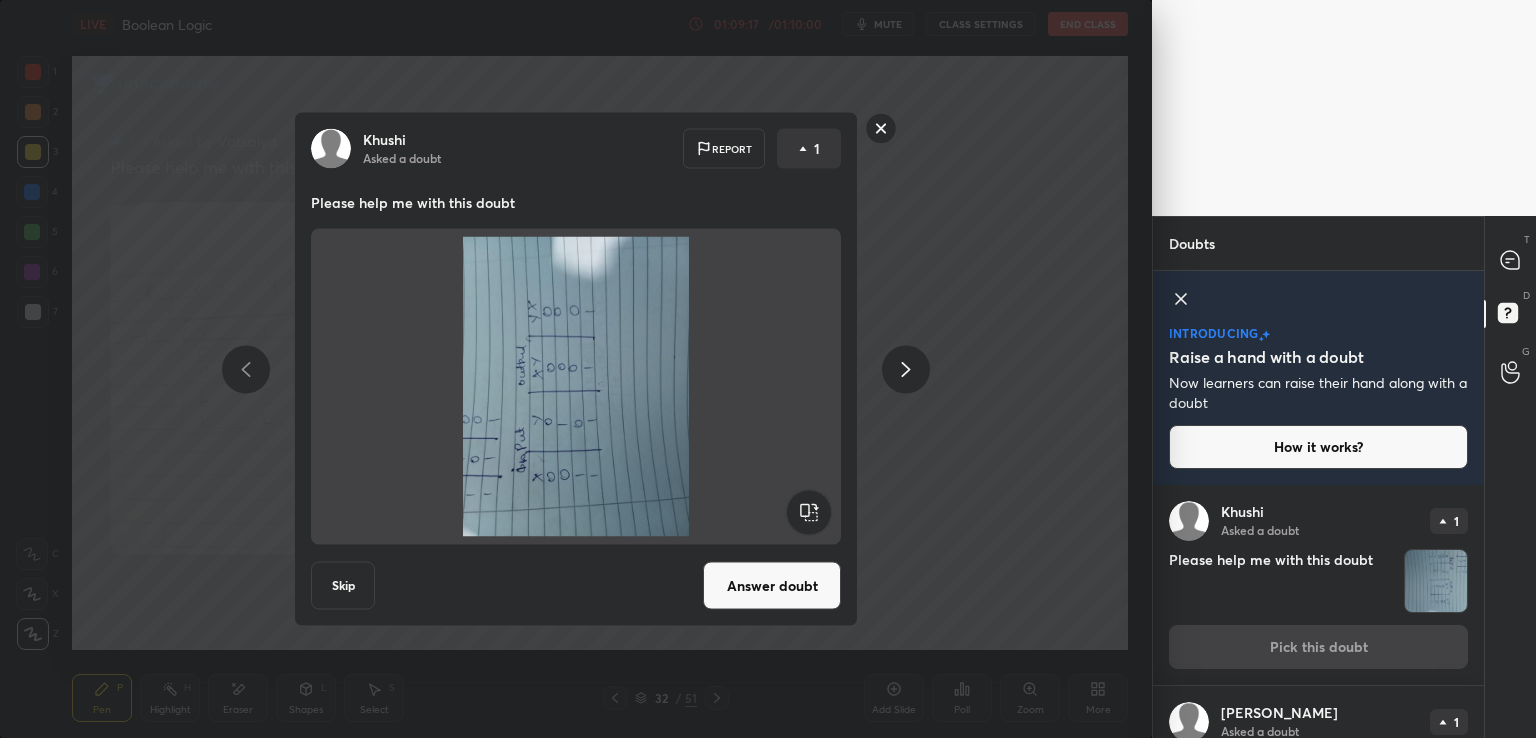 click 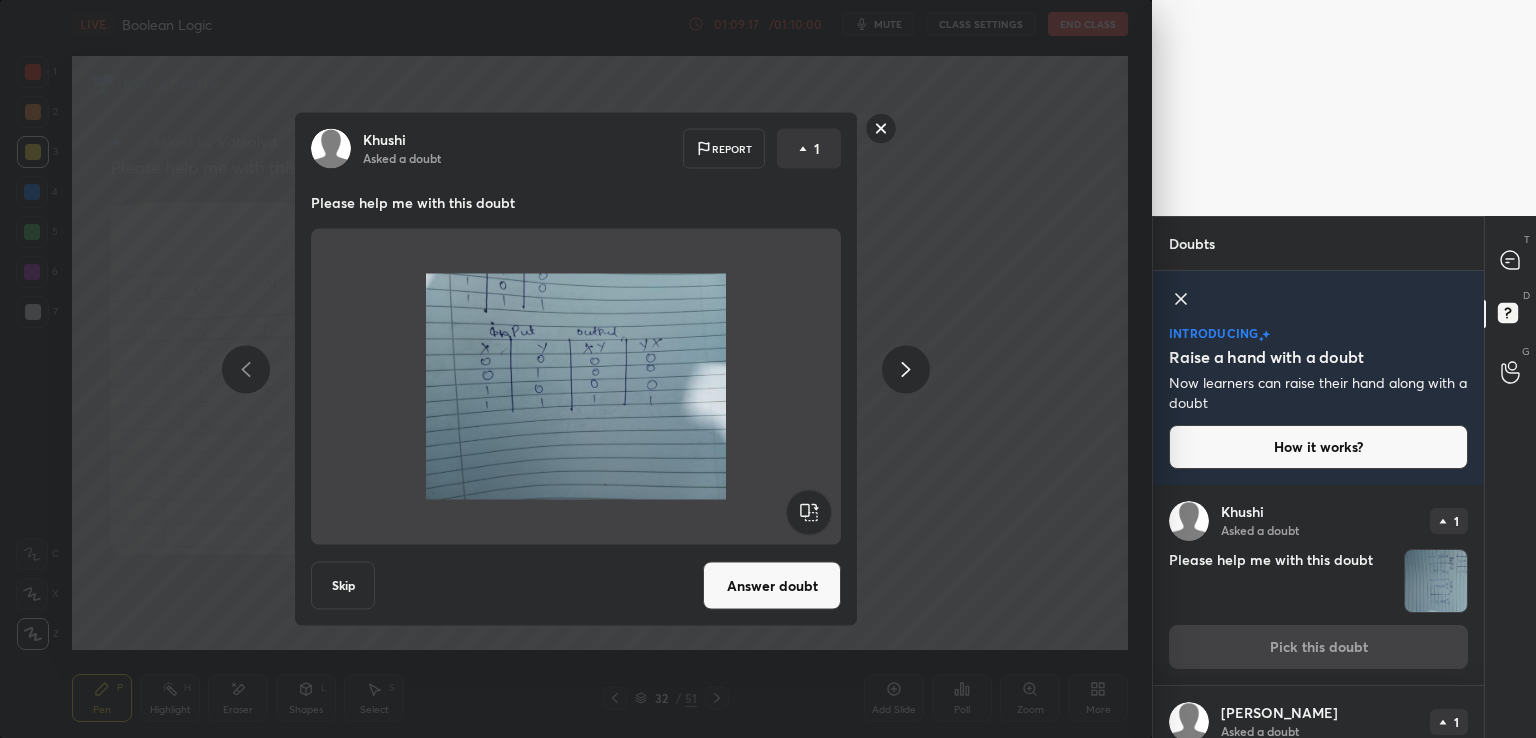click on "Answer doubt" at bounding box center [772, 586] 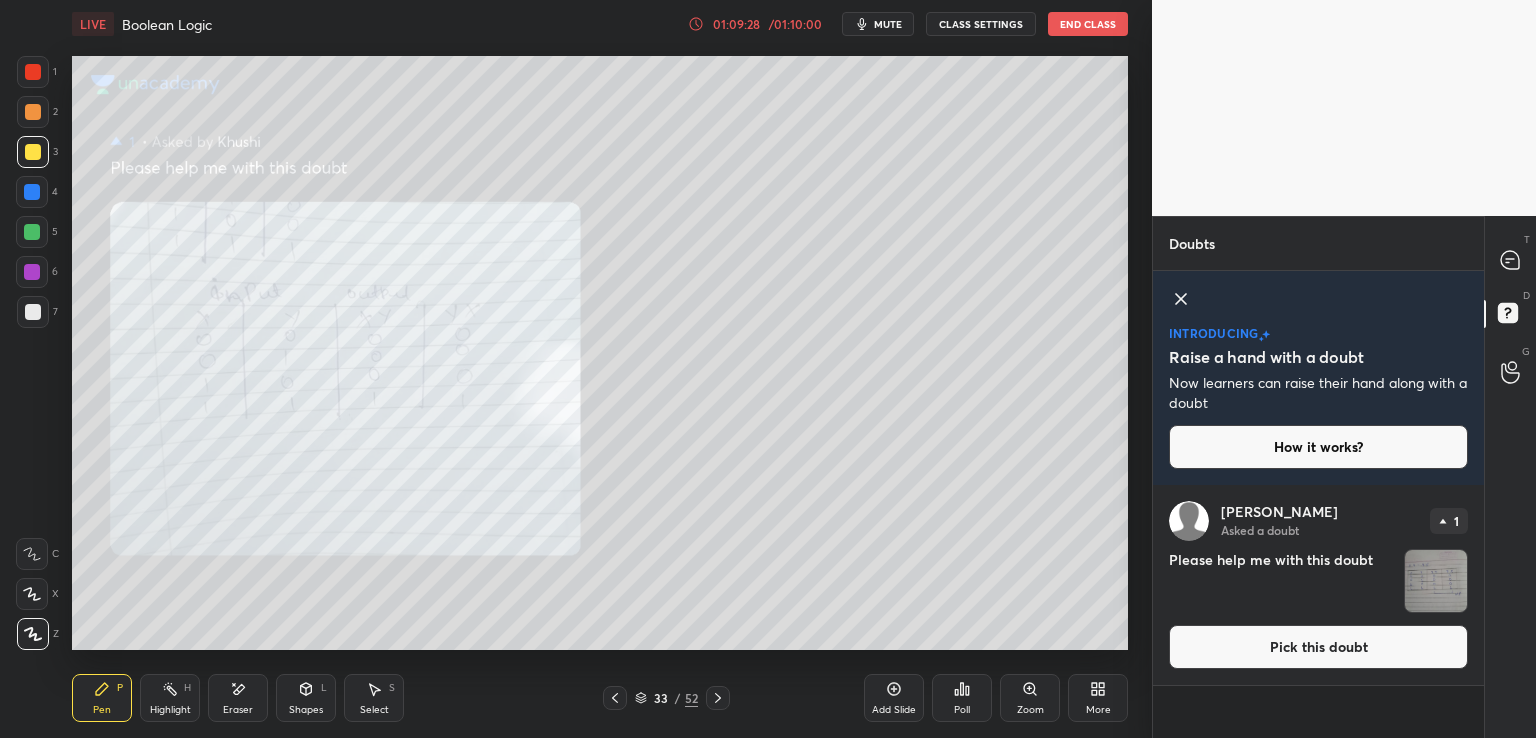 click 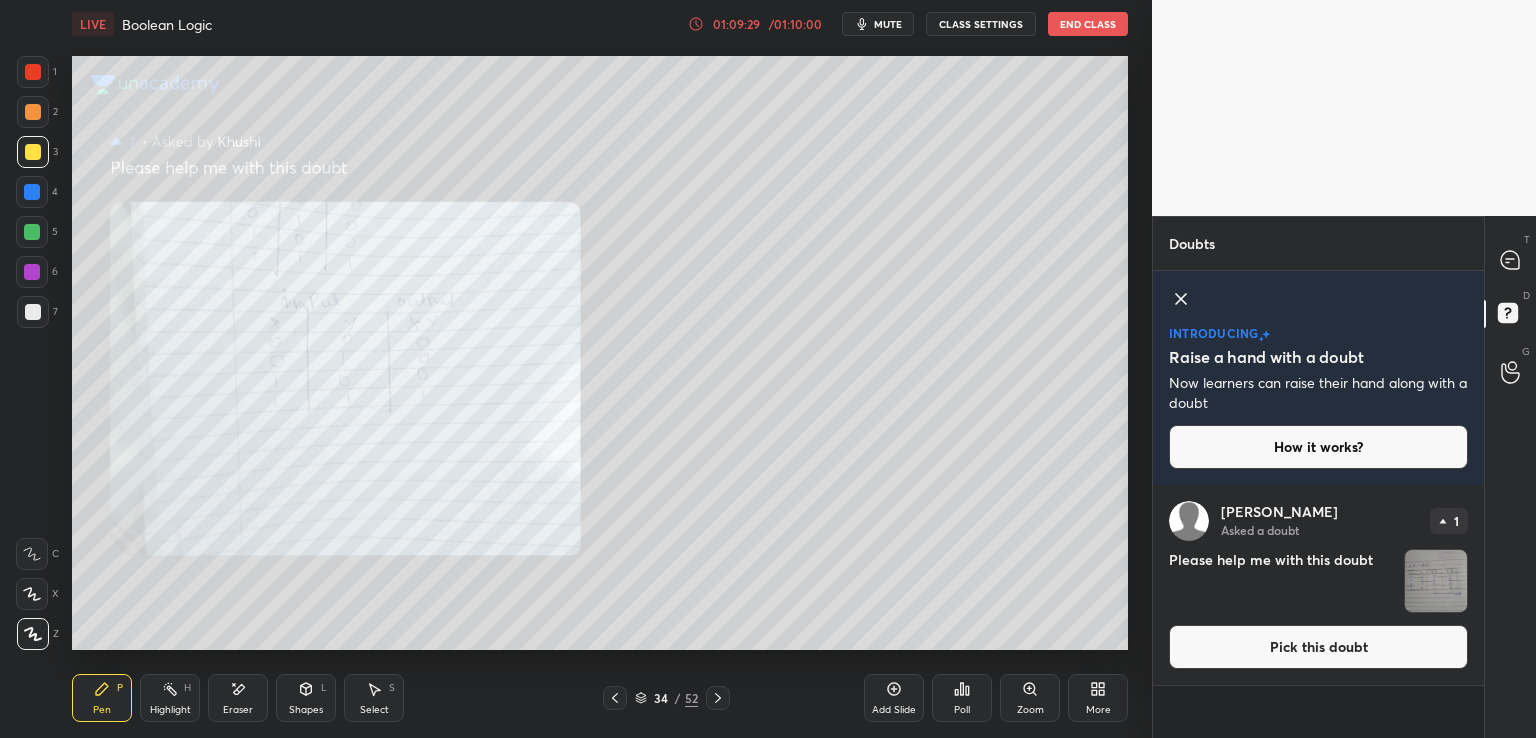 click 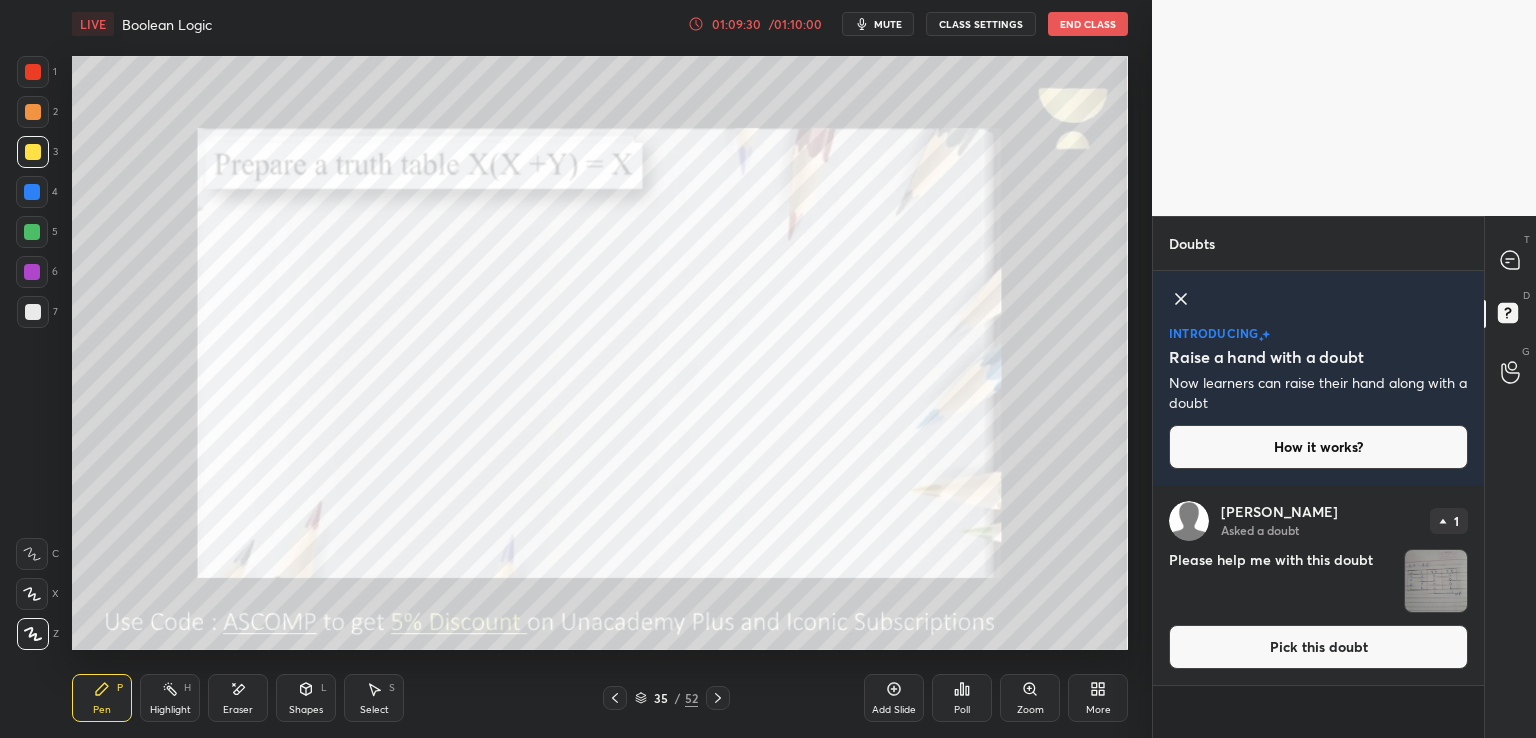 click 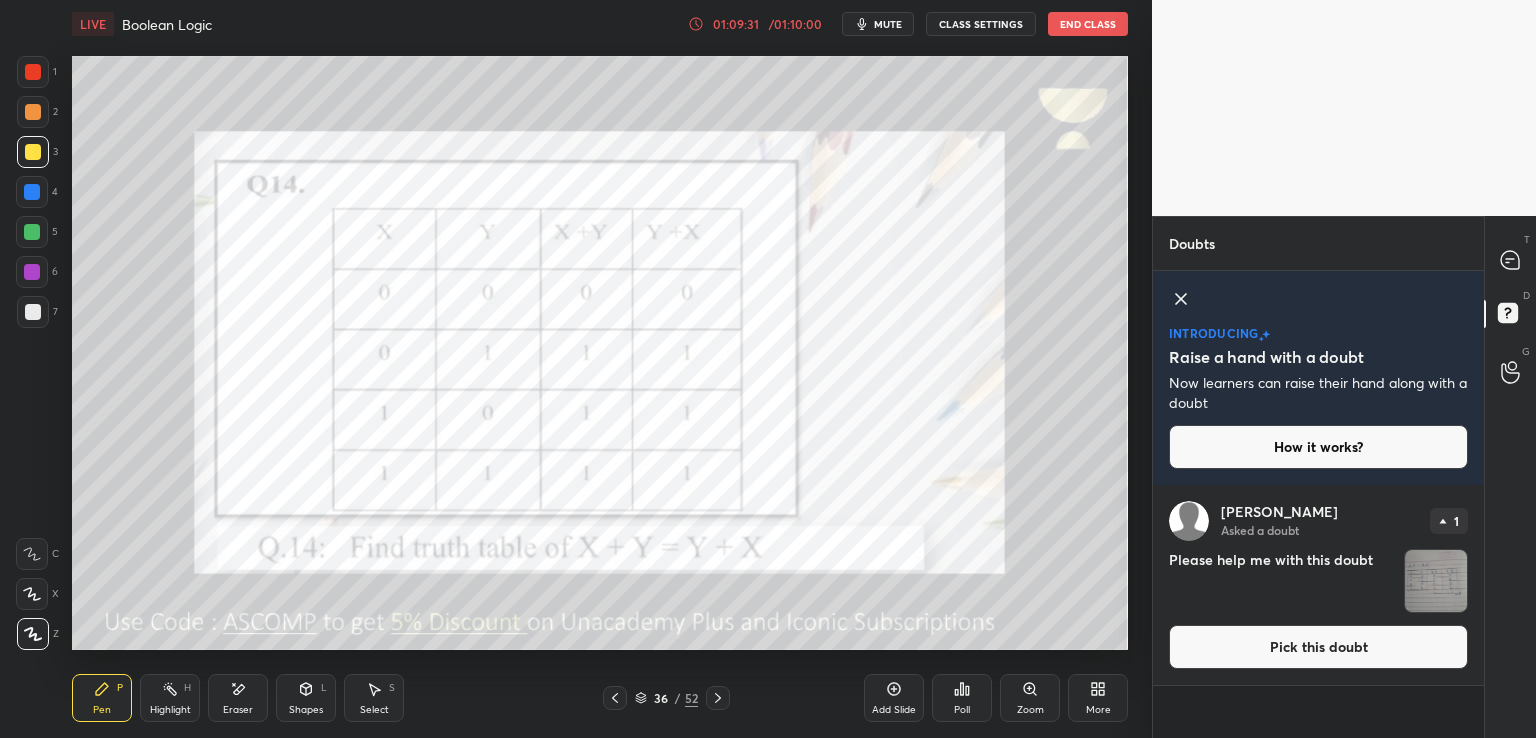 click 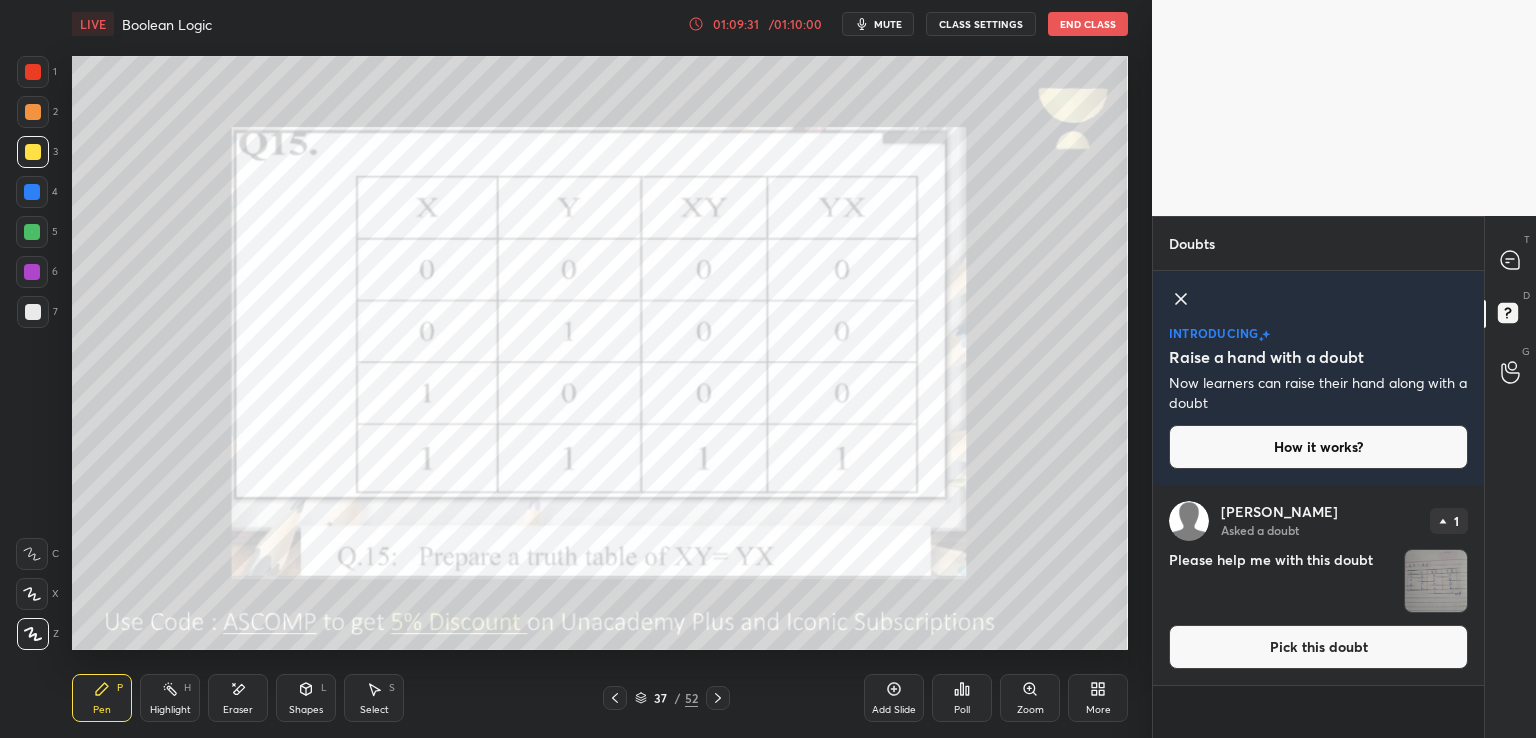 click 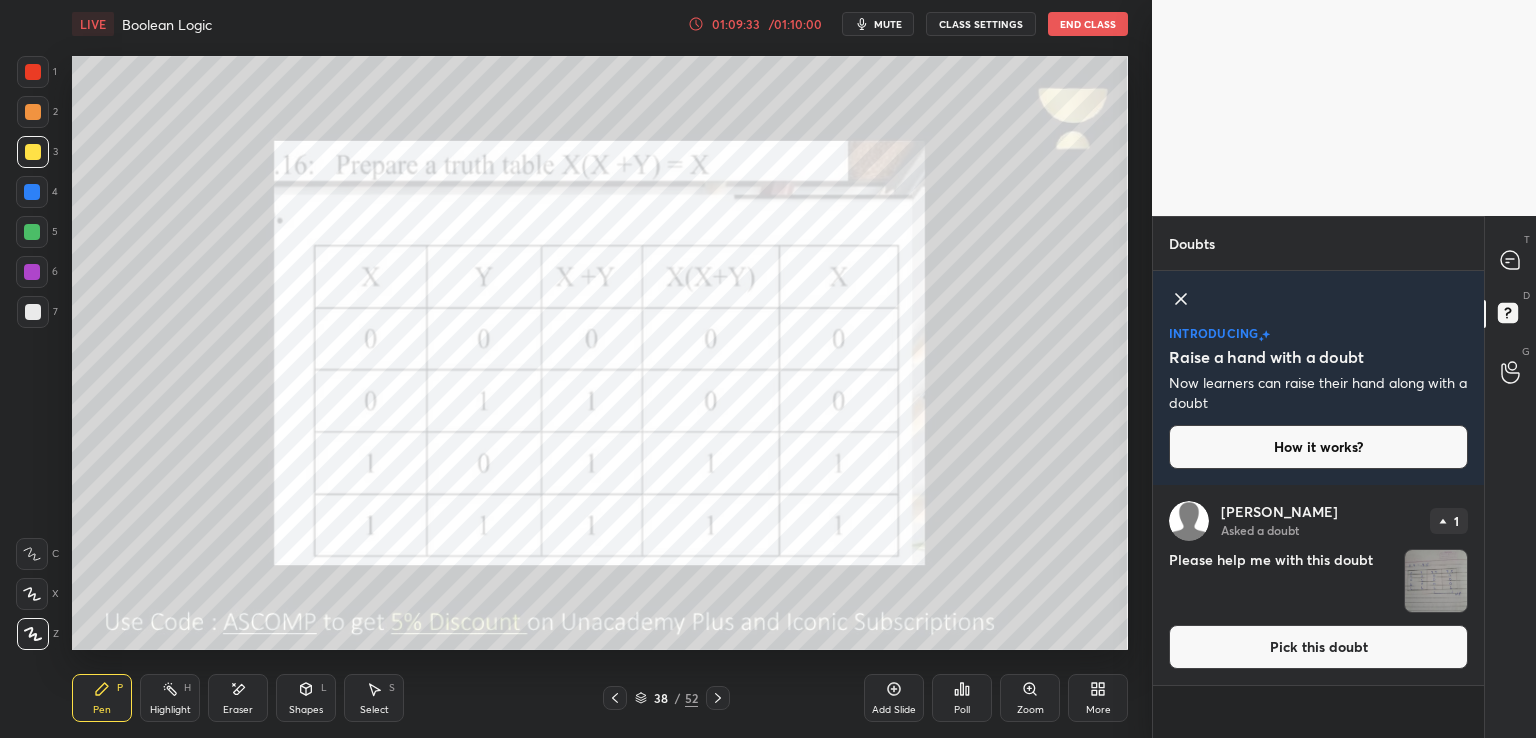 click 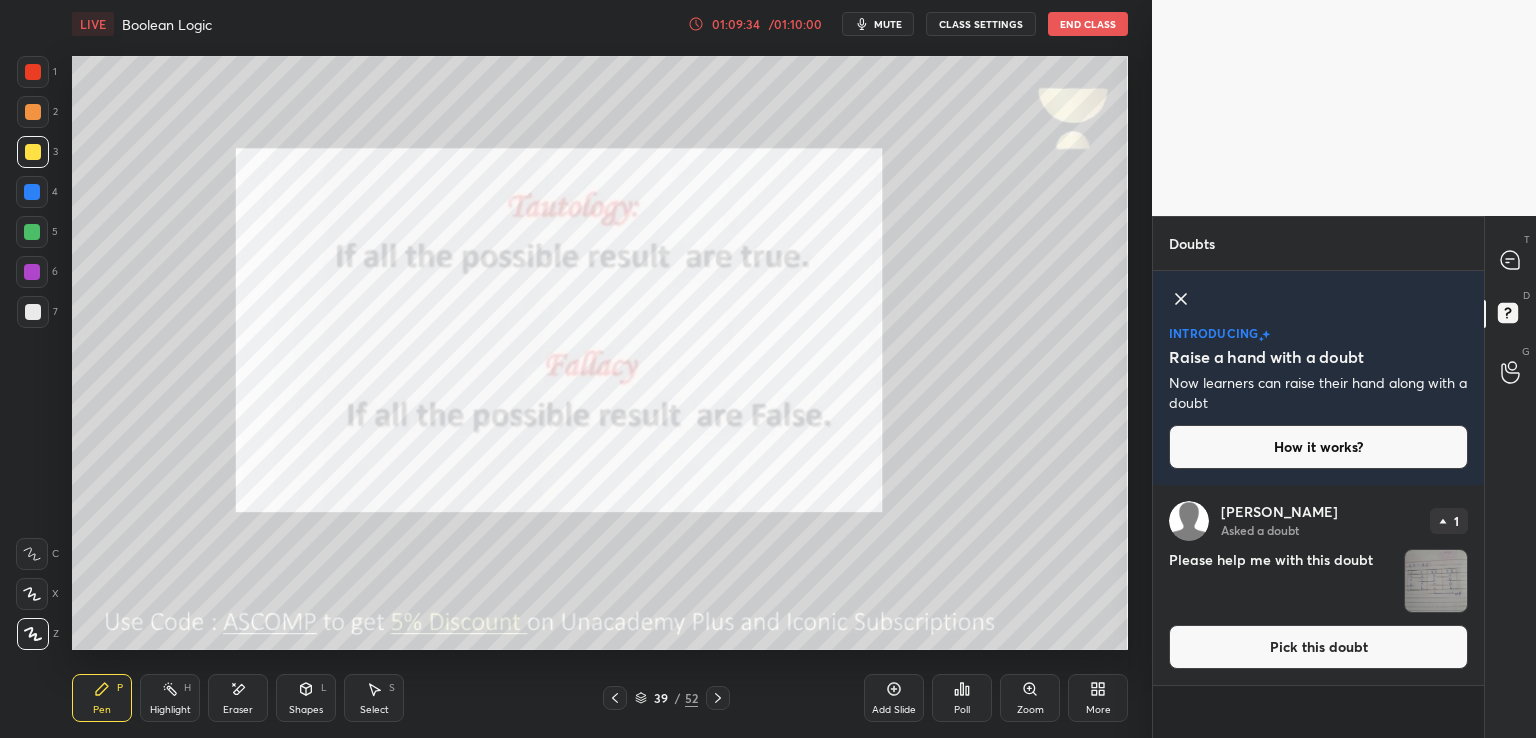 click 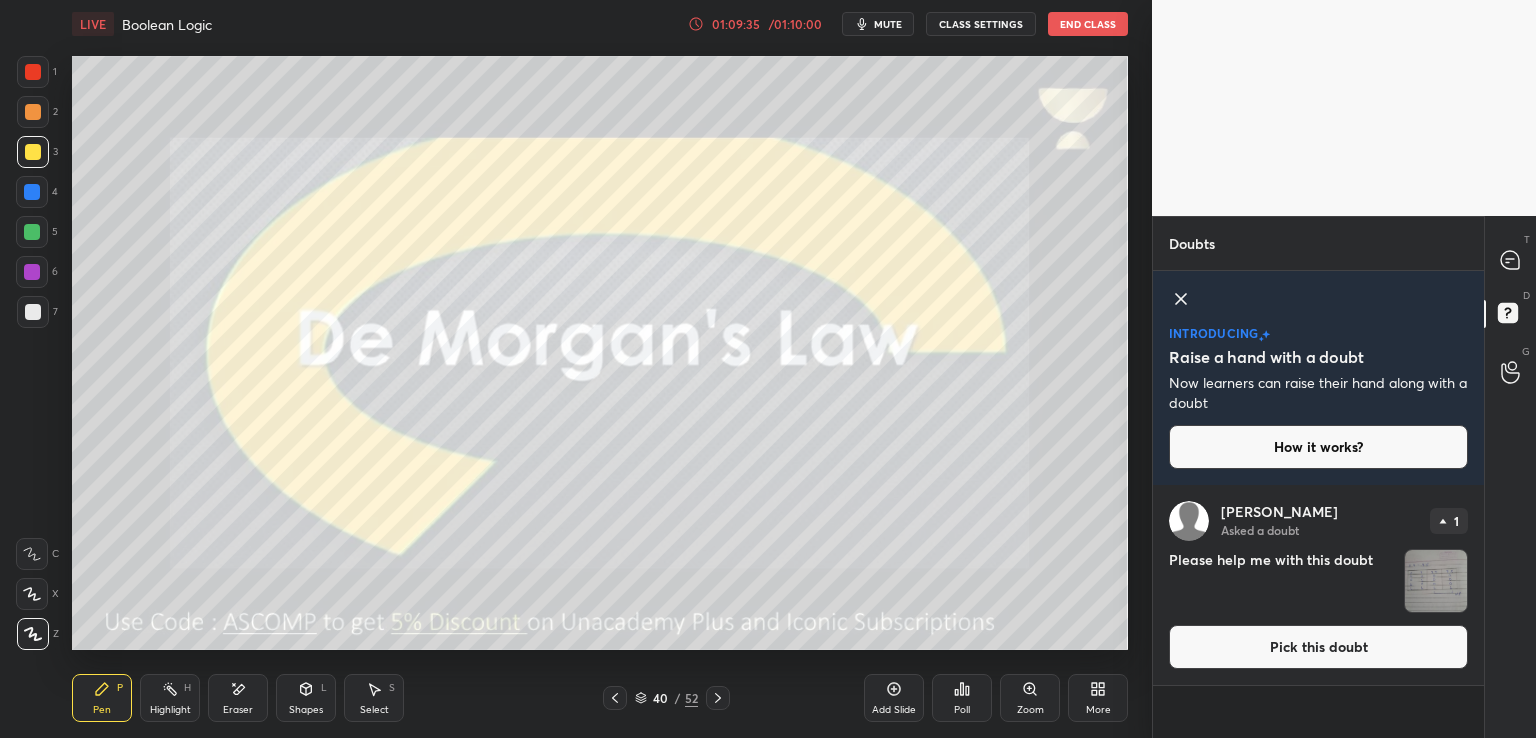click 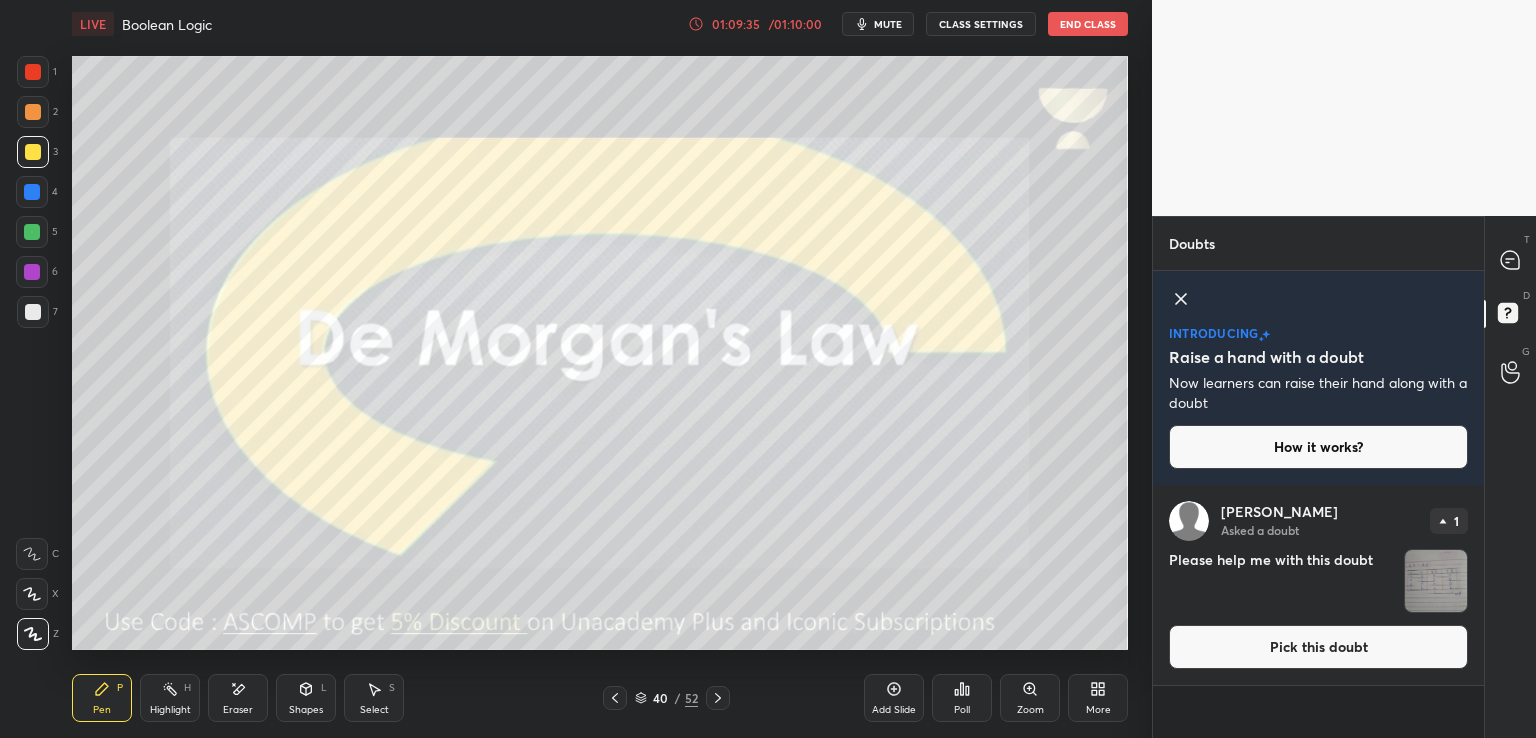 click 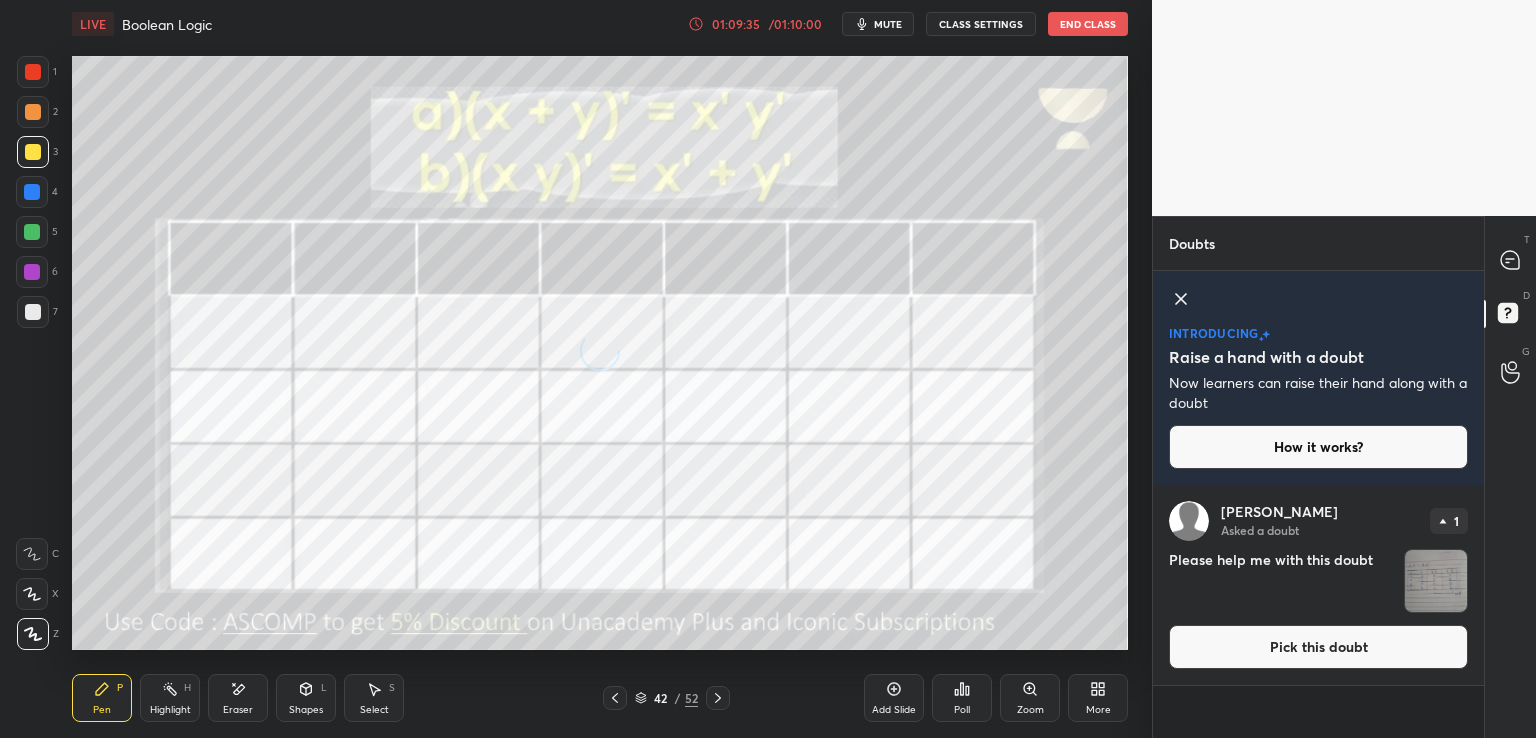 click 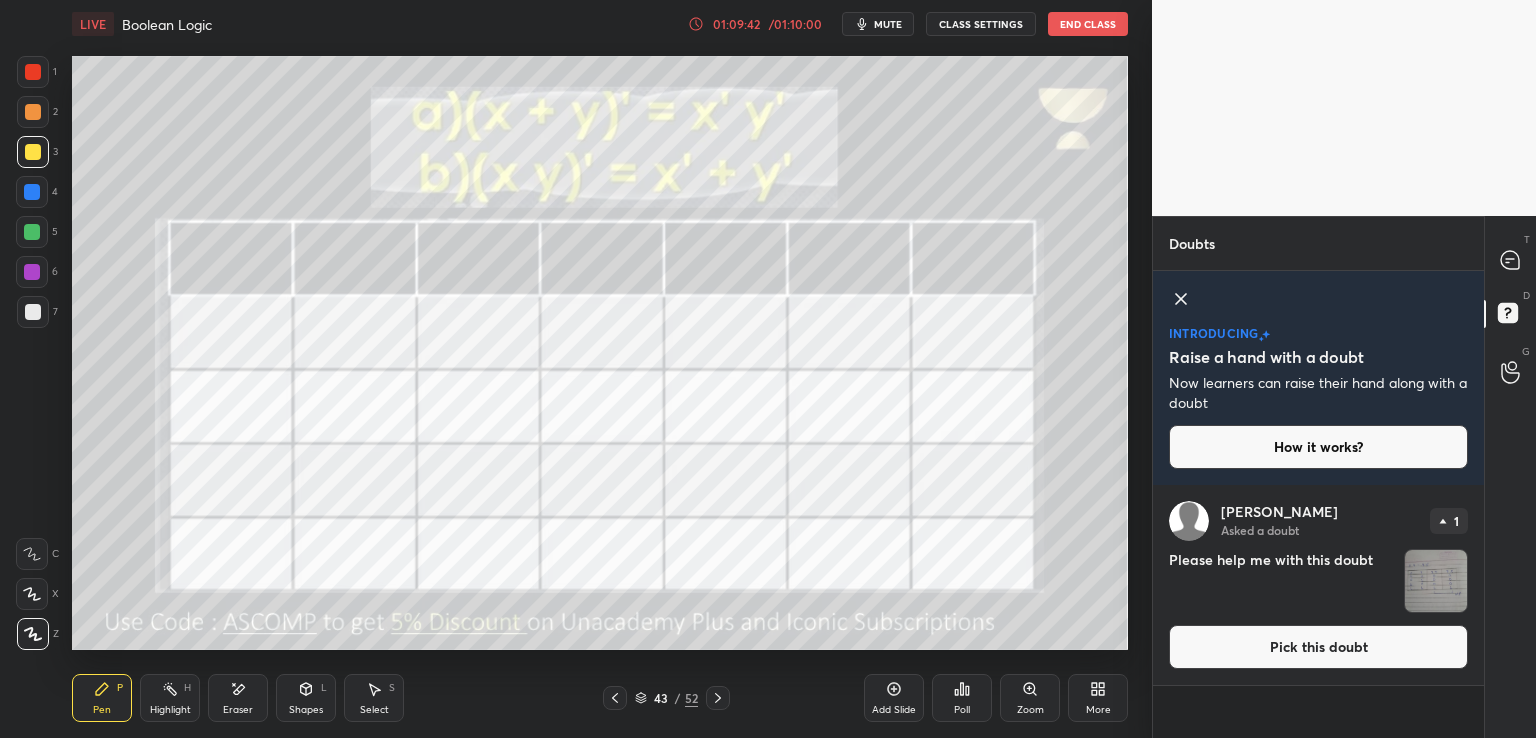 click 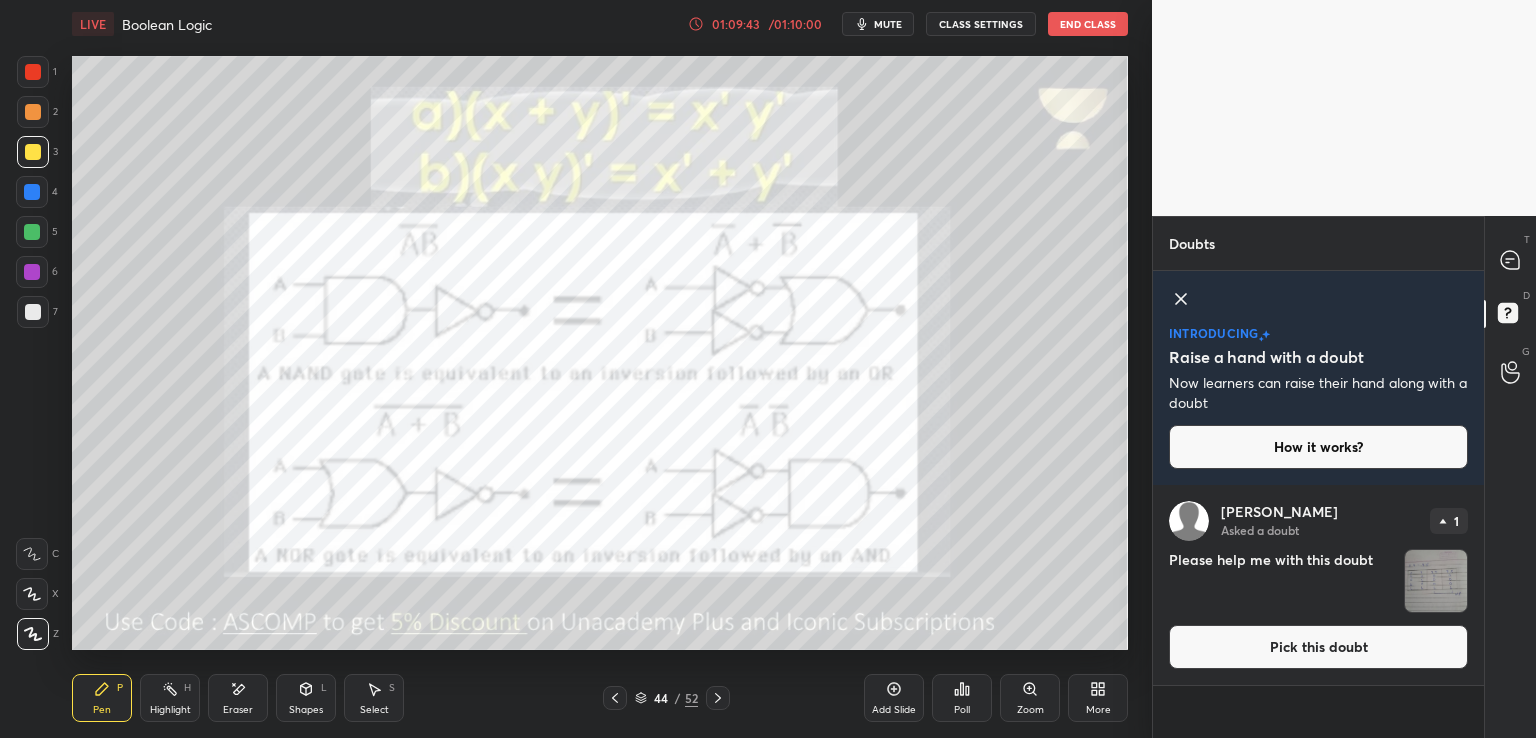 click 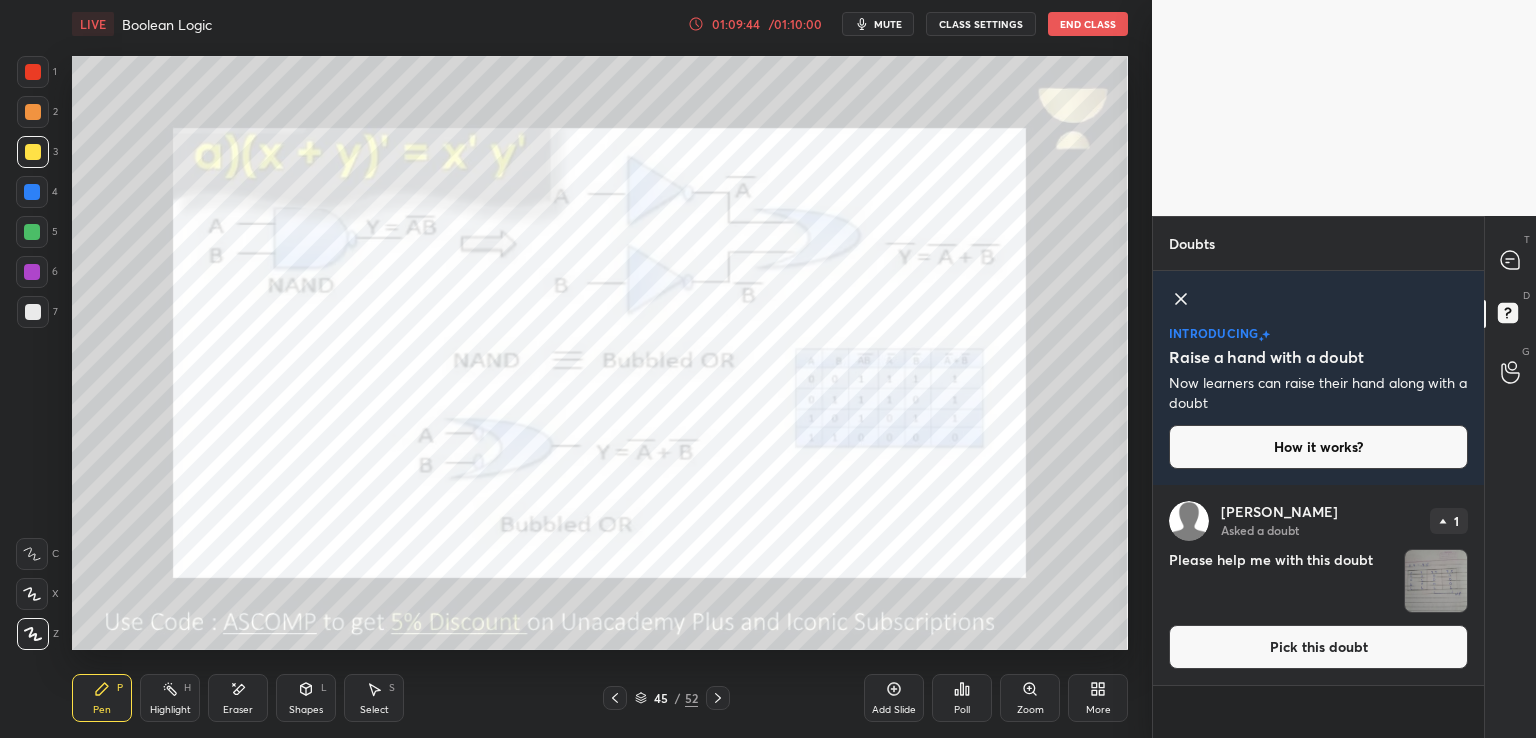 click 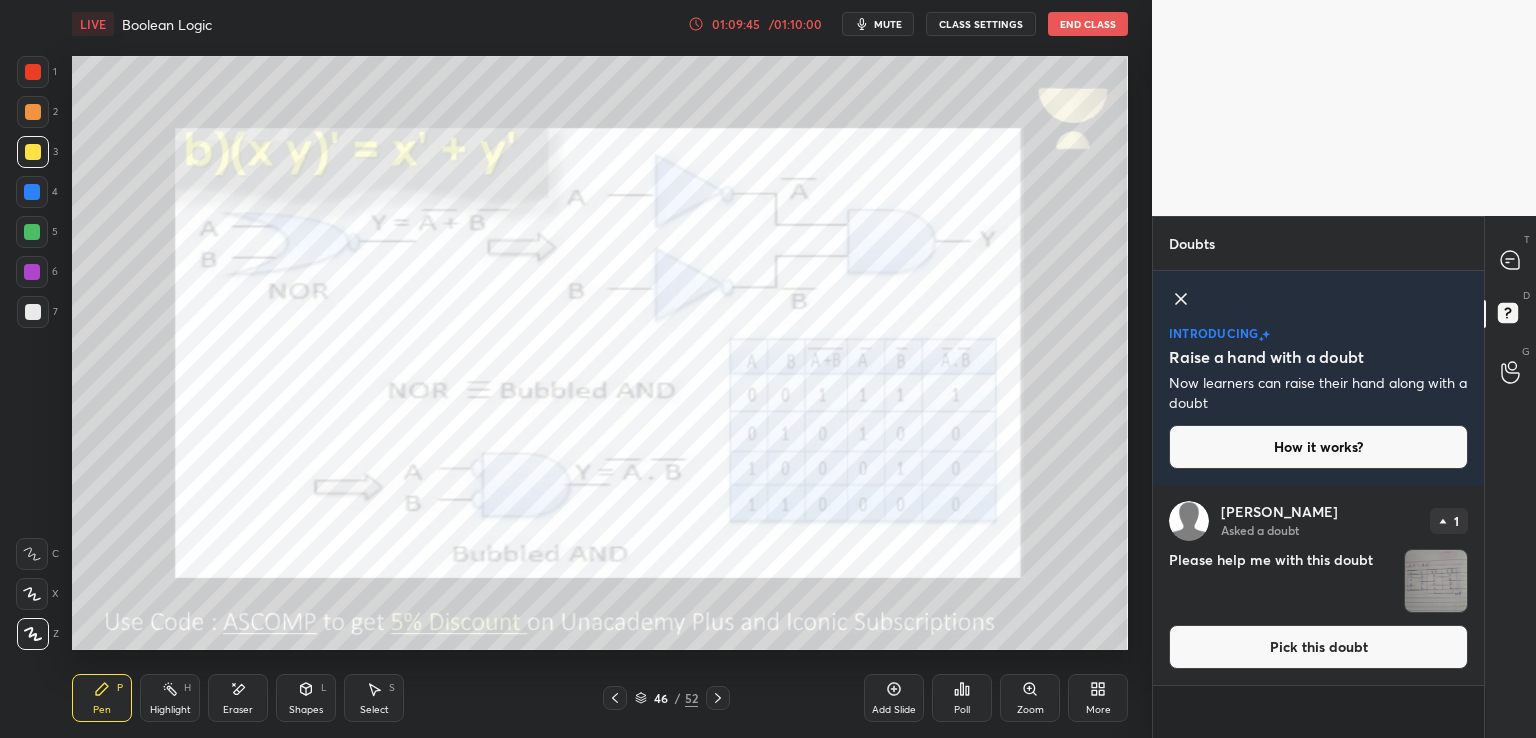 click 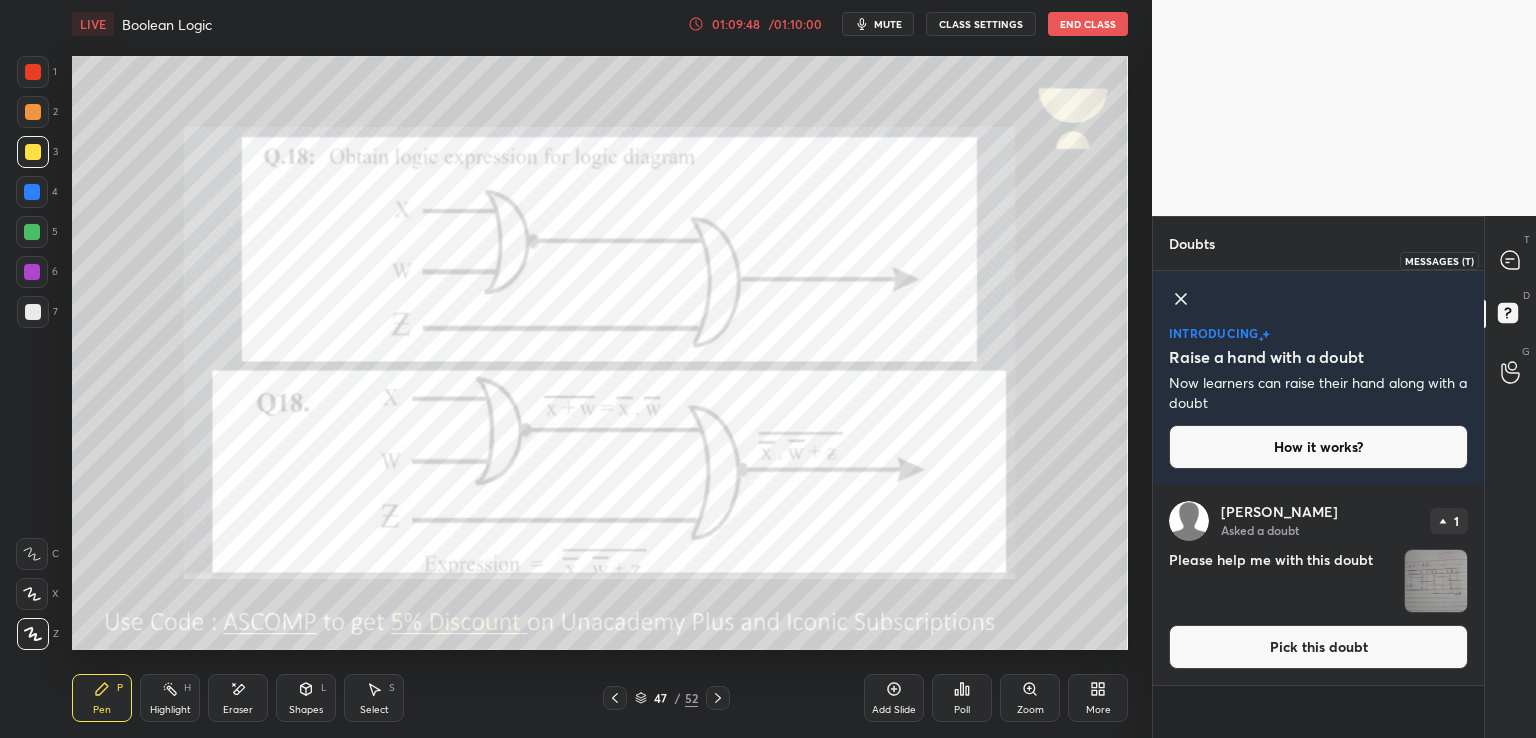 click 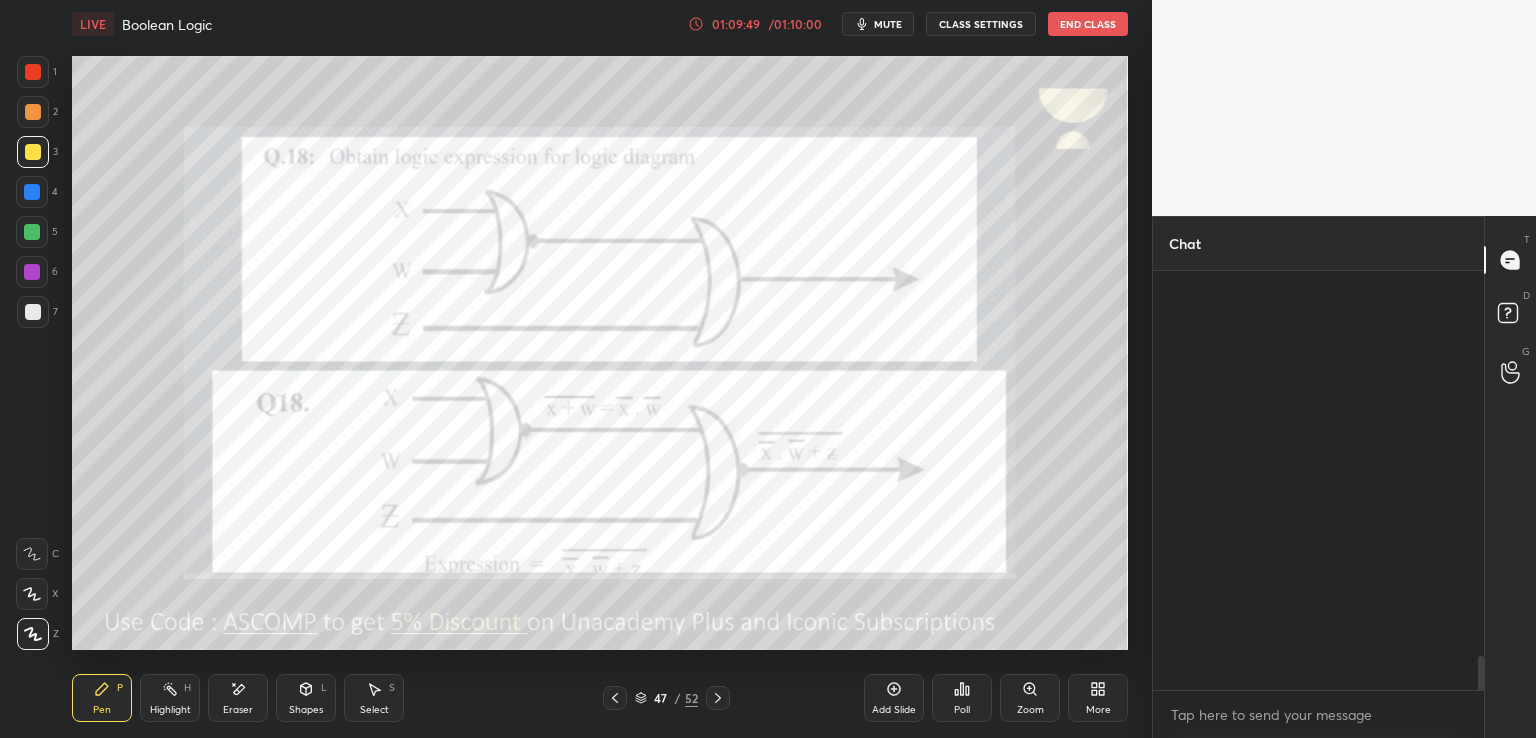 scroll, scrollTop: 5620, scrollLeft: 0, axis: vertical 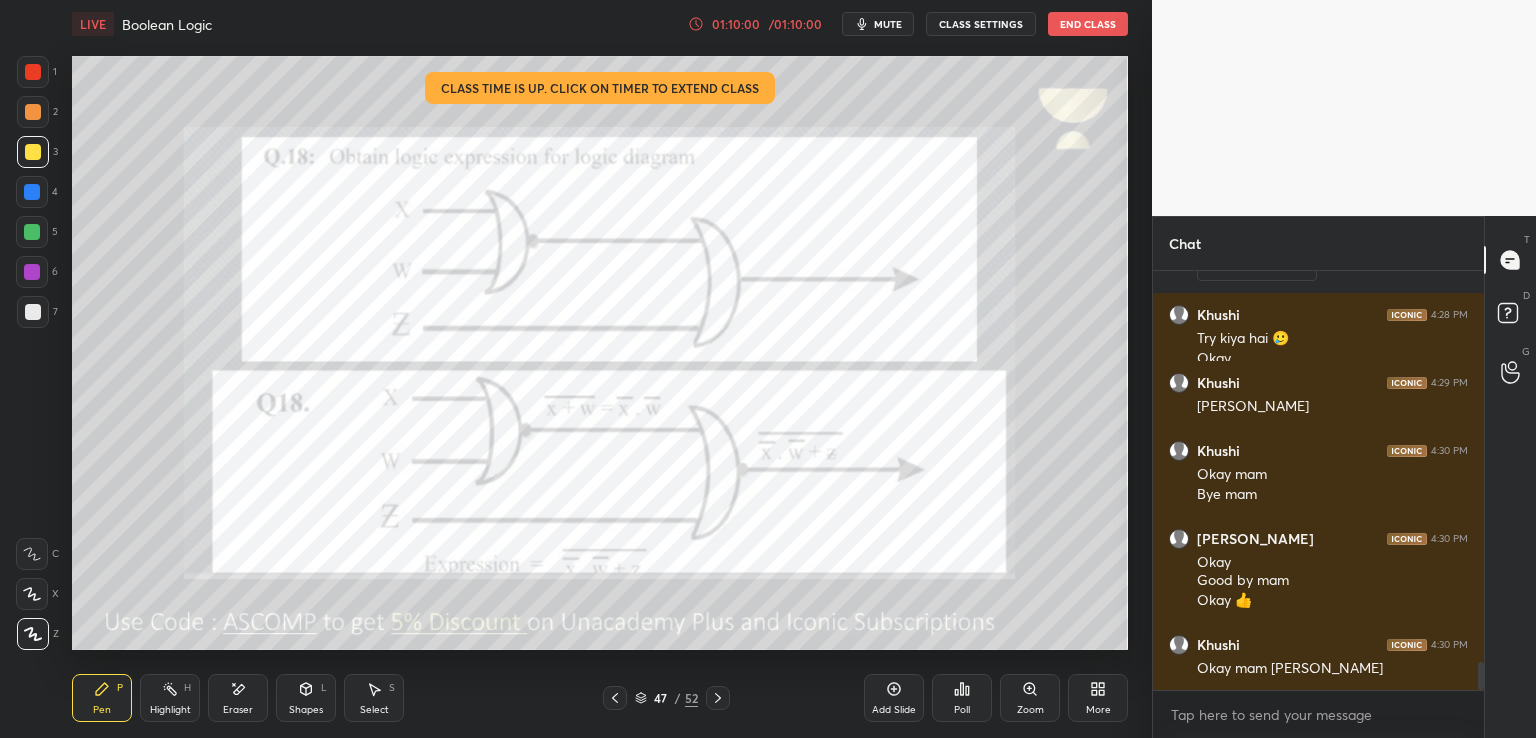 click on "End Class" at bounding box center (1088, 24) 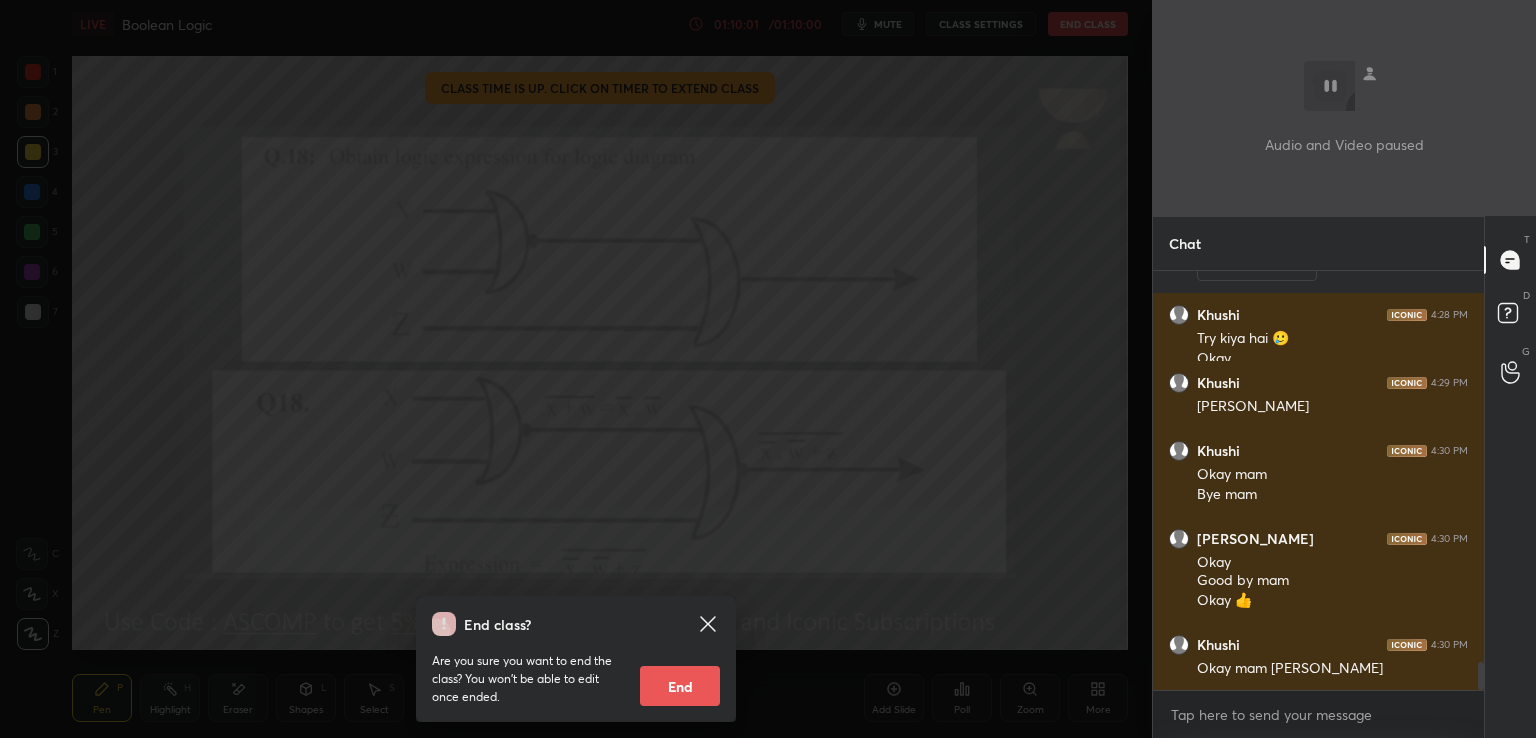 scroll, scrollTop: 5850, scrollLeft: 0, axis: vertical 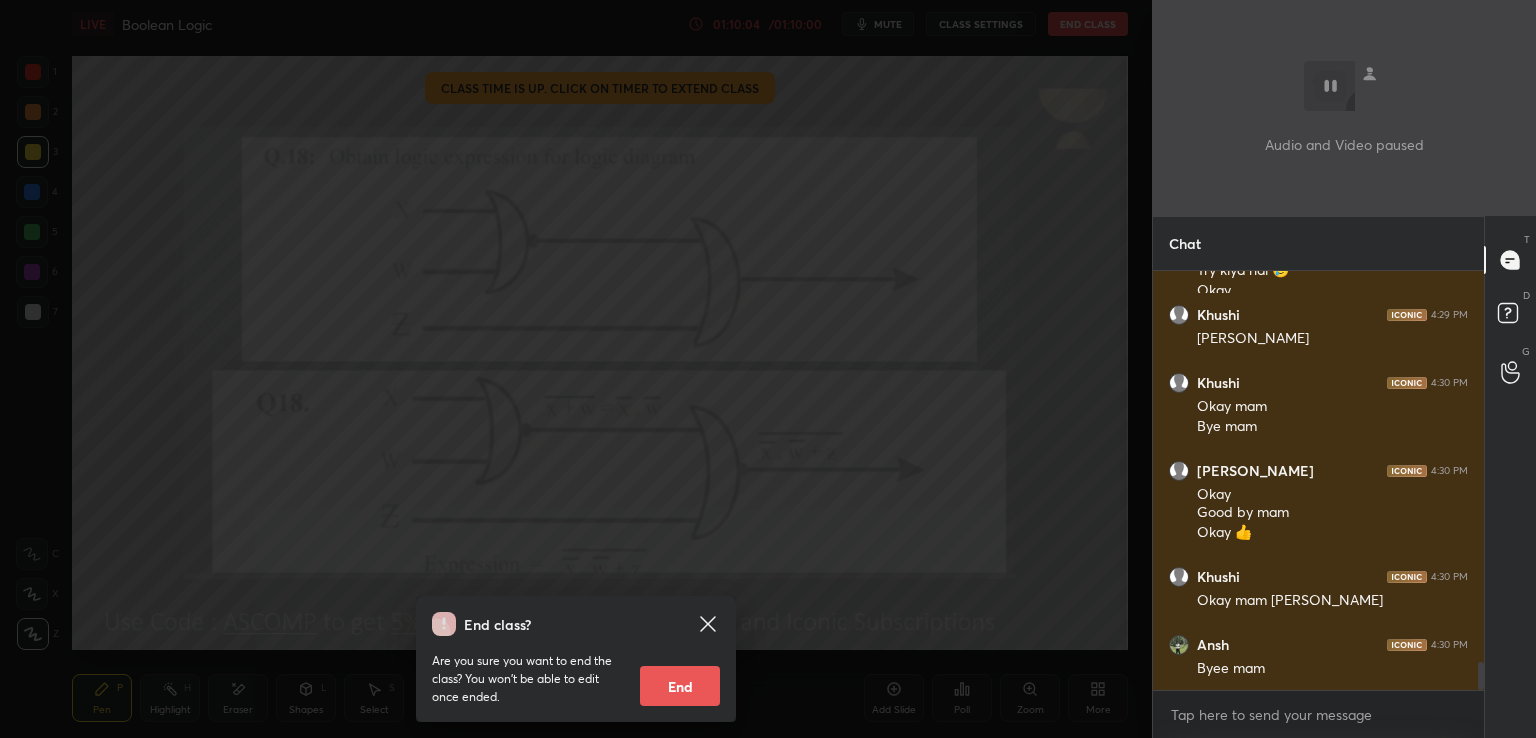 click on "End" at bounding box center [680, 686] 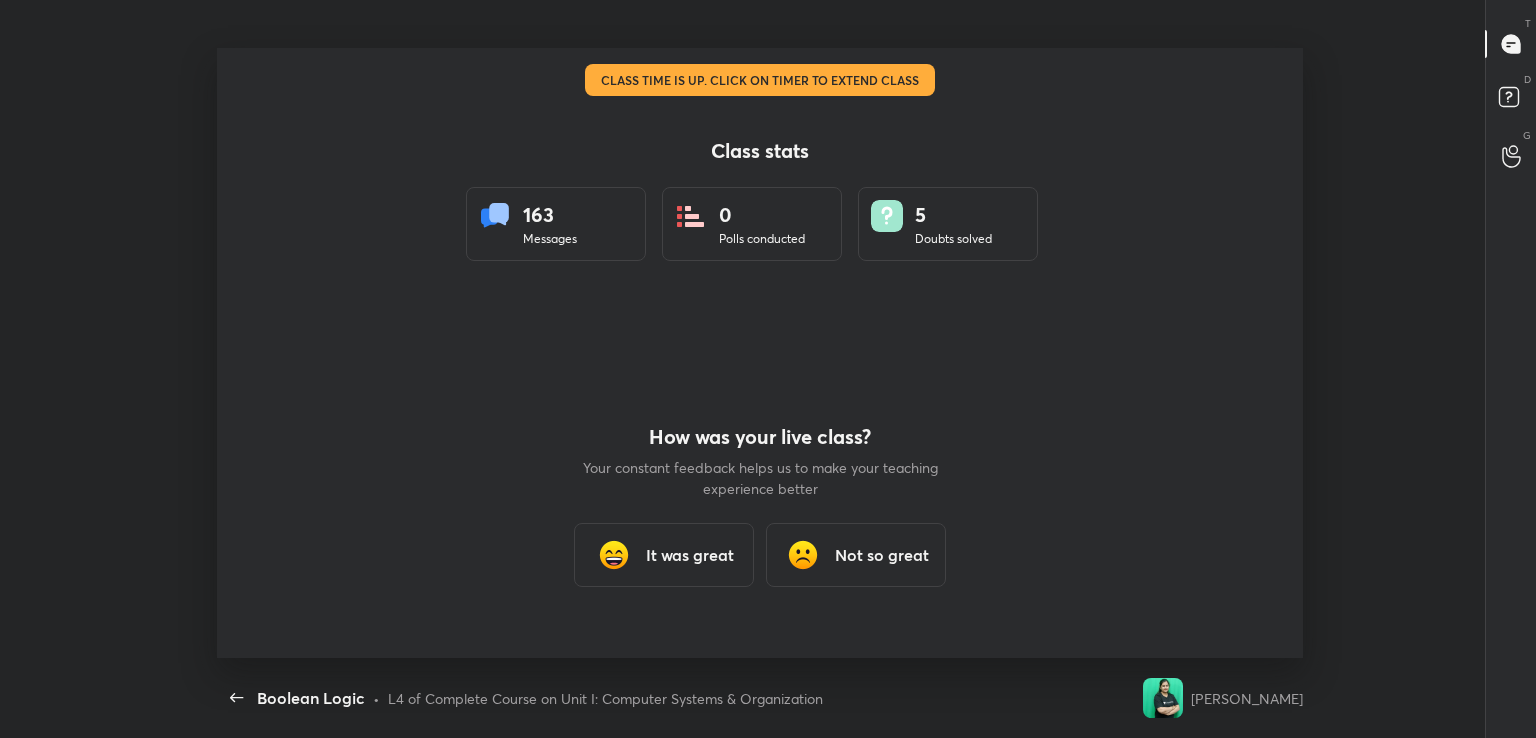 scroll, scrollTop: 99389, scrollLeft: 98501, axis: both 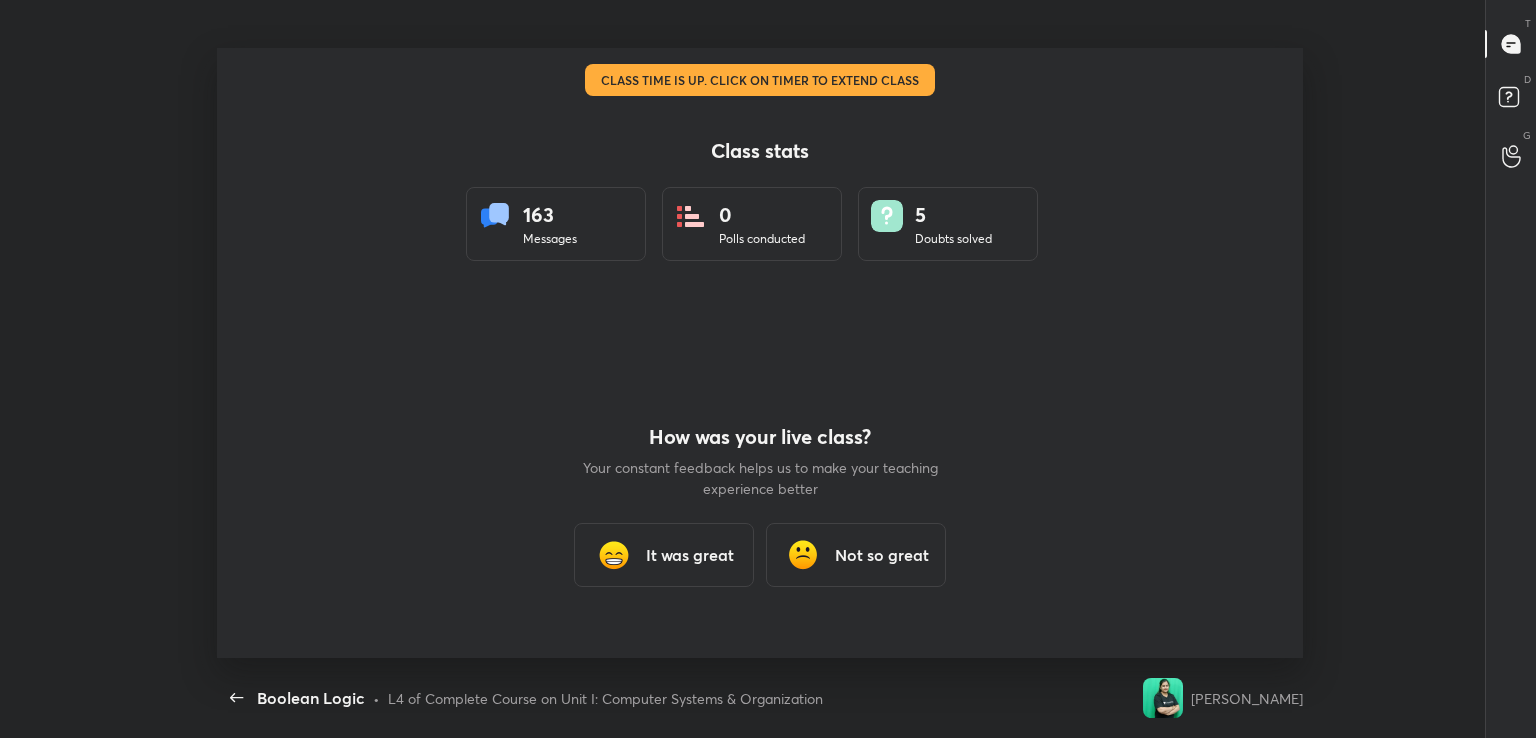 click on "It was great" at bounding box center [690, 555] 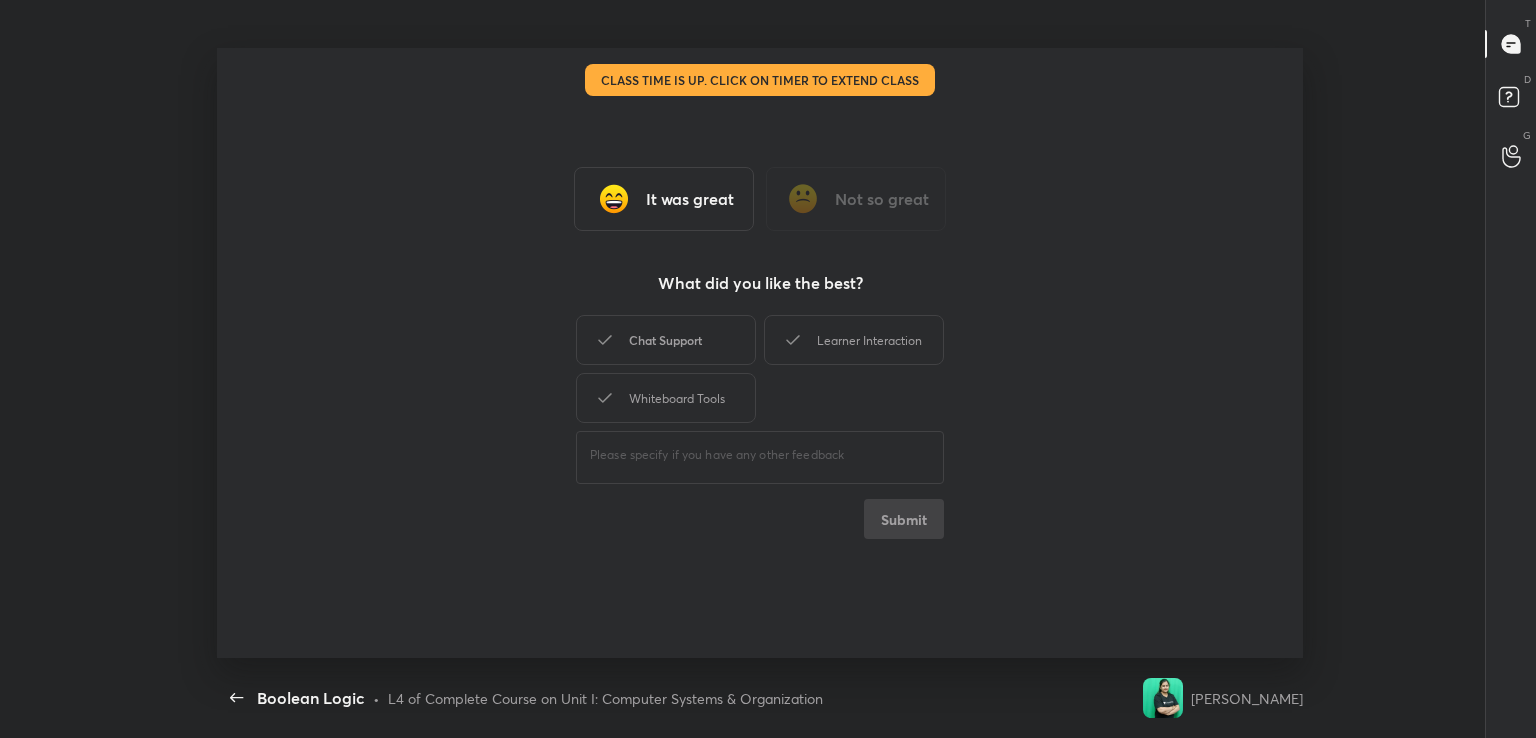 click on "Chat Support" at bounding box center (666, 340) 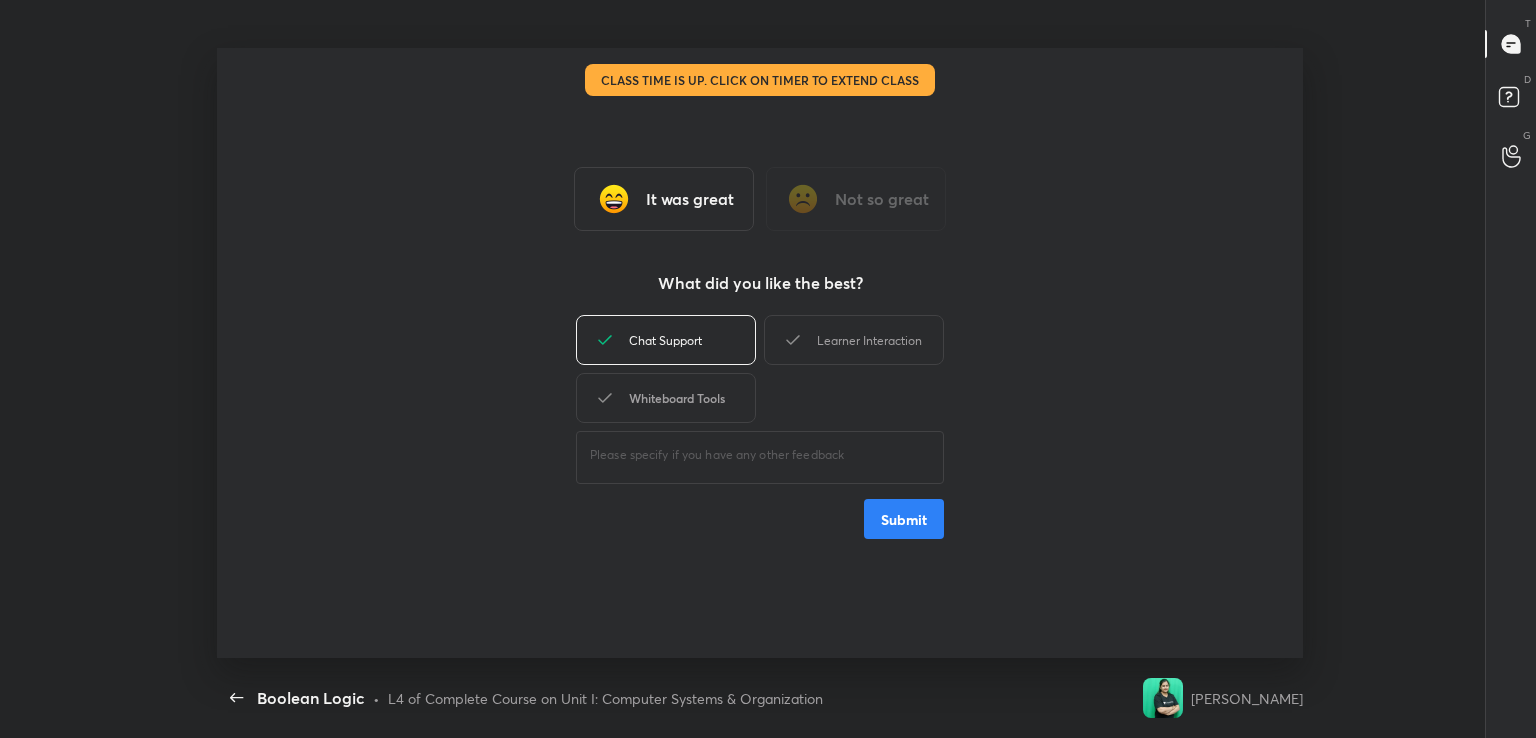 click on "Whiteboard Tools" at bounding box center [666, 398] 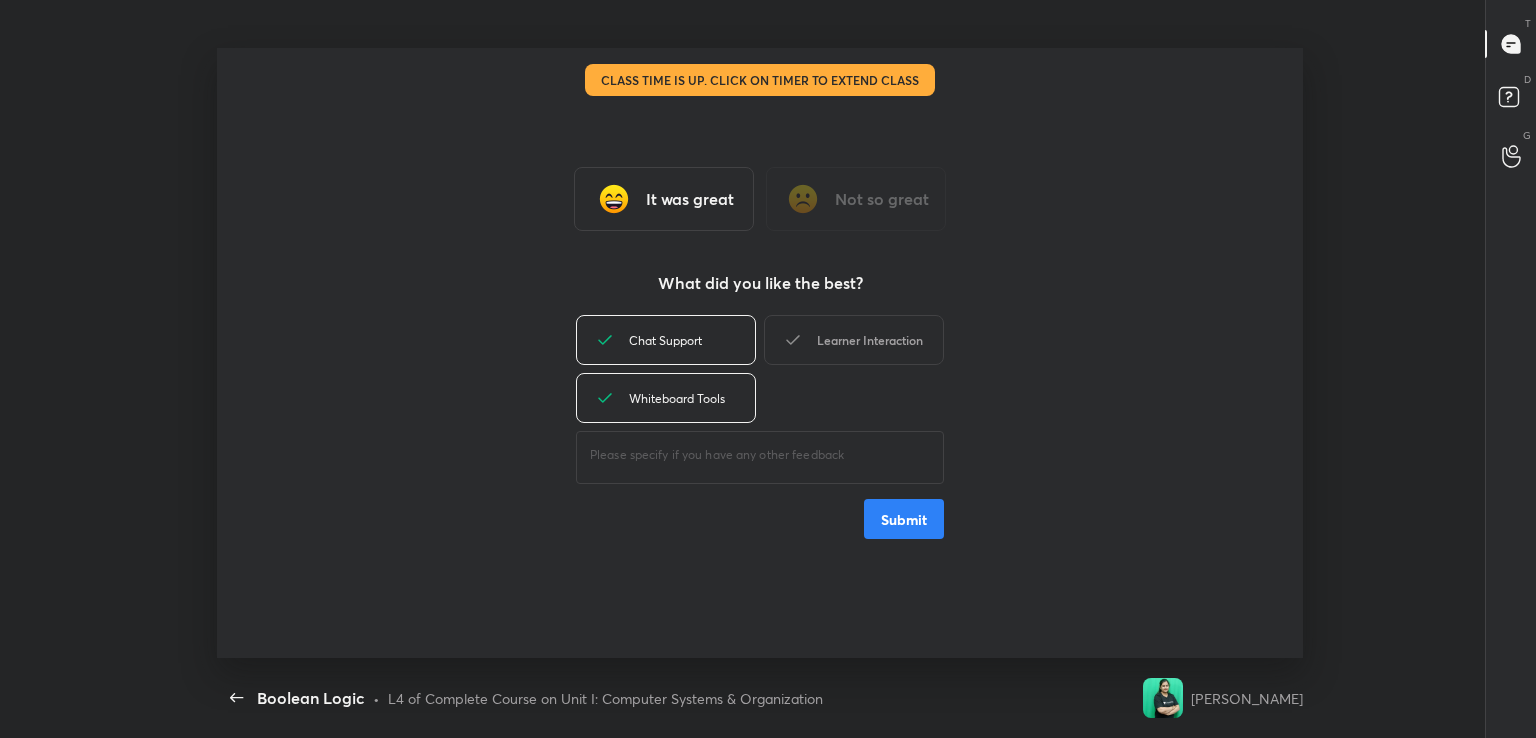 click on "Learner Interaction" at bounding box center (854, 340) 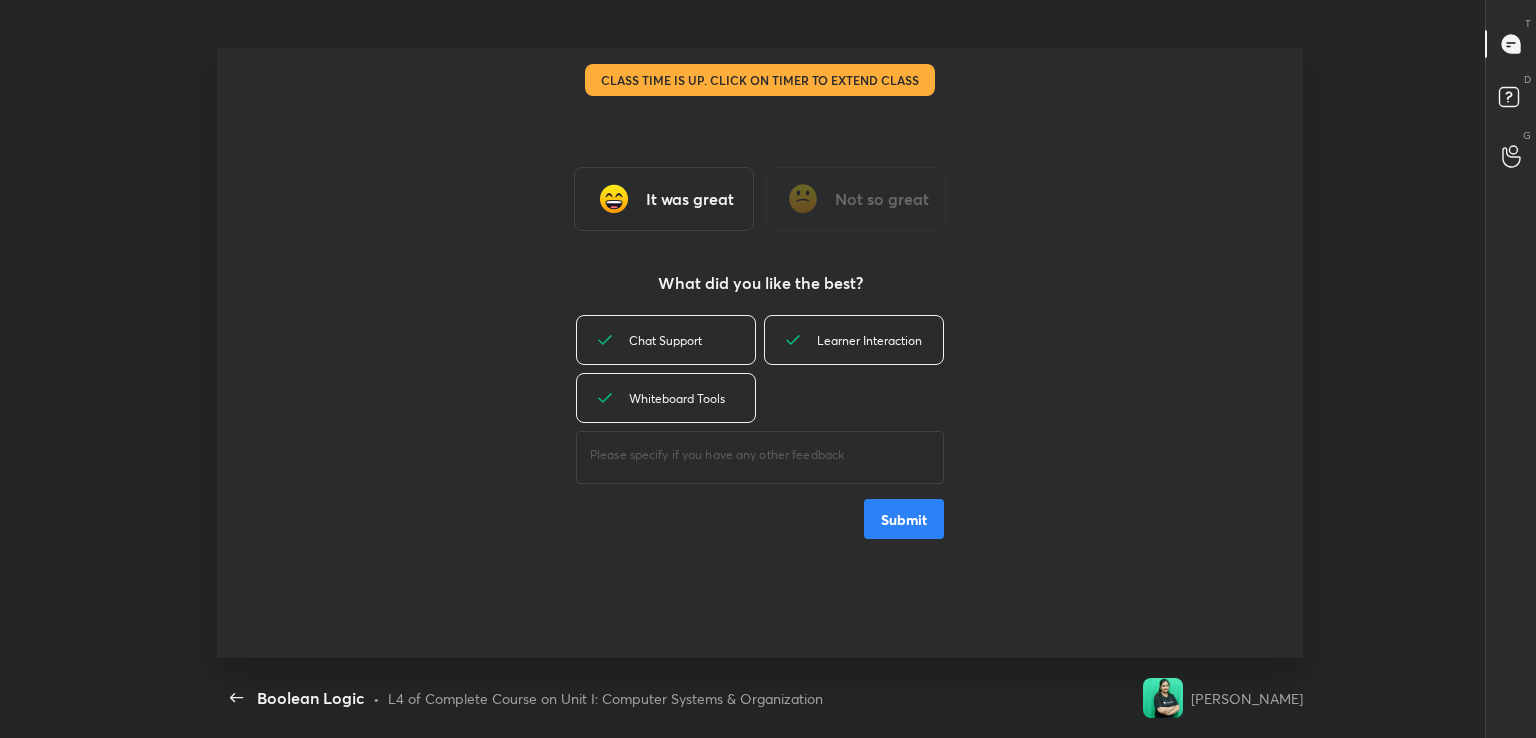 click on "Submit" at bounding box center [904, 519] 